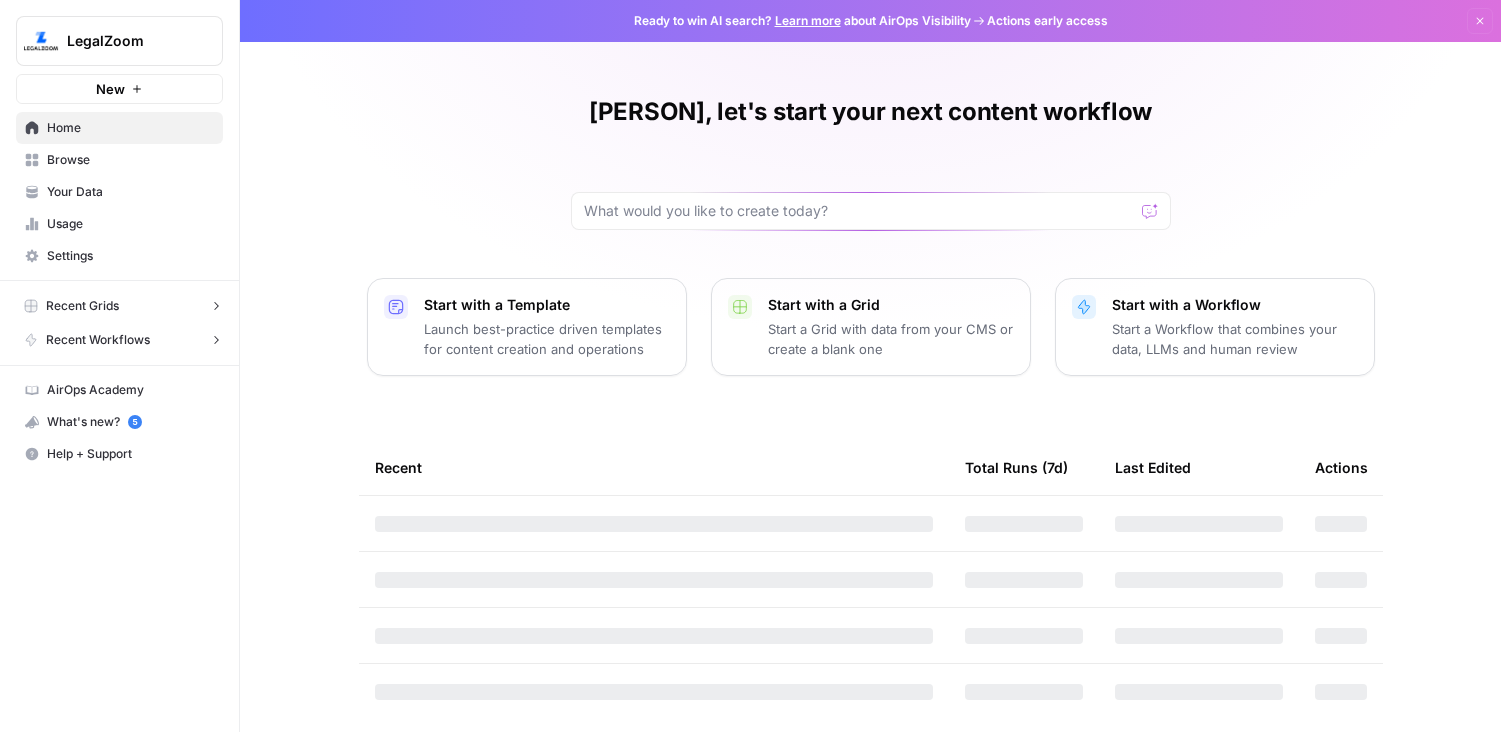 scroll, scrollTop: 0, scrollLeft: 0, axis: both 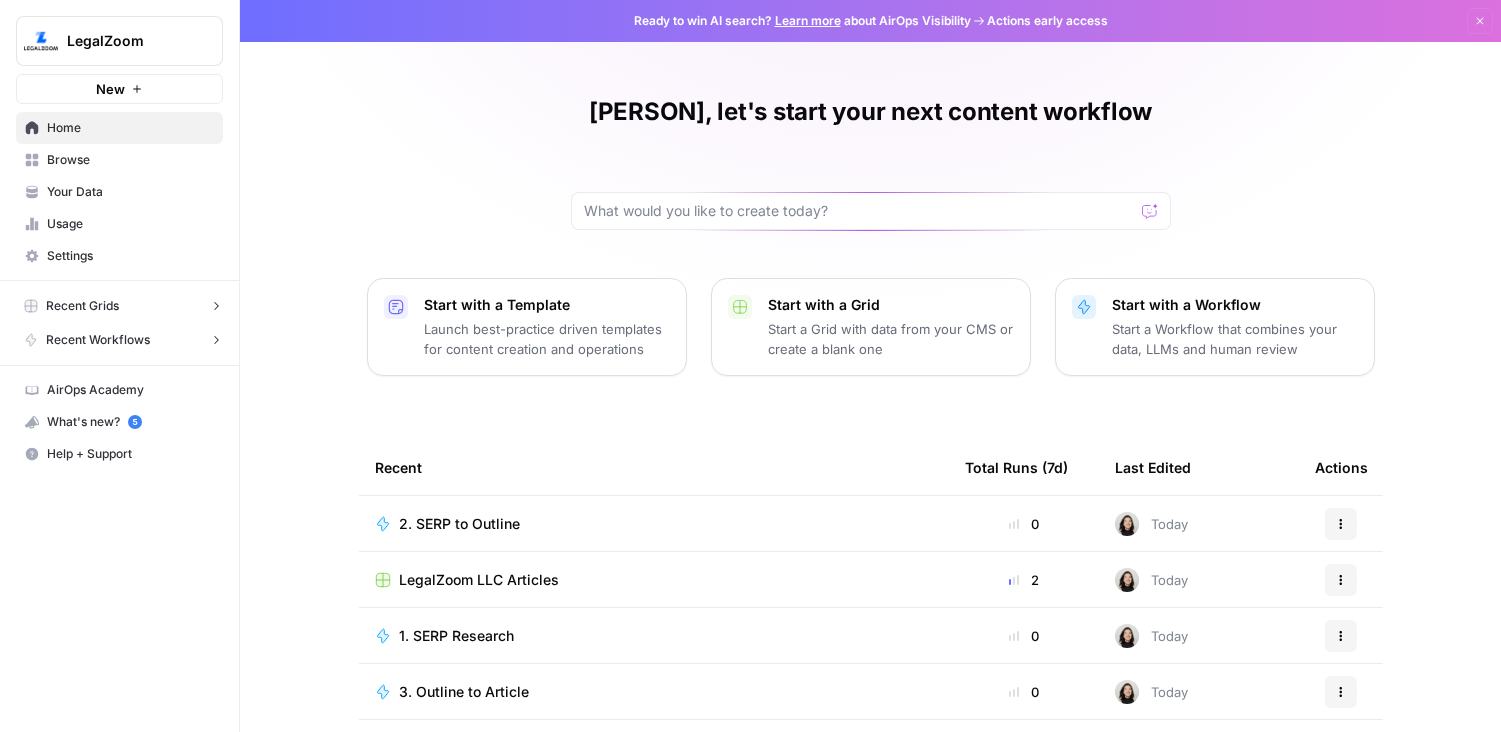 click 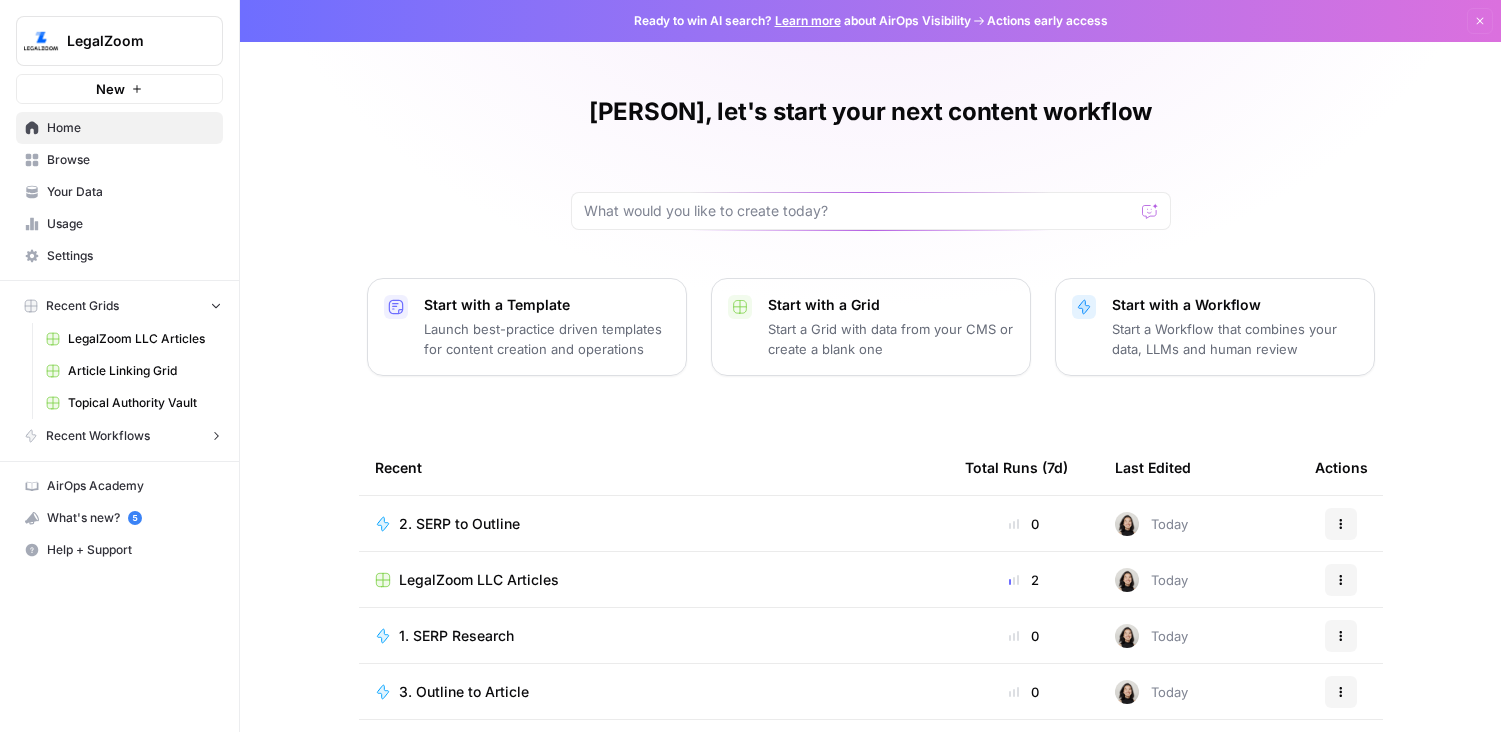 click on "LegalZoom LLC Articles" at bounding box center [141, 339] 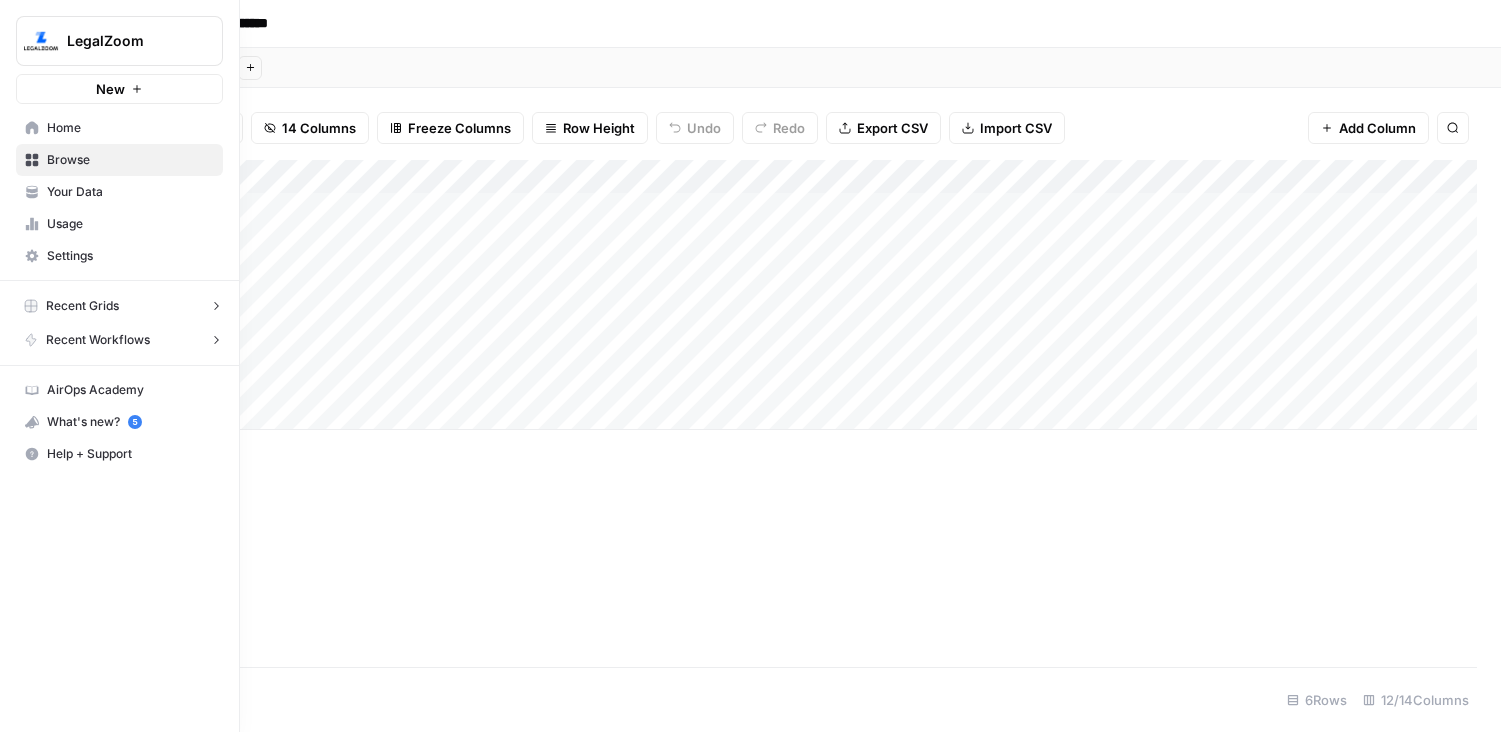 click 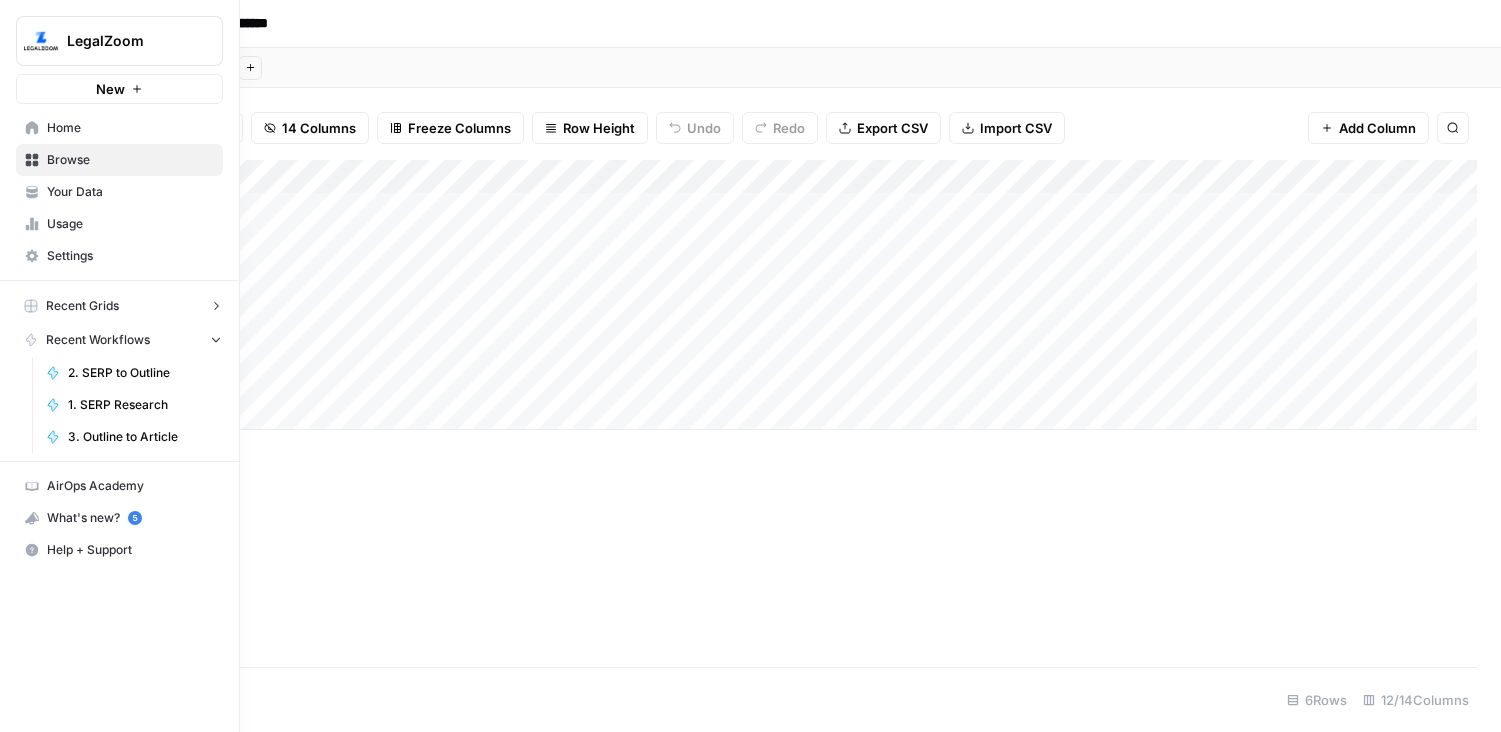 click on "Home" at bounding box center [130, 128] 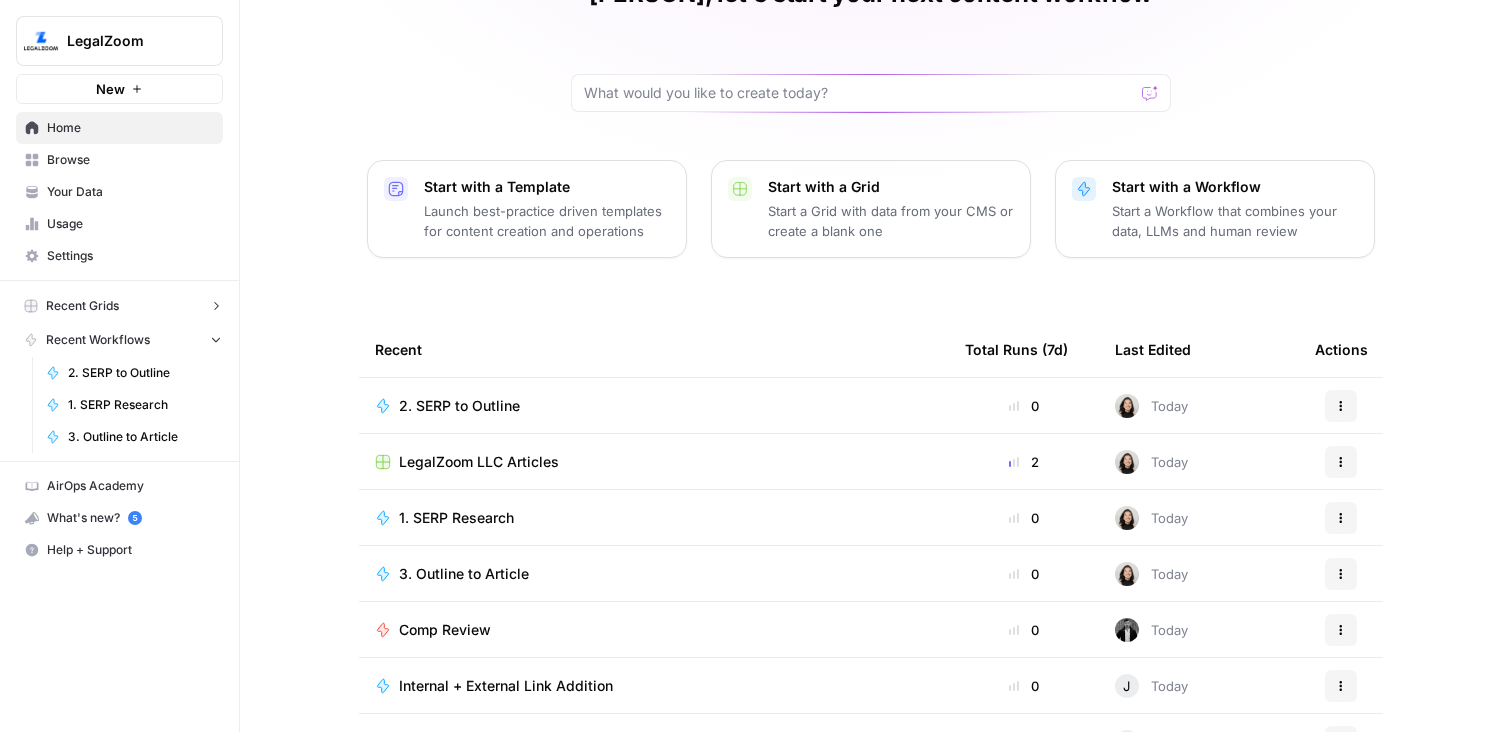 scroll, scrollTop: 188, scrollLeft: 0, axis: vertical 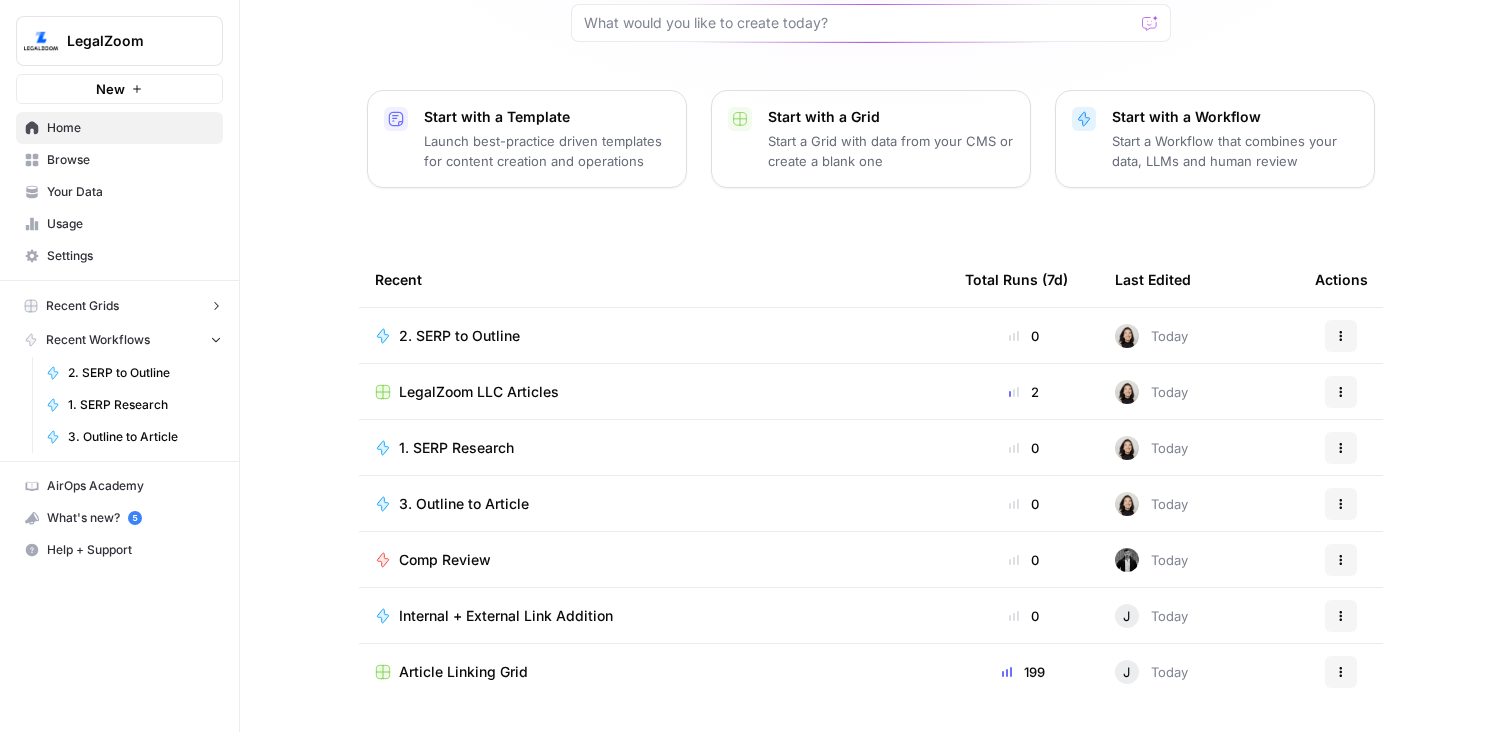 click on "Internal + External Link Addition" at bounding box center [506, 616] 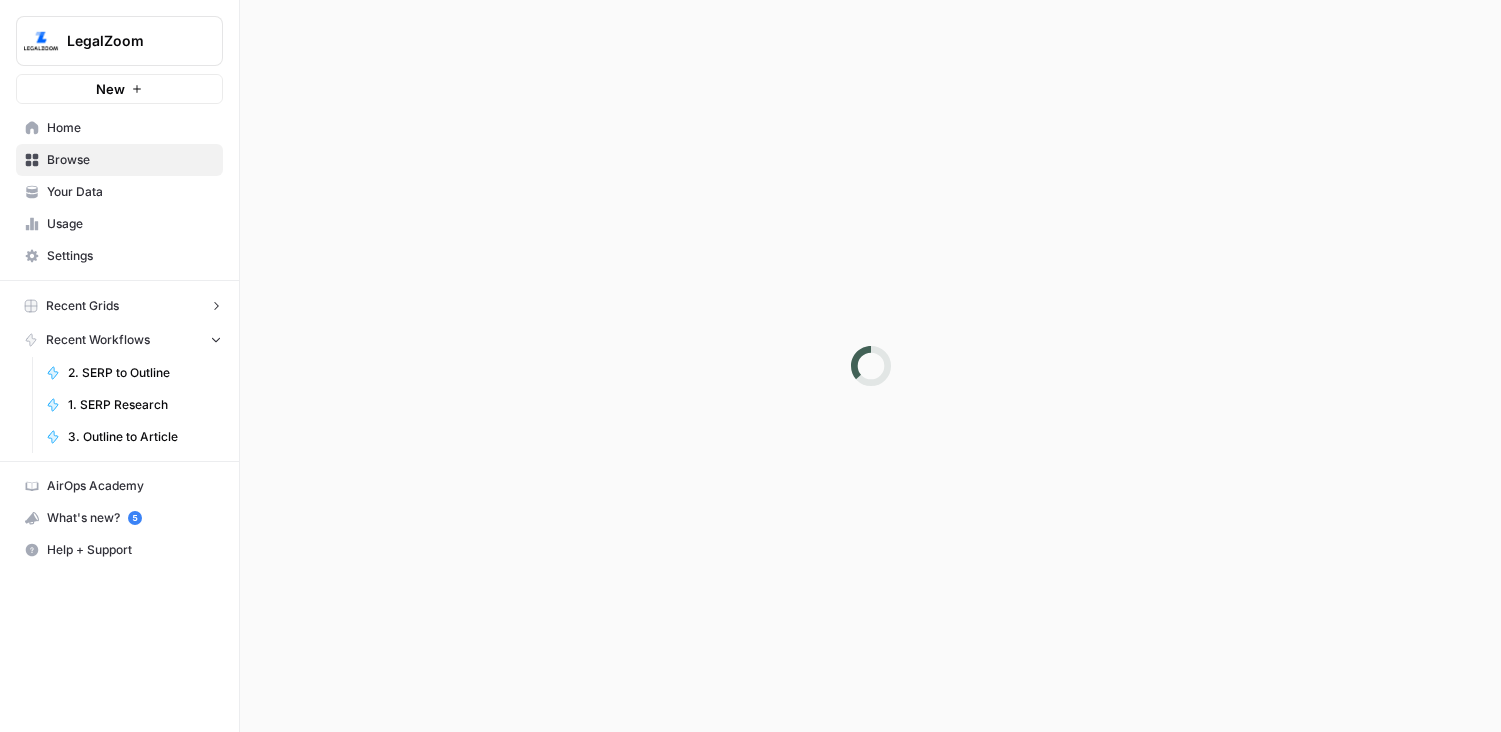 scroll, scrollTop: 0, scrollLeft: 0, axis: both 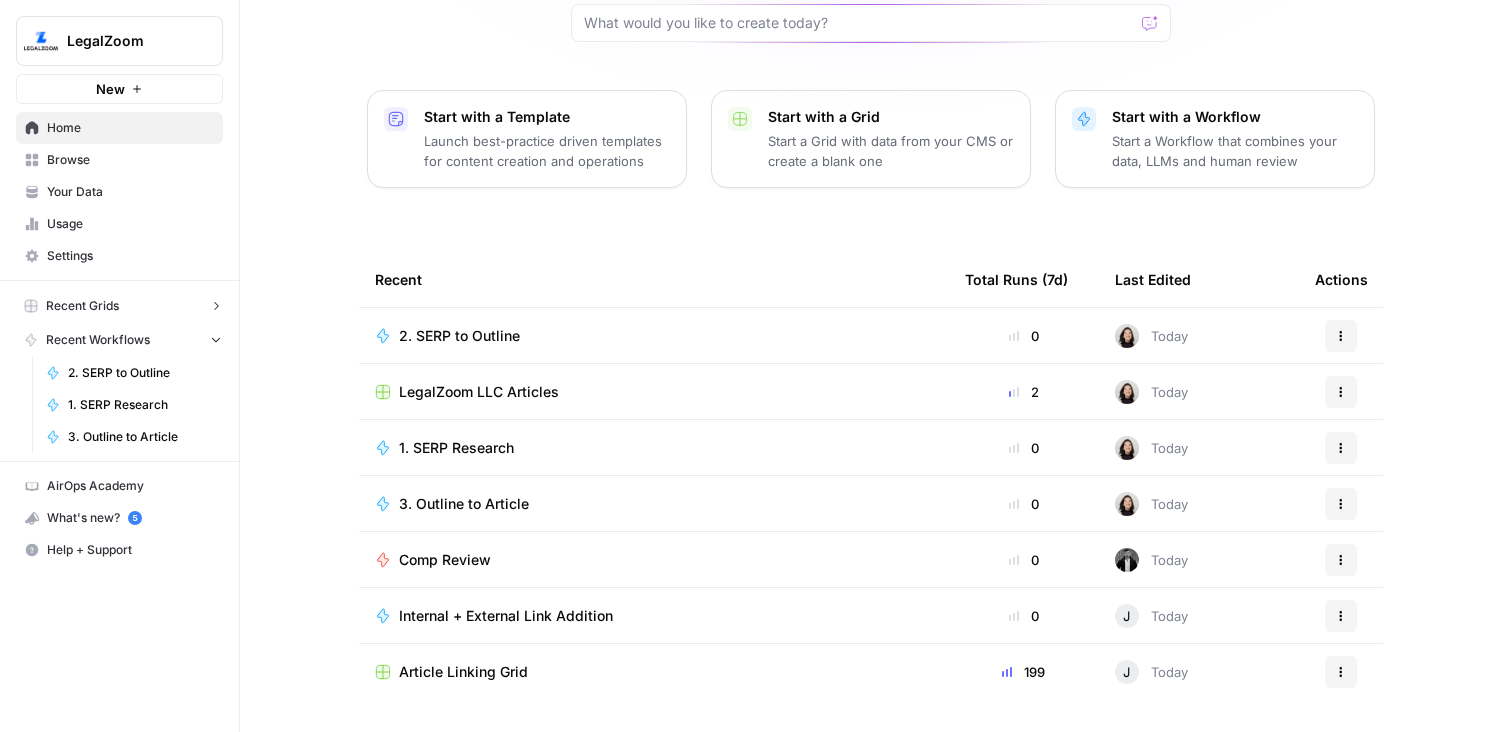 click on "Article Linking Grid" at bounding box center (463, 672) 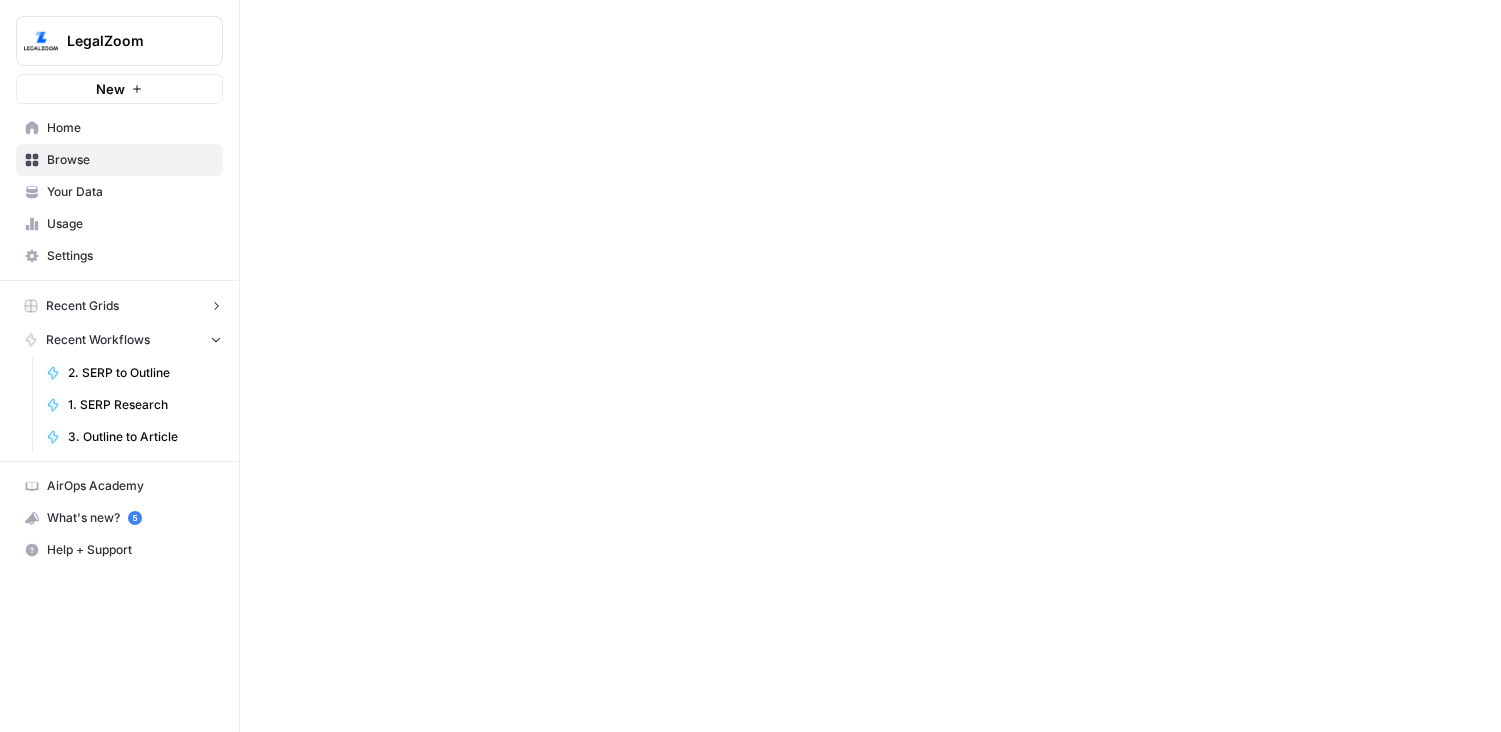 scroll, scrollTop: 0, scrollLeft: 0, axis: both 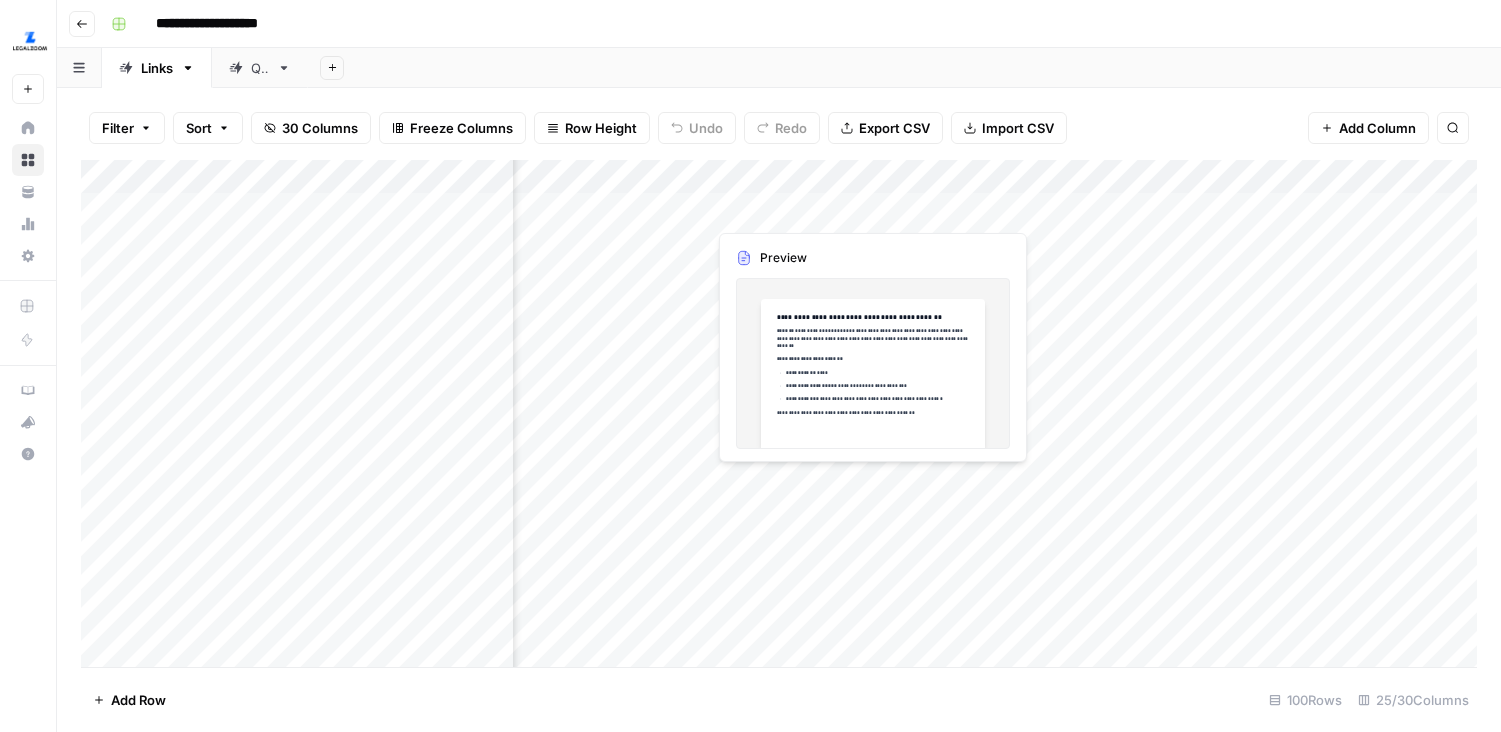 click on "Add Column" at bounding box center (779, 413) 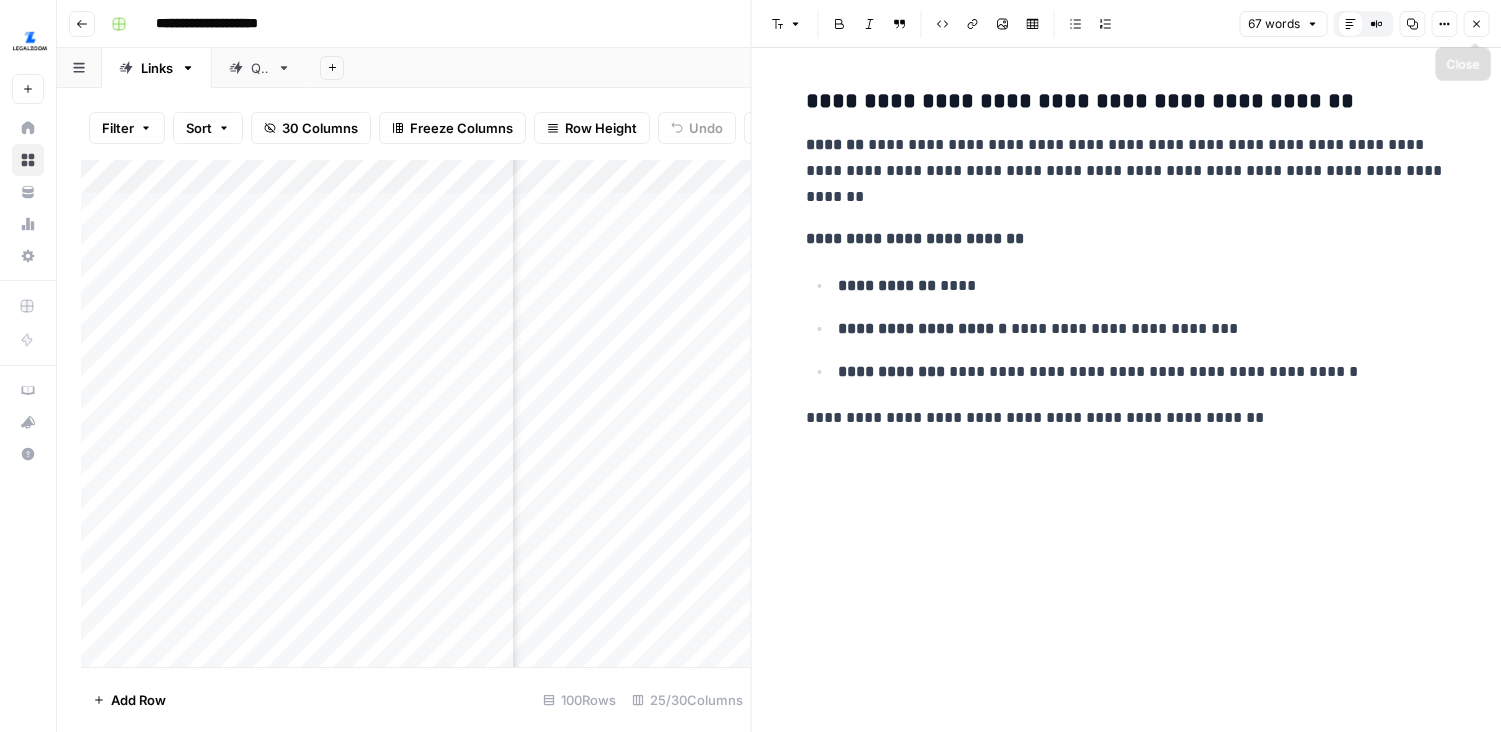click on "Close" at bounding box center (1476, 24) 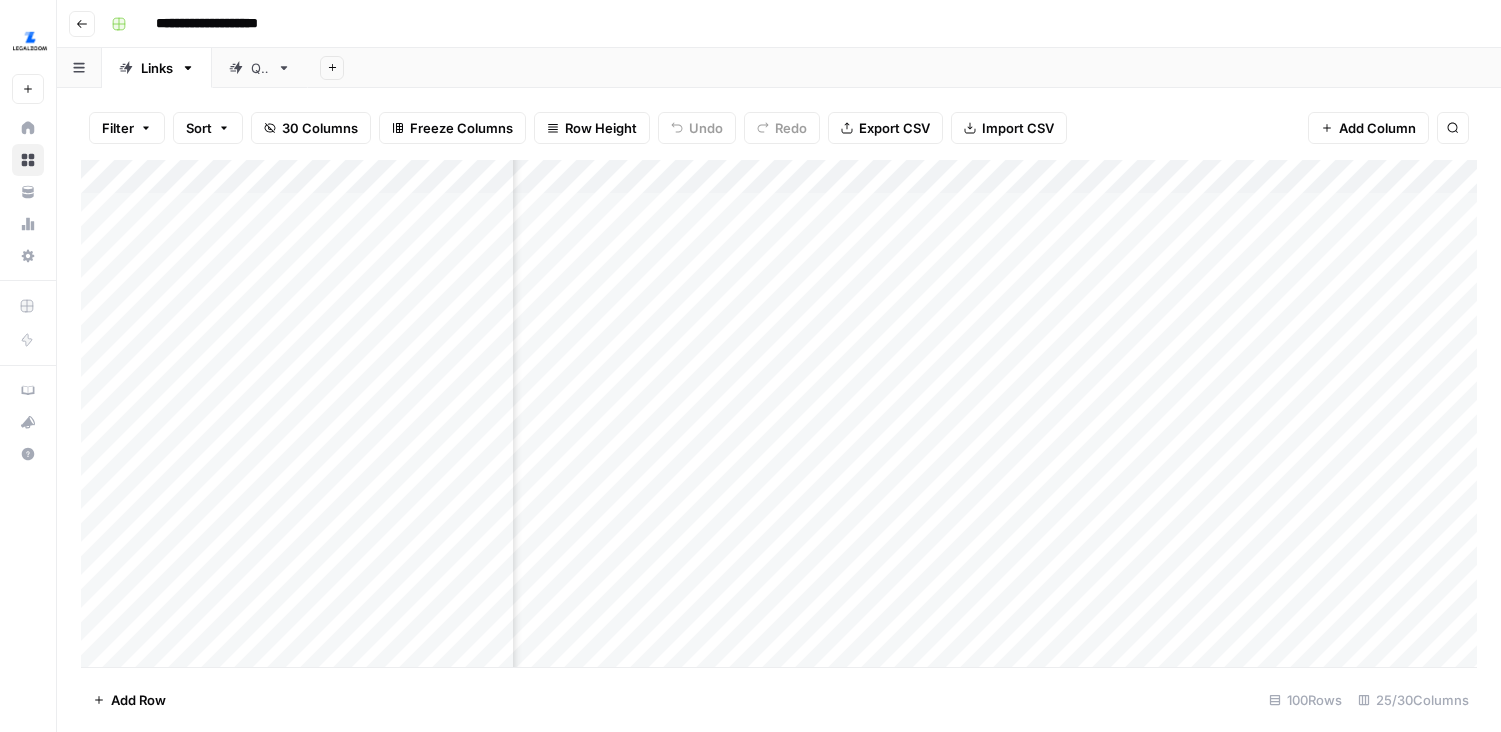 scroll, scrollTop: 0, scrollLeft: 3158, axis: horizontal 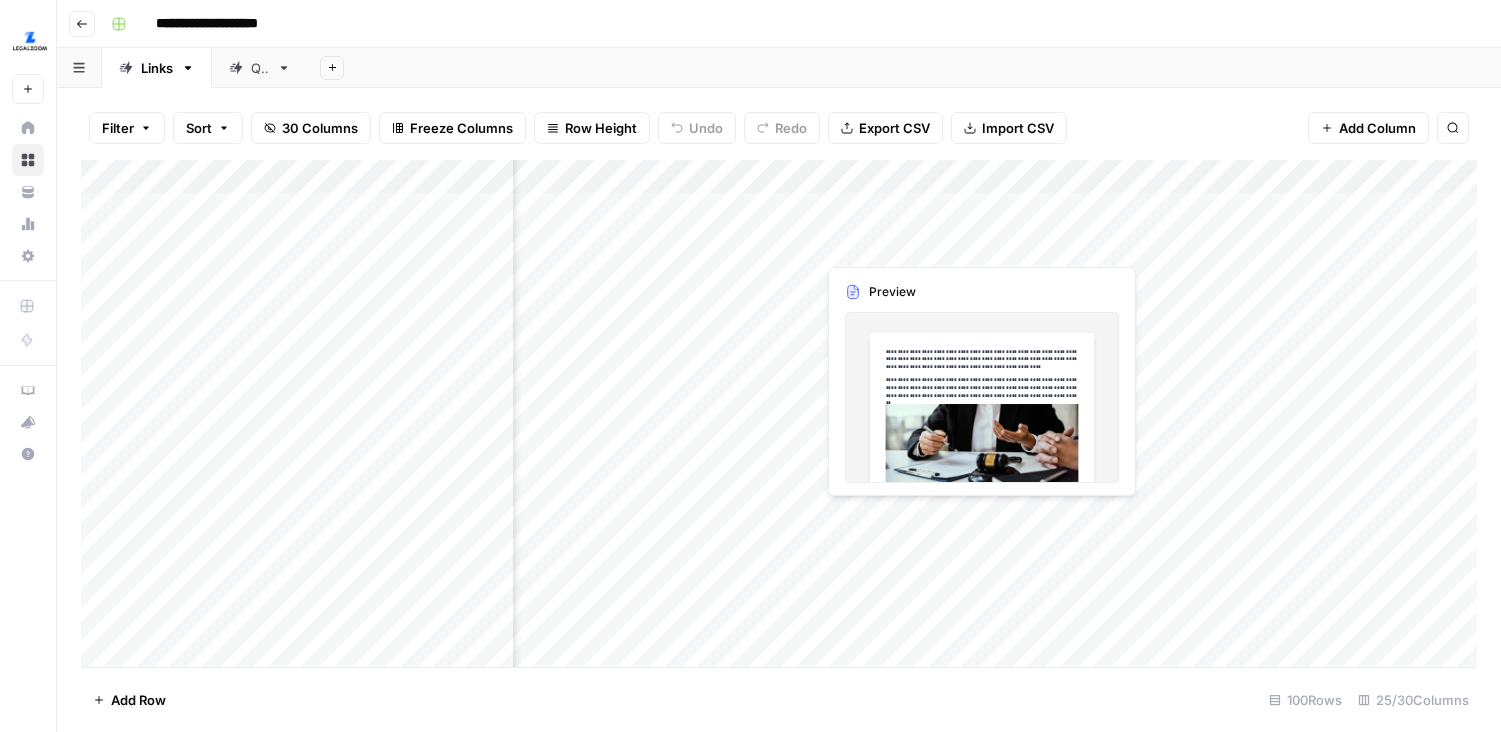click on "Add Column" at bounding box center [779, 413] 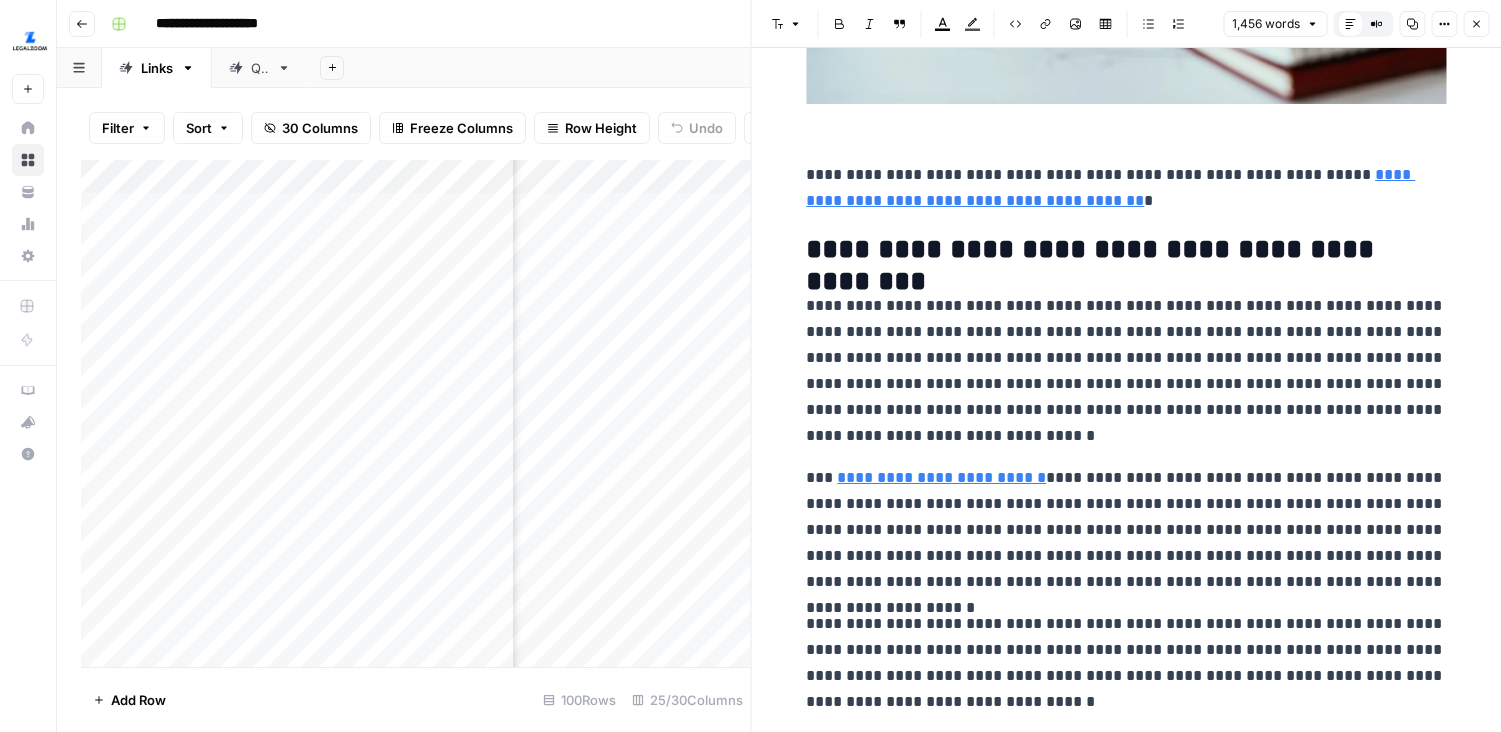 scroll, scrollTop: 0, scrollLeft: 0, axis: both 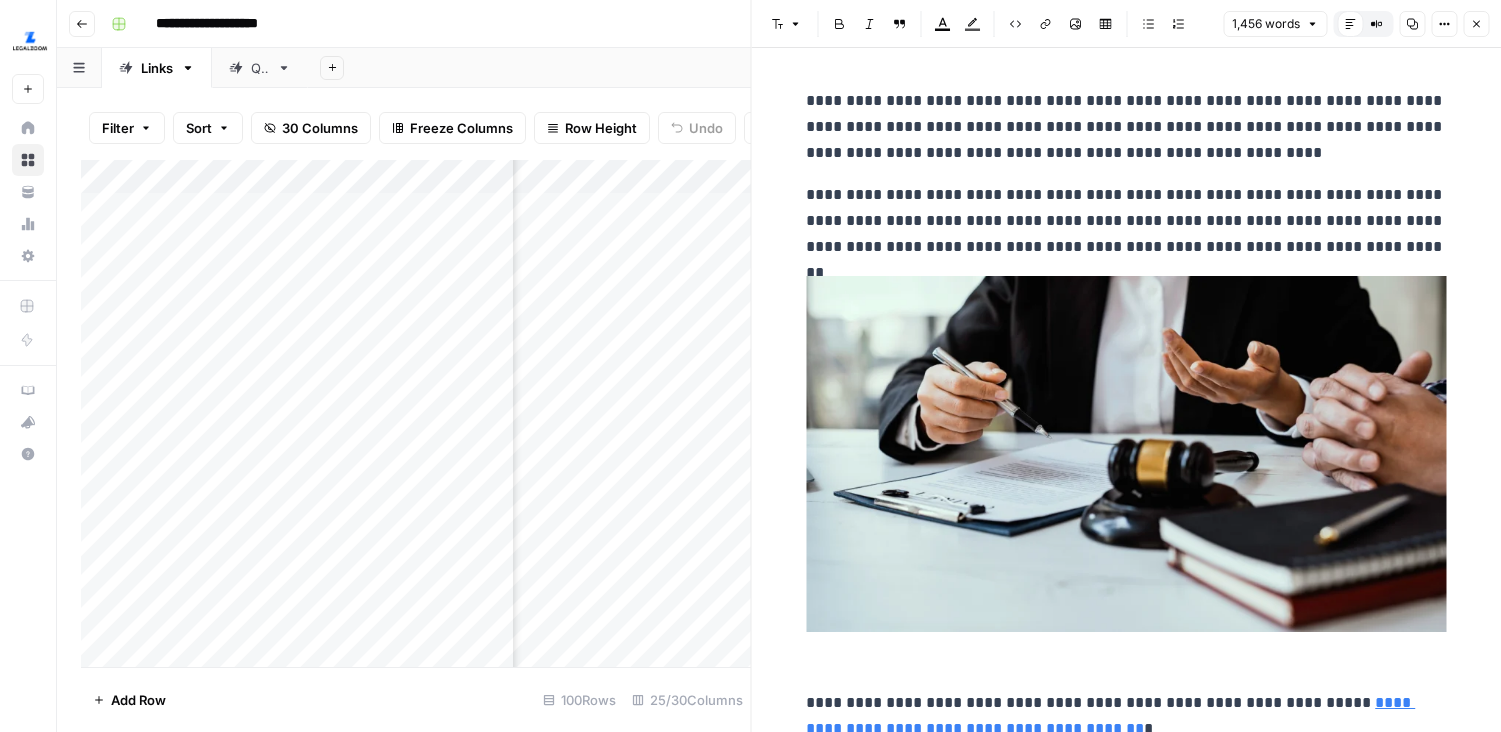 click on "Add Column" at bounding box center (416, 413) 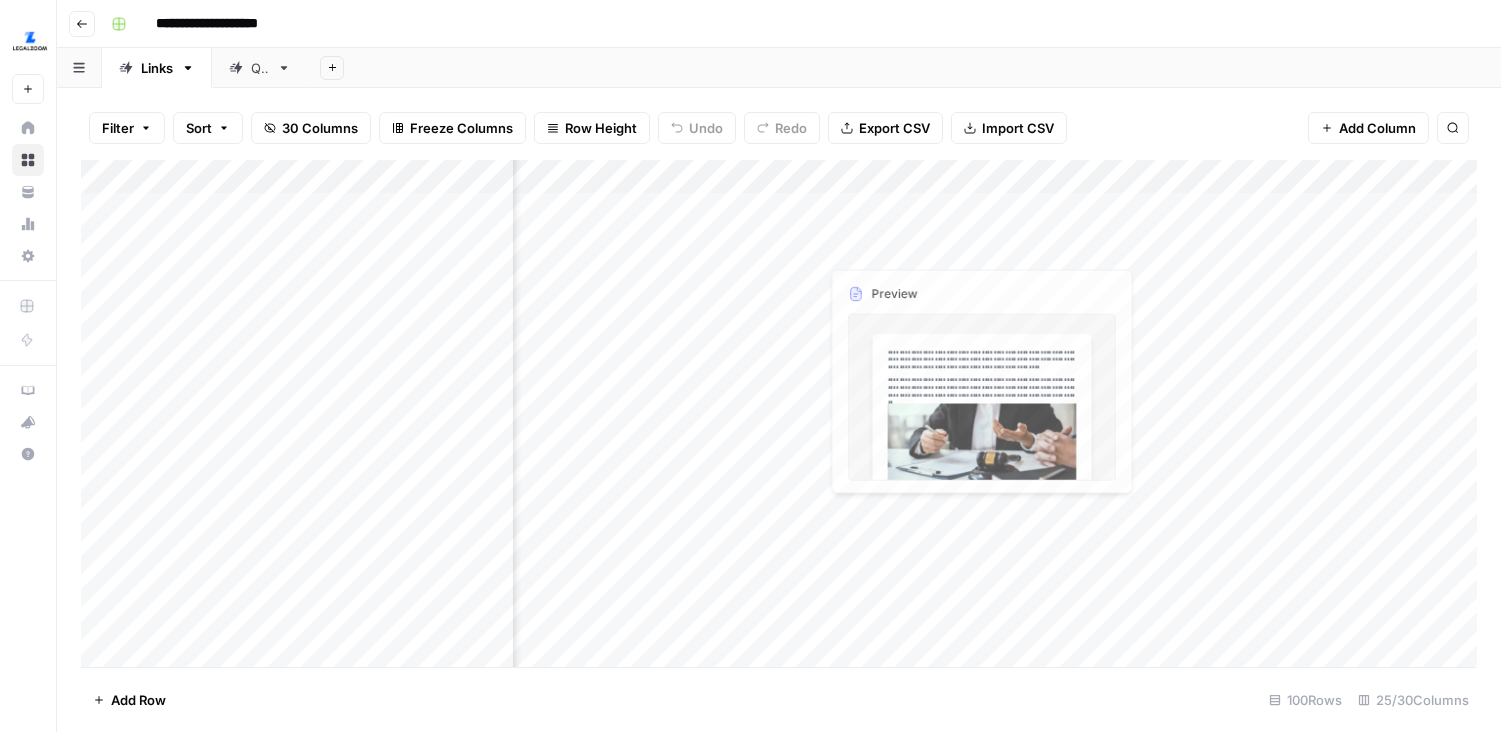 scroll, scrollTop: 0, scrollLeft: 3165, axis: horizontal 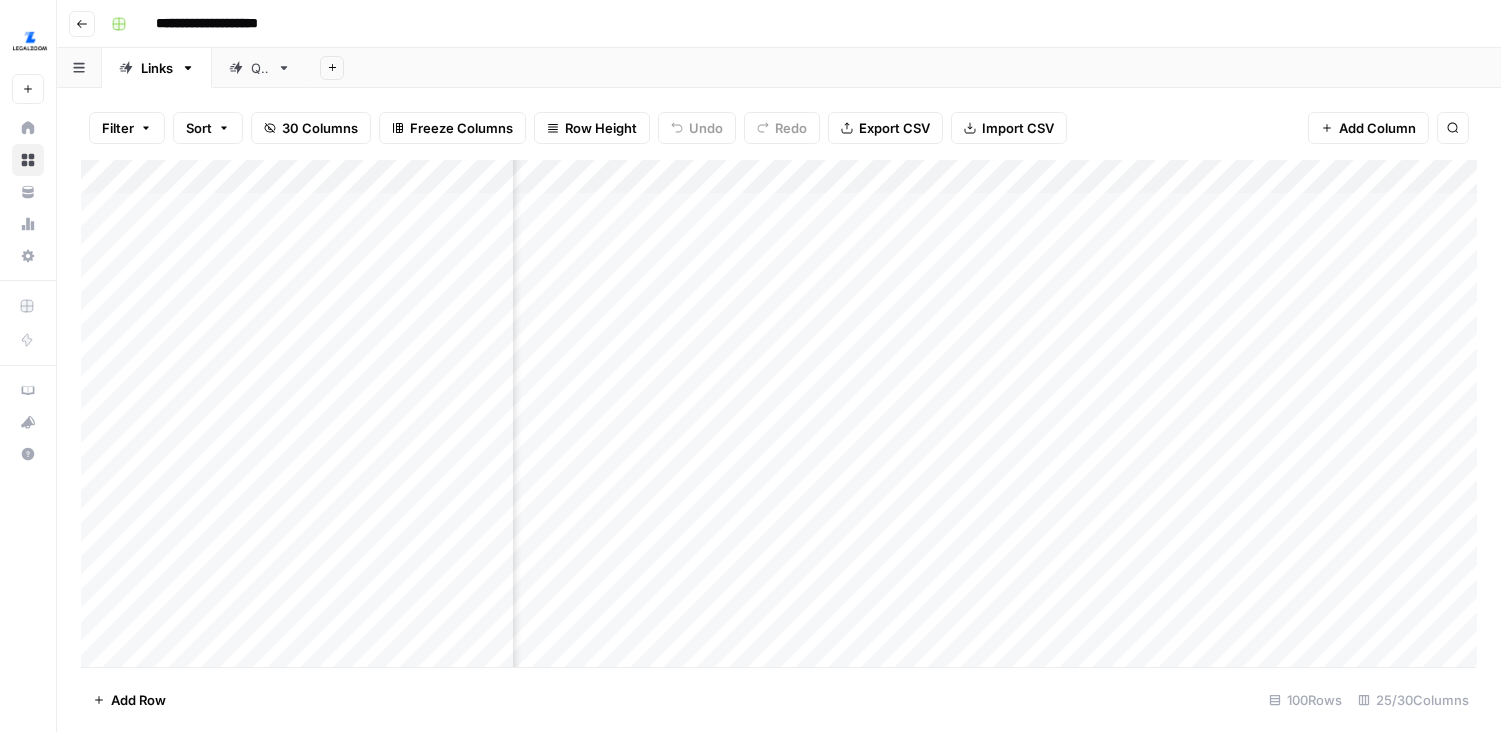 click on "Add Column" at bounding box center [779, 413] 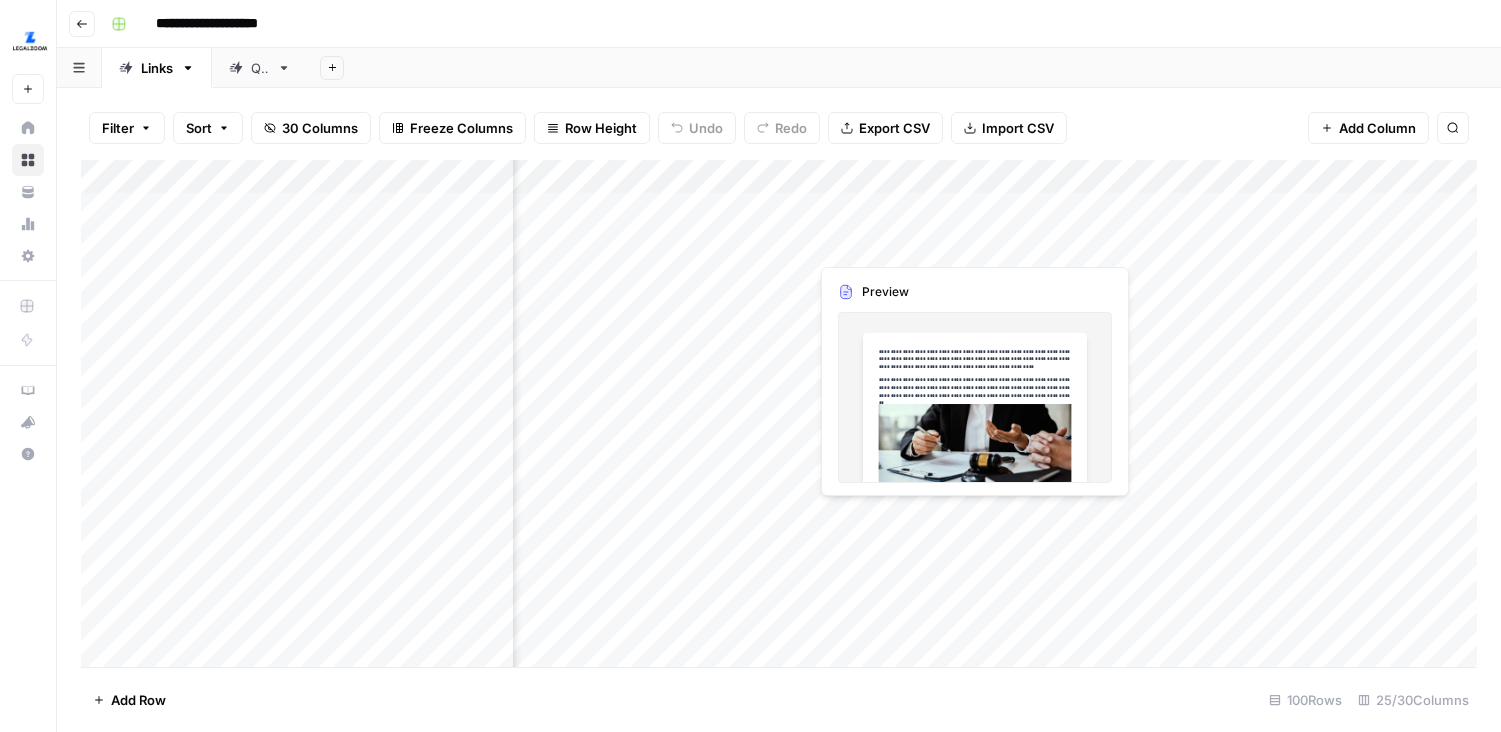 click on "Add Column" at bounding box center (779, 413) 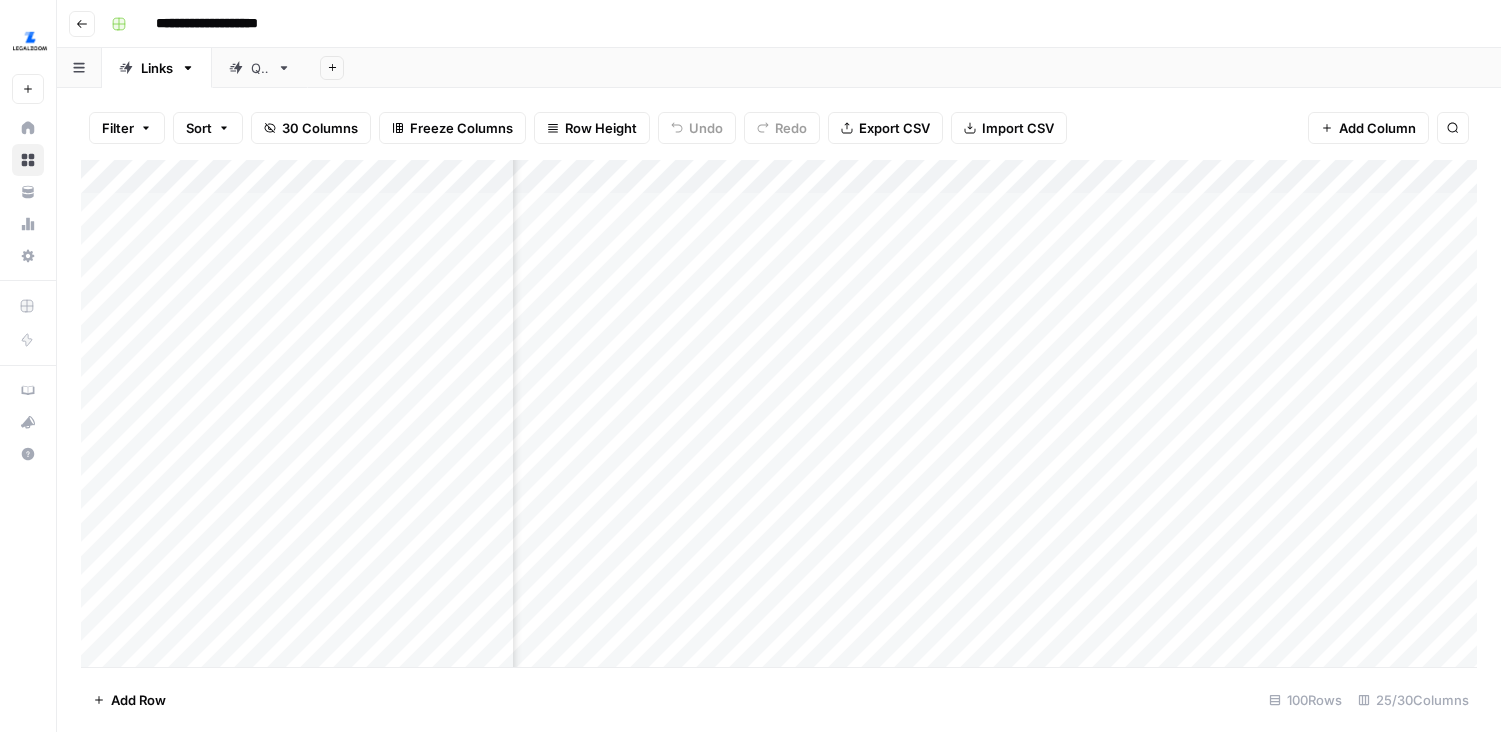 scroll, scrollTop: 0, scrollLeft: 2422, axis: horizontal 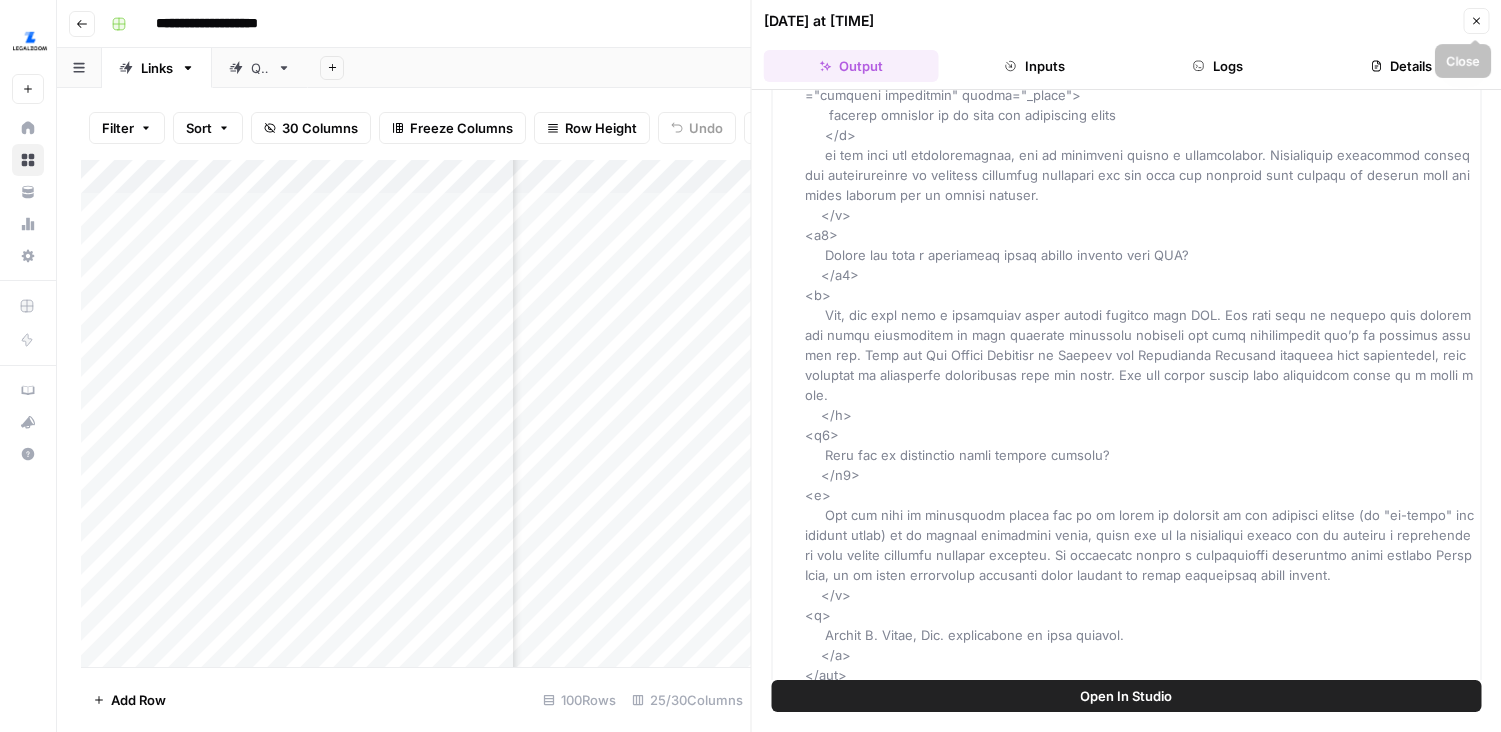 click on "Close" at bounding box center (1481, 21) 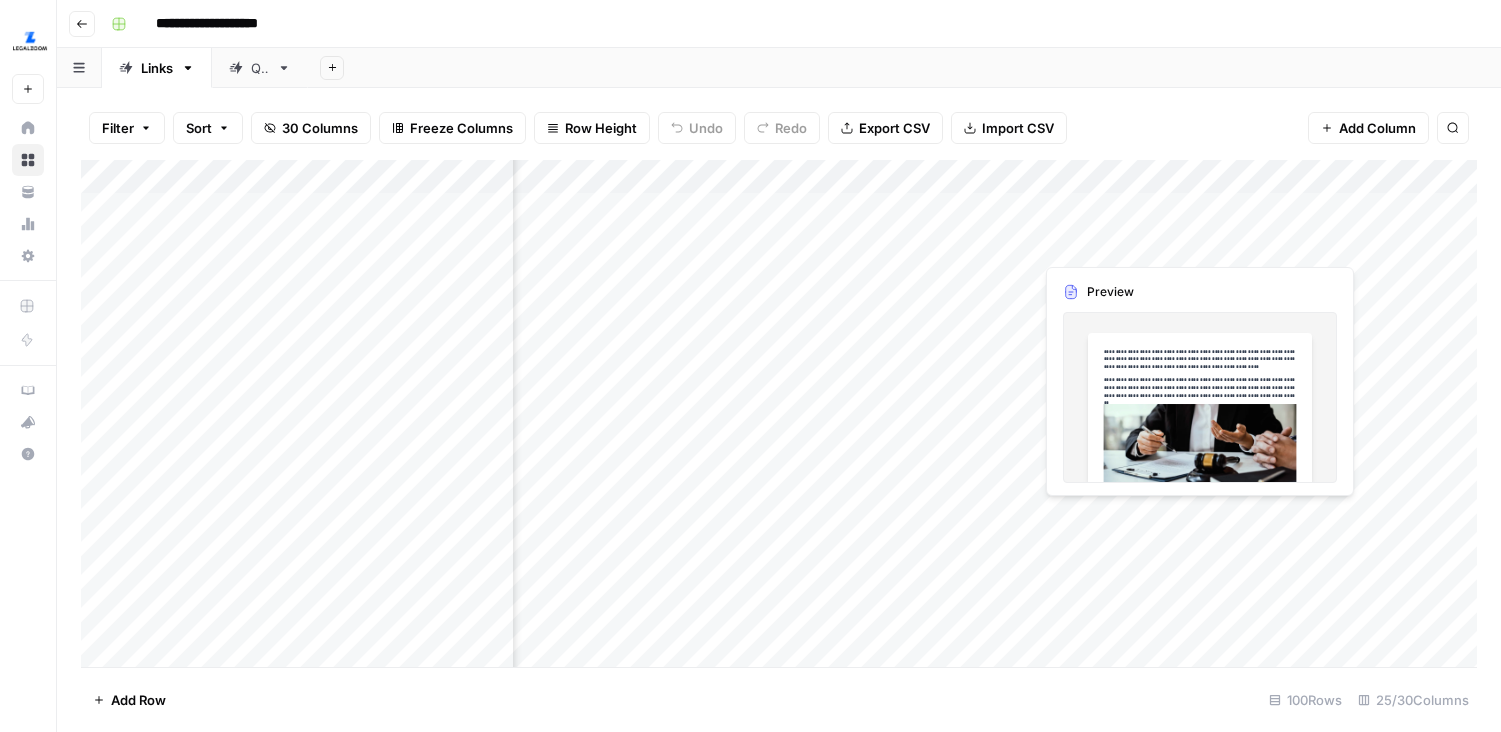 click on "Add Column" at bounding box center [779, 413] 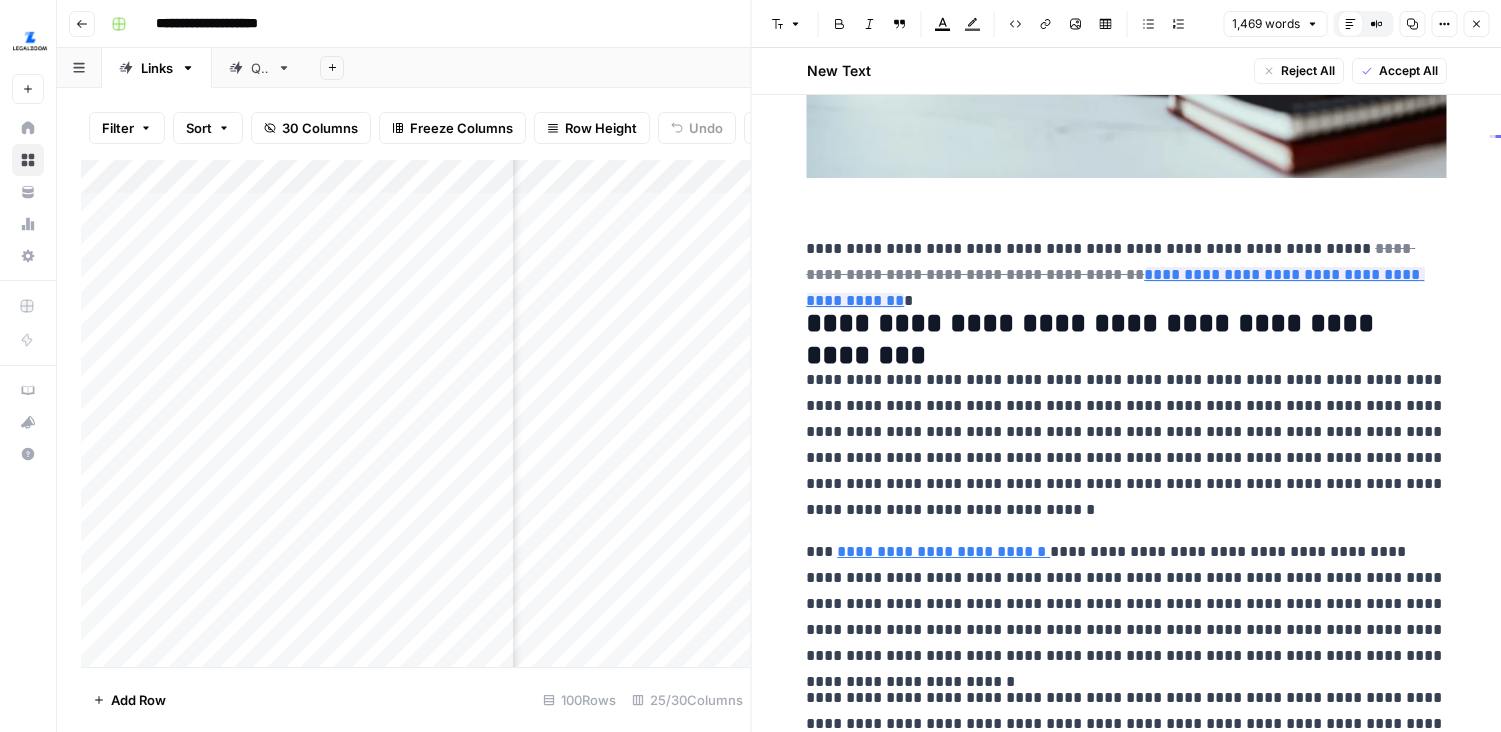 scroll, scrollTop: 504, scrollLeft: 0, axis: vertical 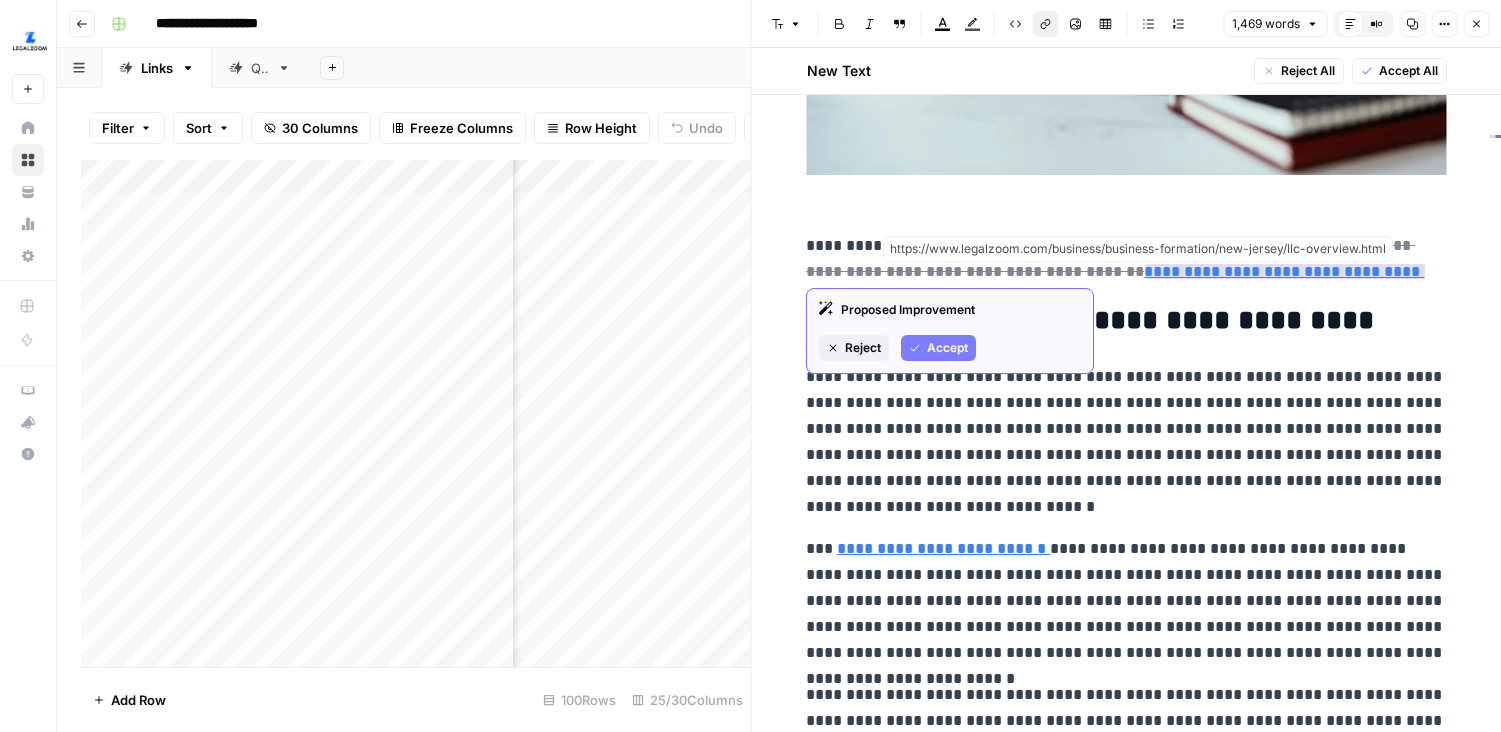 click on "**********" at bounding box center [1115, 284] 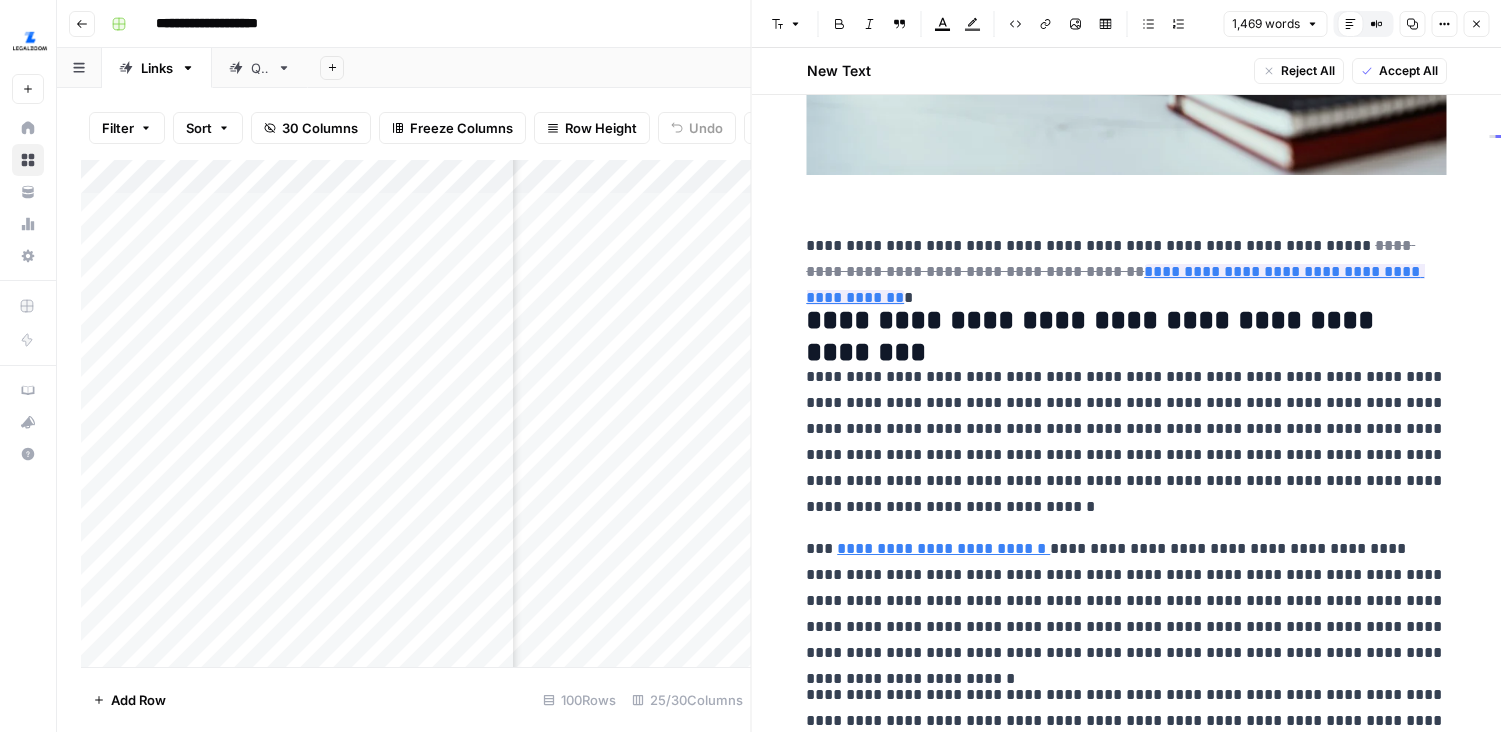 click on "**********" at bounding box center (1126, 442) 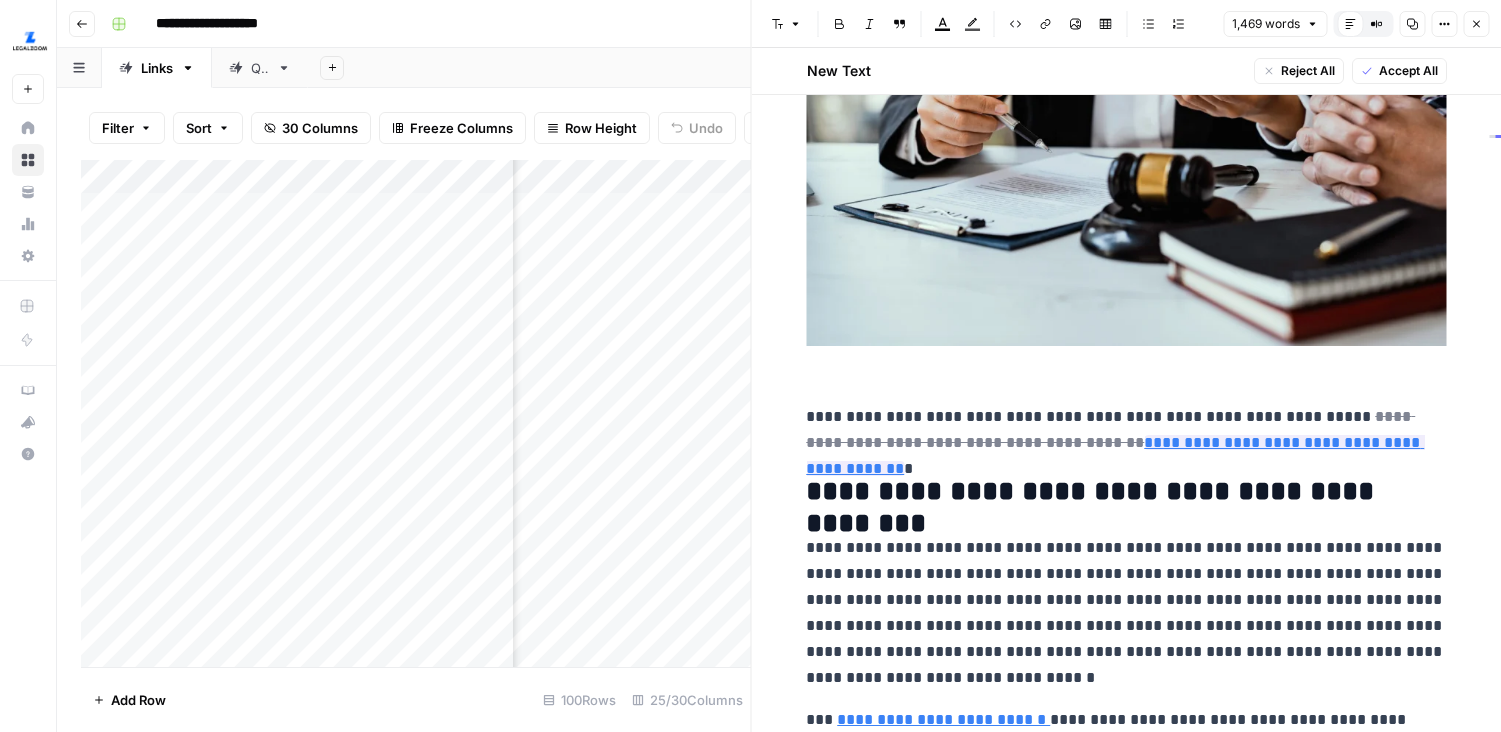 scroll, scrollTop: 421, scrollLeft: 0, axis: vertical 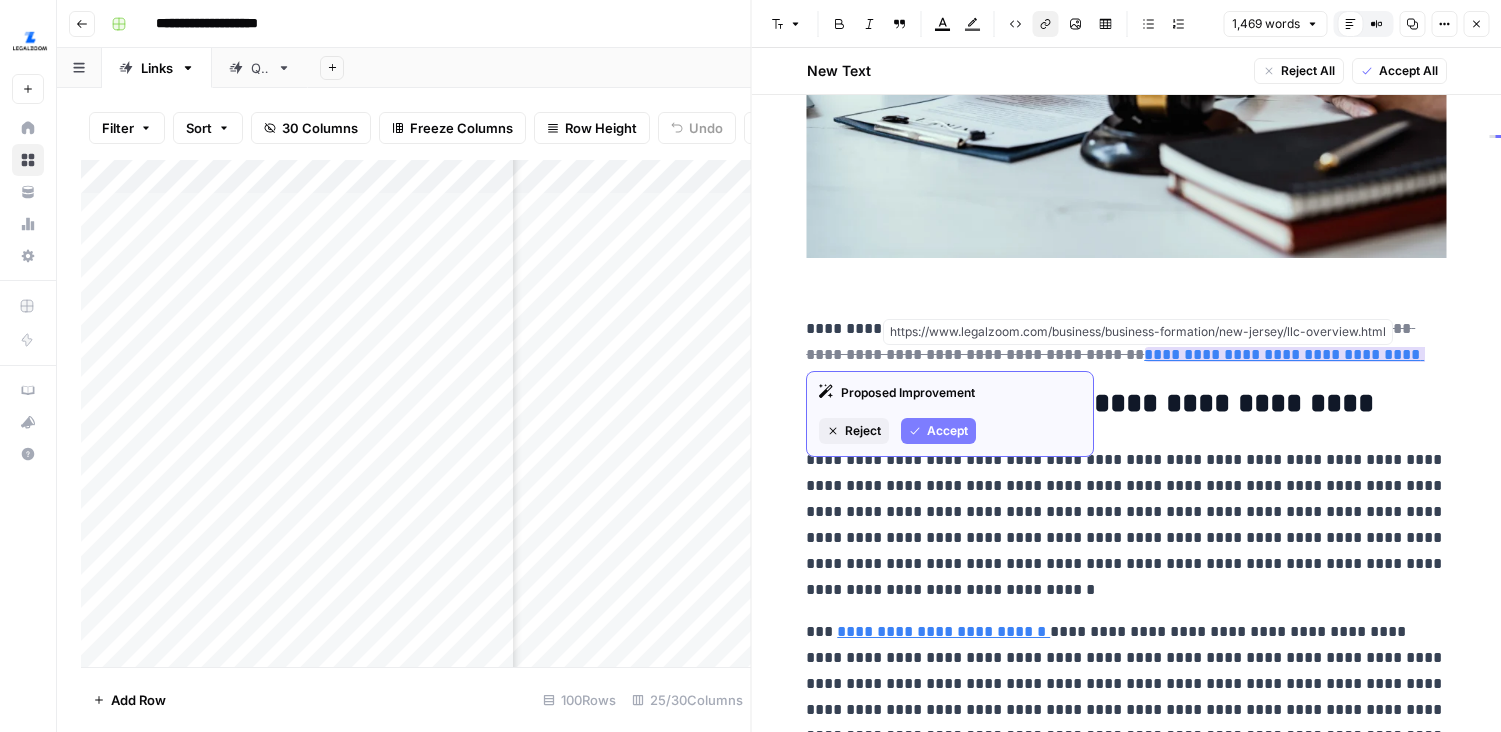 click on "**********" at bounding box center [1115, 367] 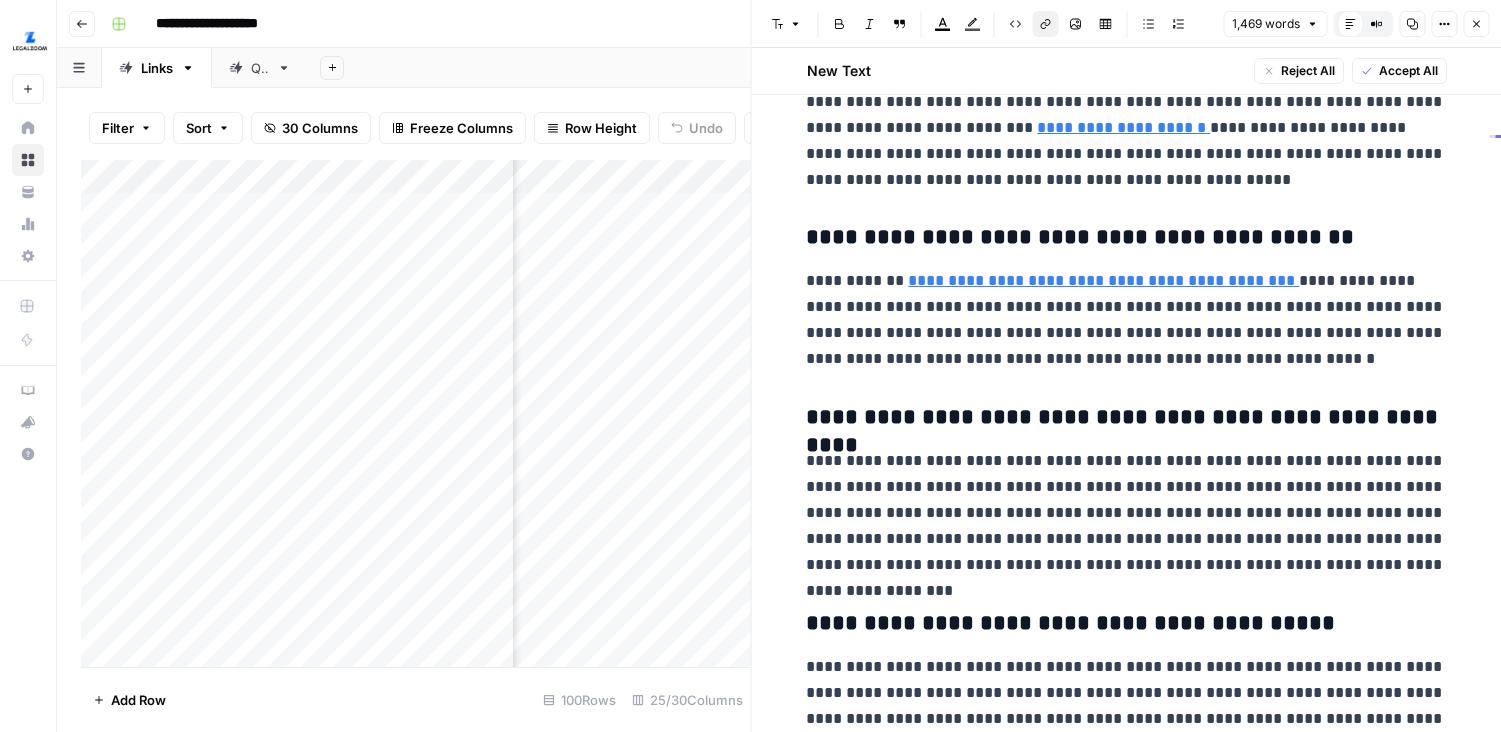 scroll, scrollTop: 4701, scrollLeft: 0, axis: vertical 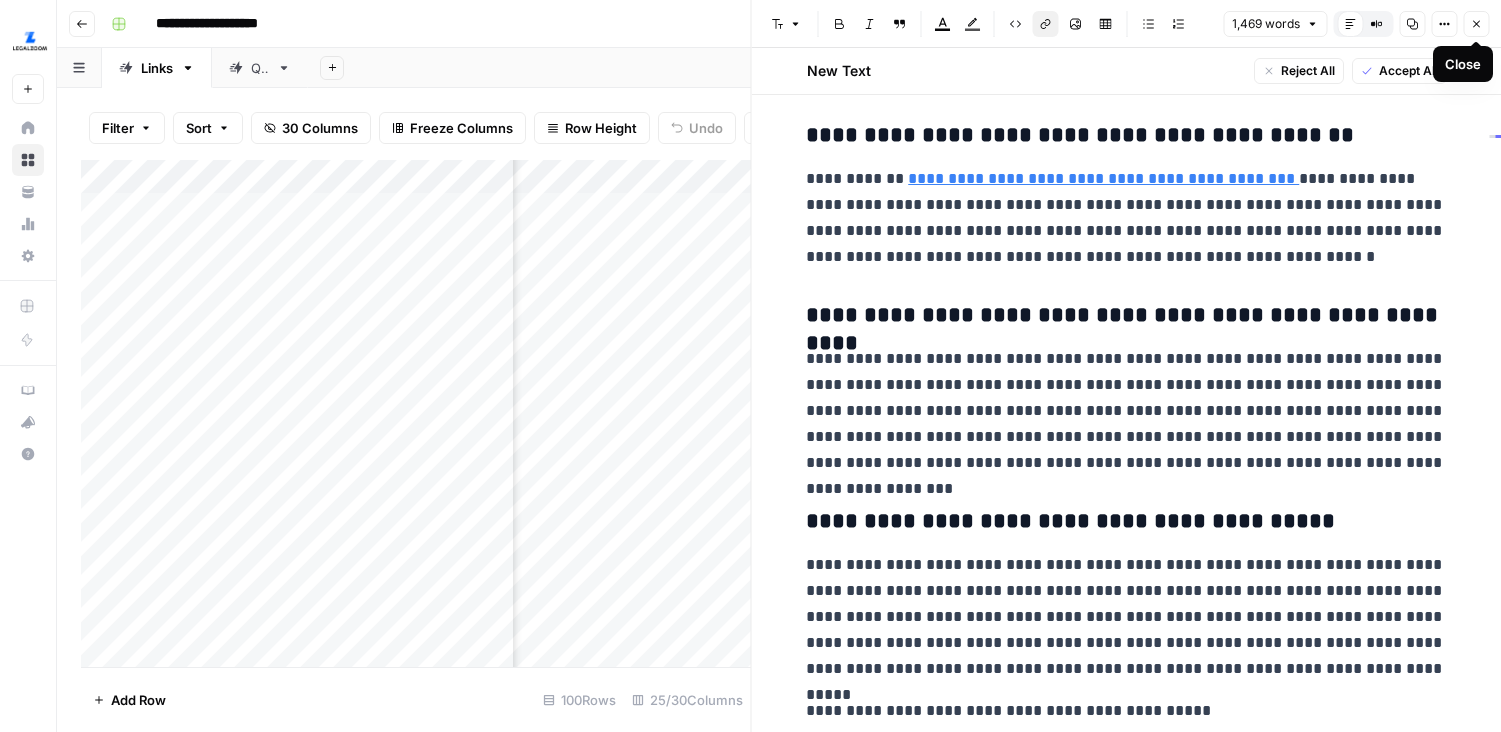 click 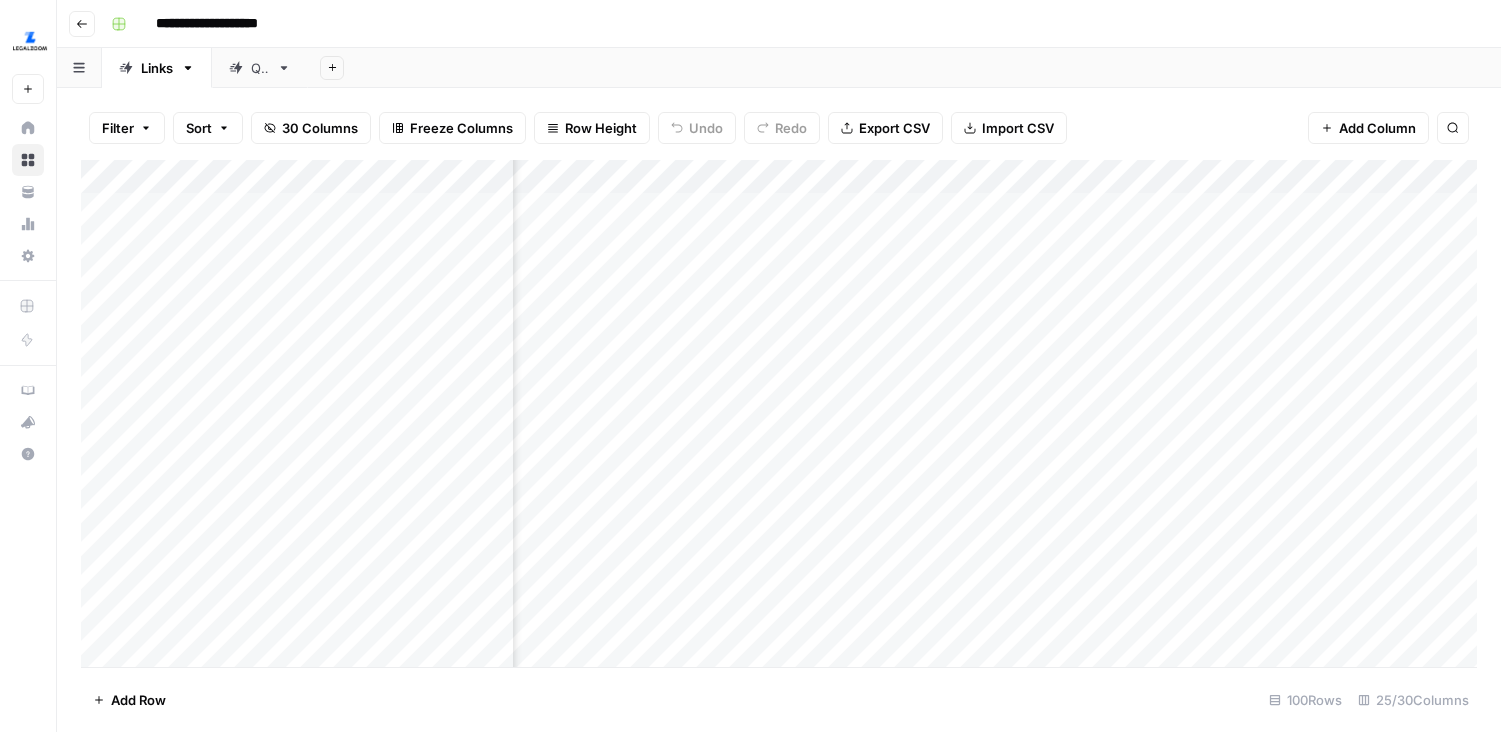 click on "Add Column" at bounding box center (779, 413) 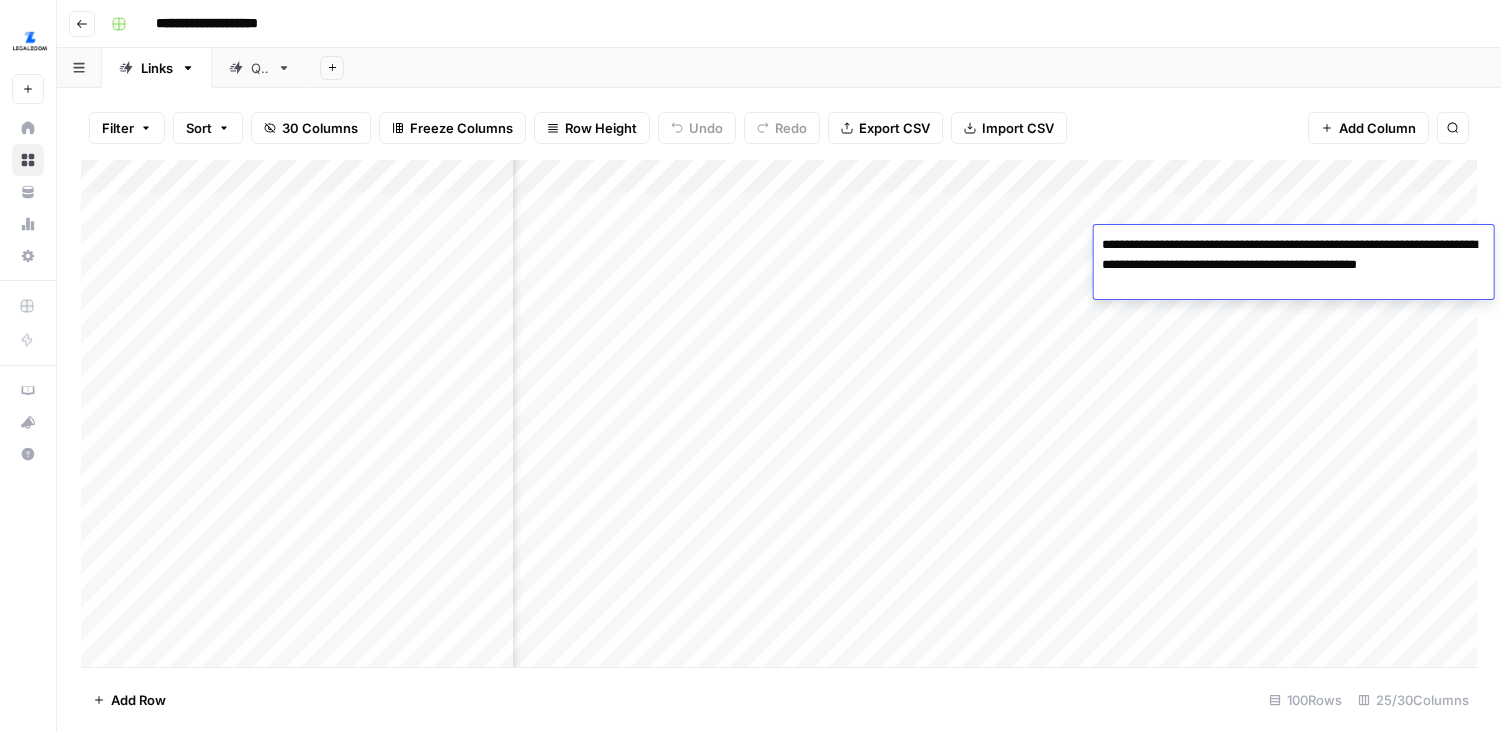 click on "**********" at bounding box center [1294, 265] 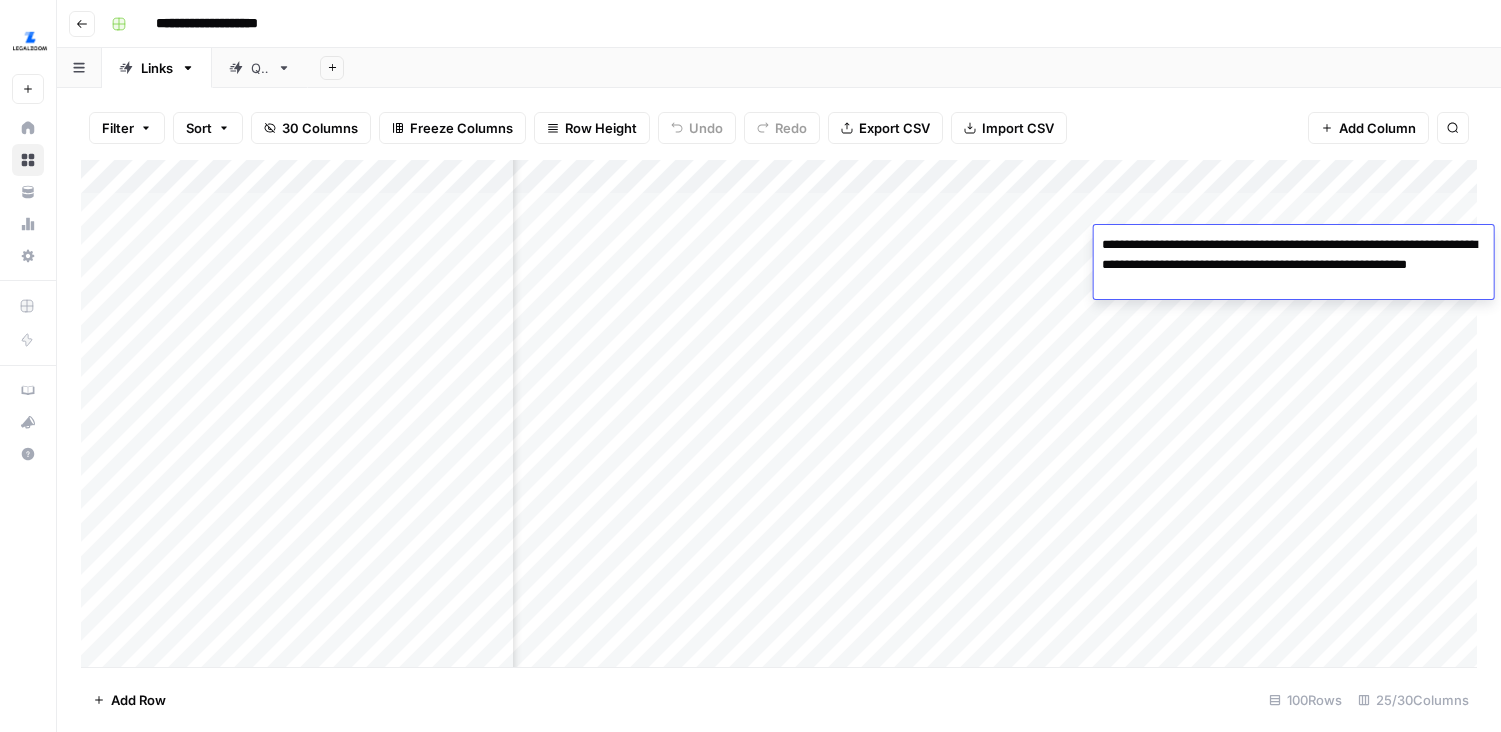 type on "**********" 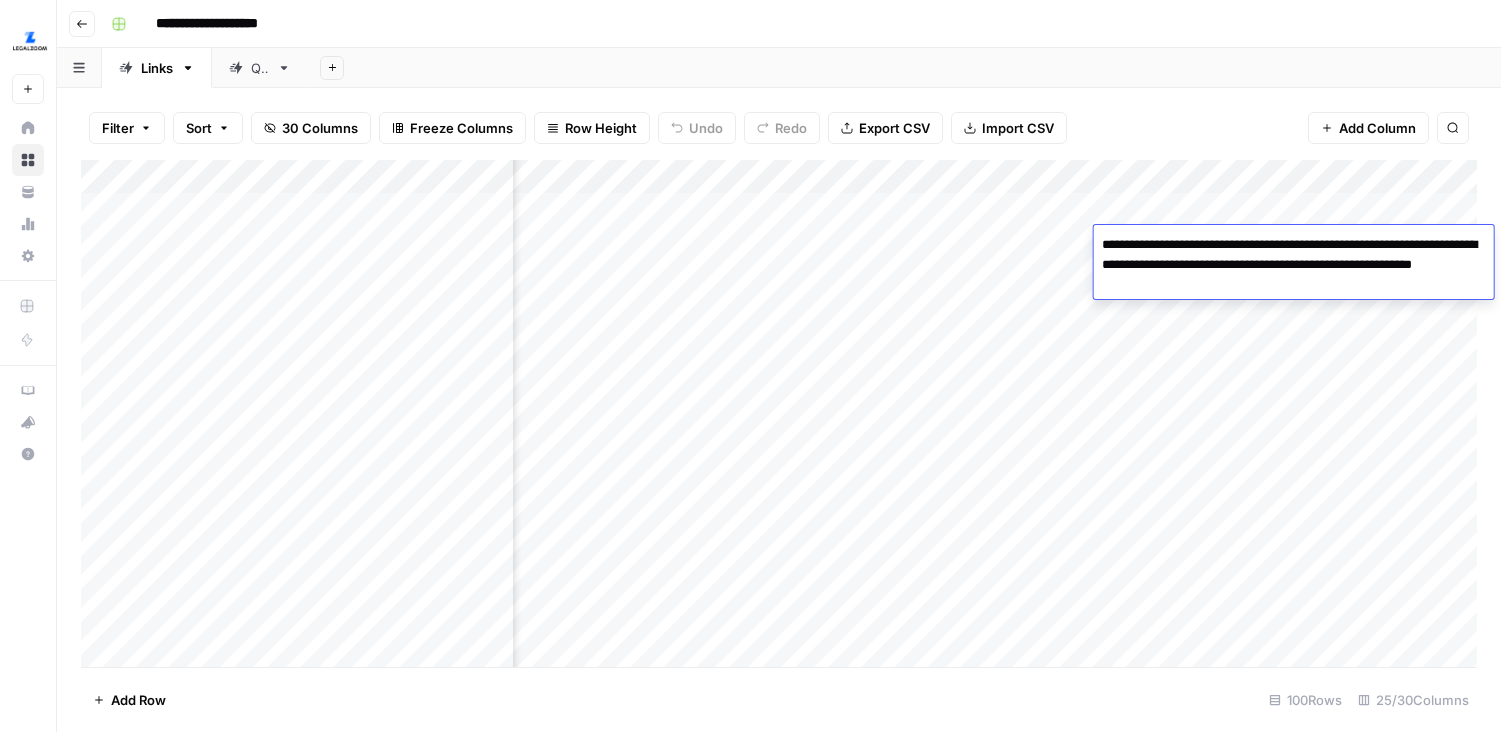 click on "Add Column" at bounding box center (779, 413) 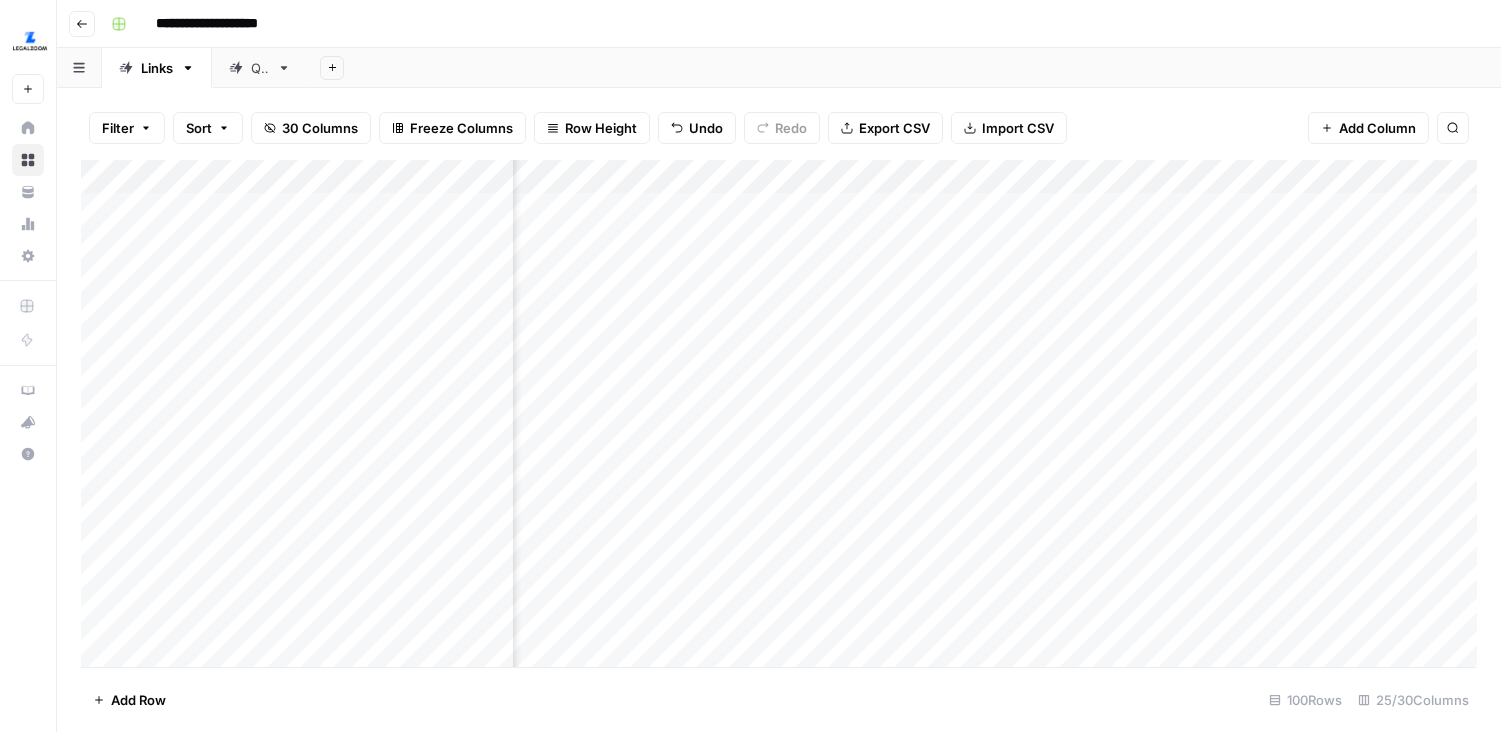 click on "Add Column" at bounding box center [779, 413] 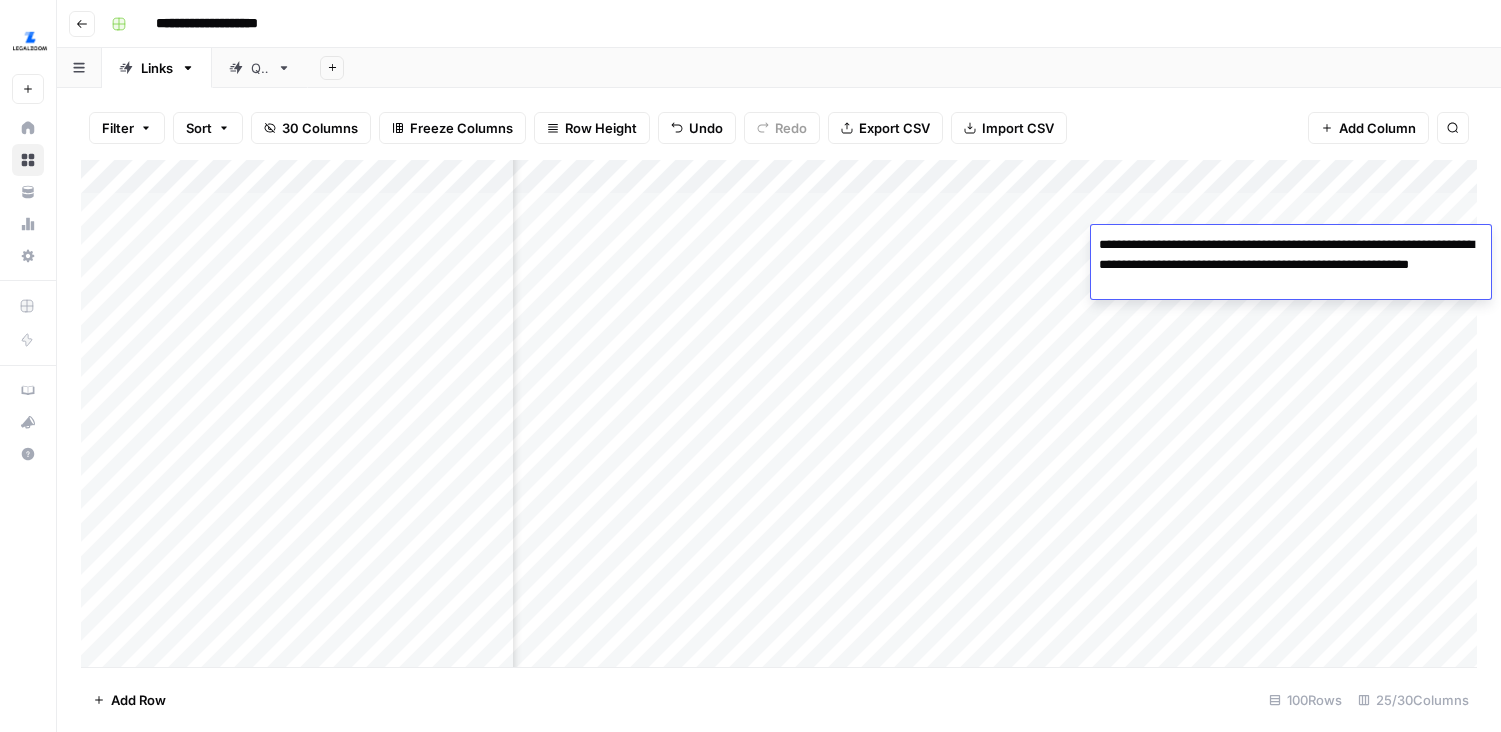click on "**********" at bounding box center [1291, 265] 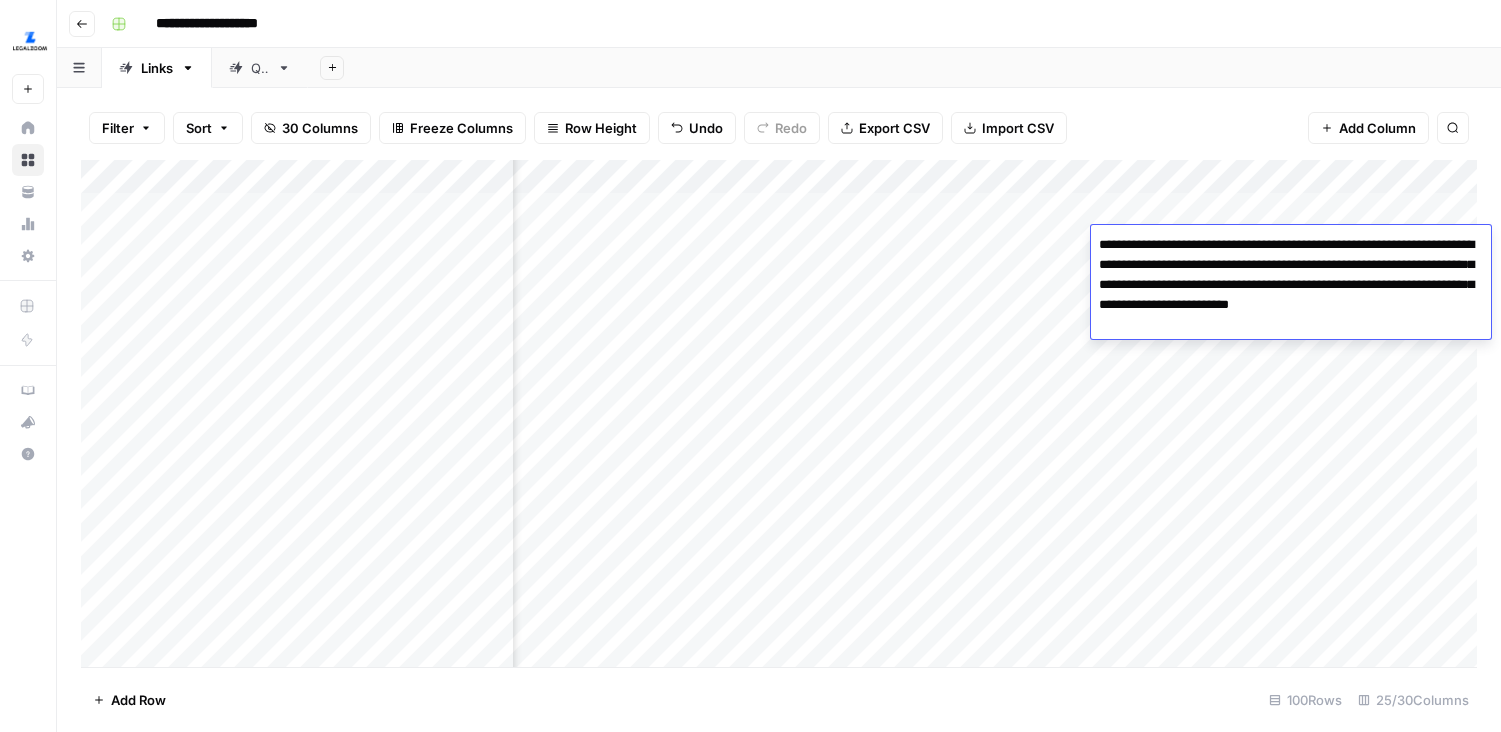 click on "**********" at bounding box center [1291, 285] 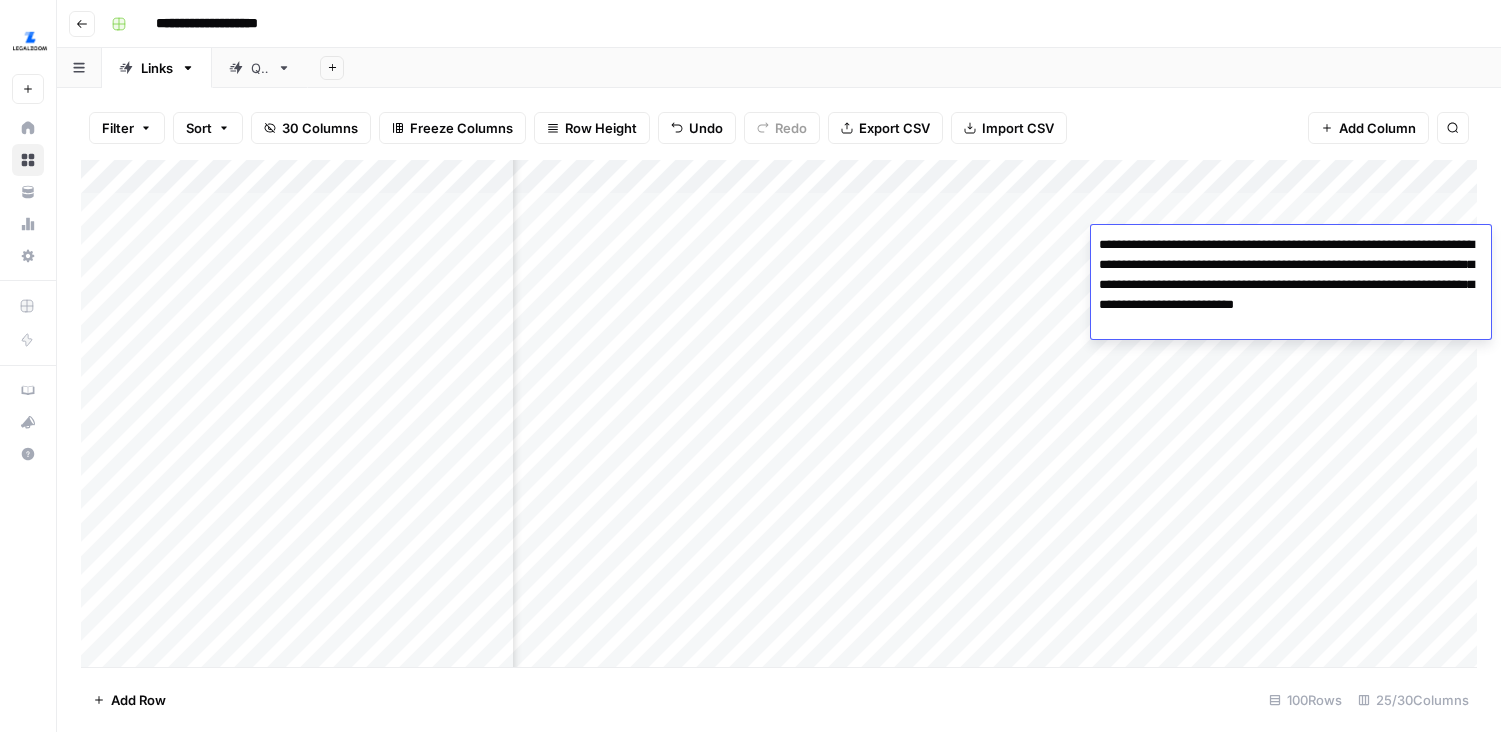 type on "**********" 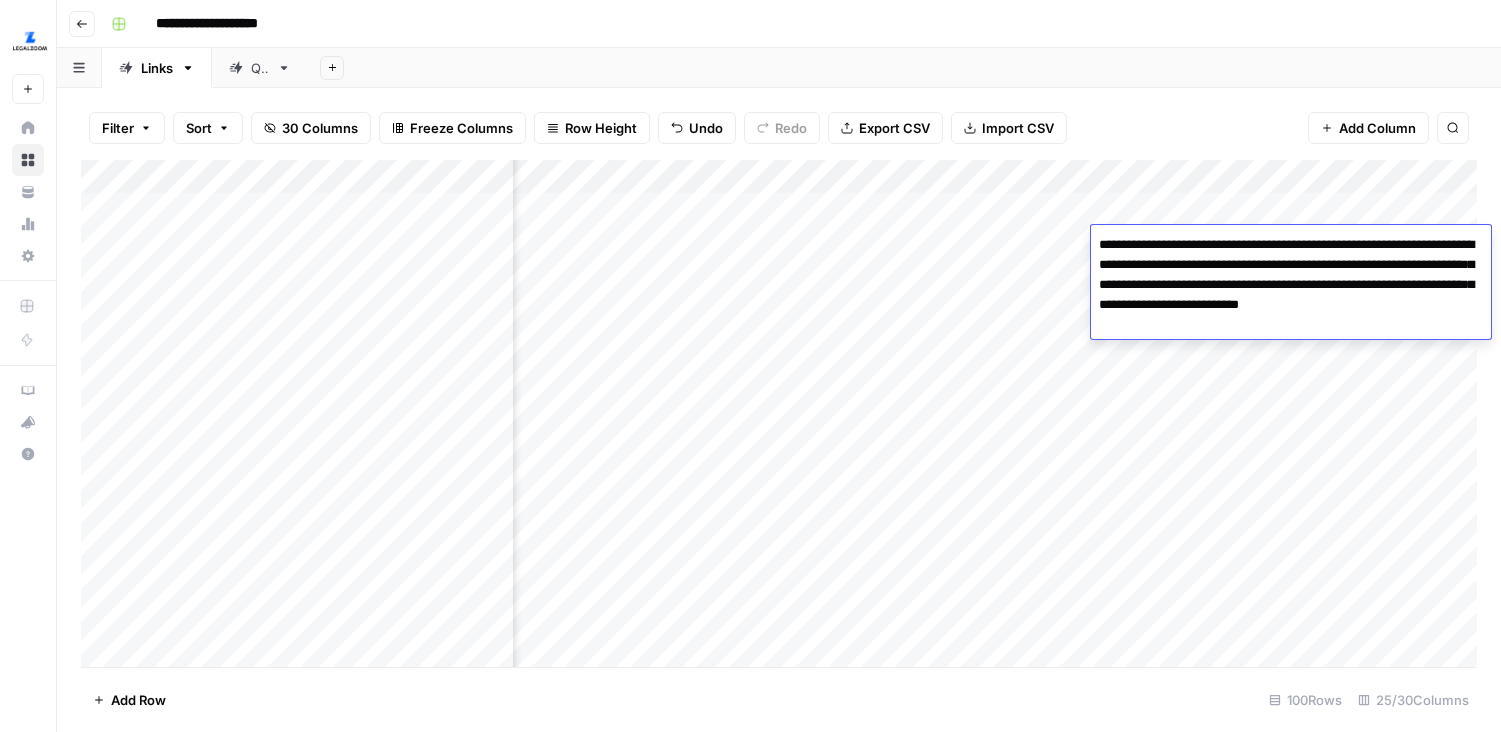 click on "Add Column" at bounding box center (779, 413) 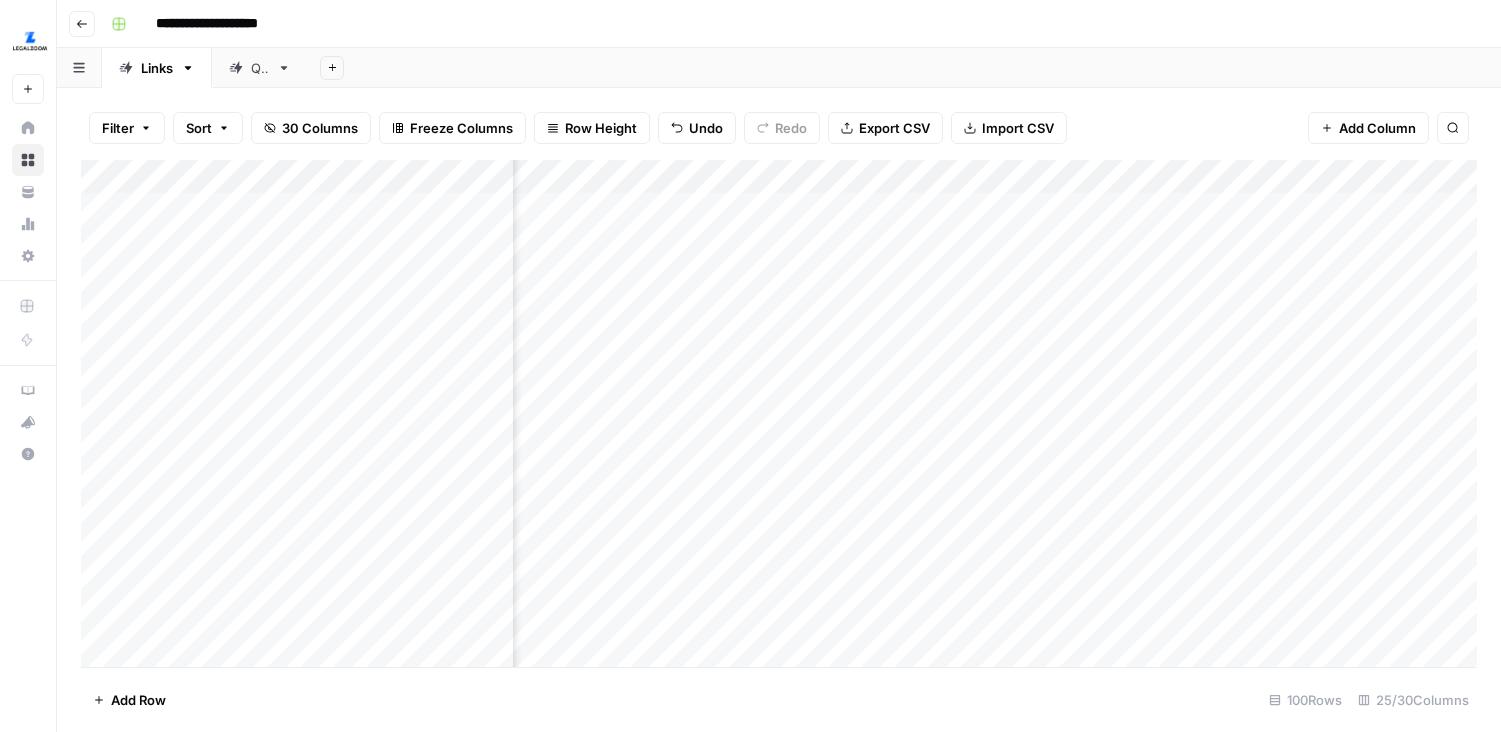 scroll, scrollTop: 0, scrollLeft: 4104, axis: horizontal 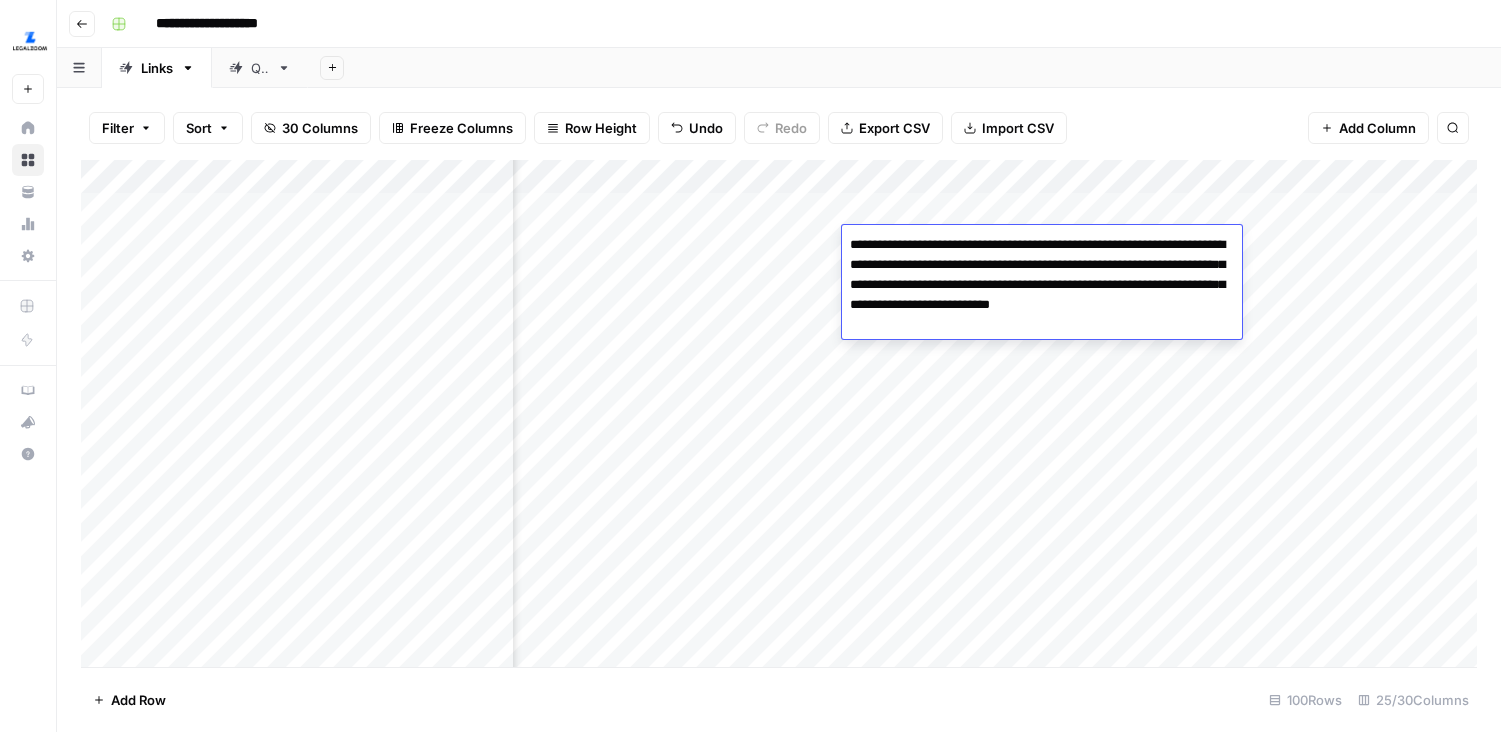 click on "**********" at bounding box center [1042, 285] 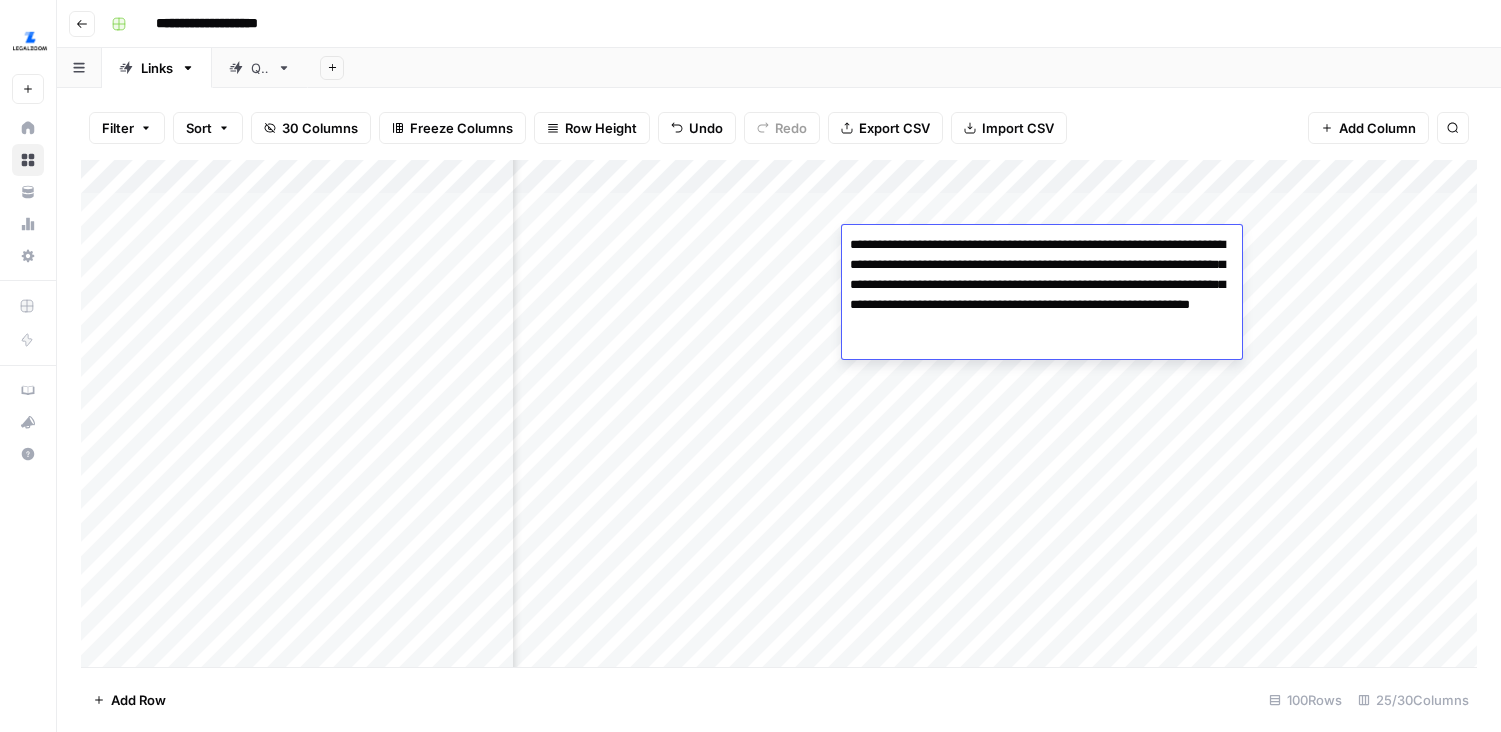 type on "**********" 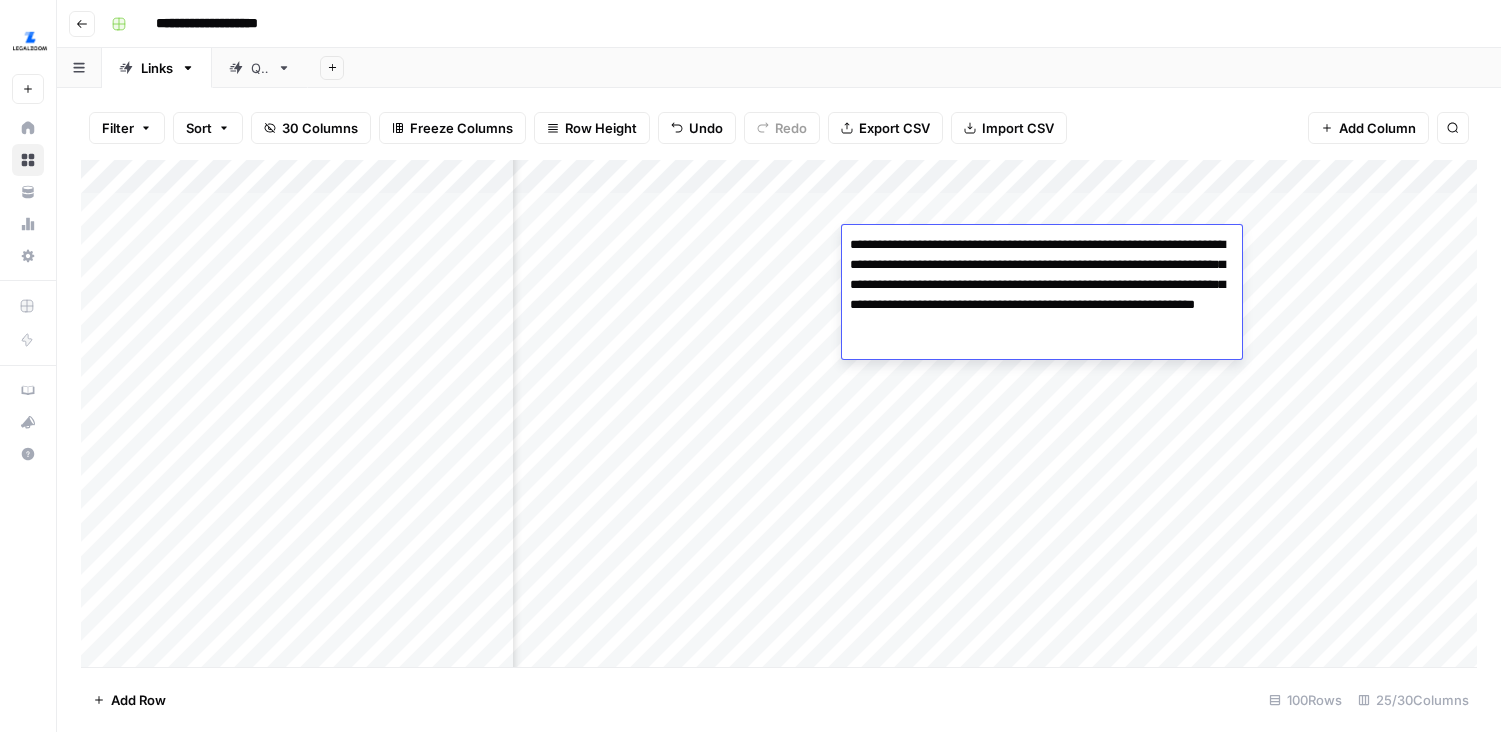 click on "Add Column" at bounding box center [779, 413] 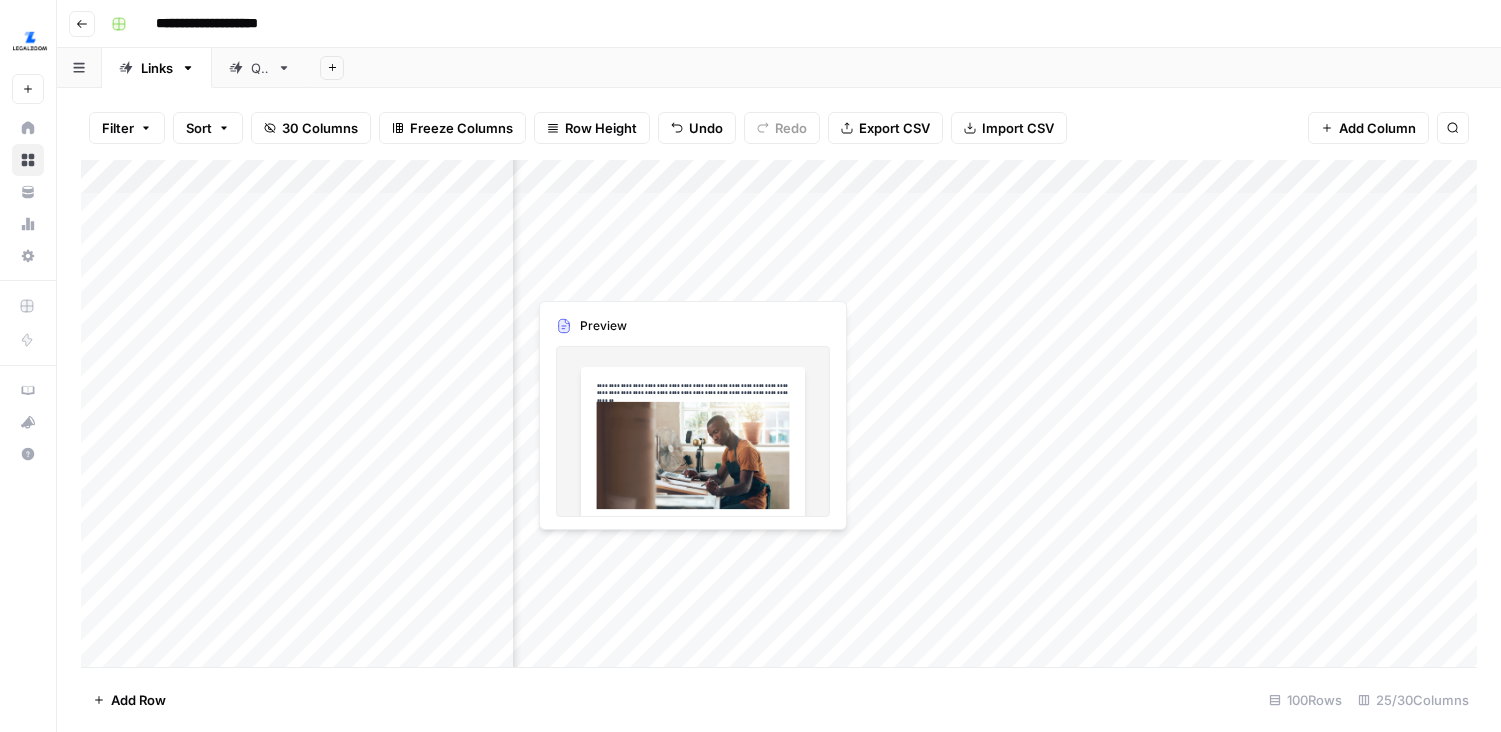 click on "Add Column" at bounding box center [779, 413] 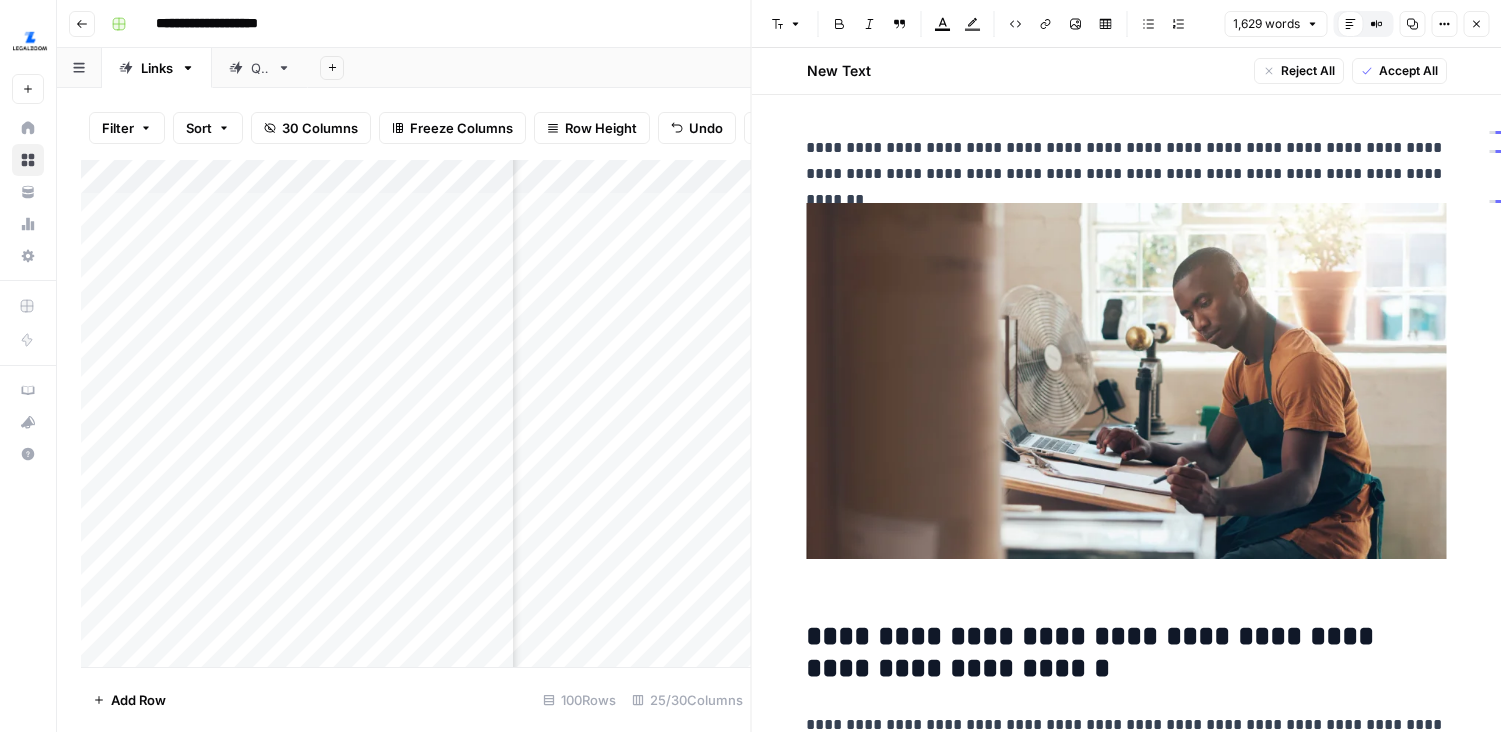click on "Add Column" at bounding box center (416, 413) 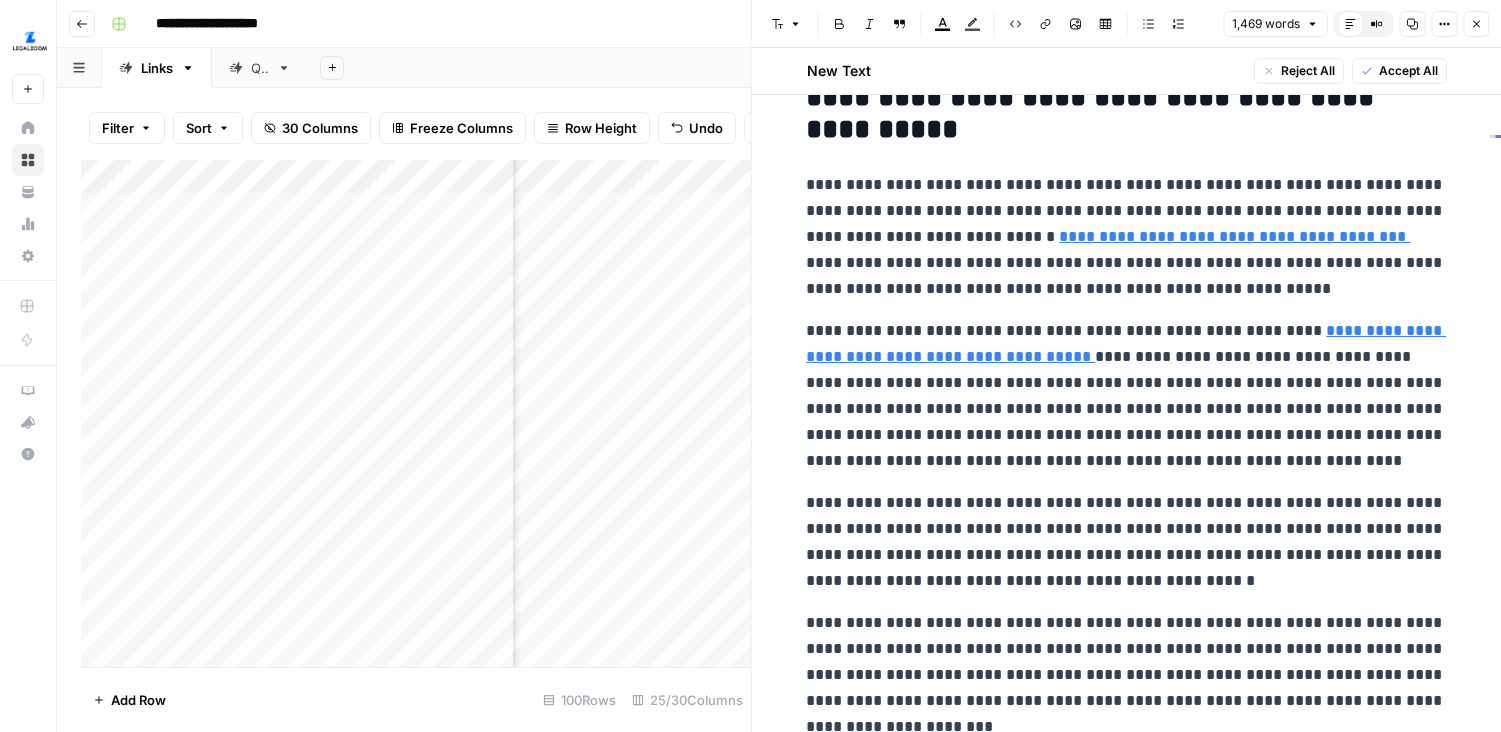 scroll, scrollTop: 3112, scrollLeft: 0, axis: vertical 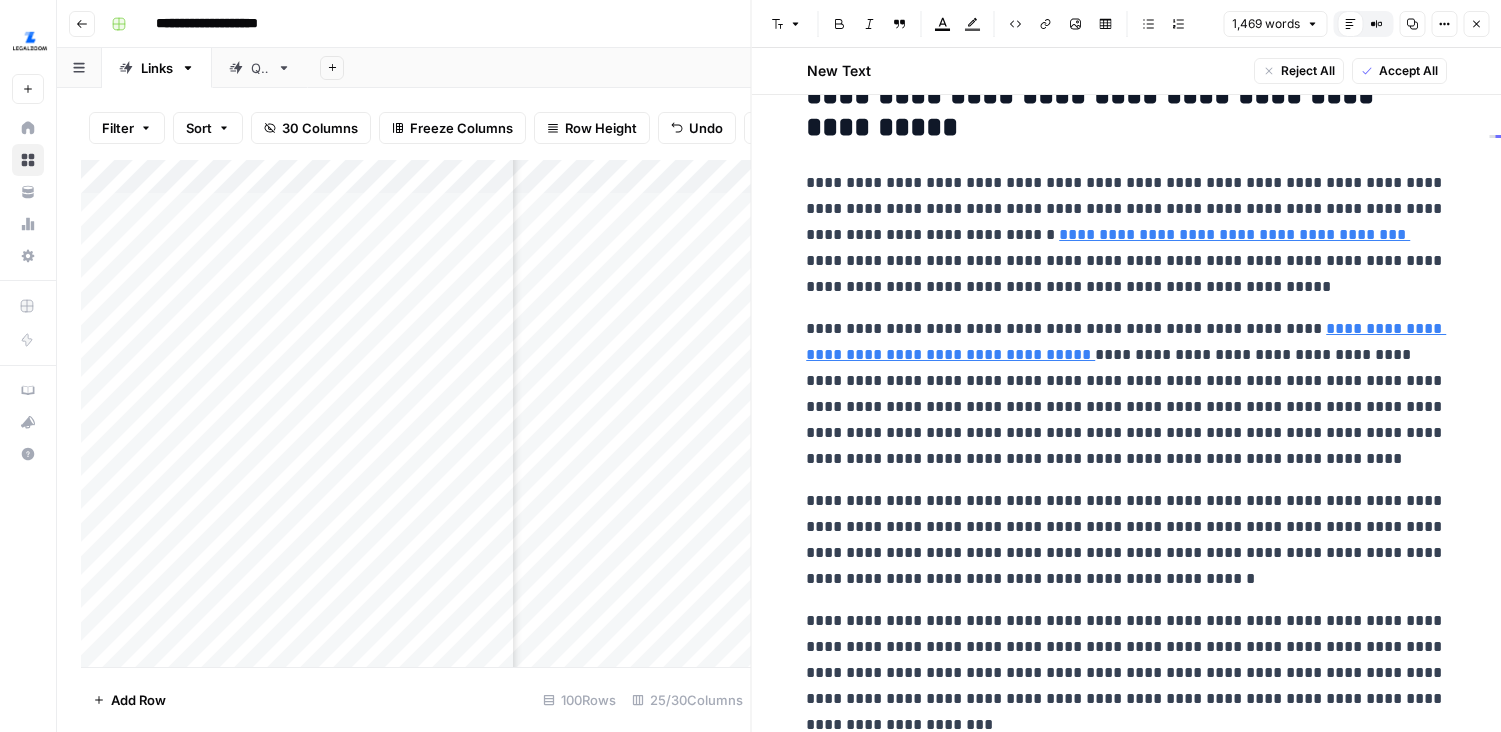 click at bounding box center [685, 243] 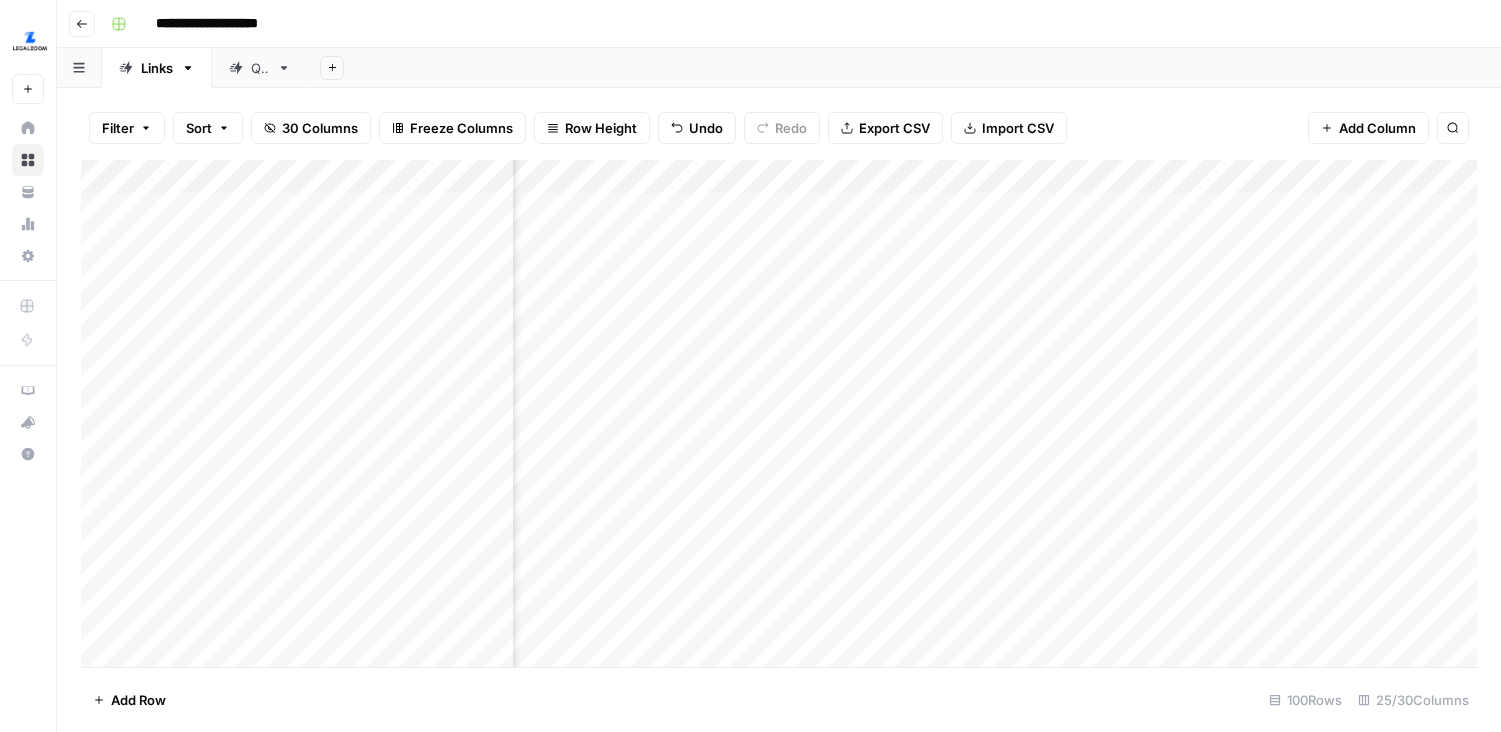 click on "Add Column" at bounding box center (779, 413) 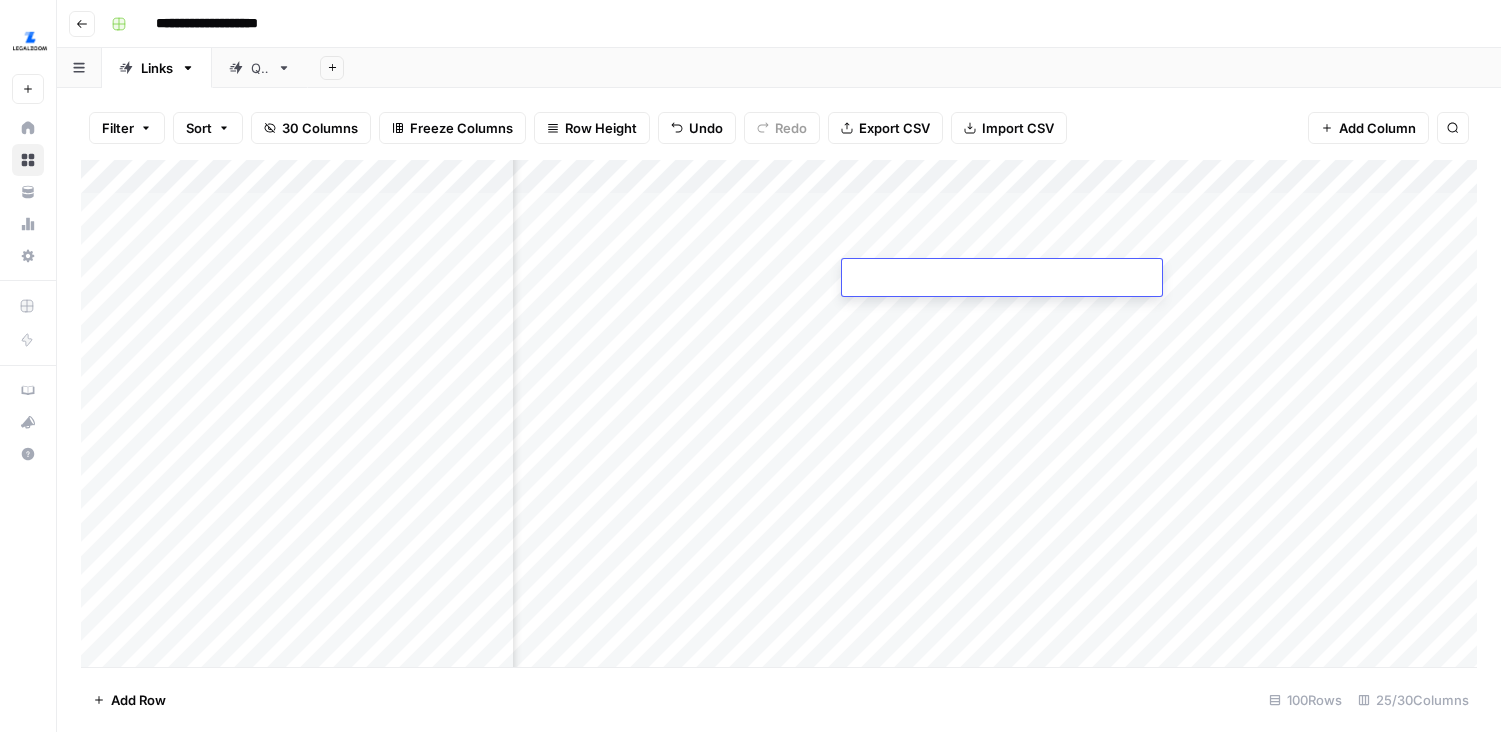 click on "Add Column" at bounding box center (779, 413) 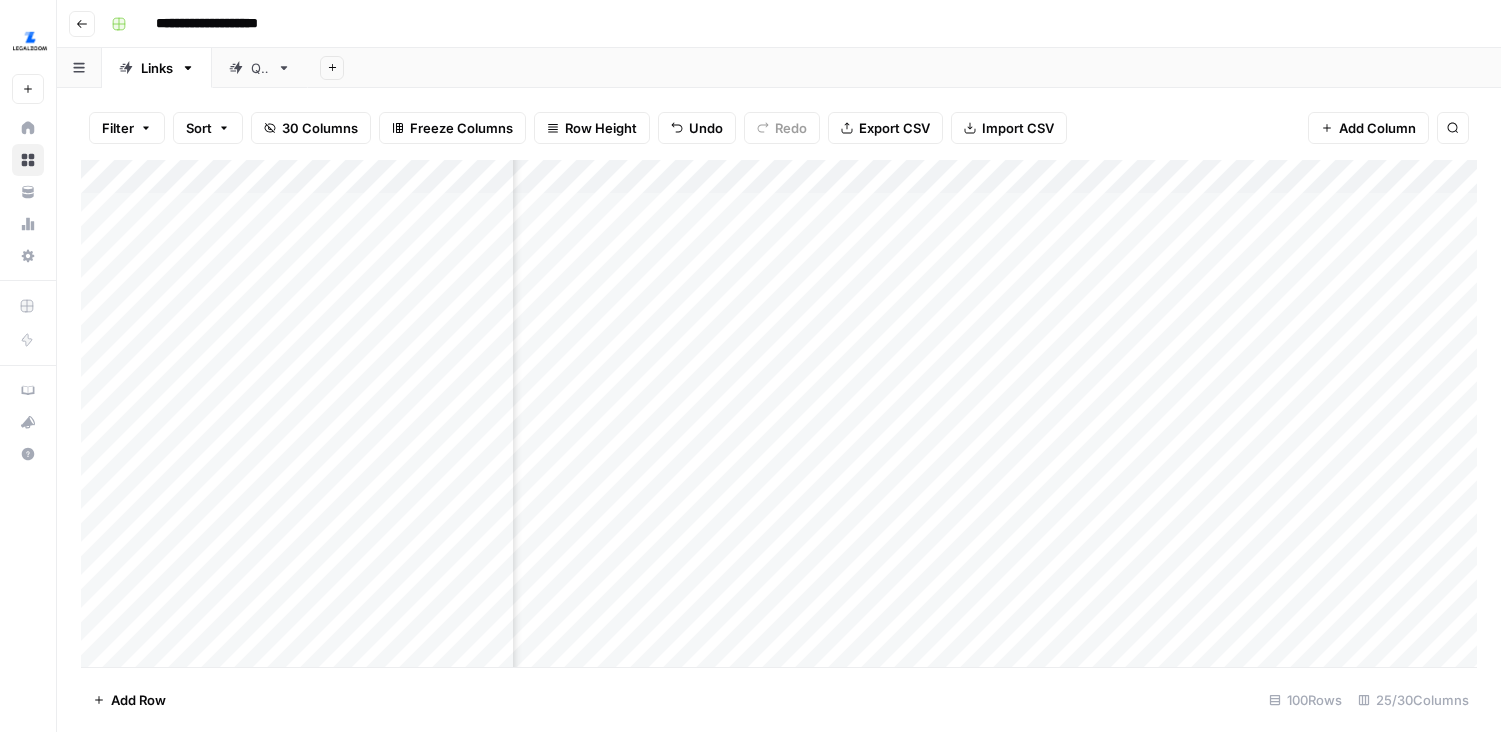 click on "Add Column" at bounding box center [779, 413] 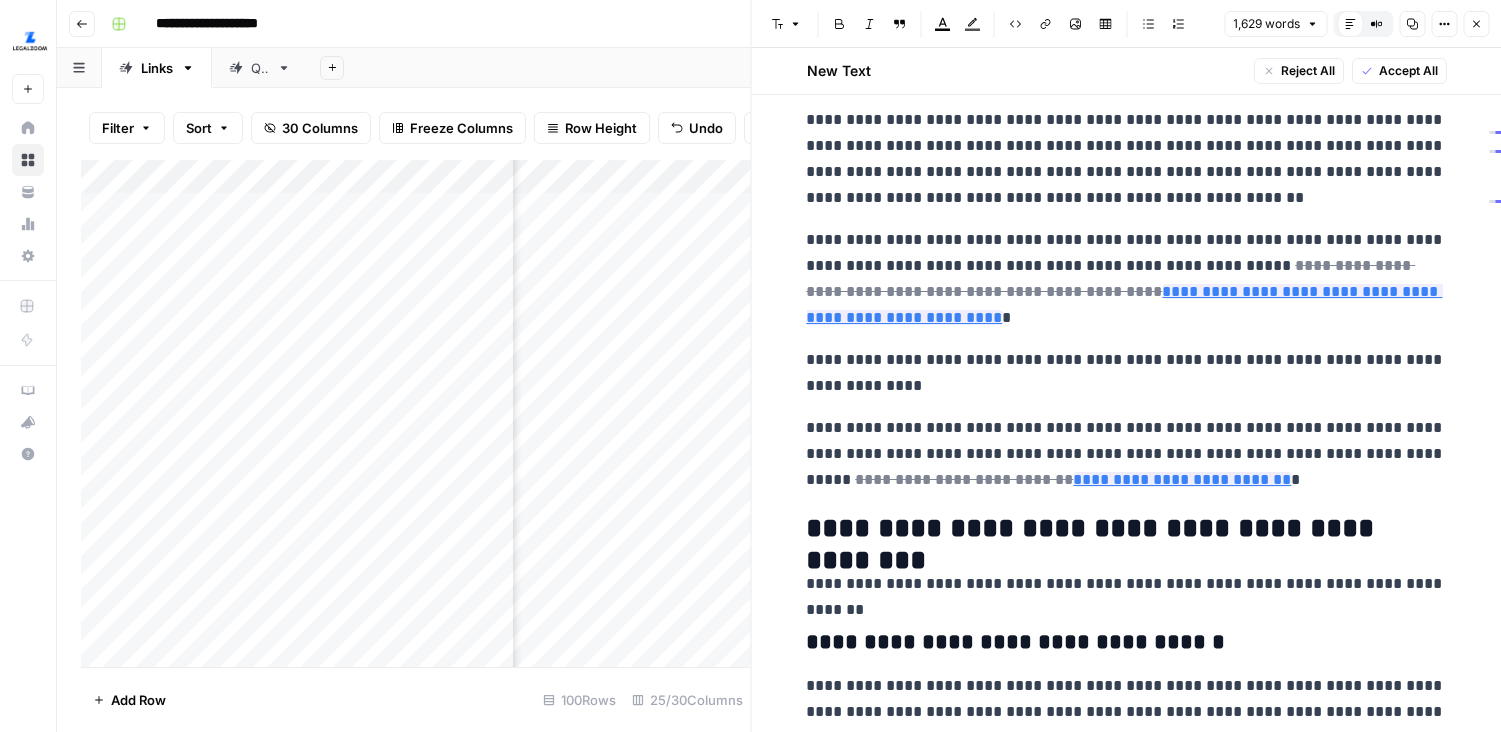 scroll, scrollTop: 606, scrollLeft: 0, axis: vertical 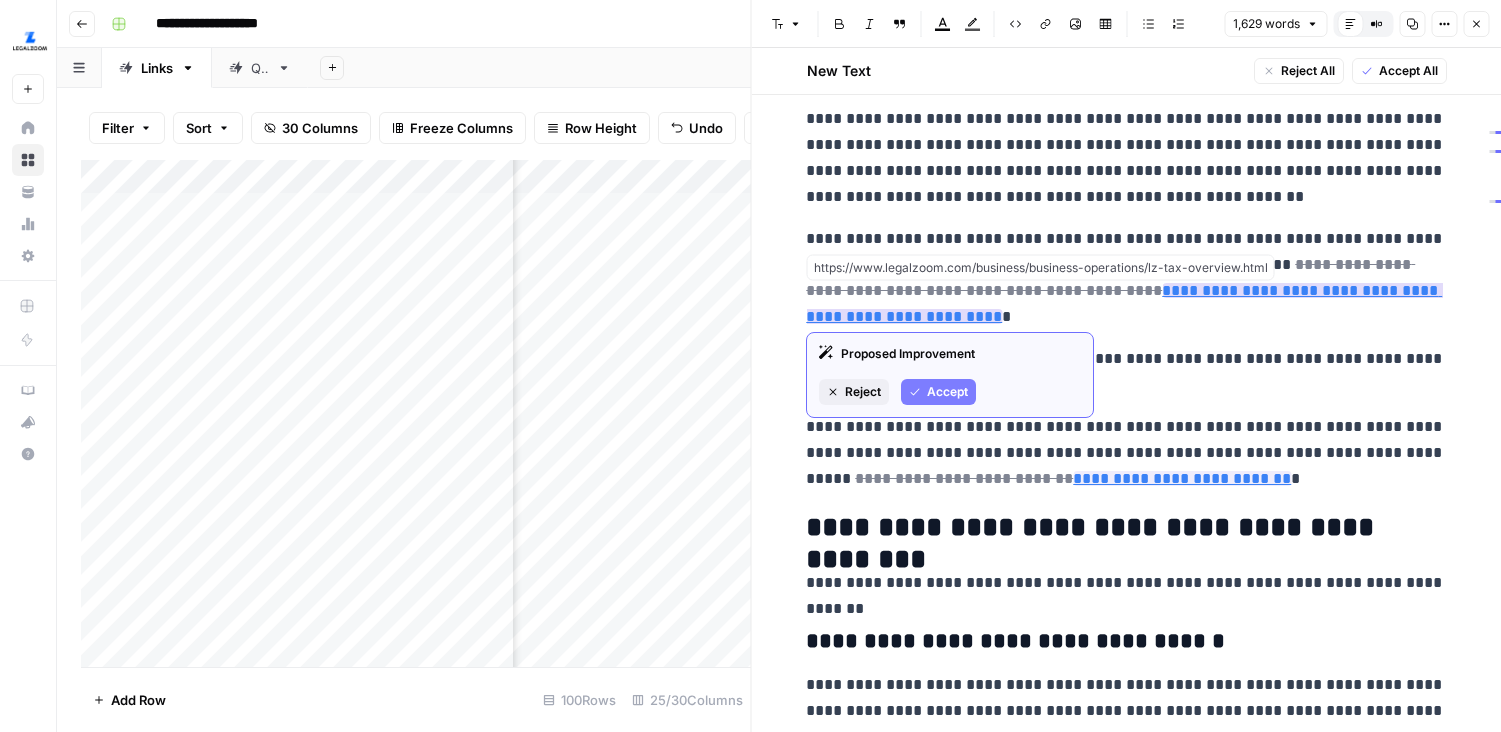 click on "**********" at bounding box center [1124, 303] 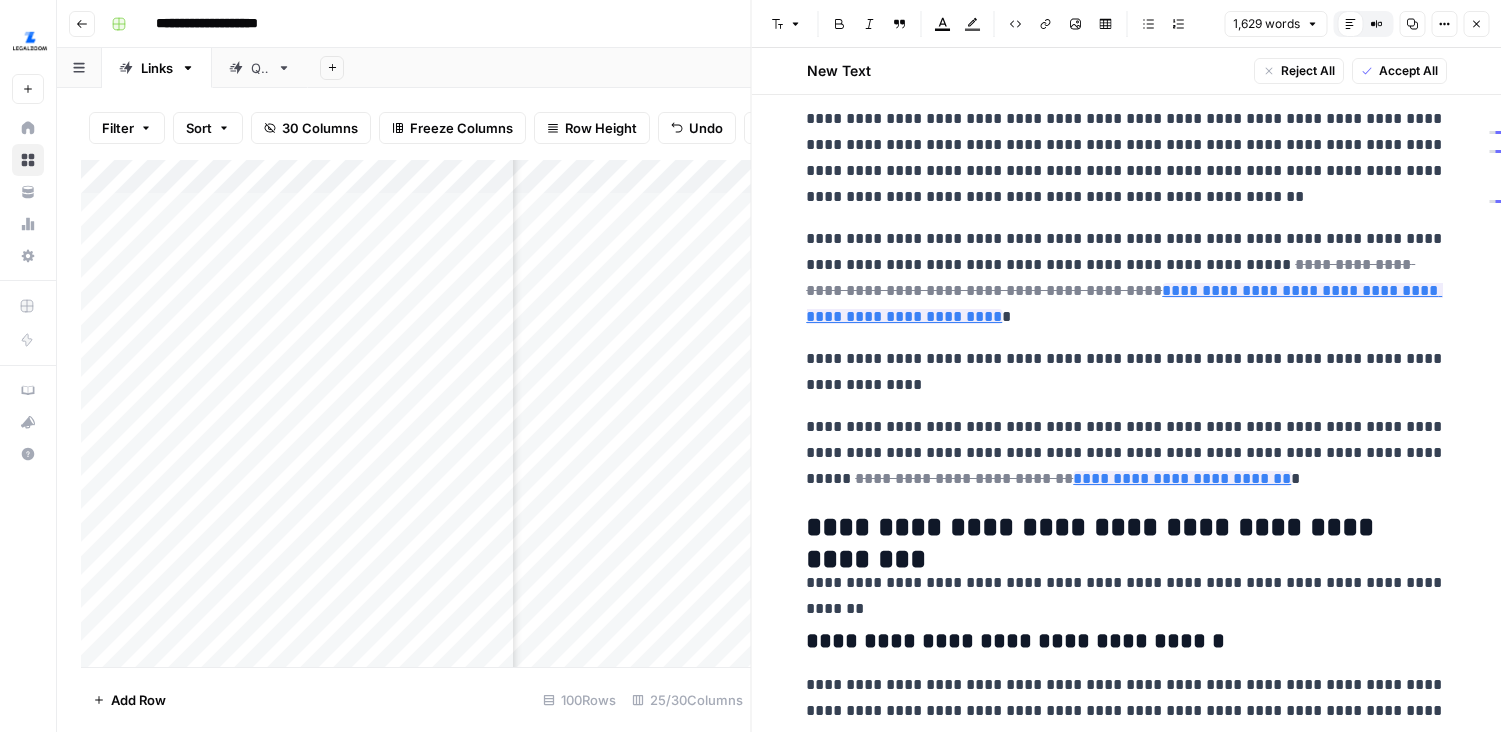 click on "**********" at bounding box center [1126, 372] 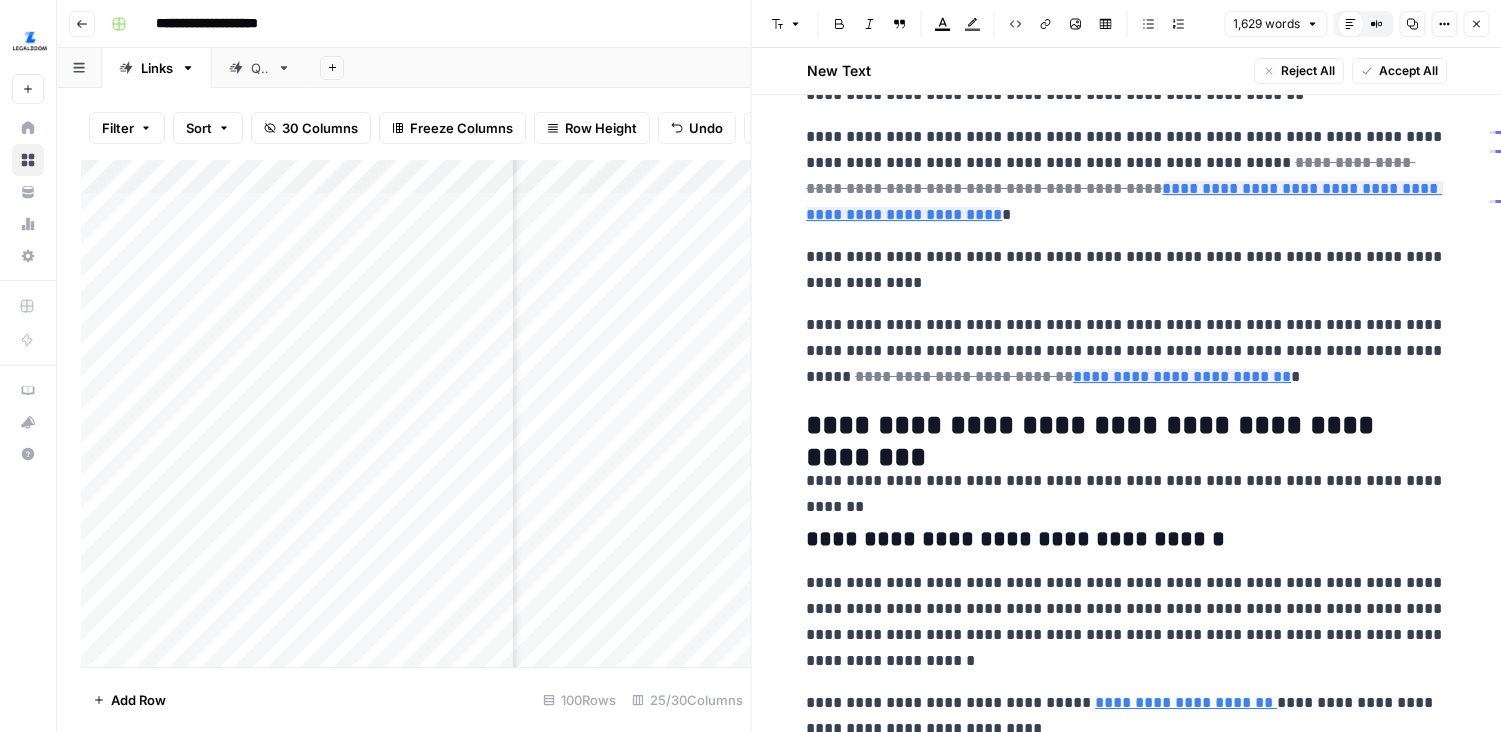 scroll, scrollTop: 710, scrollLeft: 0, axis: vertical 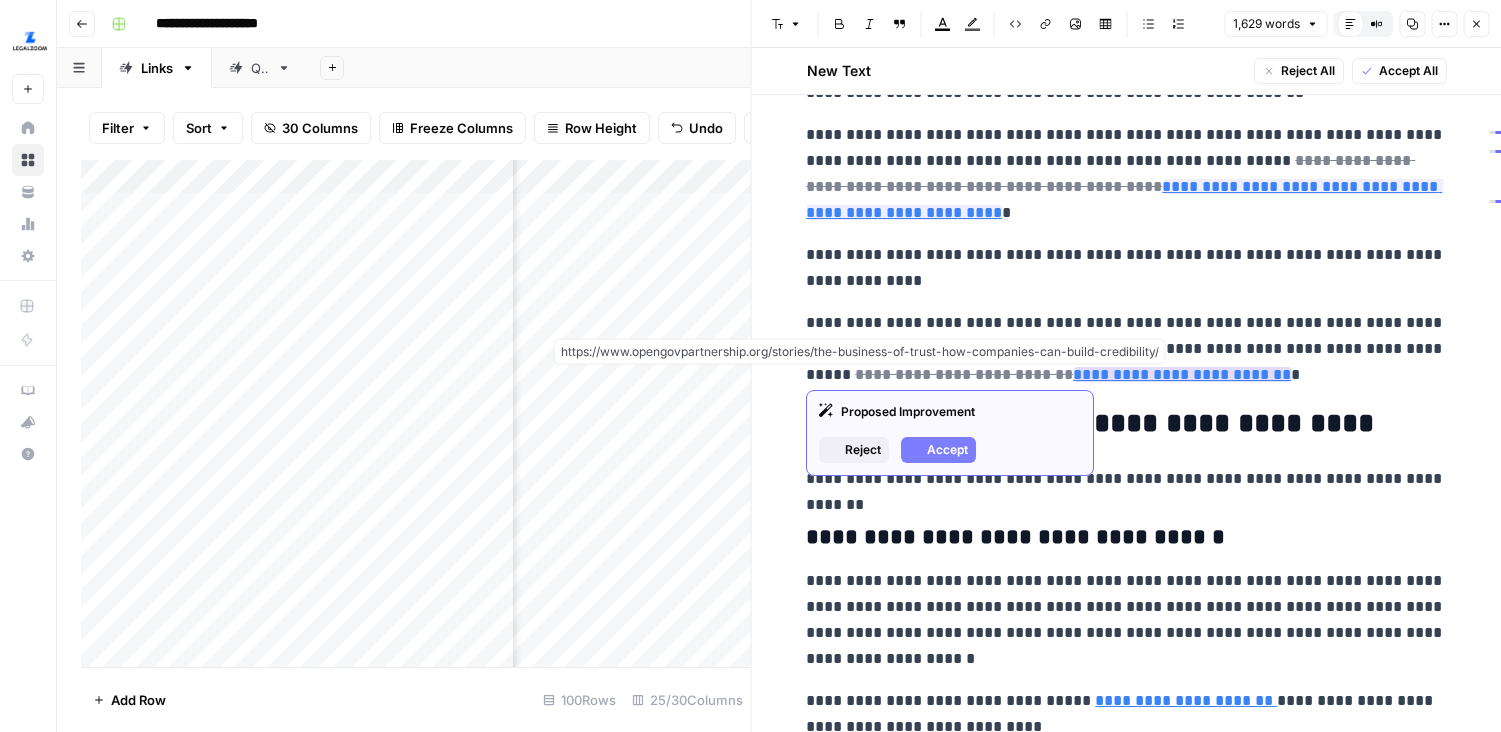 click on "**********" at bounding box center (1182, 374) 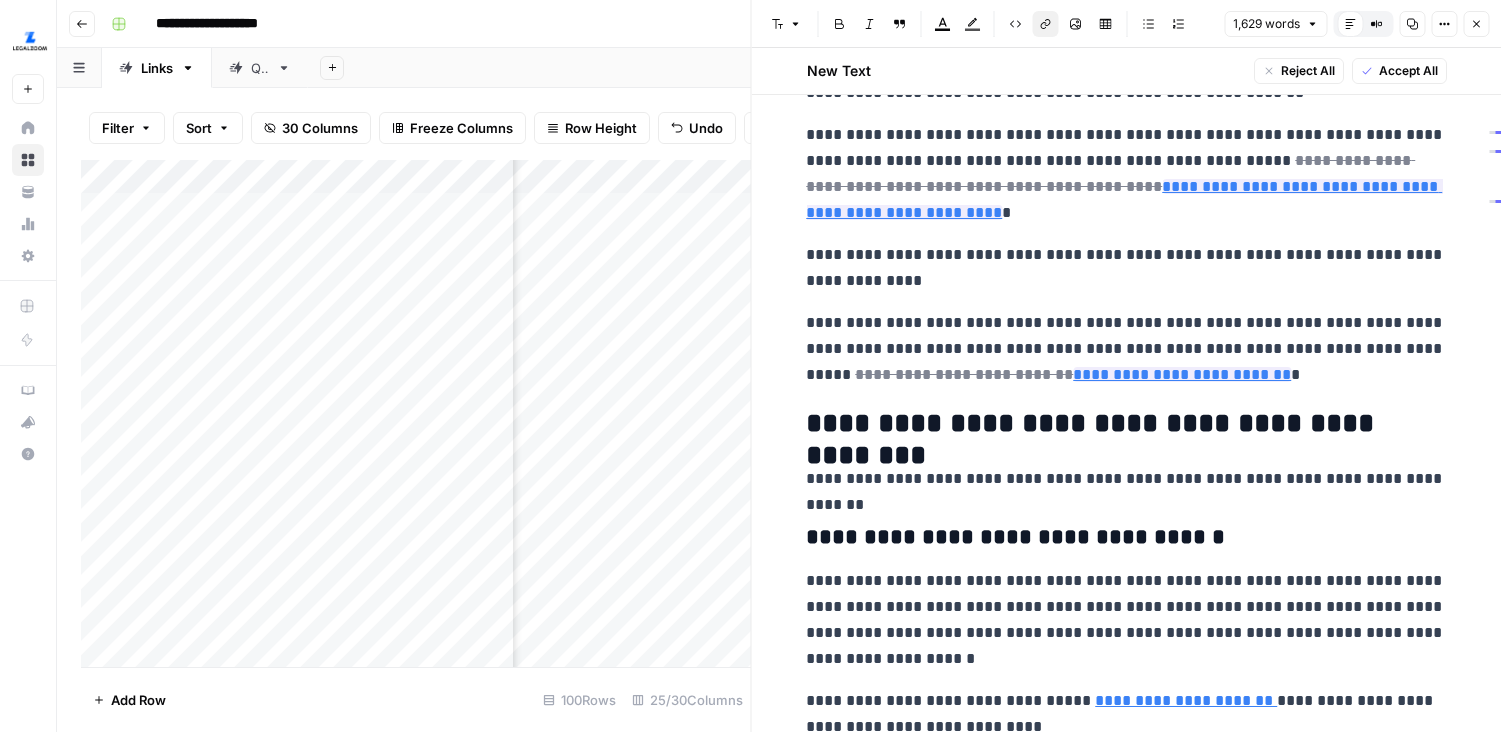 click on "**********" at bounding box center [1126, 349] 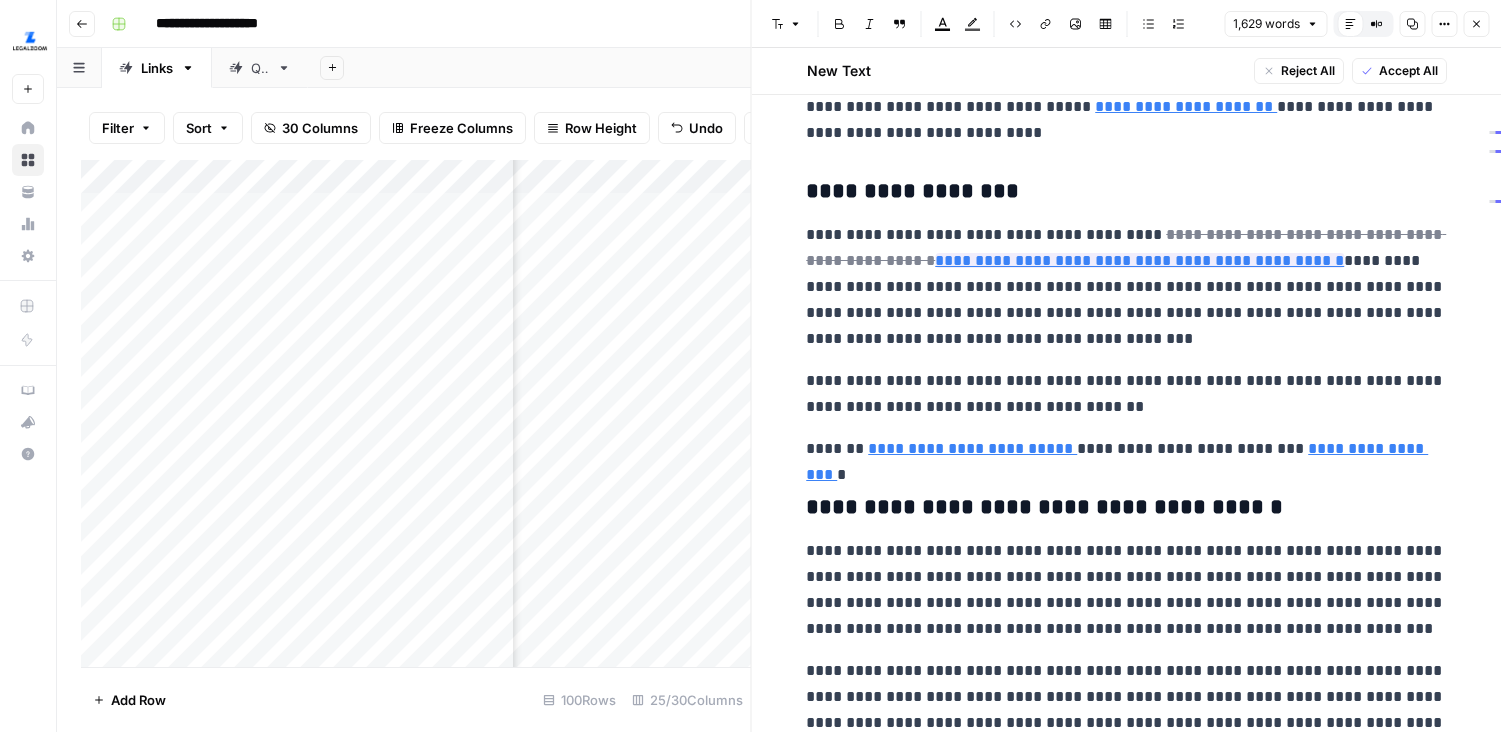 scroll, scrollTop: 1331, scrollLeft: 0, axis: vertical 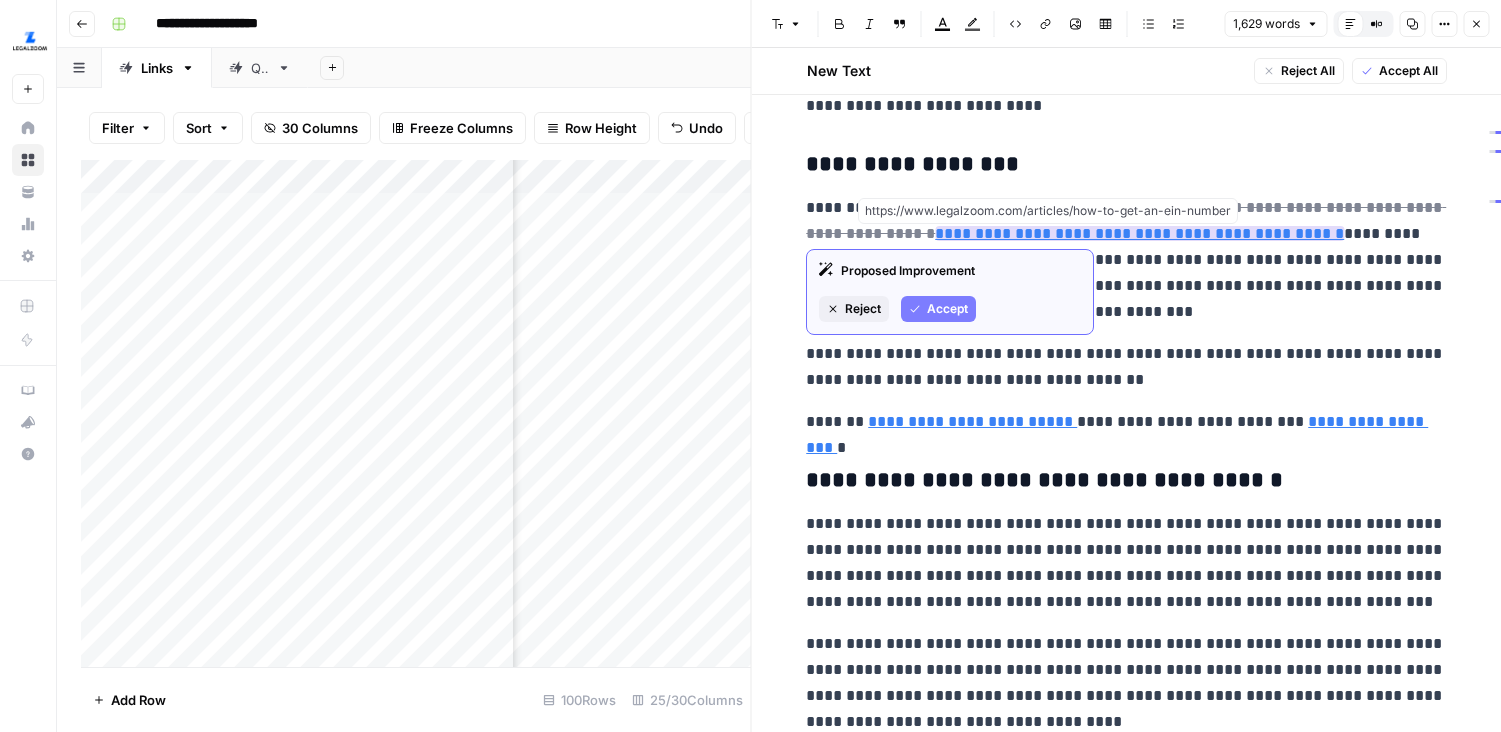 click on "**********" at bounding box center (1139, 233) 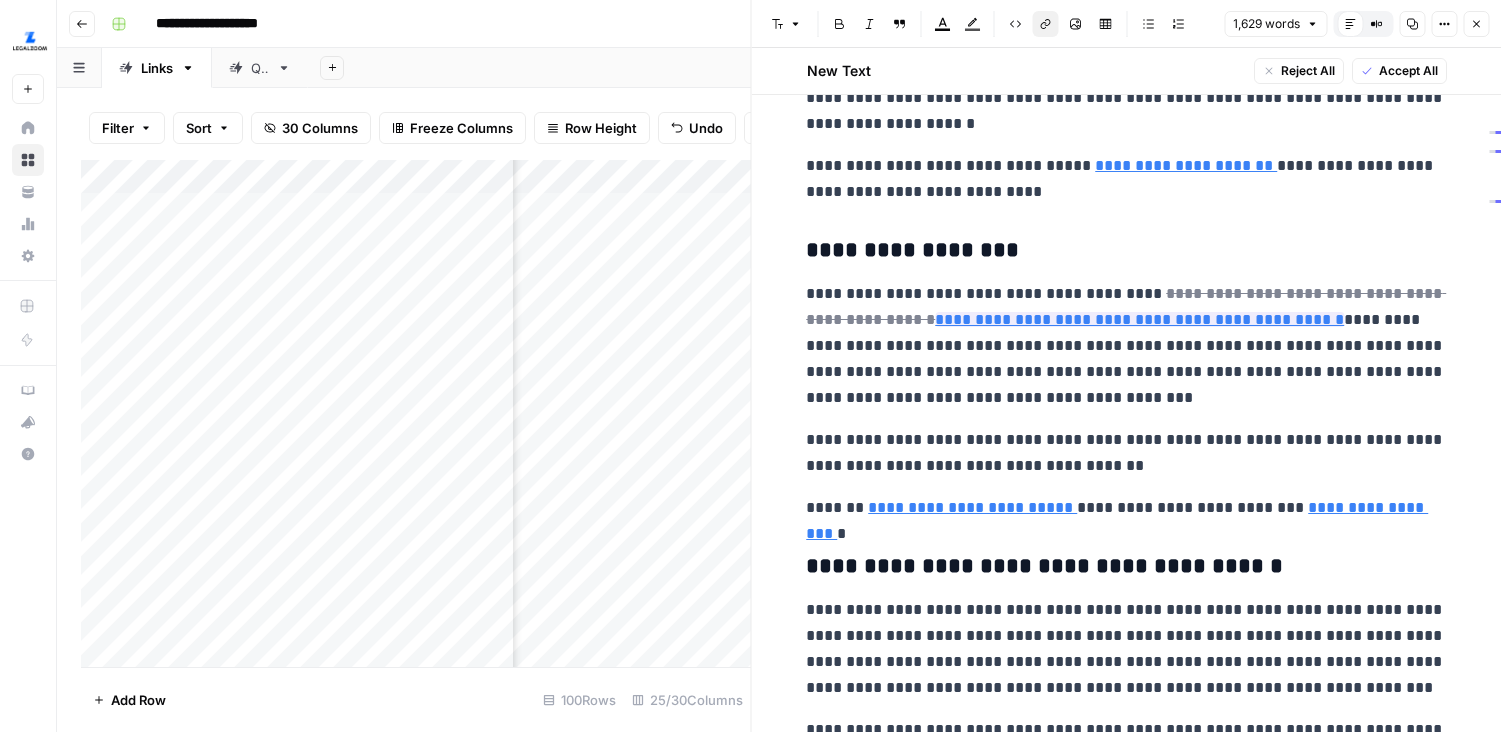 scroll, scrollTop: 1242, scrollLeft: 0, axis: vertical 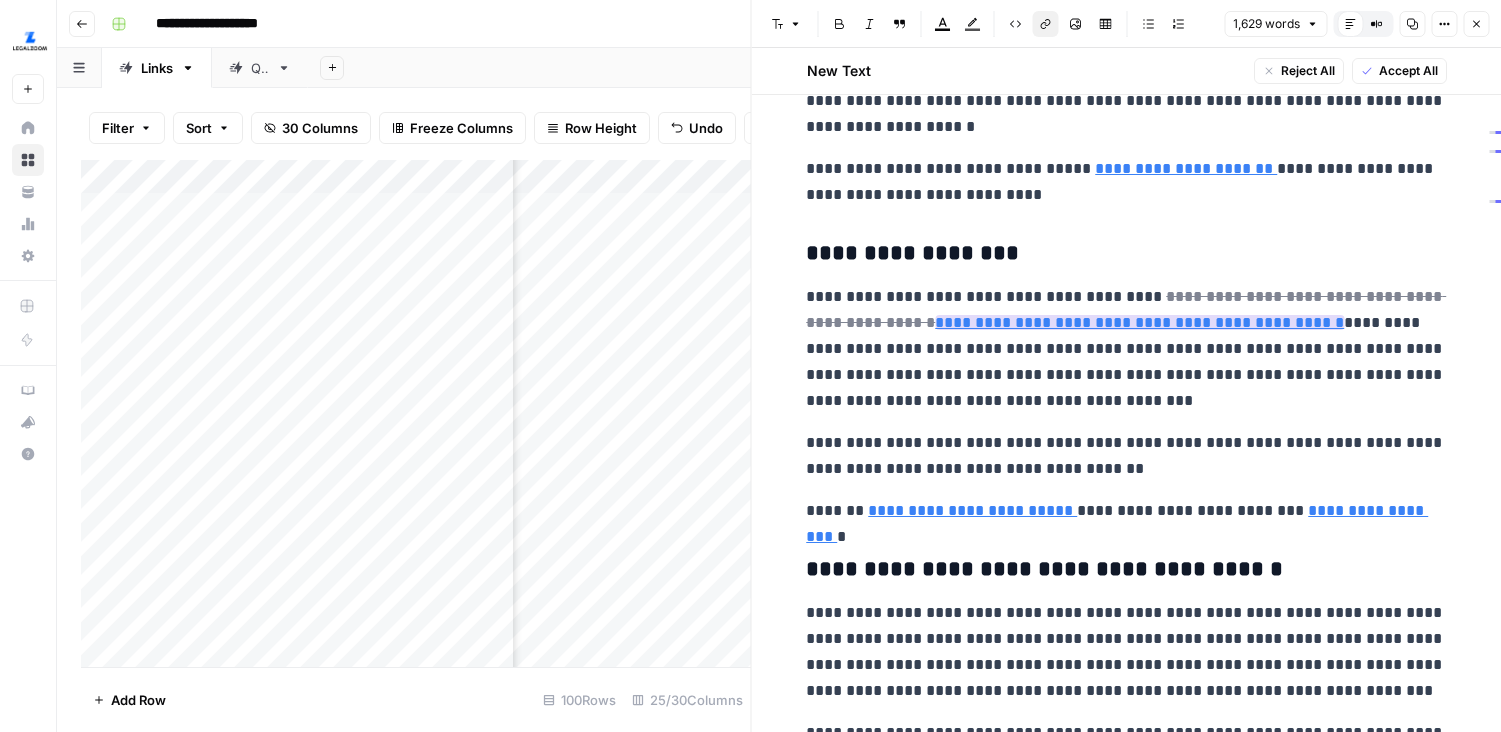 click on "**********" at bounding box center (1139, 322) 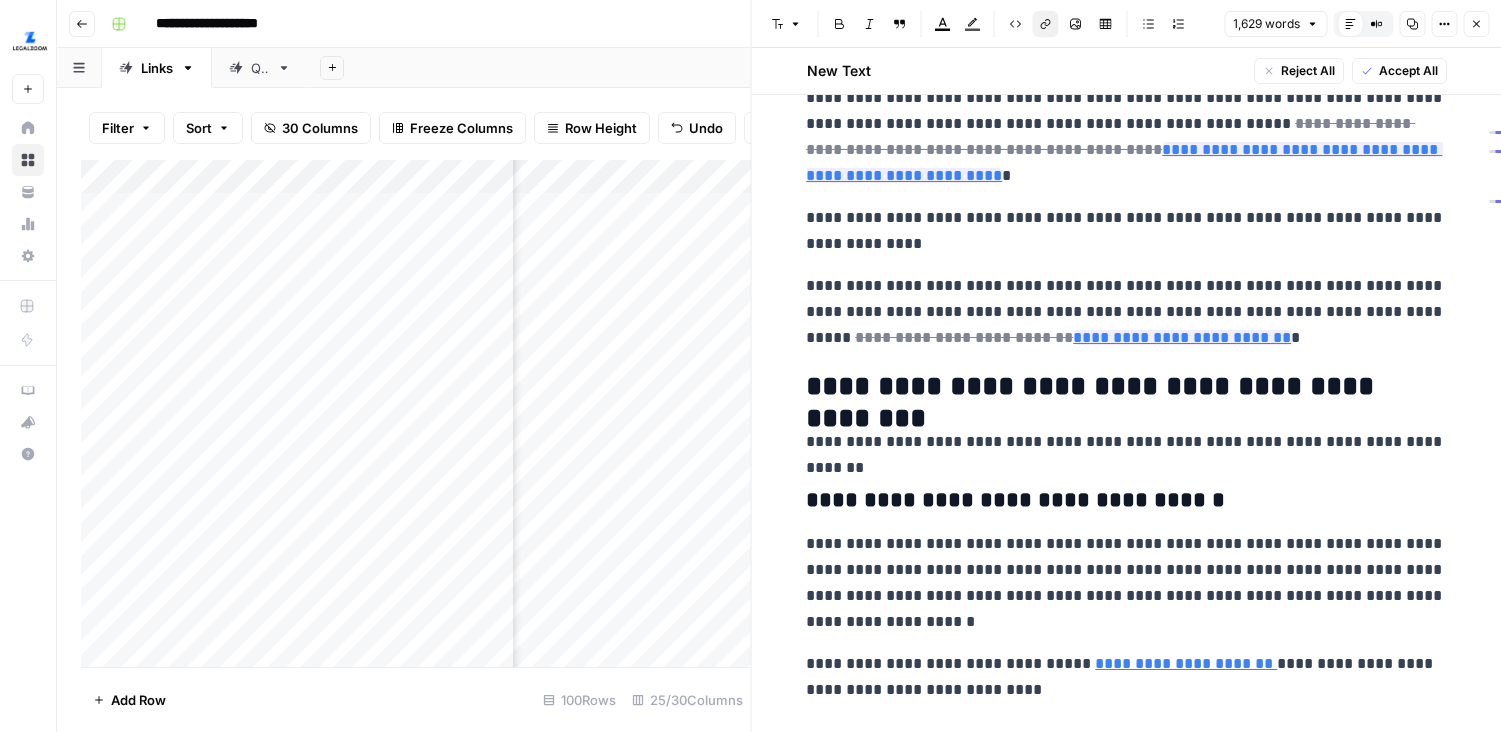 scroll, scrollTop: 732, scrollLeft: 0, axis: vertical 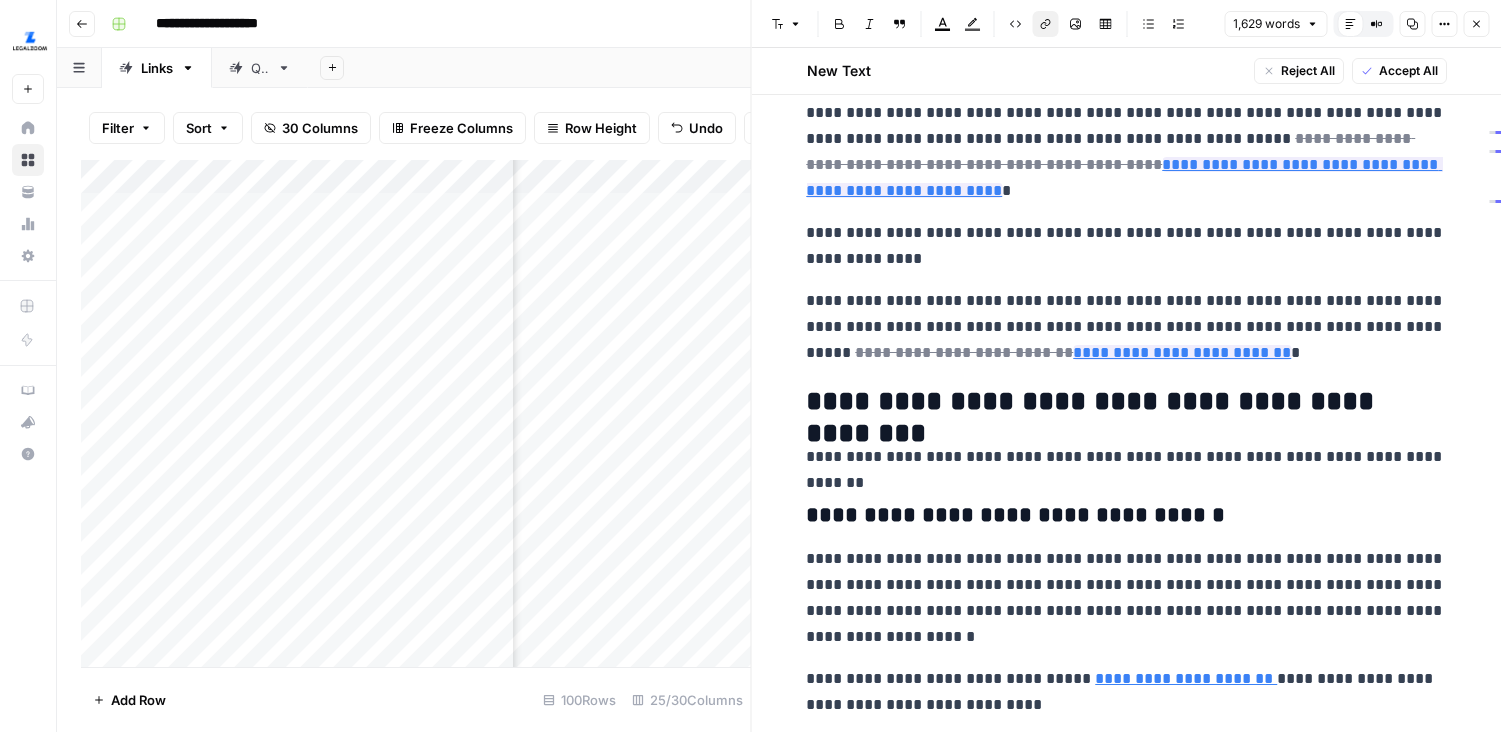 click on "Add Column" at bounding box center [416, 413] 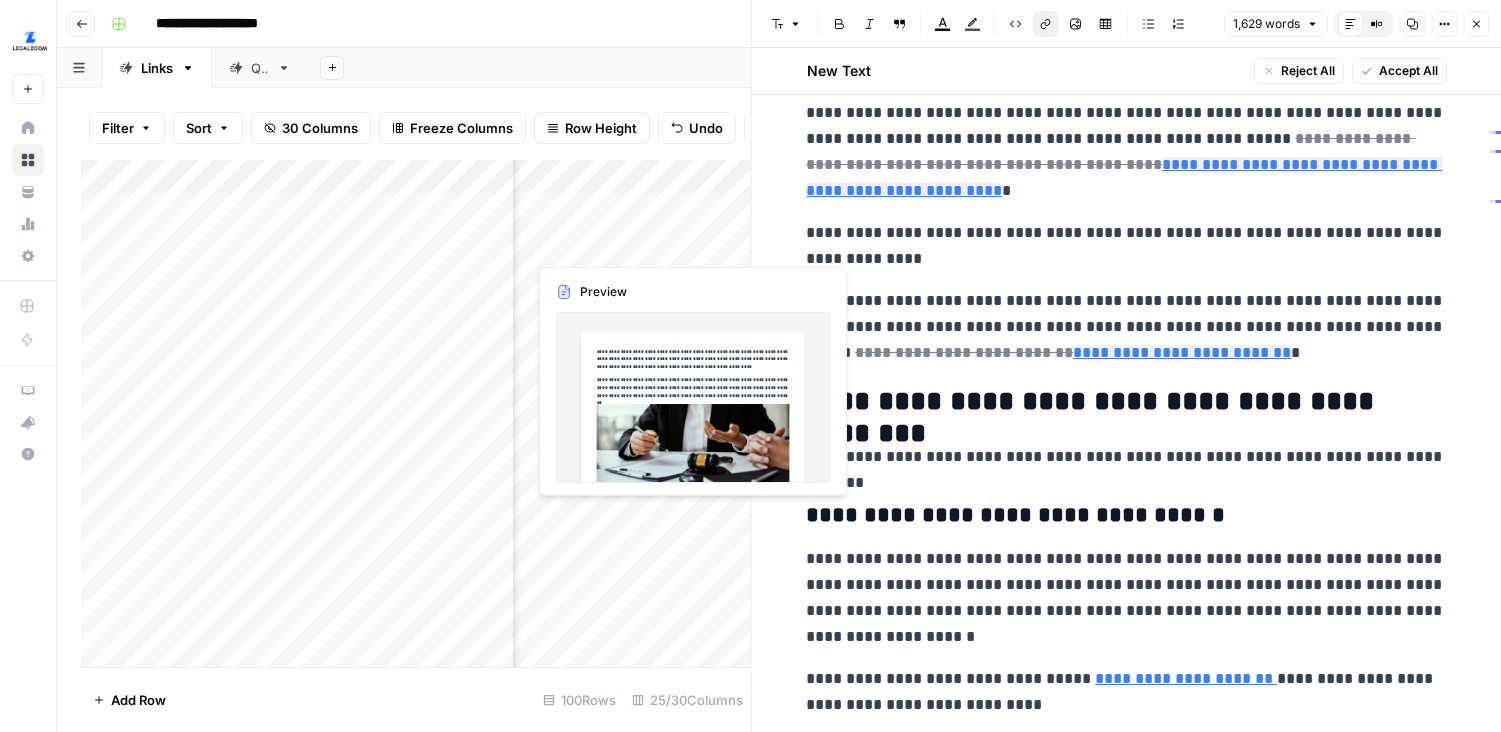 click on "Add Column" at bounding box center [416, 413] 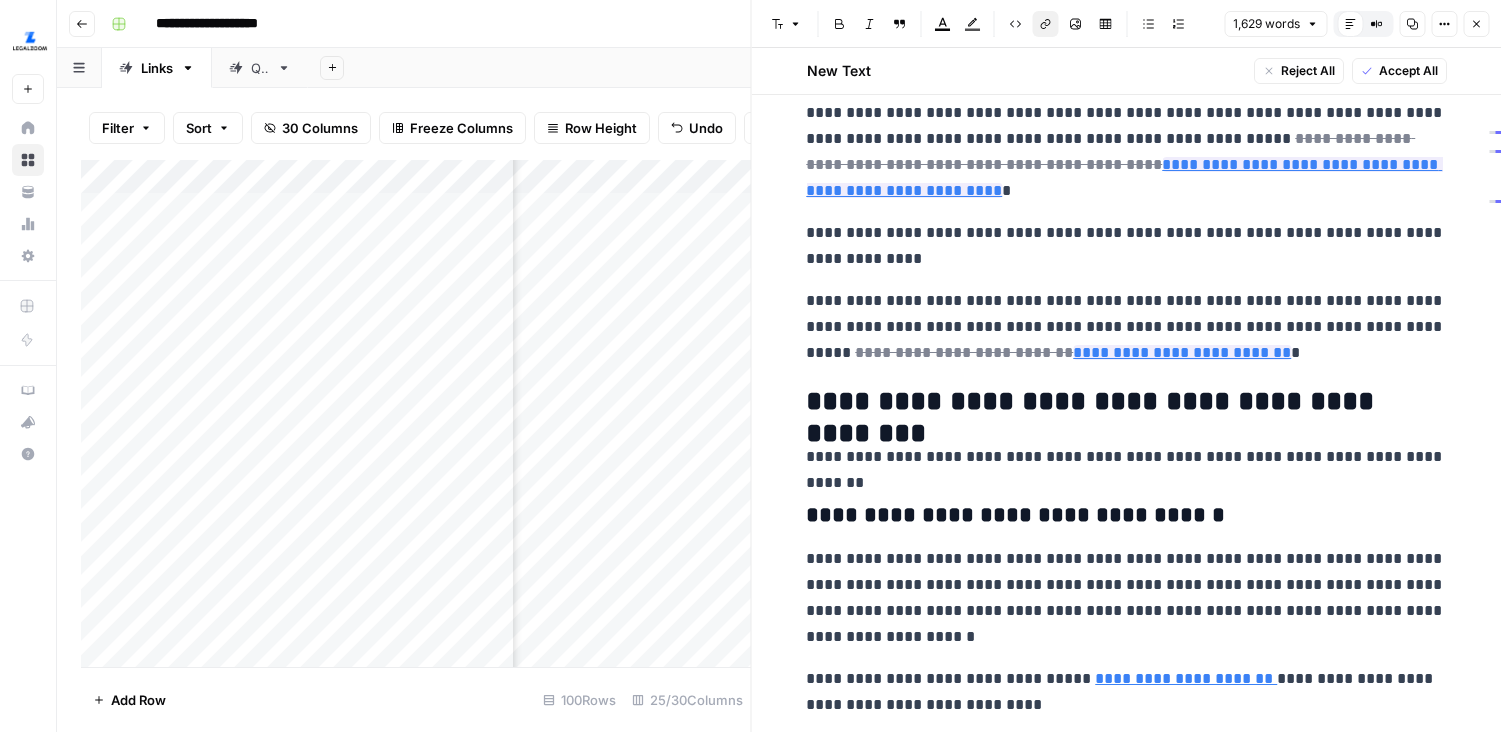 click on "Add Column" at bounding box center [416, 413] 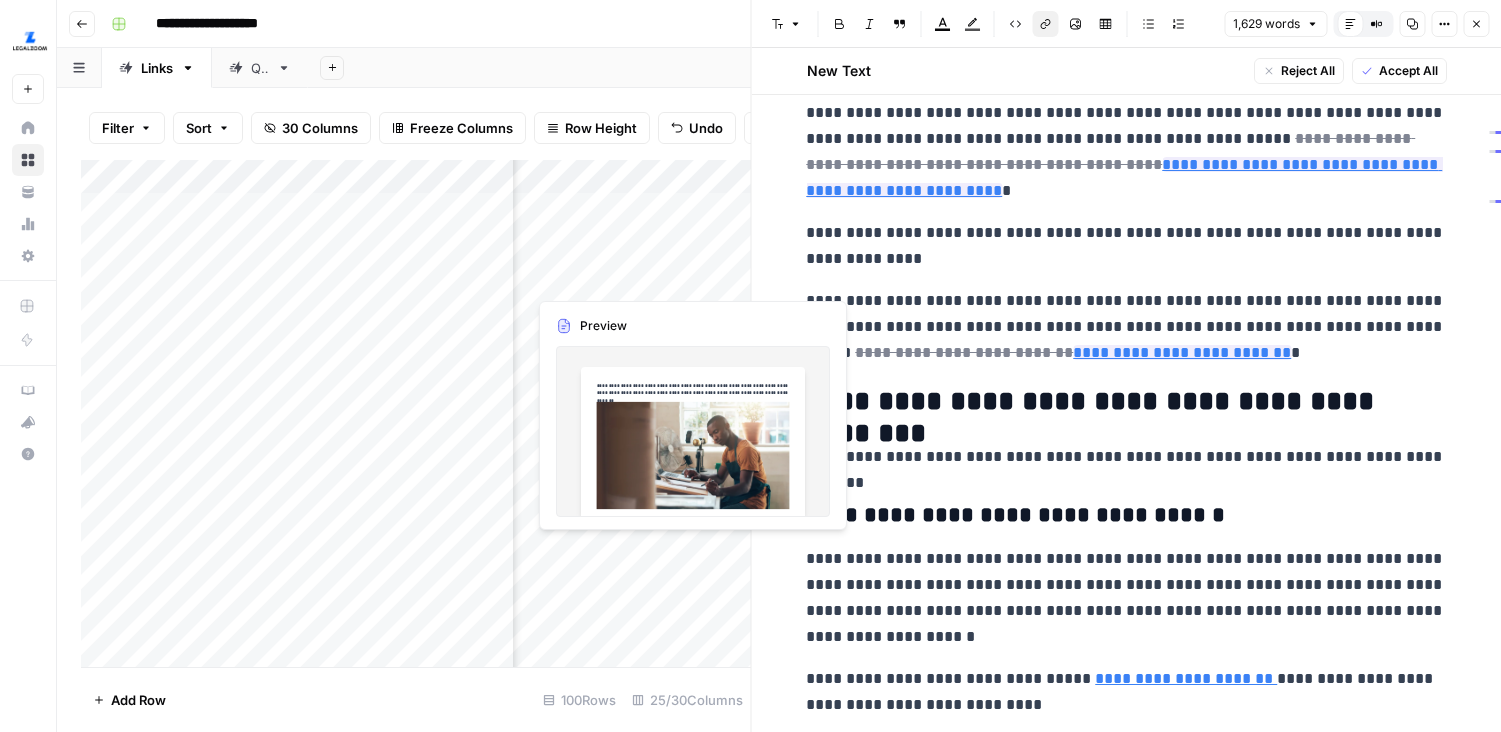 click on "Add Column" at bounding box center (416, 413) 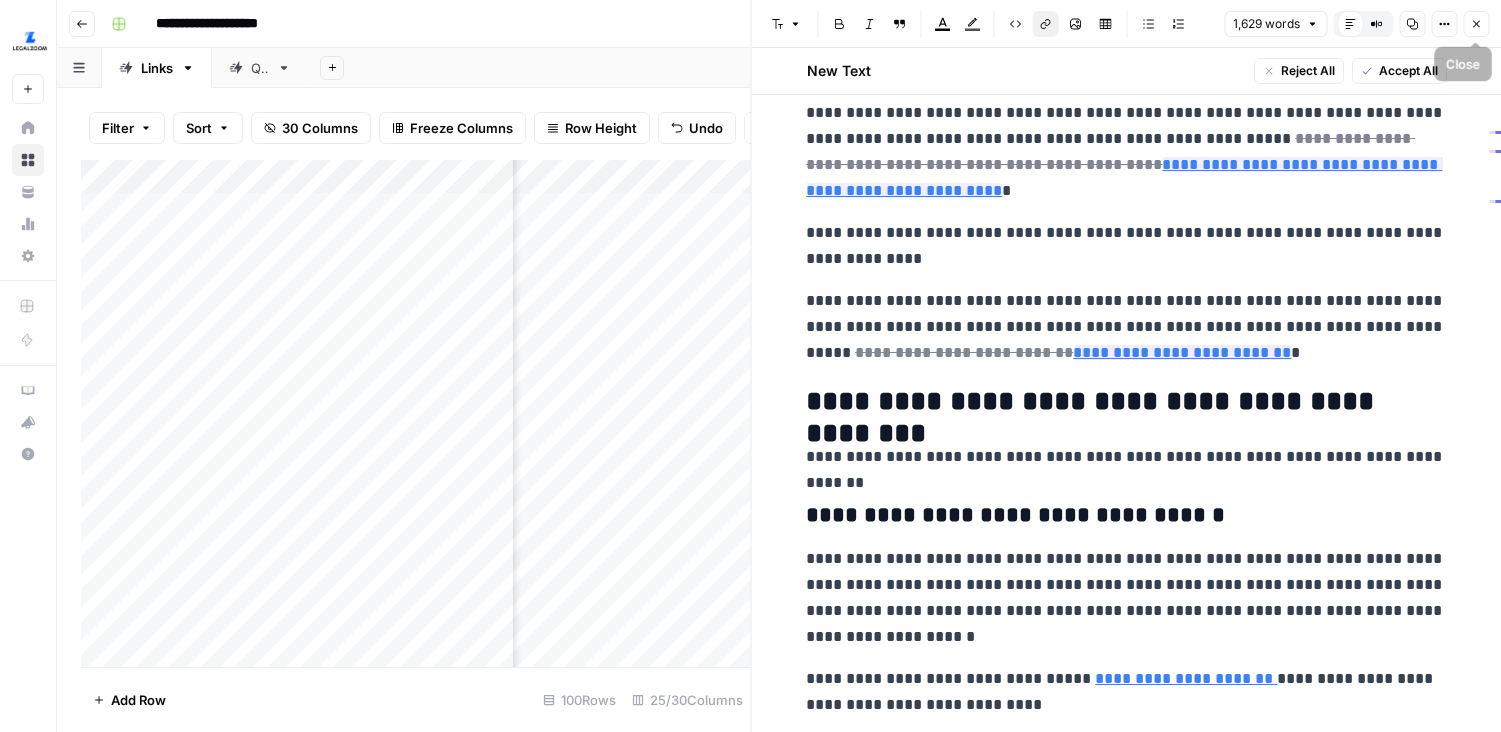 click 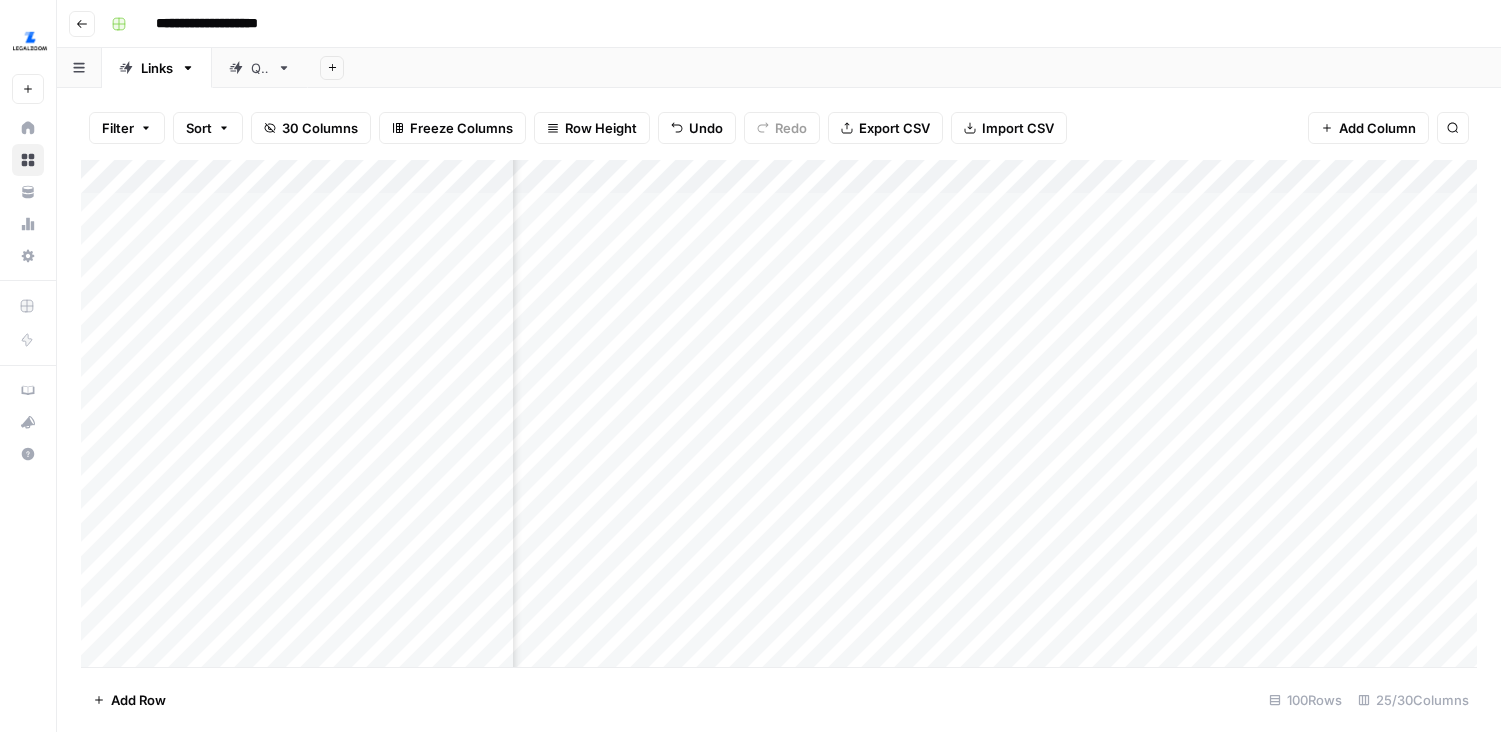 click on "Add Column" at bounding box center [779, 413] 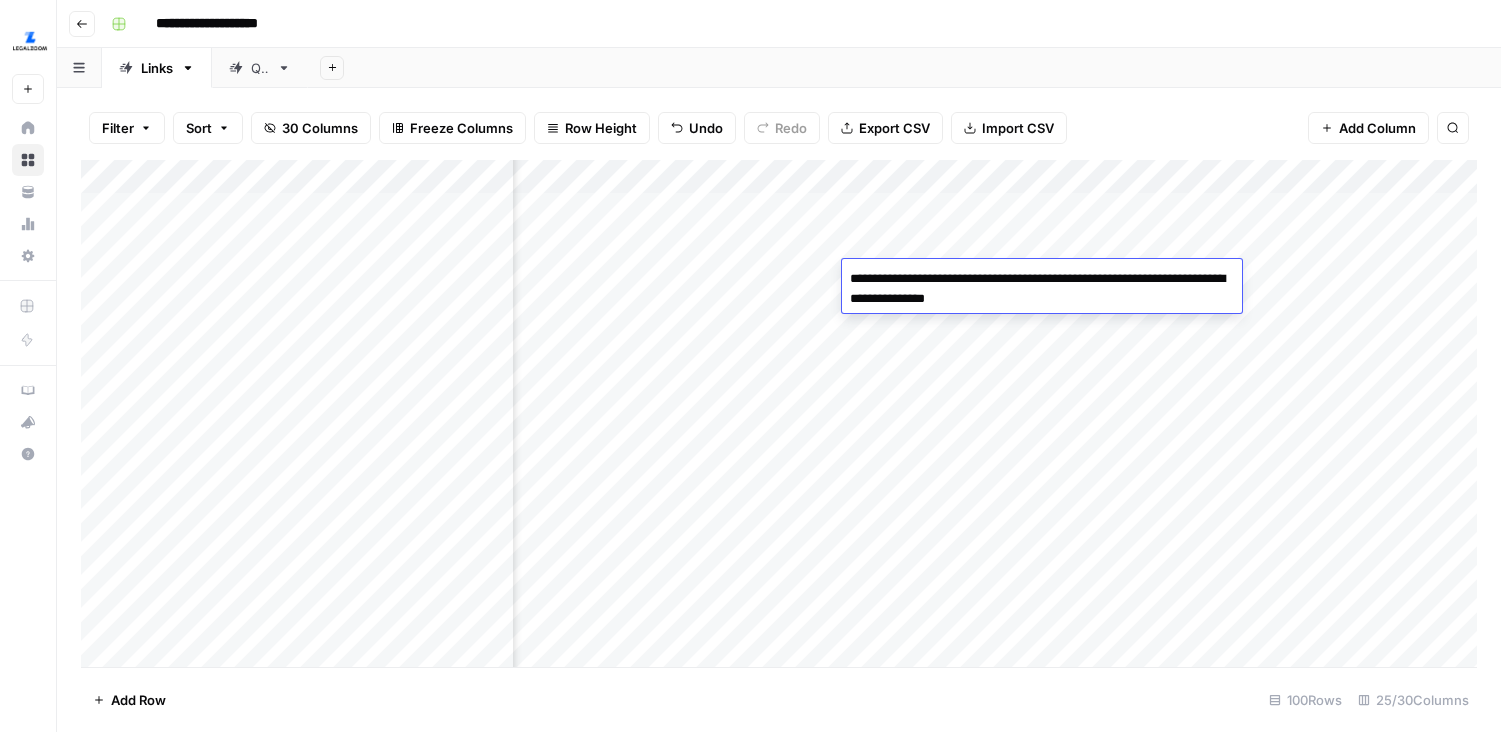 type on "**********" 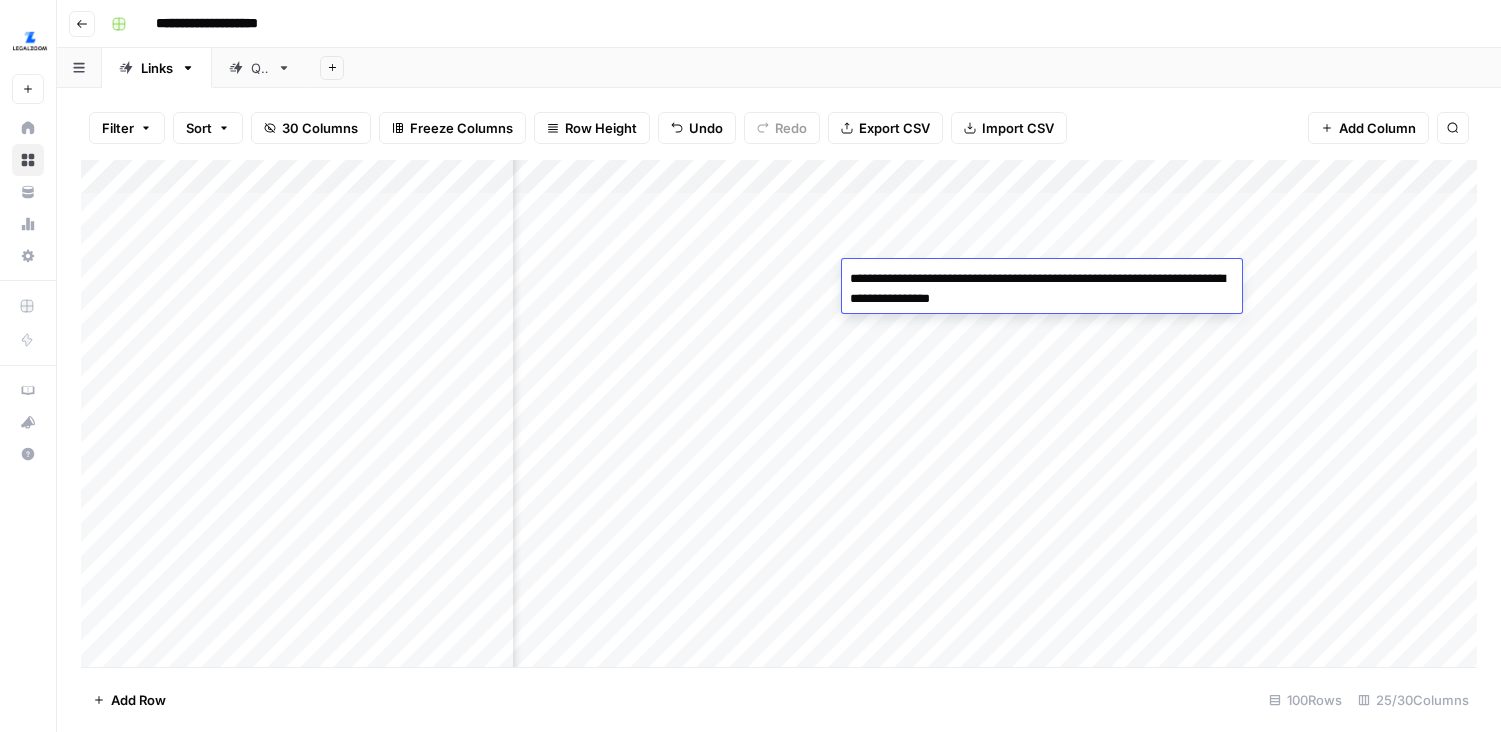 click on "Add Column" at bounding box center (779, 413) 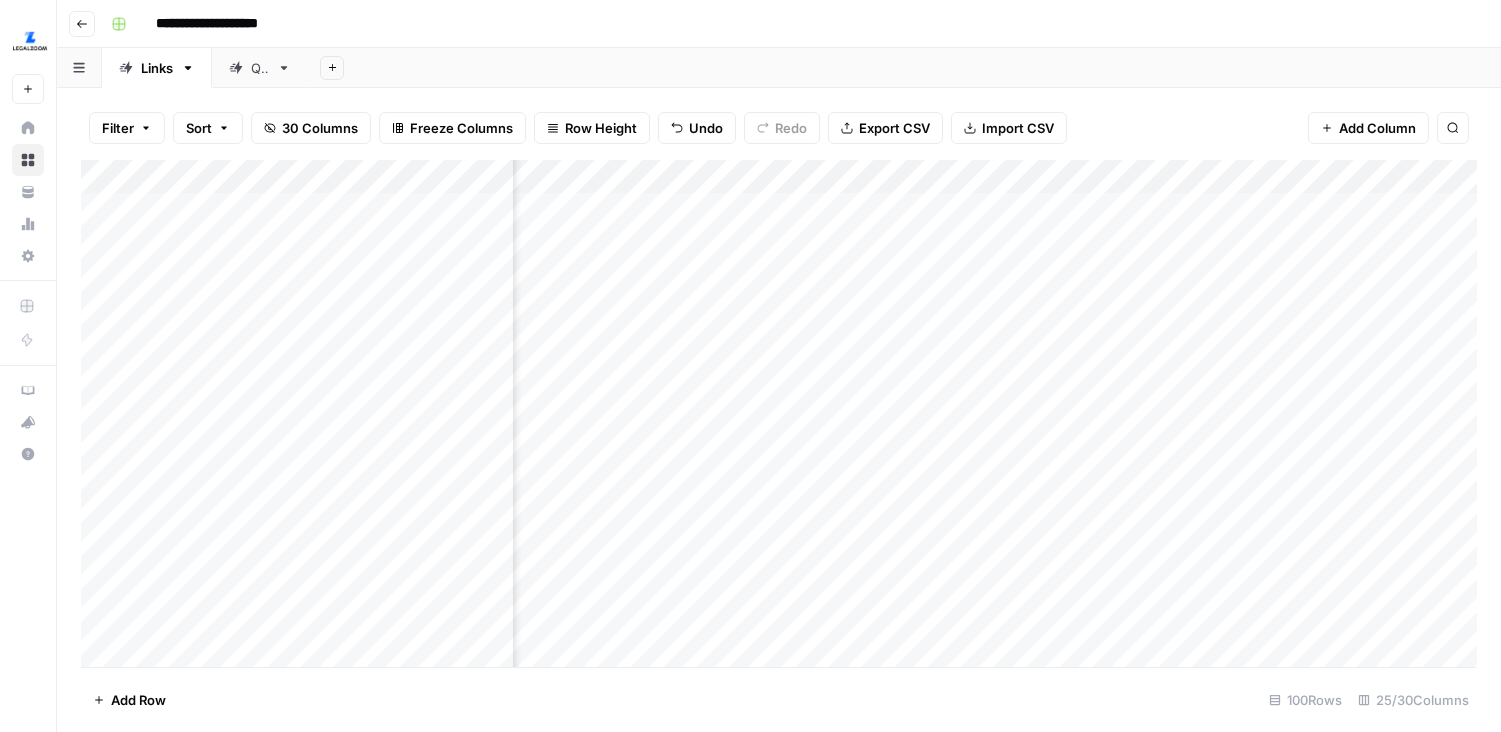 click on "Add Column" at bounding box center [779, 413] 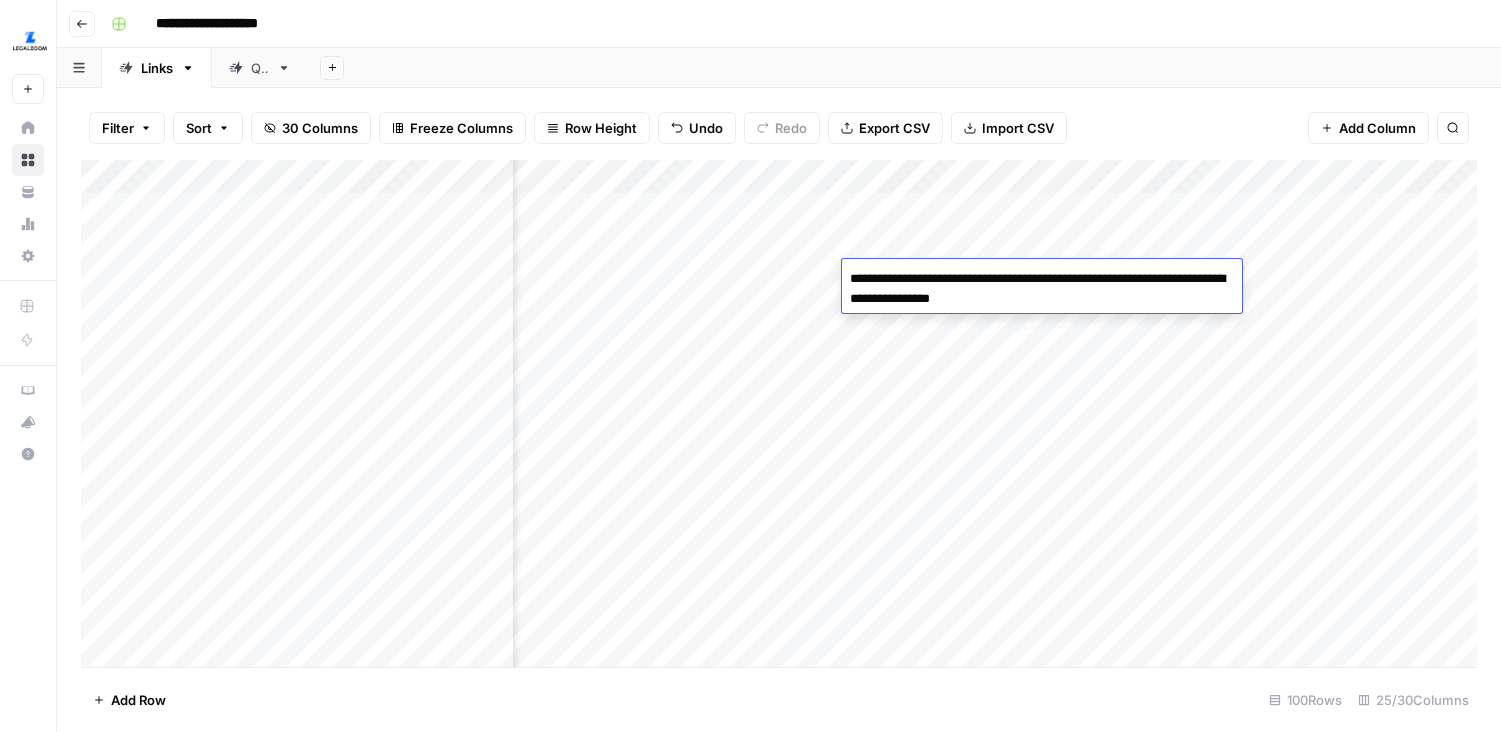 click on "Add Column" at bounding box center (779, 413) 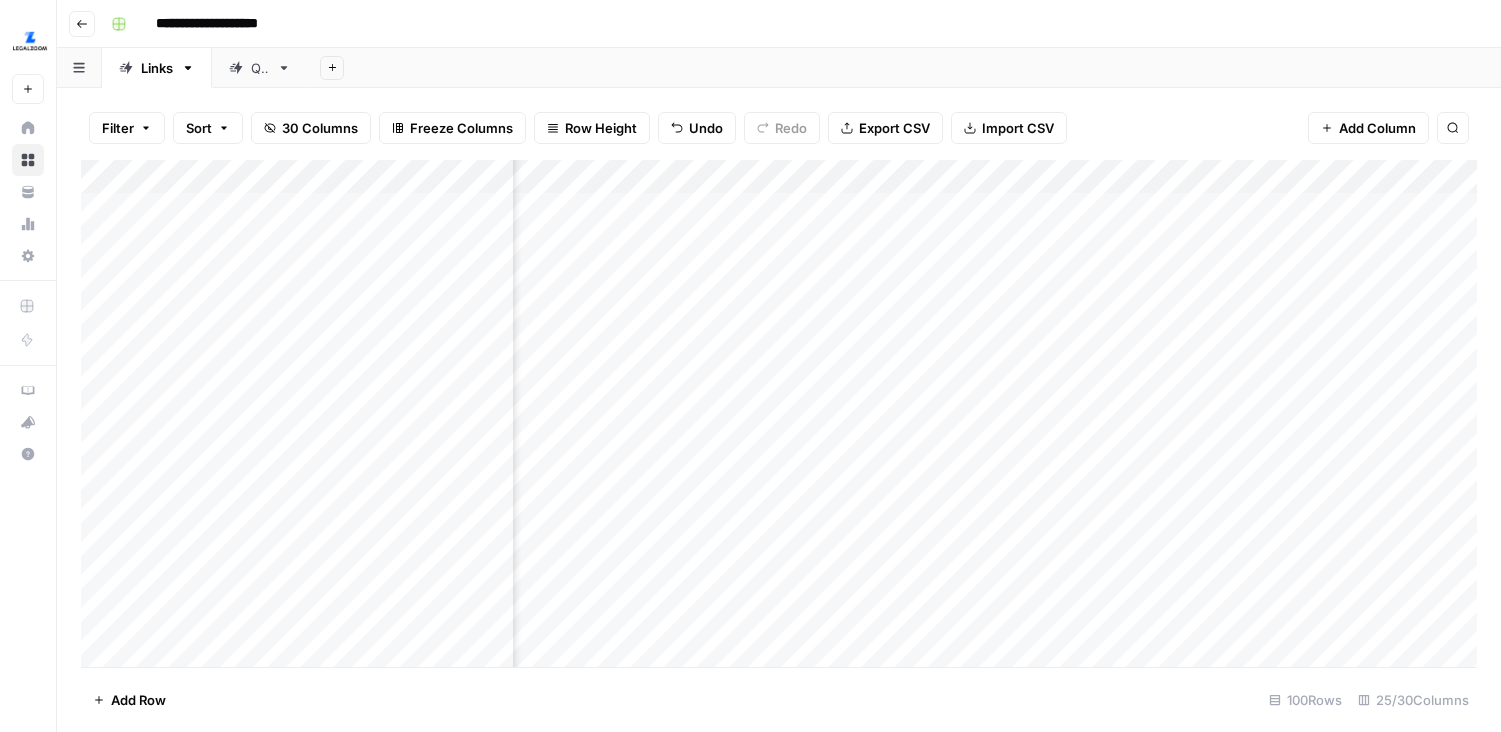 click on "Add Column" at bounding box center [779, 413] 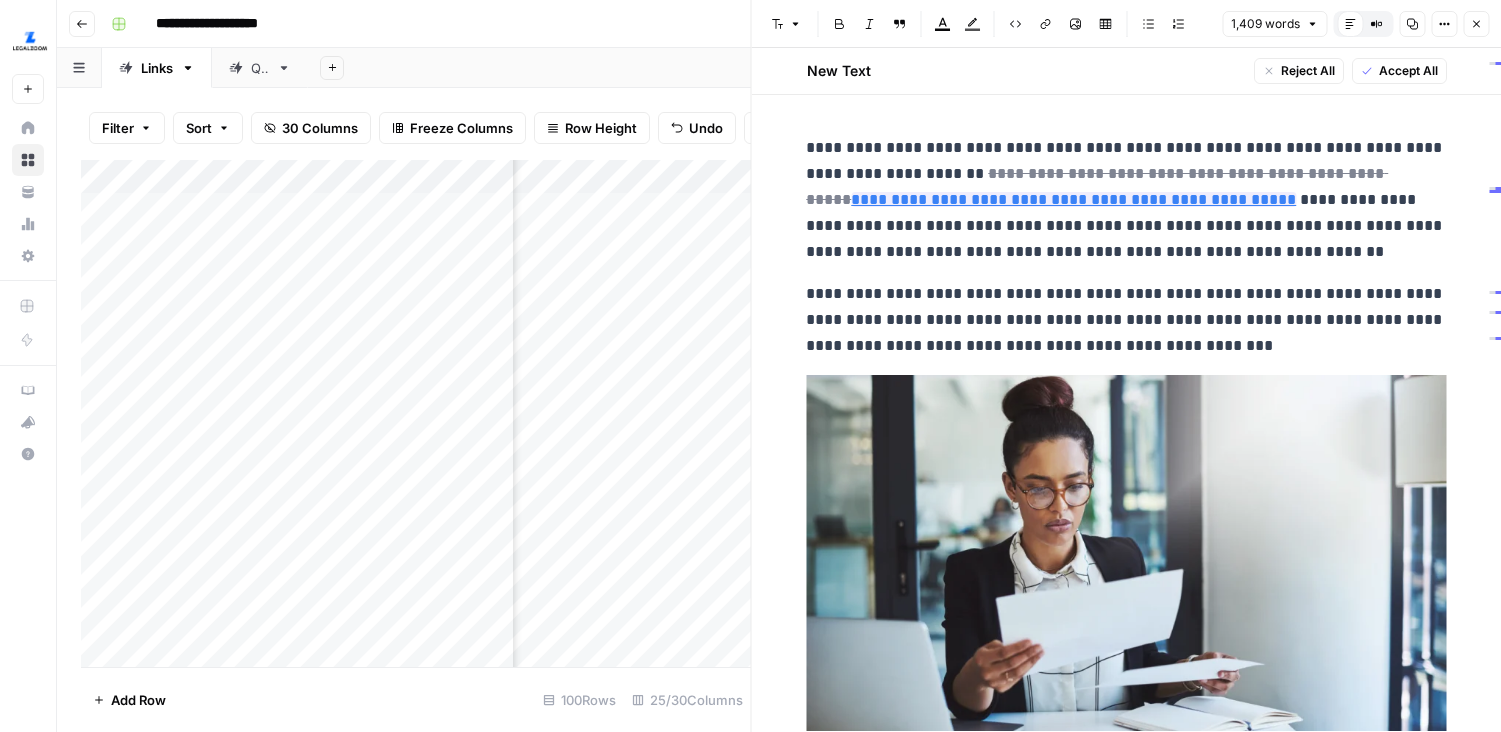 click at bounding box center [685, 311] 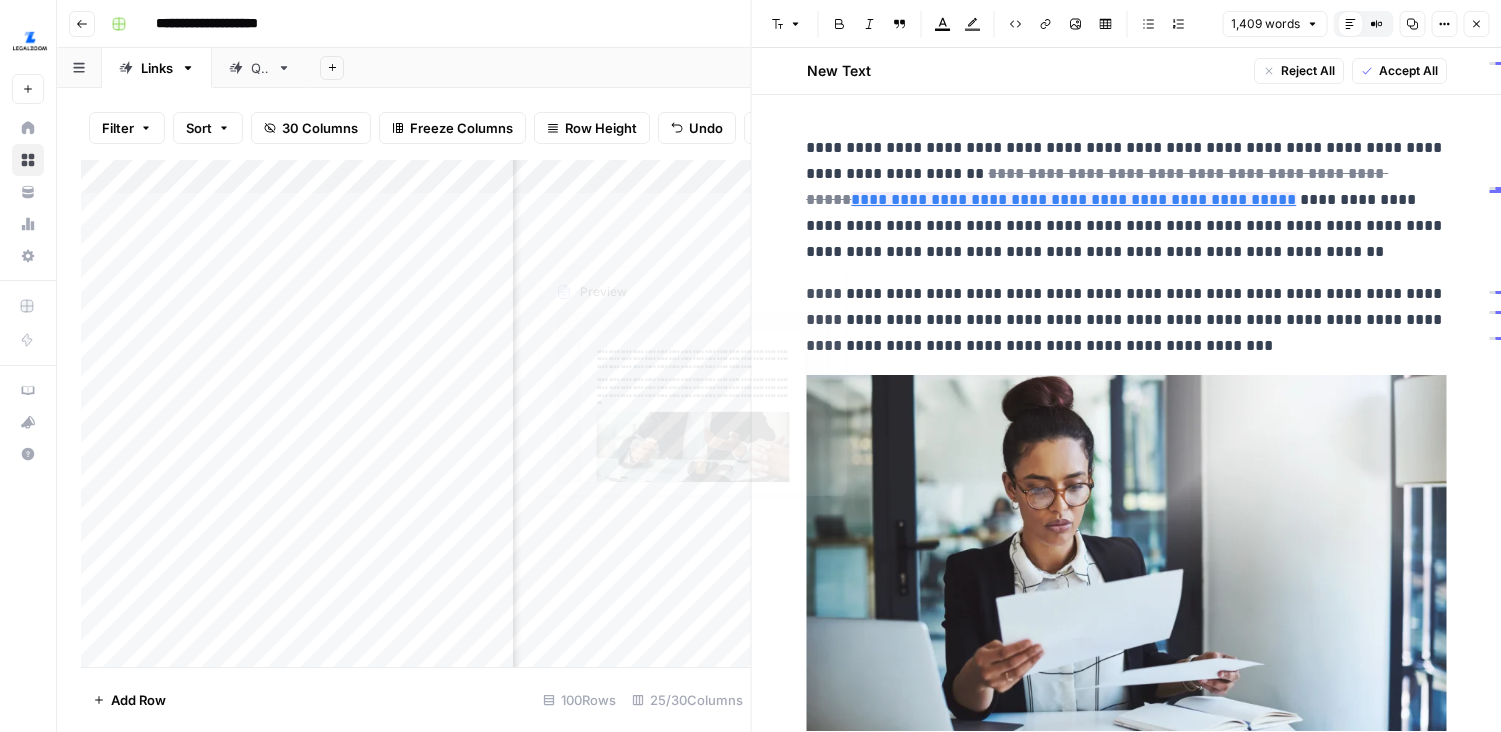 click on "Add Column" at bounding box center [416, 413] 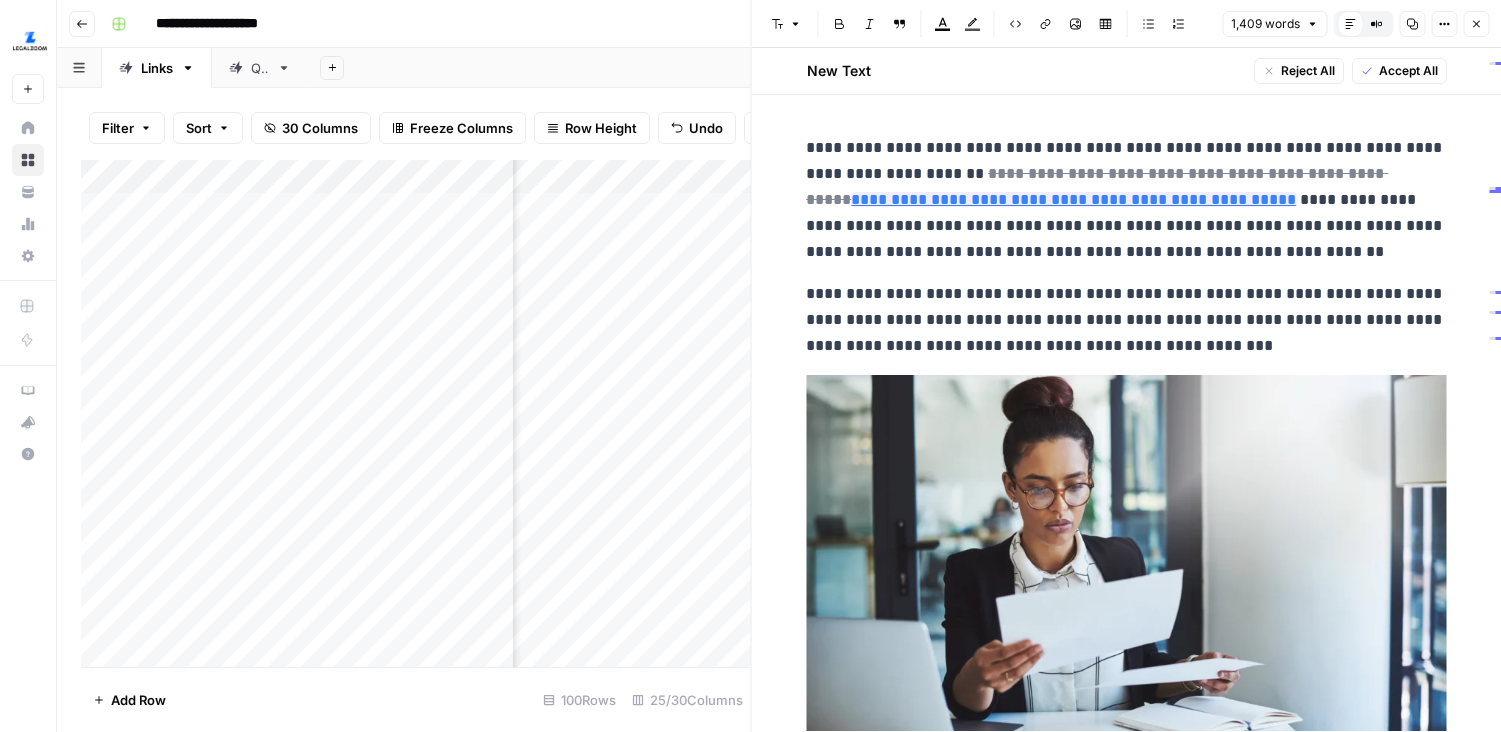 click on "Font style Bold Italic Block quote Text color Highlight color Code block Link Image Insert Table Bulleted list Numbered list 1,409 words Default Editor Compare Old vs New Content Copy Options Close" at bounding box center [1127, 24] 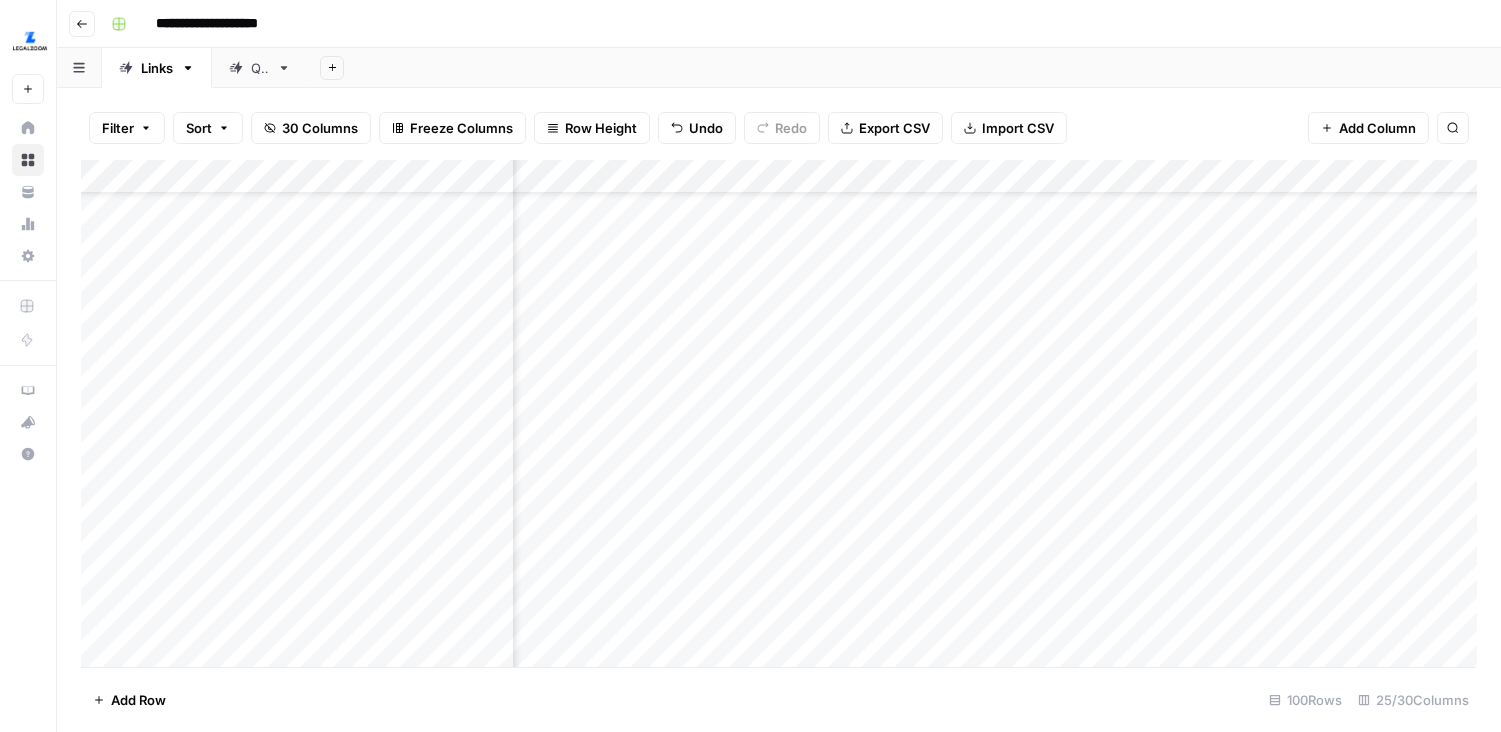 scroll, scrollTop: 0, scrollLeft: 4104, axis: horizontal 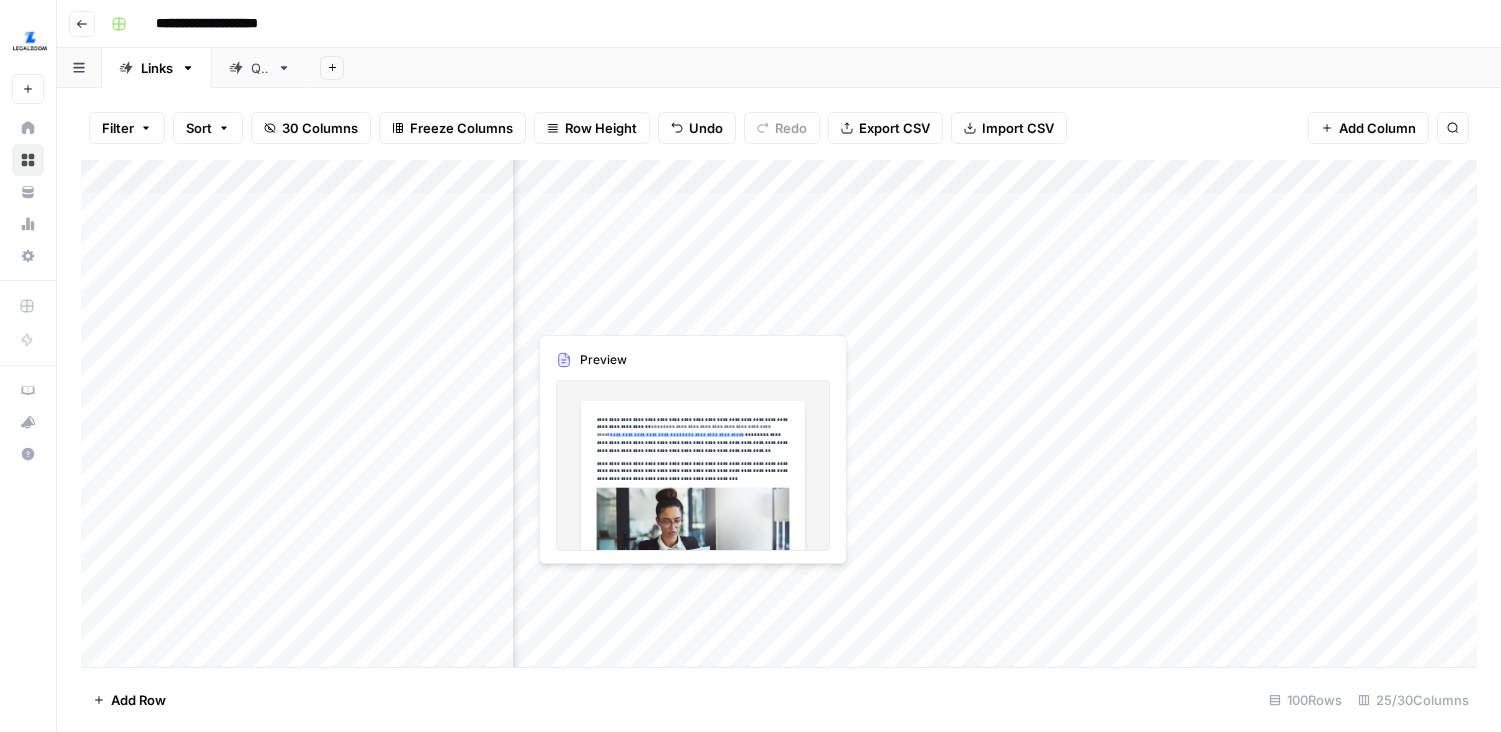 click on "Add Column" at bounding box center [779, 413] 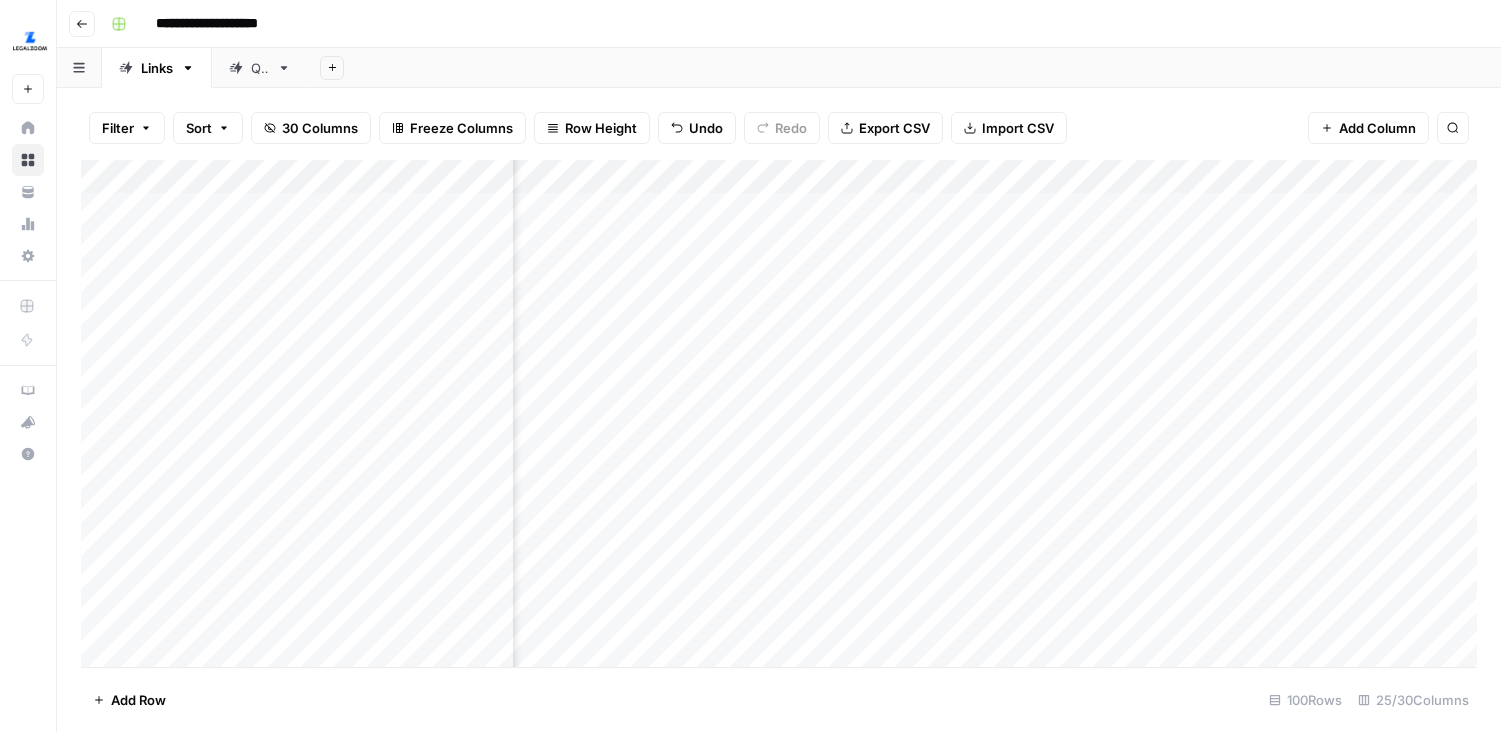 click on "Add Column" at bounding box center [779, 413] 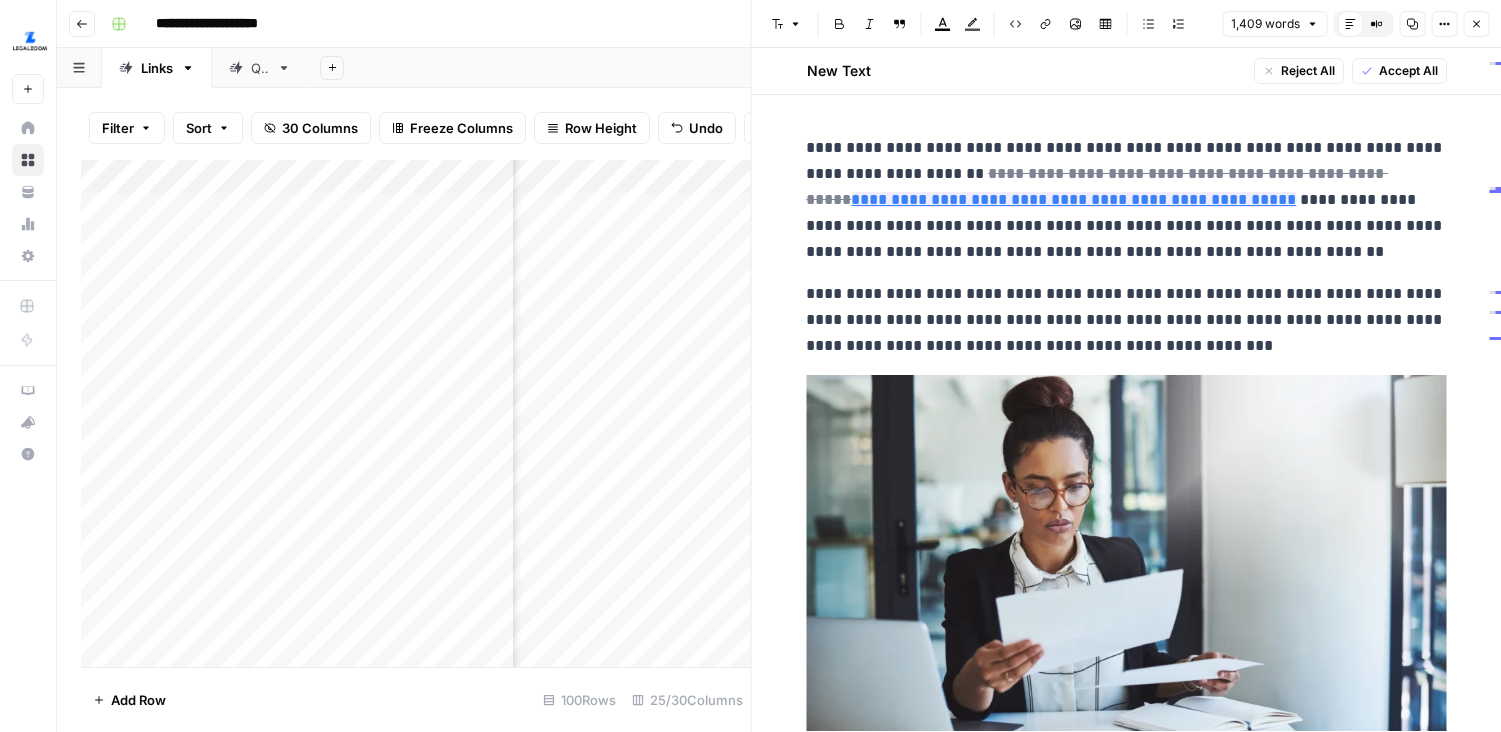 scroll, scrollTop: 18, scrollLeft: 0, axis: vertical 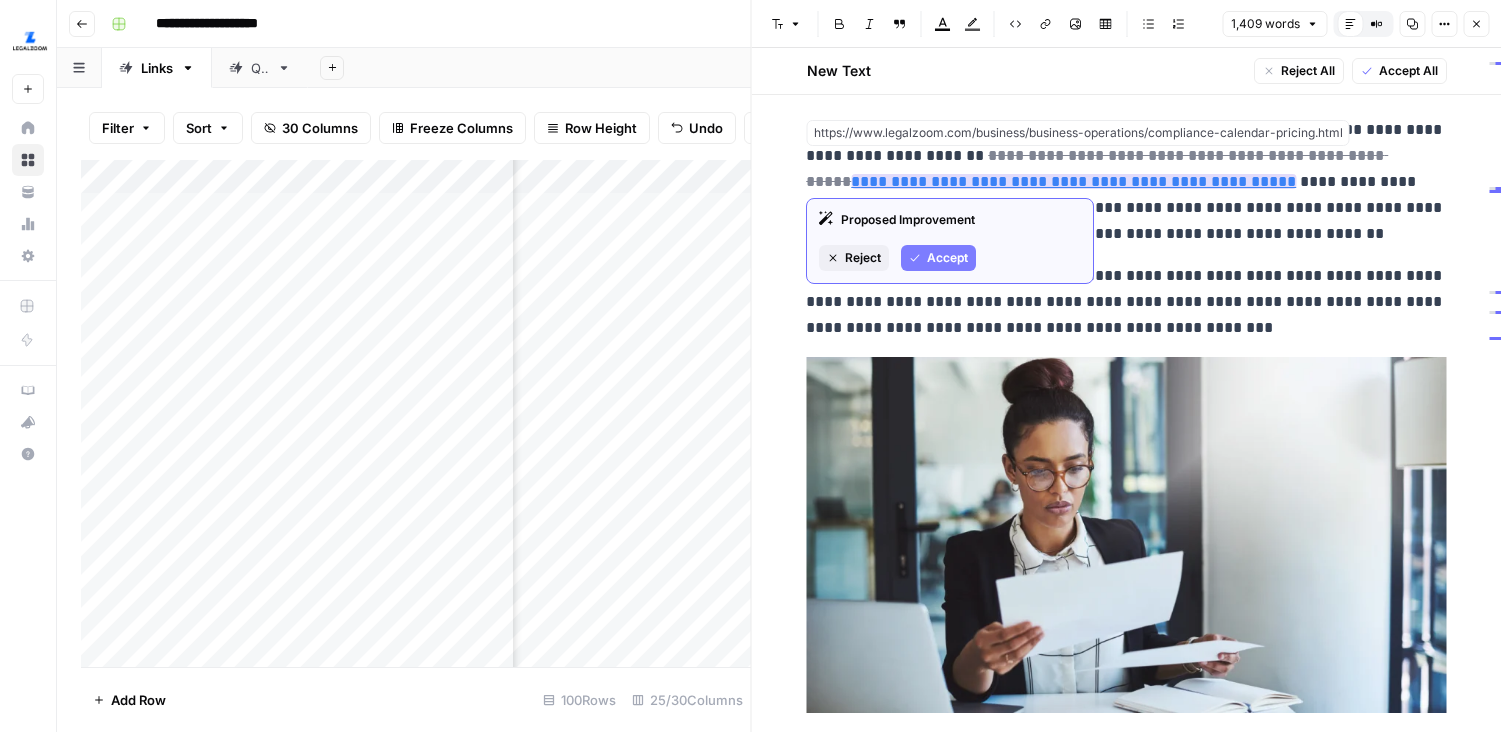click on "**********" at bounding box center (1073, 181) 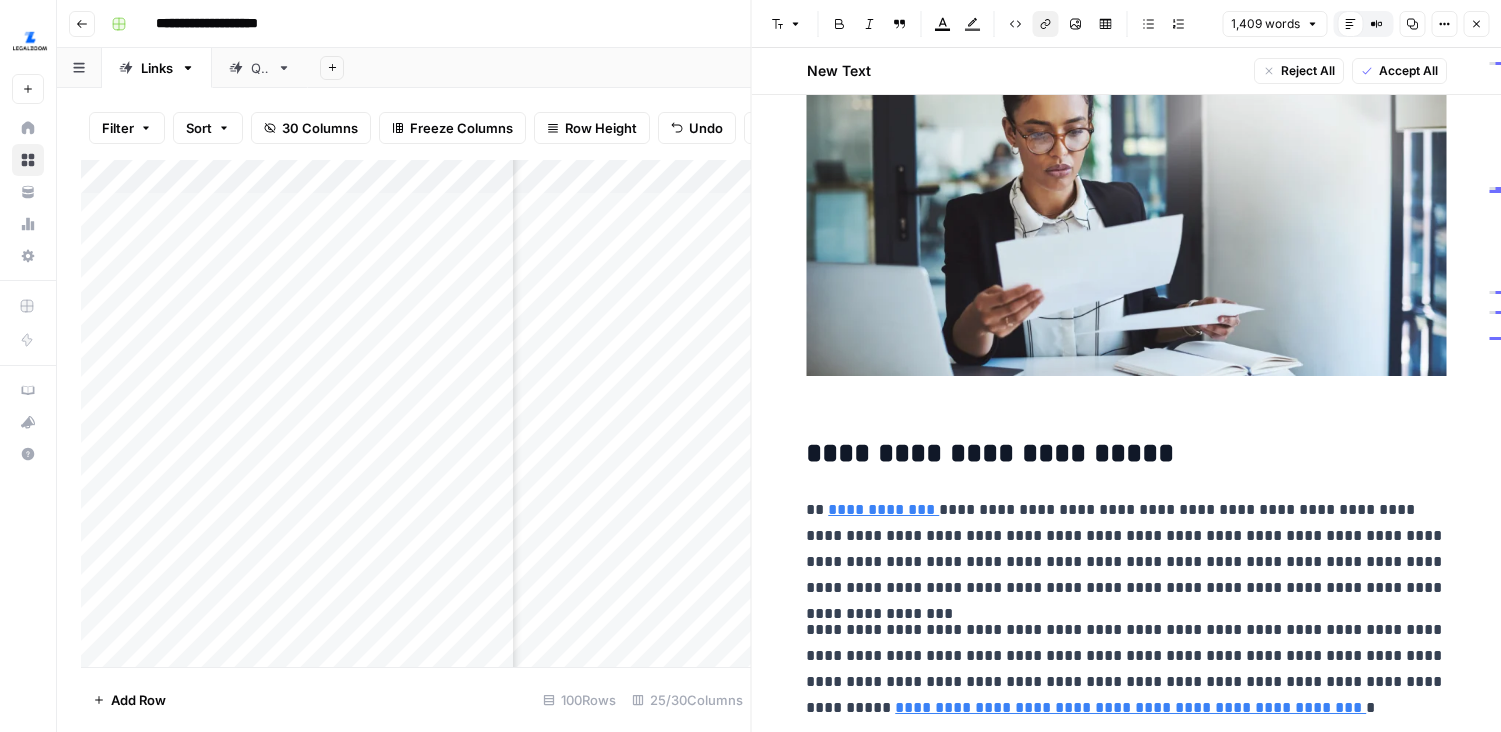 scroll, scrollTop: 363, scrollLeft: 0, axis: vertical 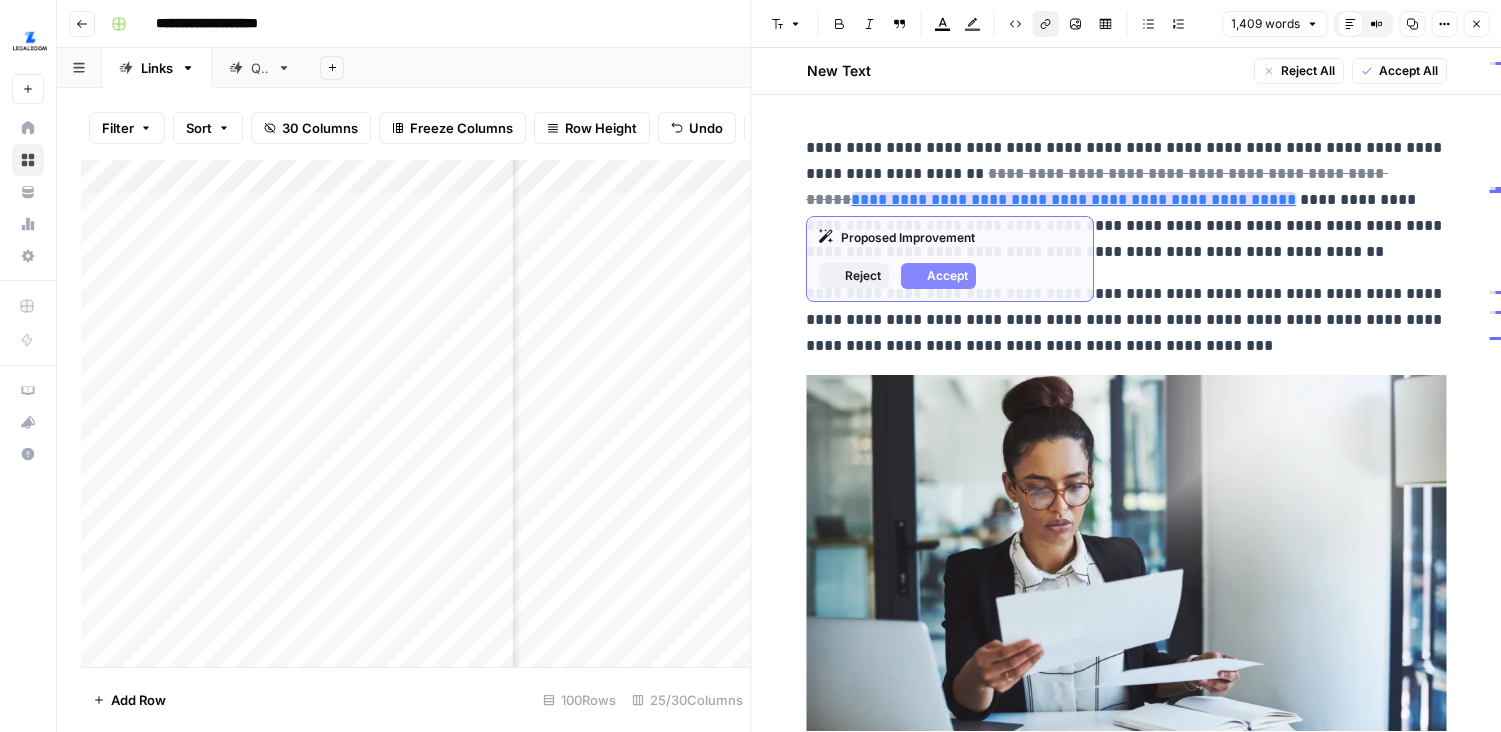 click on "**********" at bounding box center [1073, 199] 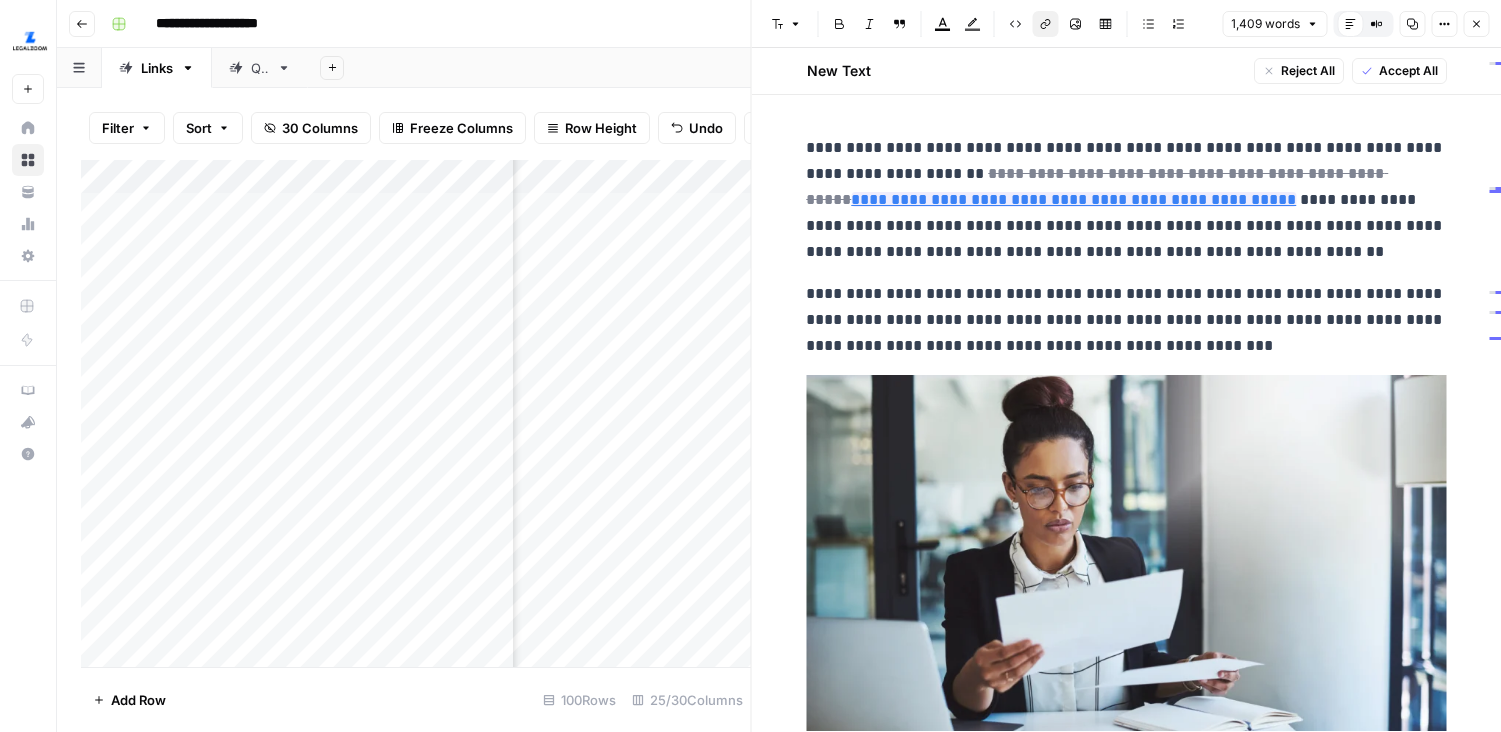 click on "Close" at bounding box center [1476, 24] 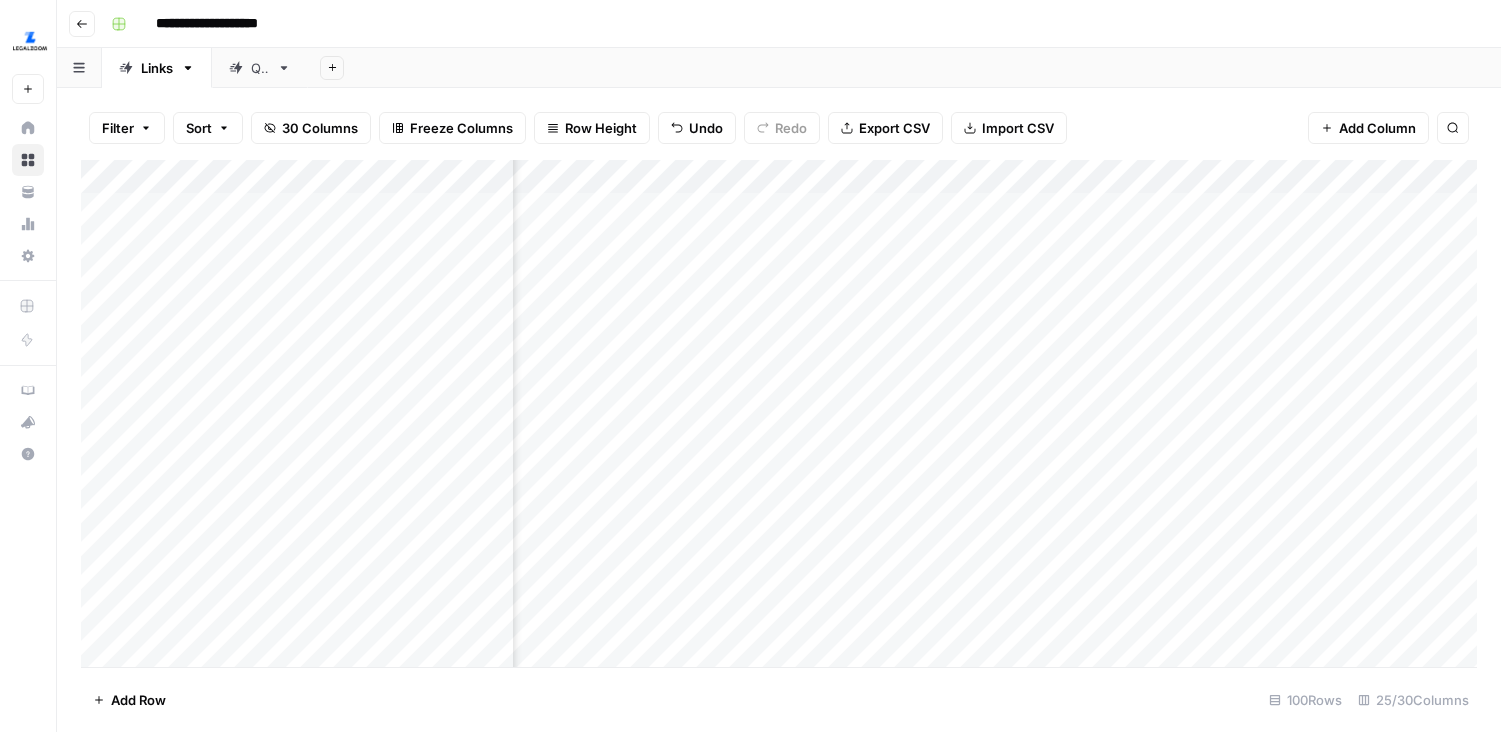 click on "Add Column" at bounding box center [779, 413] 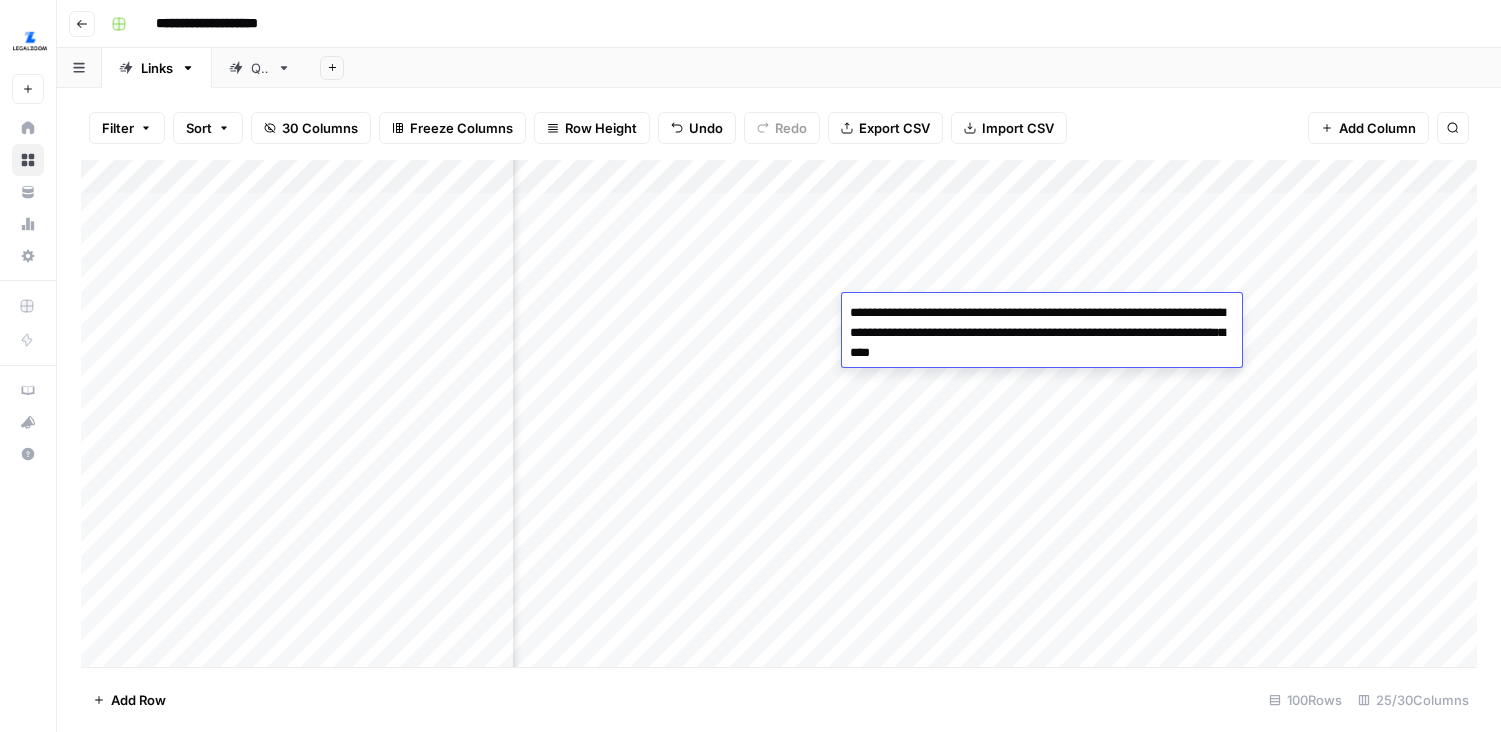 click on "**********" at bounding box center [1042, 333] 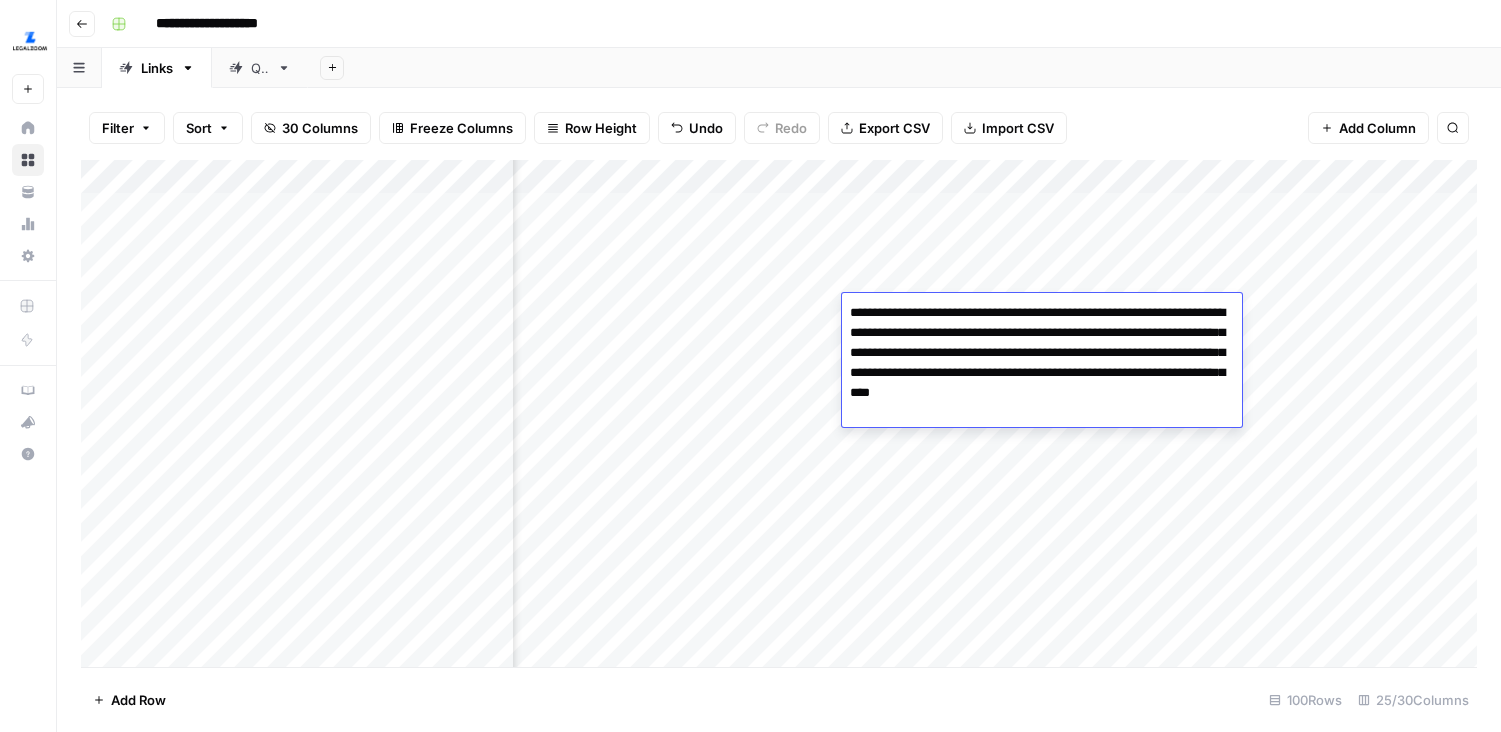 paste on "**********" 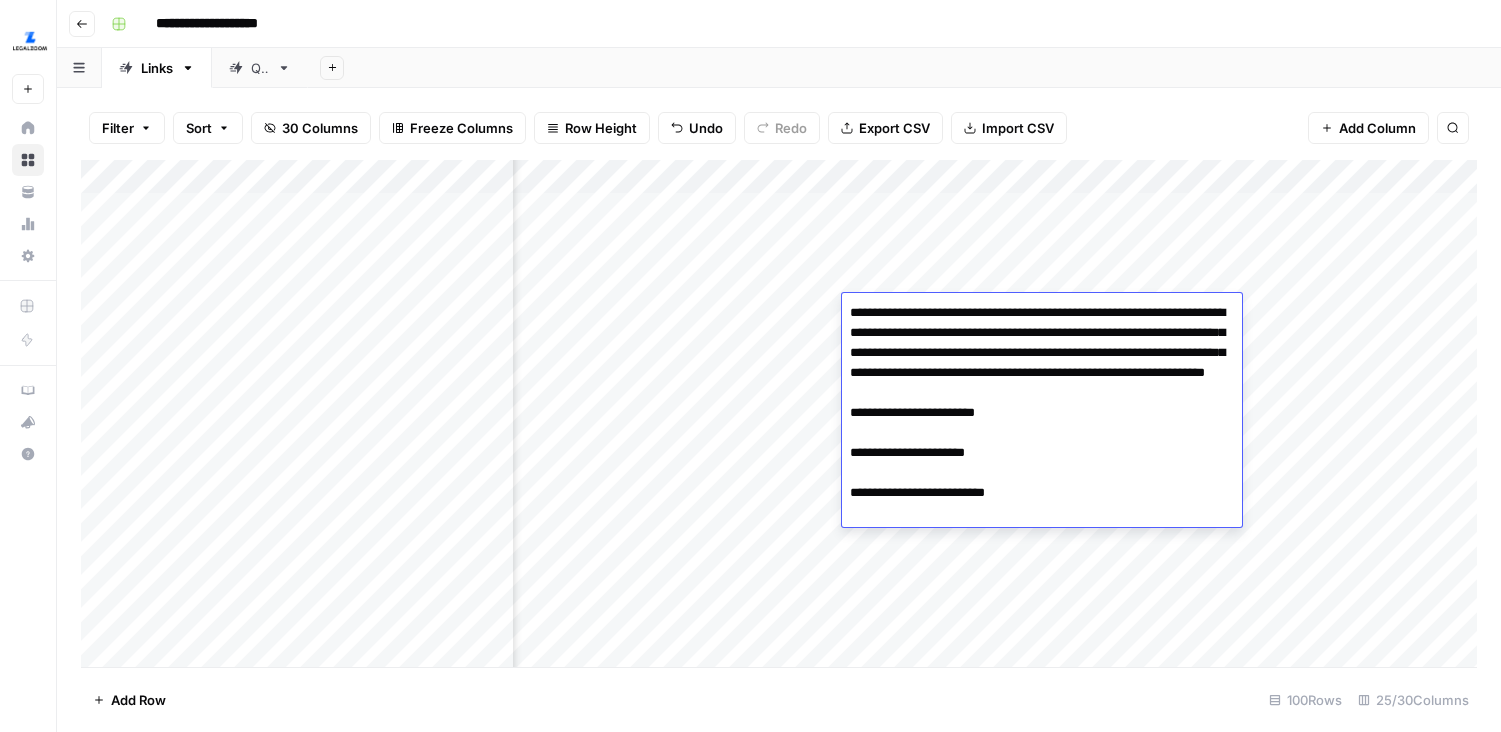 click on "Add Column" at bounding box center (779, 413) 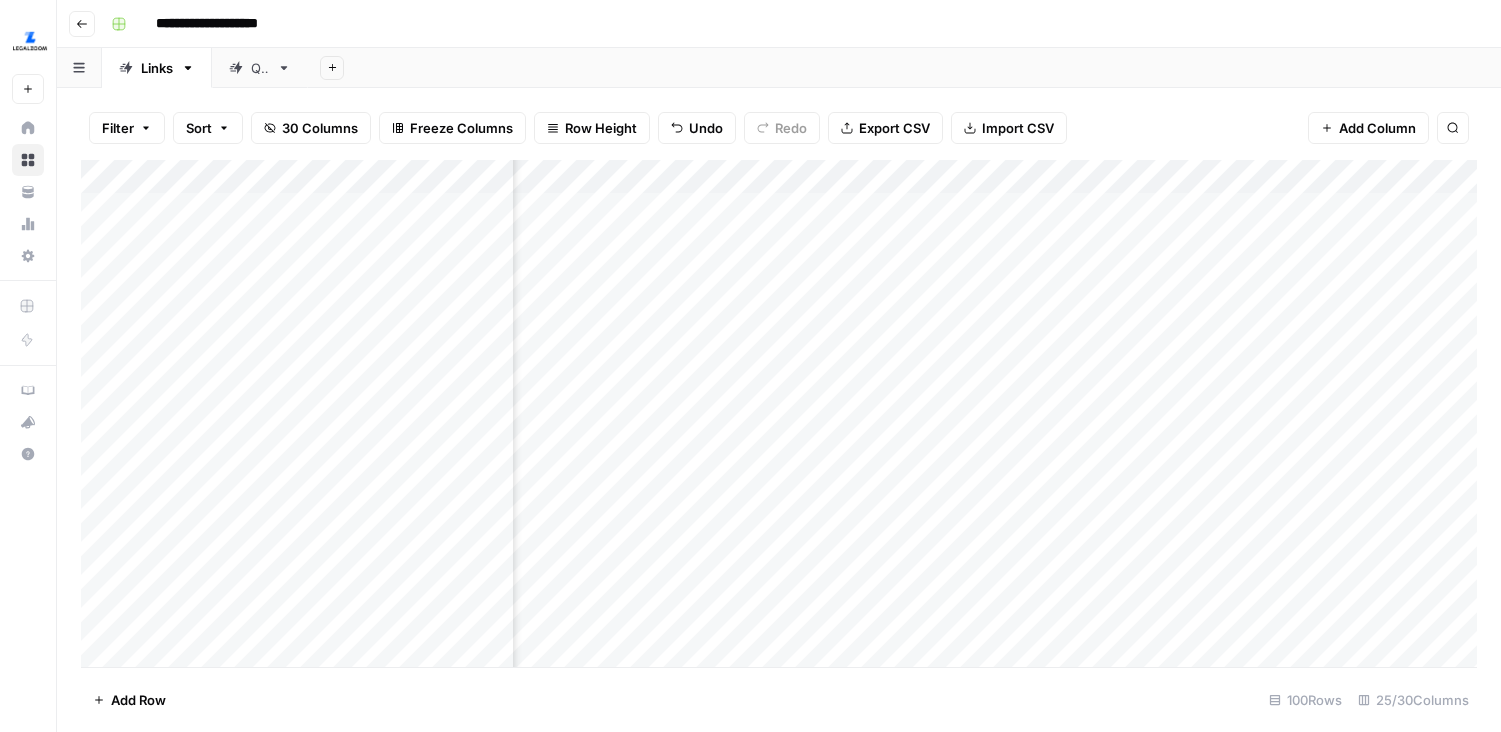 click on "Add Column" at bounding box center [779, 413] 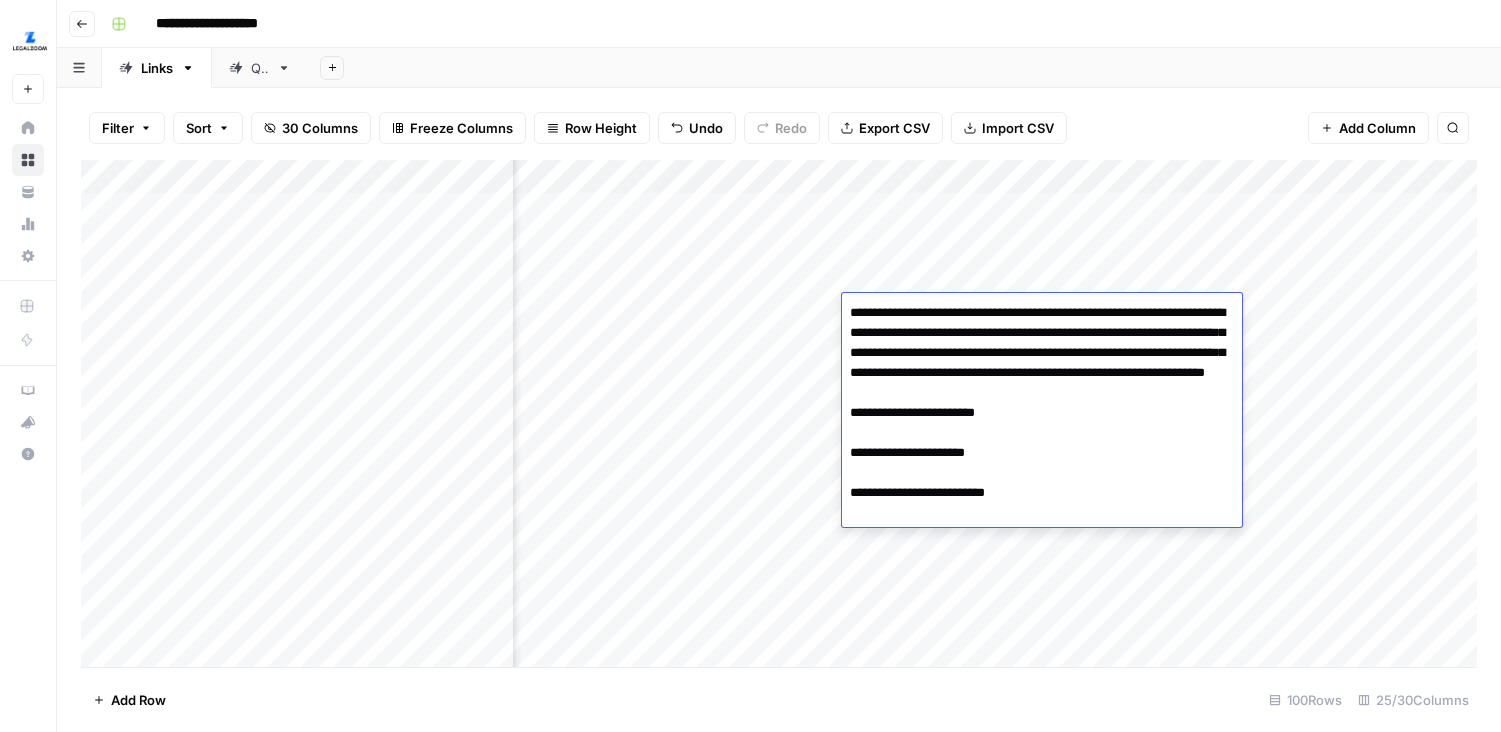 click on "**********" at bounding box center (1042, 413) 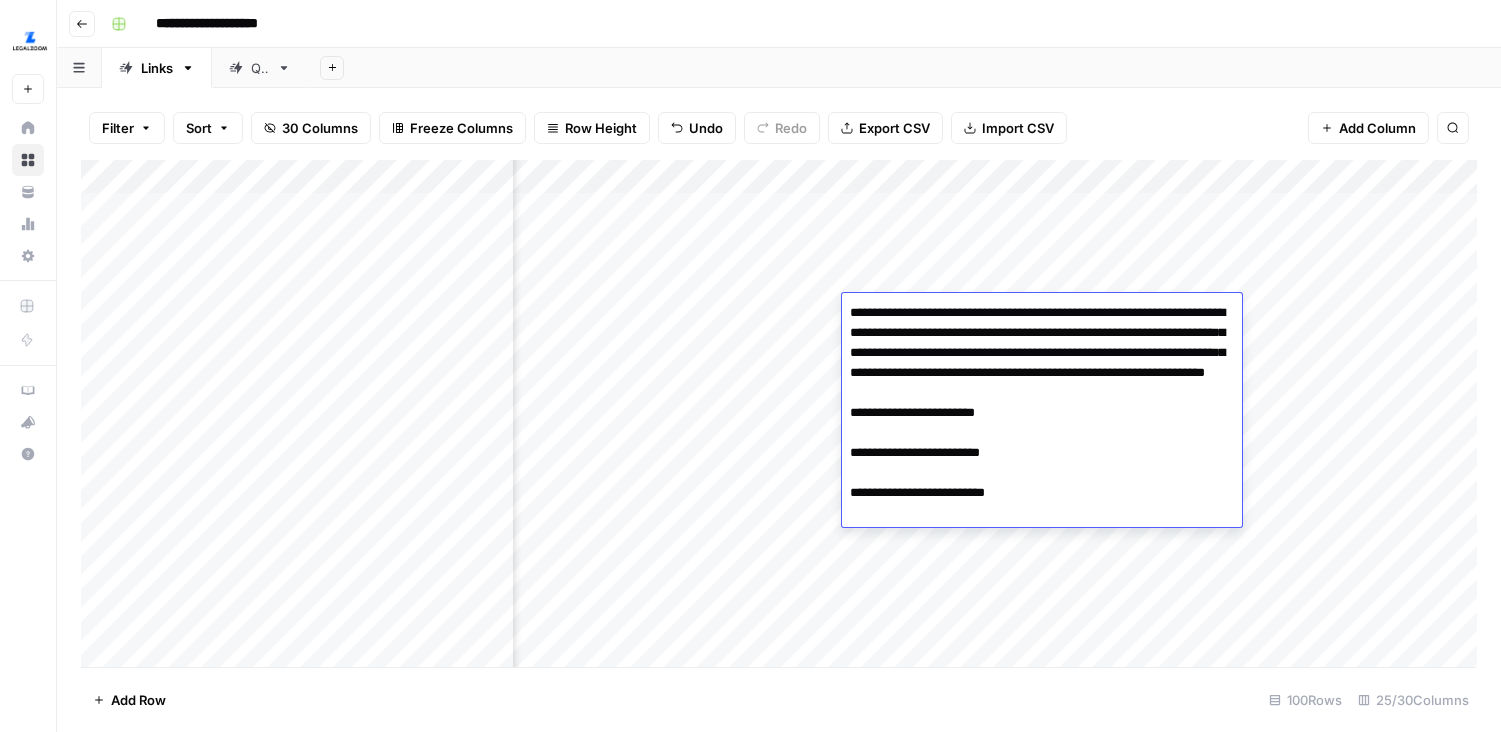 click on "**********" at bounding box center (1042, 413) 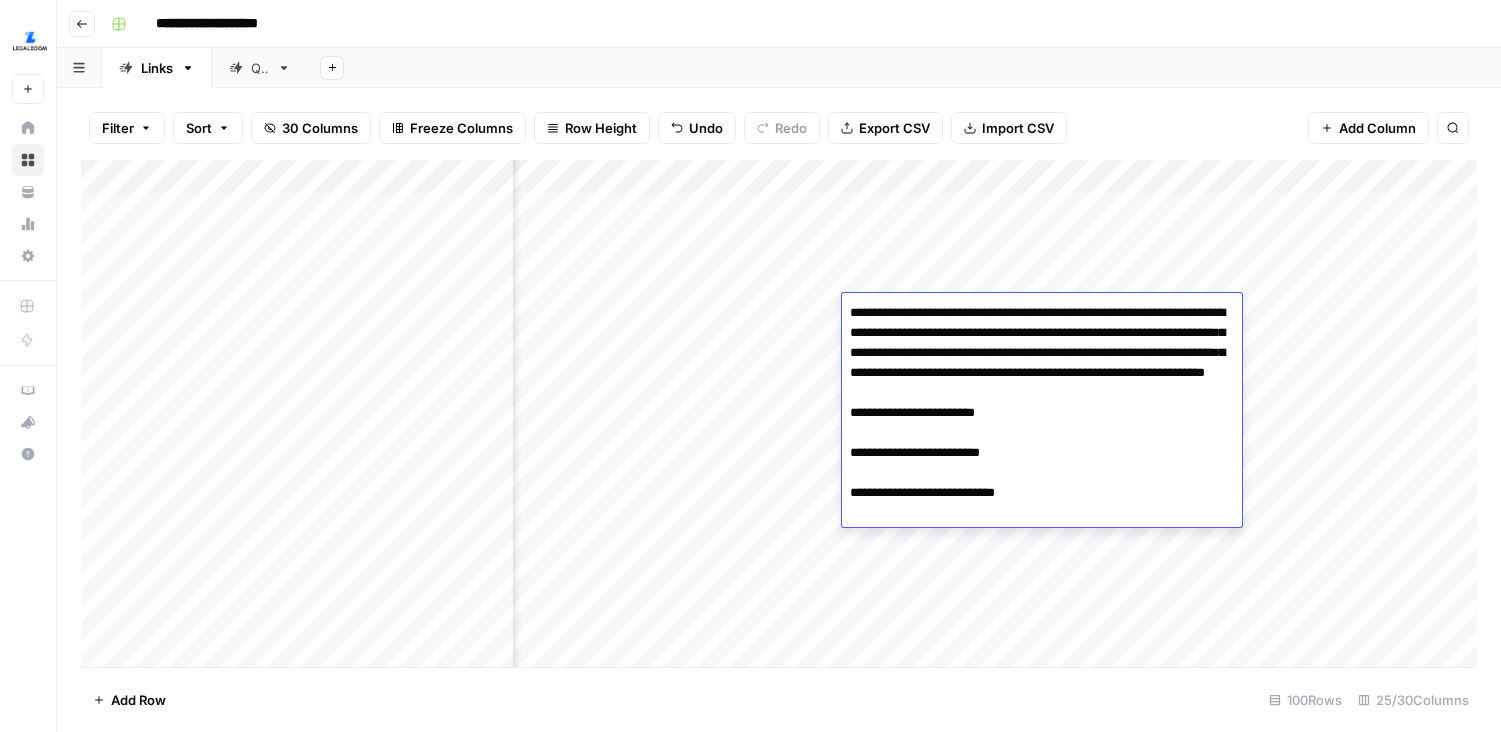 type on "**********" 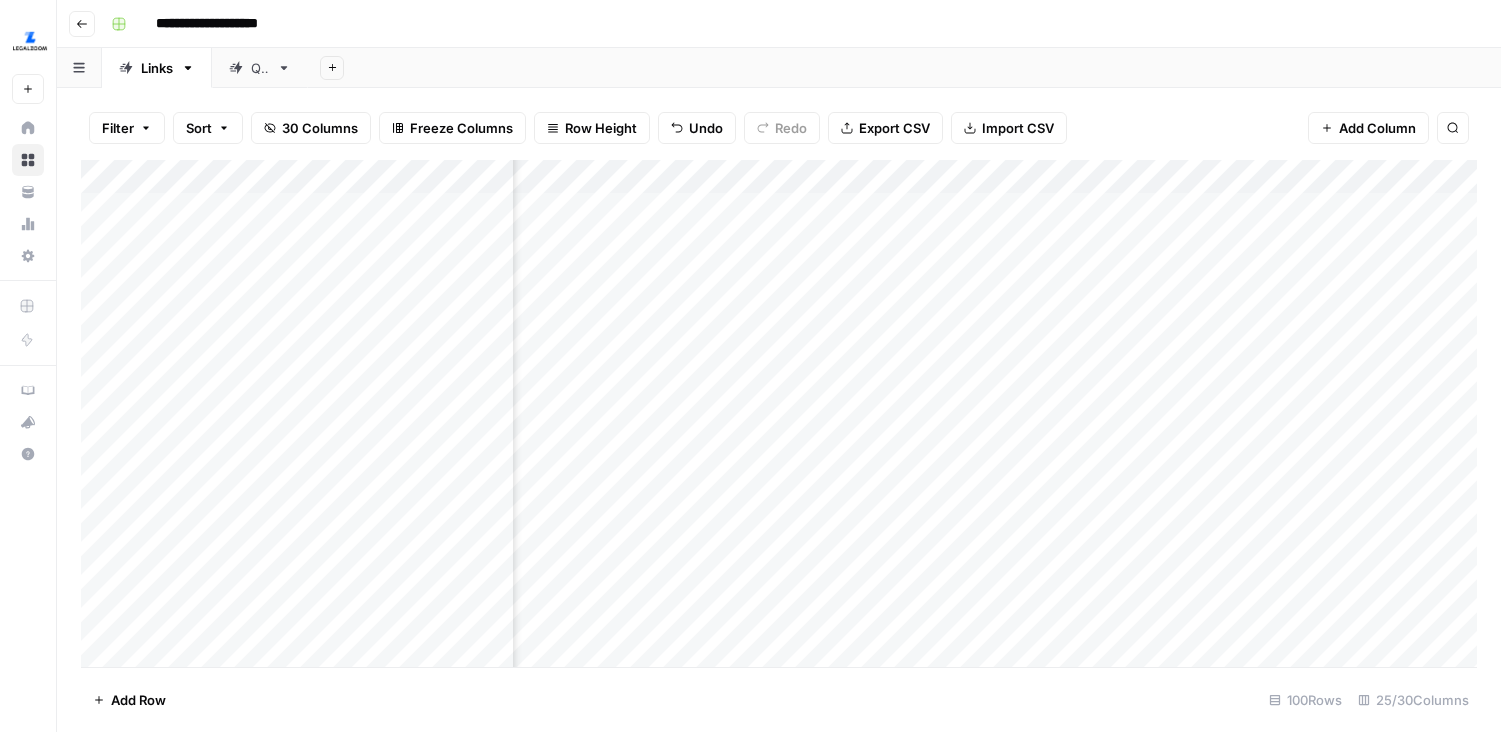 click on "Add Column" at bounding box center (779, 413) 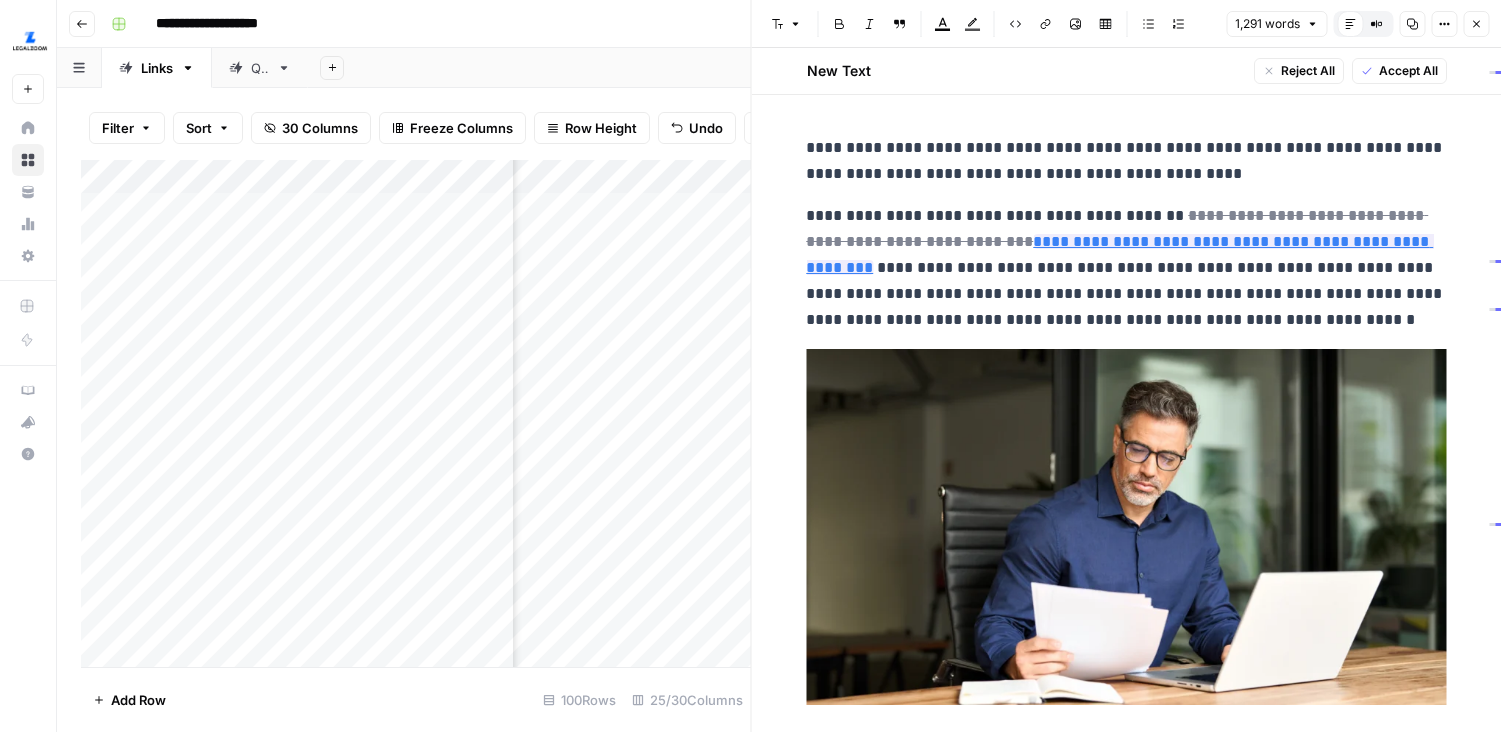 click on "Add Column" at bounding box center (416, 413) 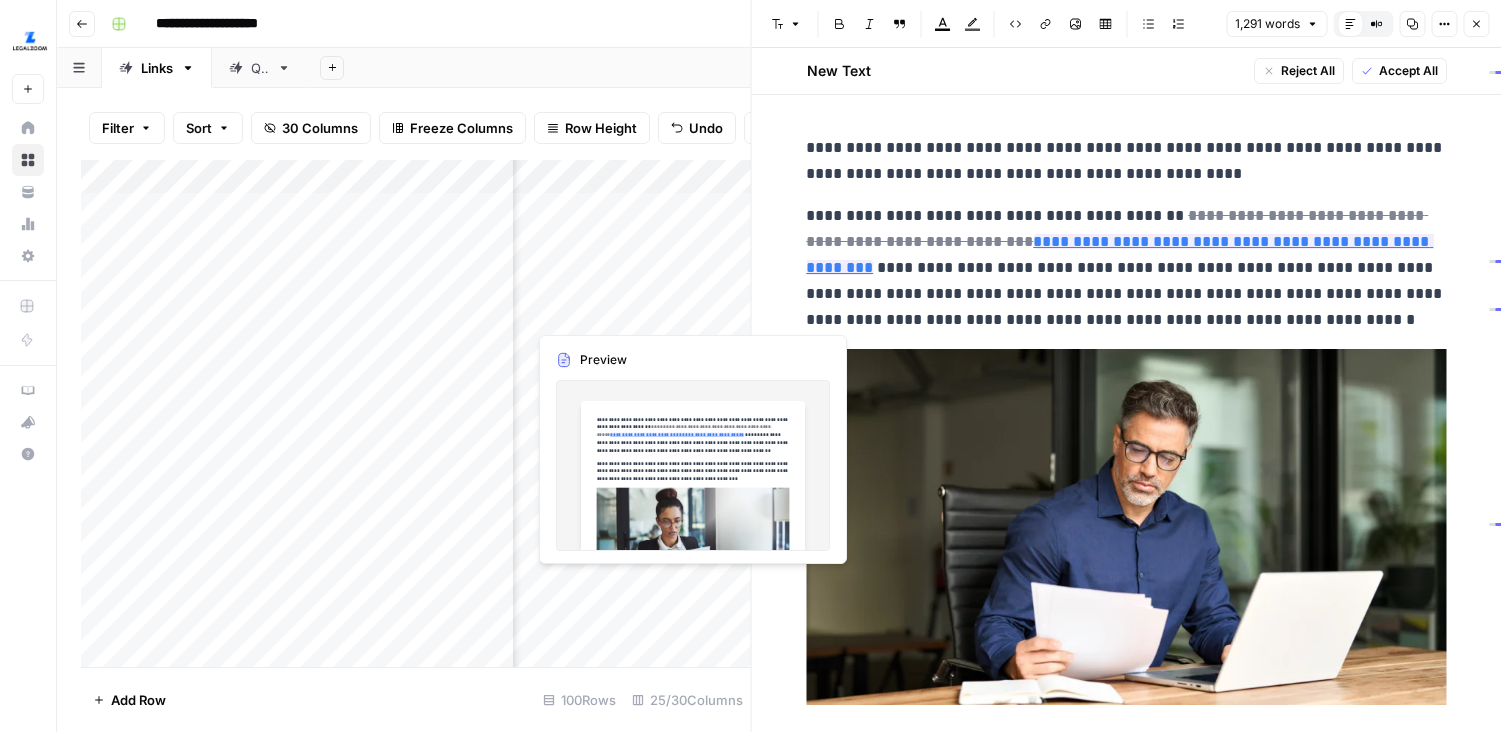click on "Add Column" at bounding box center [416, 413] 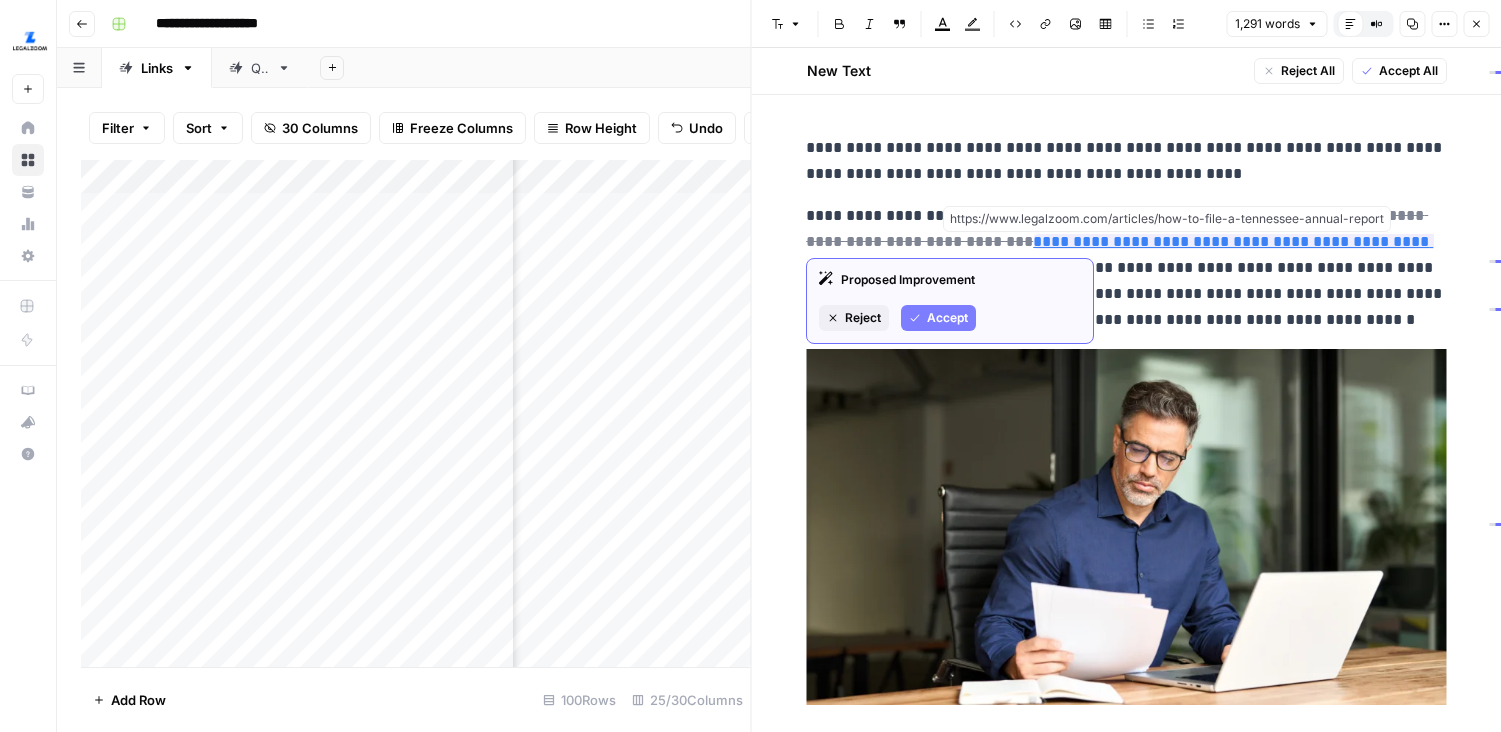 click on "Add Column" at bounding box center [416, 413] 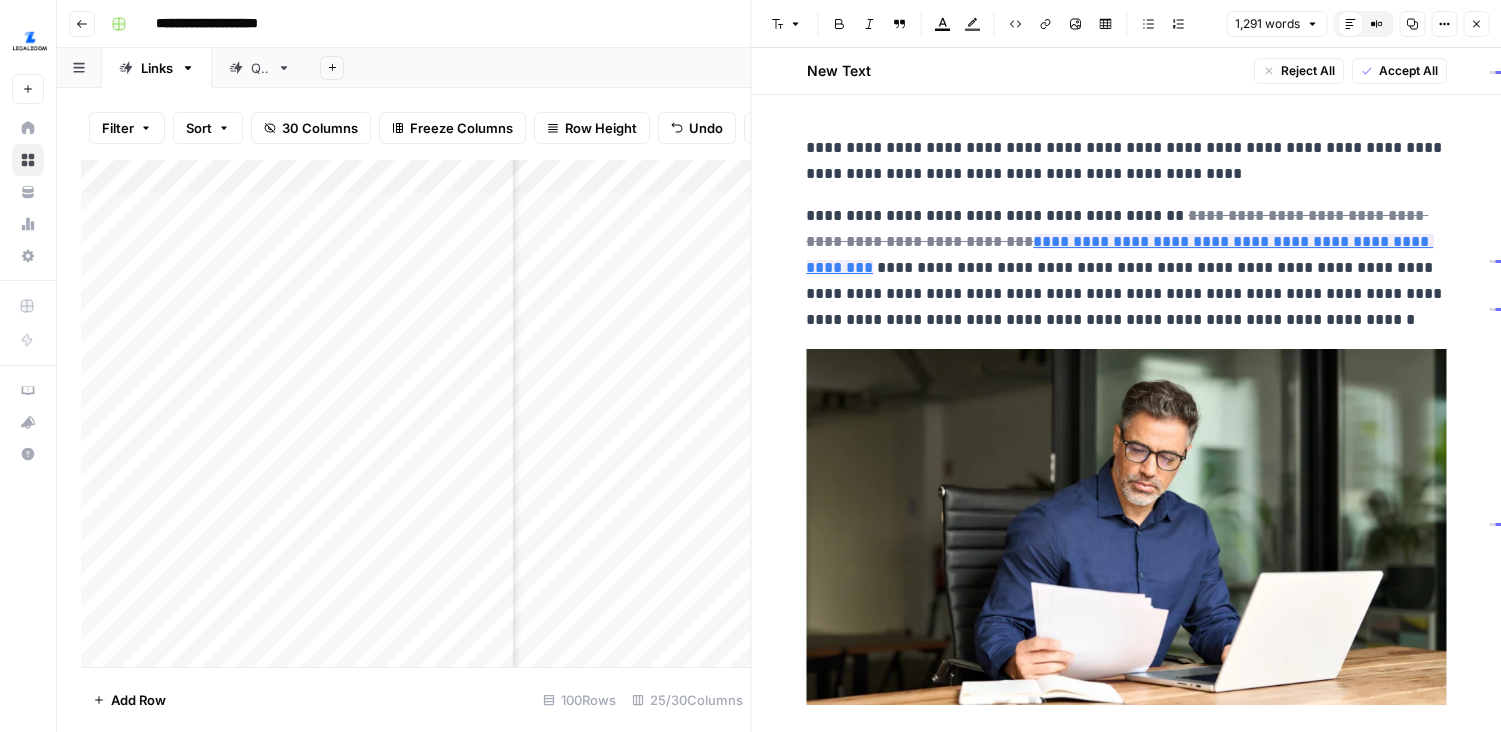 click on "Close" at bounding box center [1476, 24] 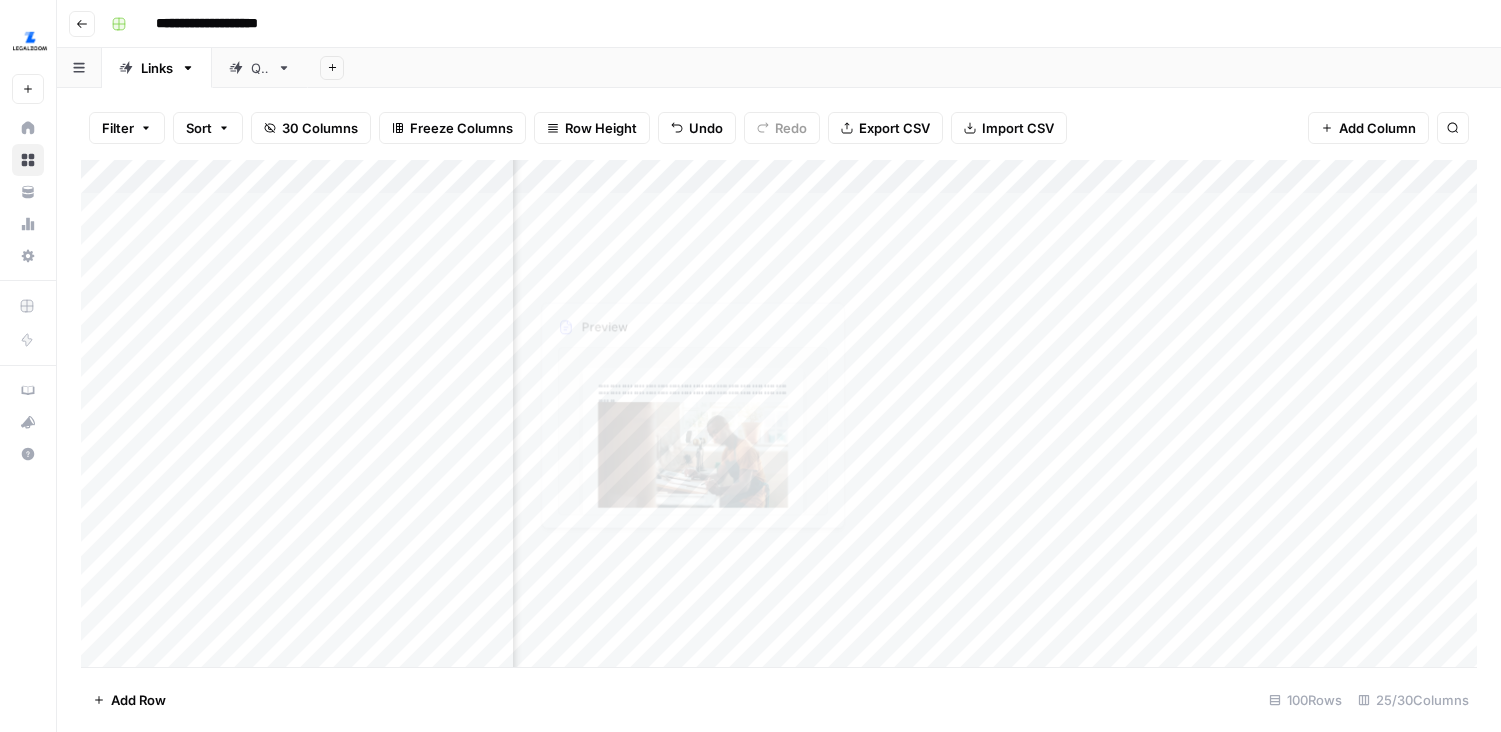 click on "Add Column" at bounding box center (779, 413) 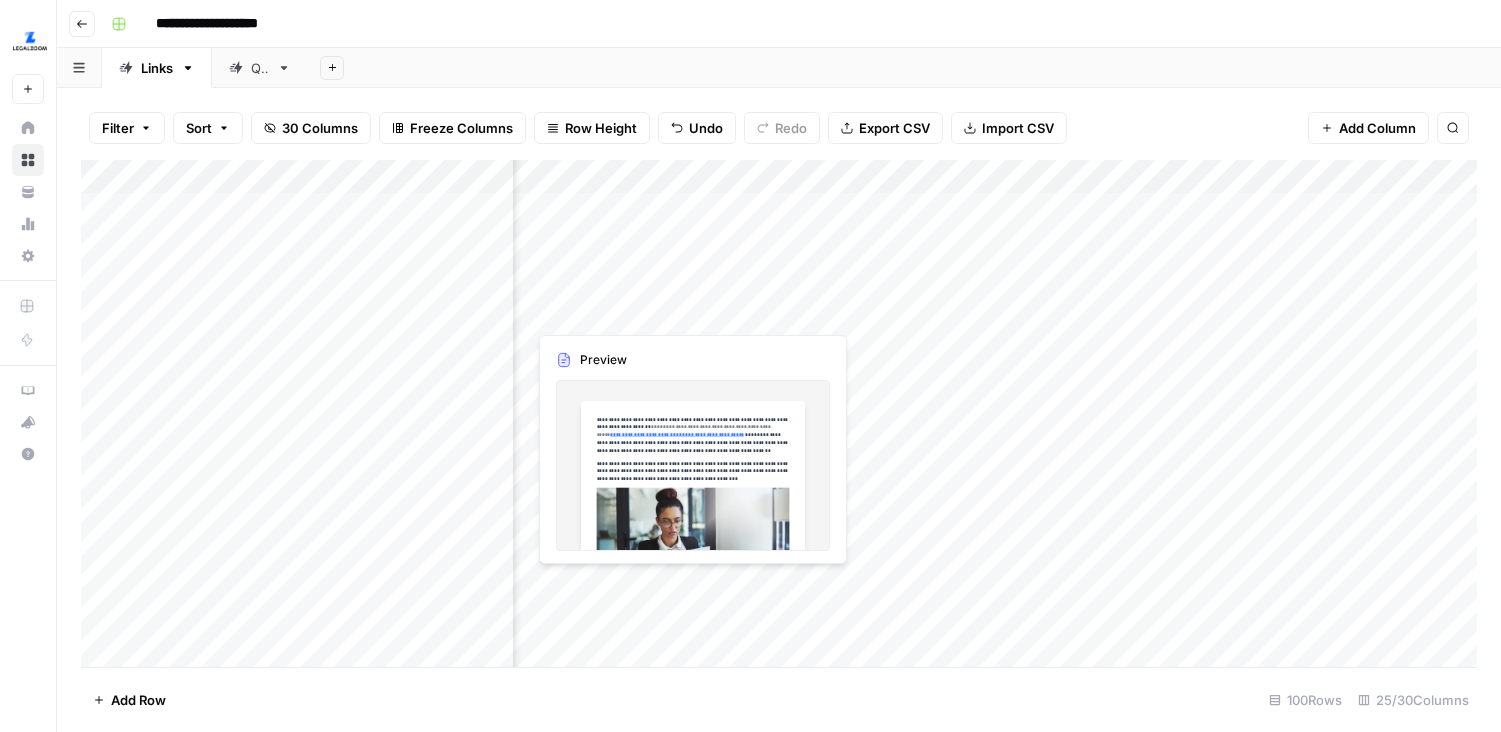 click on "Add Column" at bounding box center [779, 413] 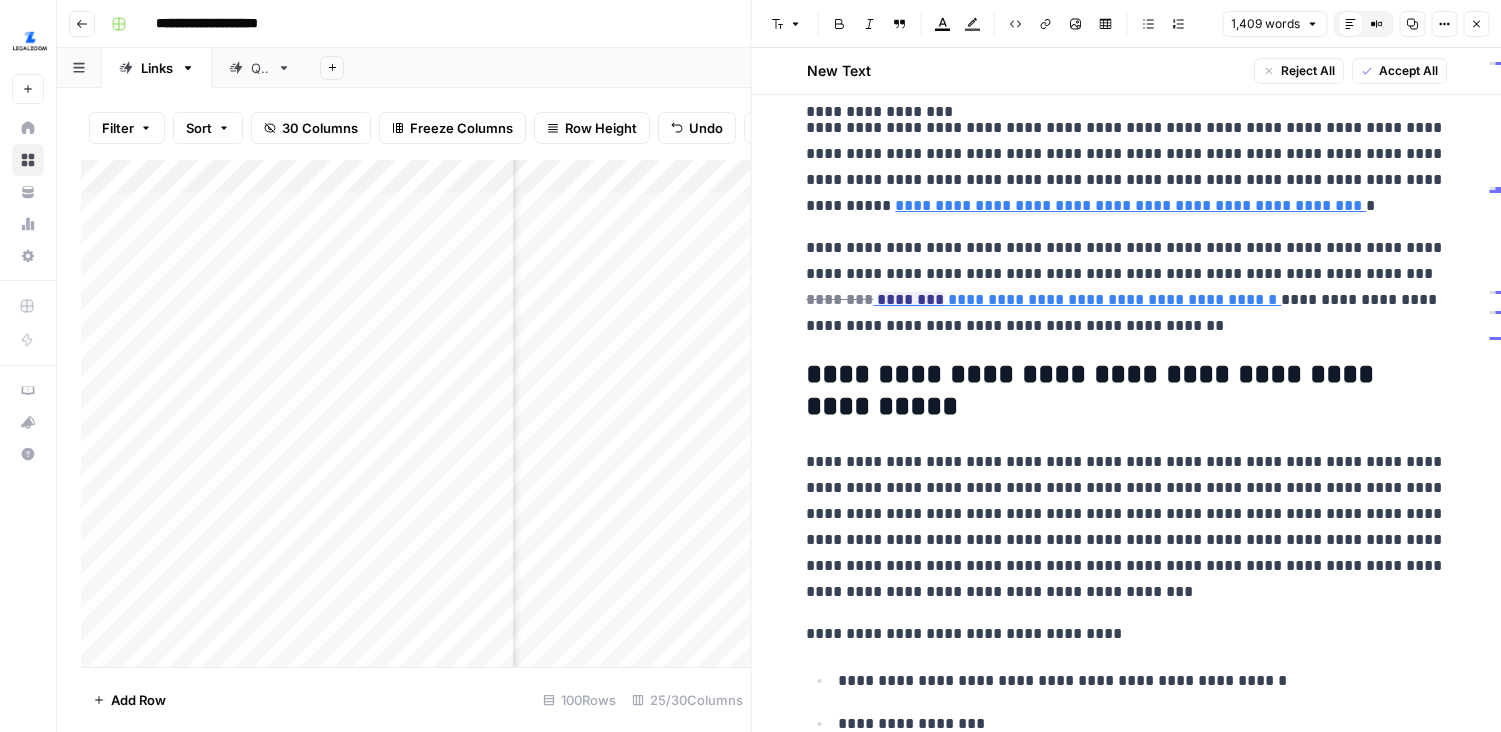 scroll, scrollTop: 850, scrollLeft: 0, axis: vertical 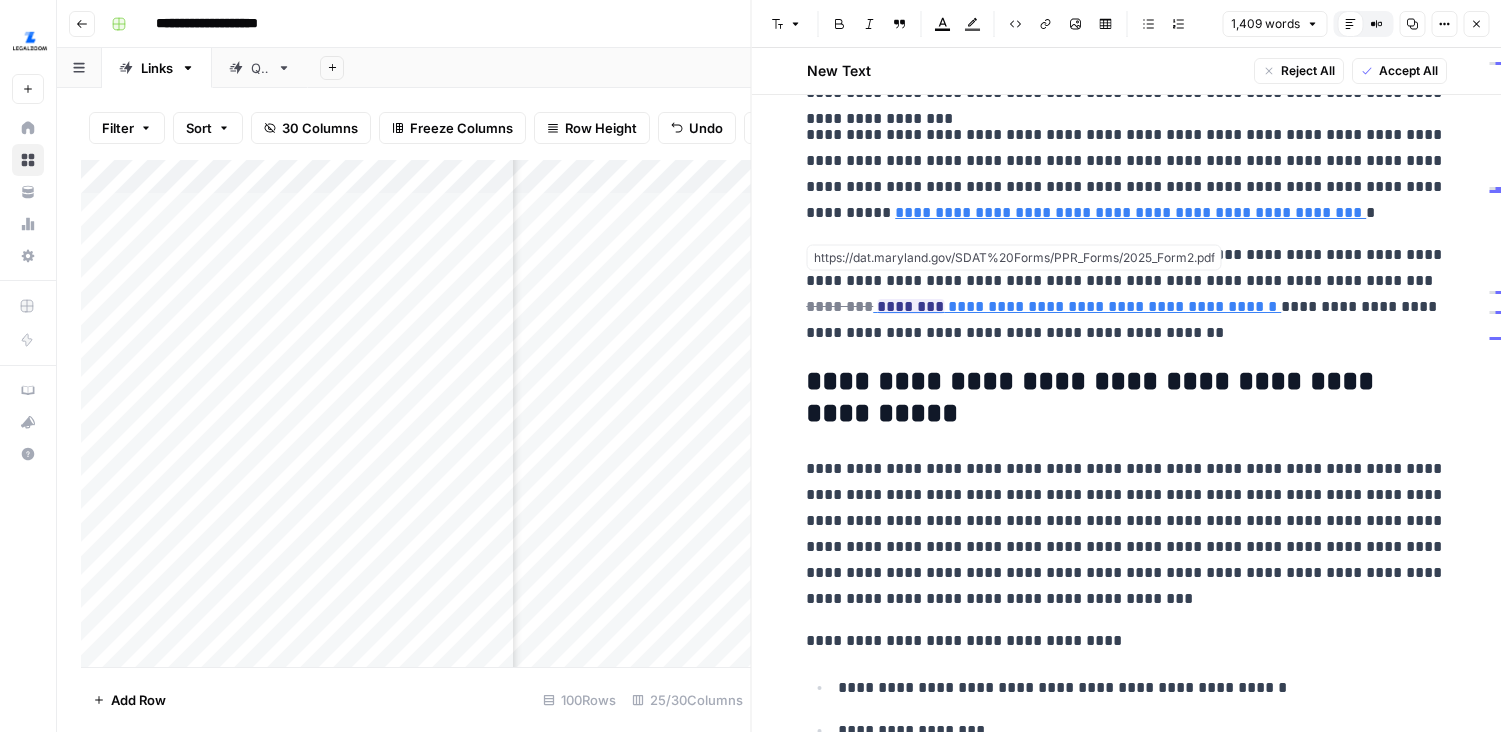 click at bounding box center (685, 311) 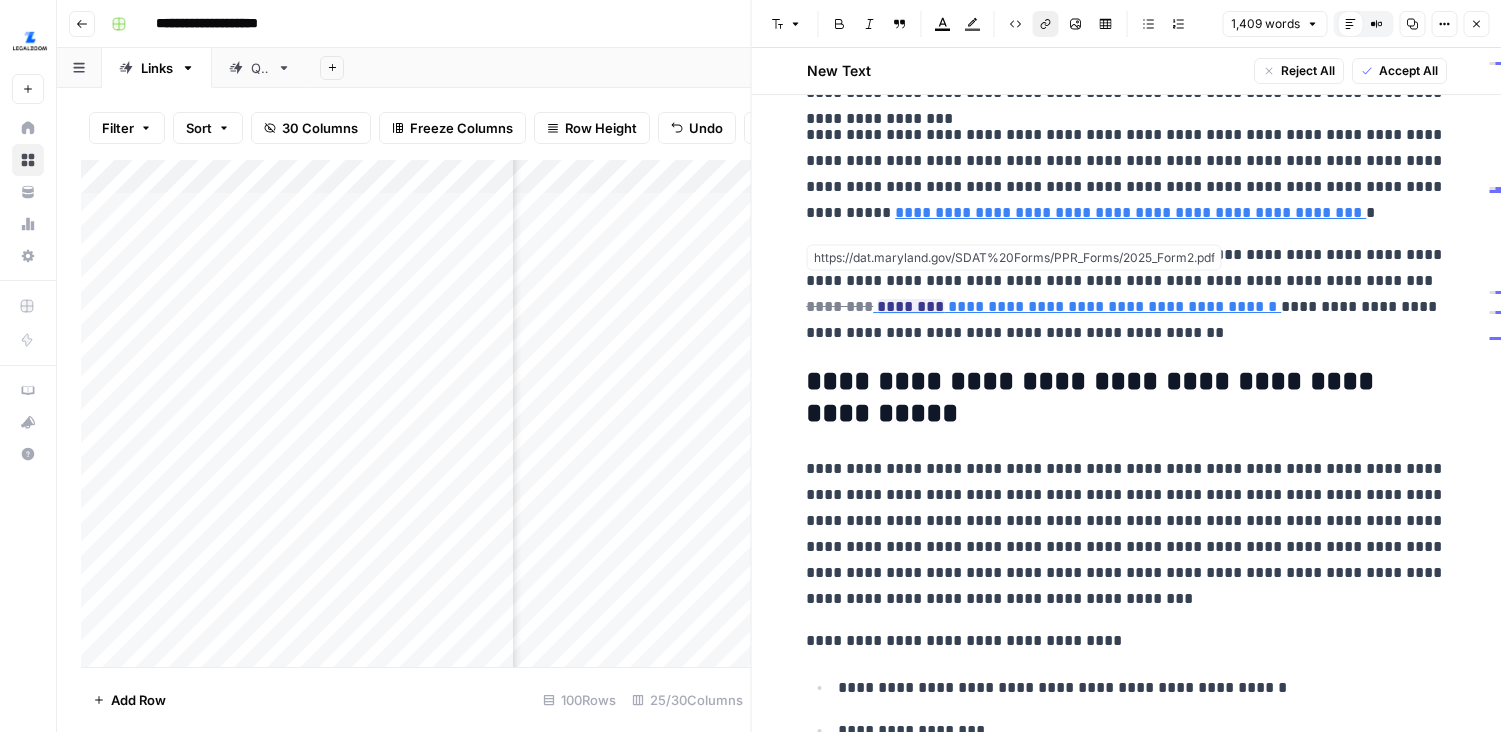 click on "**********" at bounding box center (1077, 306) 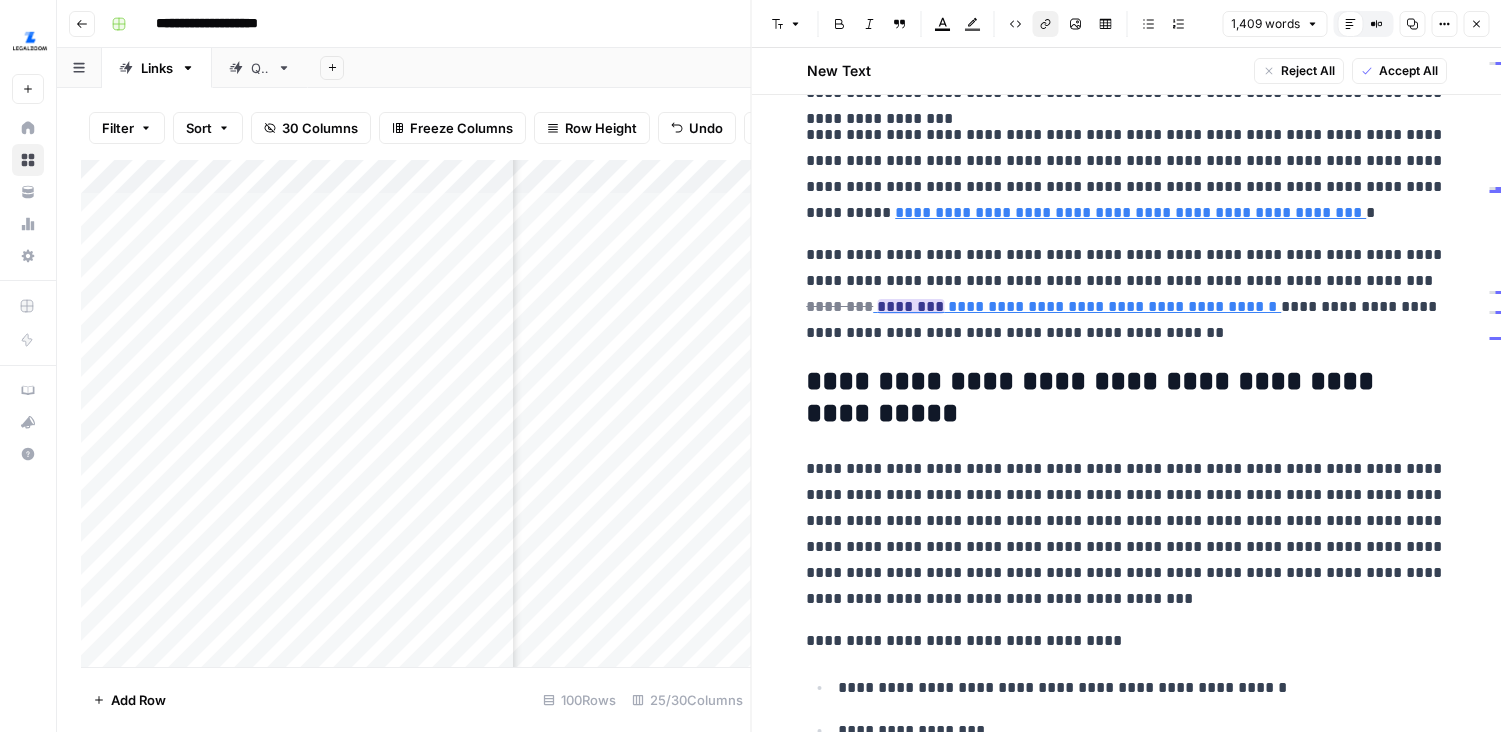 click on "********" at bounding box center (910, 306) 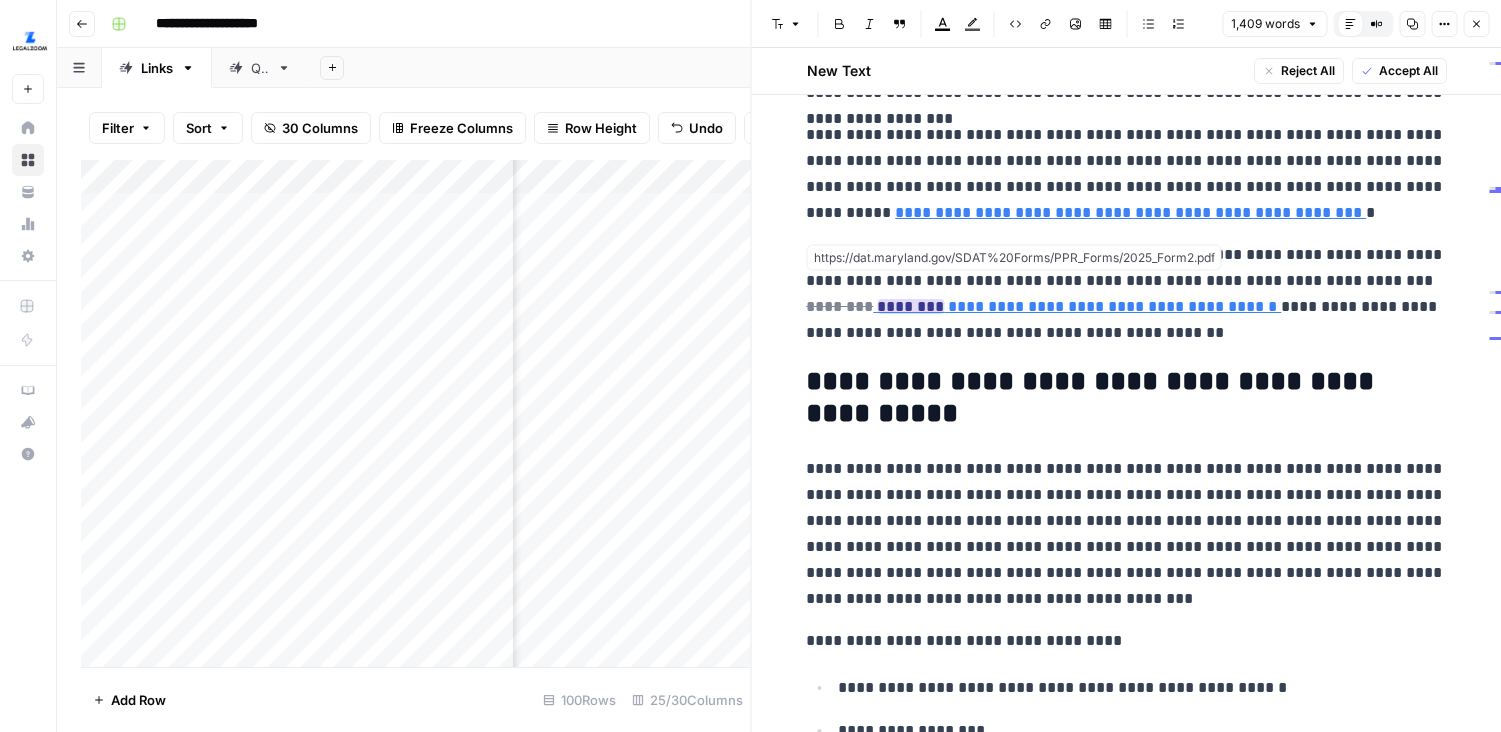 click on "********" at bounding box center (910, 306) 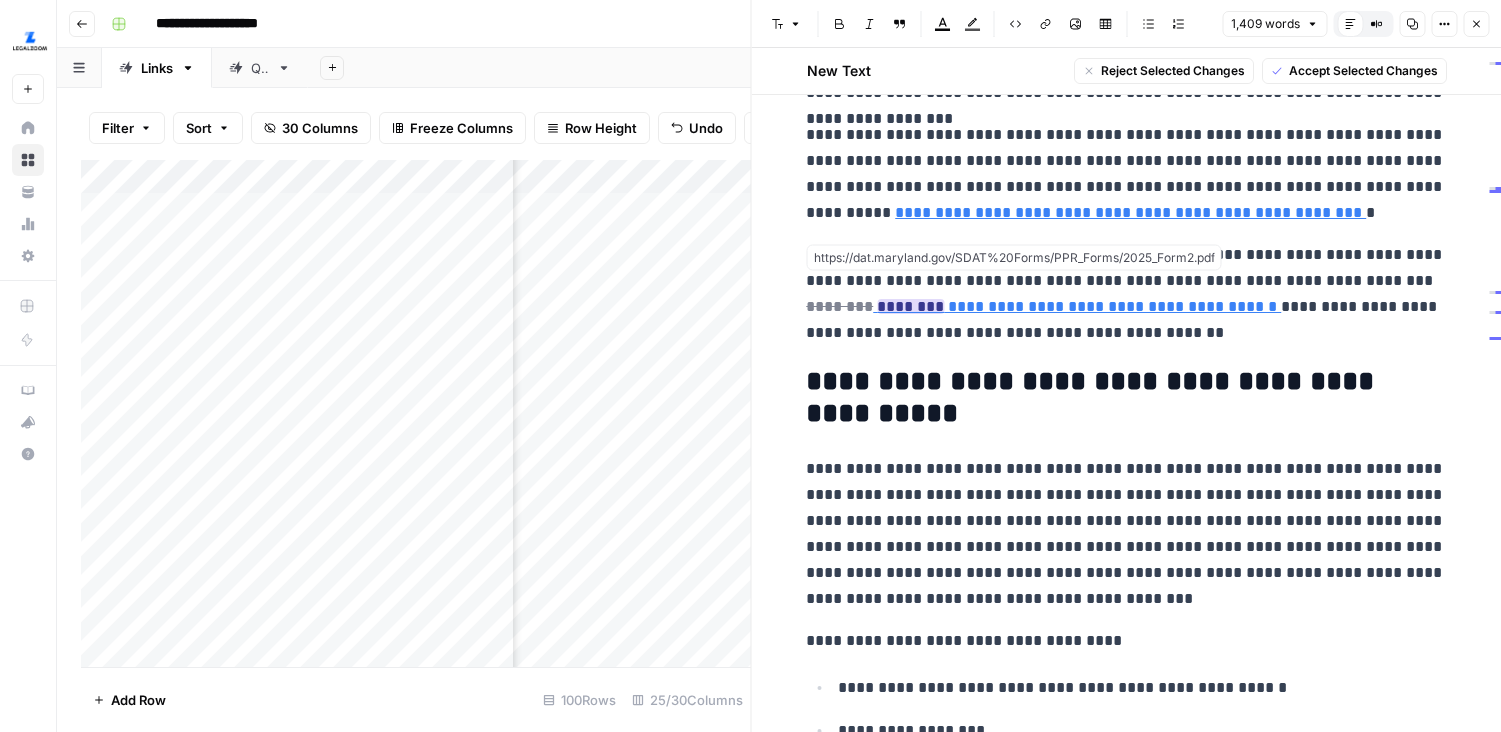 click on "********" at bounding box center [910, 306] 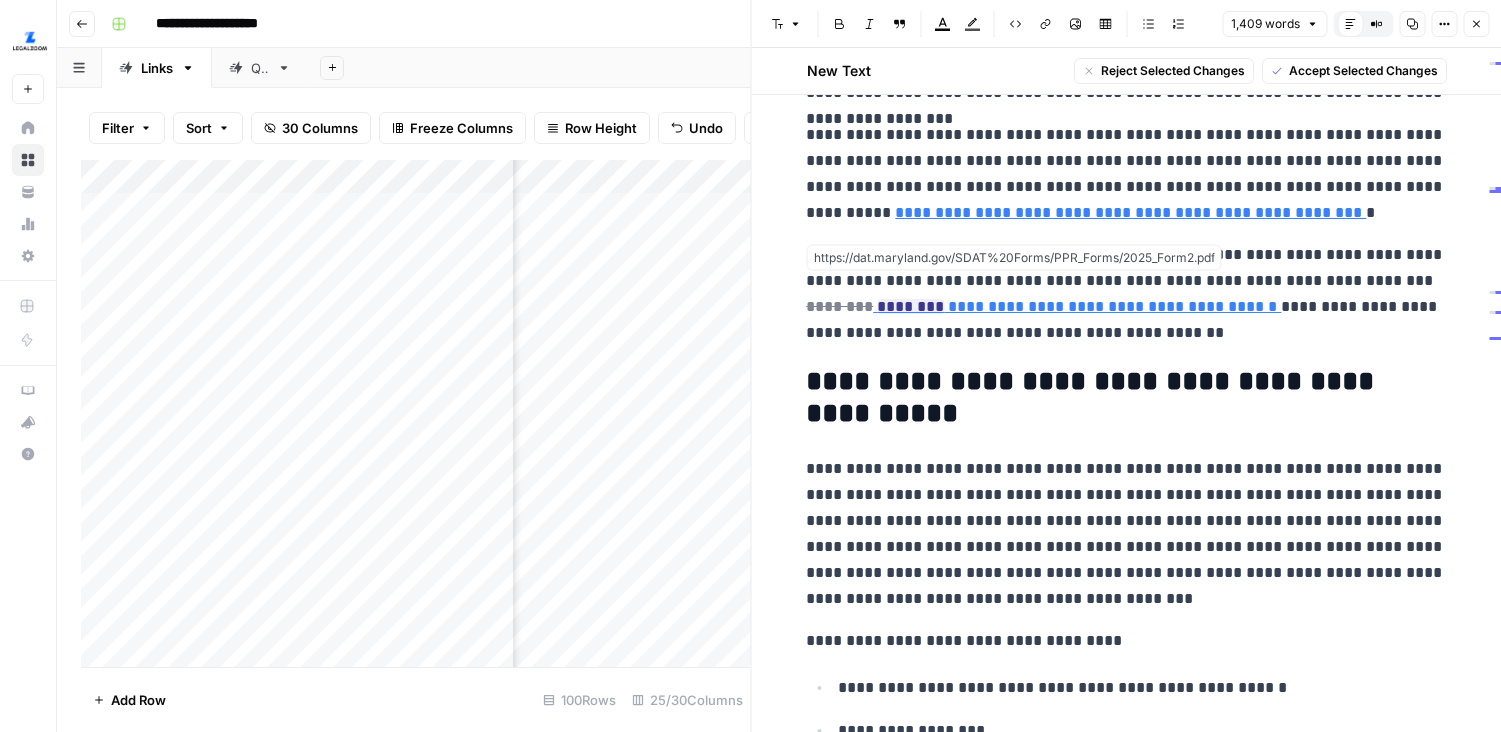 click on "**********" at bounding box center (1077, 306) 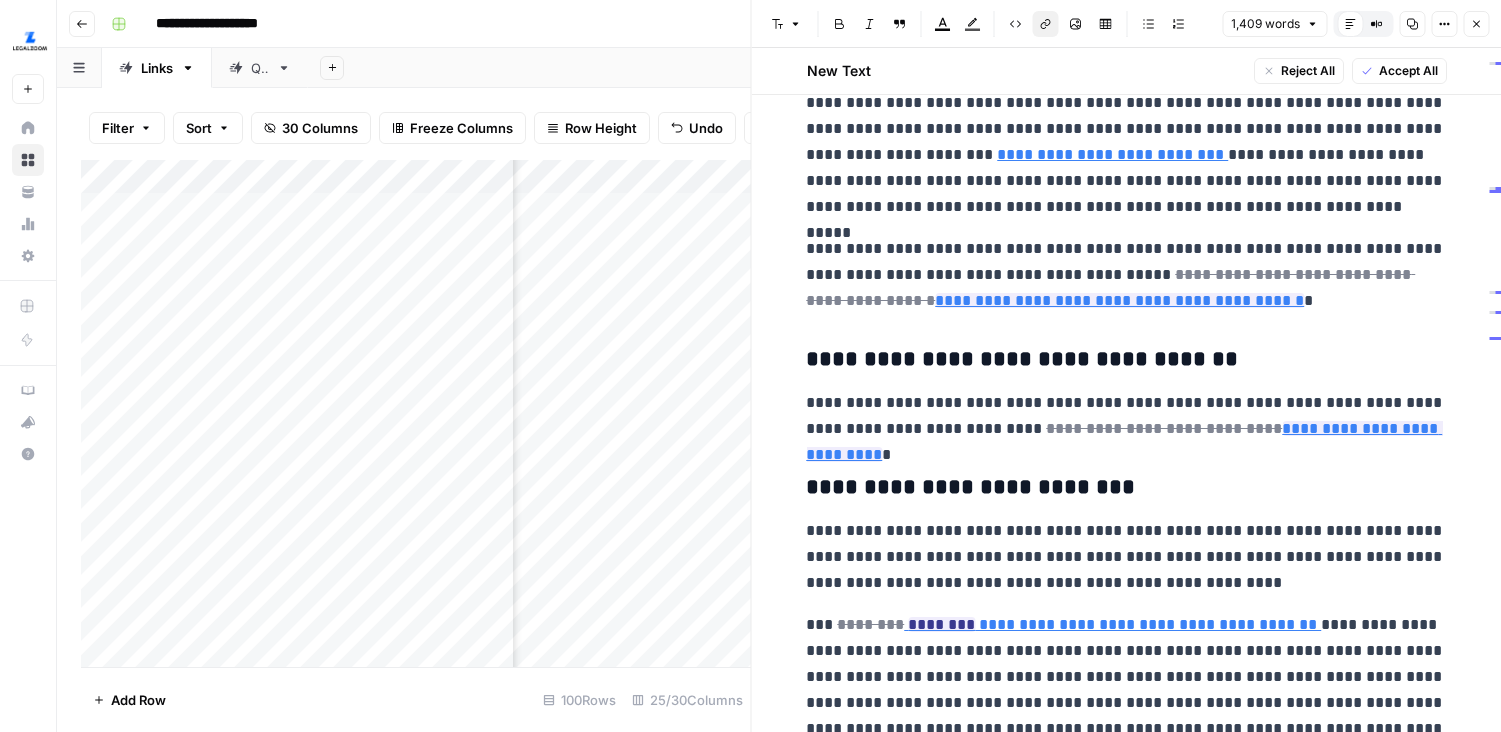 scroll, scrollTop: 1665, scrollLeft: 0, axis: vertical 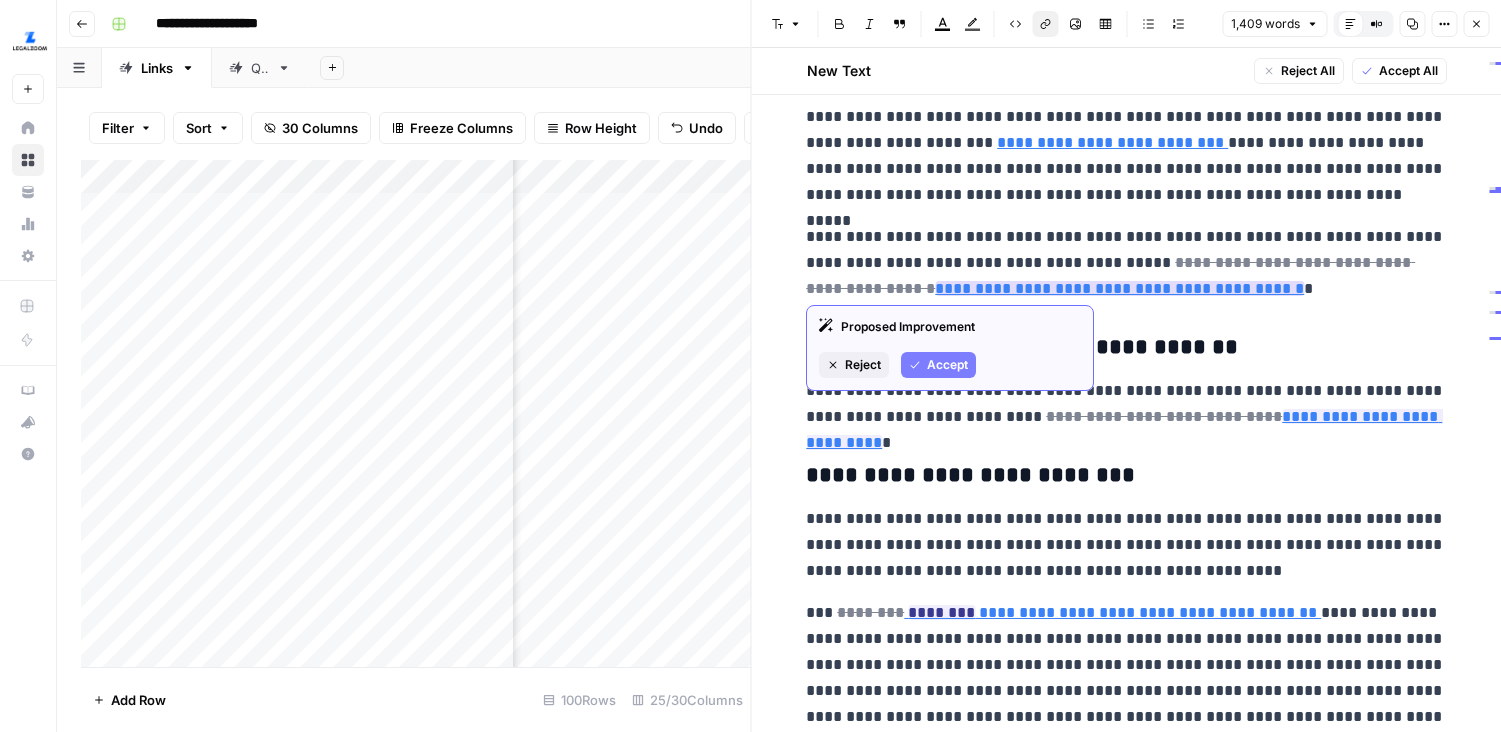click on "**********" at bounding box center [1119, 288] 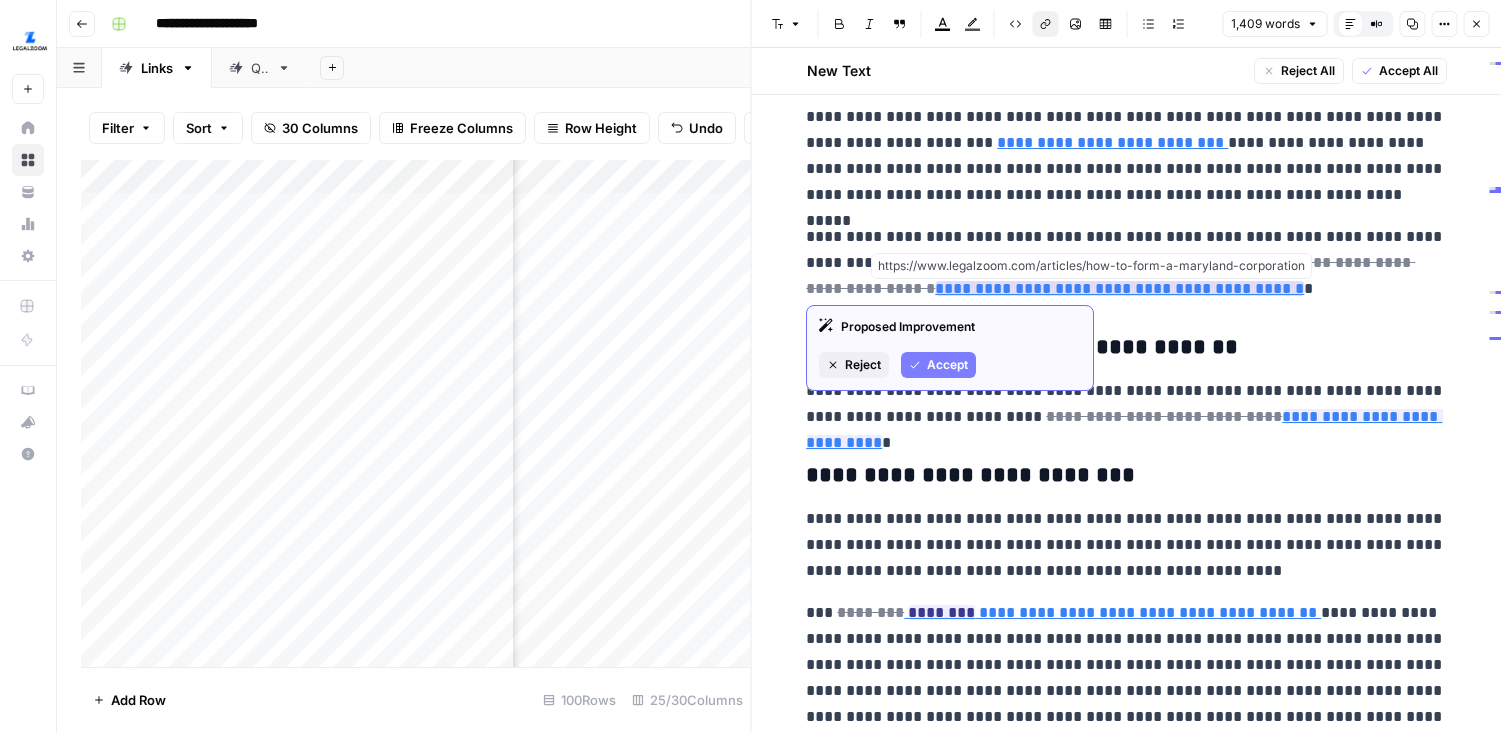 click on "**********" at bounding box center (1119, 288) 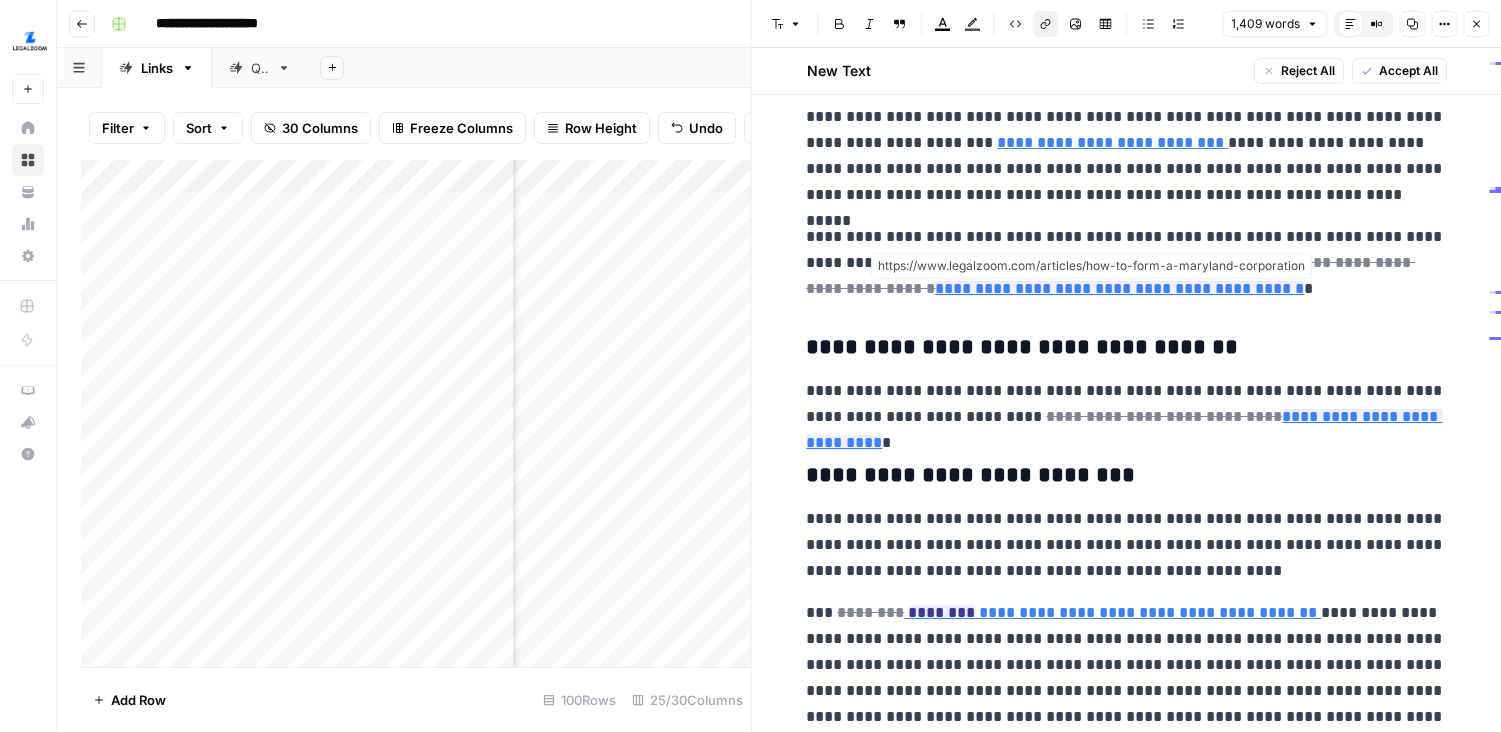 click on "Add Column" at bounding box center (416, 413) 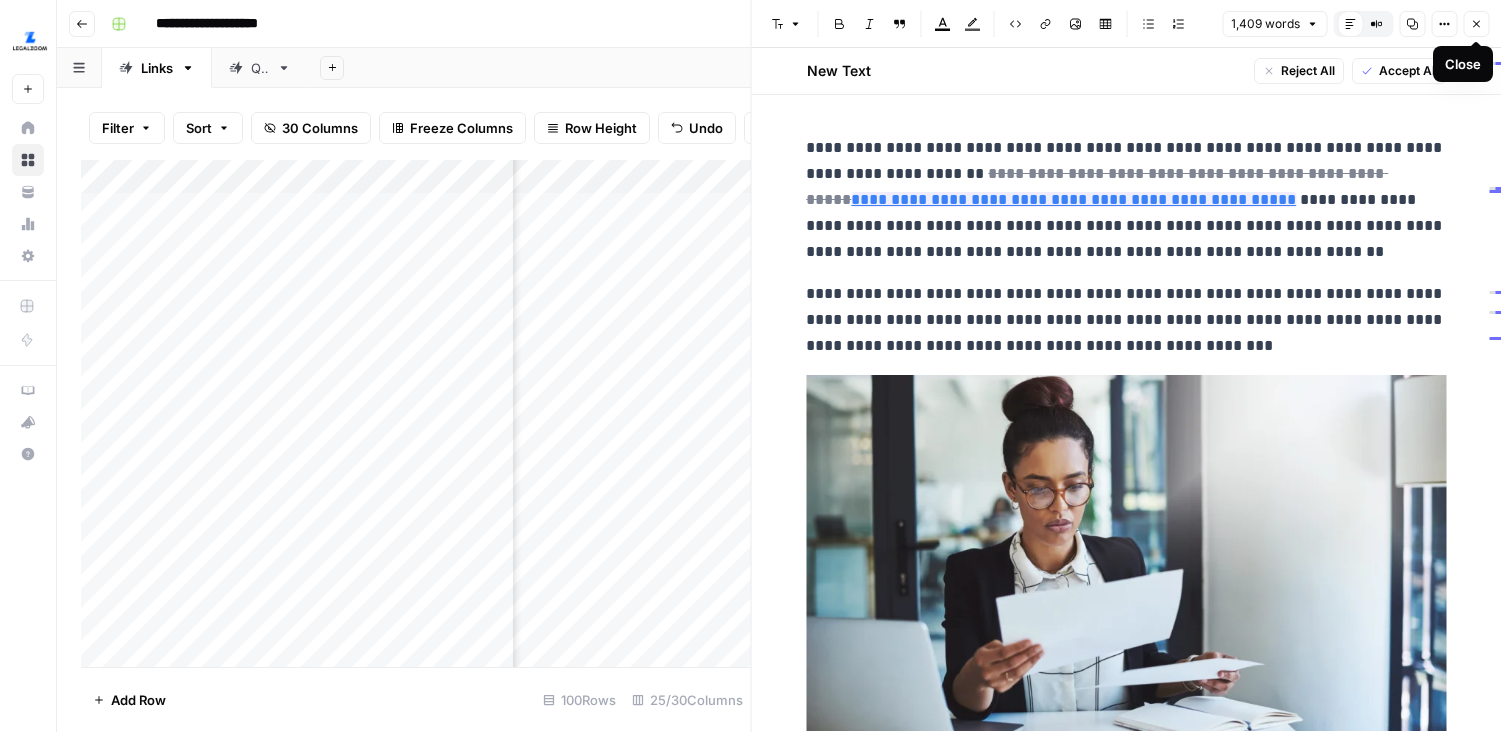 click on "Close" at bounding box center (1476, 24) 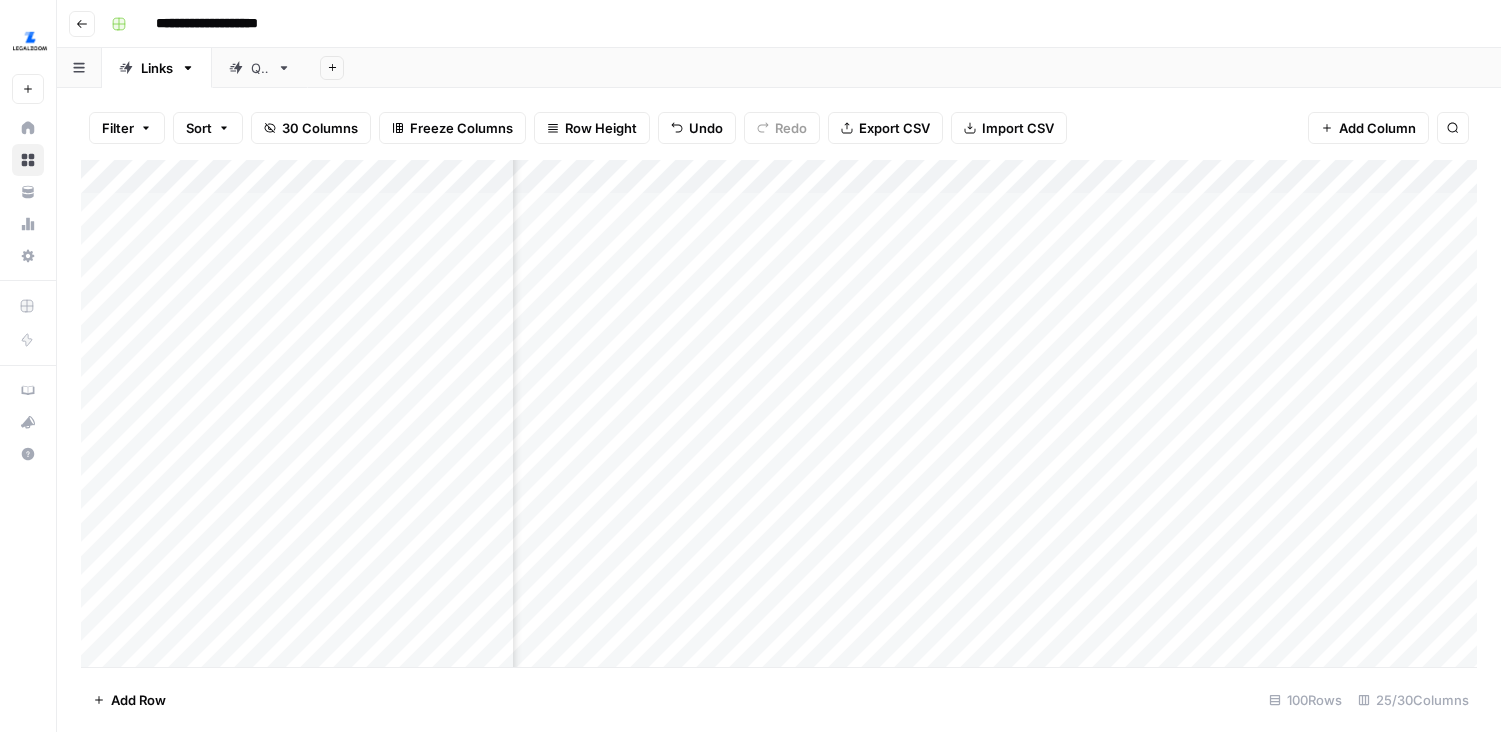 click on "Add Column" at bounding box center (779, 413) 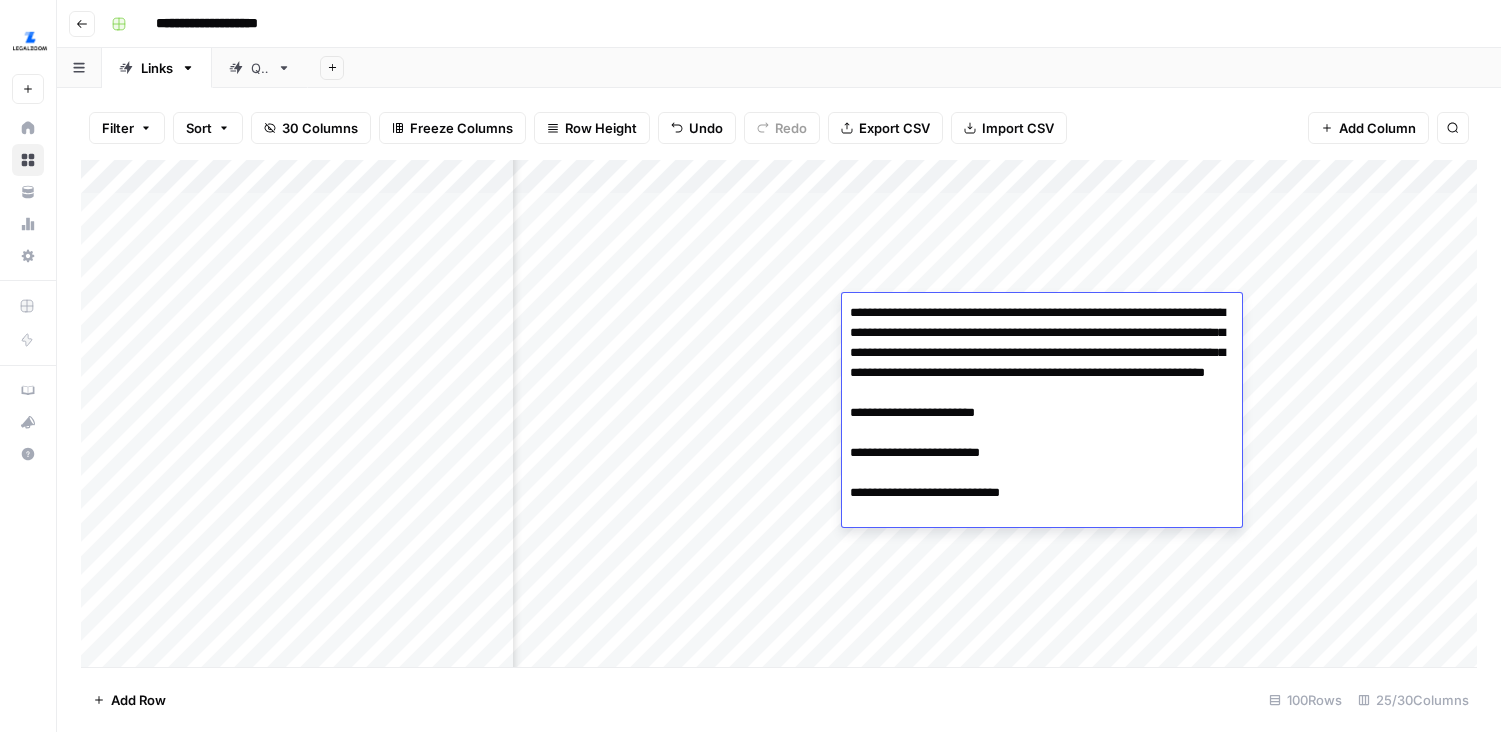 click on "**********" at bounding box center [1042, 413] 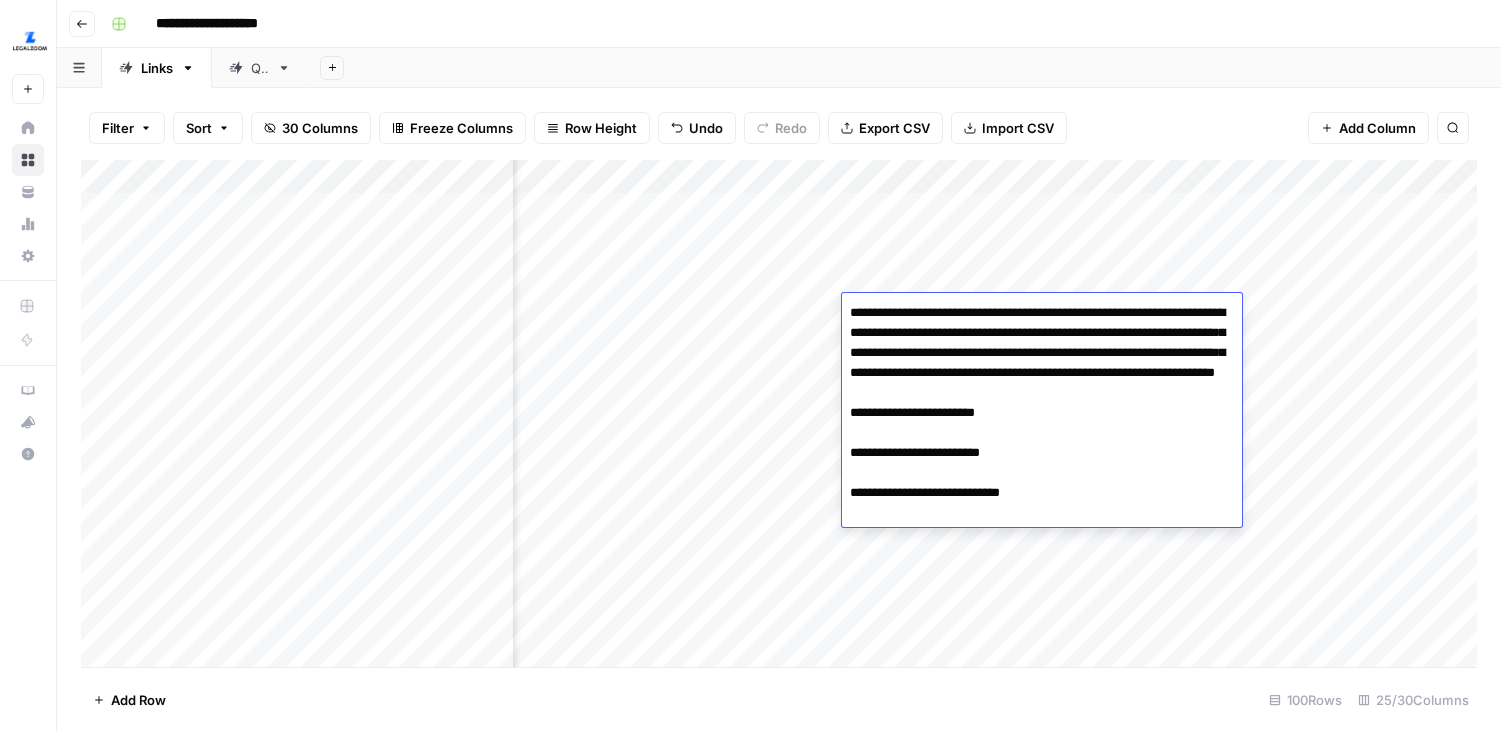 click on "**********" at bounding box center (1042, 413) 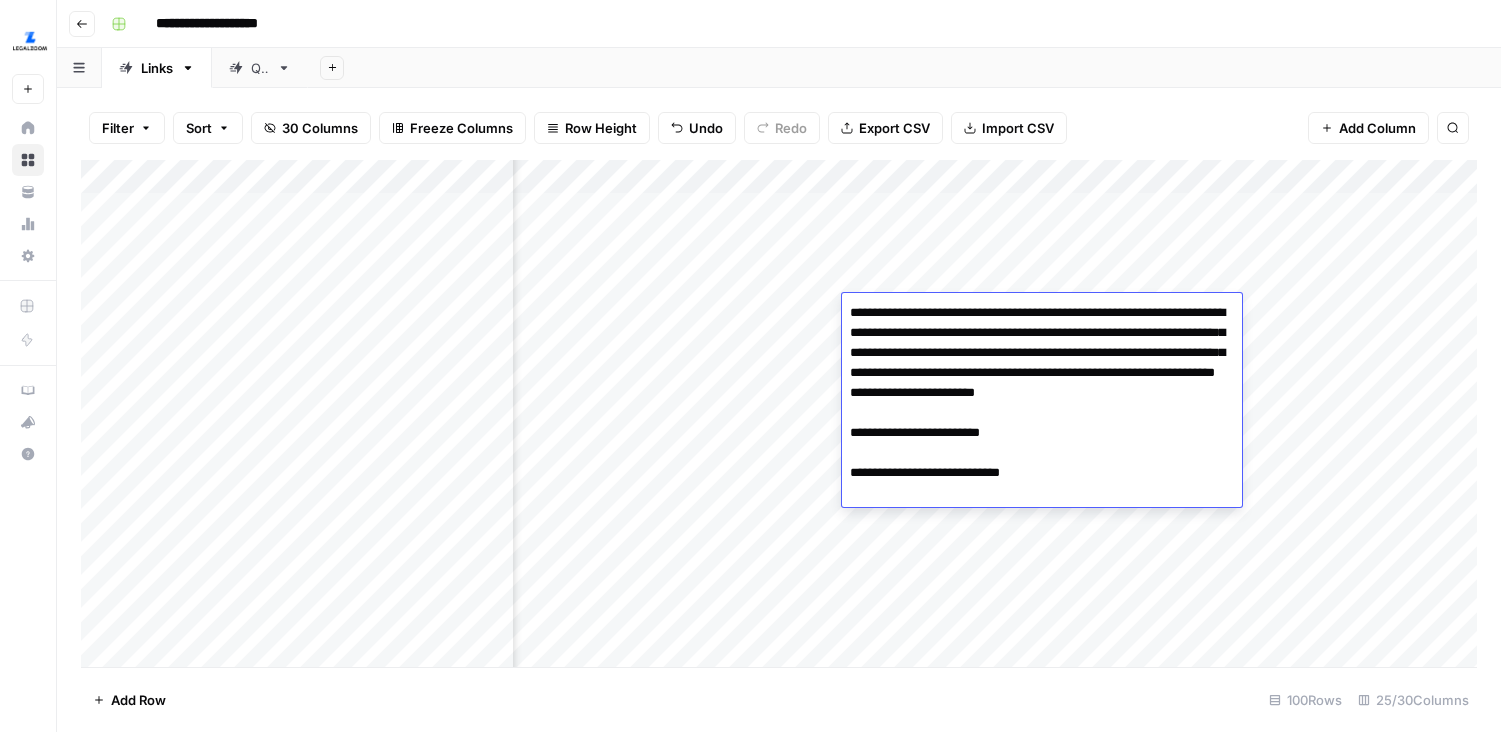 click on "**********" at bounding box center [1042, 403] 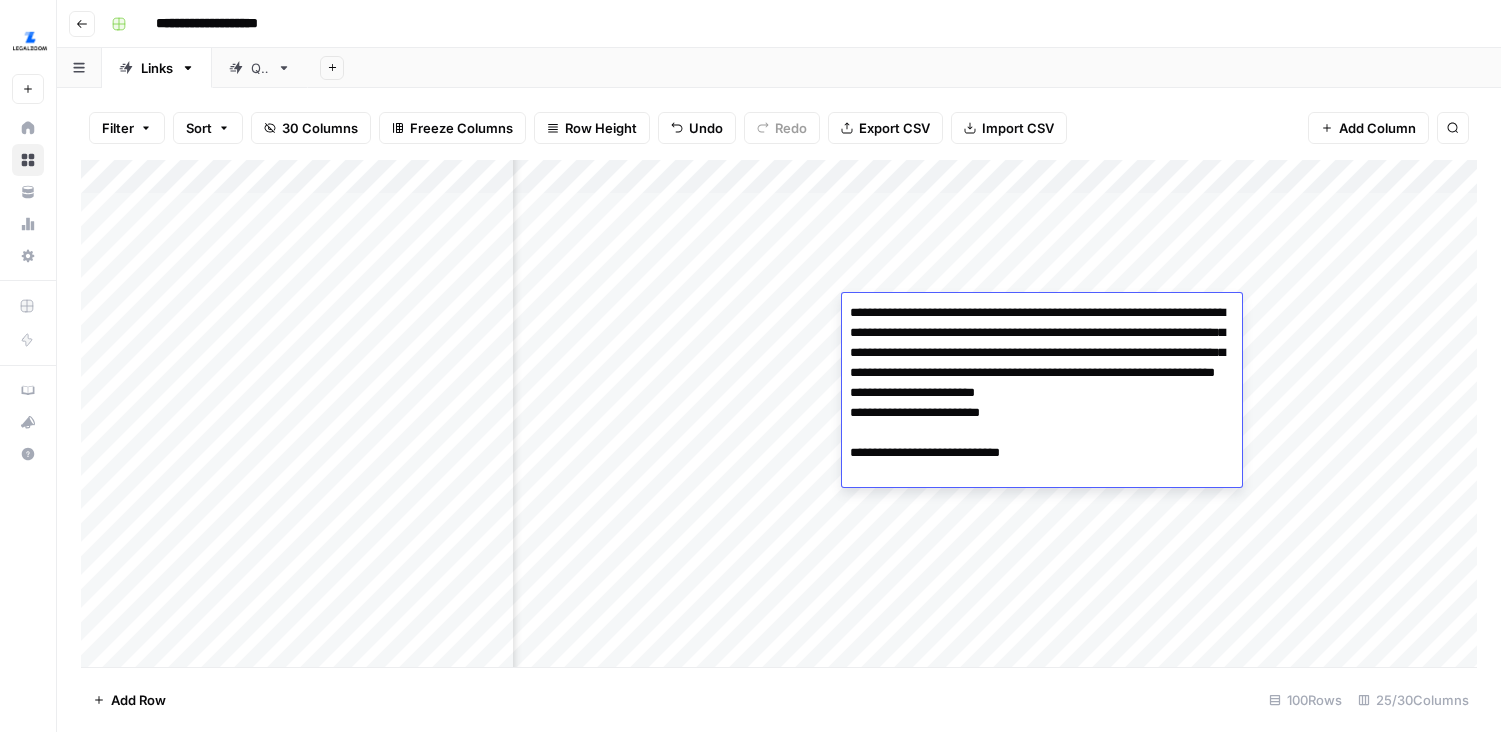click on "**********" at bounding box center (1042, 393) 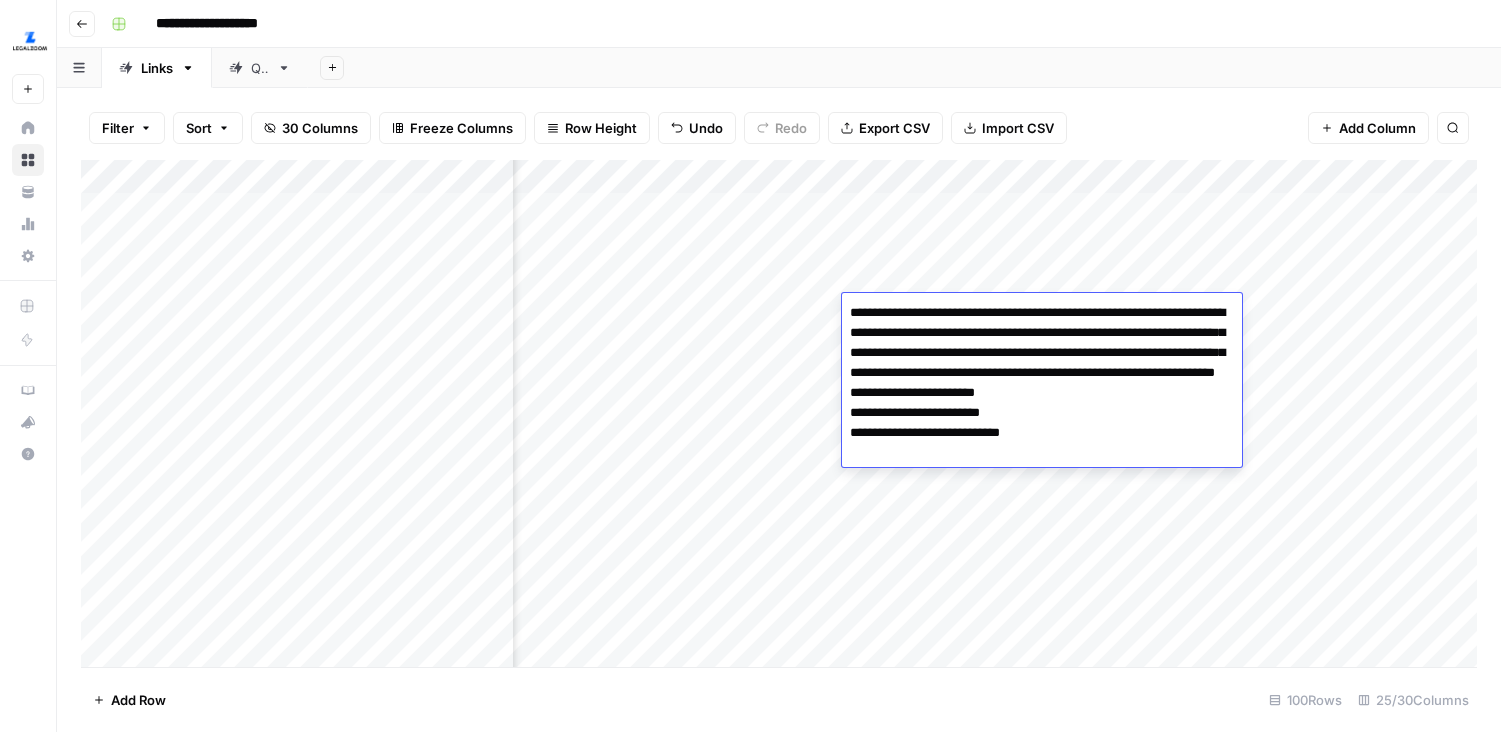 click on "**********" at bounding box center [1042, 383] 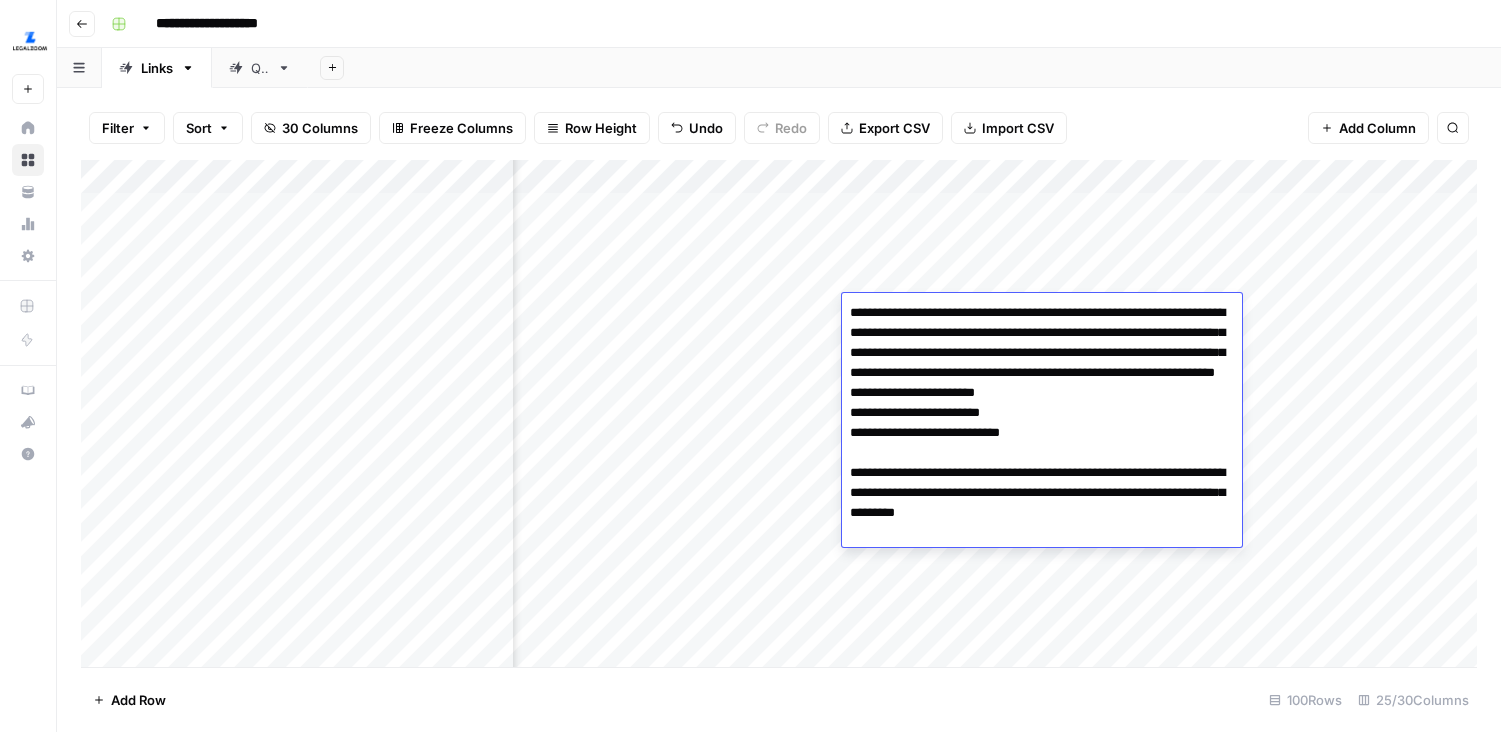 type on "**********" 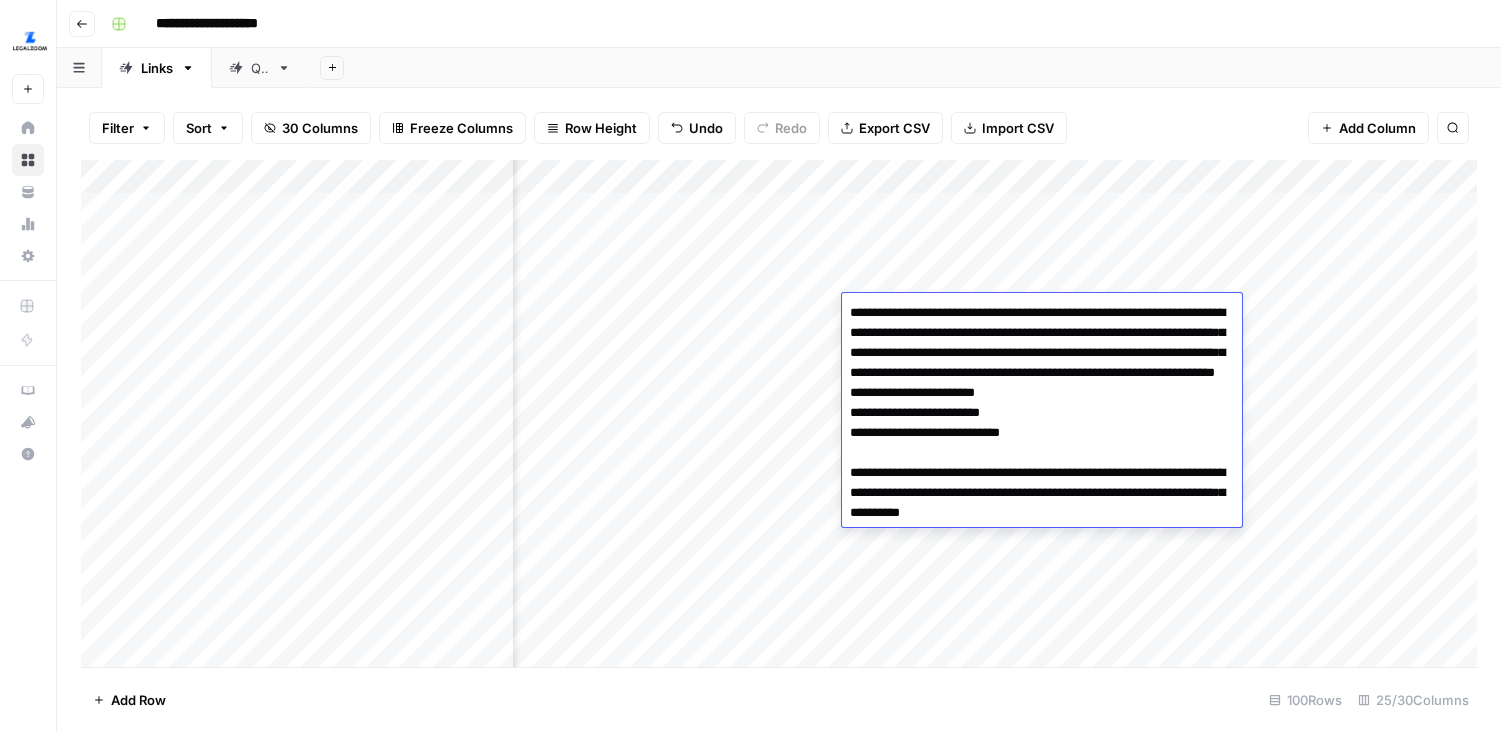 click on "Add Column" at bounding box center [779, 413] 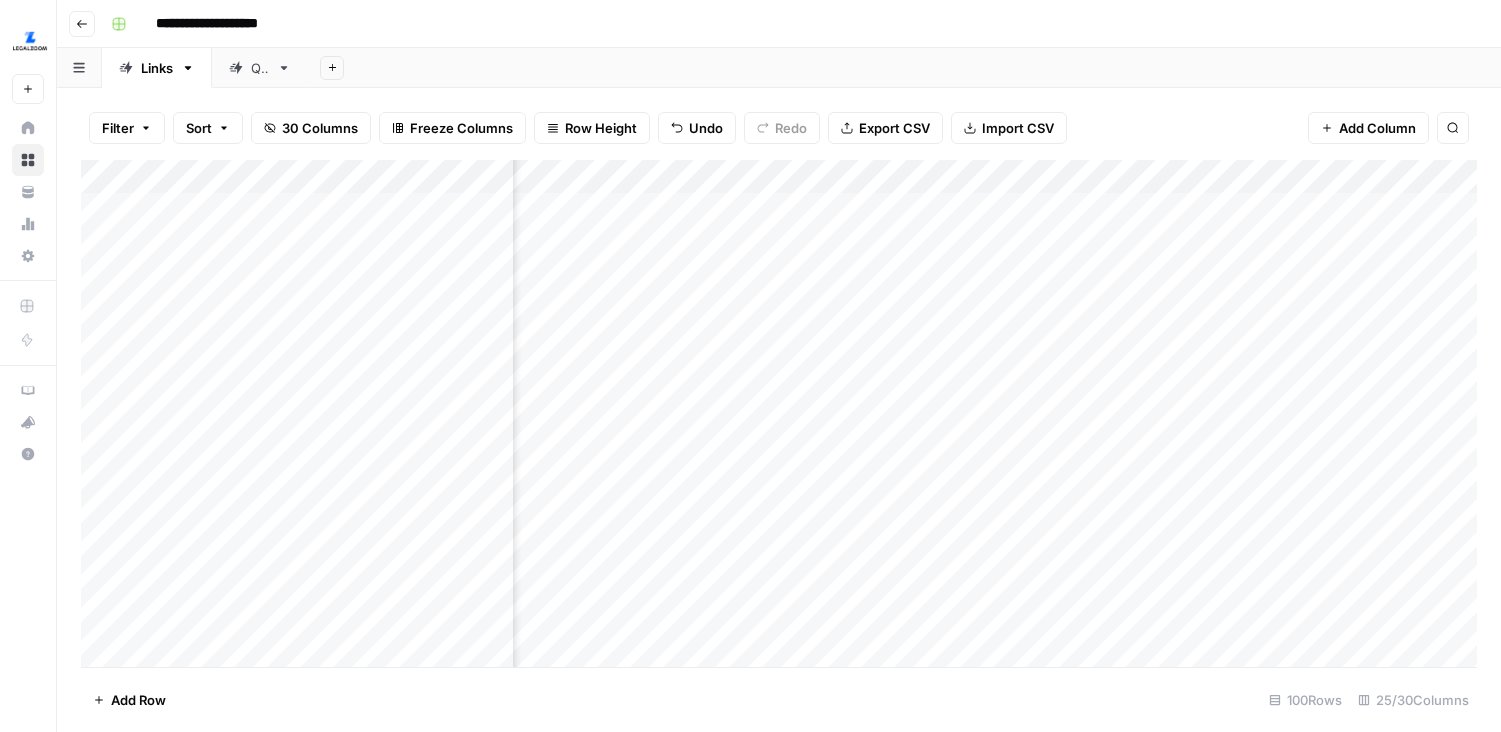 click on "Add Column" at bounding box center (779, 413) 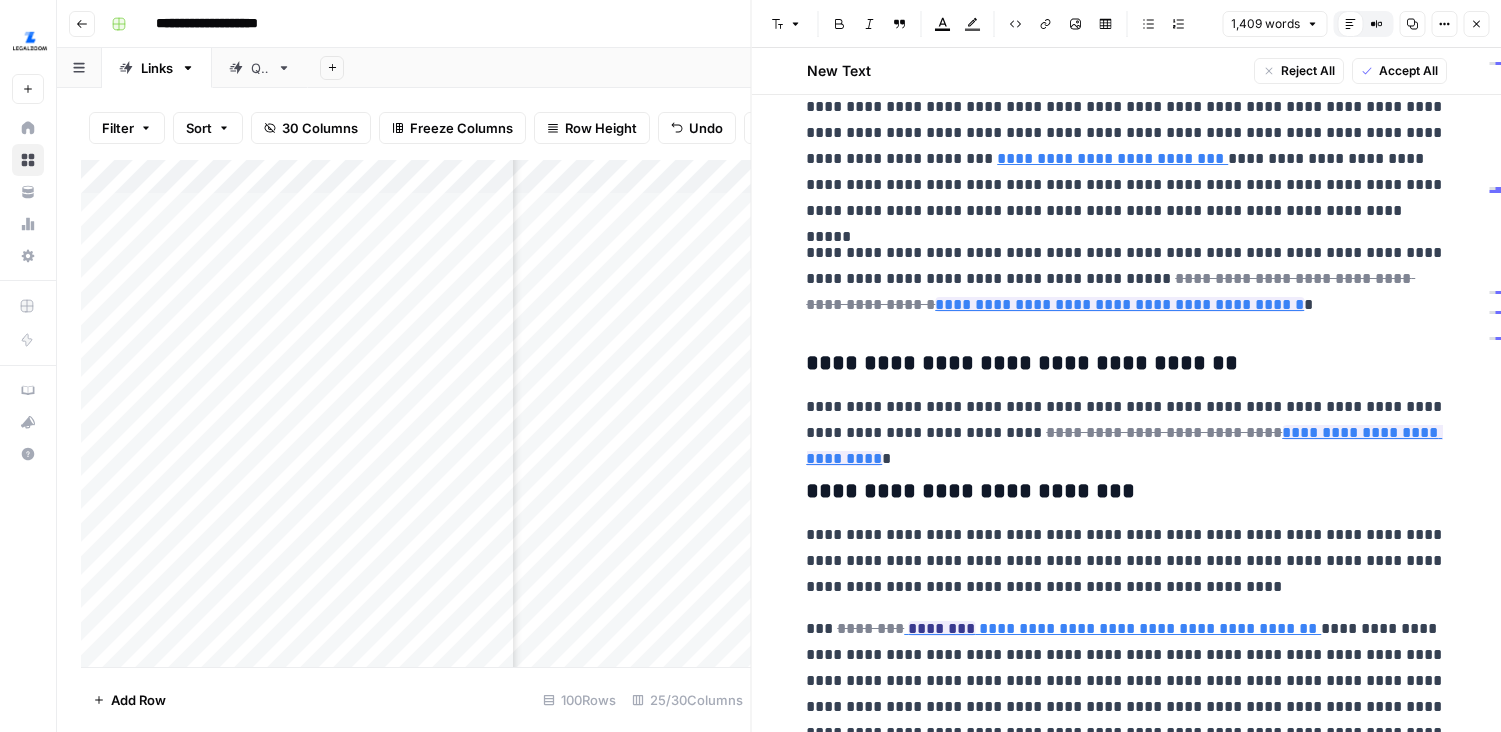 scroll, scrollTop: 1682, scrollLeft: 0, axis: vertical 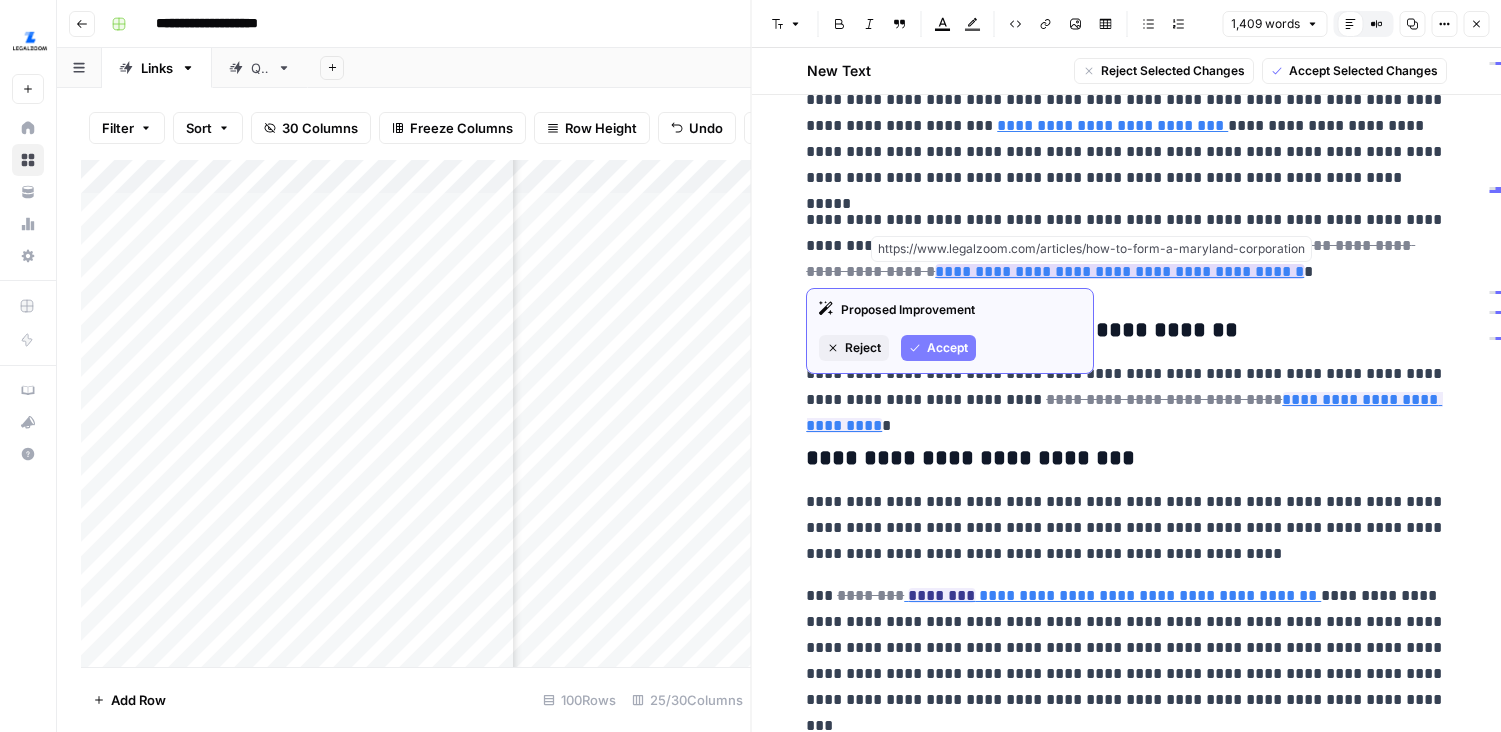 copy on "**********" 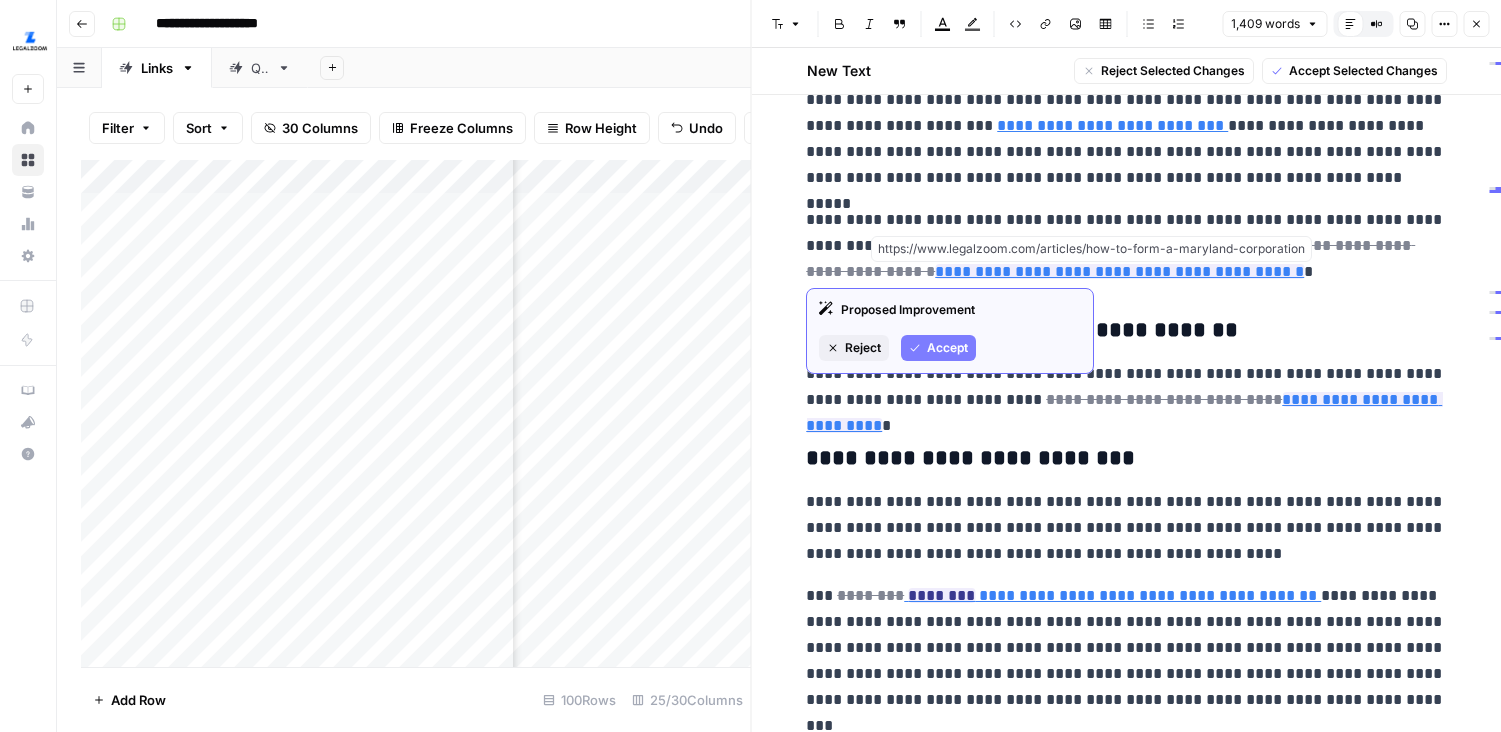 click on "Add Column" at bounding box center (416, 413) 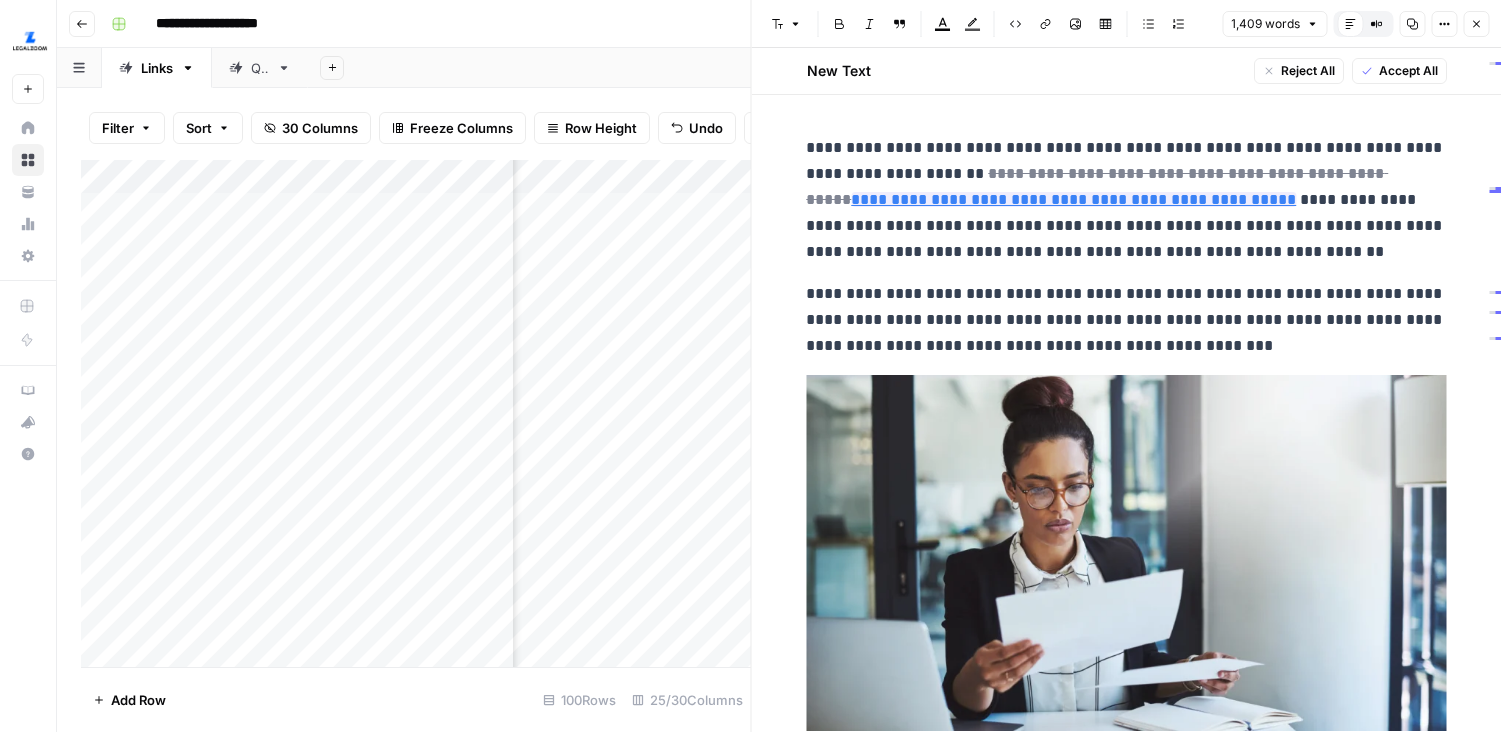click at bounding box center [685, 311] 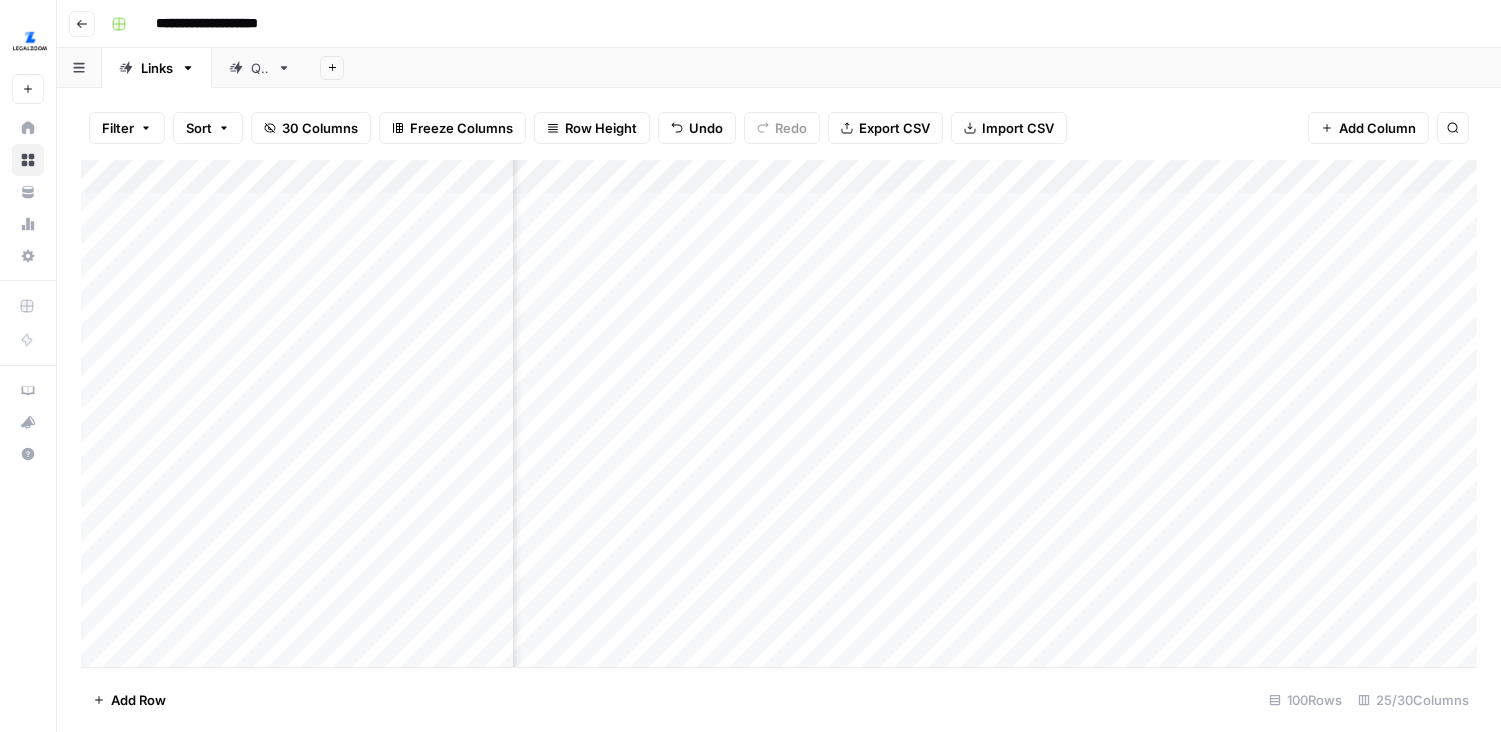 click on "Add Column" at bounding box center (779, 413) 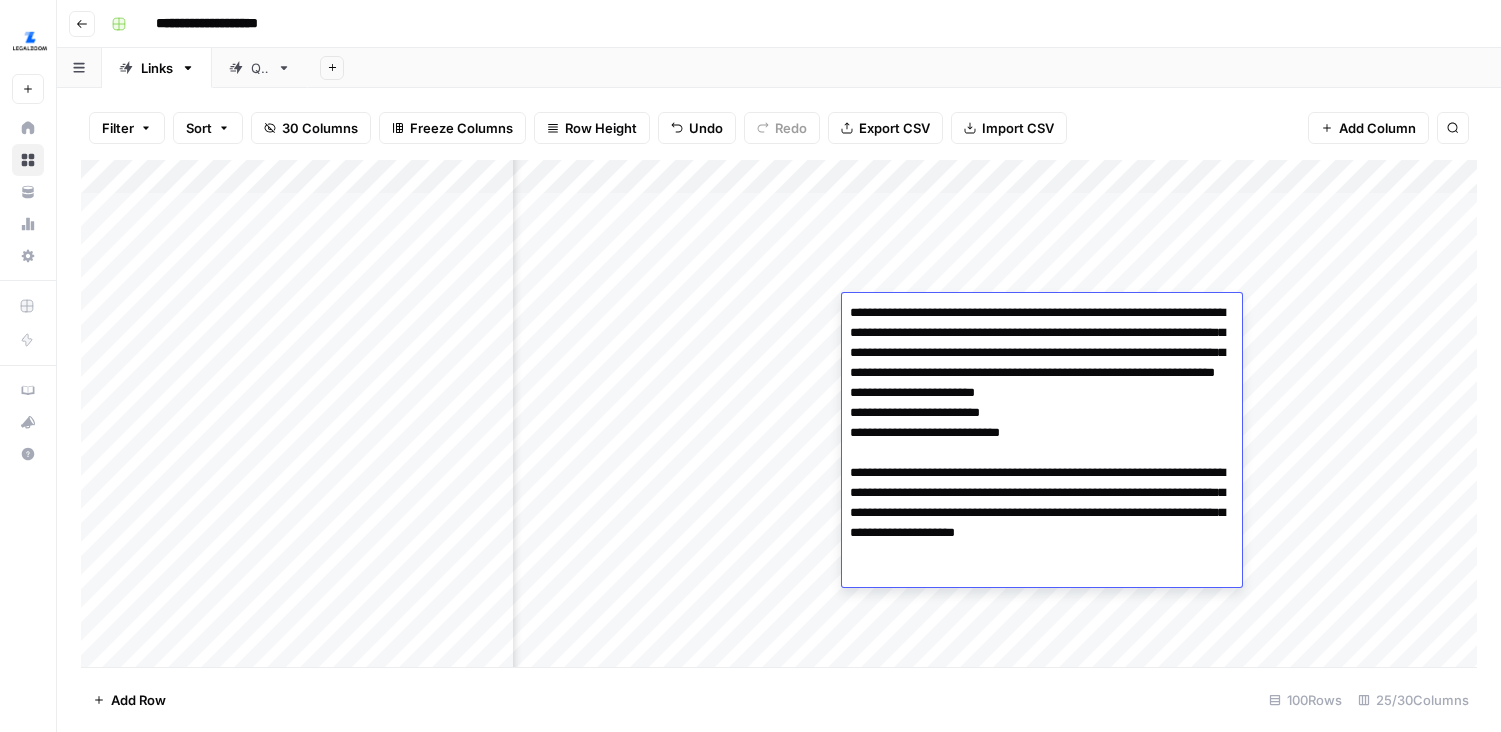 click on "**********" at bounding box center [1042, 443] 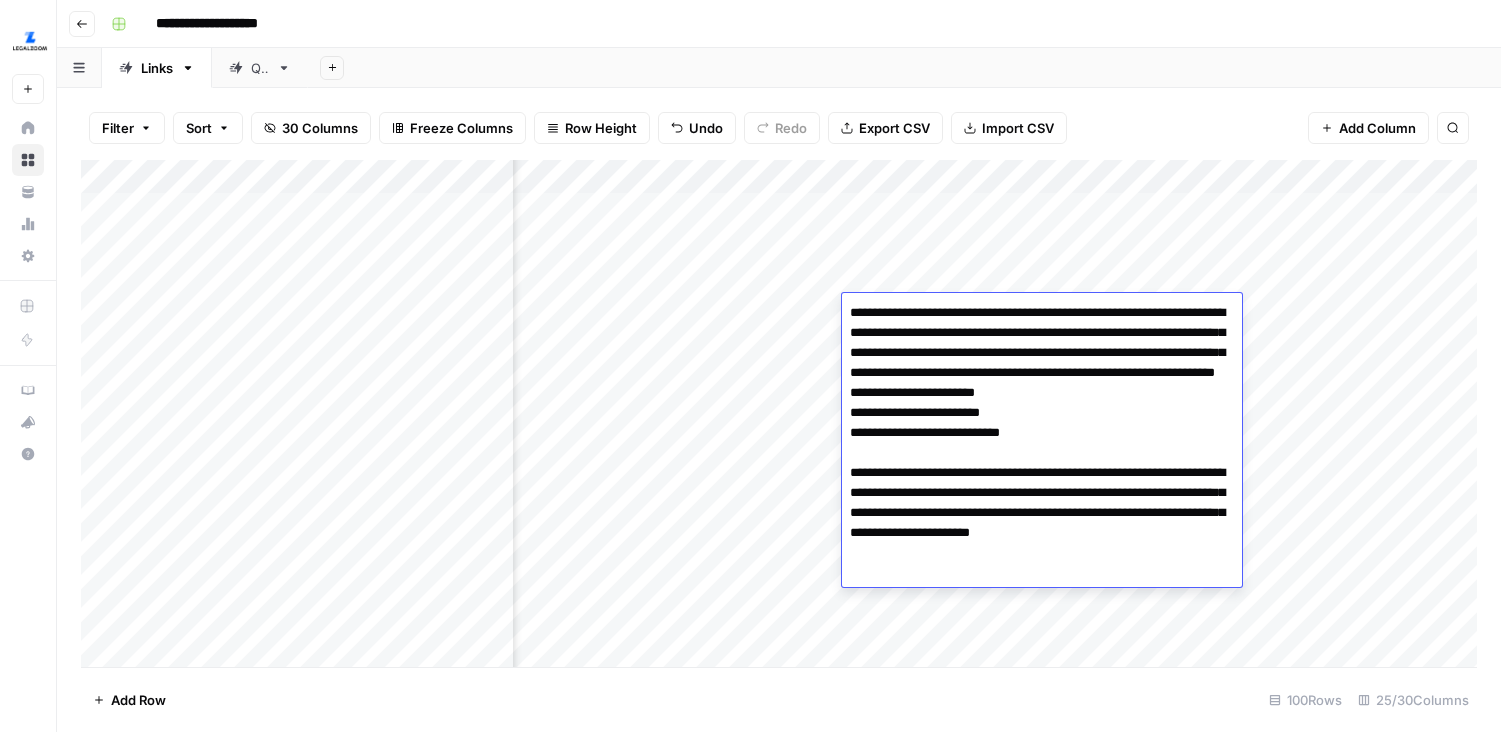 click on "**********" at bounding box center [1042, 443] 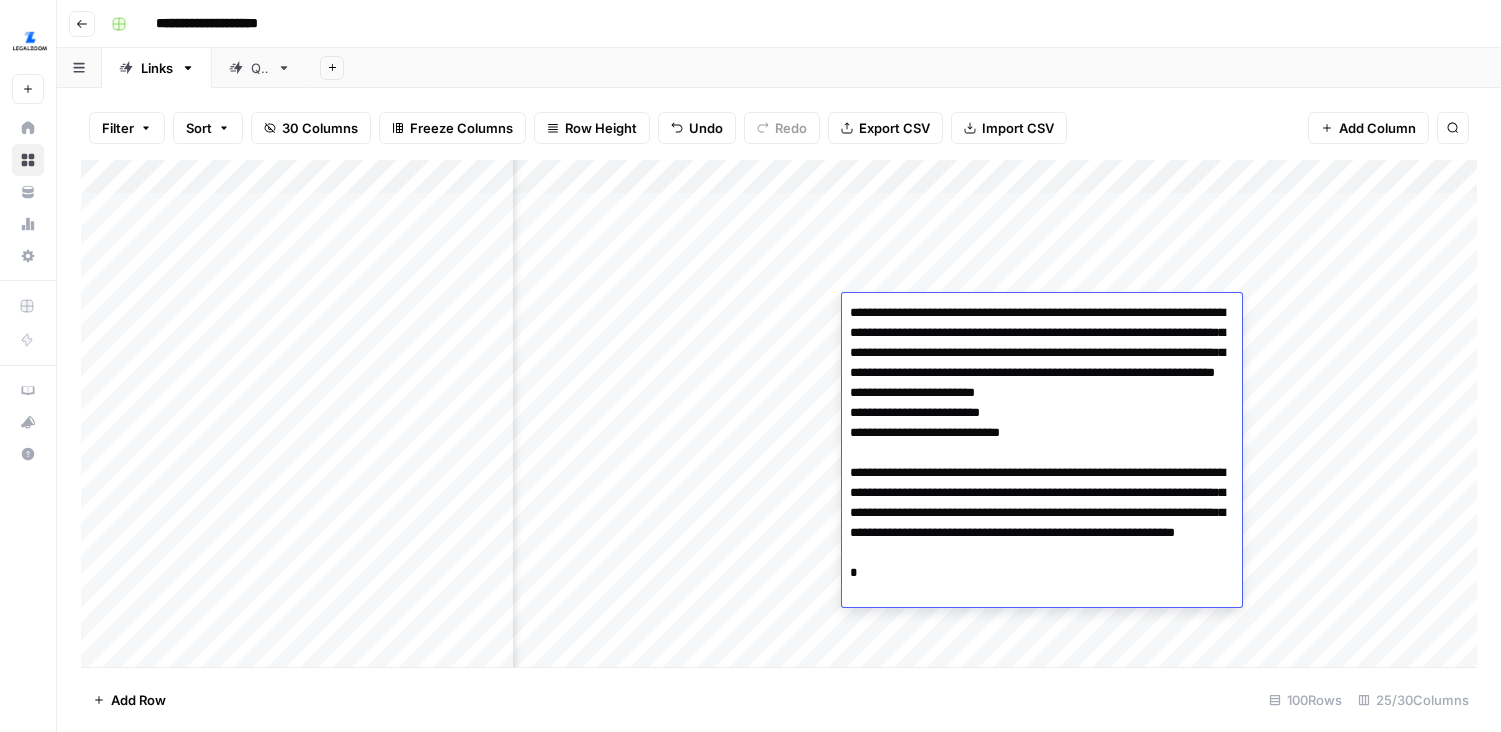 type on "**********" 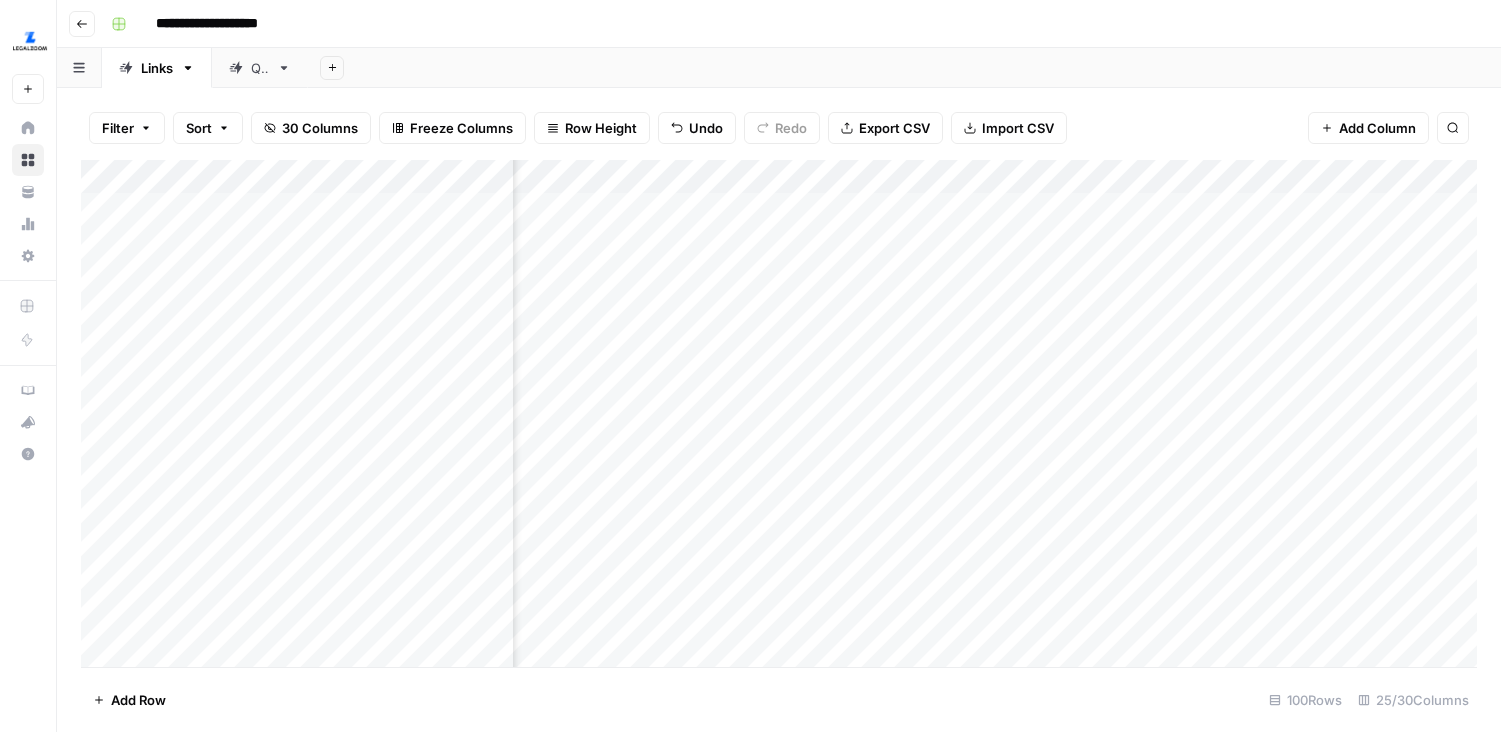 click on "Add Row 100  Rows 25/30  Columns" at bounding box center [779, 699] 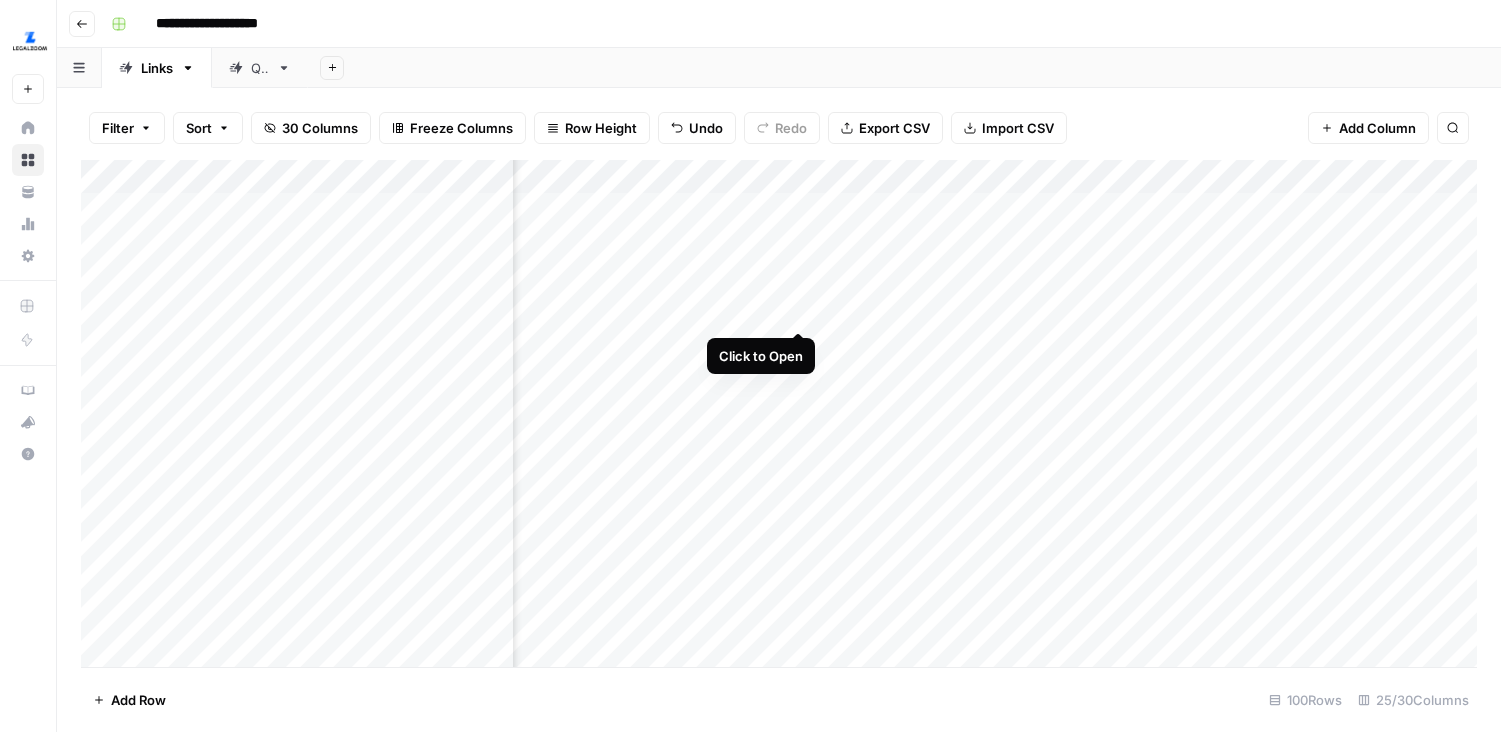 click on "Add Column" at bounding box center (779, 413) 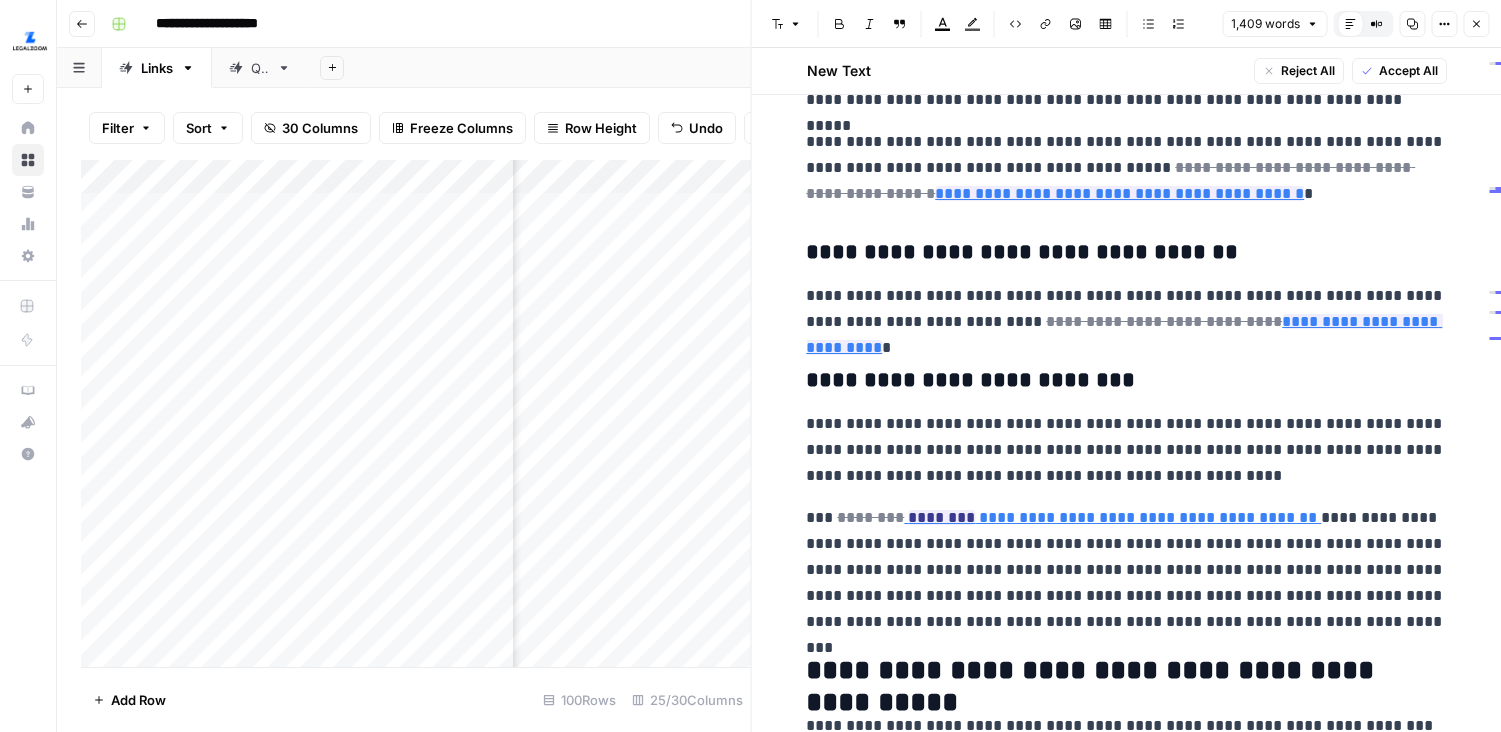 scroll, scrollTop: 1781, scrollLeft: 0, axis: vertical 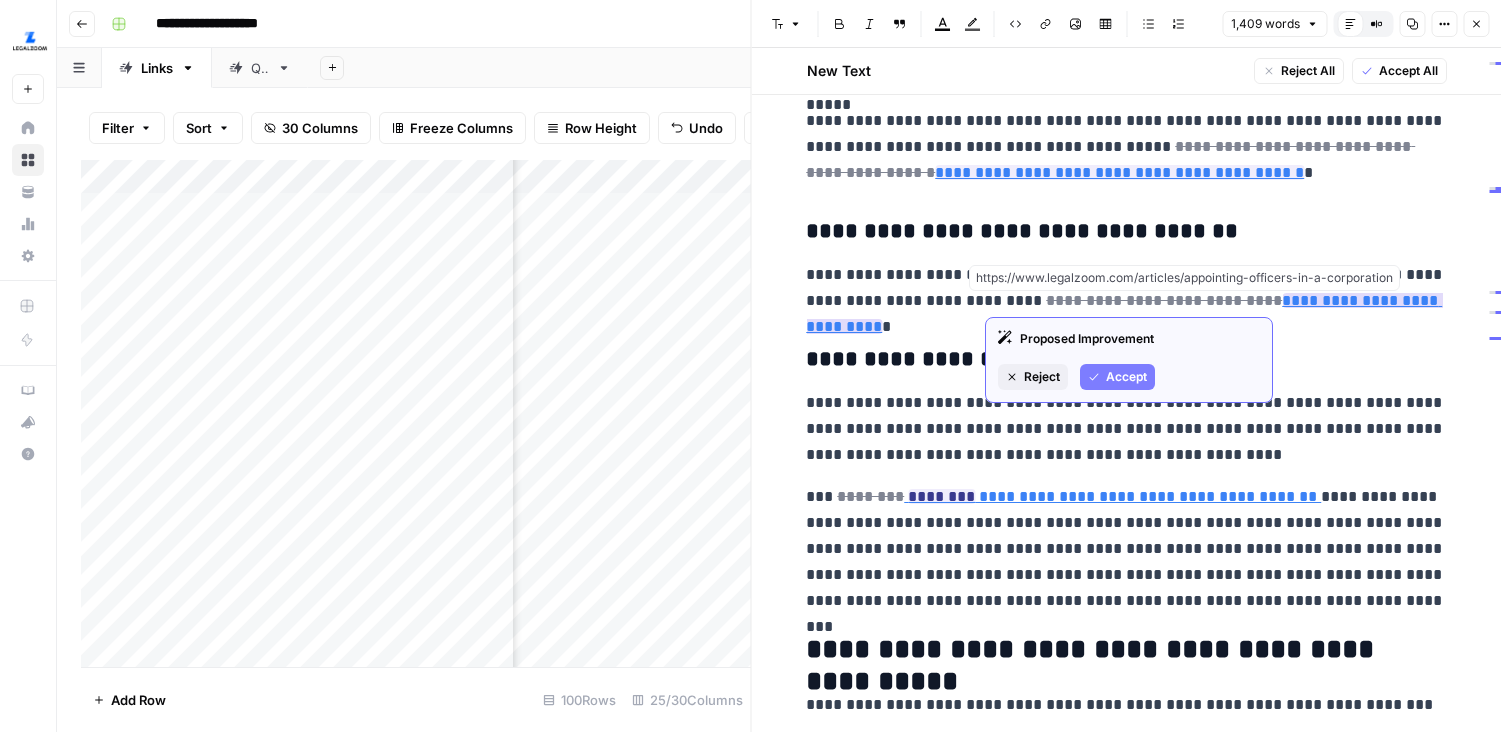 click on "**********" at bounding box center [1124, 313] 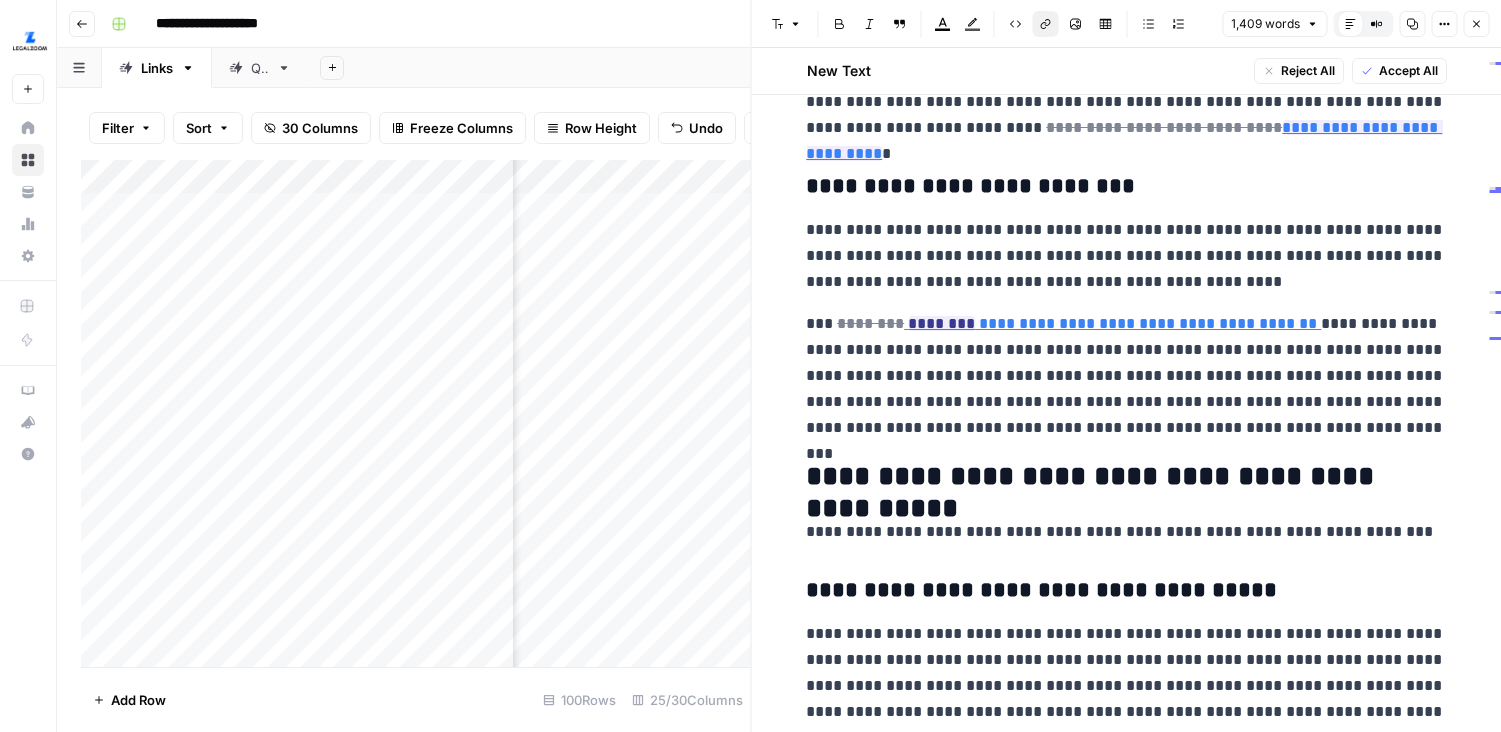 scroll, scrollTop: 1956, scrollLeft: 0, axis: vertical 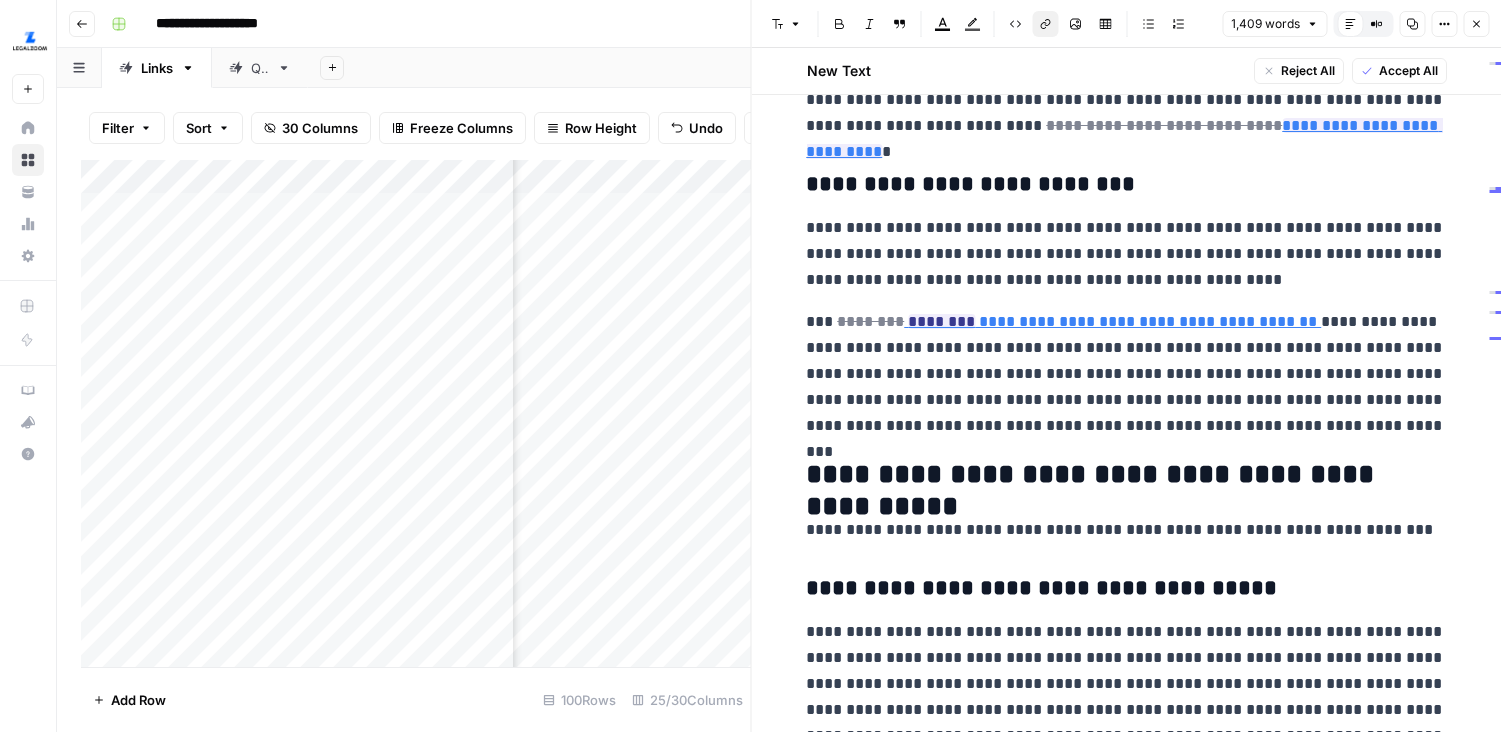 click on "**********" at bounding box center [1112, 321] 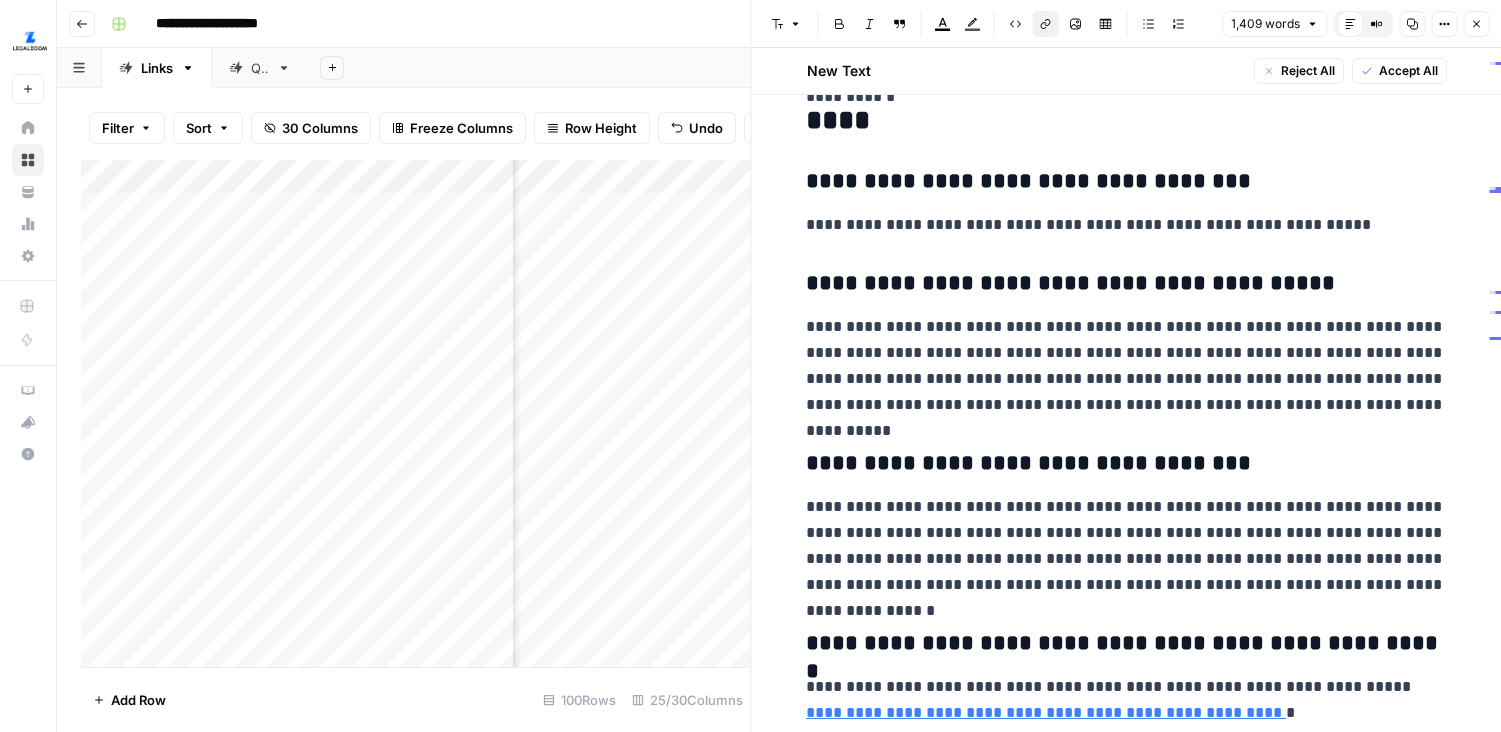 scroll, scrollTop: 4561, scrollLeft: 0, axis: vertical 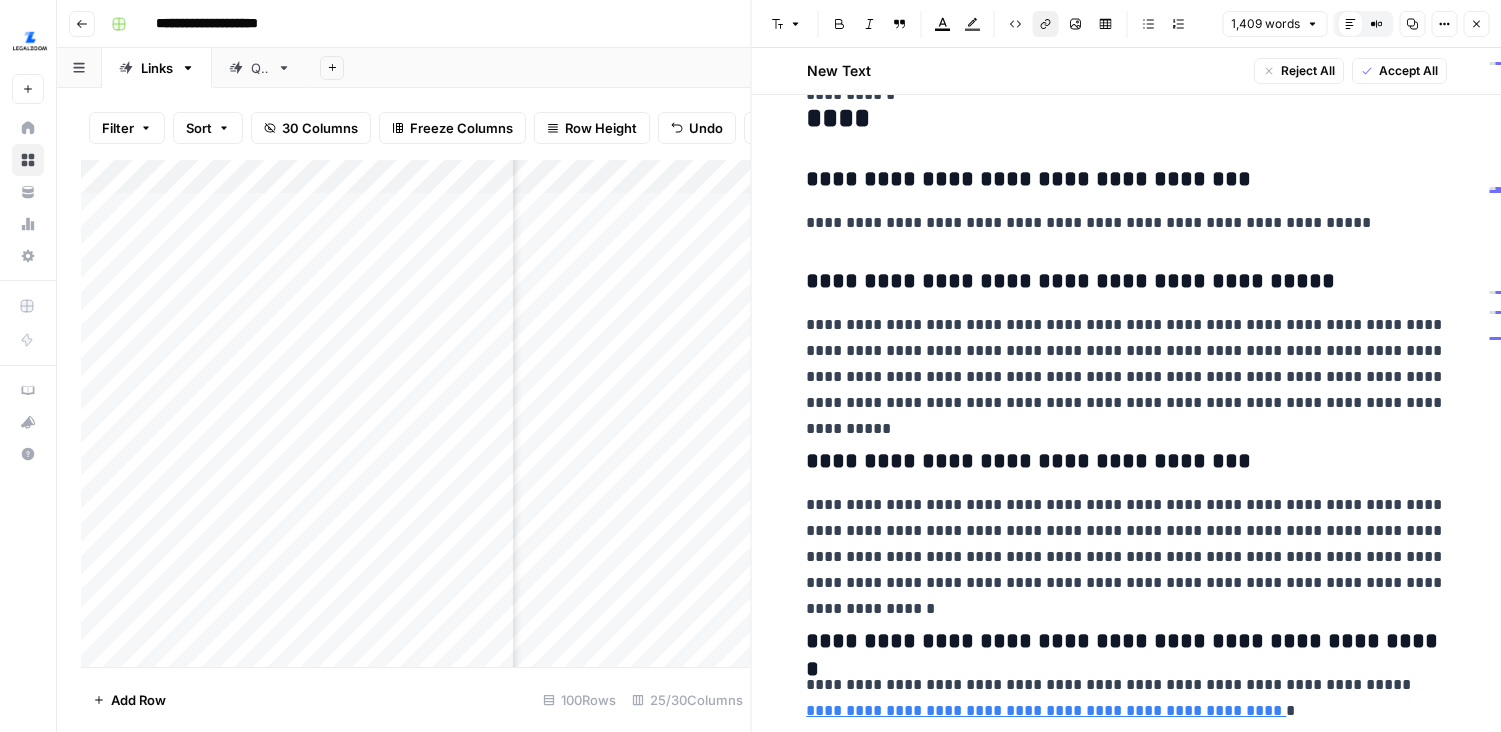 click 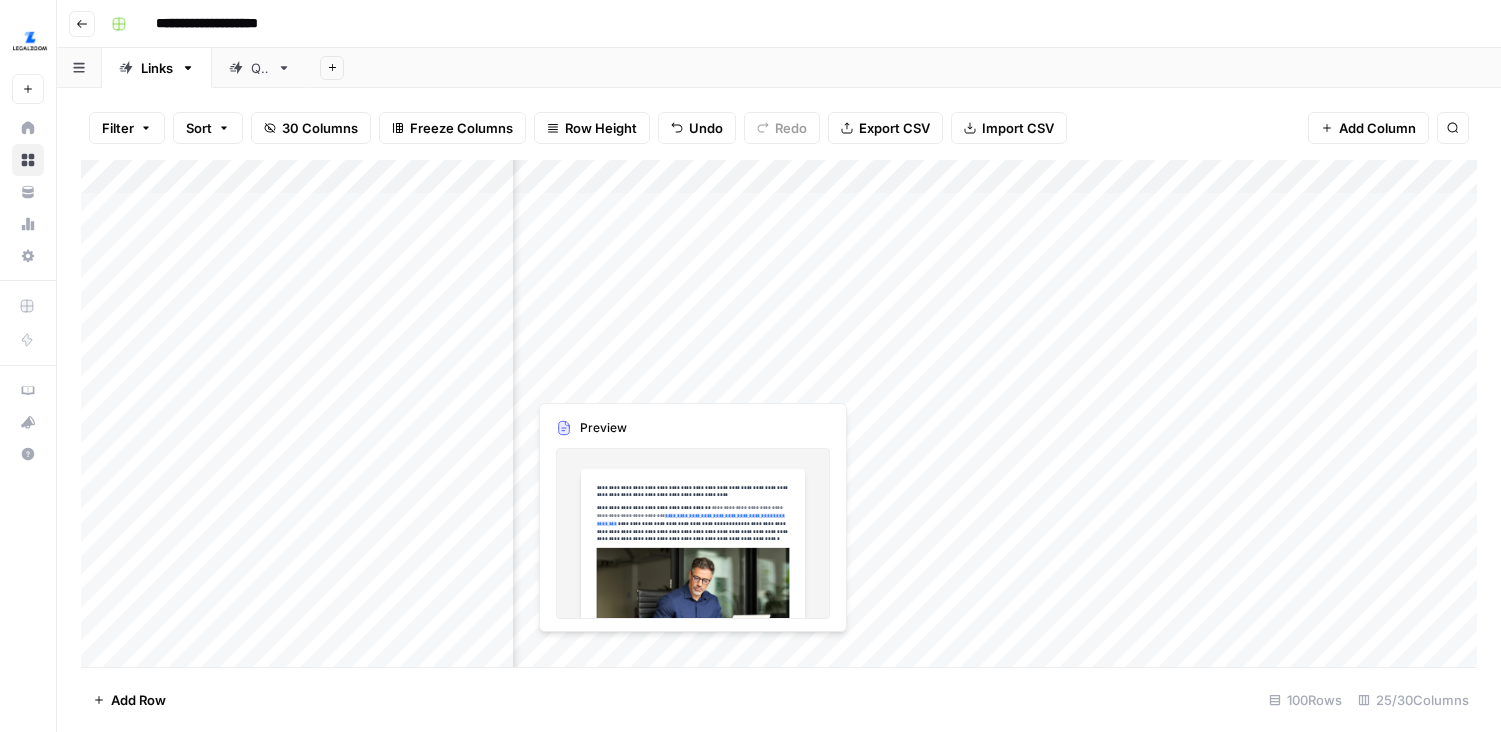 click on "Add Column" at bounding box center [779, 413] 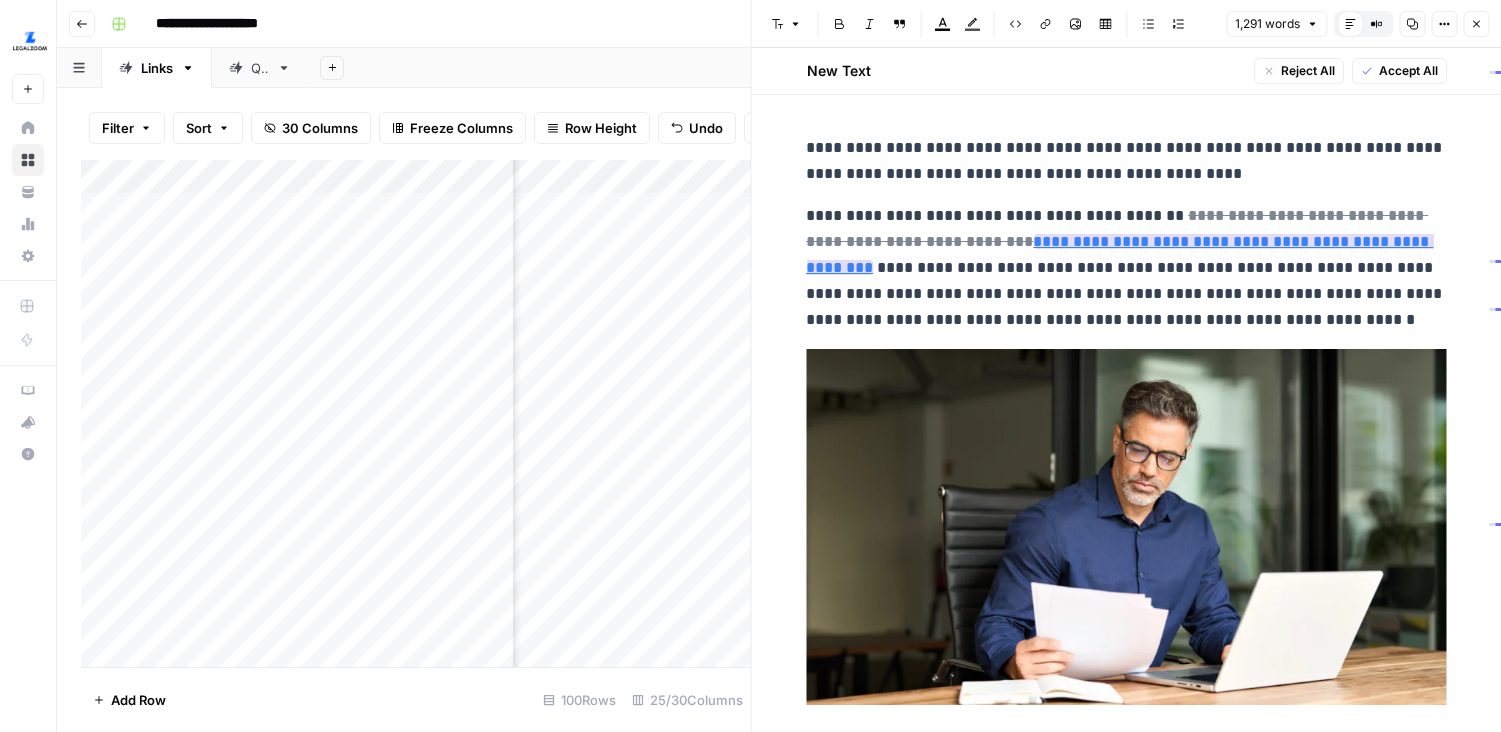 click on "**********" at bounding box center (1119, 254) 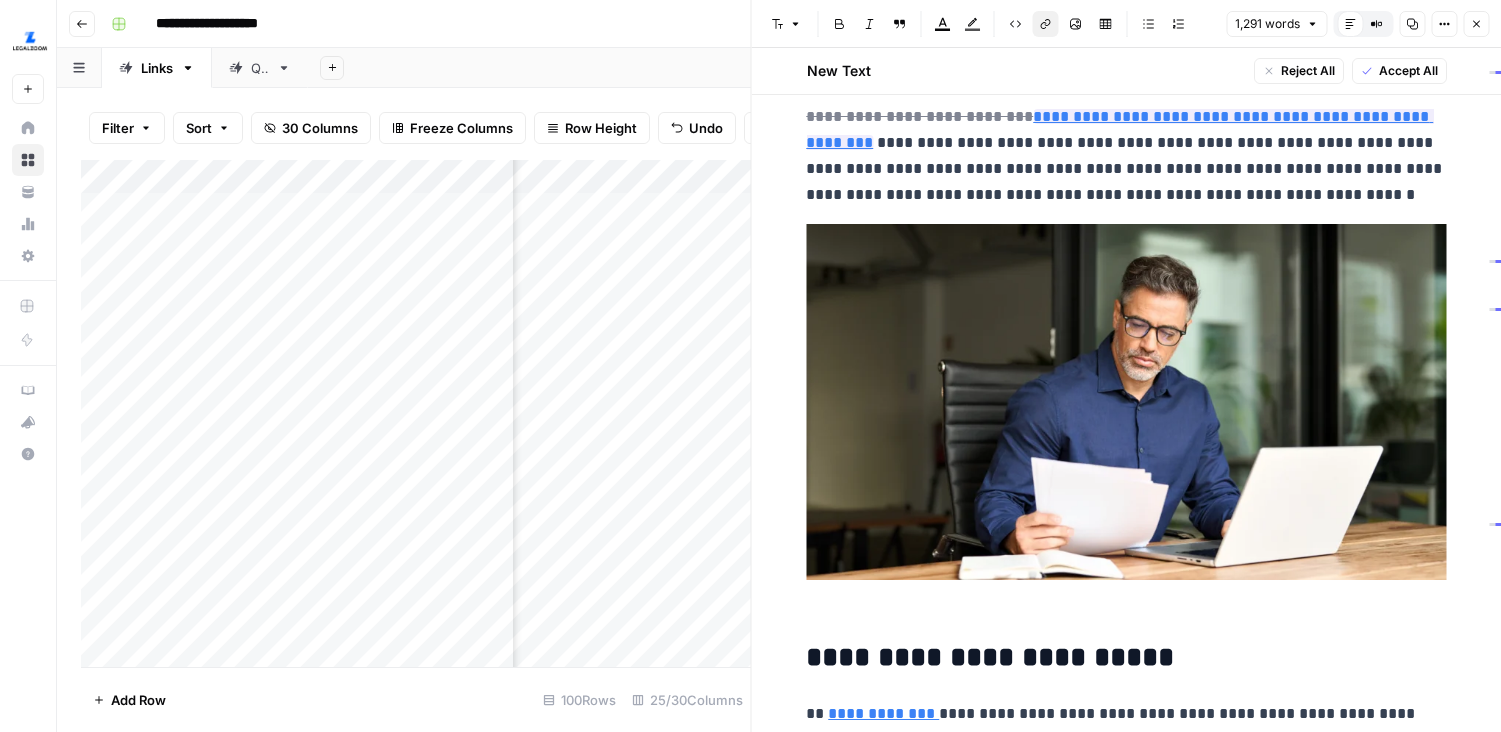 scroll, scrollTop: 0, scrollLeft: 0, axis: both 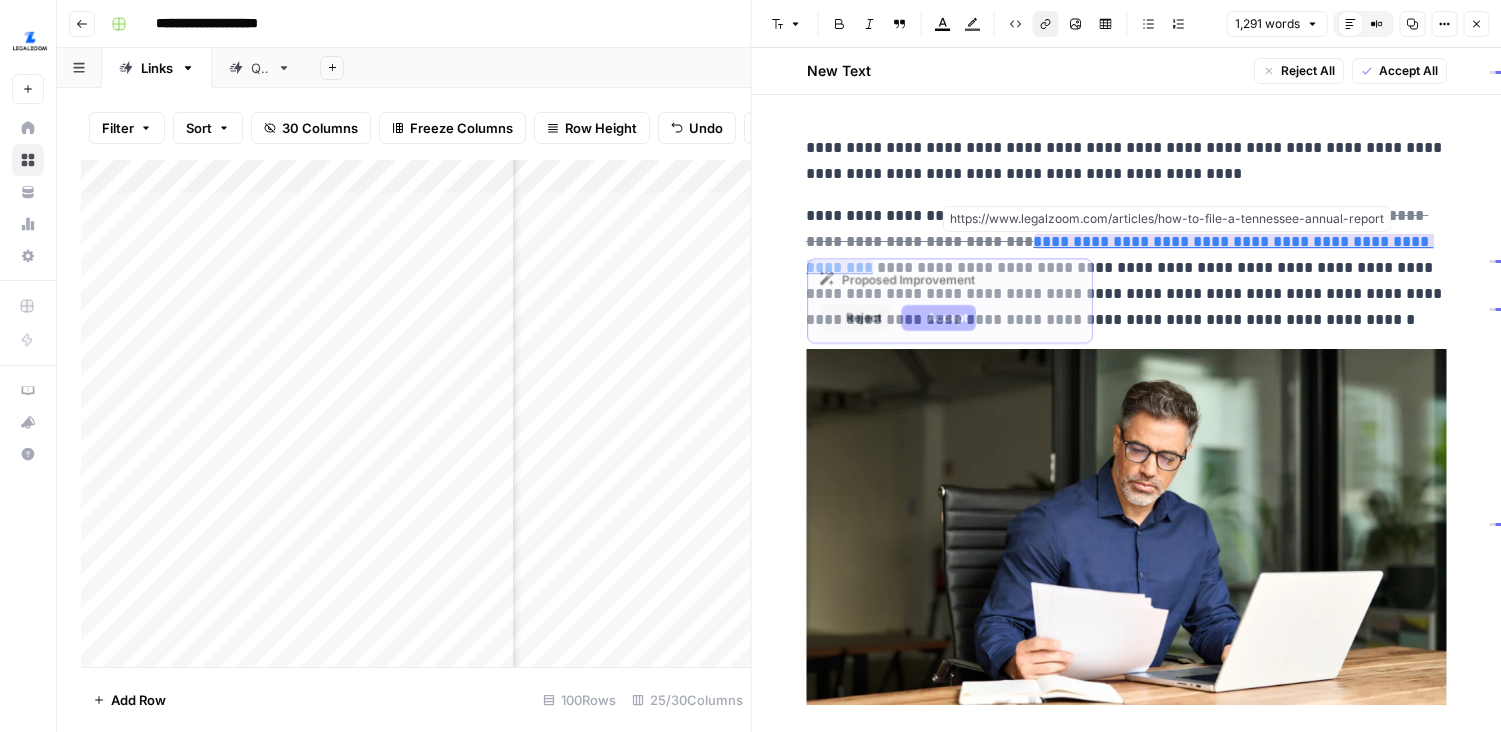 click on "**********" at bounding box center [1119, 254] 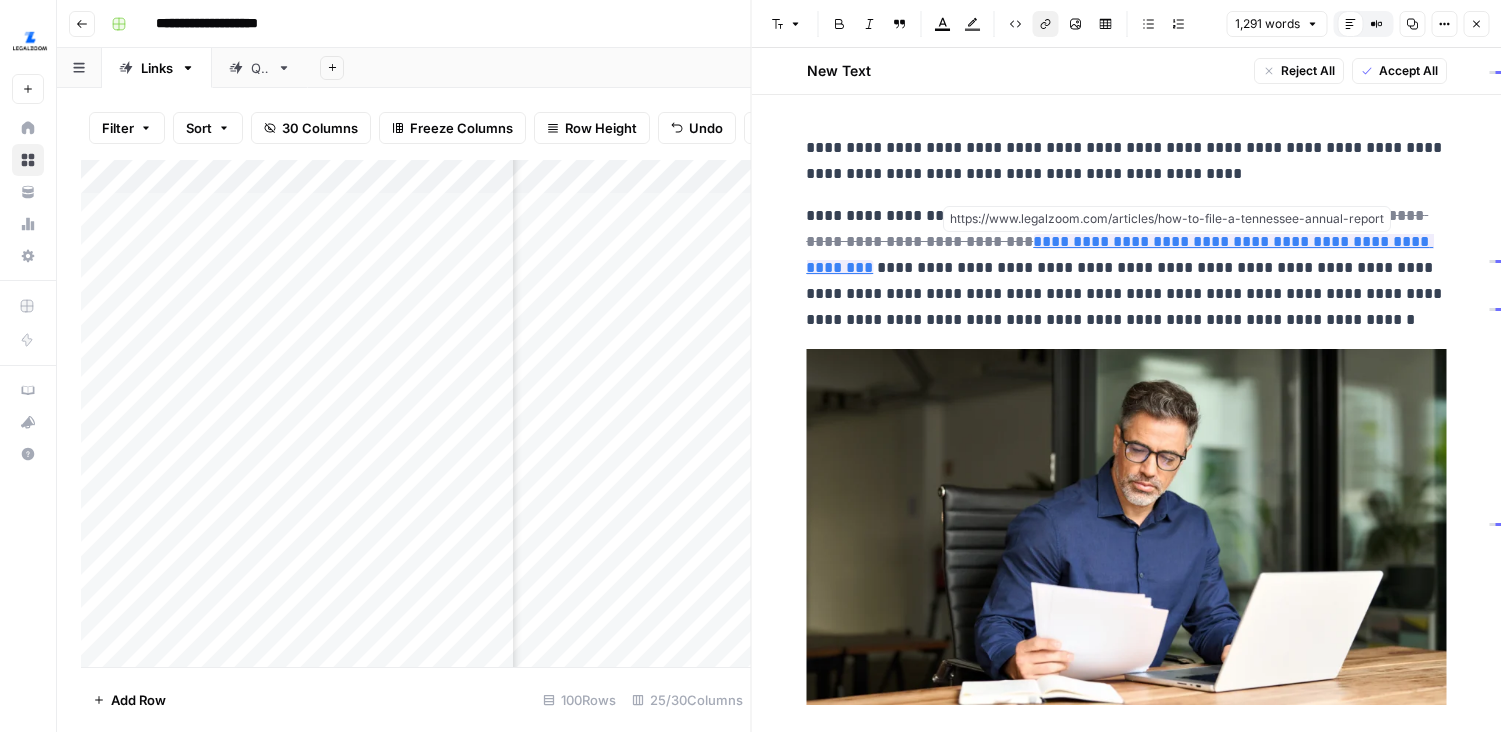 click on "Add Column" at bounding box center [416, 413] 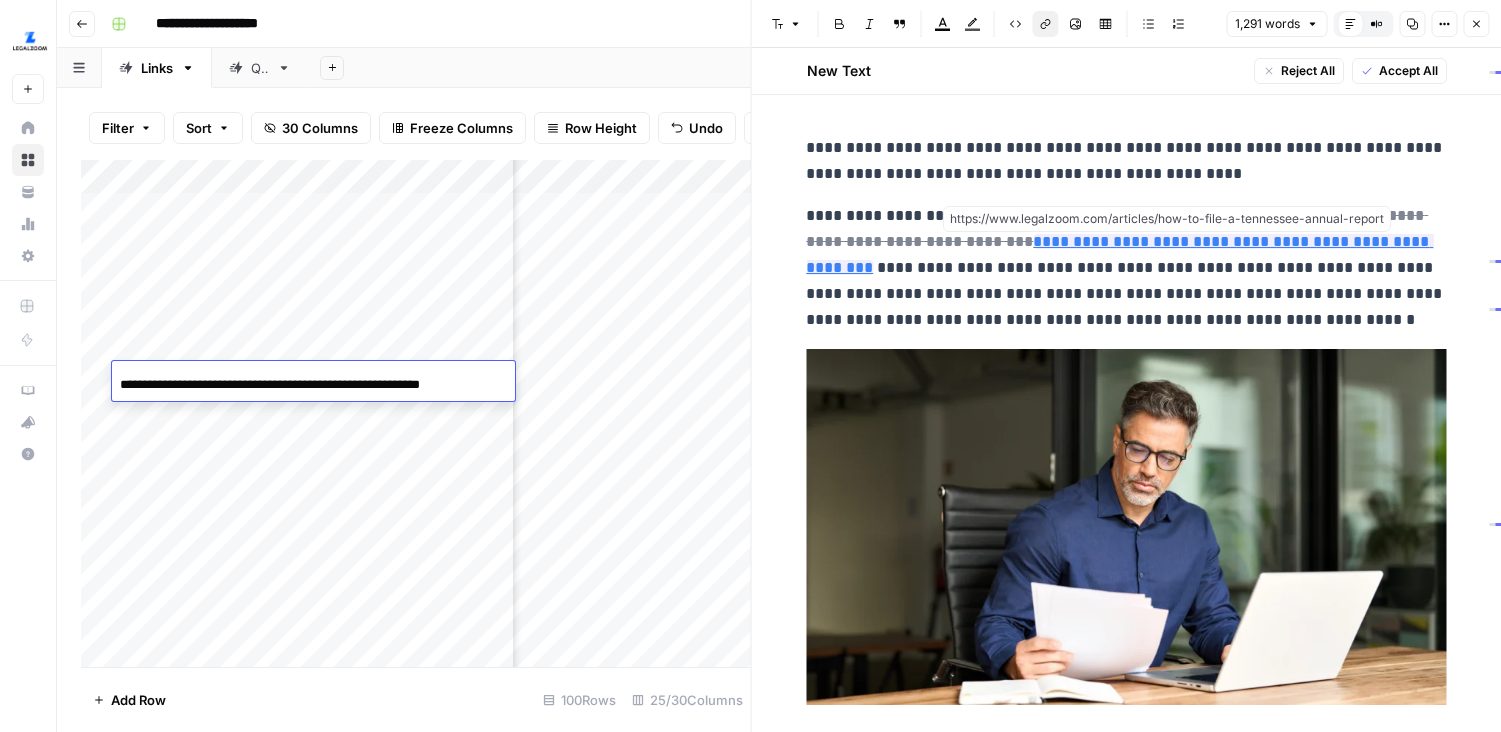 scroll, scrollTop: 0, scrollLeft: 69, axis: horizontal 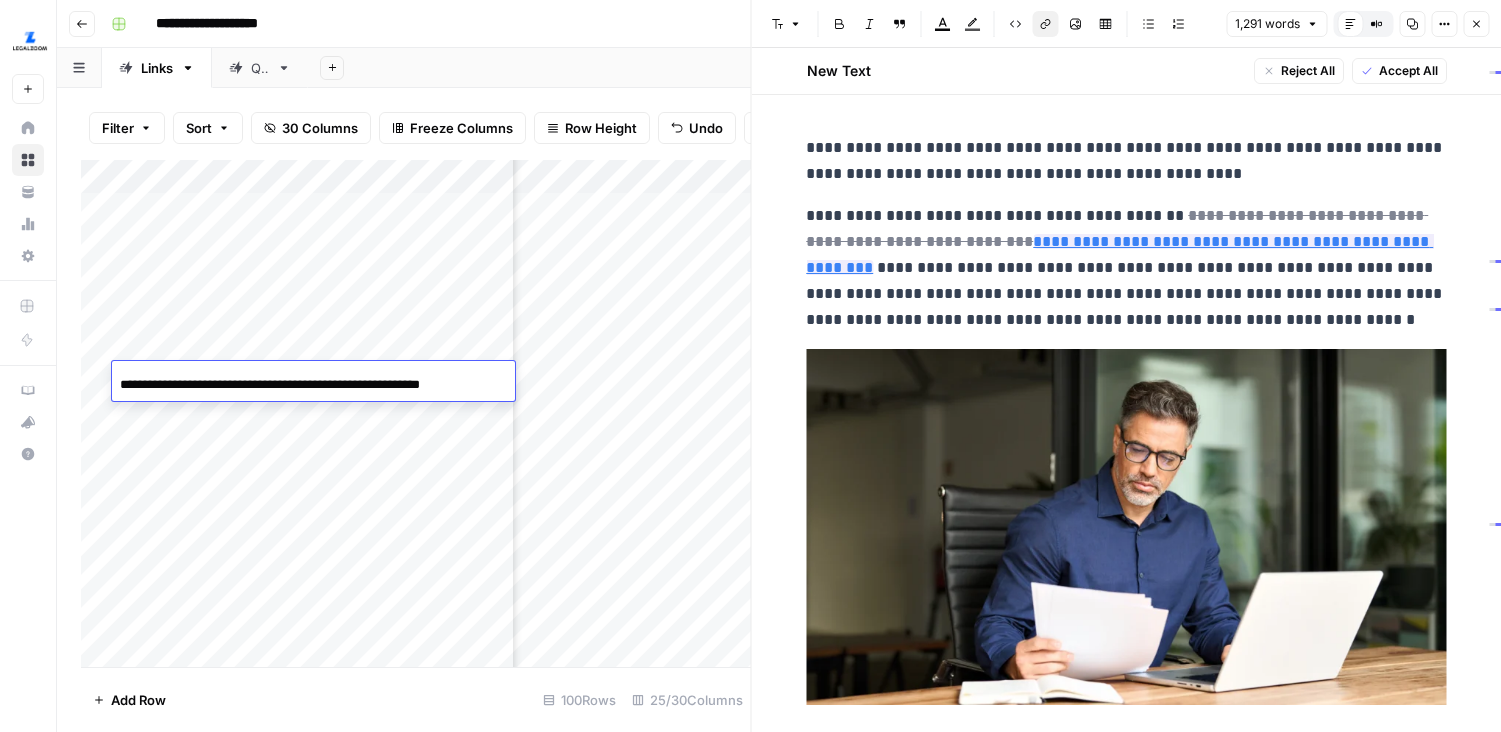 click on "**********" at bounding box center (1126, 268) 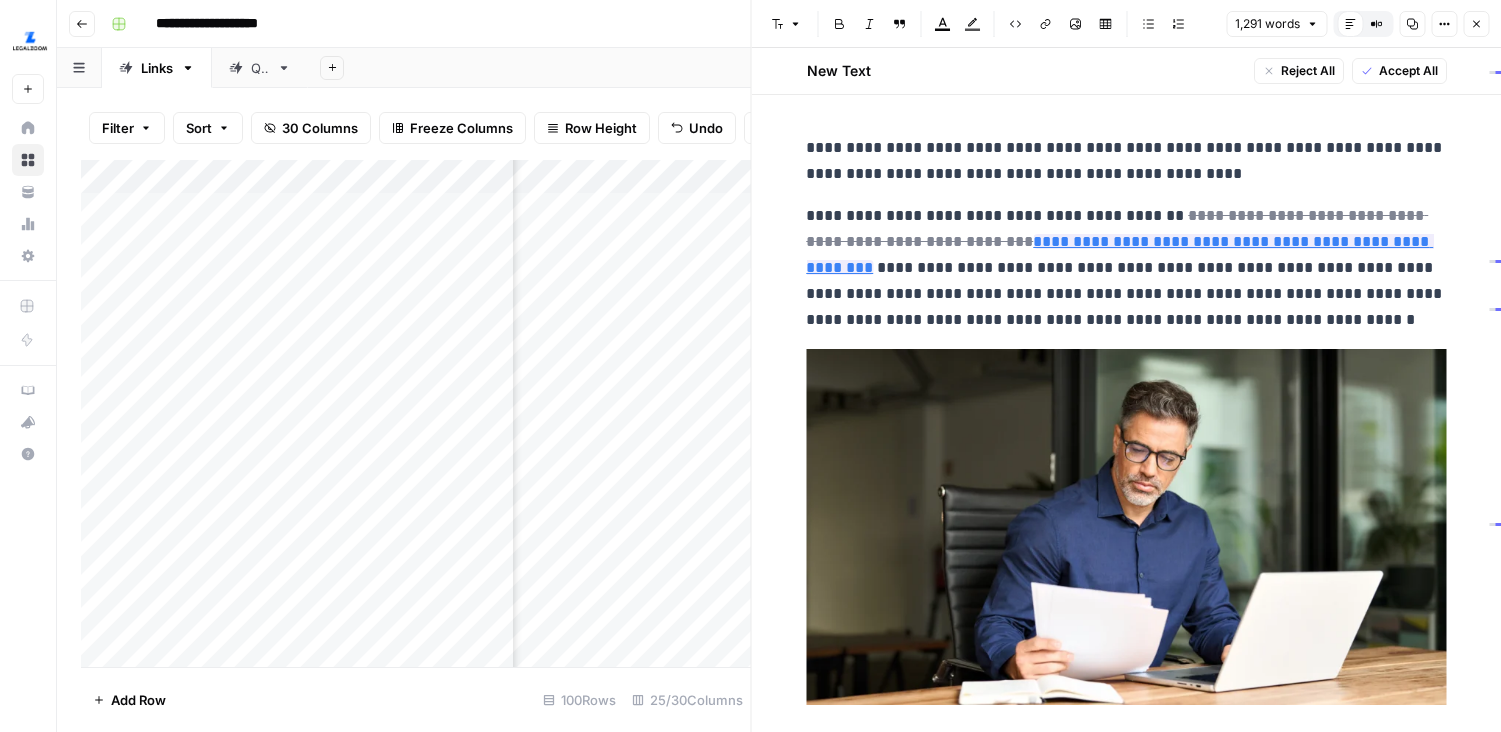 click 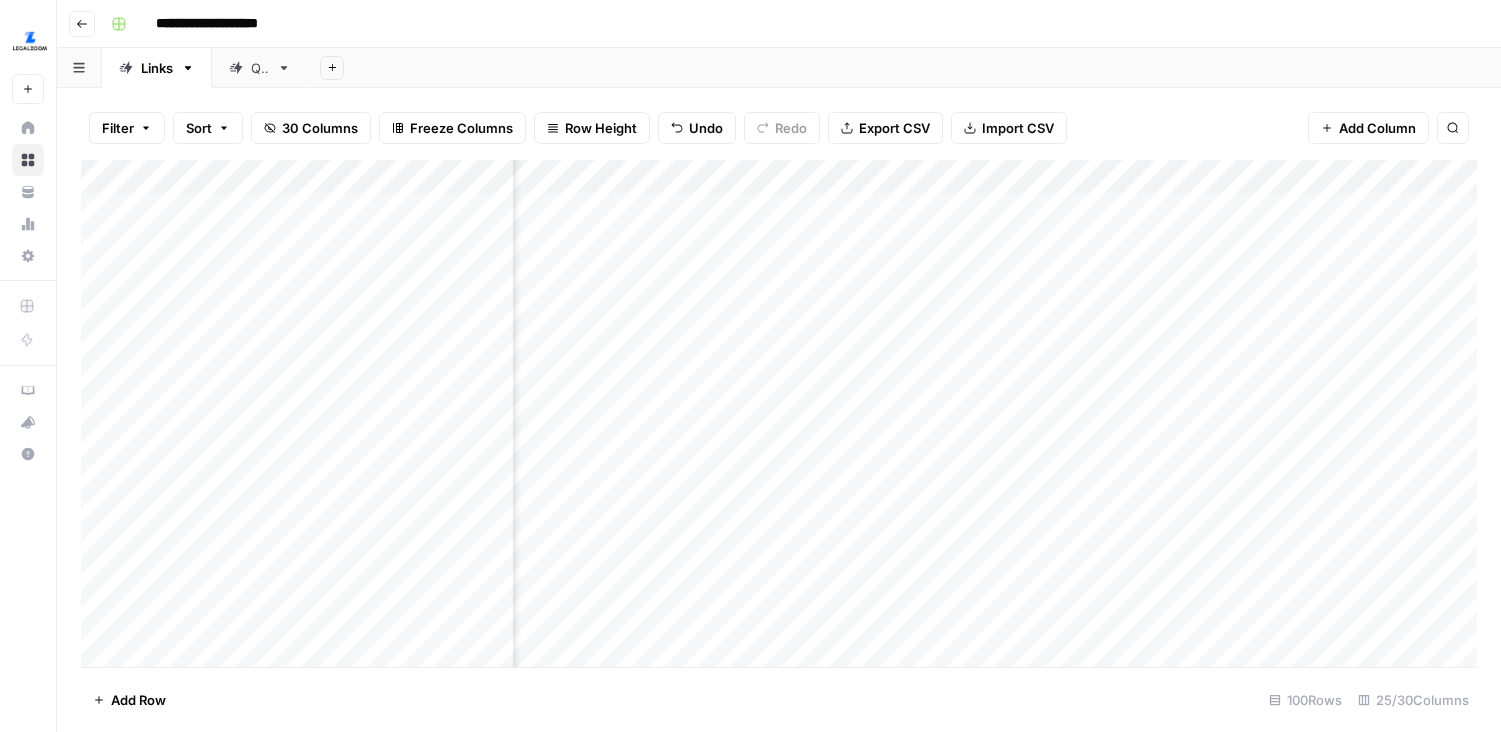 click on "Add Column" at bounding box center [779, 413] 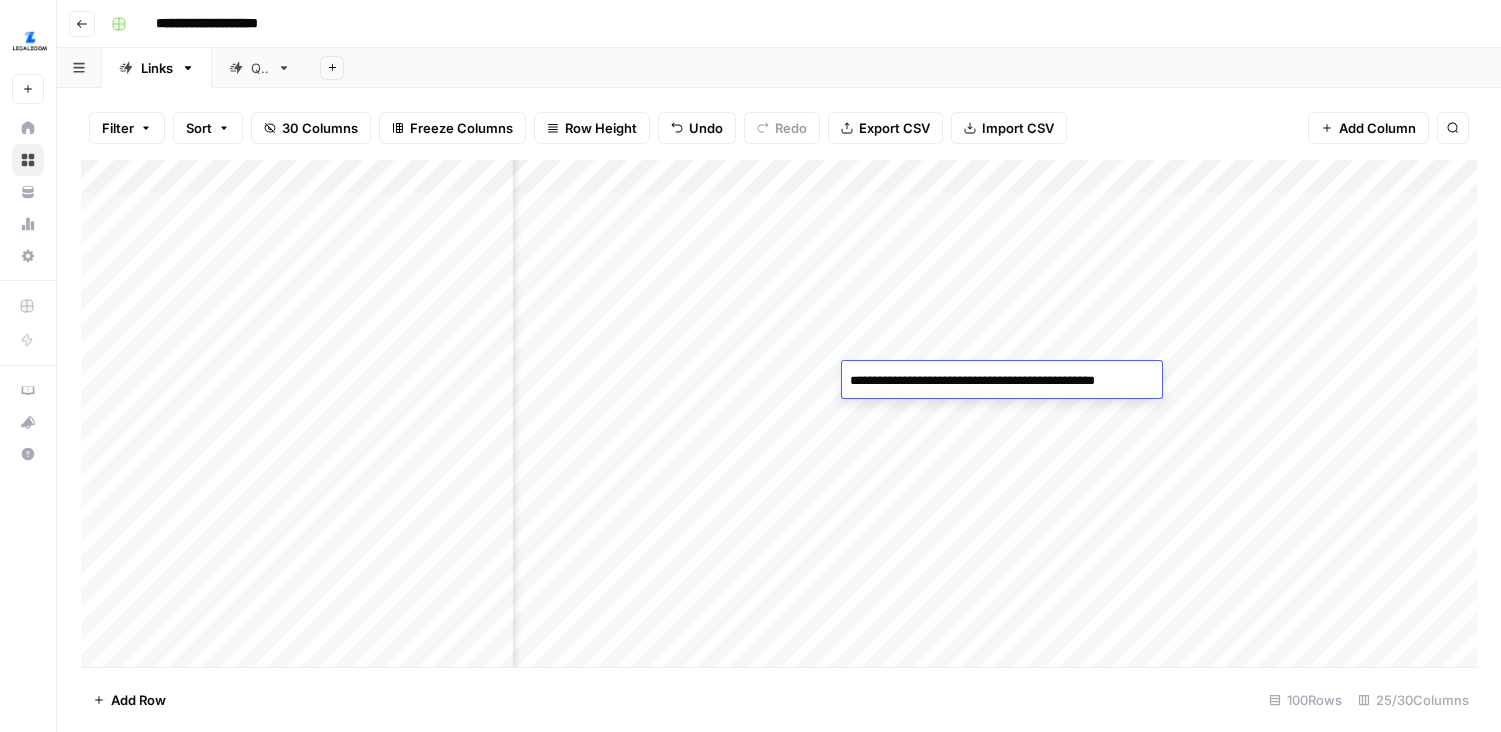drag, startPoint x: 1134, startPoint y: 383, endPoint x: 862, endPoint y: 383, distance: 272 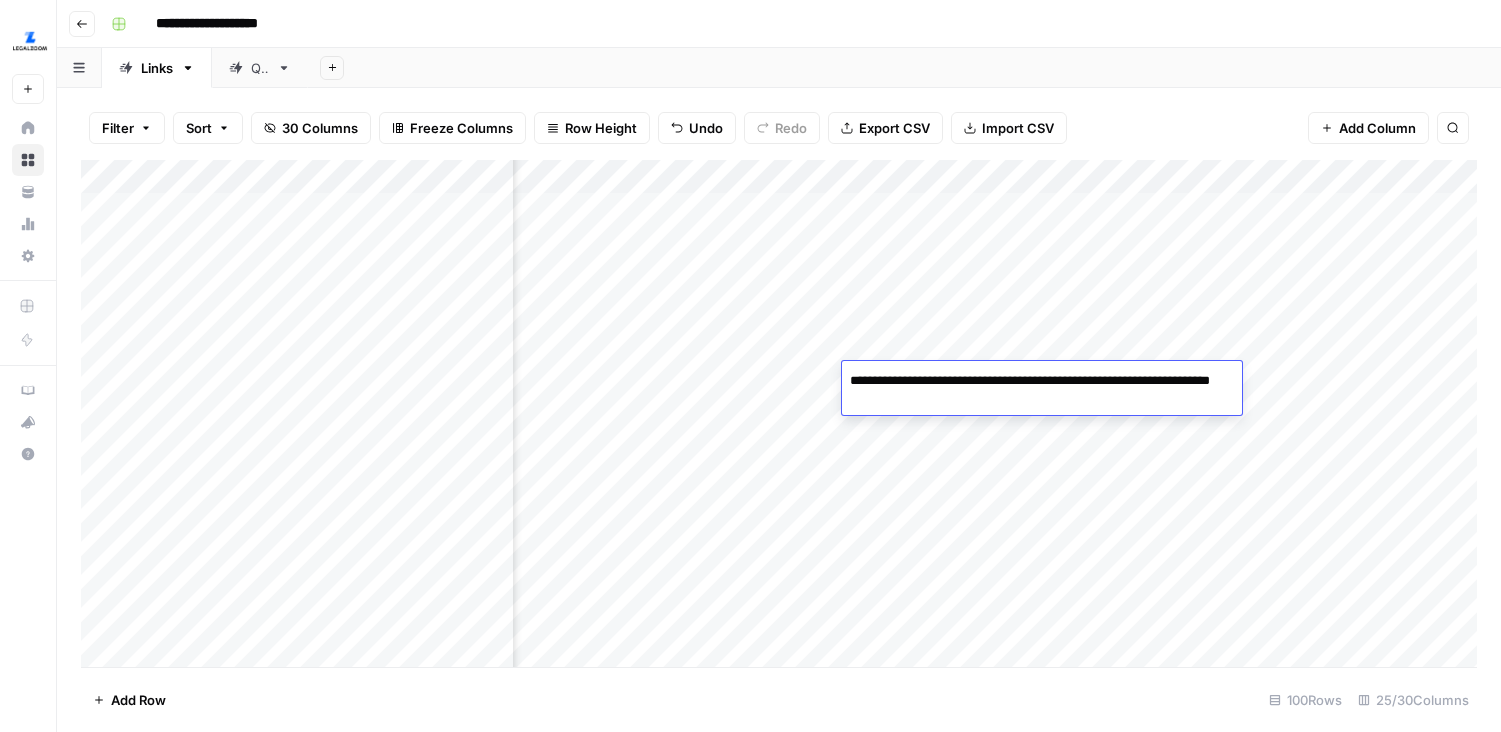 drag, startPoint x: 892, startPoint y: 402, endPoint x: 861, endPoint y: 379, distance: 38.600517 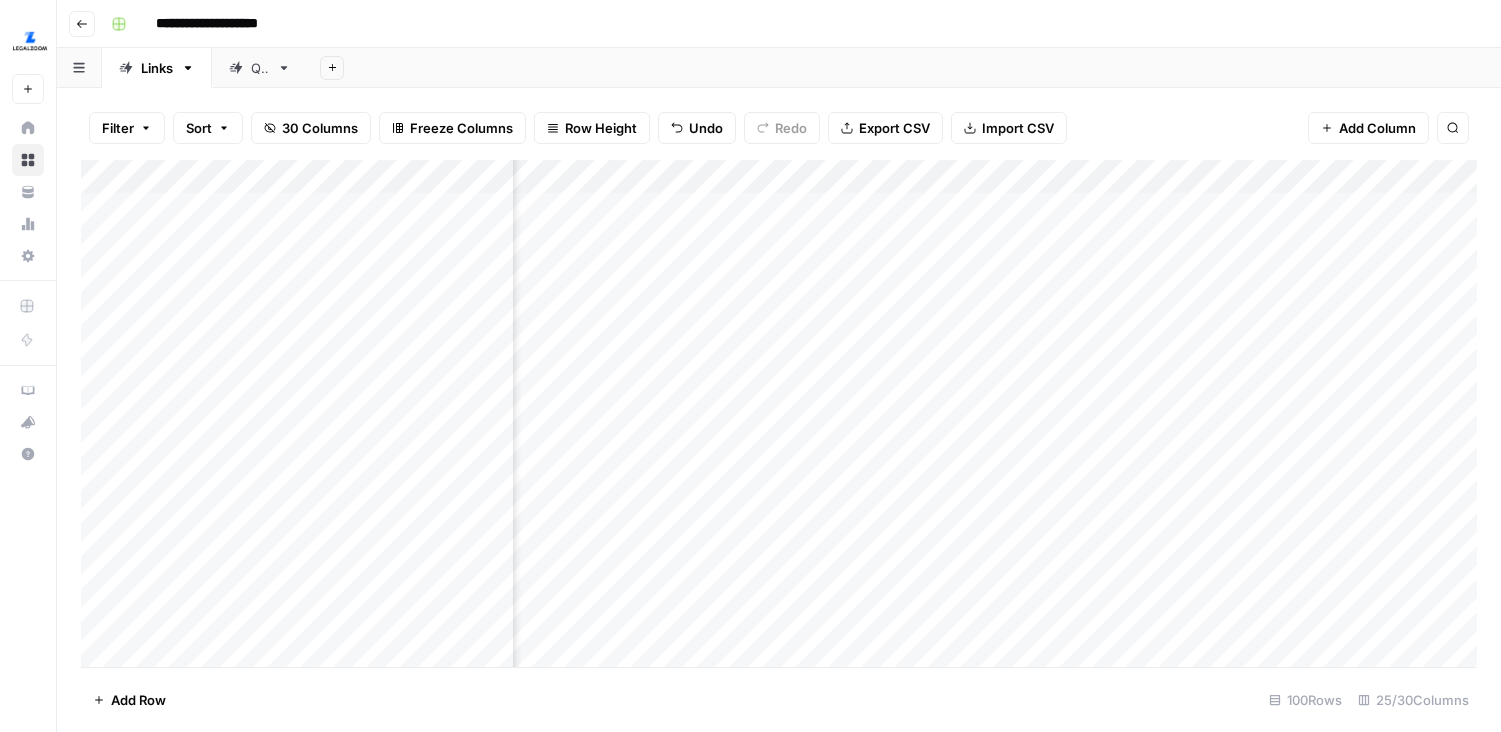 click on "Add Column" at bounding box center (779, 413) 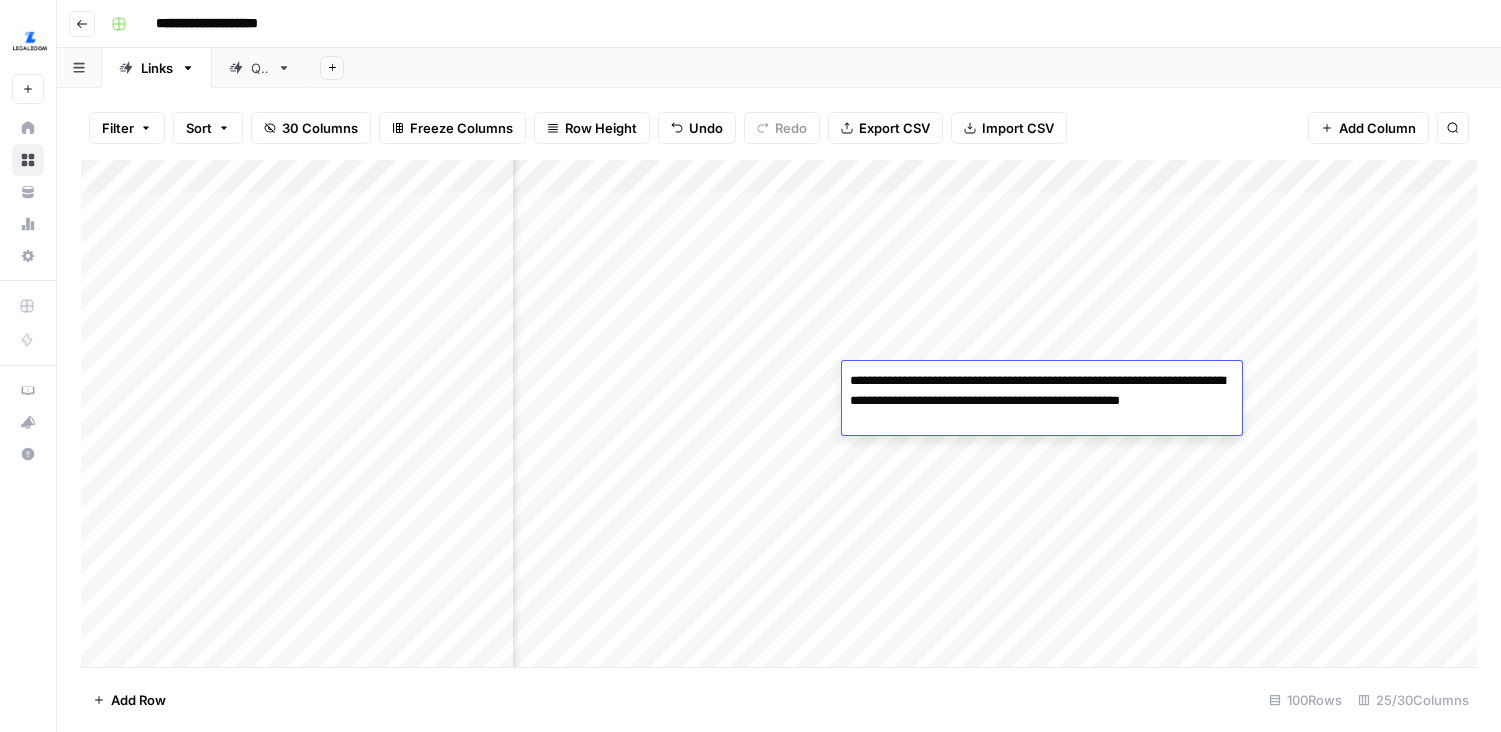 type on "**********" 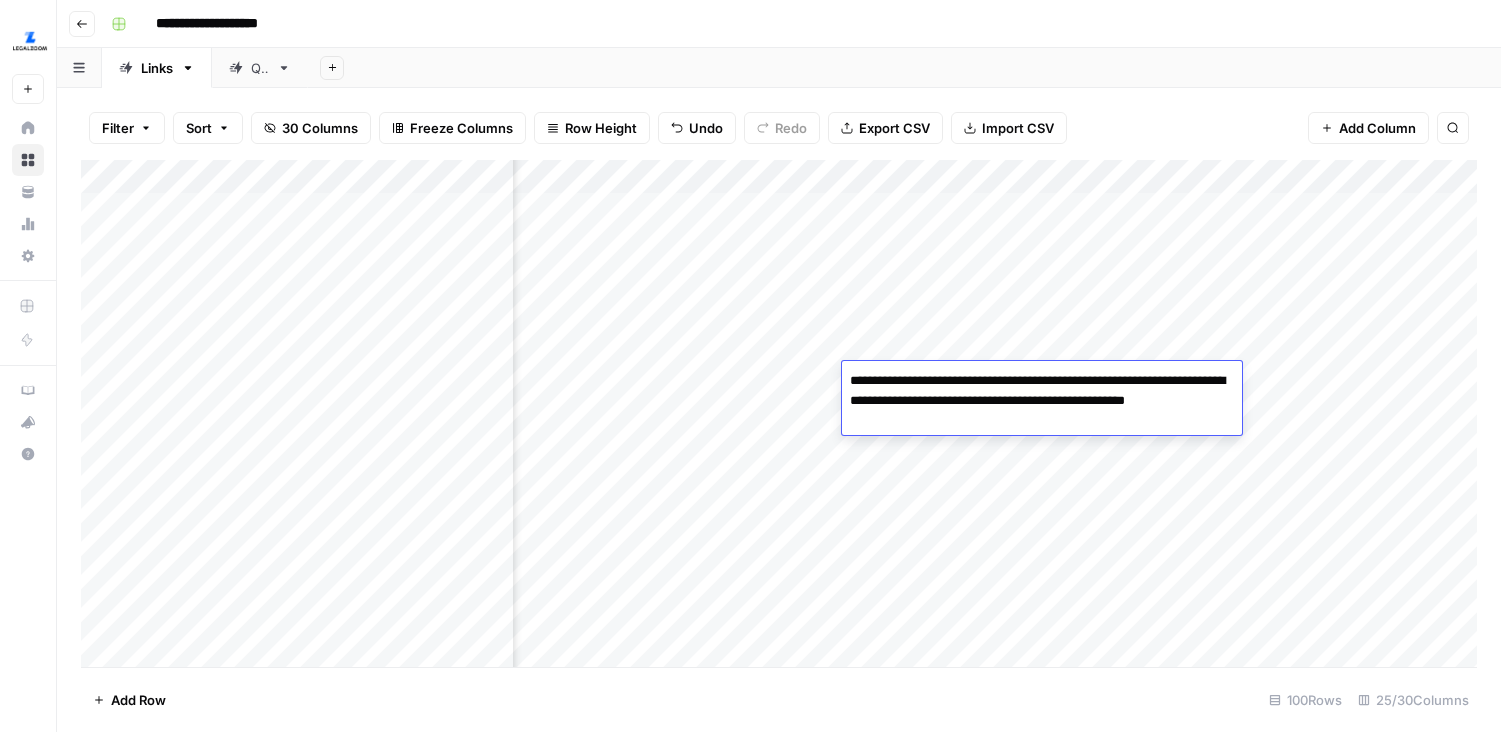 click on "Add Column" at bounding box center (779, 413) 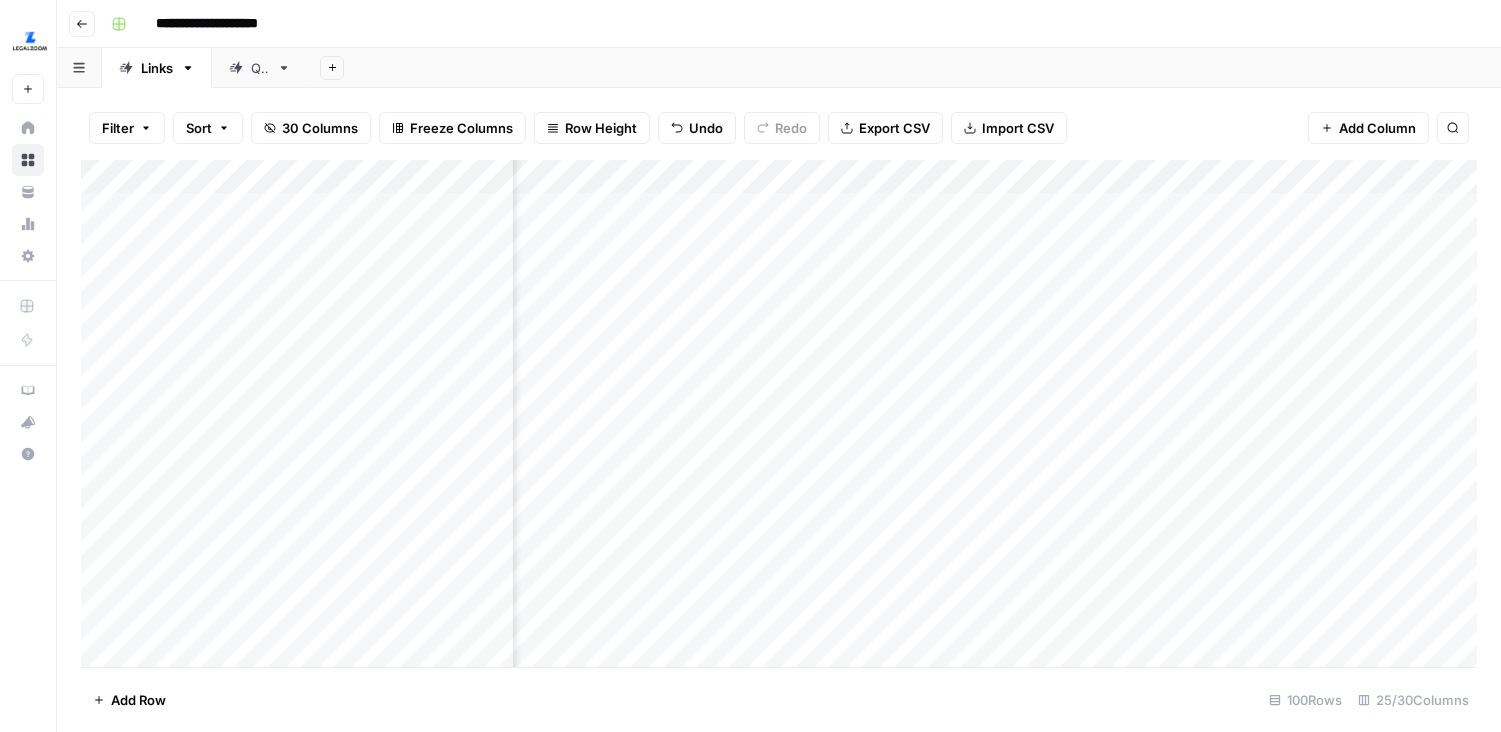 click on "Add Column" at bounding box center (779, 413) 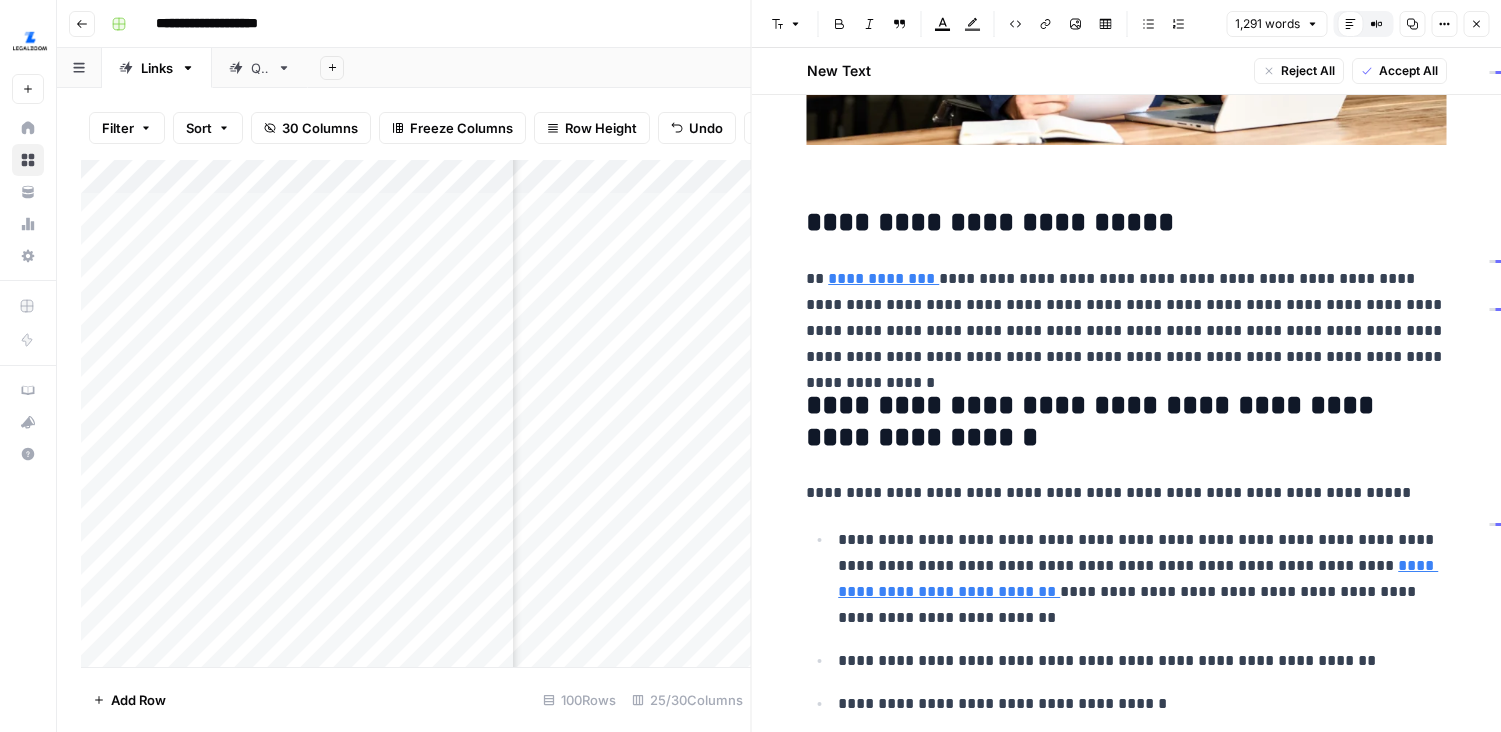 scroll, scrollTop: 636, scrollLeft: 0, axis: vertical 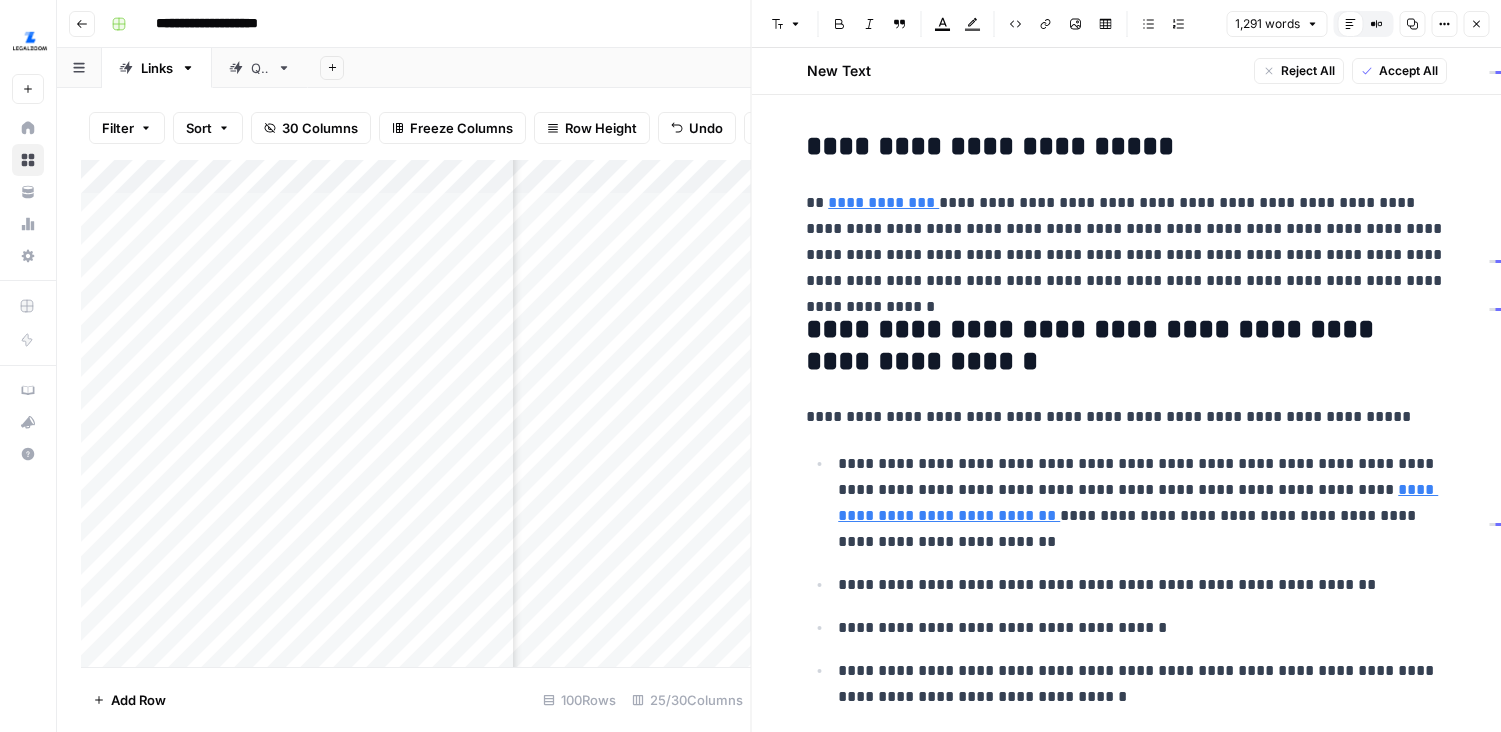 click on "**********" at bounding box center (883, 202) 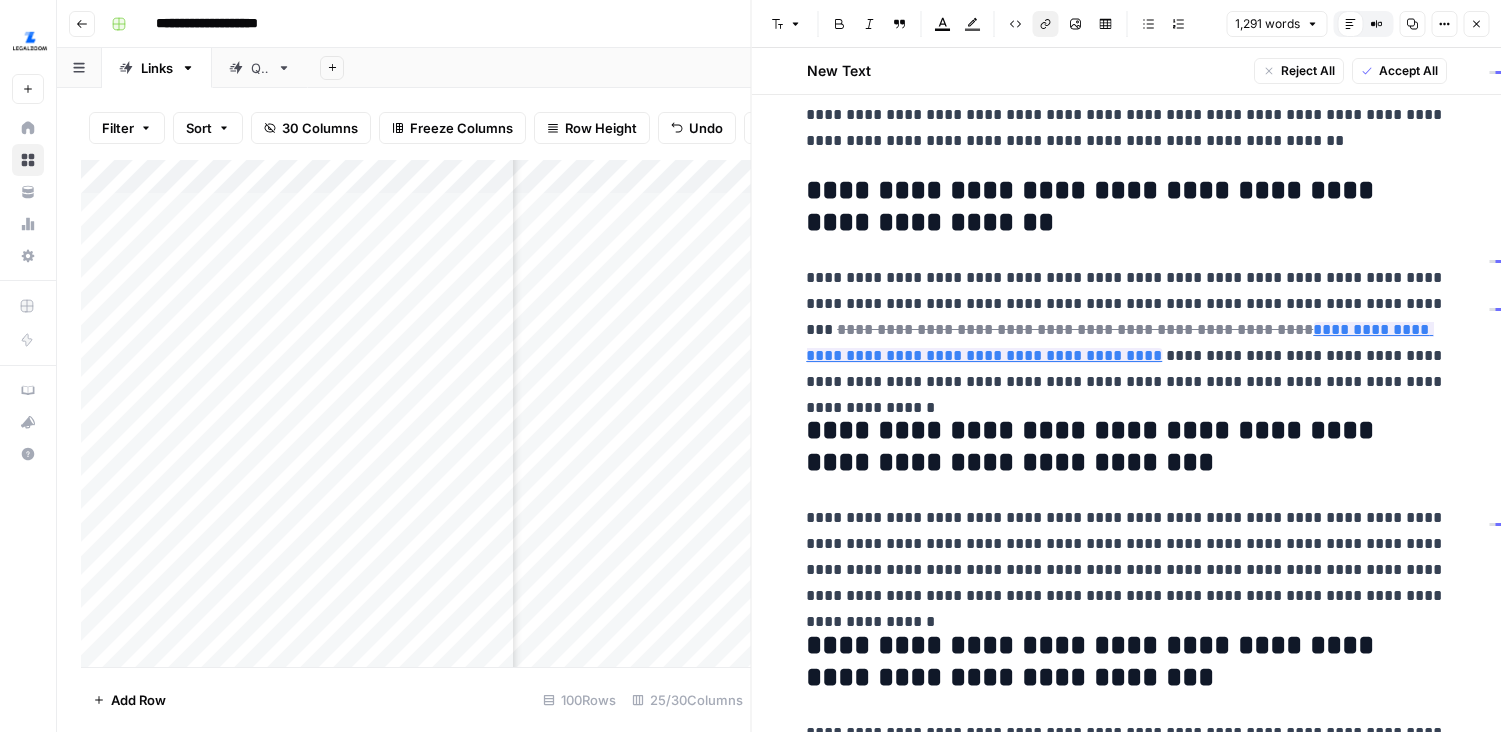 scroll, scrollTop: 2918, scrollLeft: 0, axis: vertical 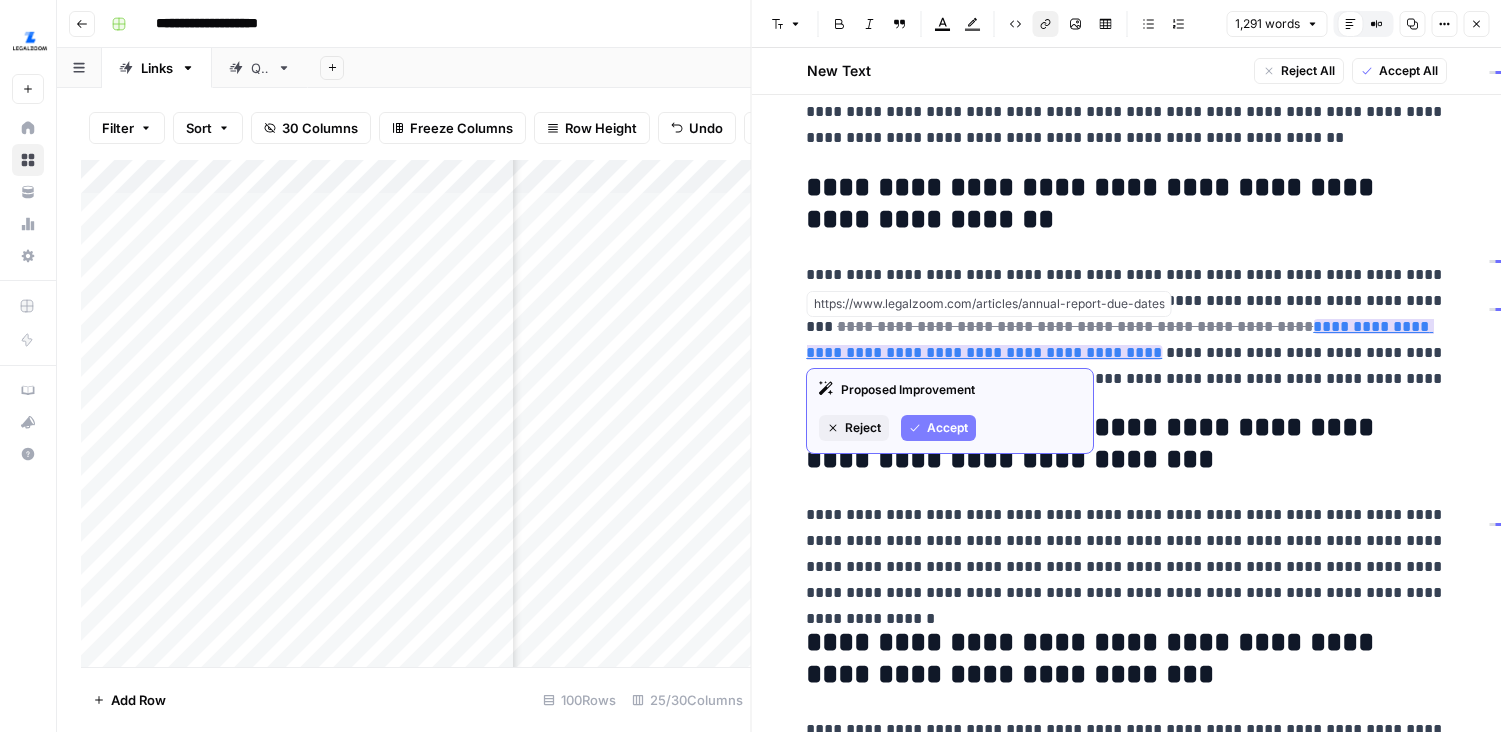 click on "**********" at bounding box center [1119, 339] 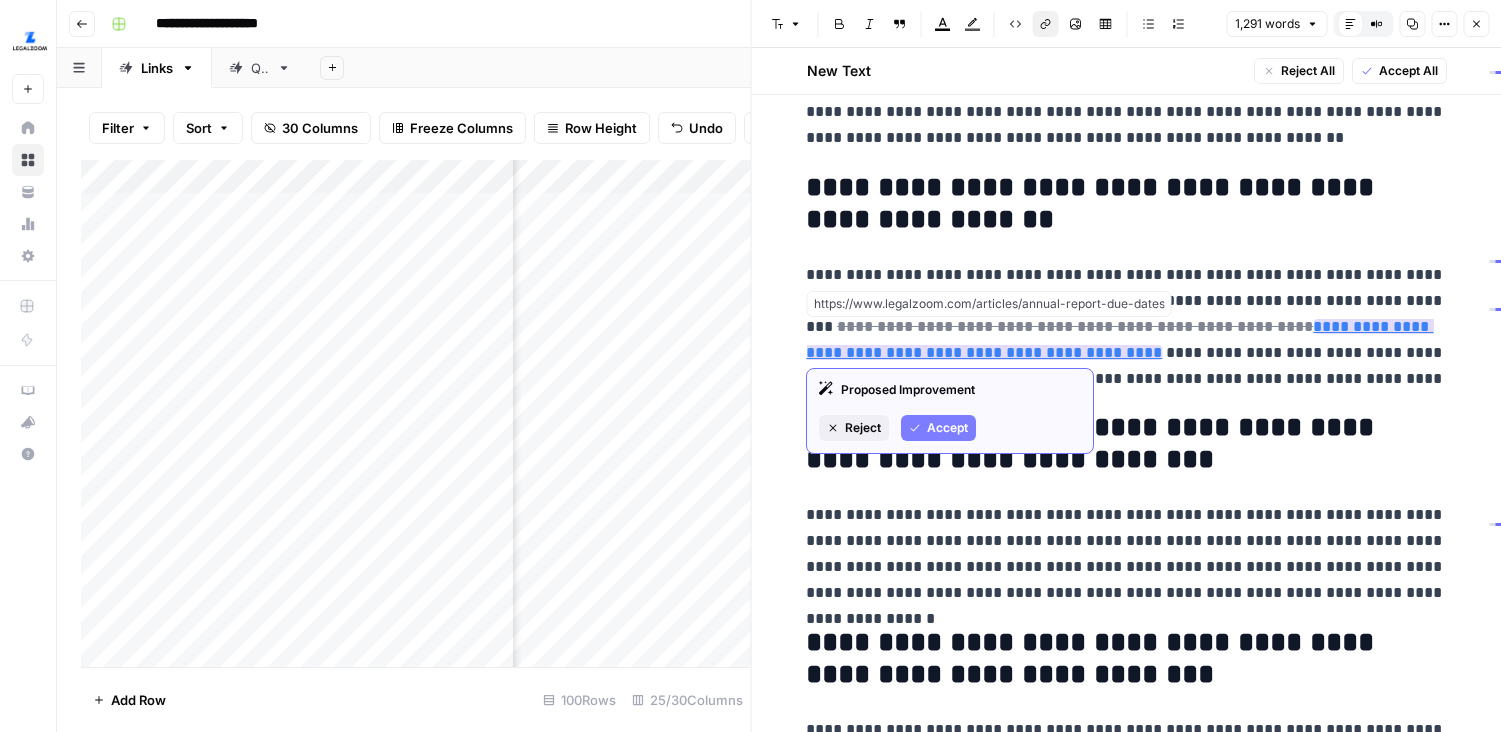 click on "**********" at bounding box center [1119, 339] 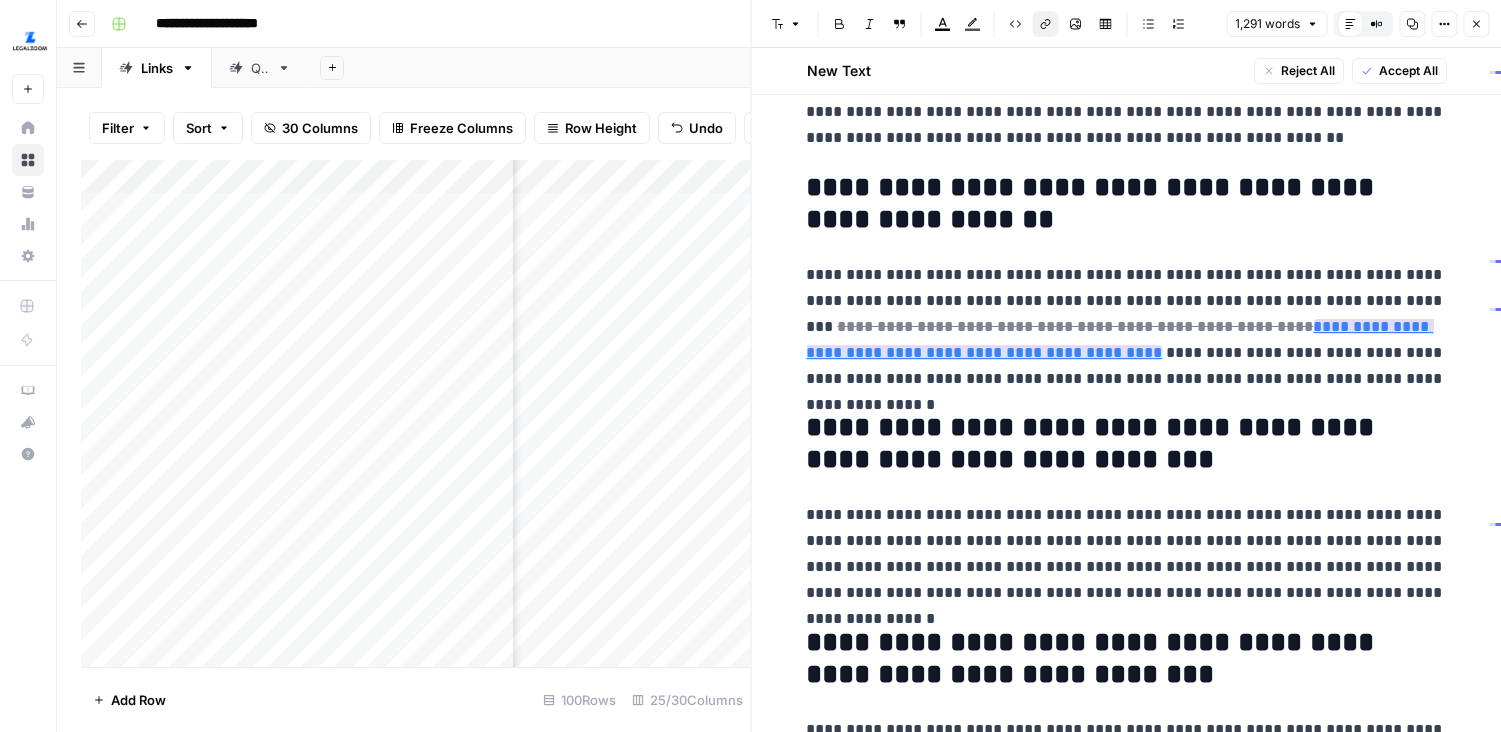 click on "**********" at bounding box center [1119, 339] 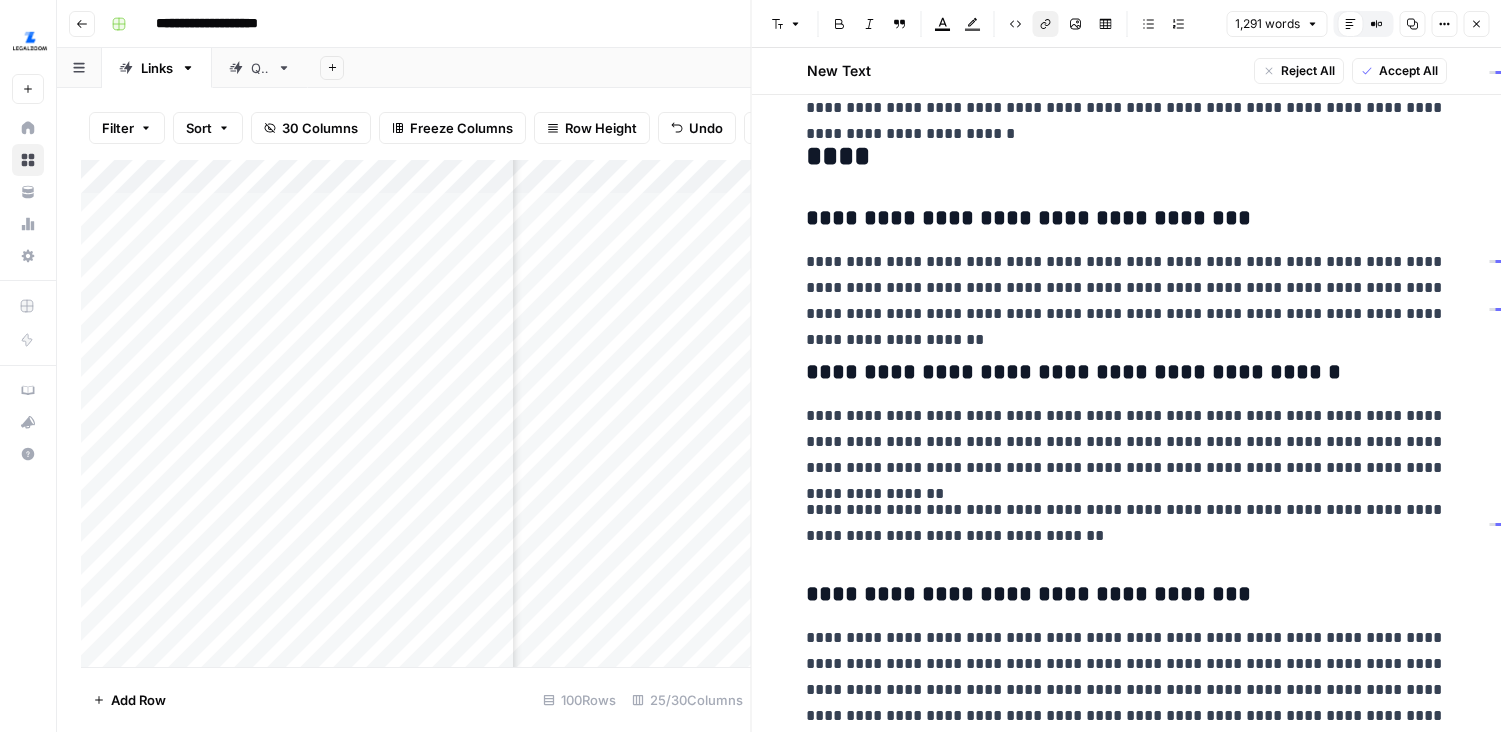 scroll, scrollTop: 3855, scrollLeft: 0, axis: vertical 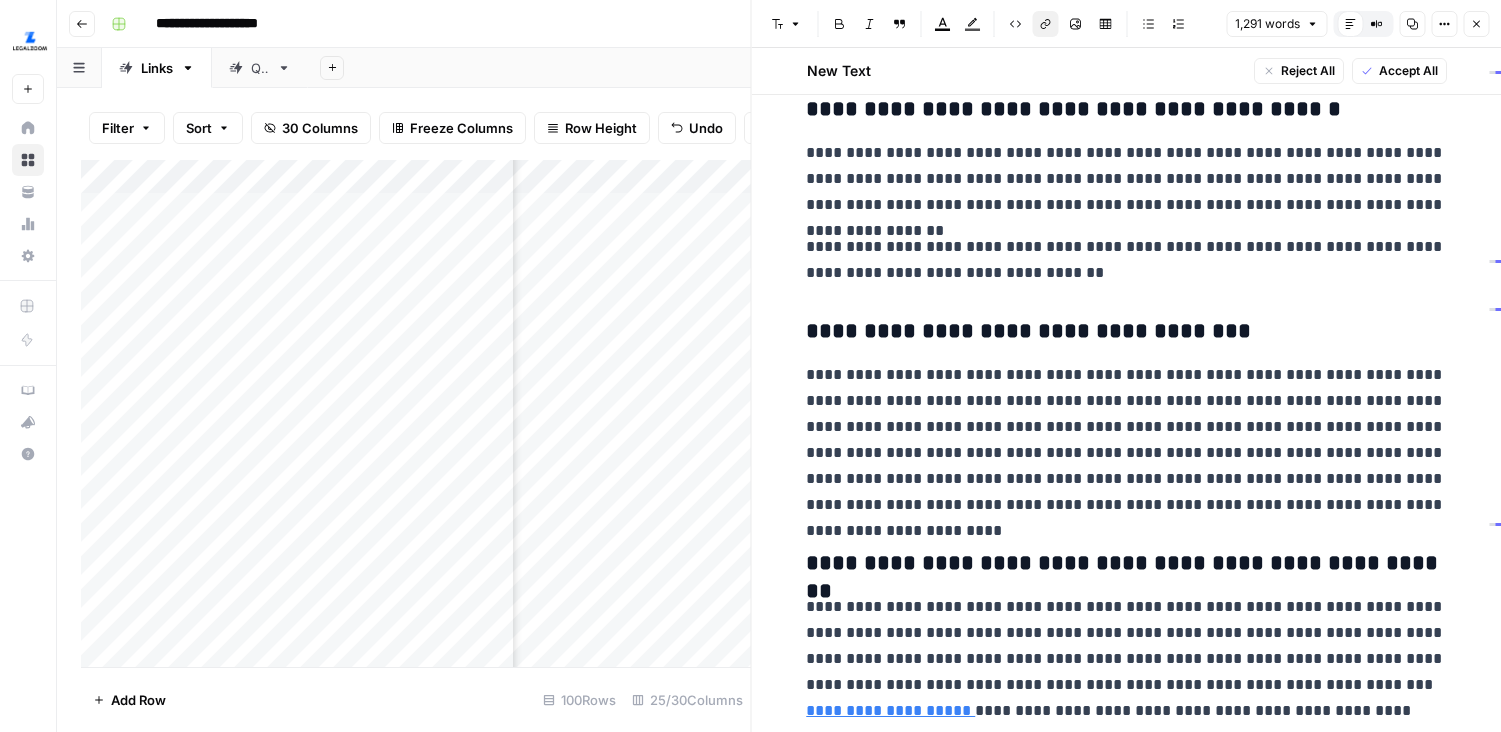 click on "Add Column" at bounding box center (416, 413) 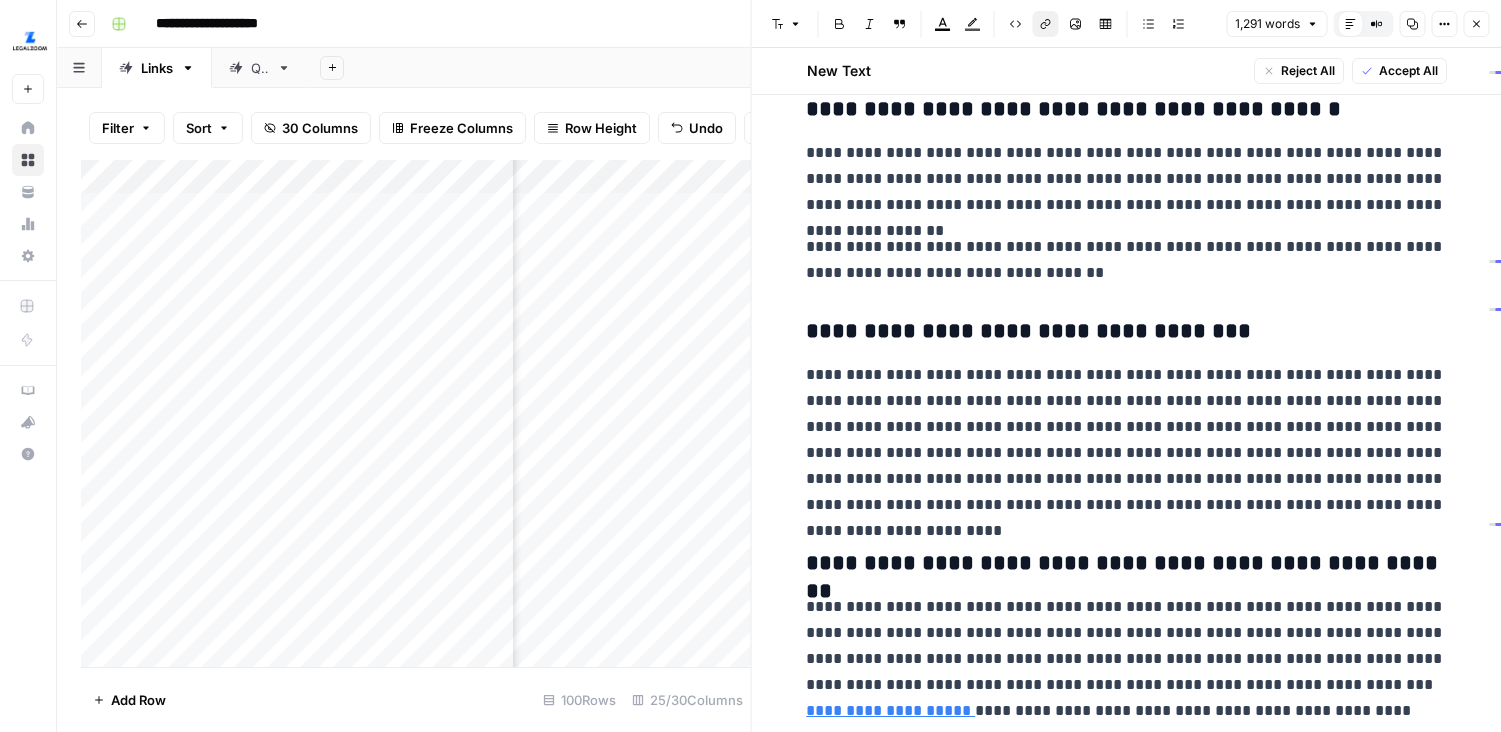 click 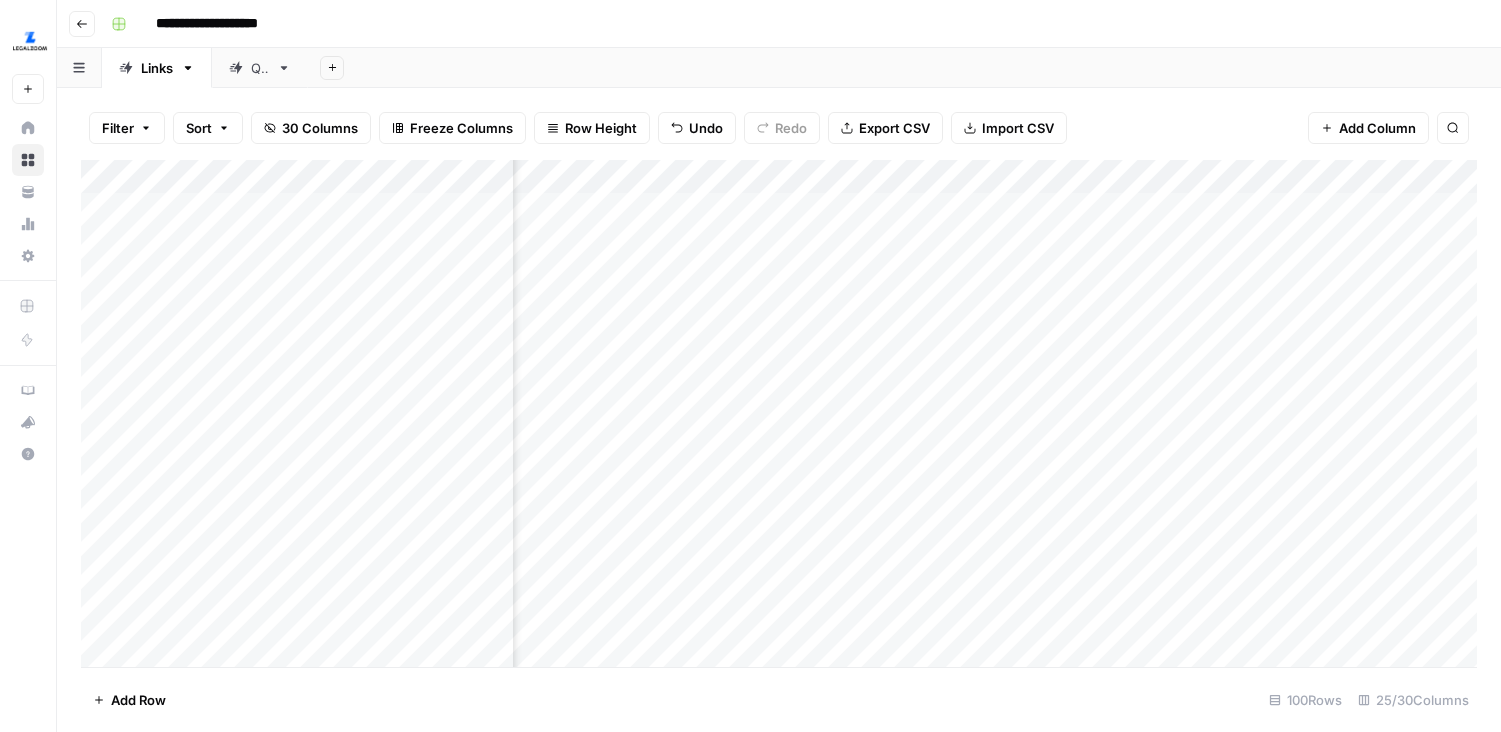 click on "Add Column" at bounding box center (779, 413) 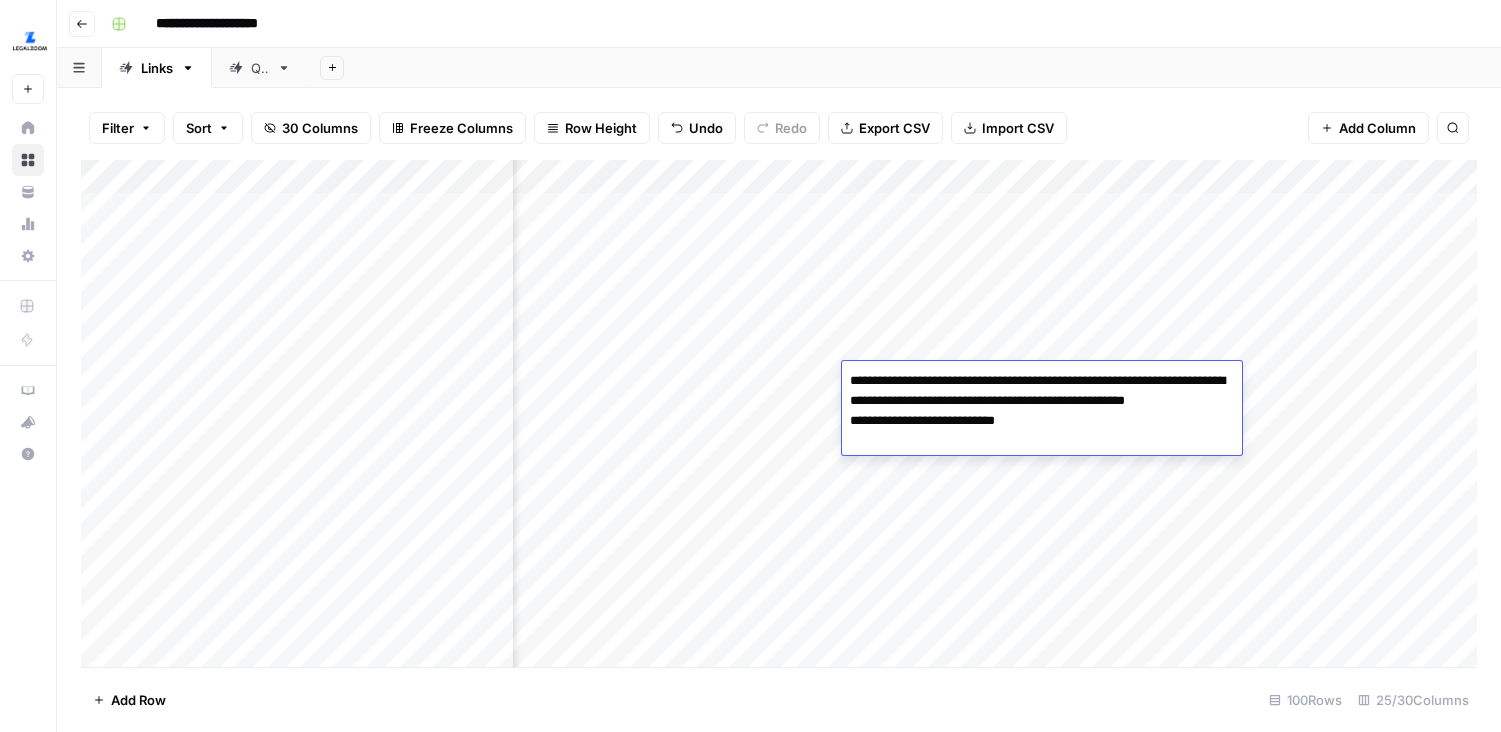 type on "**********" 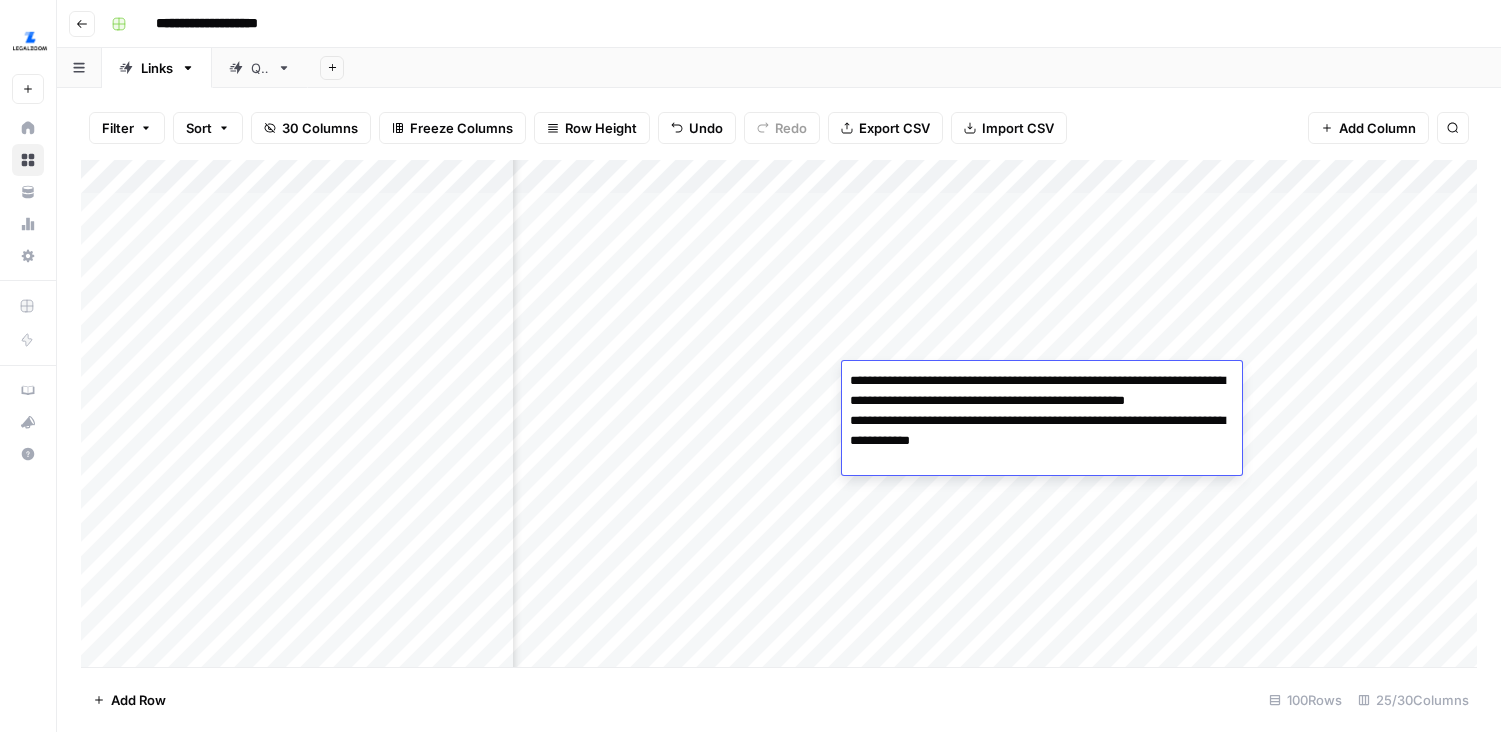 click on "Add Column" at bounding box center [779, 413] 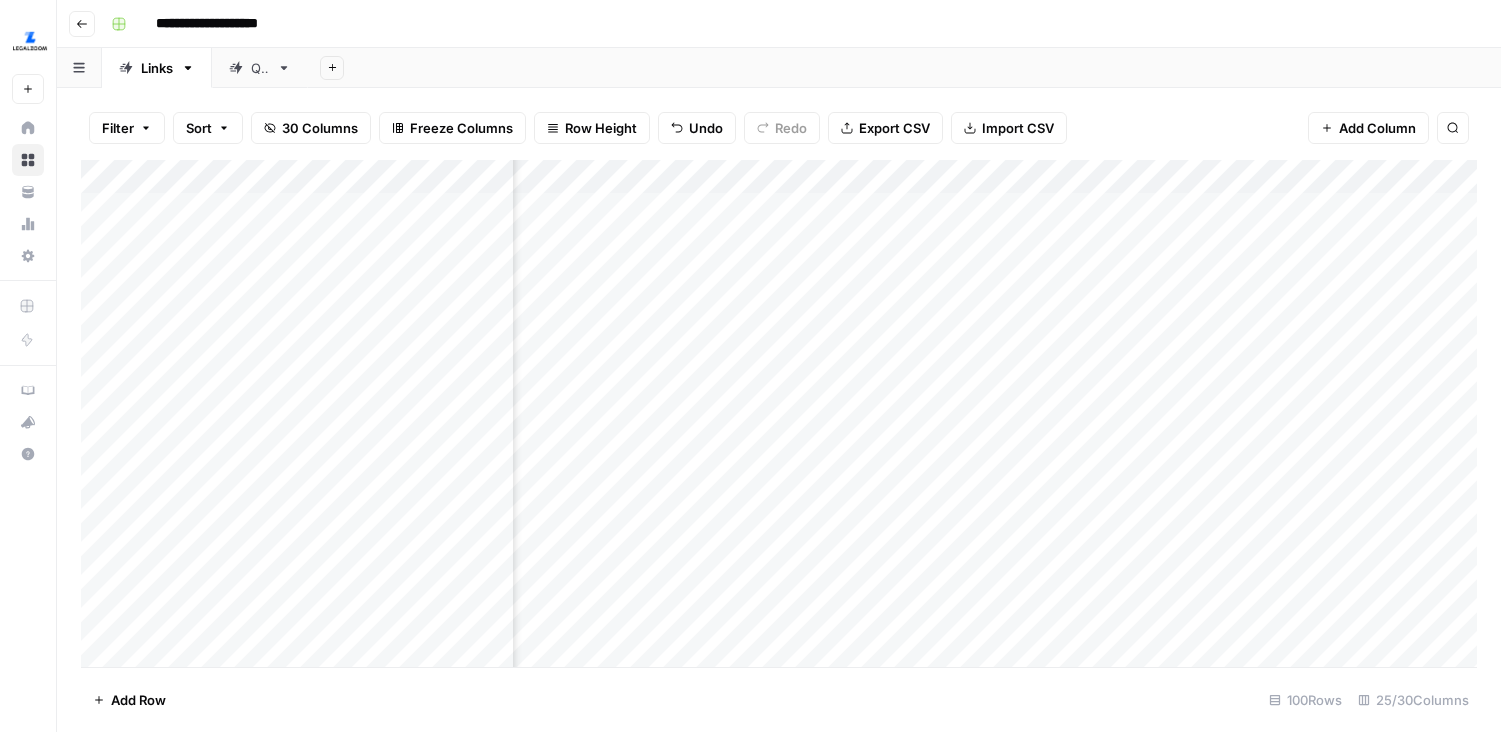 click on "Add Column" at bounding box center [779, 413] 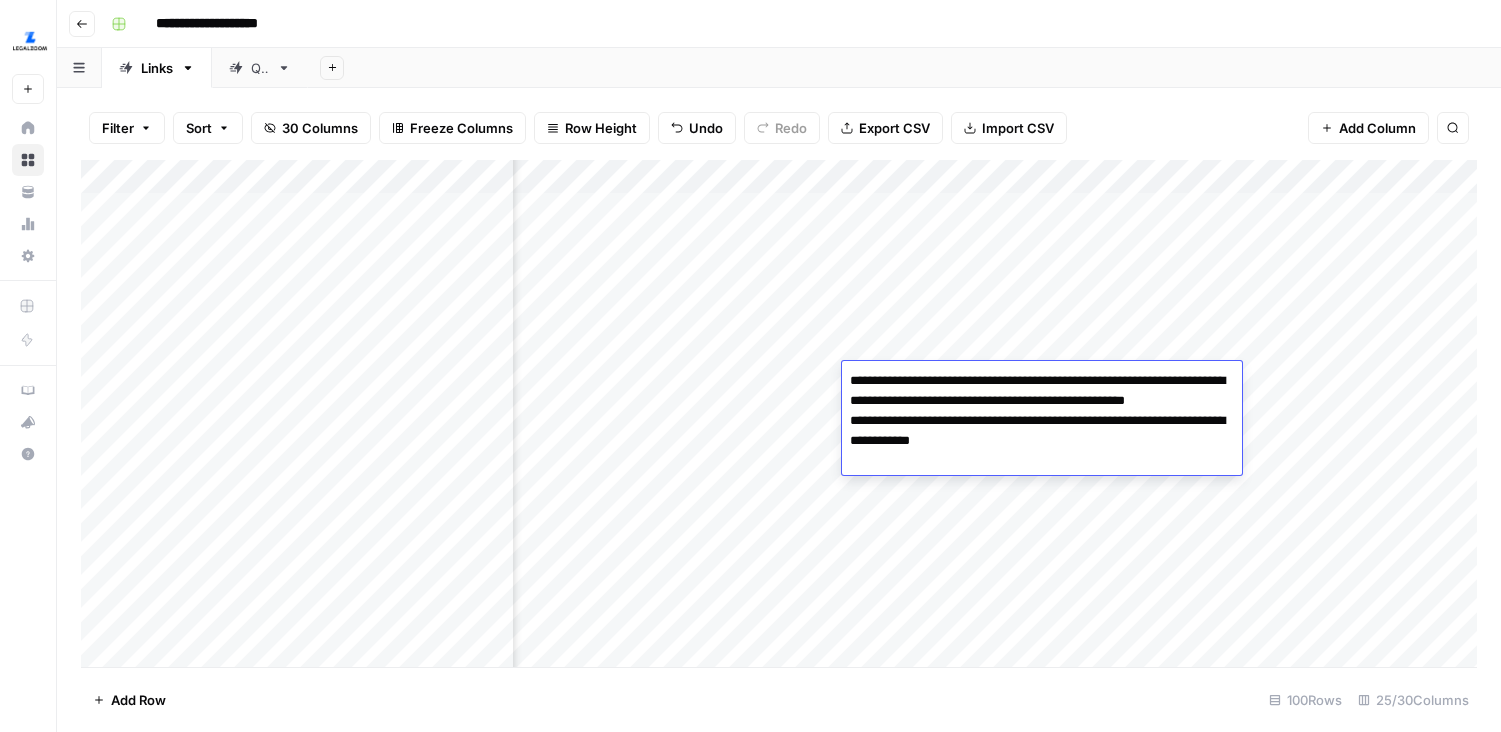 click on "**********" at bounding box center (1042, 411) 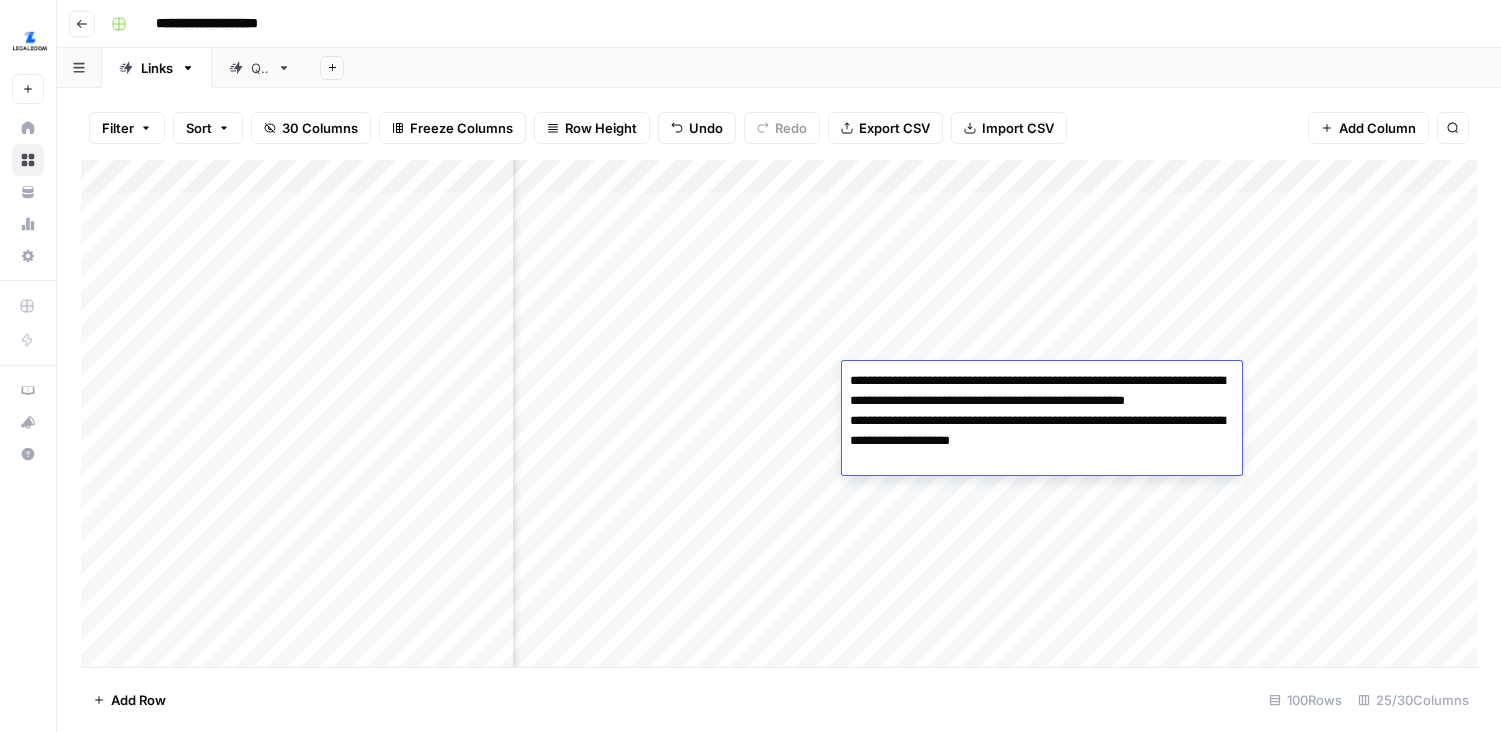 type on "**********" 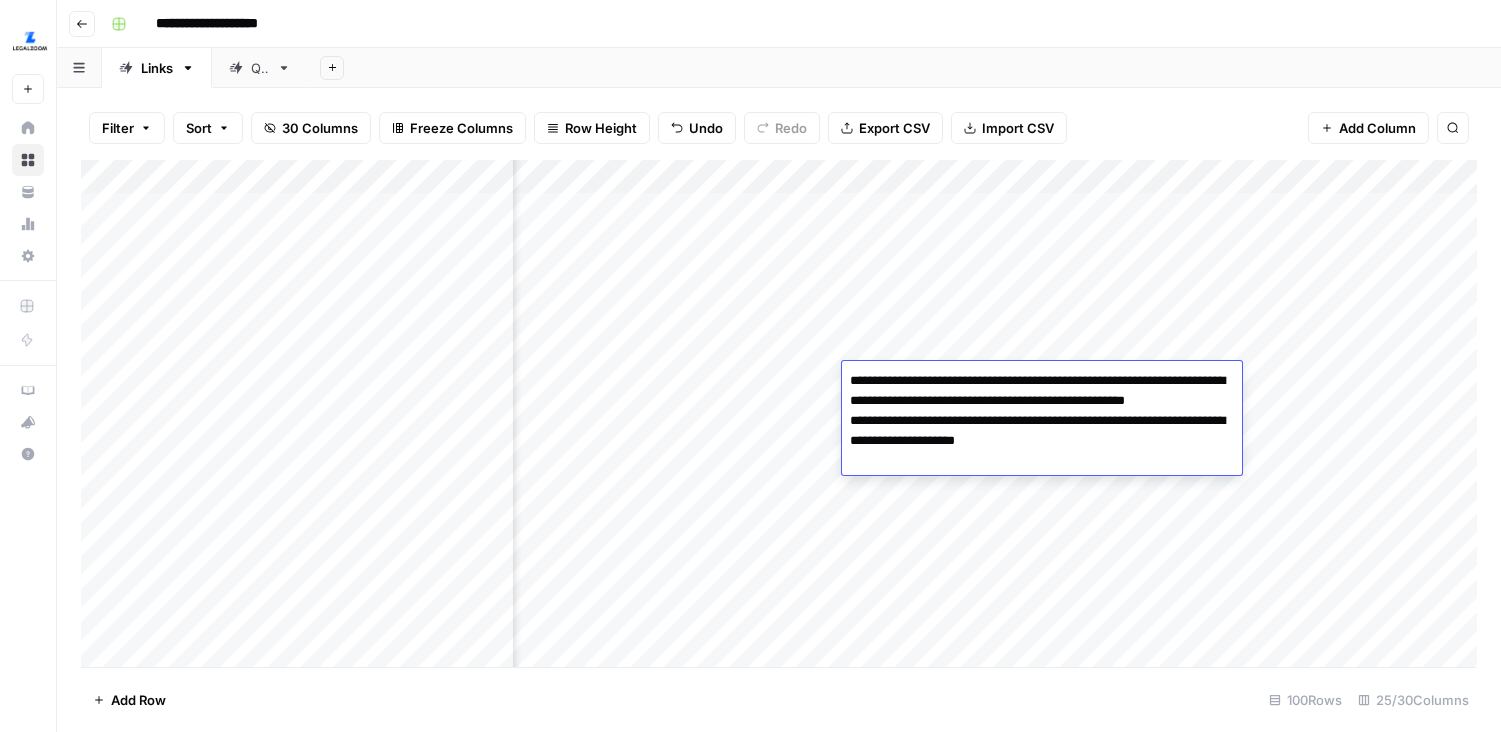 click on "Add Column" at bounding box center [779, 413] 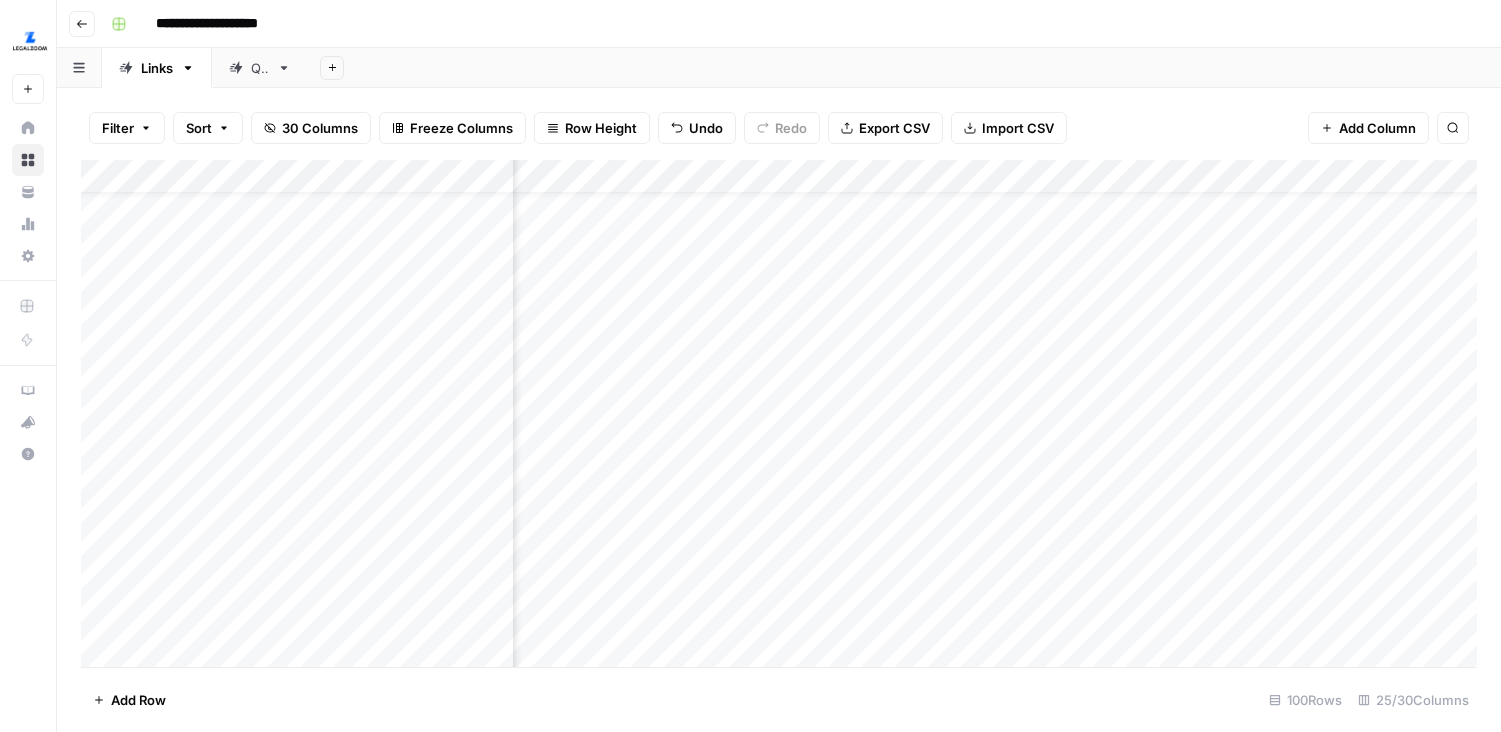 scroll, scrollTop: 0, scrollLeft: 4104, axis: horizontal 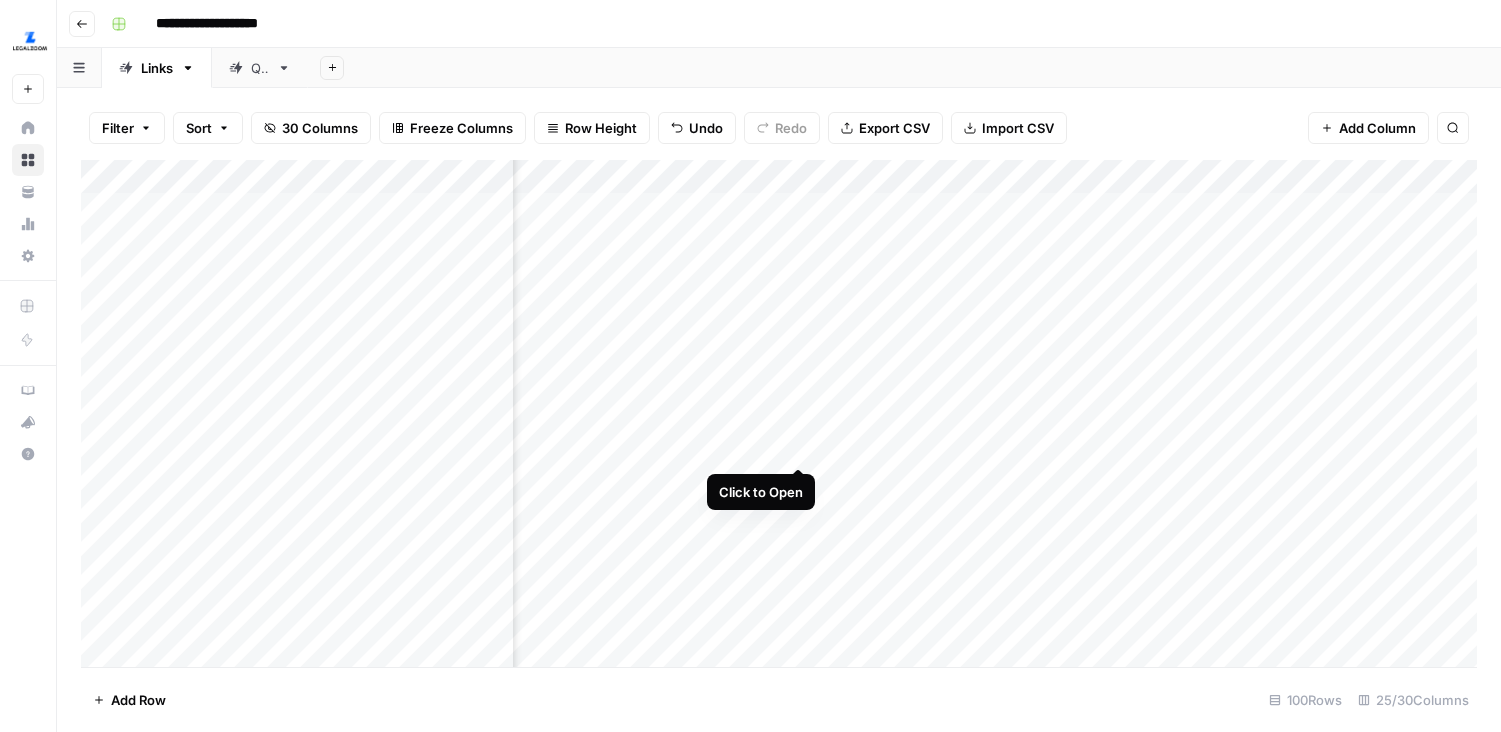 click on "Add Column" at bounding box center (779, 413) 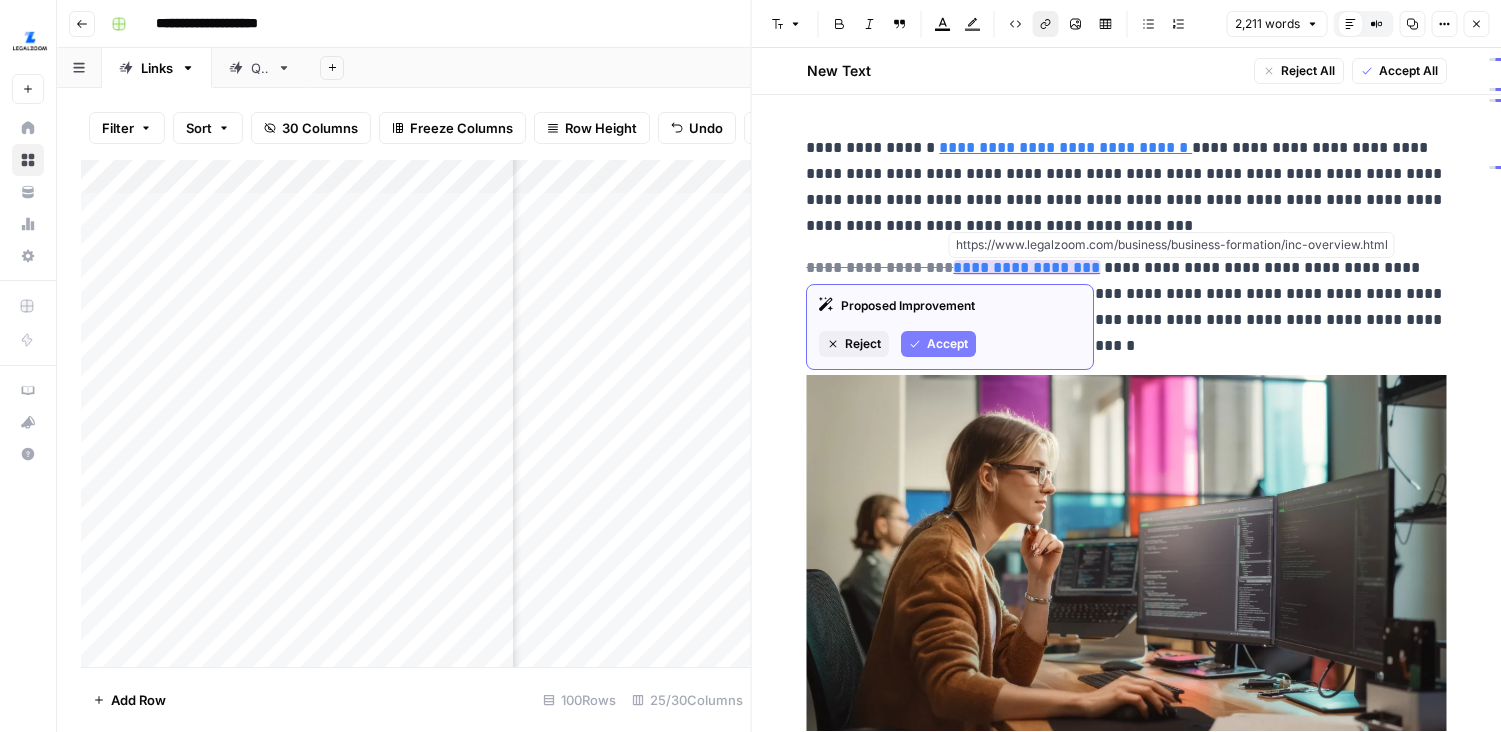 click on "**********" at bounding box center (1026, 267) 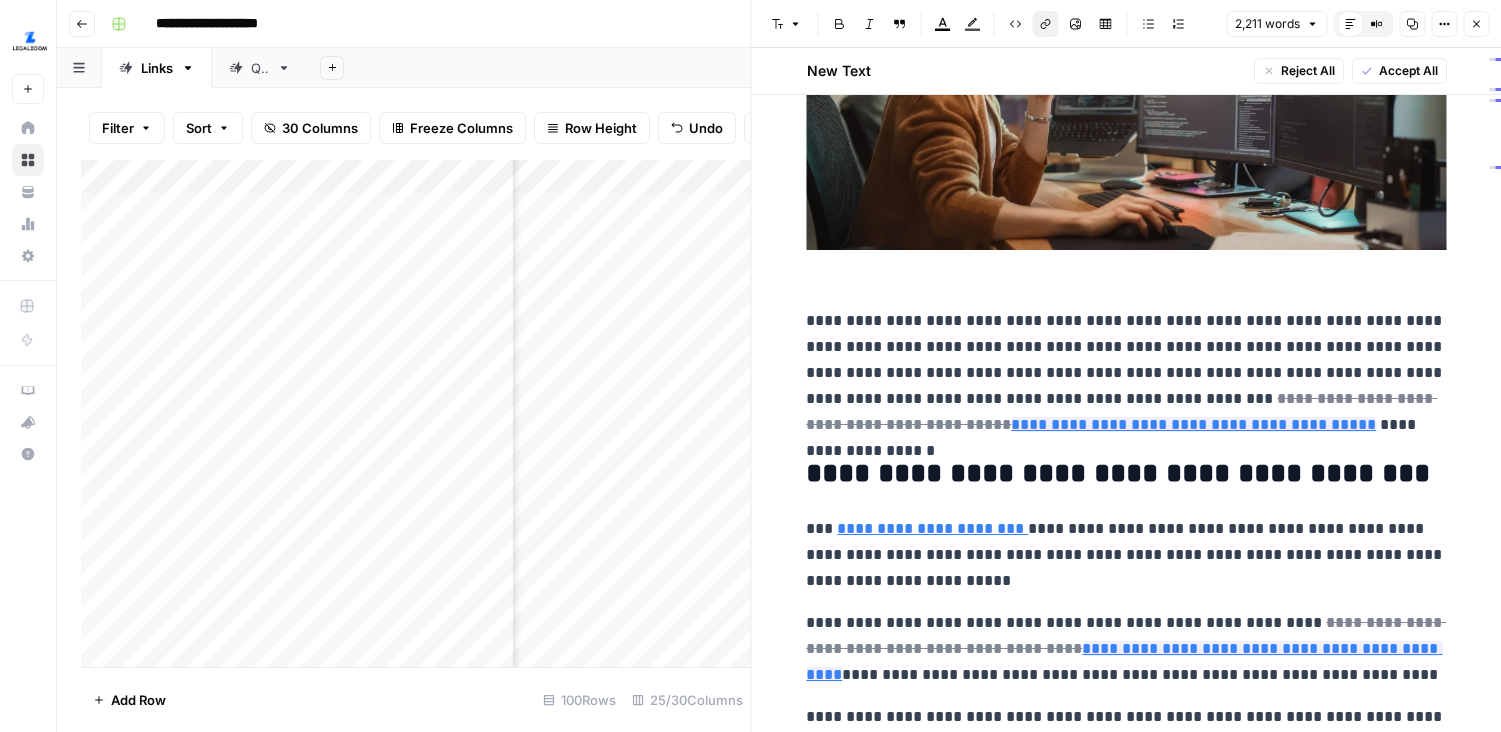scroll, scrollTop: 495, scrollLeft: 0, axis: vertical 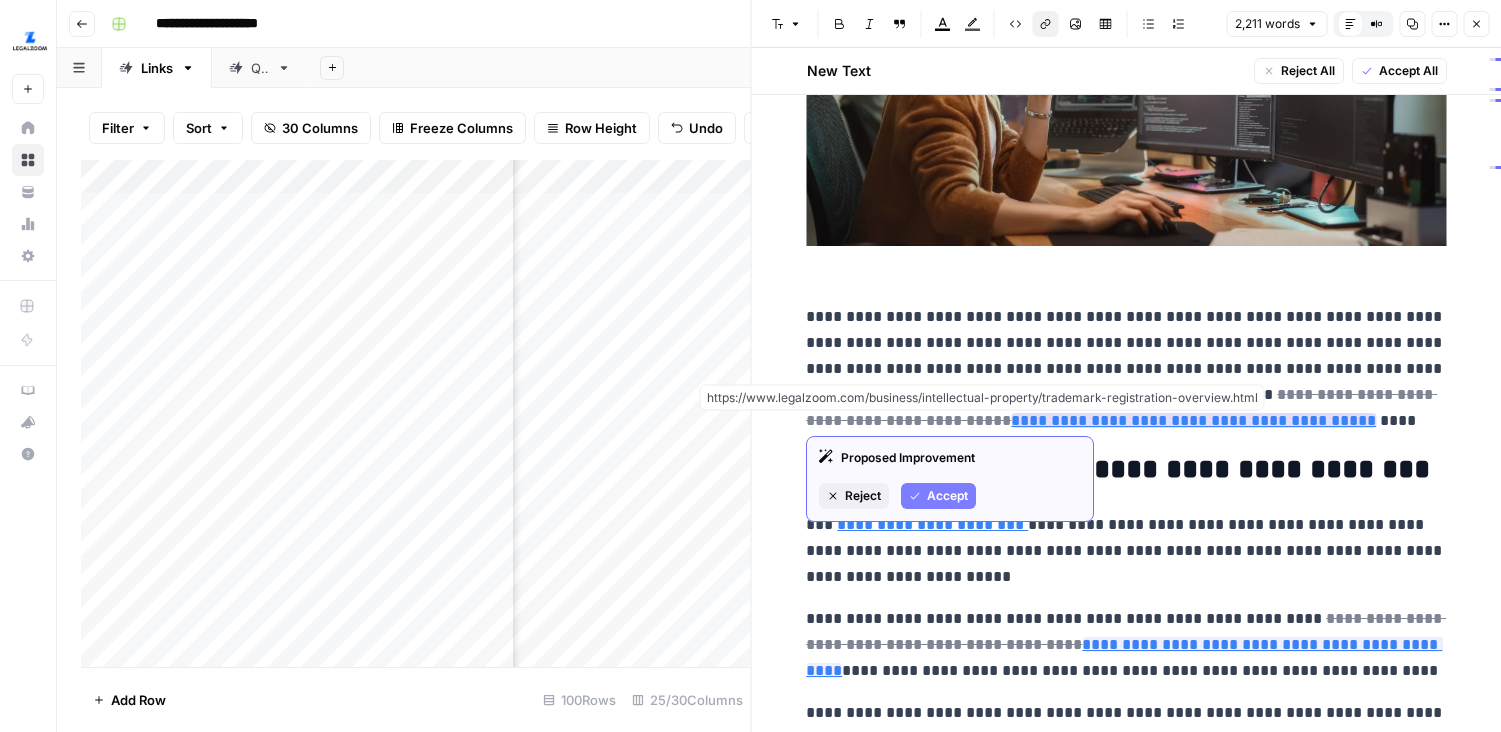 click on "**********" at bounding box center [1193, 420] 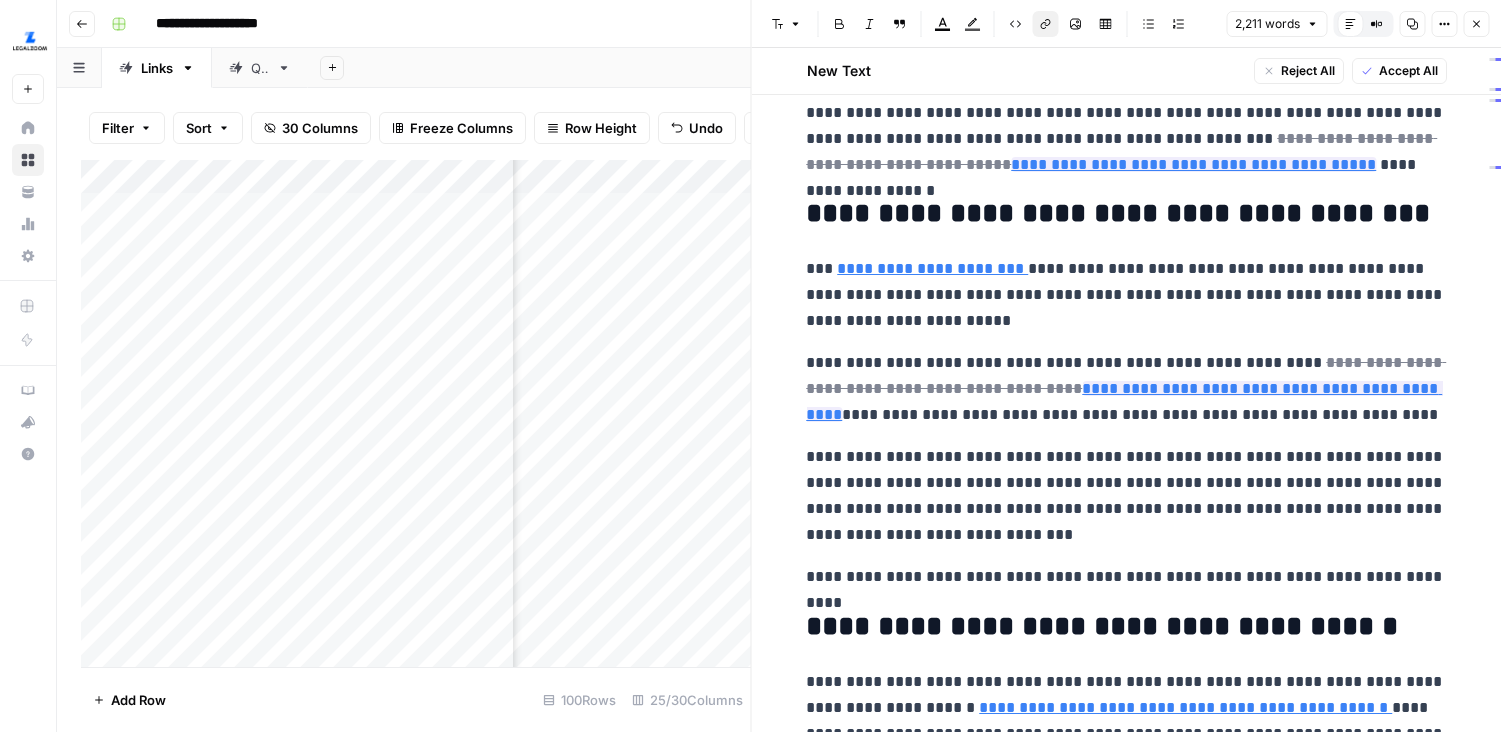 scroll, scrollTop: 739, scrollLeft: 0, axis: vertical 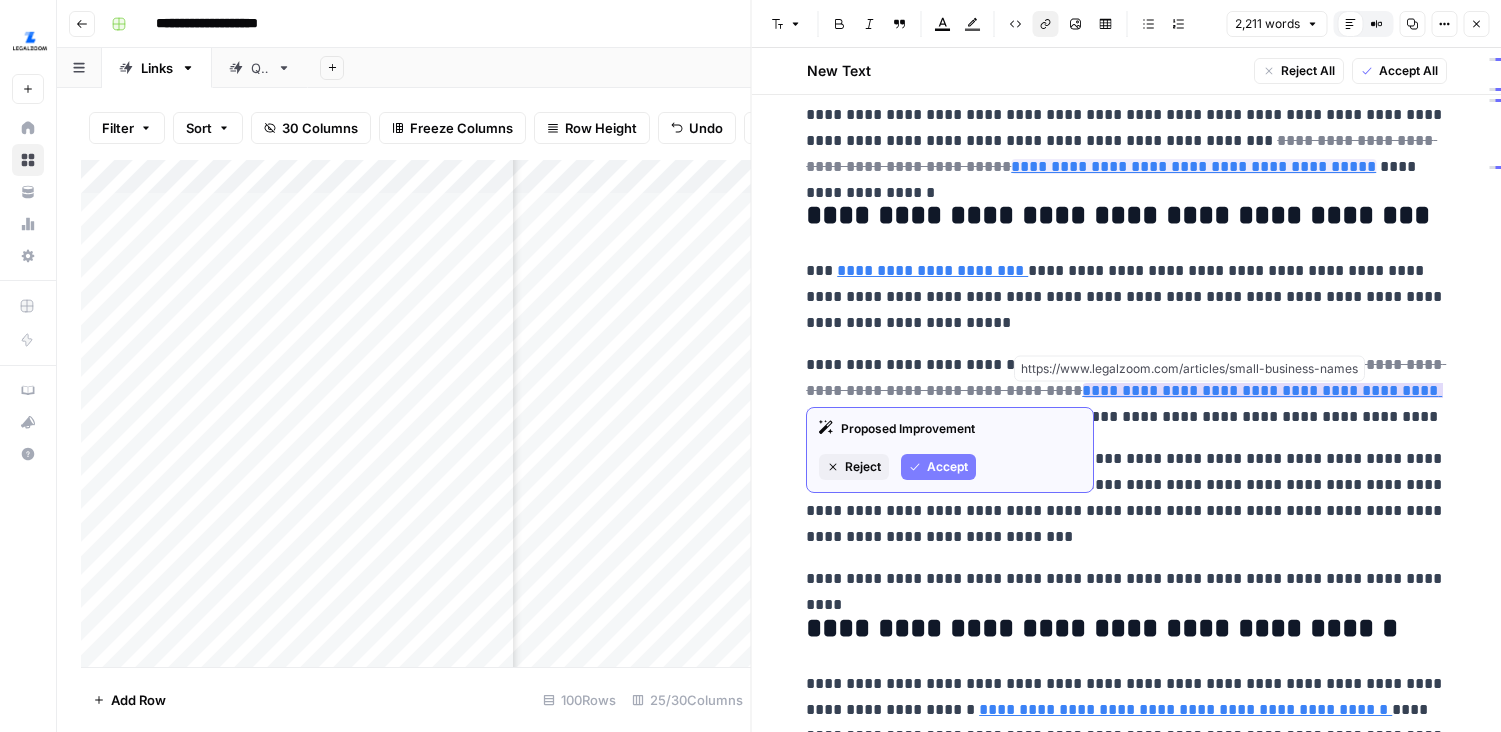 click on "**********" at bounding box center [1124, 403] 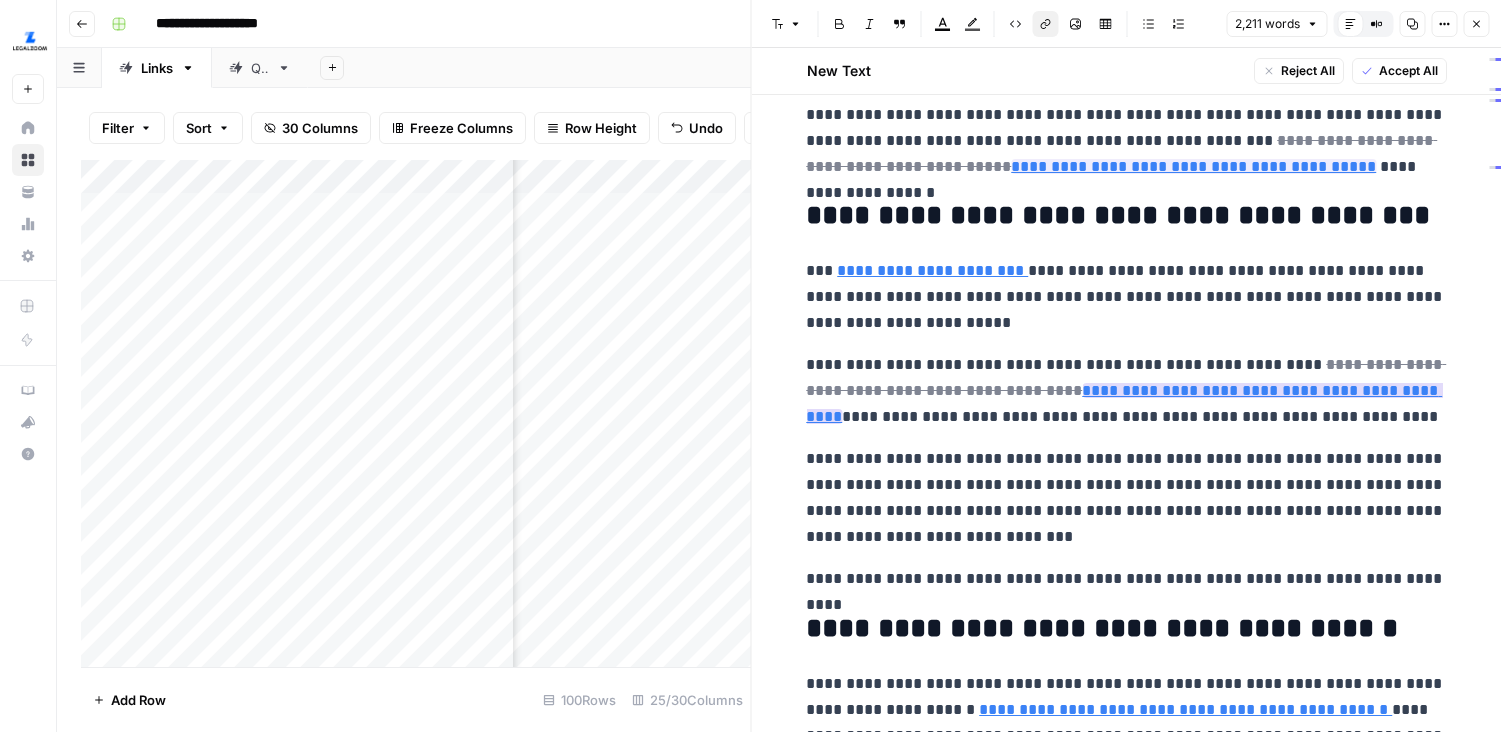 click on "**********" at bounding box center (1124, 403) 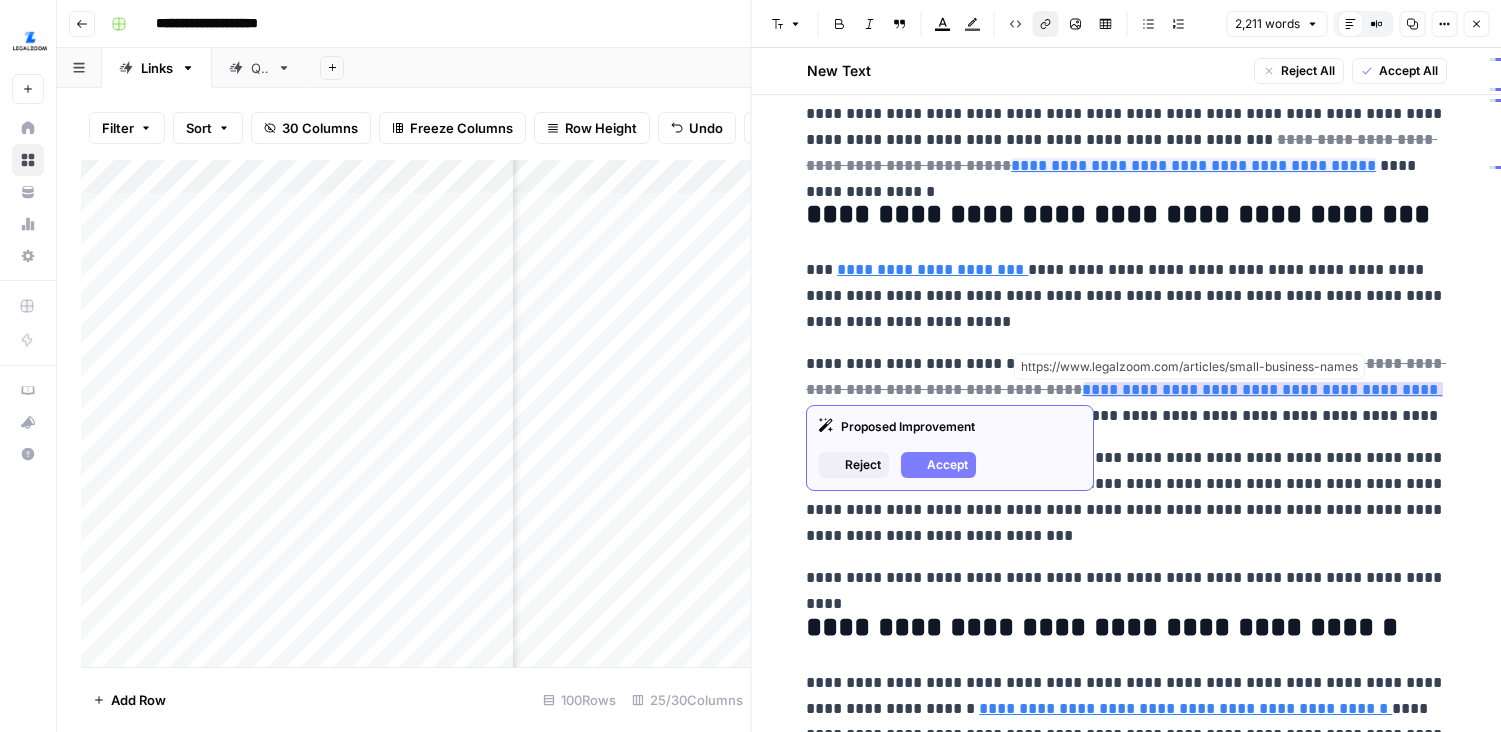 scroll, scrollTop: 741, scrollLeft: 0, axis: vertical 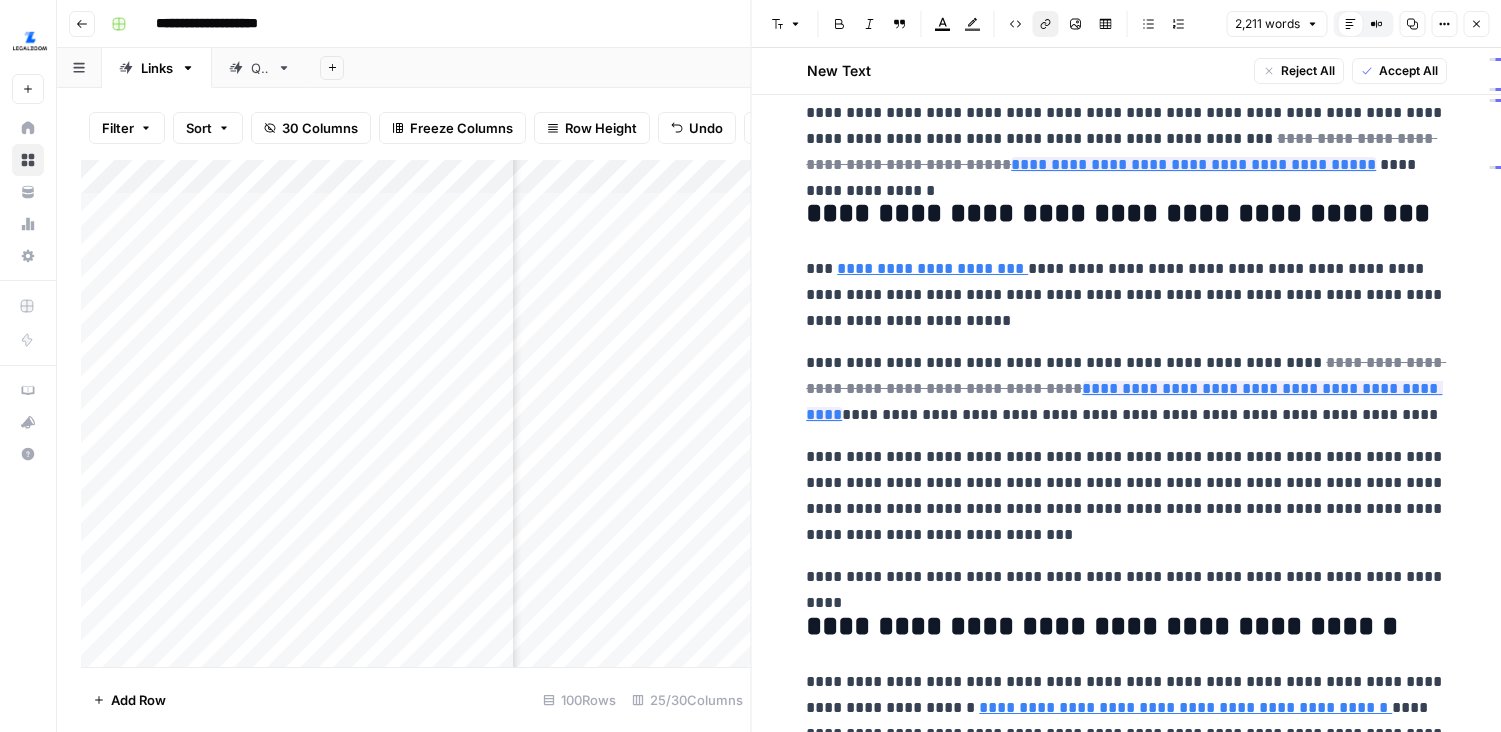 click 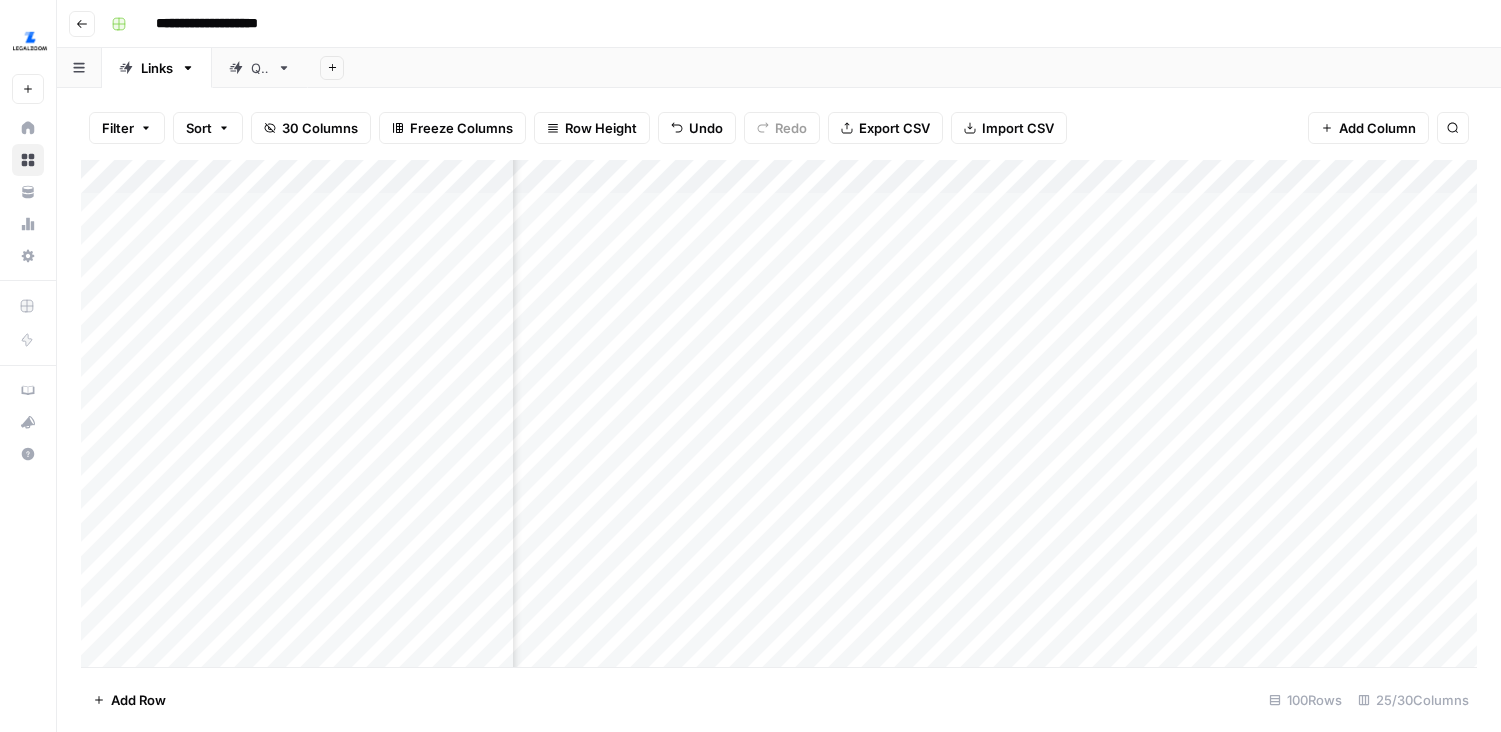 click on "Add Column" at bounding box center (779, 413) 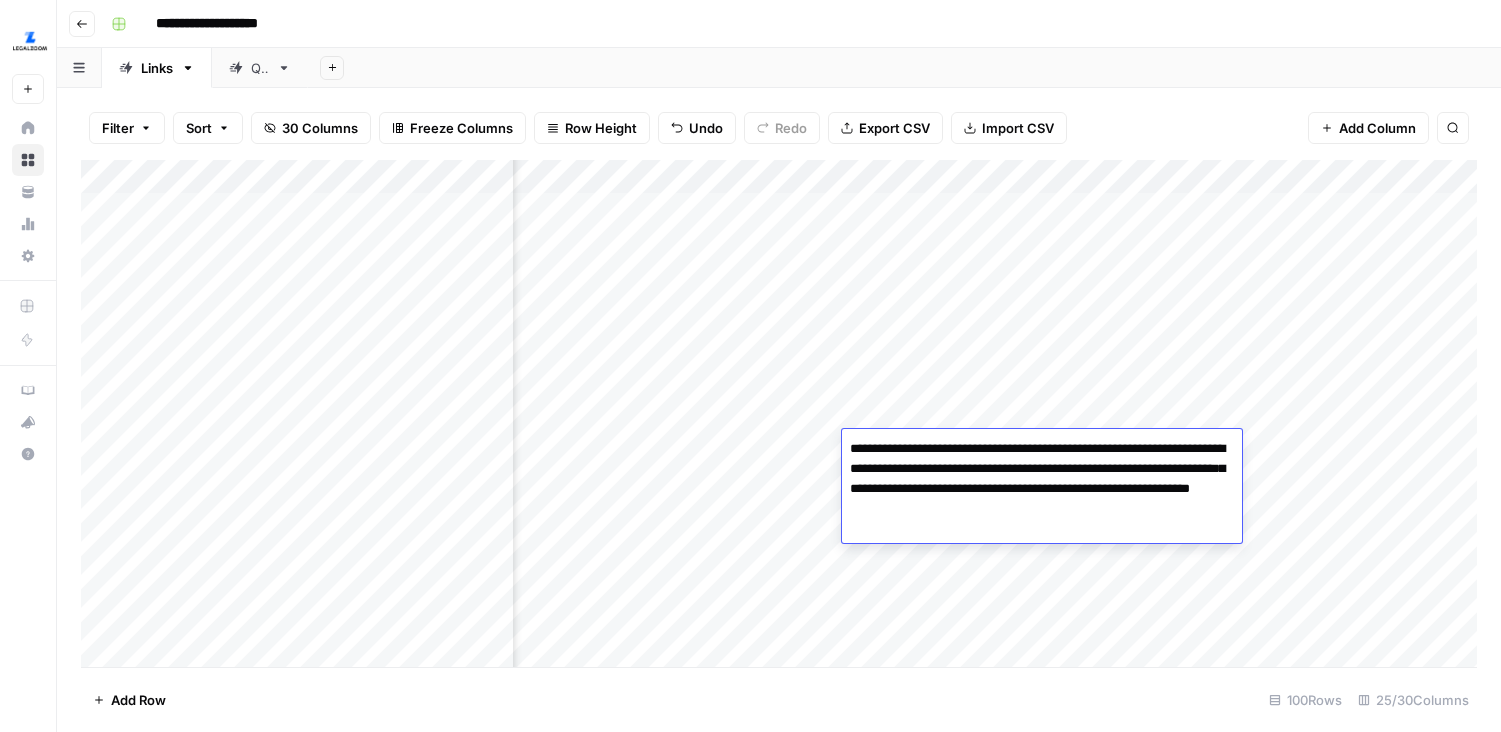 type on "**********" 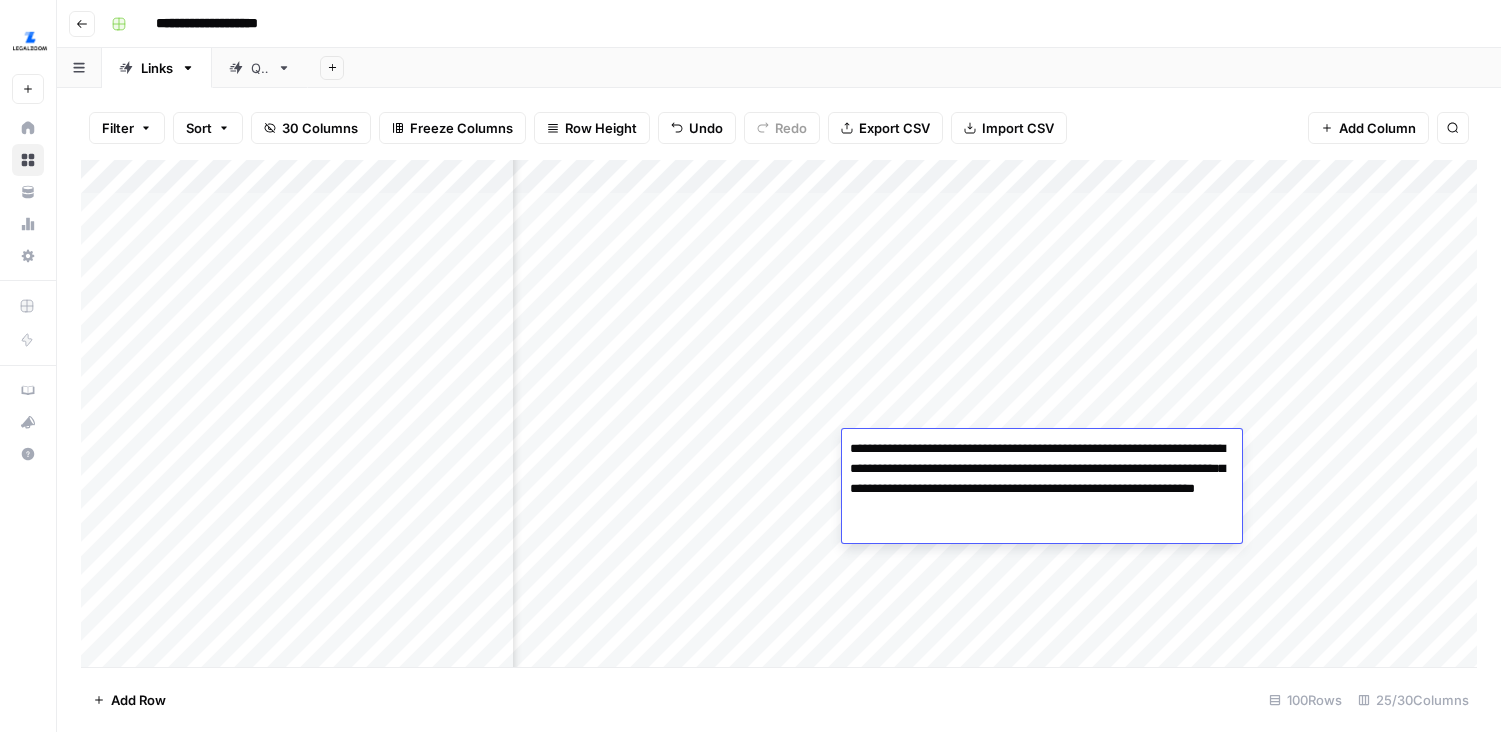 click on "Add Column" at bounding box center [779, 413] 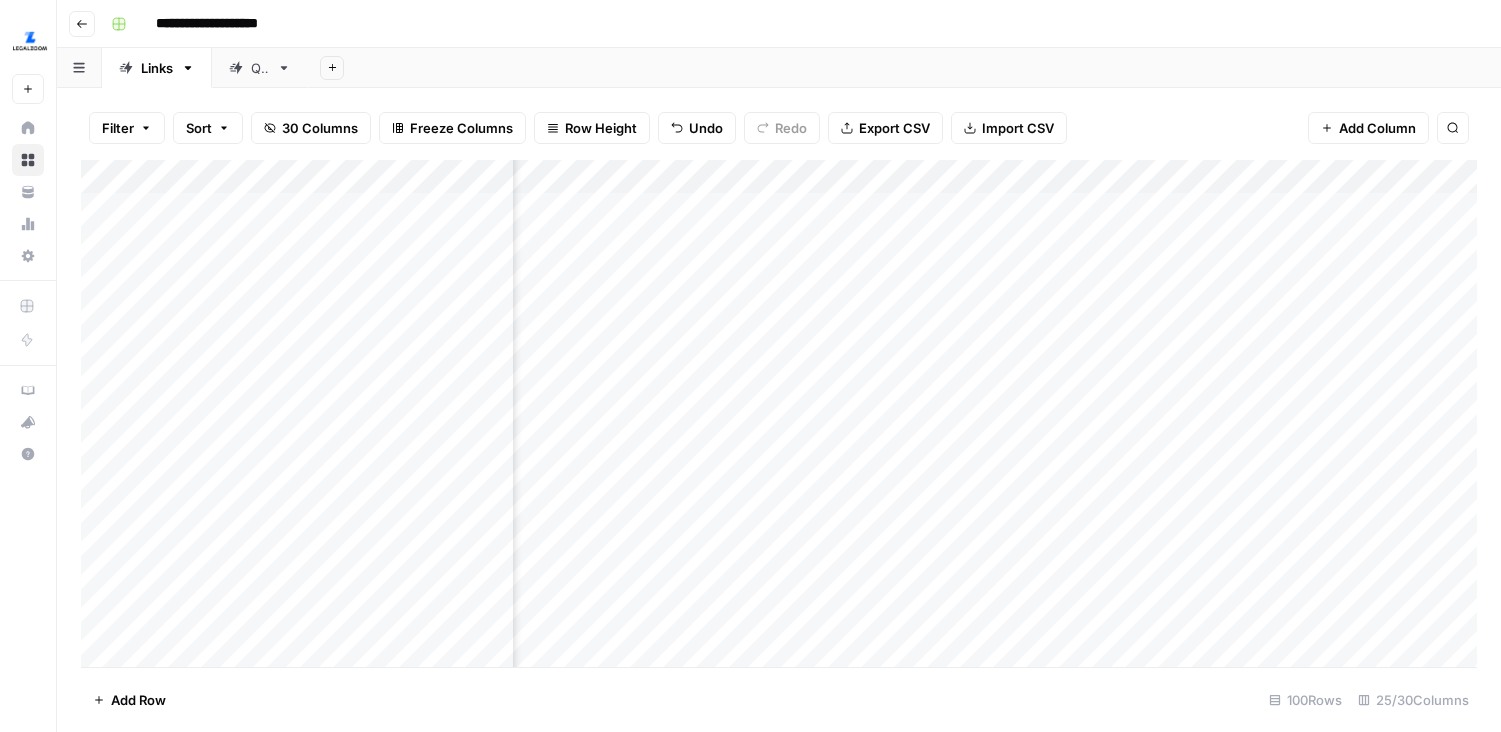 click on "Add Column" at bounding box center (779, 413) 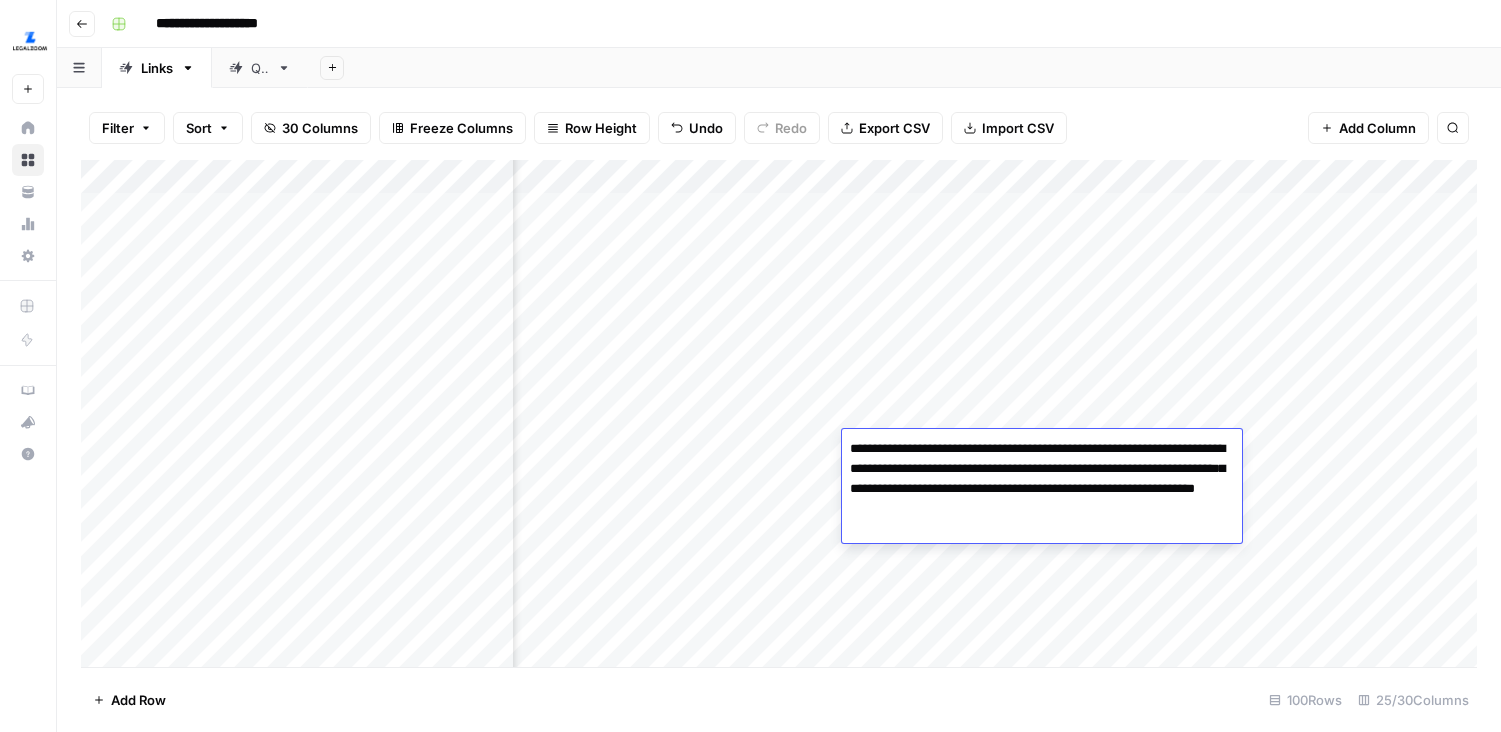 click on "Add Column" at bounding box center [779, 413] 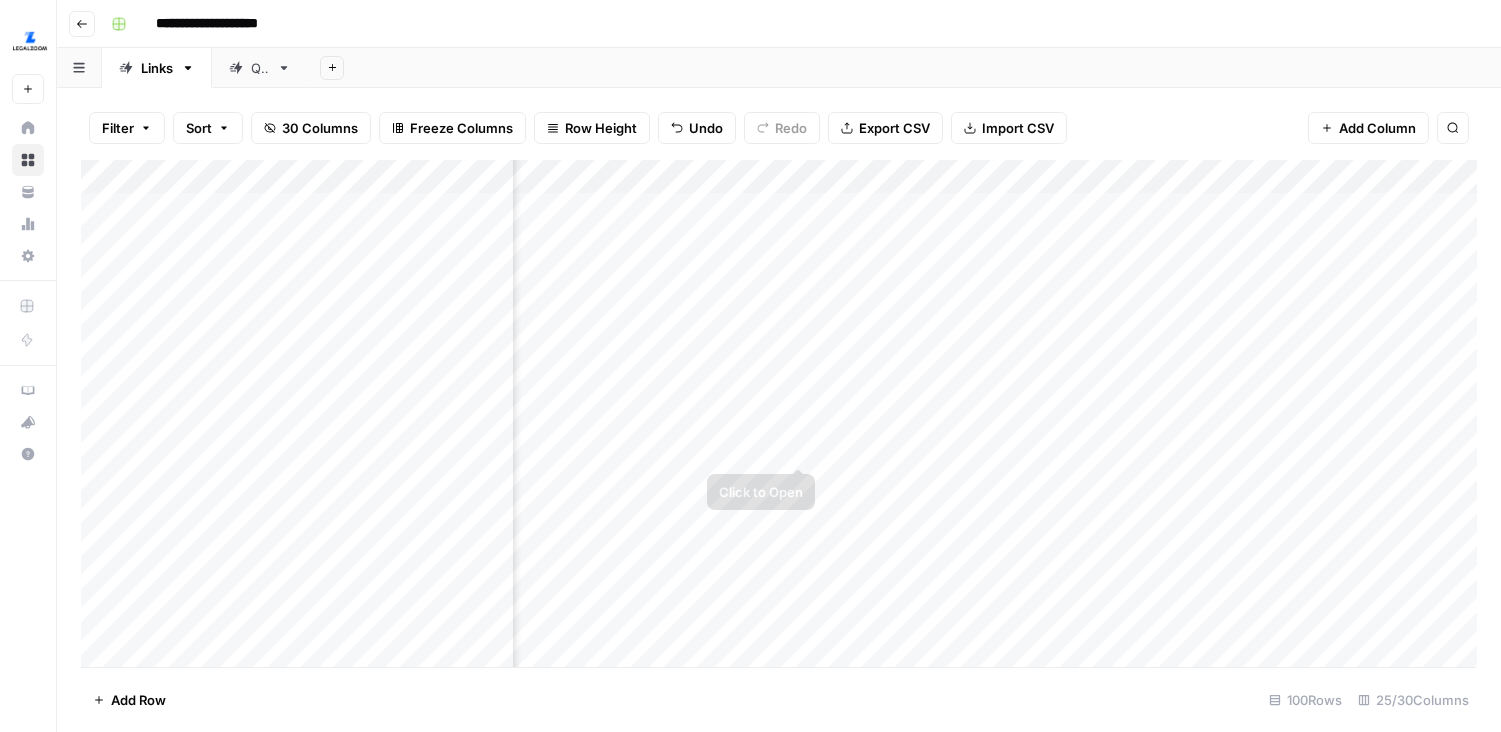 click on "Add Column" at bounding box center [779, 413] 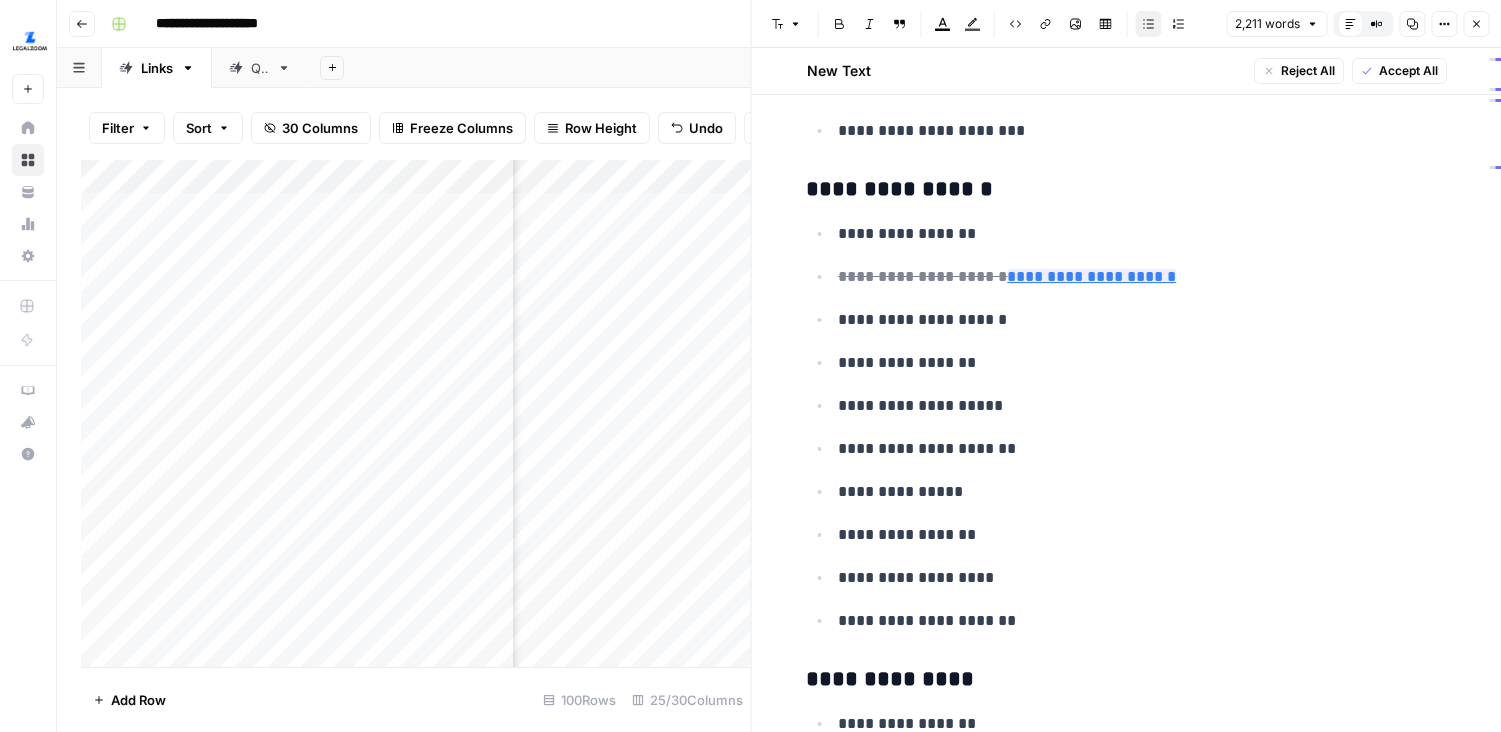 scroll, scrollTop: 2218, scrollLeft: 0, axis: vertical 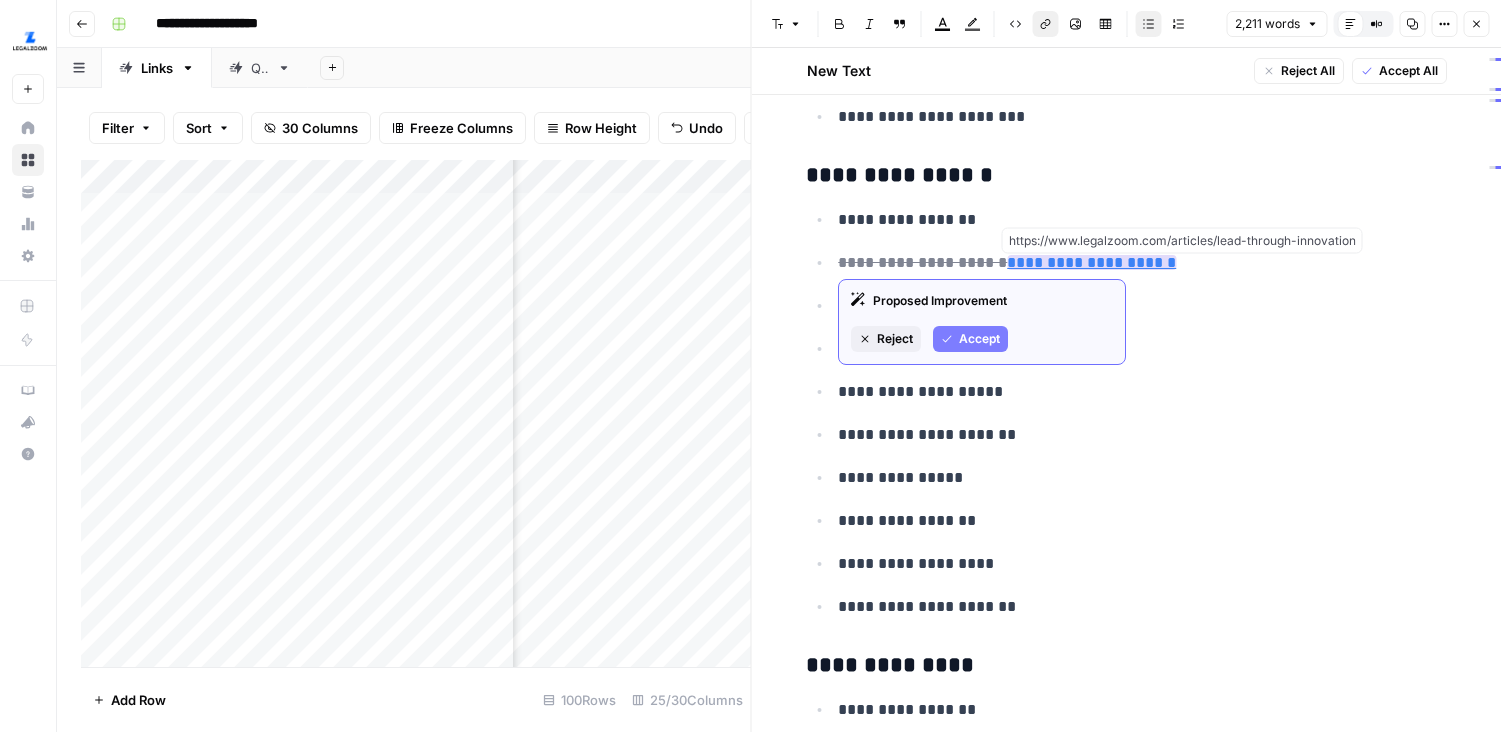 click on "**********" at bounding box center (1091, 262) 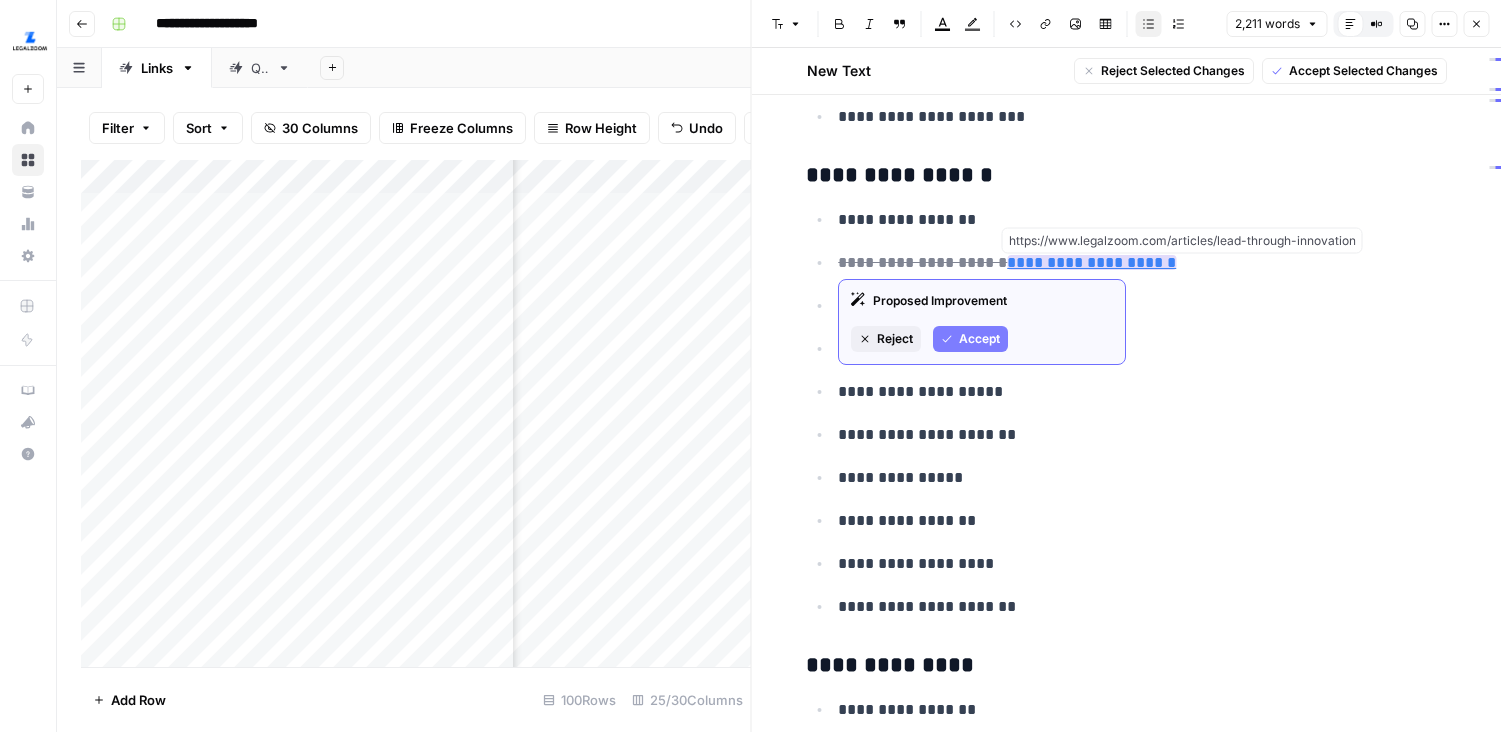 copy on "**********" 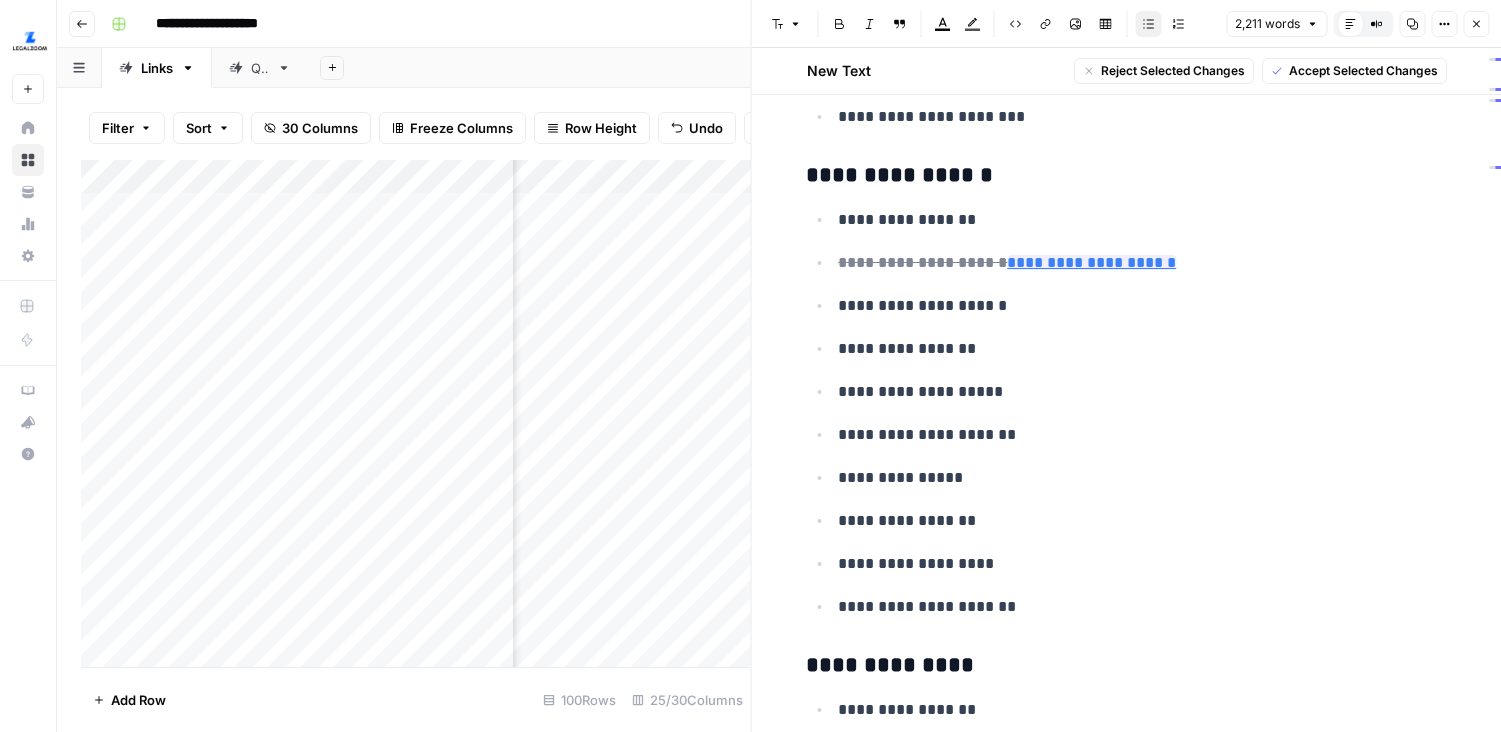 click on "Add Column" at bounding box center [416, 413] 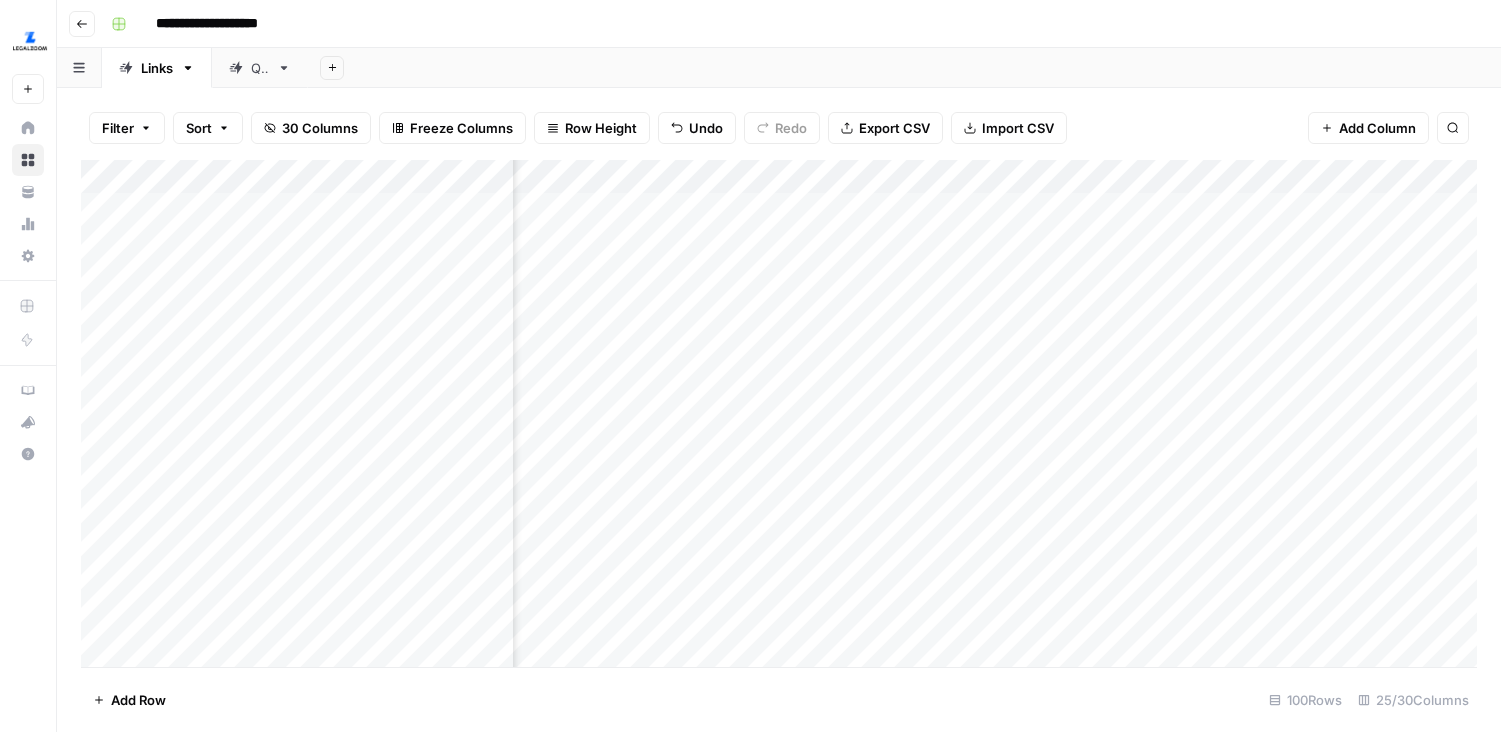 click on "Add Column" at bounding box center (779, 413) 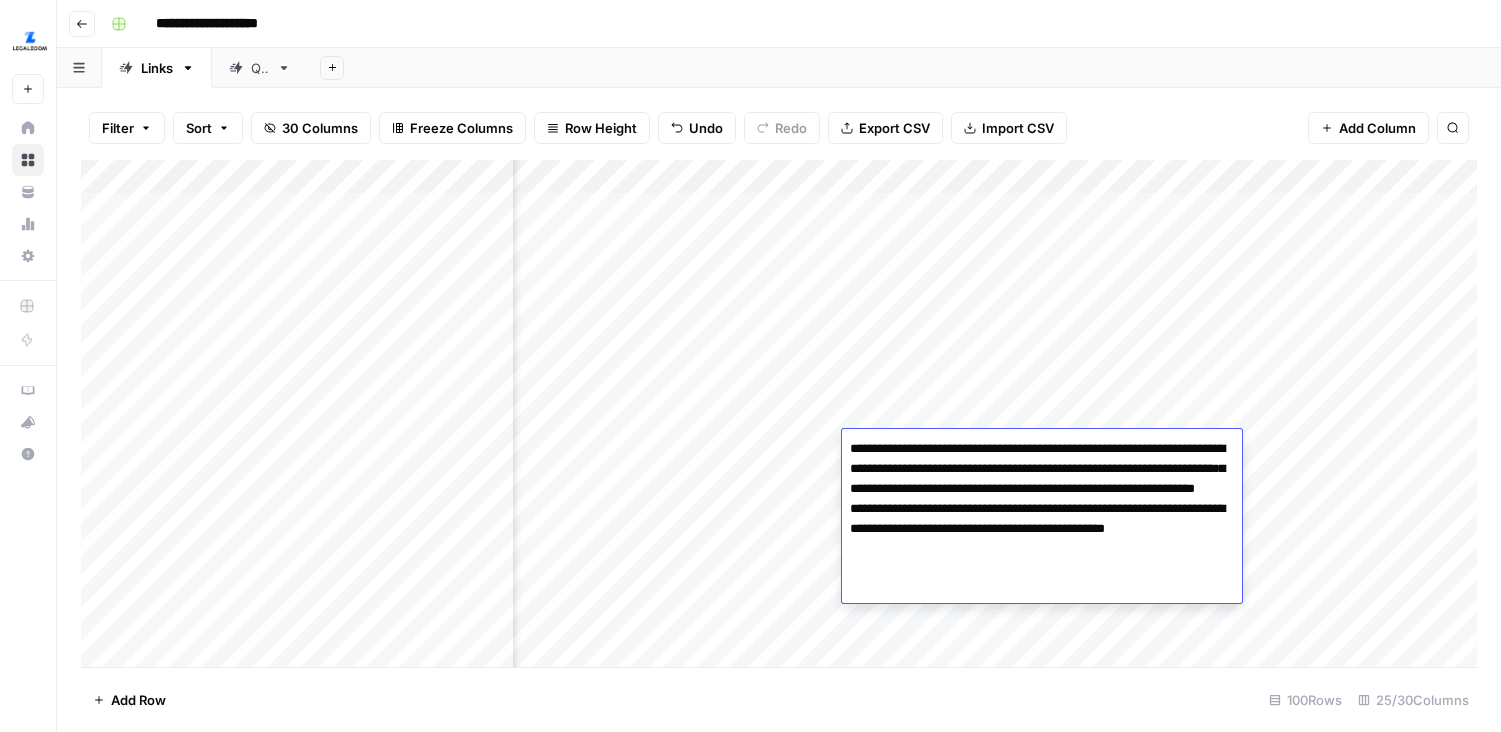 type on "**********" 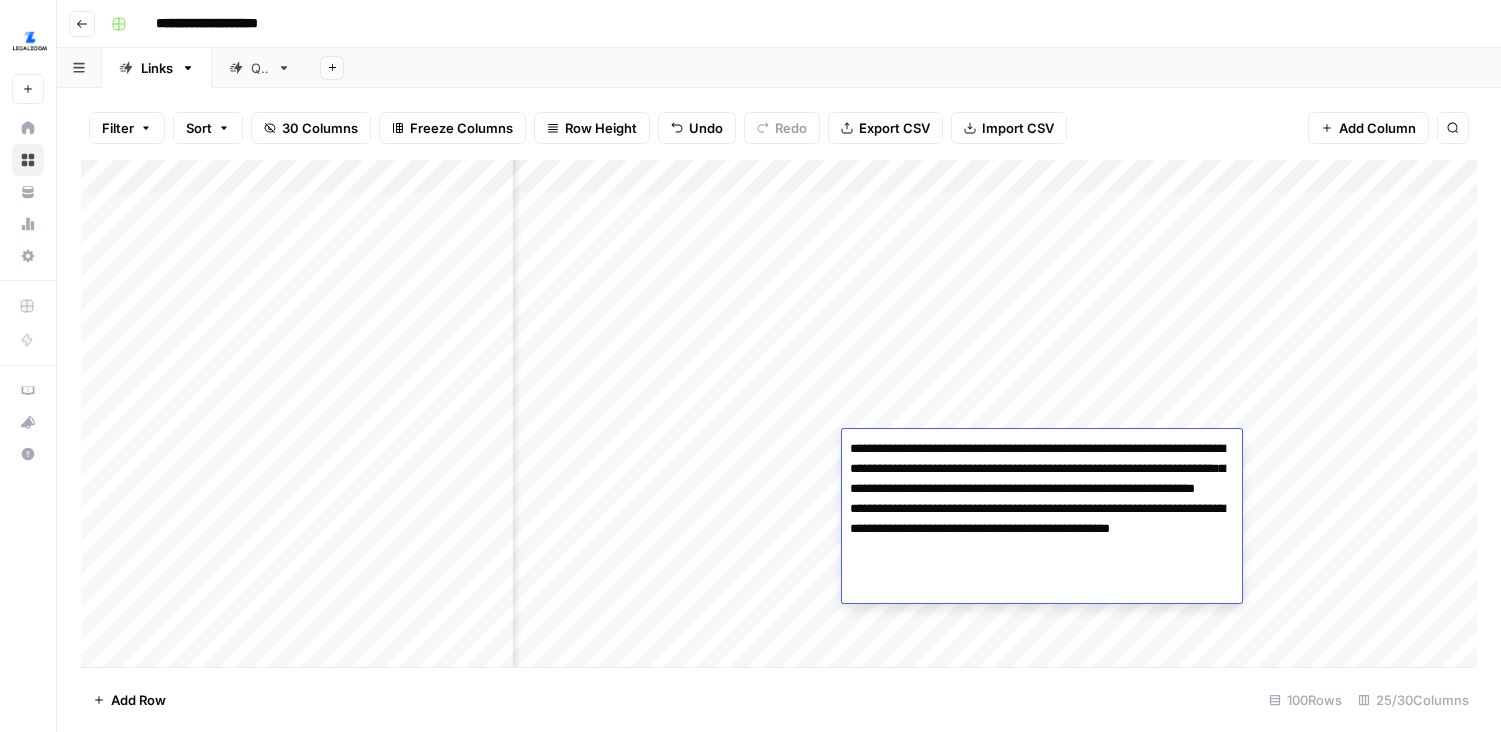 click on "Add Column" at bounding box center [779, 413] 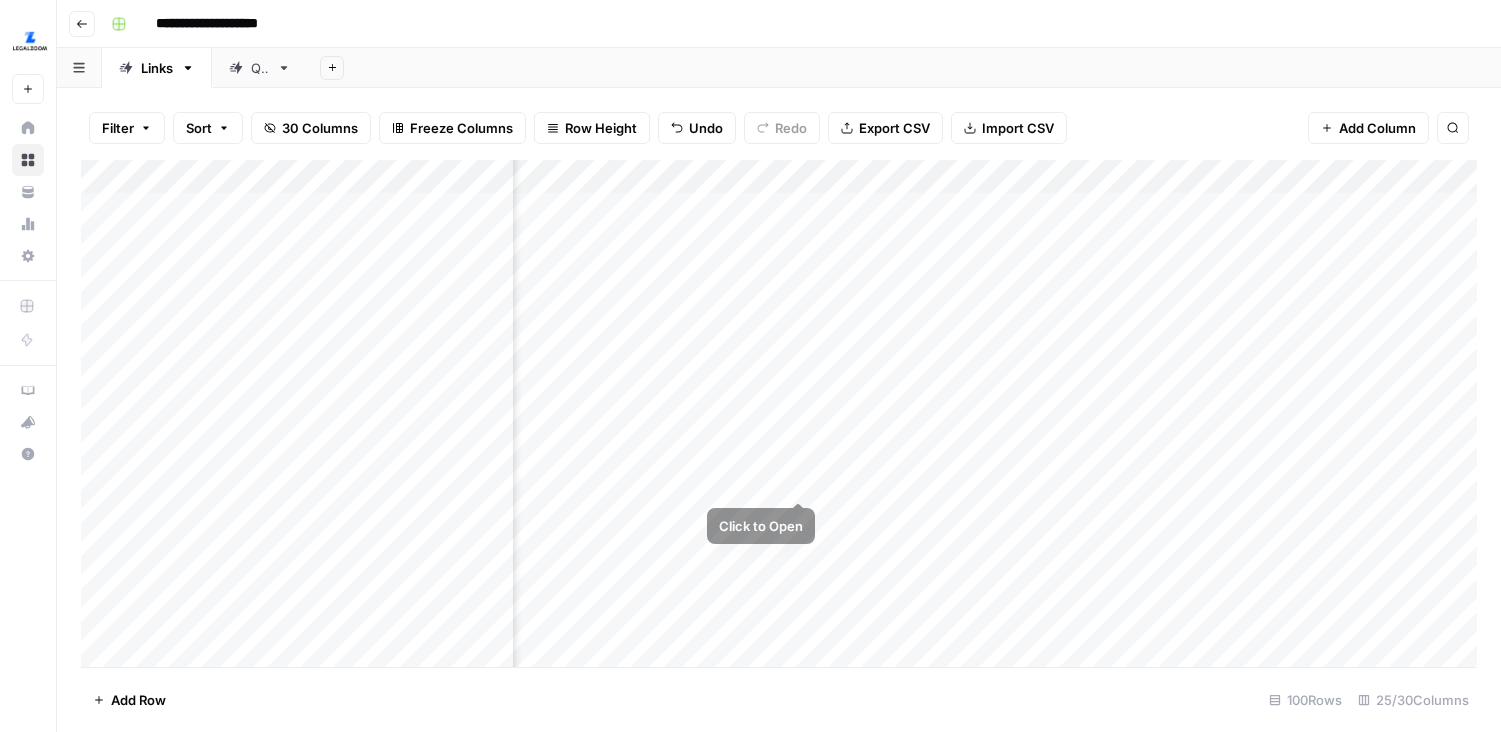 click on "Add Column" at bounding box center (779, 413) 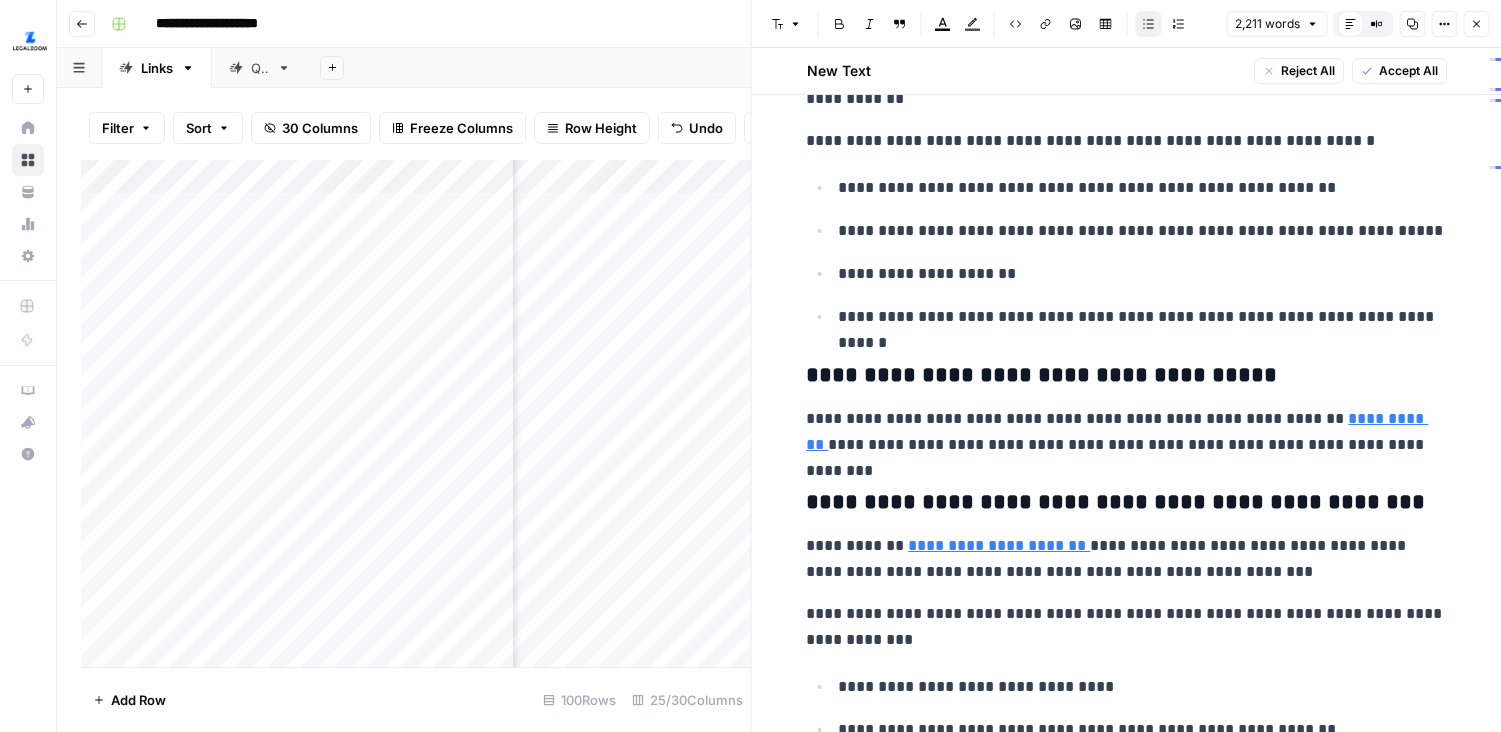 scroll, scrollTop: 13308, scrollLeft: 0, axis: vertical 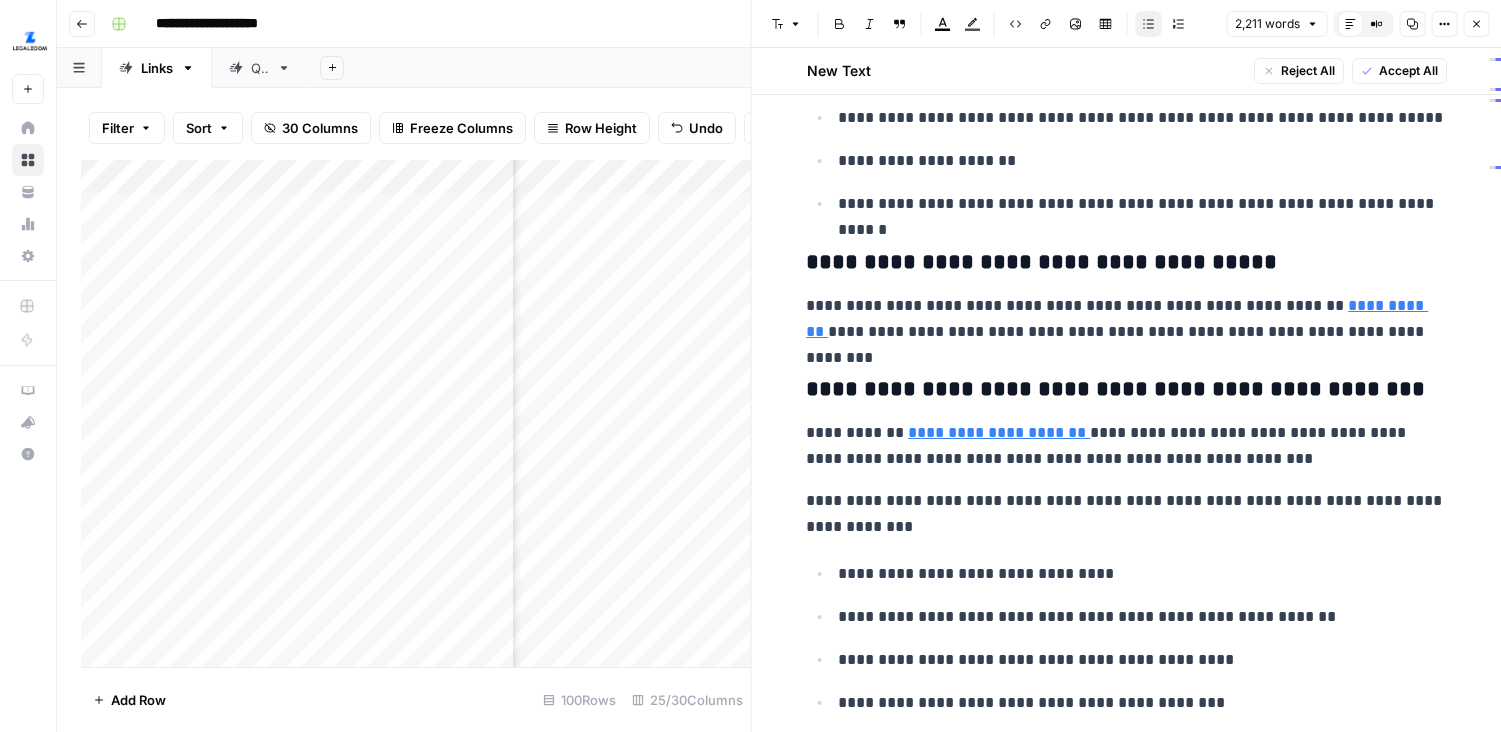 drag, startPoint x: 1469, startPoint y: 26, endPoint x: 1462, endPoint y: 42, distance: 17.464249 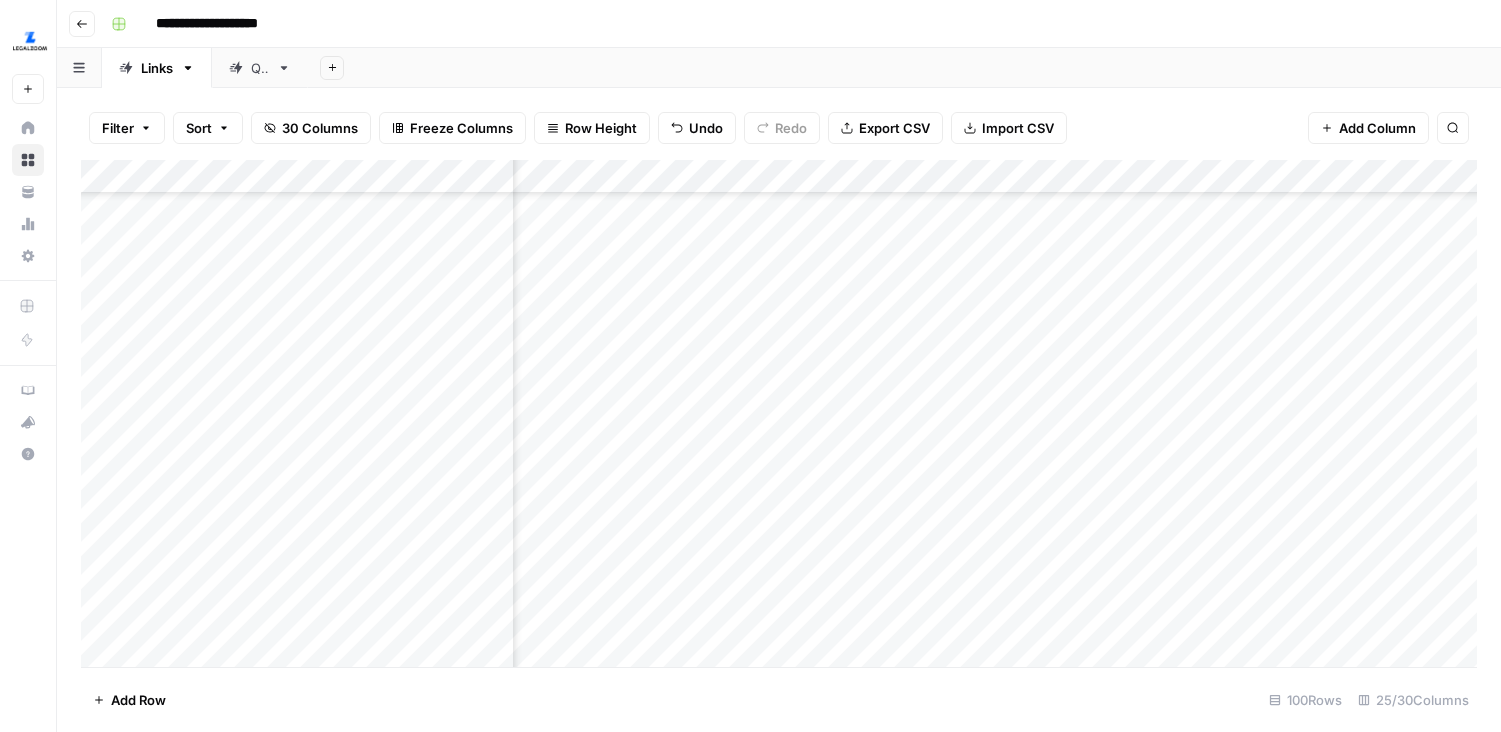 scroll, scrollTop: 223, scrollLeft: 4102, axis: both 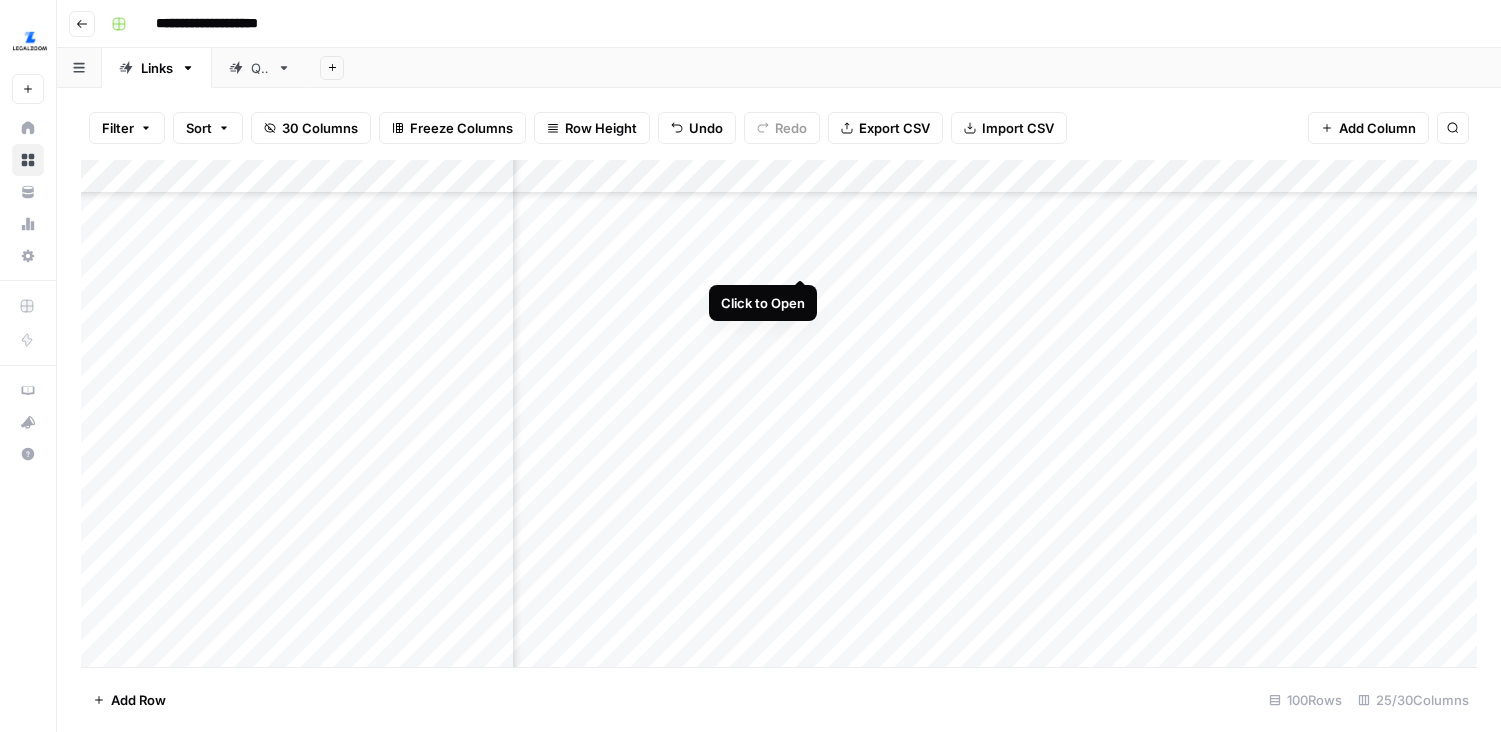 click on "Add Column" at bounding box center [779, 413] 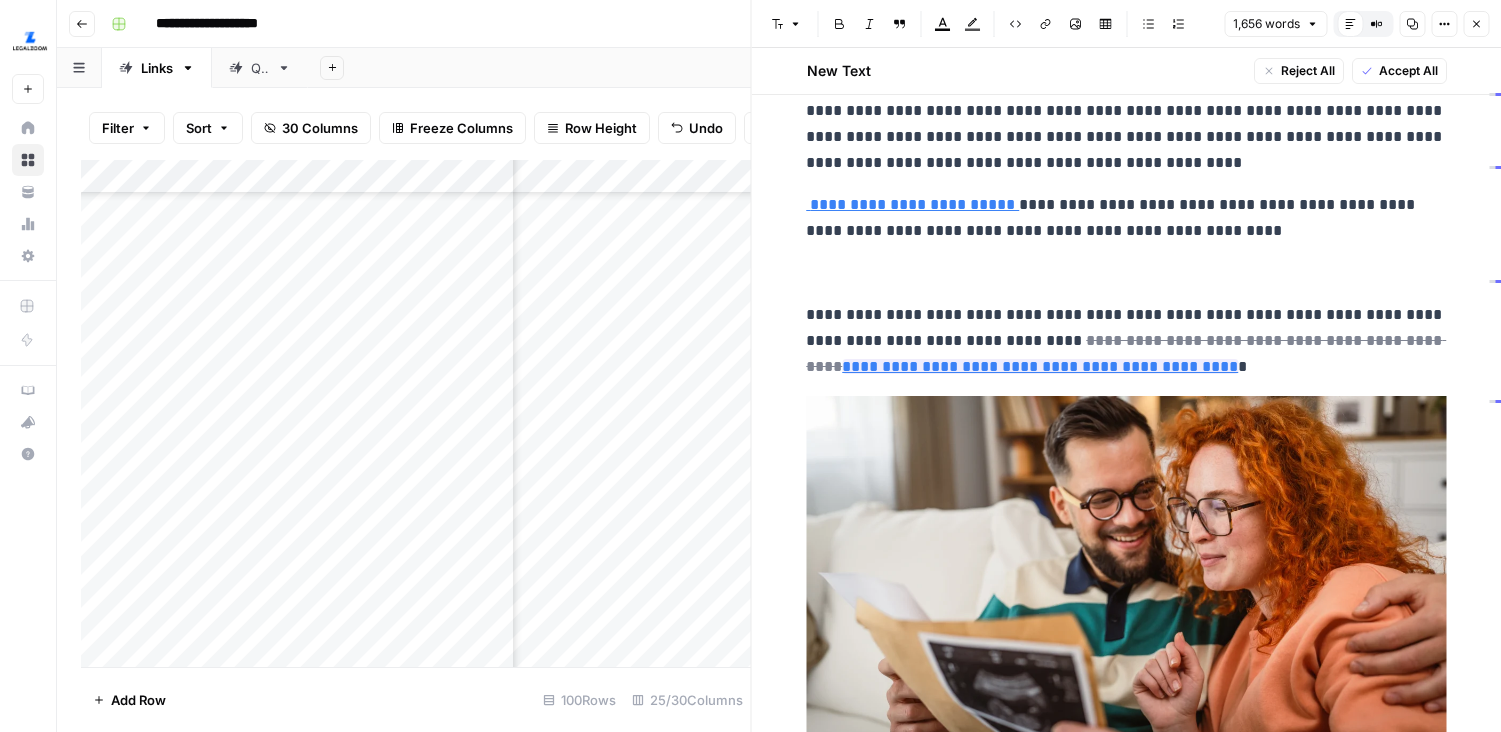 scroll, scrollTop: 103, scrollLeft: 0, axis: vertical 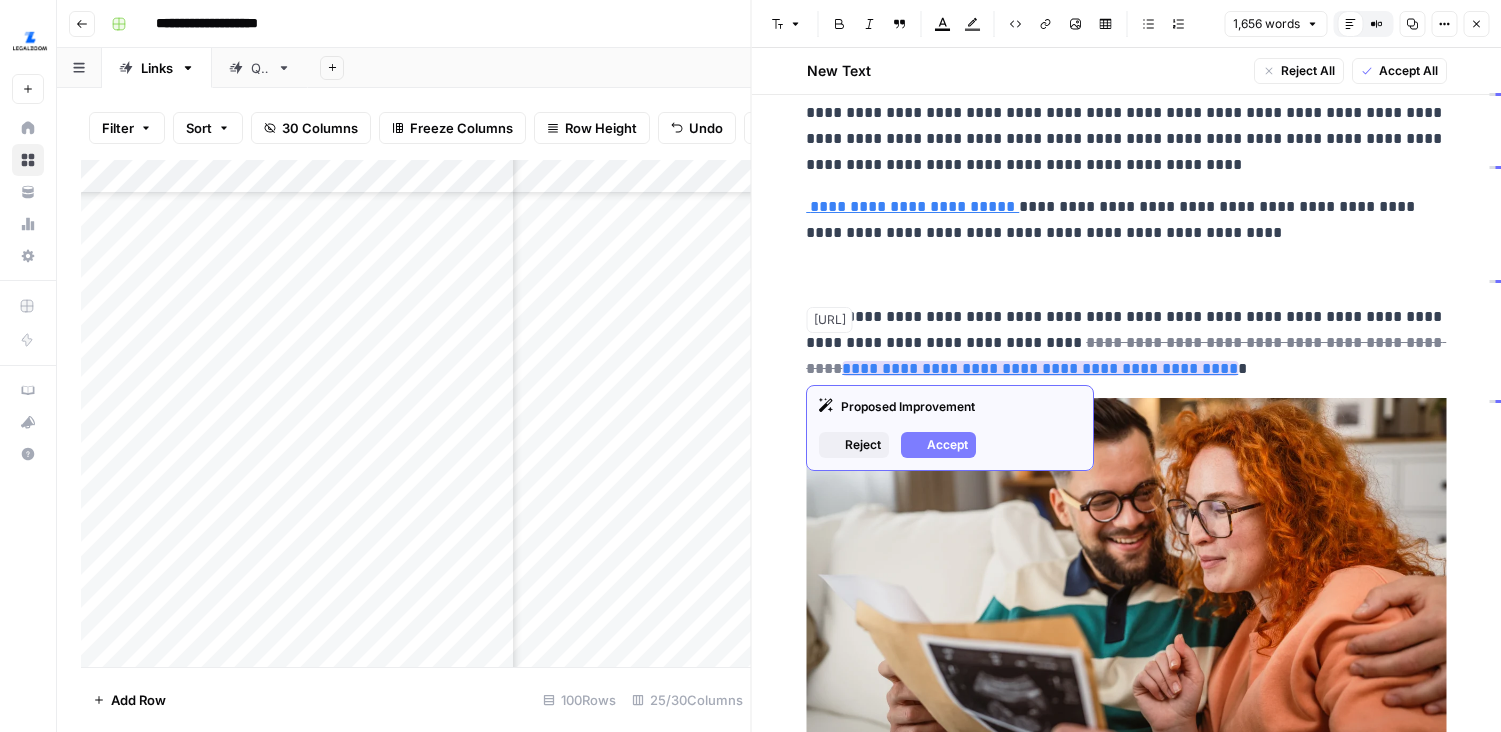 click on "**********" at bounding box center (1040, 368) 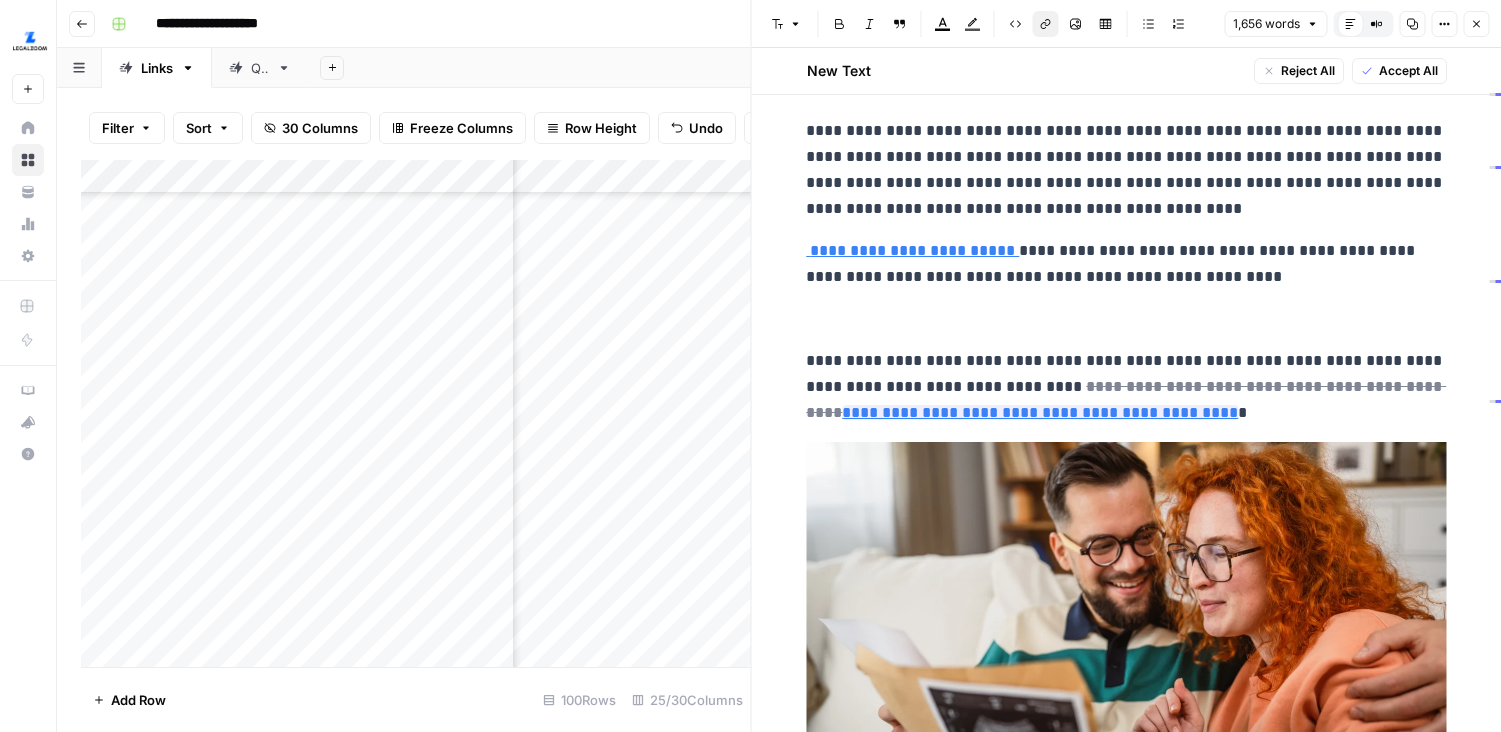 scroll, scrollTop: 58, scrollLeft: 0, axis: vertical 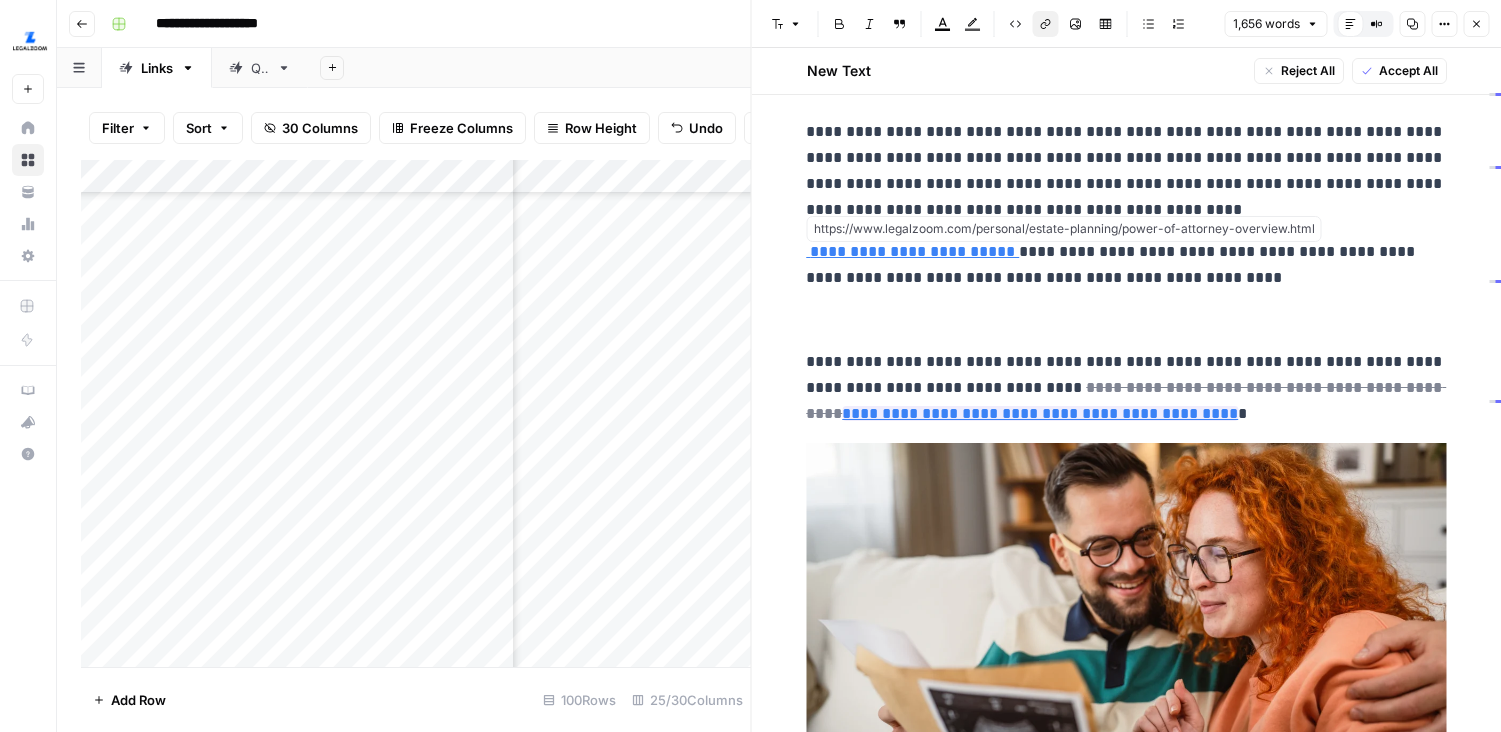 click on "**********" at bounding box center (912, 251) 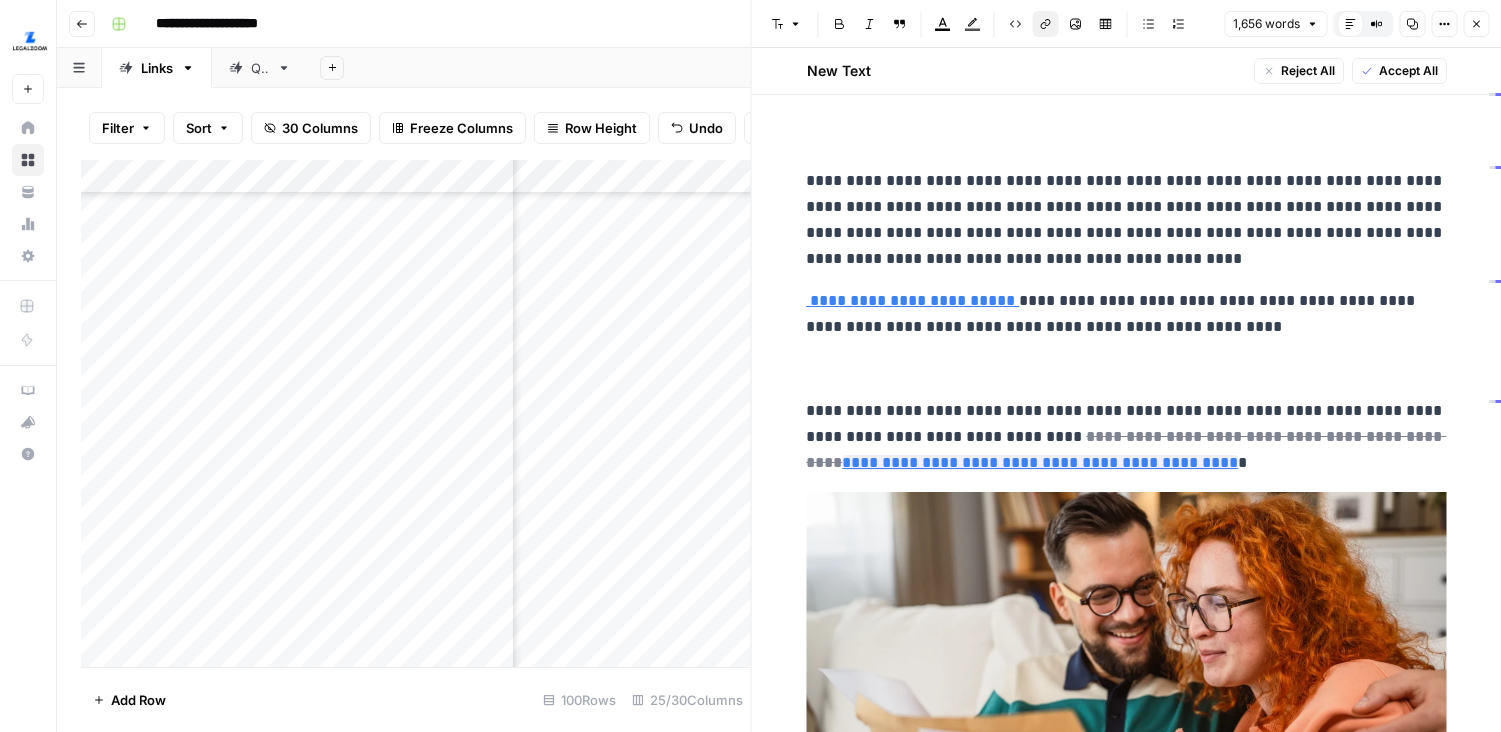 scroll, scrollTop: 8, scrollLeft: 0, axis: vertical 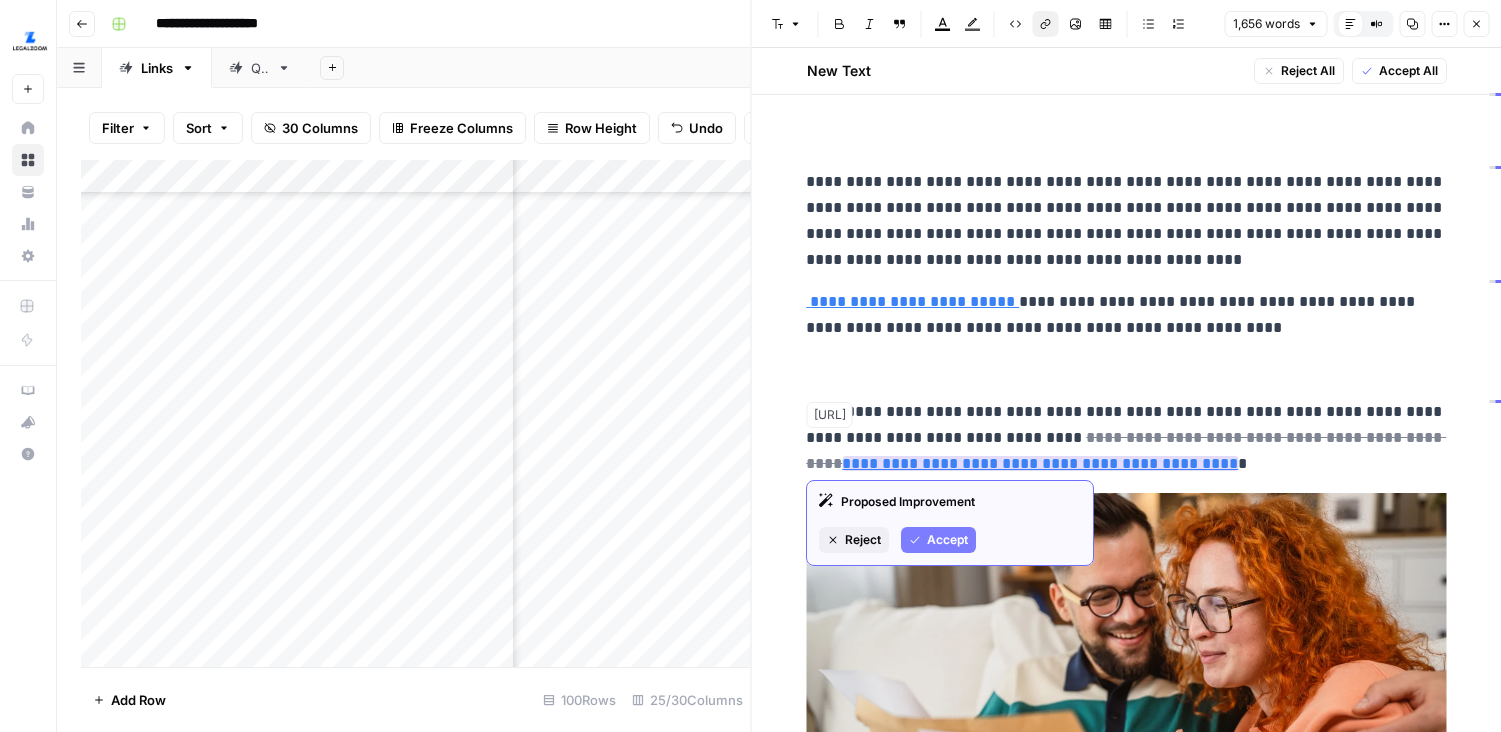 click on "**********" at bounding box center (1040, 463) 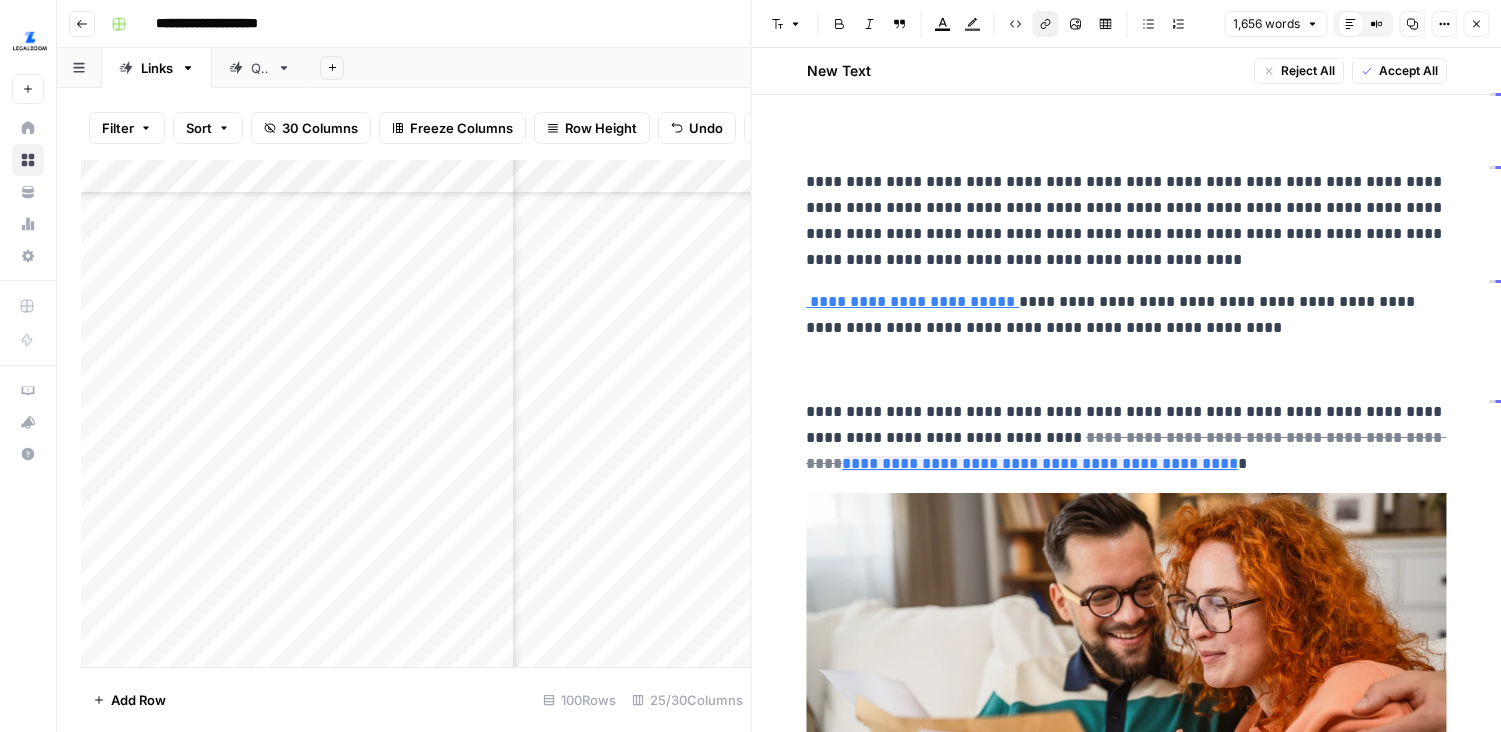 click on "Add Column" at bounding box center [416, 413] 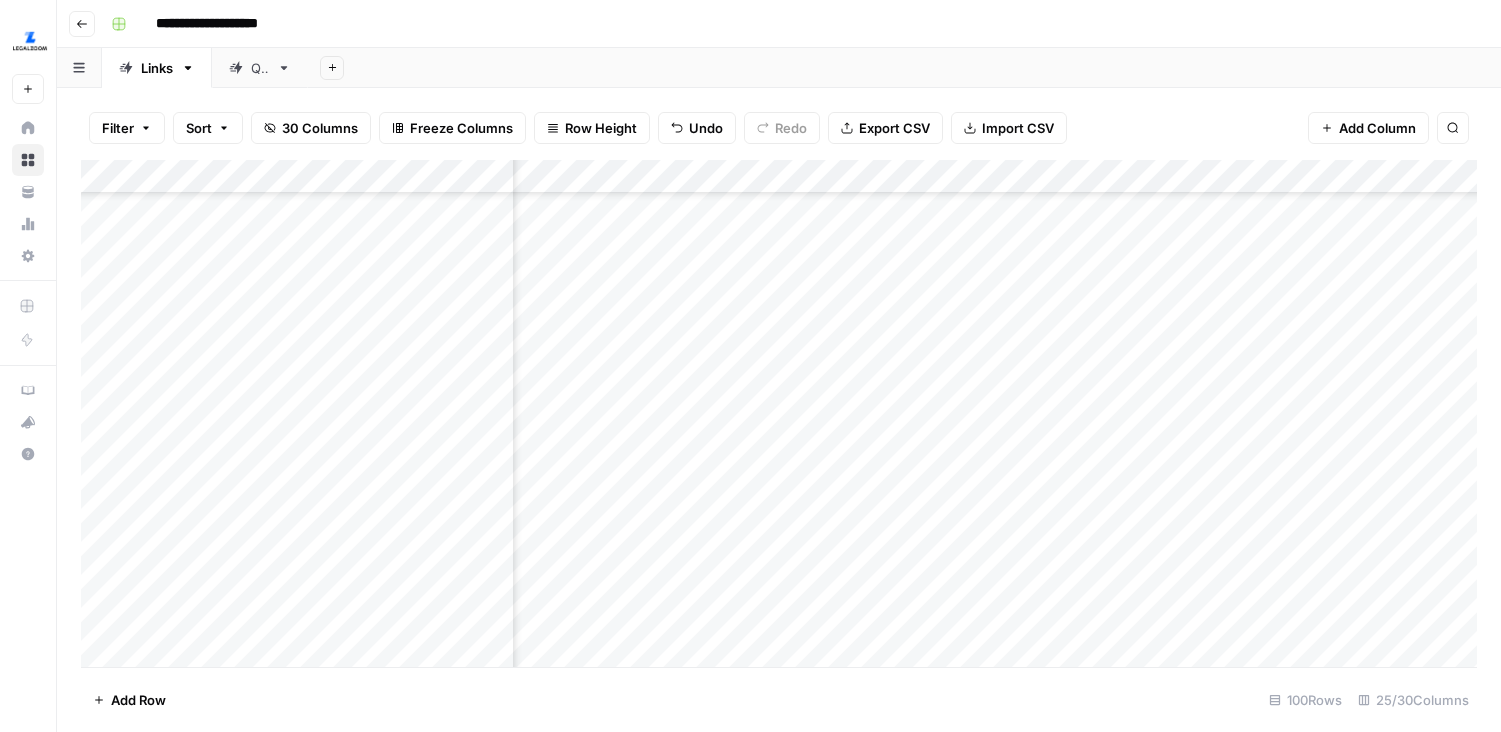 click on "Add Column" at bounding box center (779, 413) 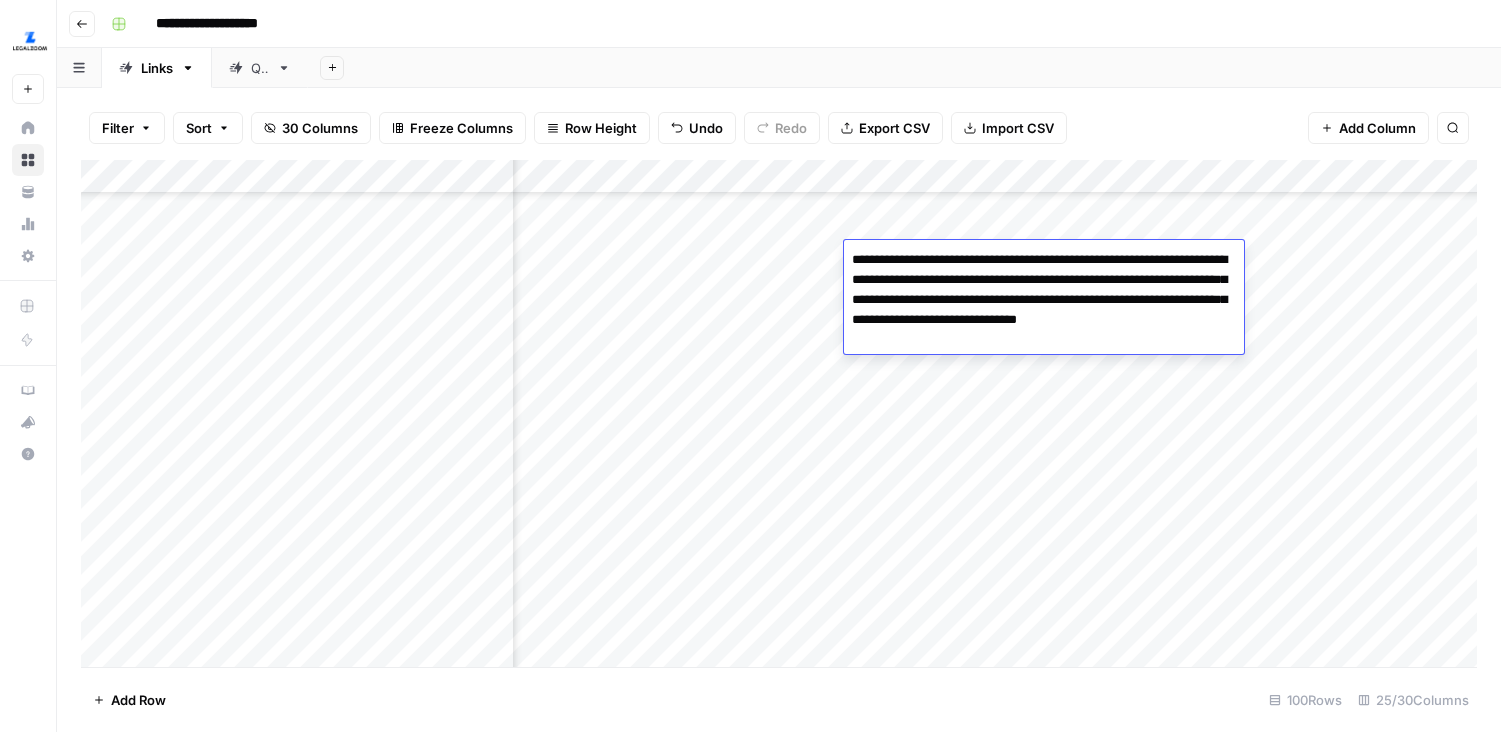 type on "**********" 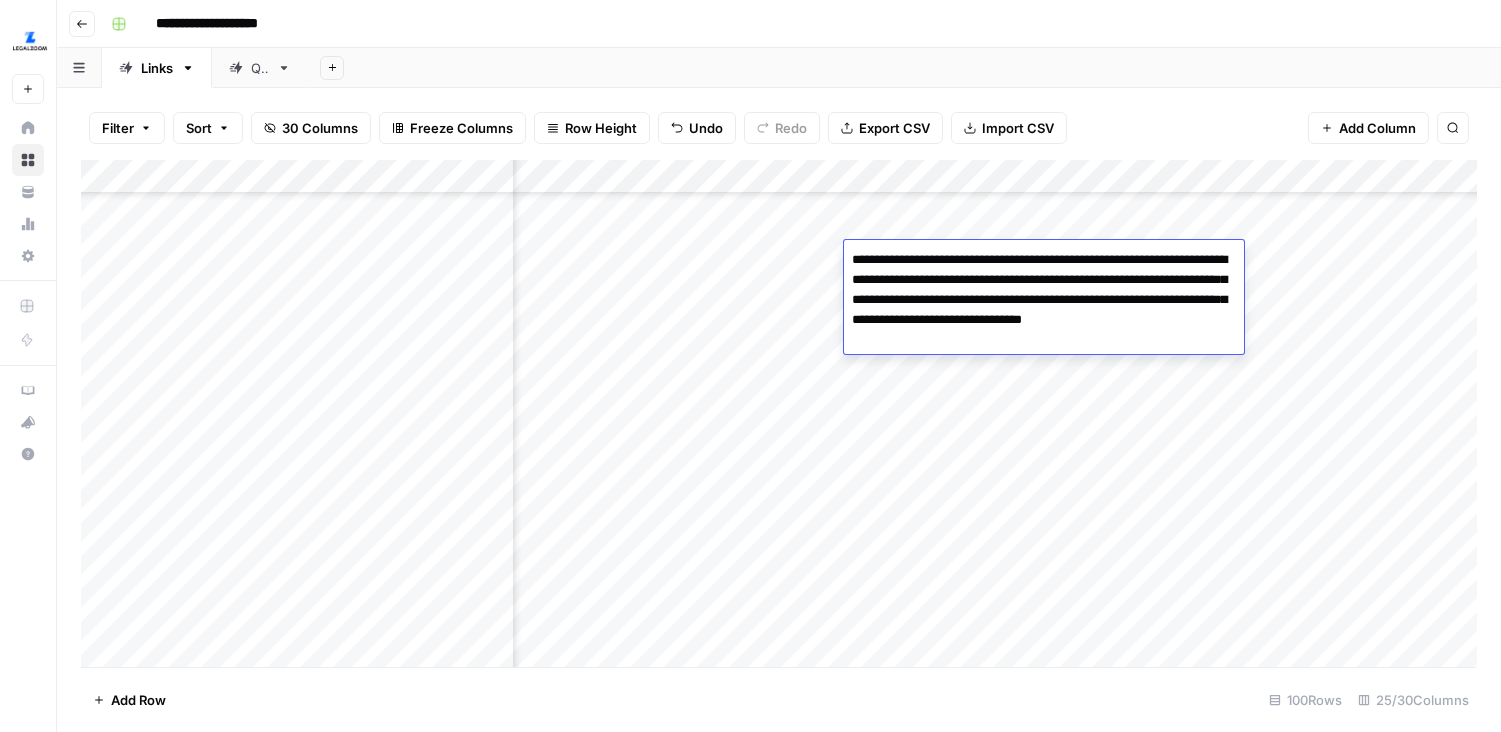 click on "Add Column" at bounding box center [779, 413] 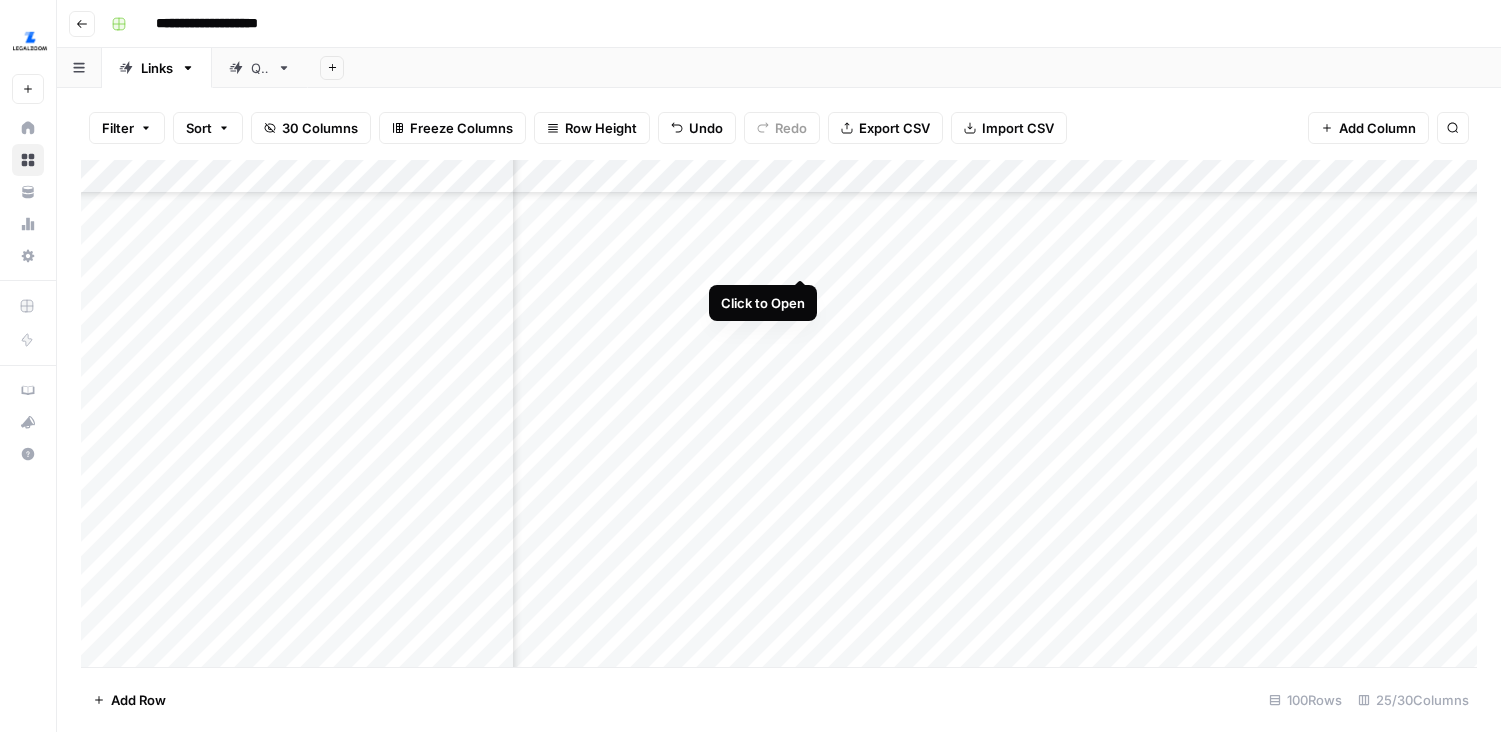 click on "Add Column" at bounding box center [779, 413] 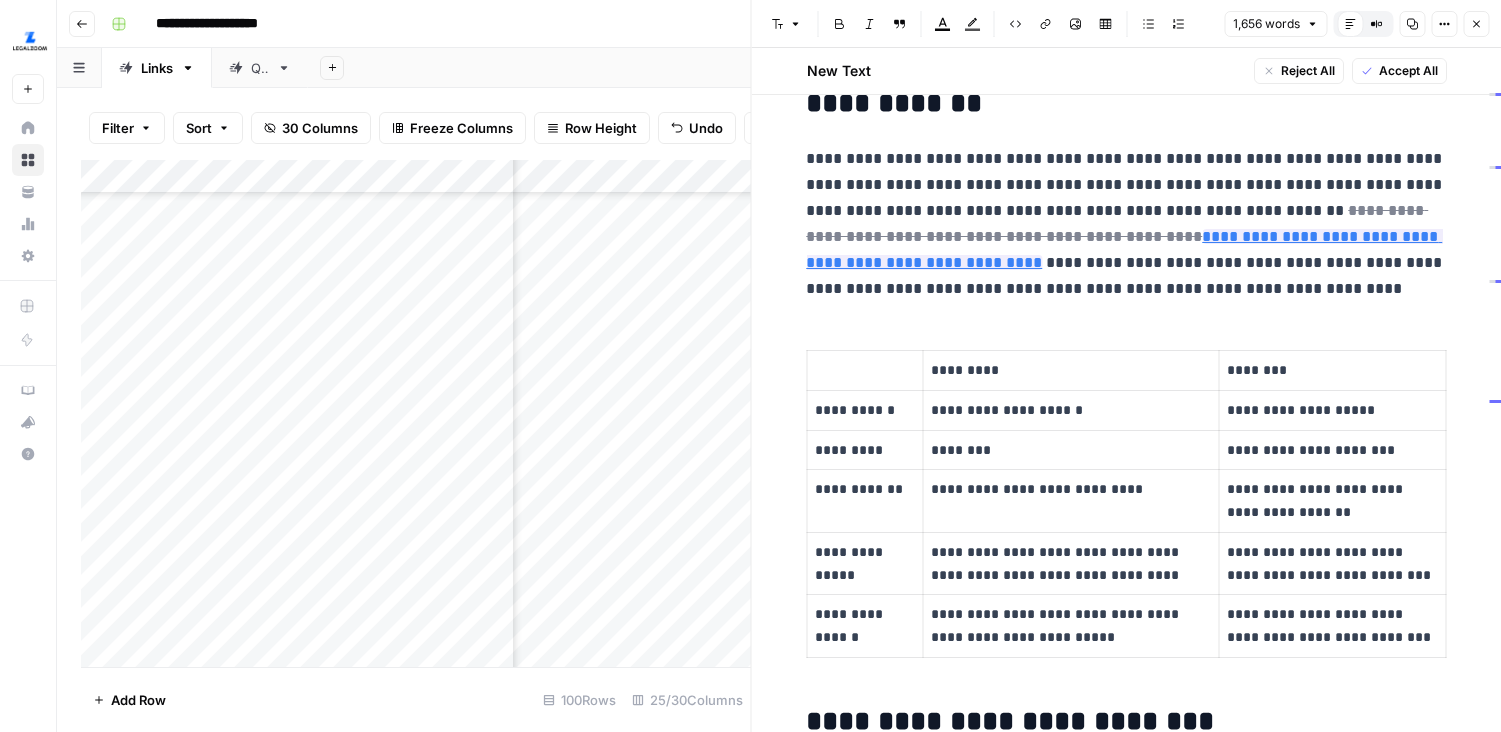 scroll, scrollTop: 864, scrollLeft: 0, axis: vertical 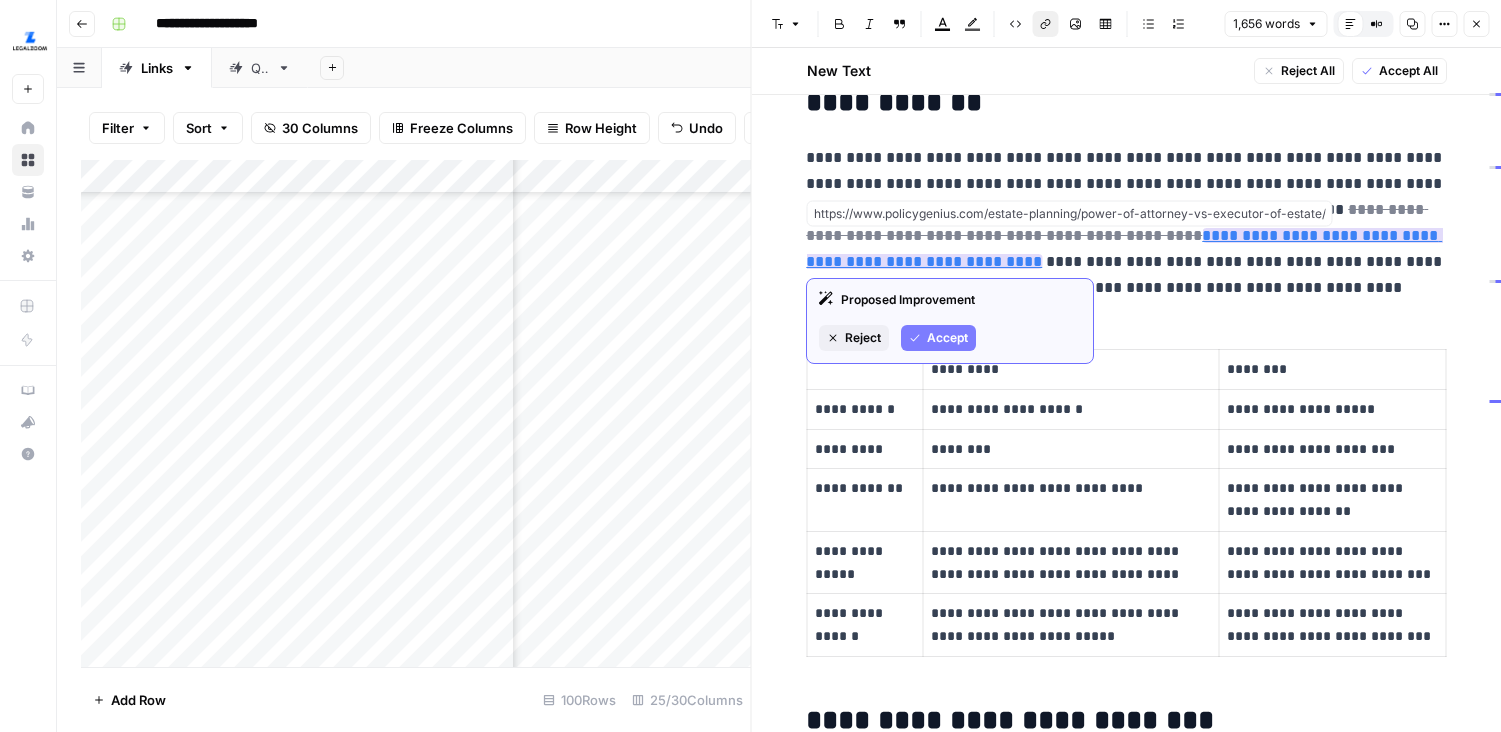 click on "**********" at bounding box center (1124, 248) 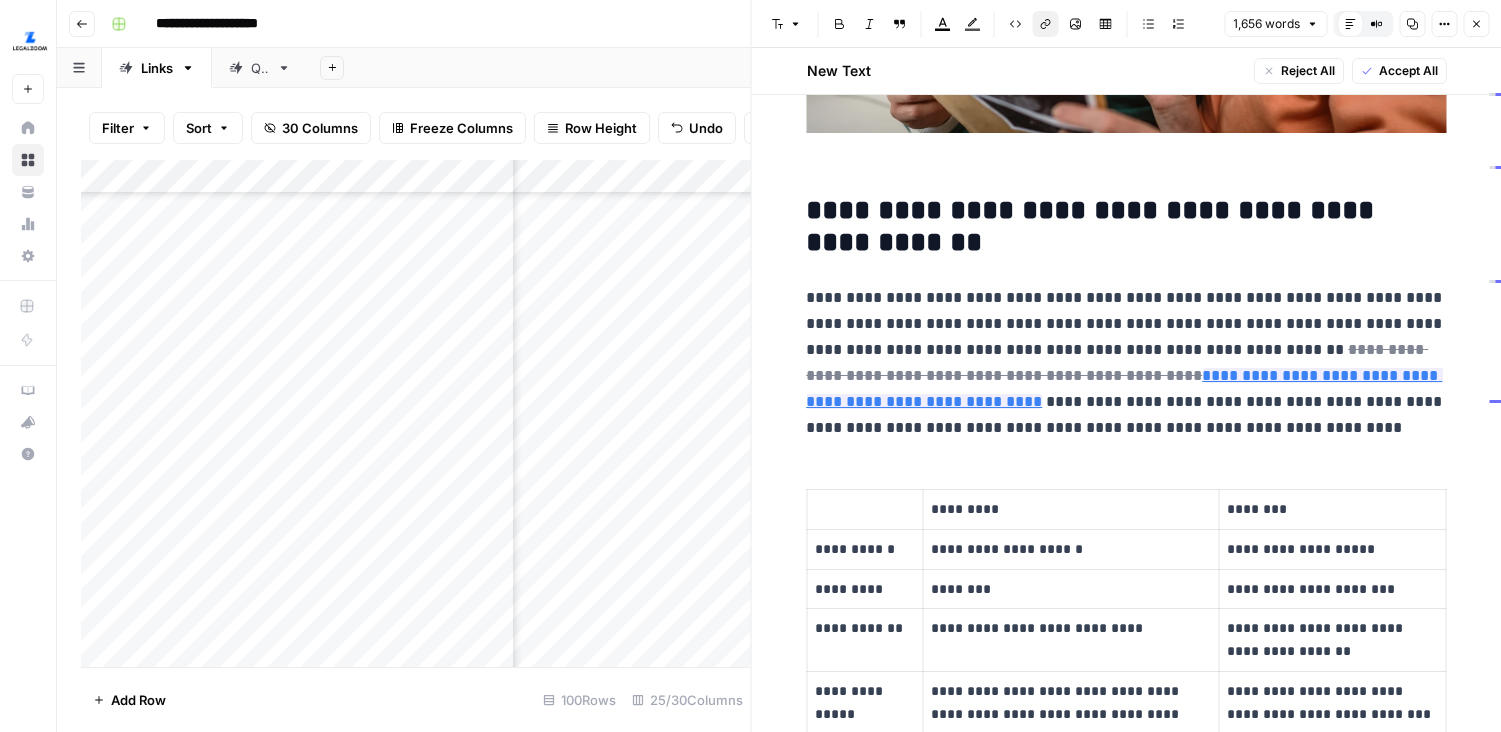 scroll, scrollTop: 729, scrollLeft: 0, axis: vertical 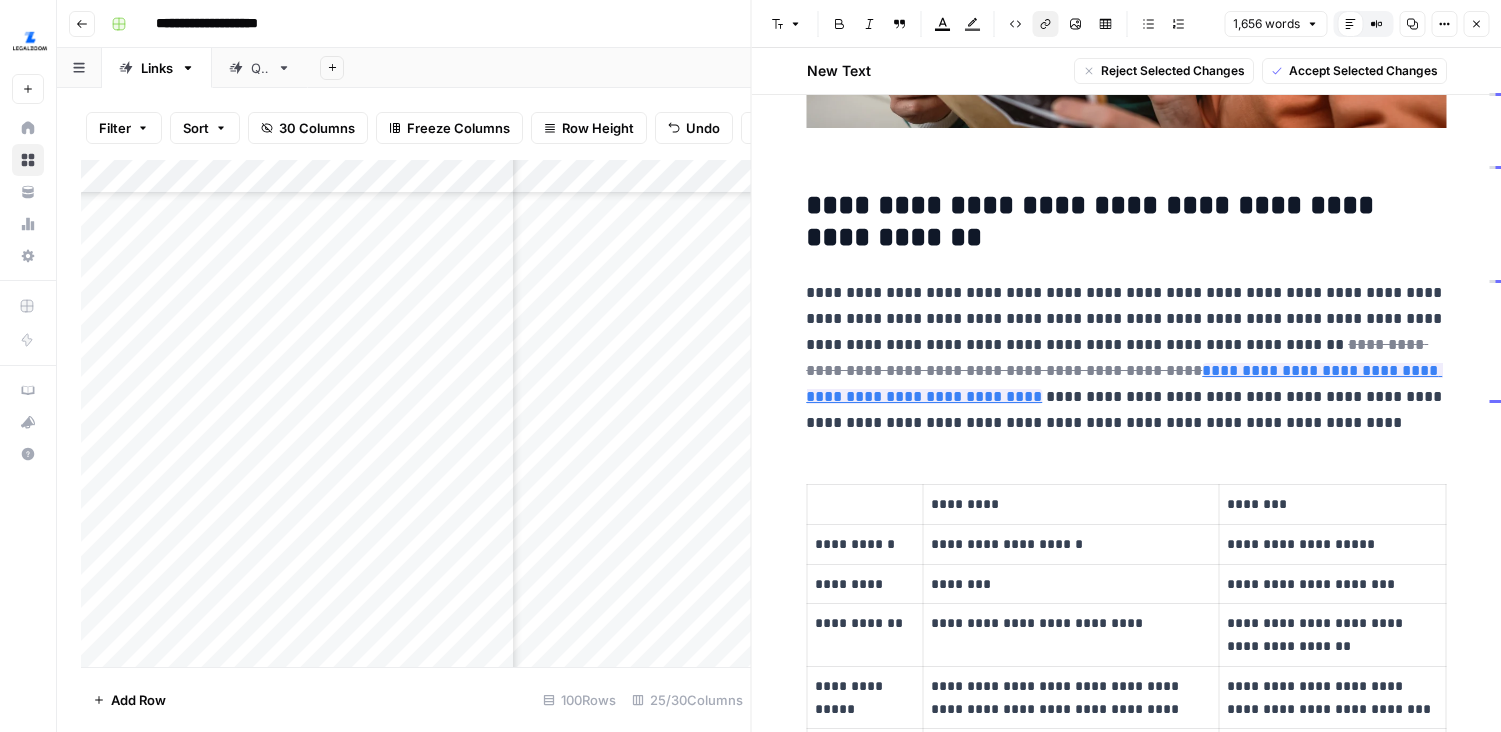 copy on "**********" 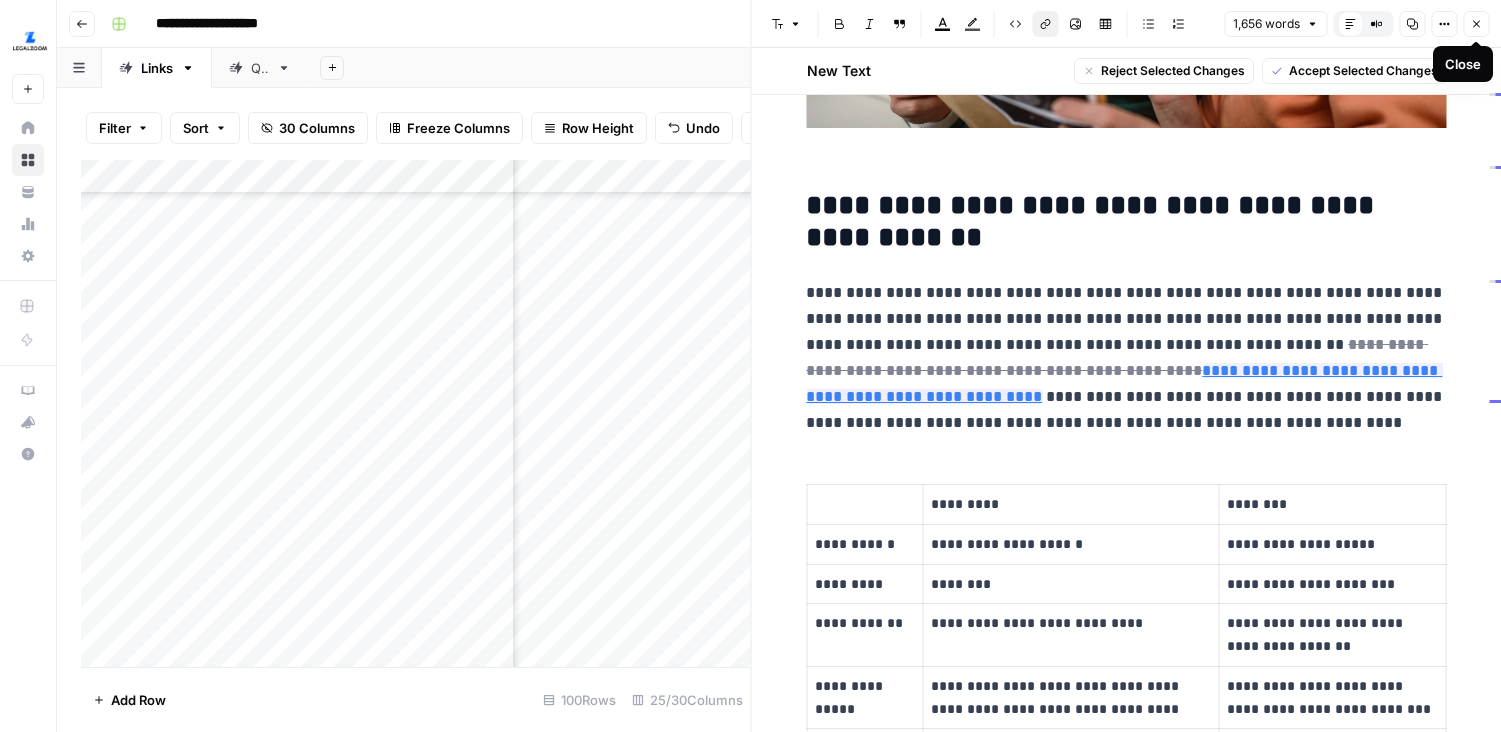 click 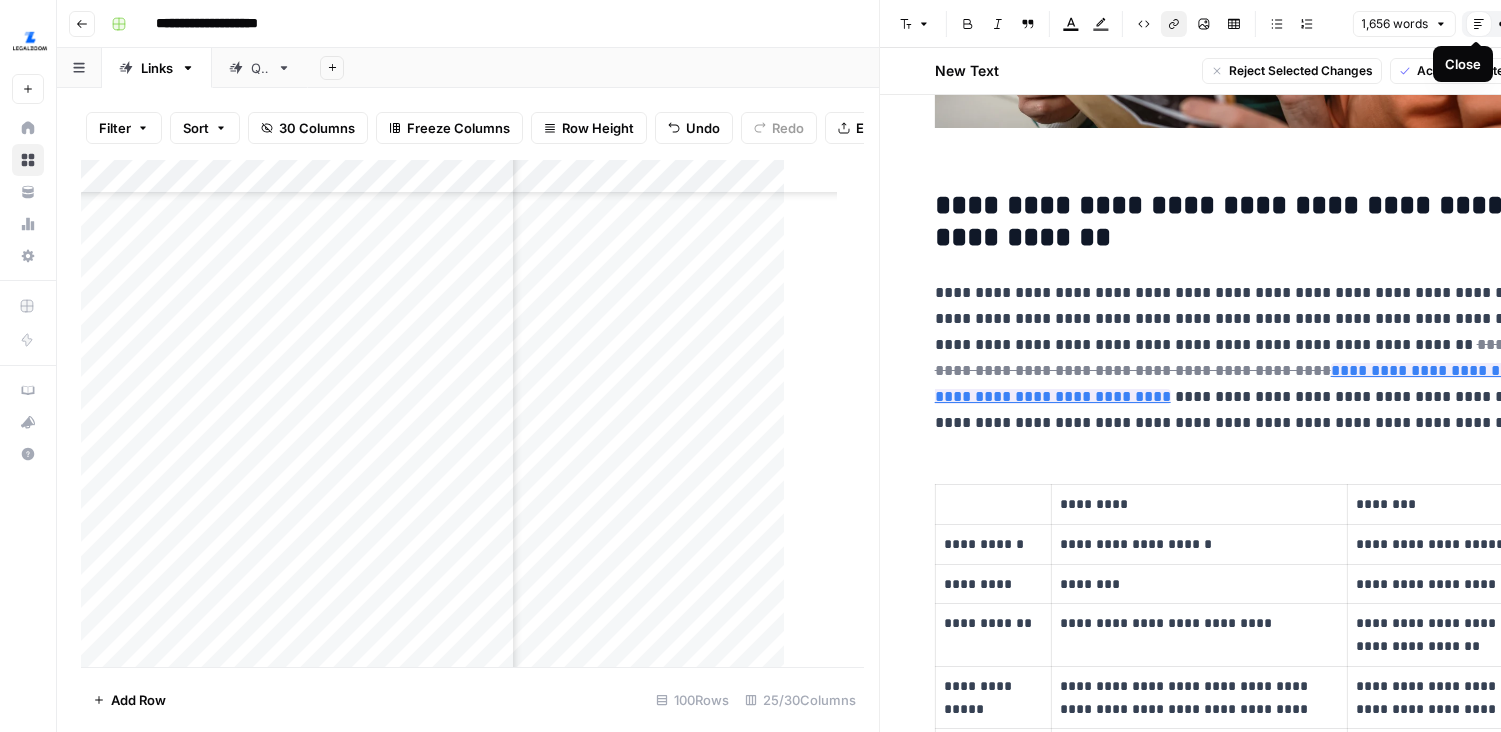 scroll, scrollTop: 0, scrollLeft: 0, axis: both 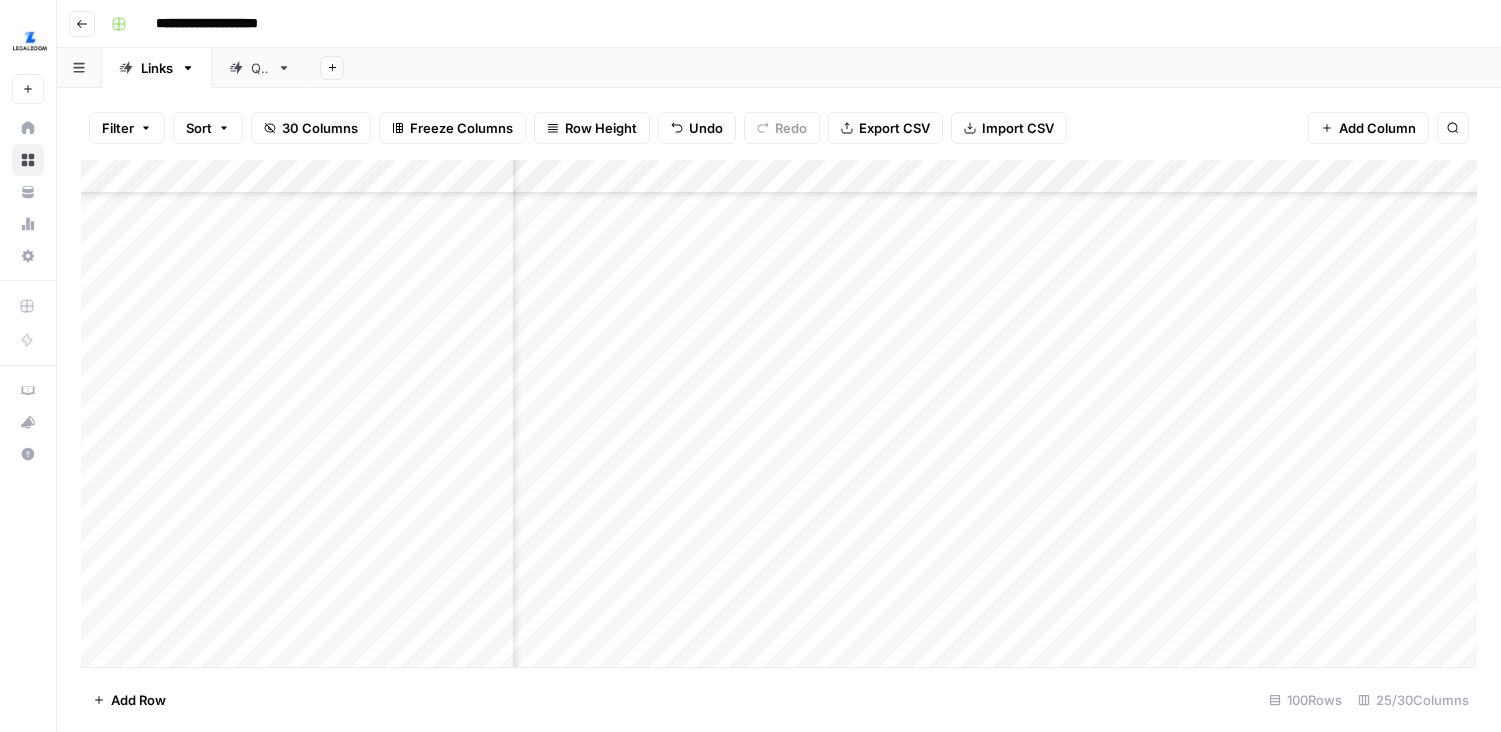 click on "Add Column" at bounding box center (779, 413) 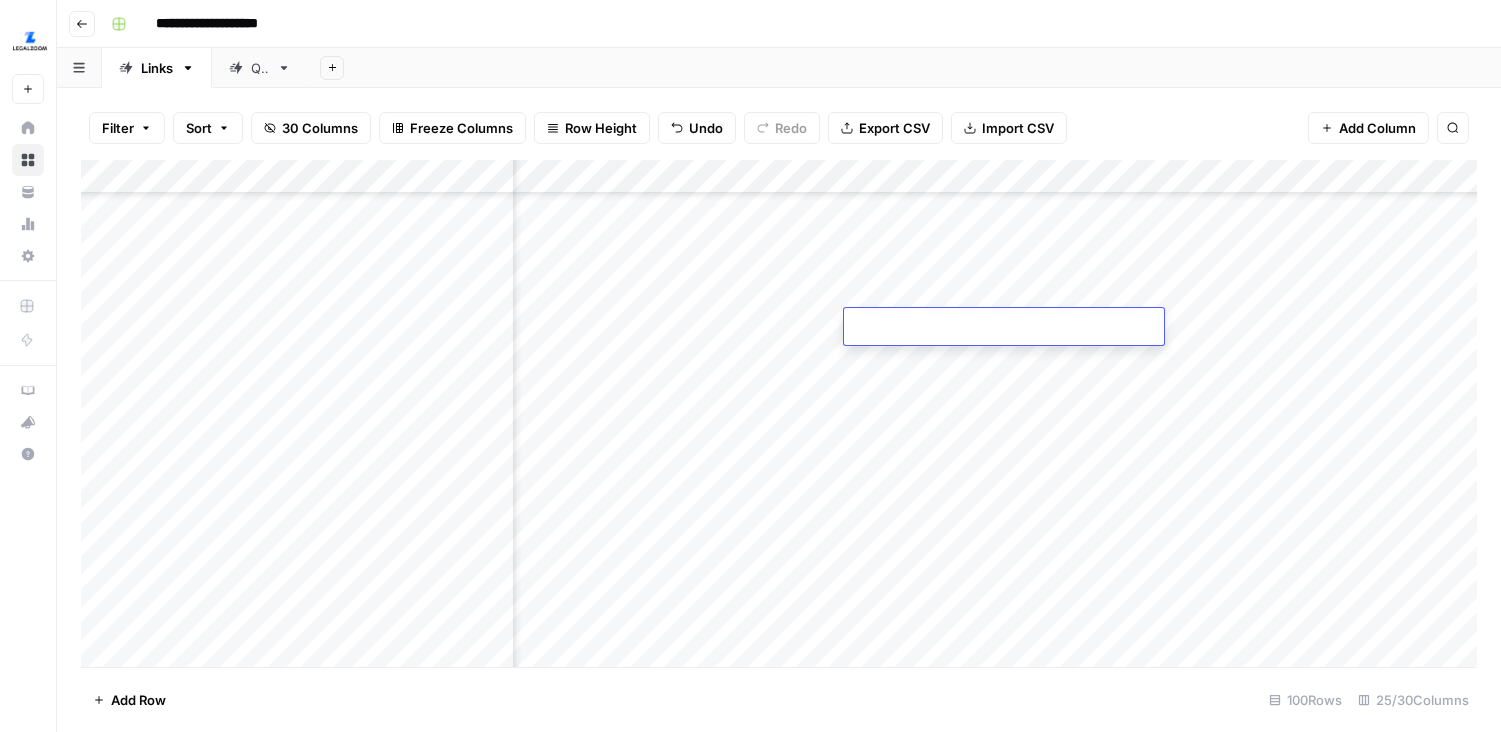 click on "Add Column" at bounding box center (779, 413) 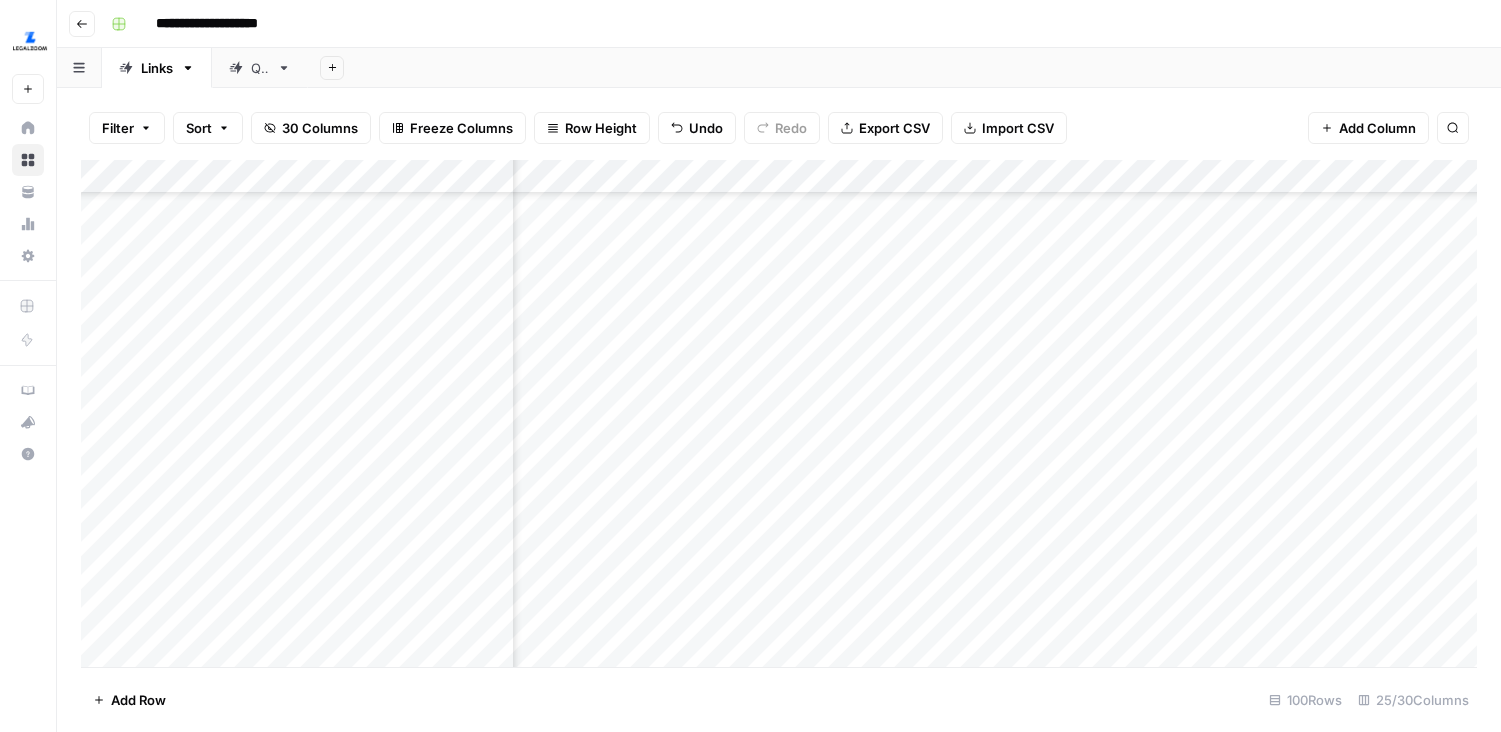 click on "Add Column" at bounding box center (779, 413) 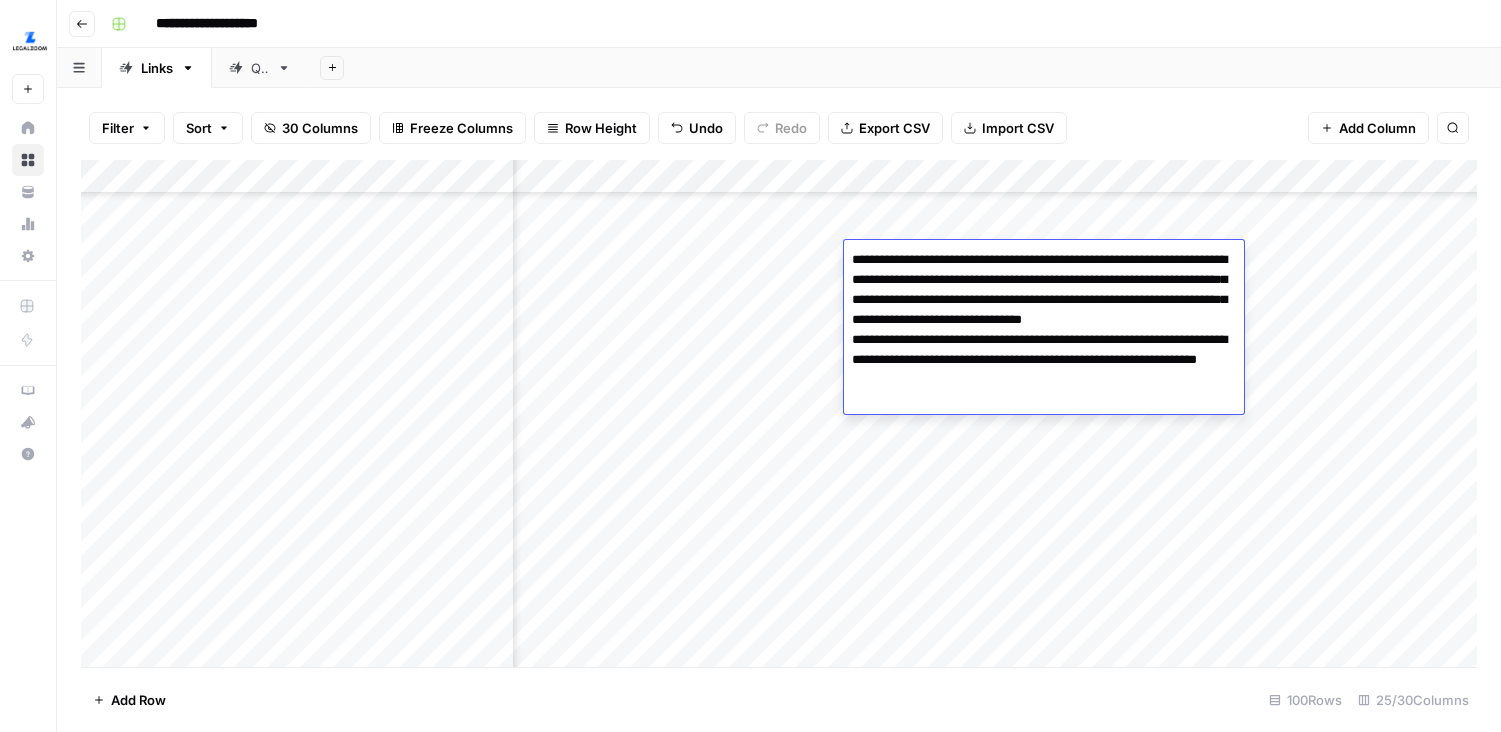 paste on "**********" 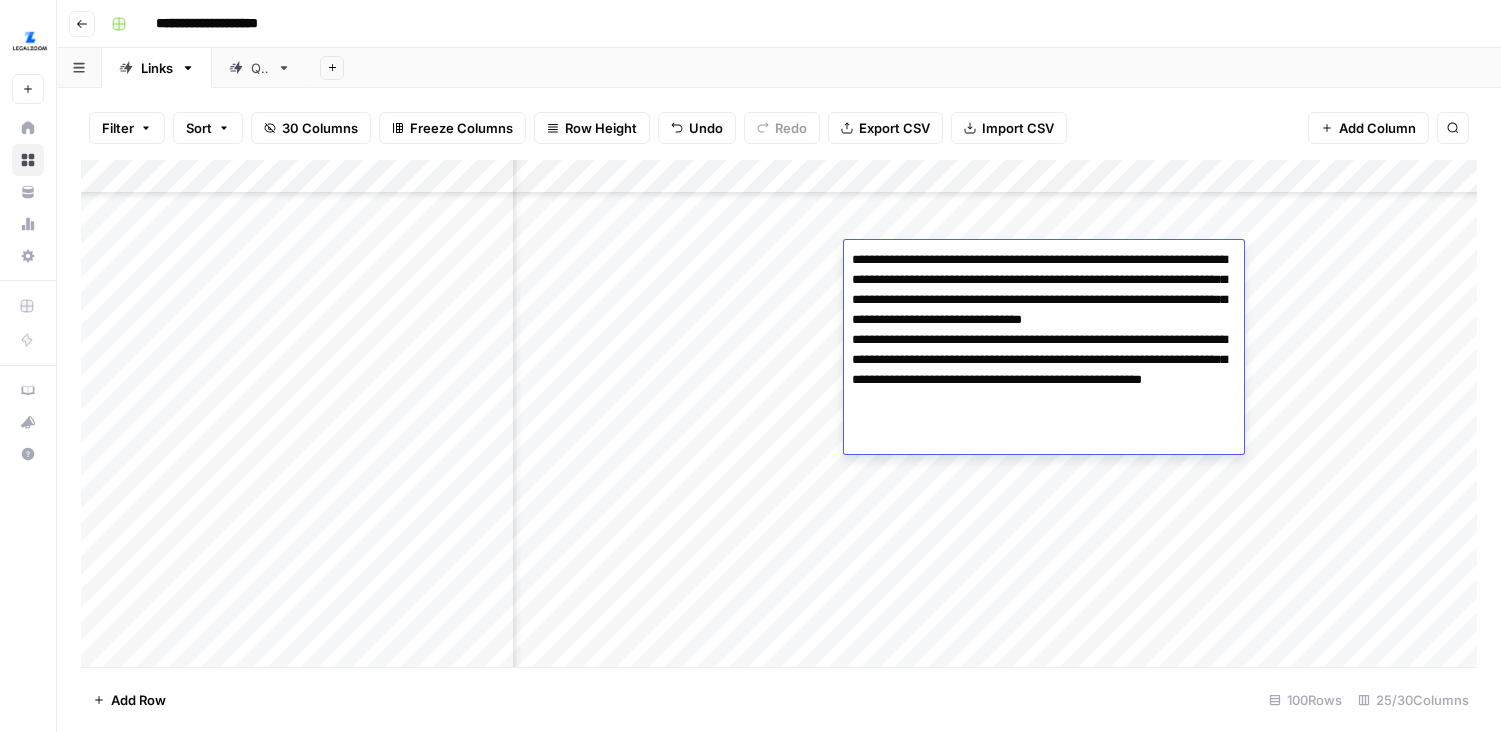 type on "**********" 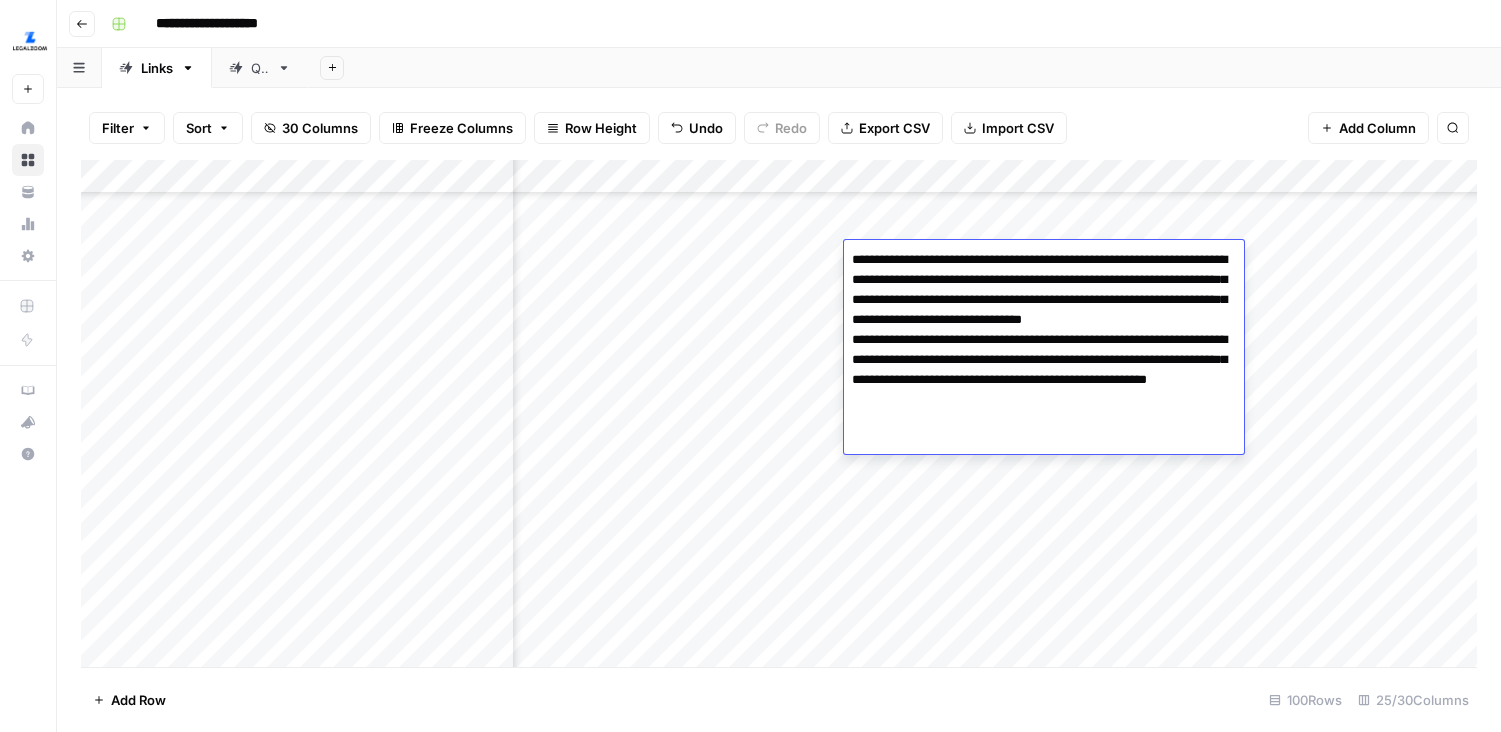 click on "Add Column" at bounding box center [779, 413] 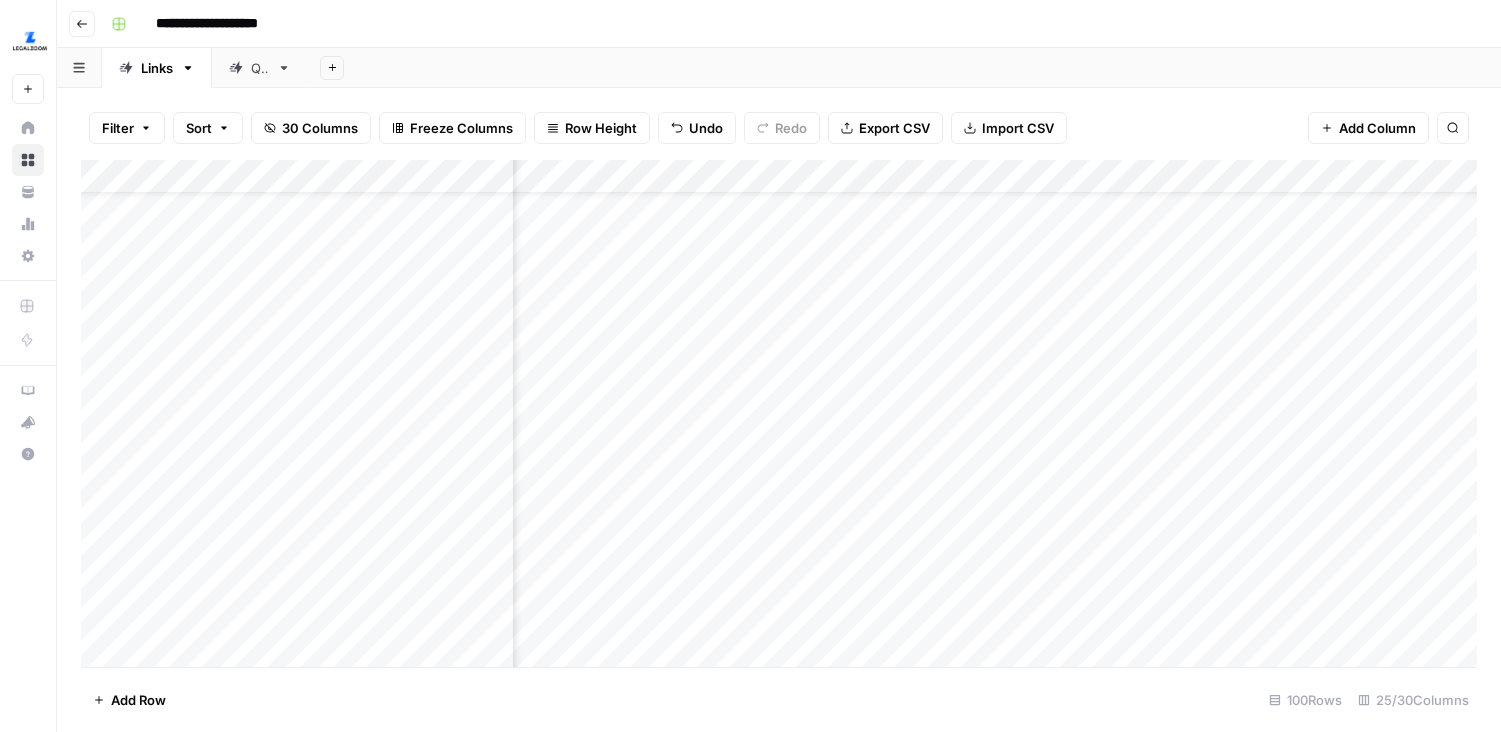 scroll, scrollTop: 0, scrollLeft: 4102, axis: horizontal 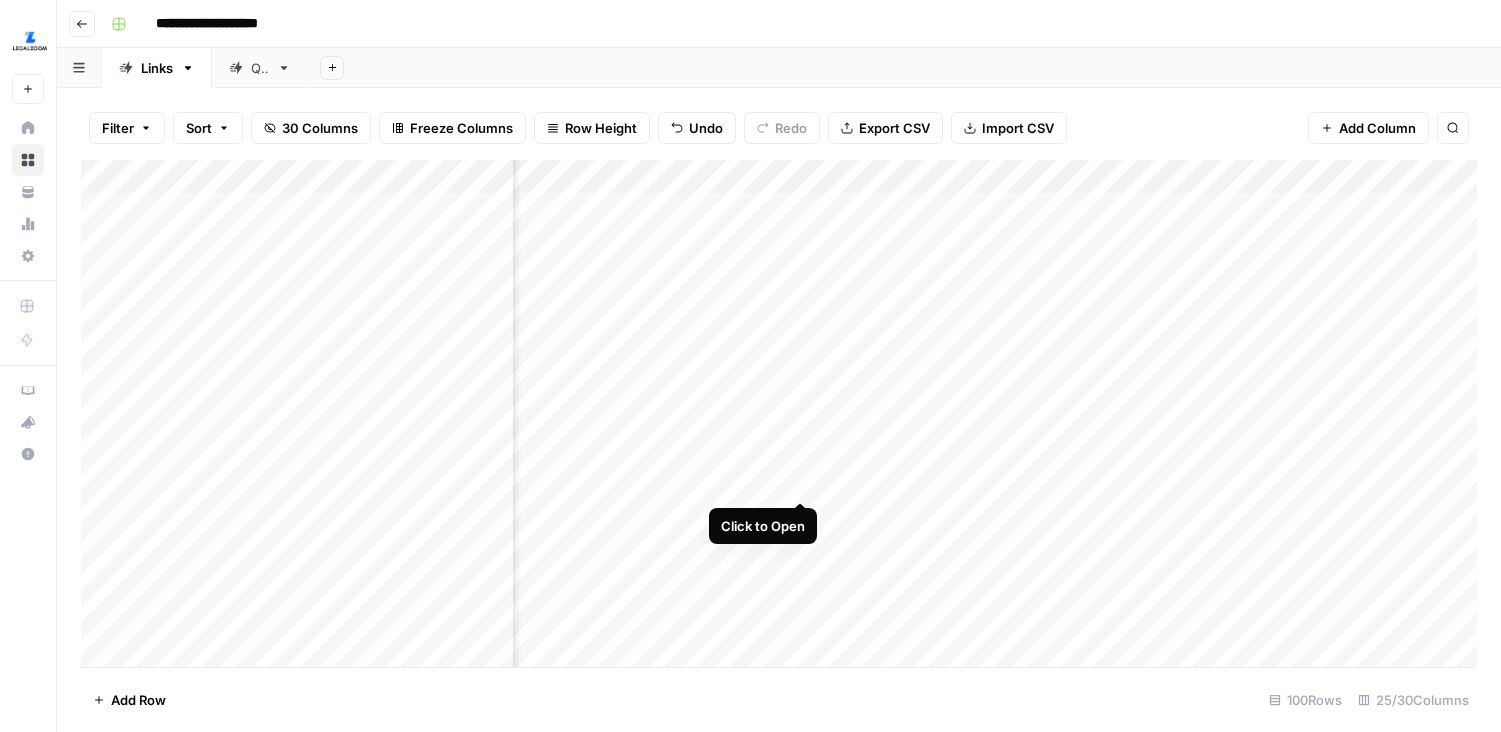 click on "Add Column" at bounding box center [779, 413] 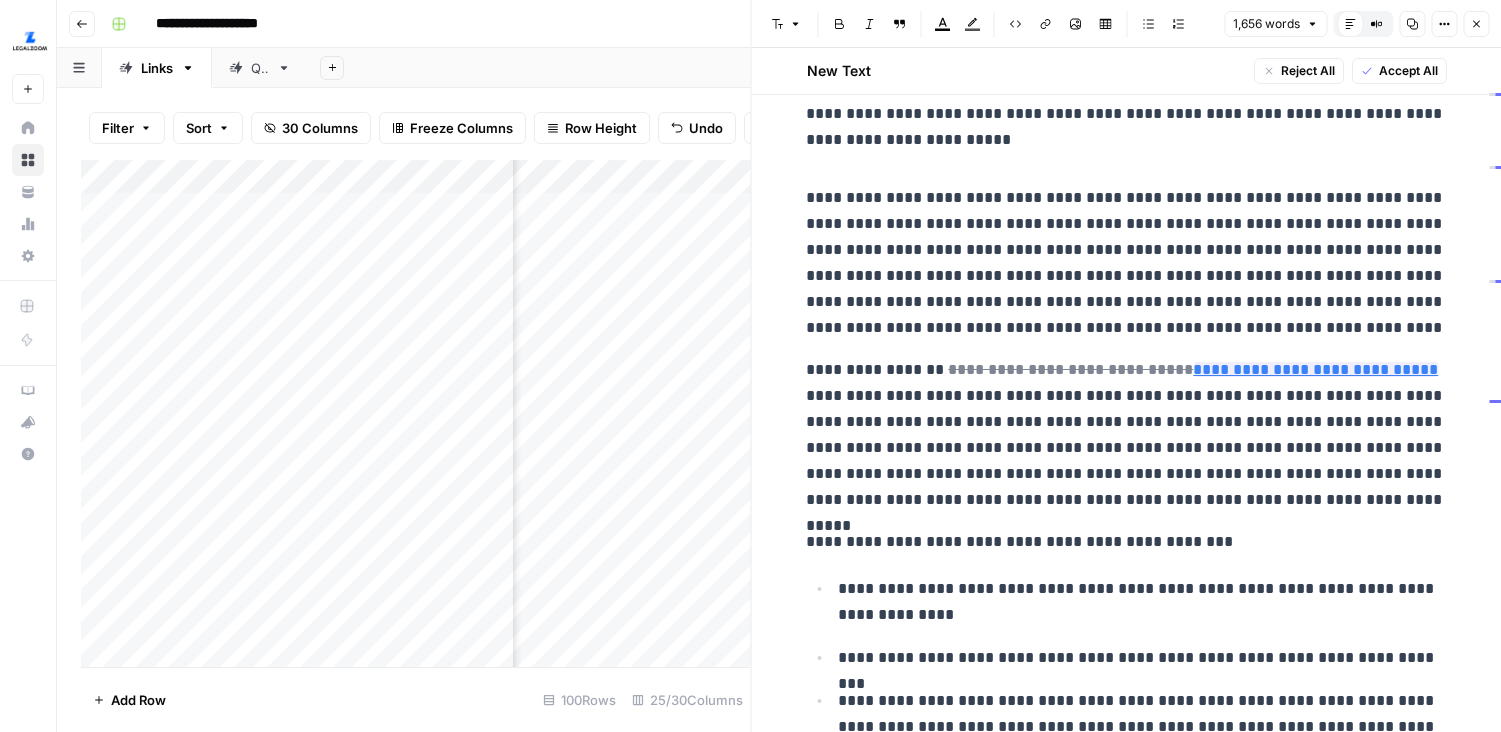 scroll, scrollTop: 1669, scrollLeft: 0, axis: vertical 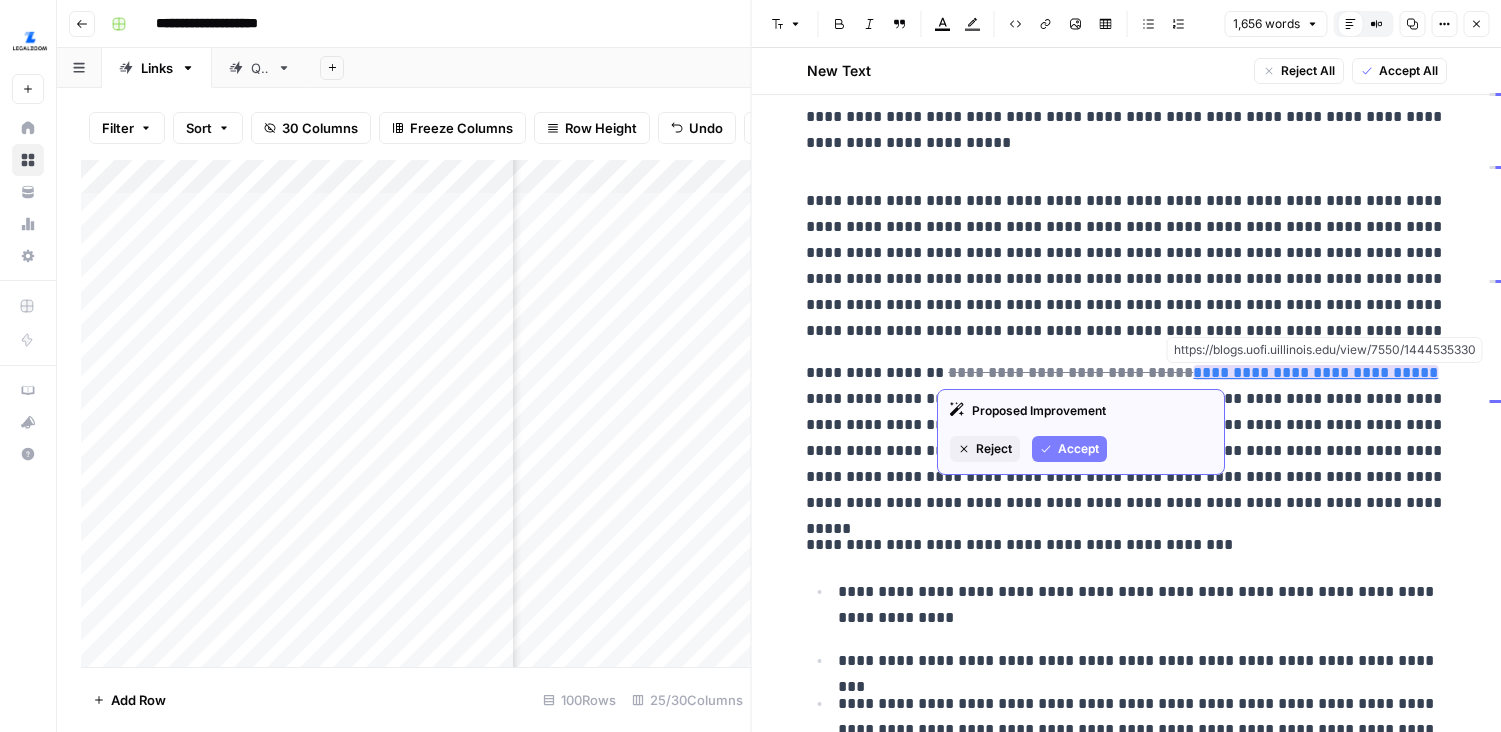 click on "**********" at bounding box center (1315, 372) 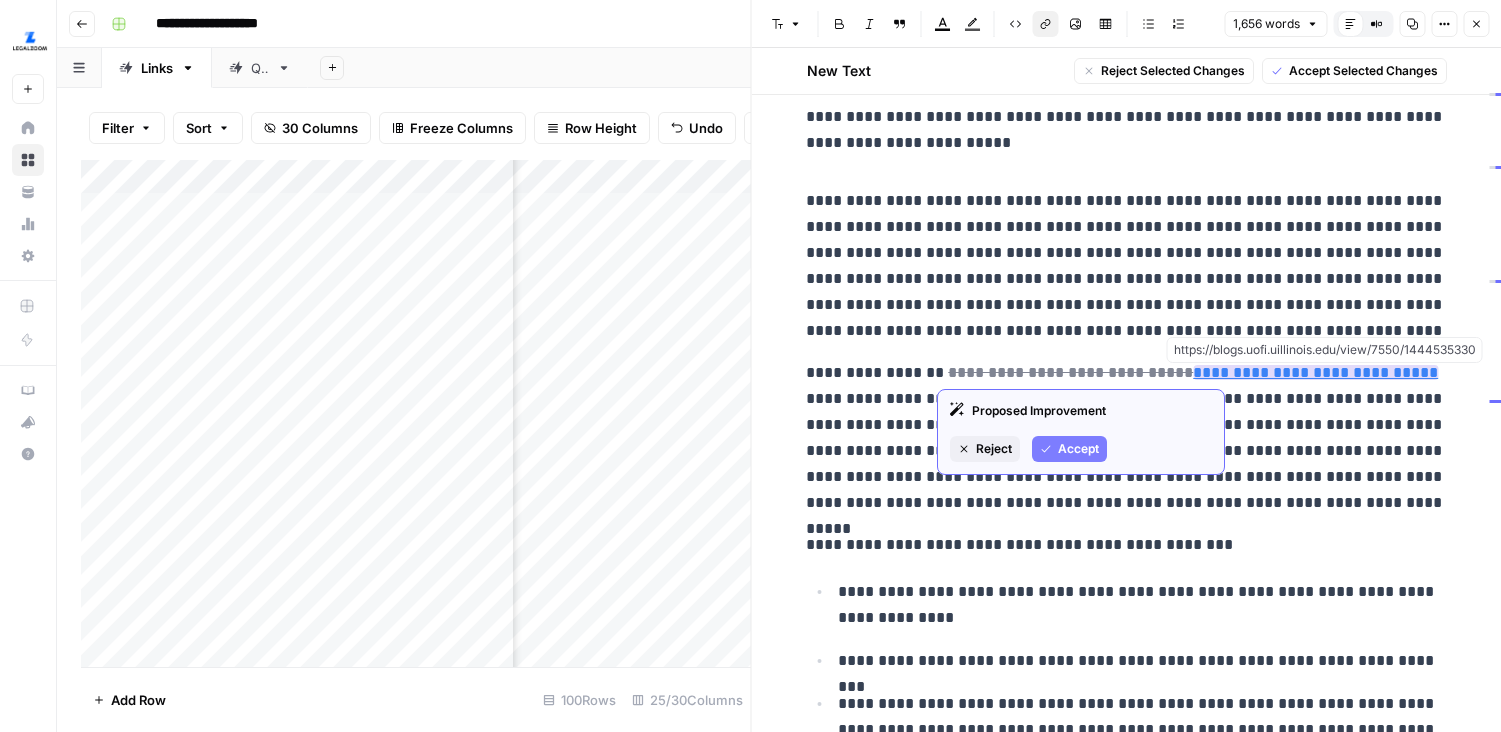 copy on "**********" 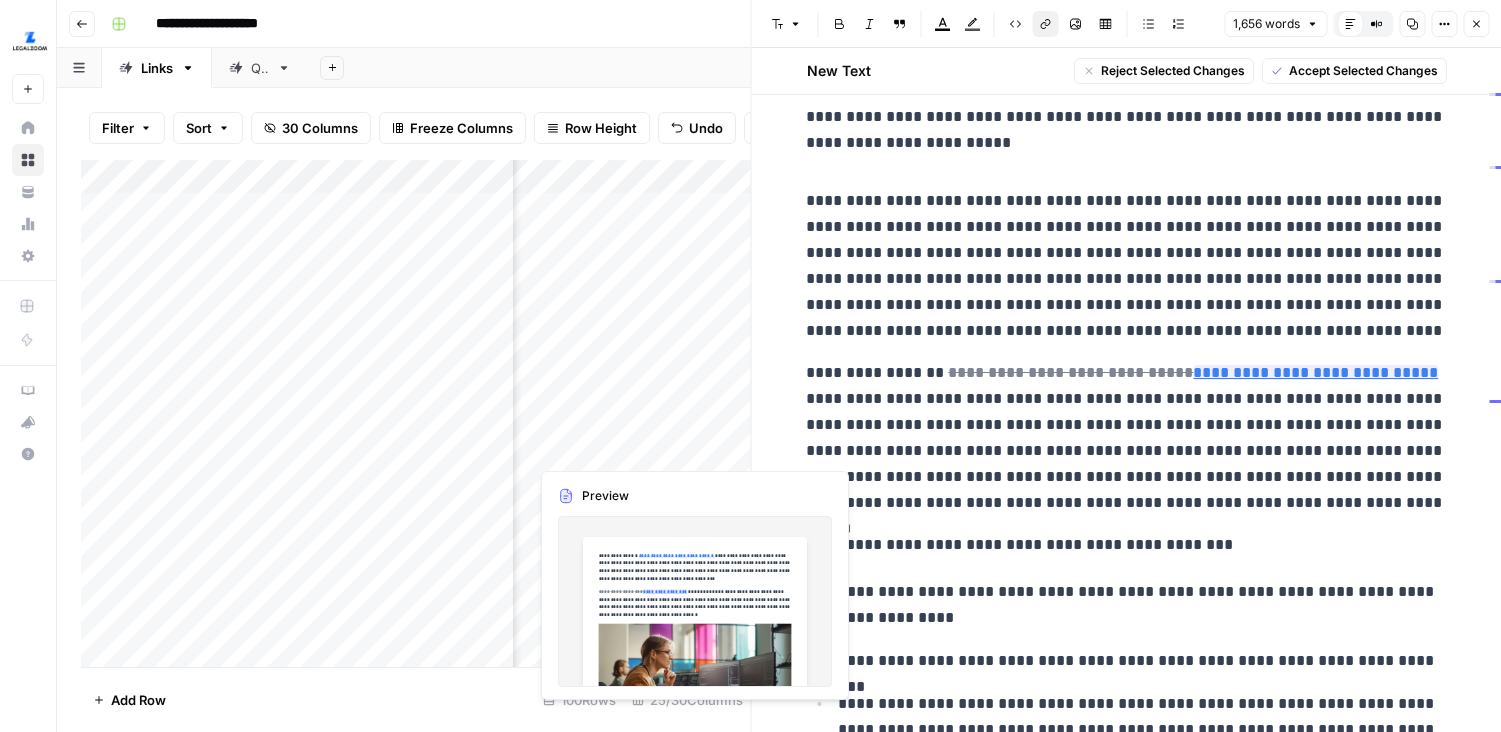 click on "Add Column" at bounding box center (416, 413) 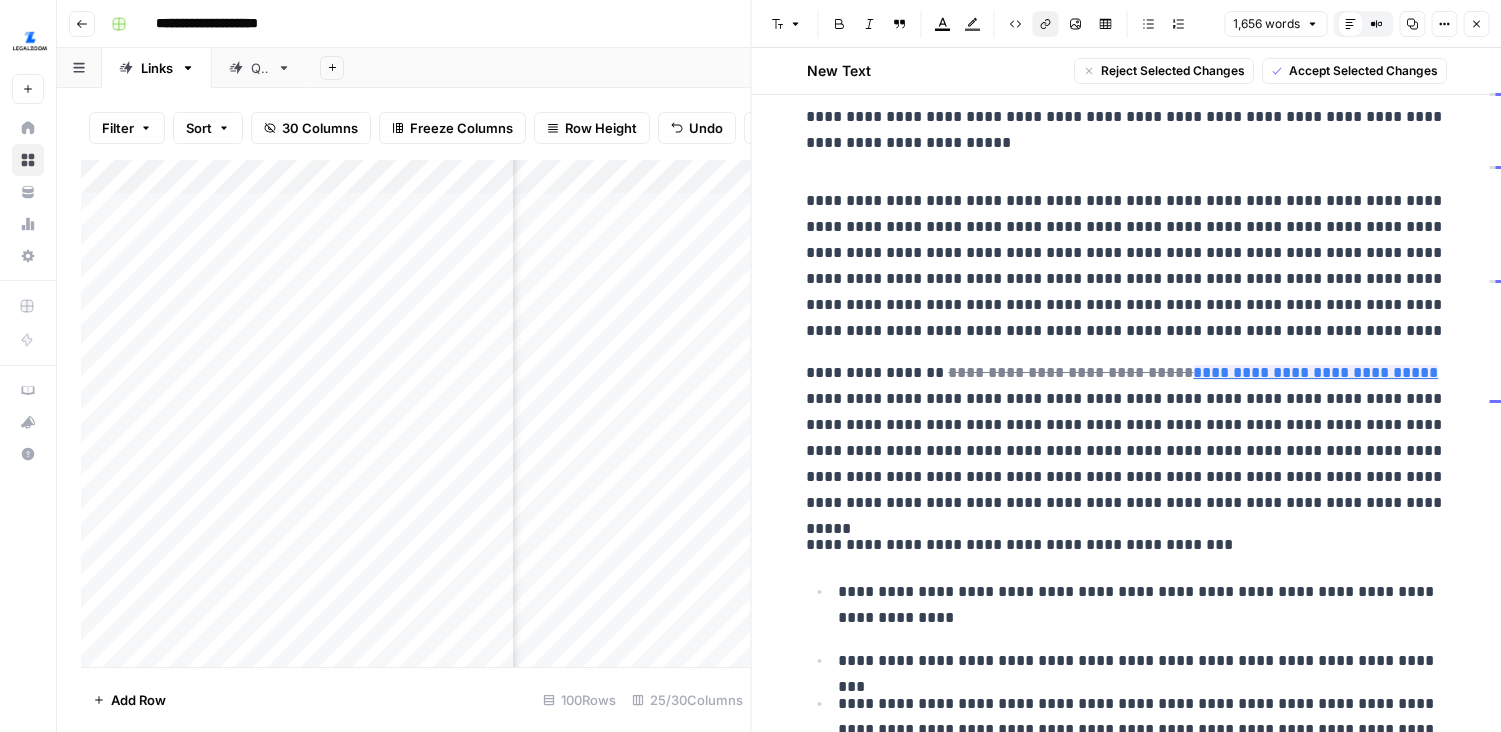 drag, startPoint x: 1481, startPoint y: 32, endPoint x: 1451, endPoint y: 61, distance: 41.725292 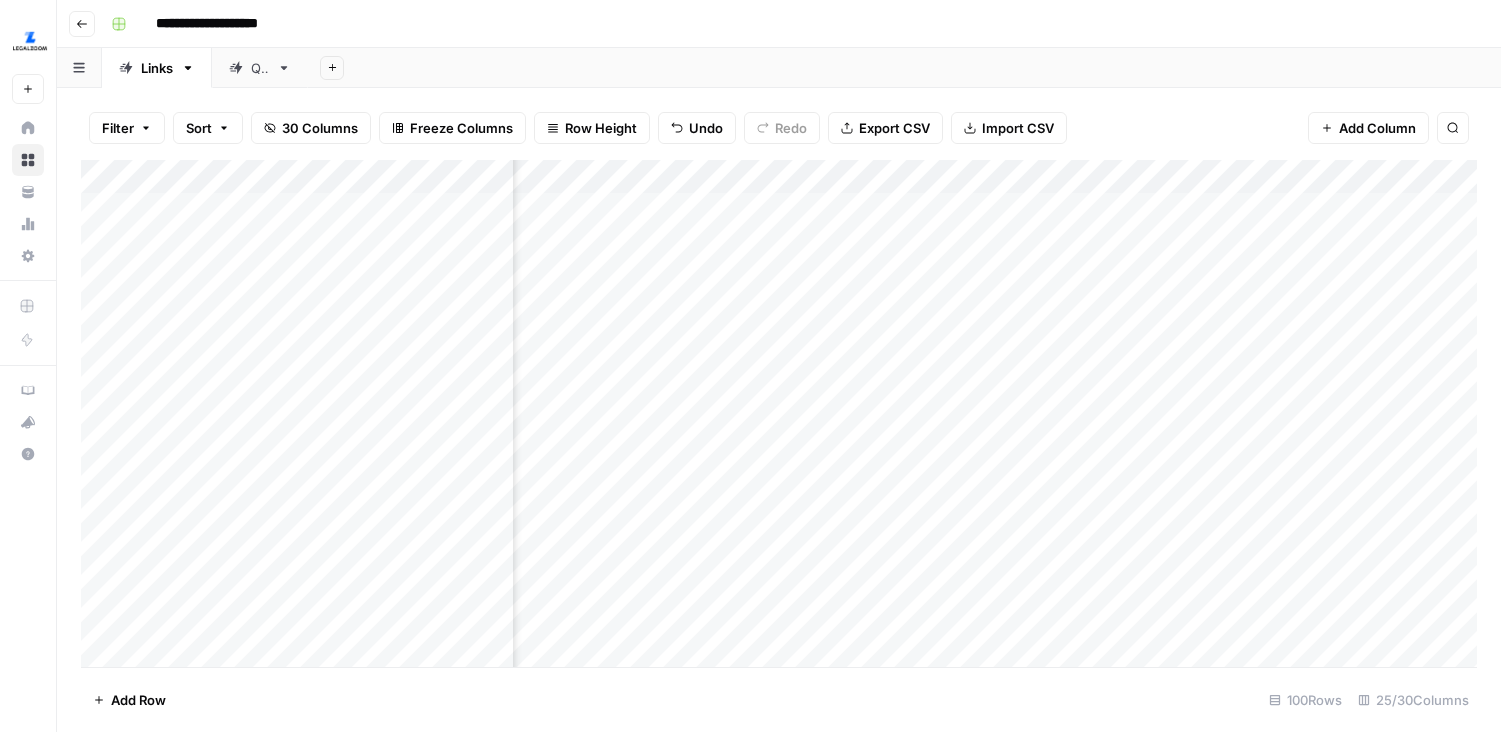 click on "Add Column" at bounding box center [779, 413] 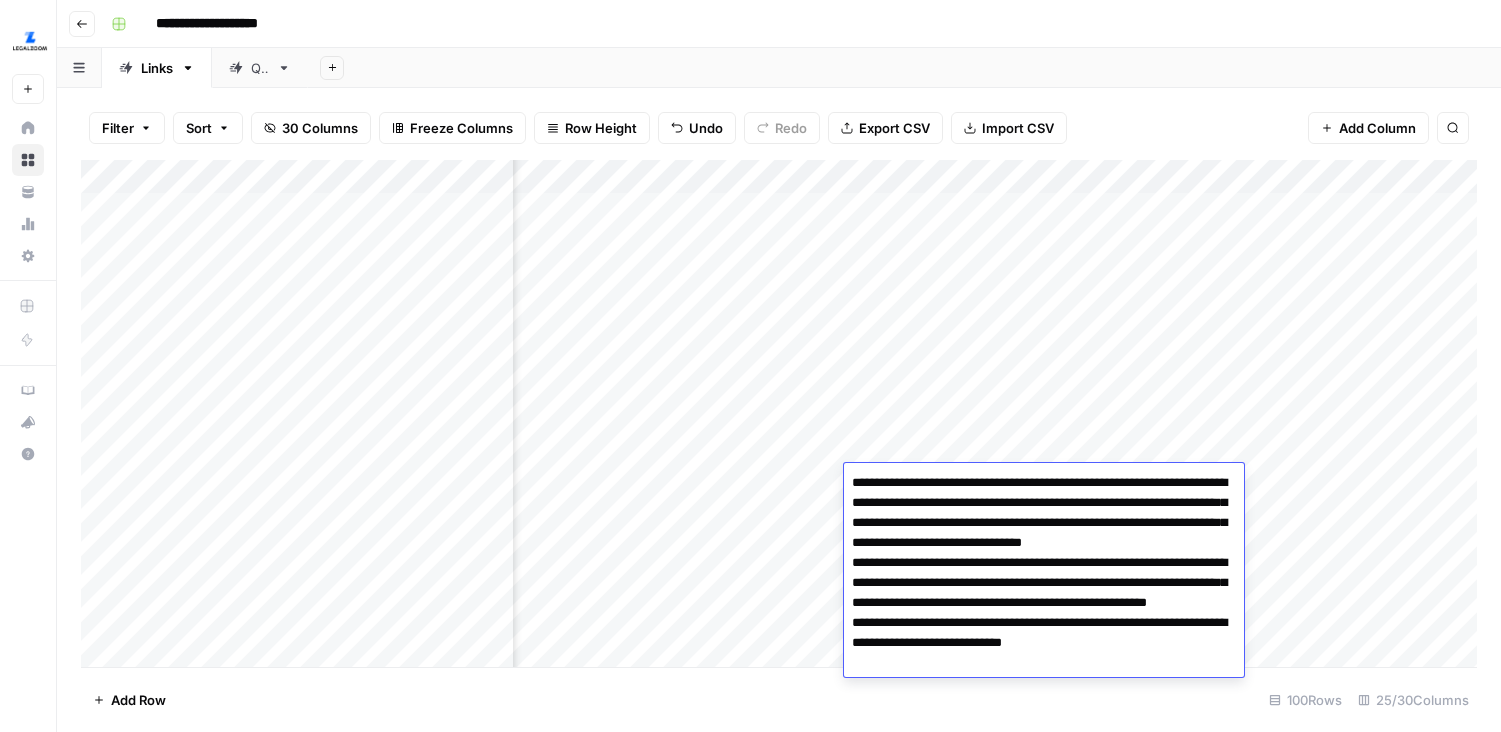 type on "**********" 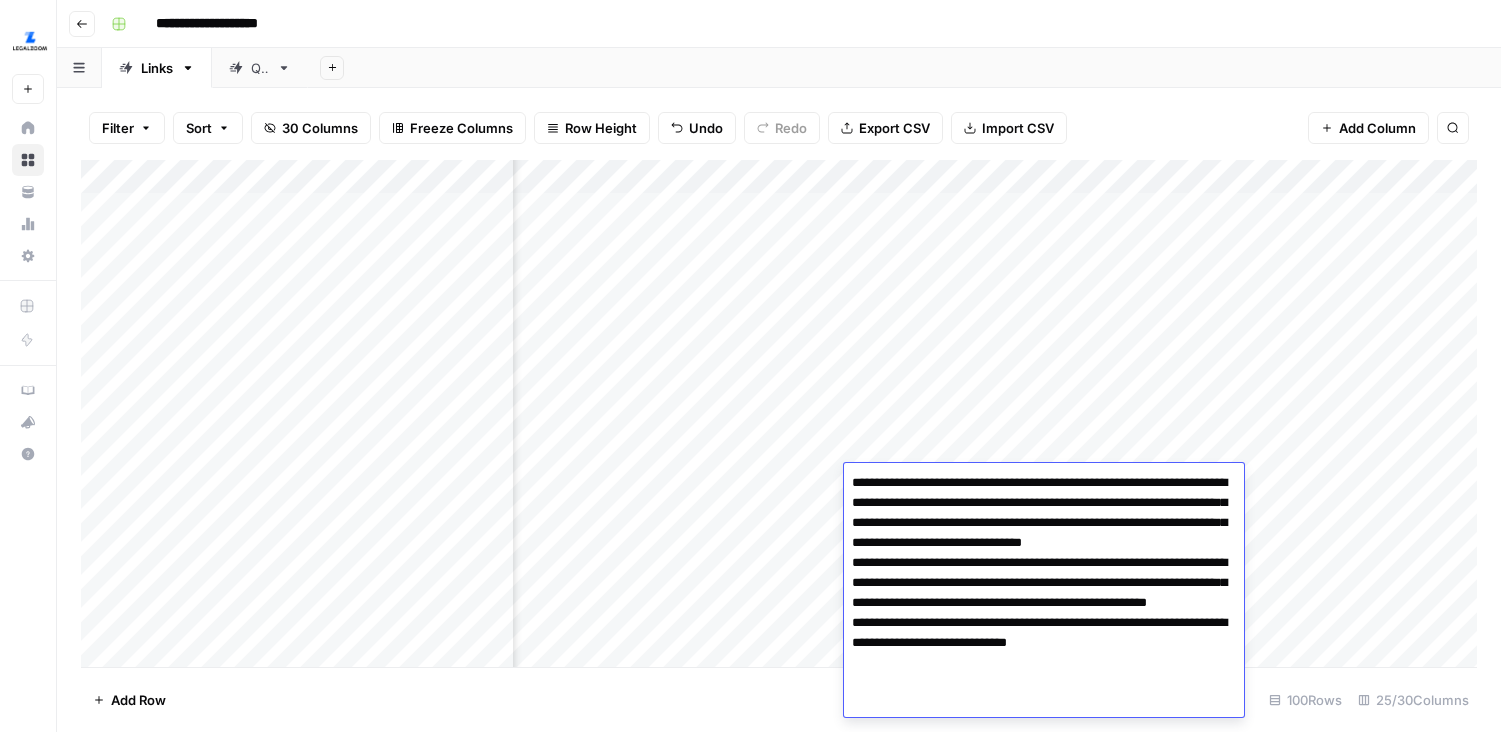 click on "Add Column" at bounding box center [779, 413] 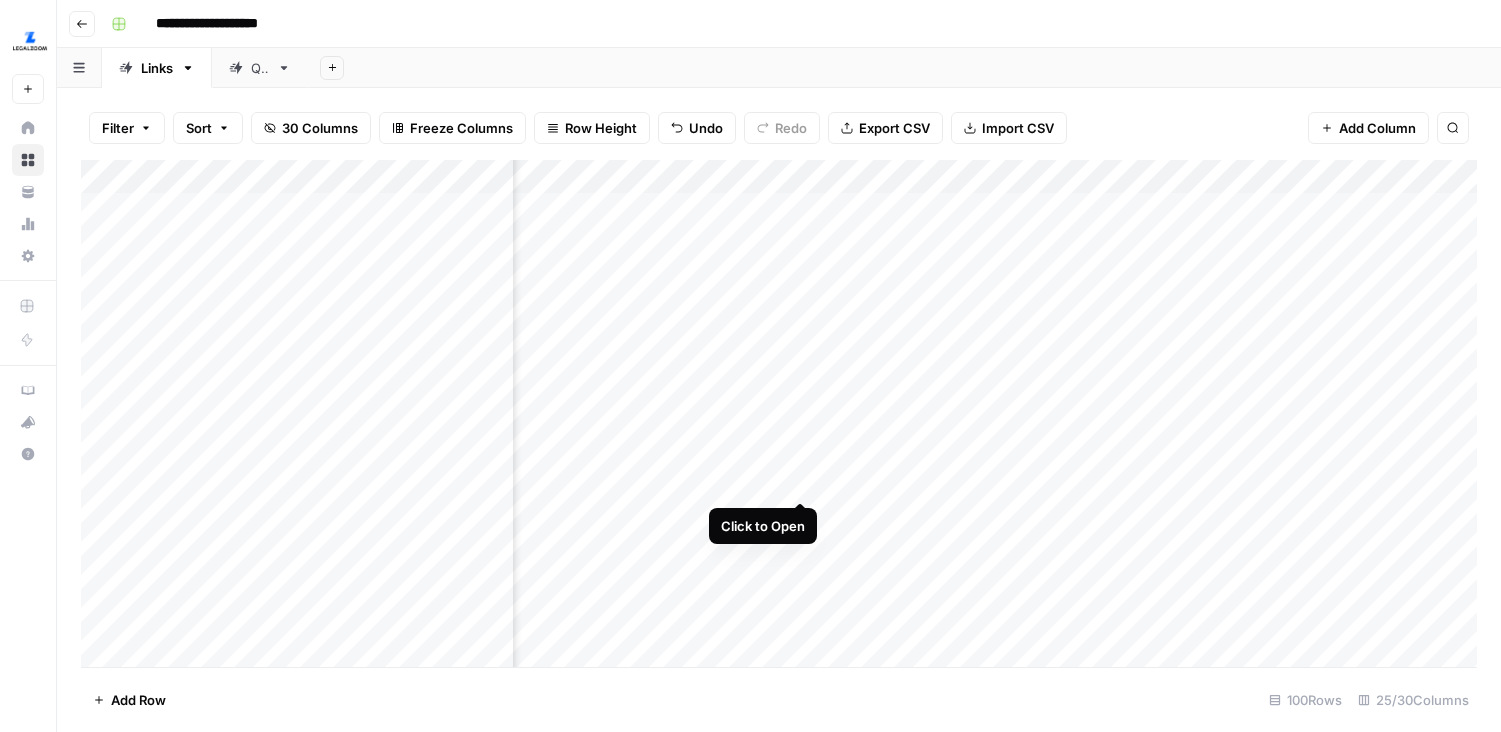 click on "Add Column" at bounding box center [779, 413] 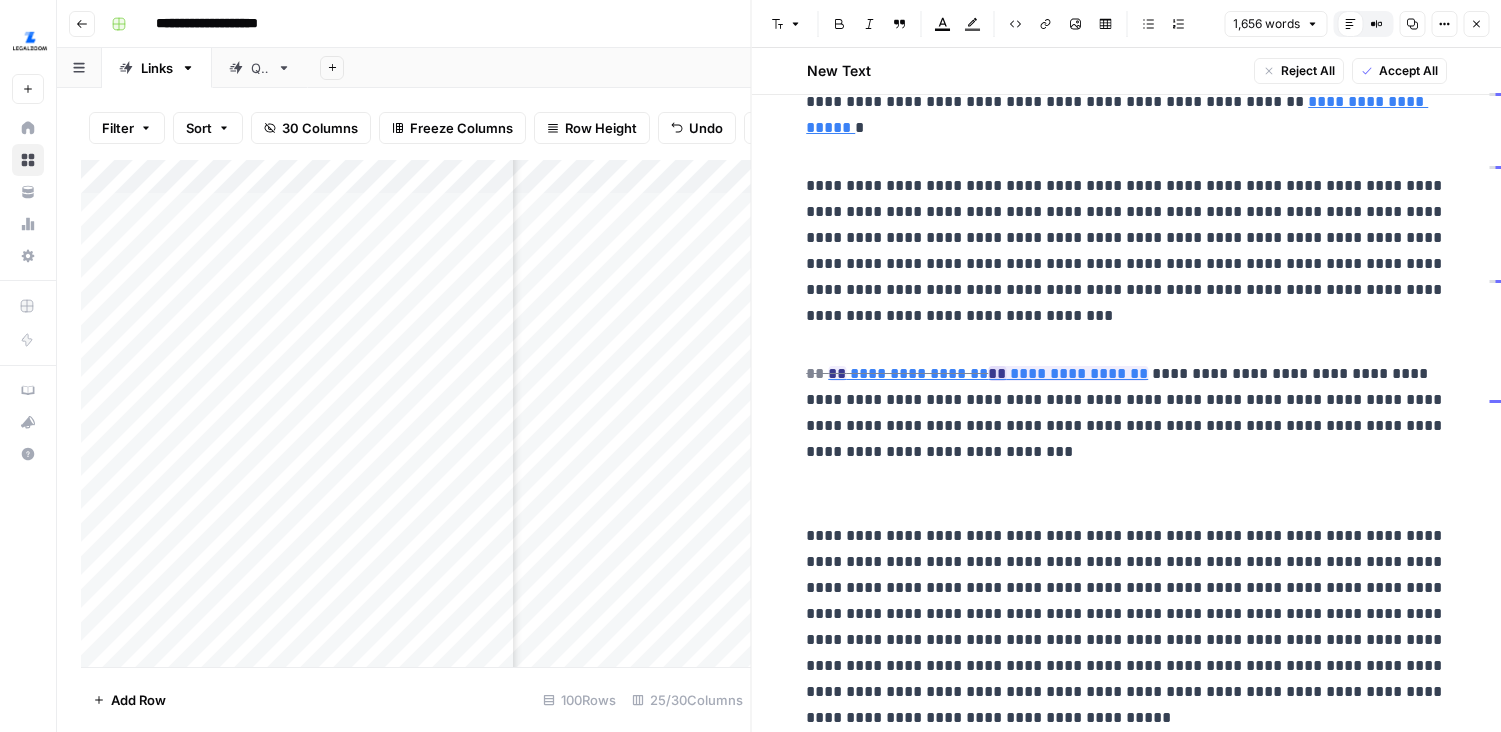 scroll, scrollTop: 2692, scrollLeft: 0, axis: vertical 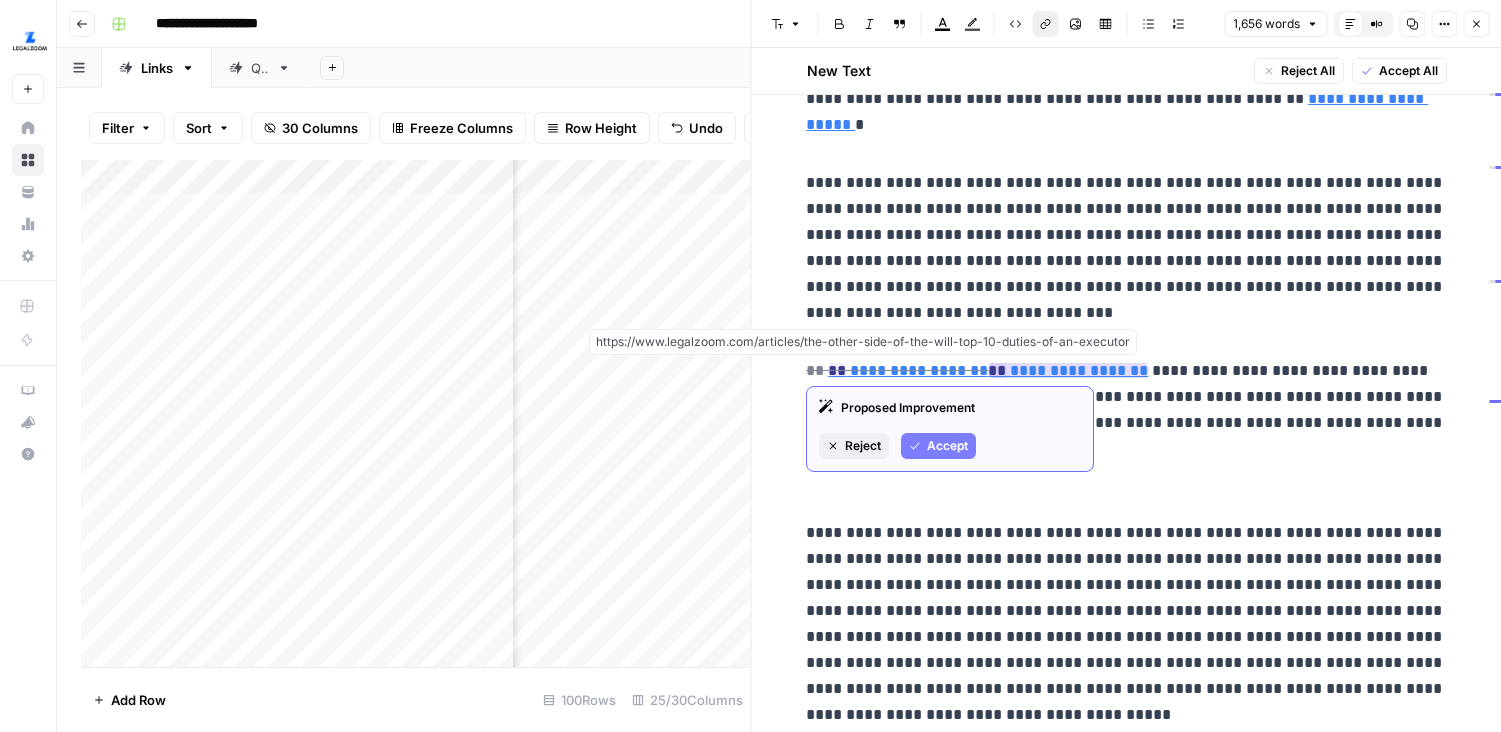 click on "**********" at bounding box center [1068, 370] 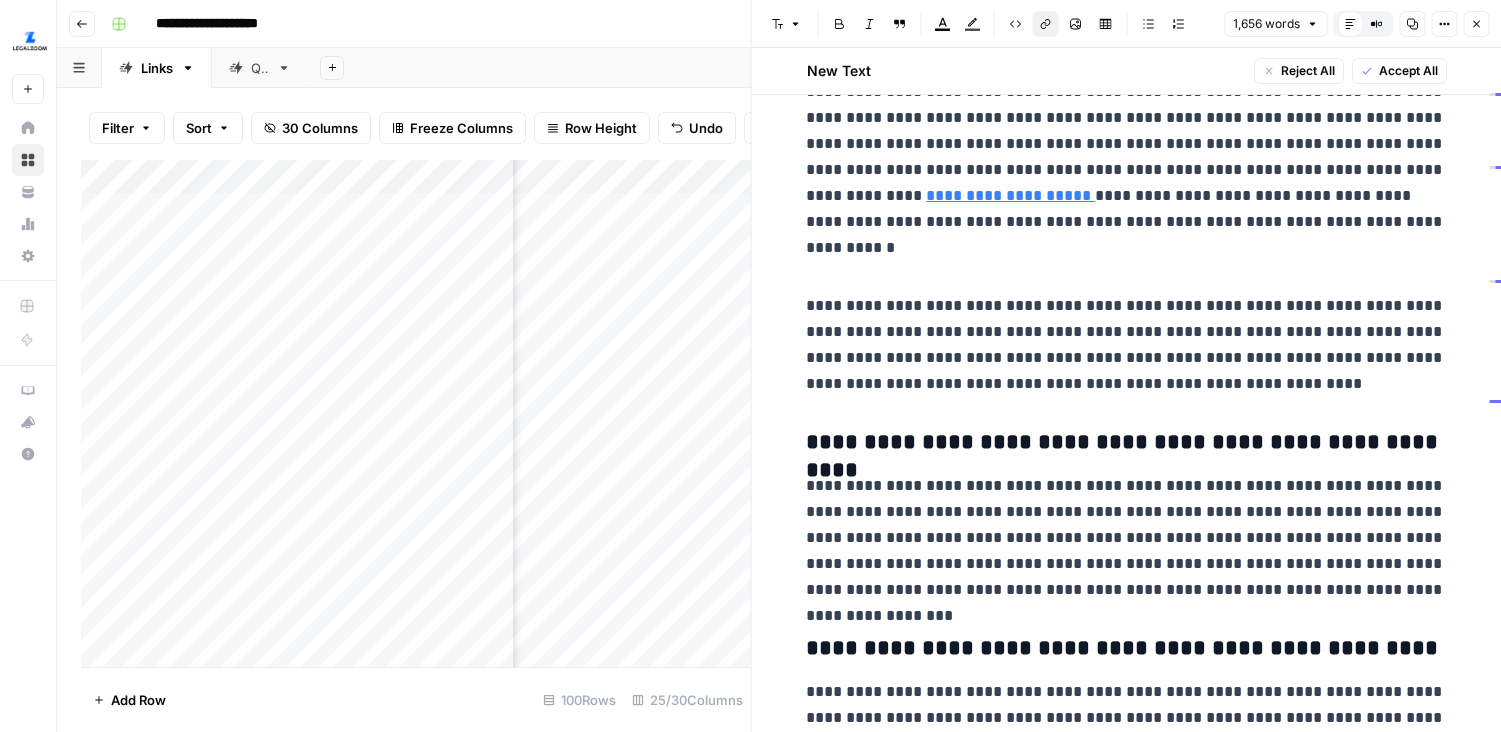 scroll, scrollTop: 5148, scrollLeft: 0, axis: vertical 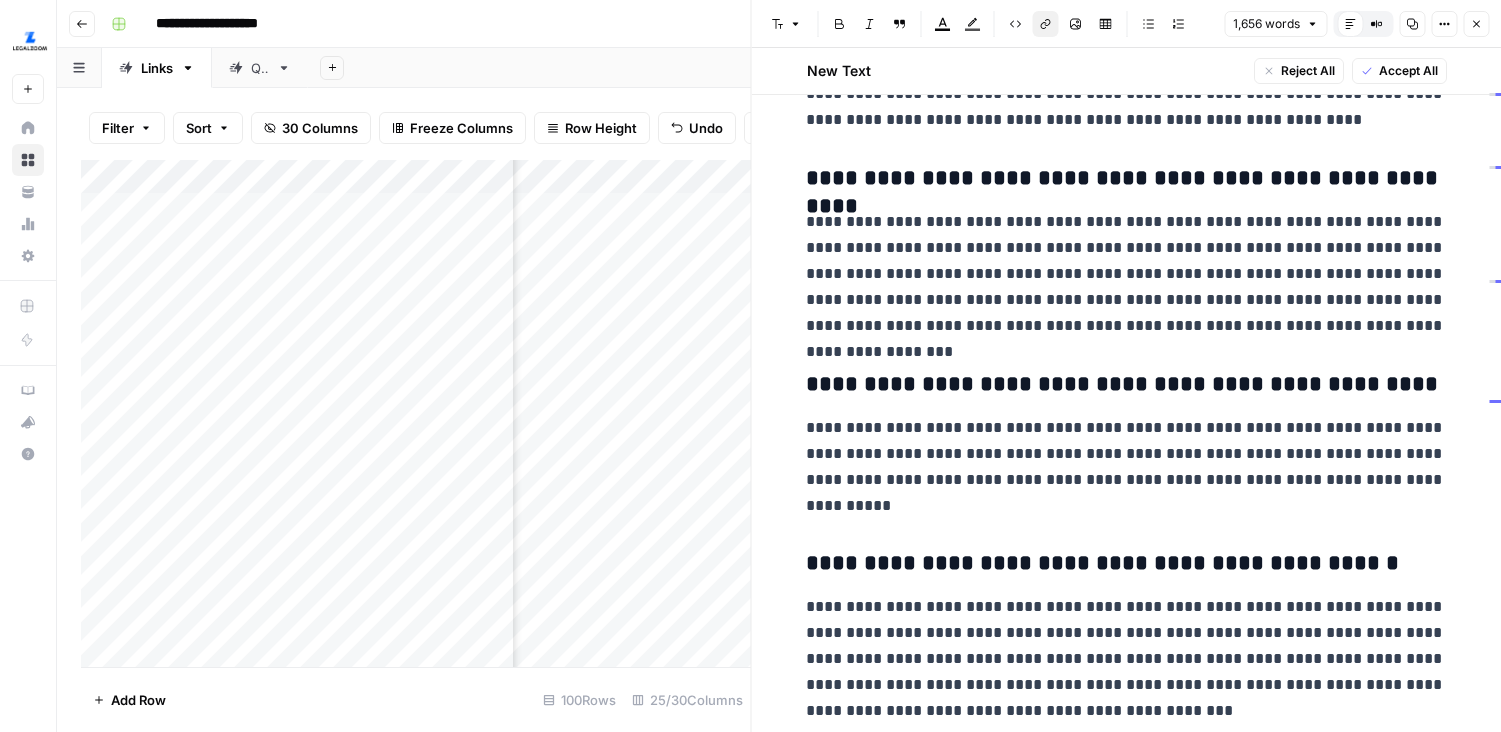 click on "Close" at bounding box center (1476, 24) 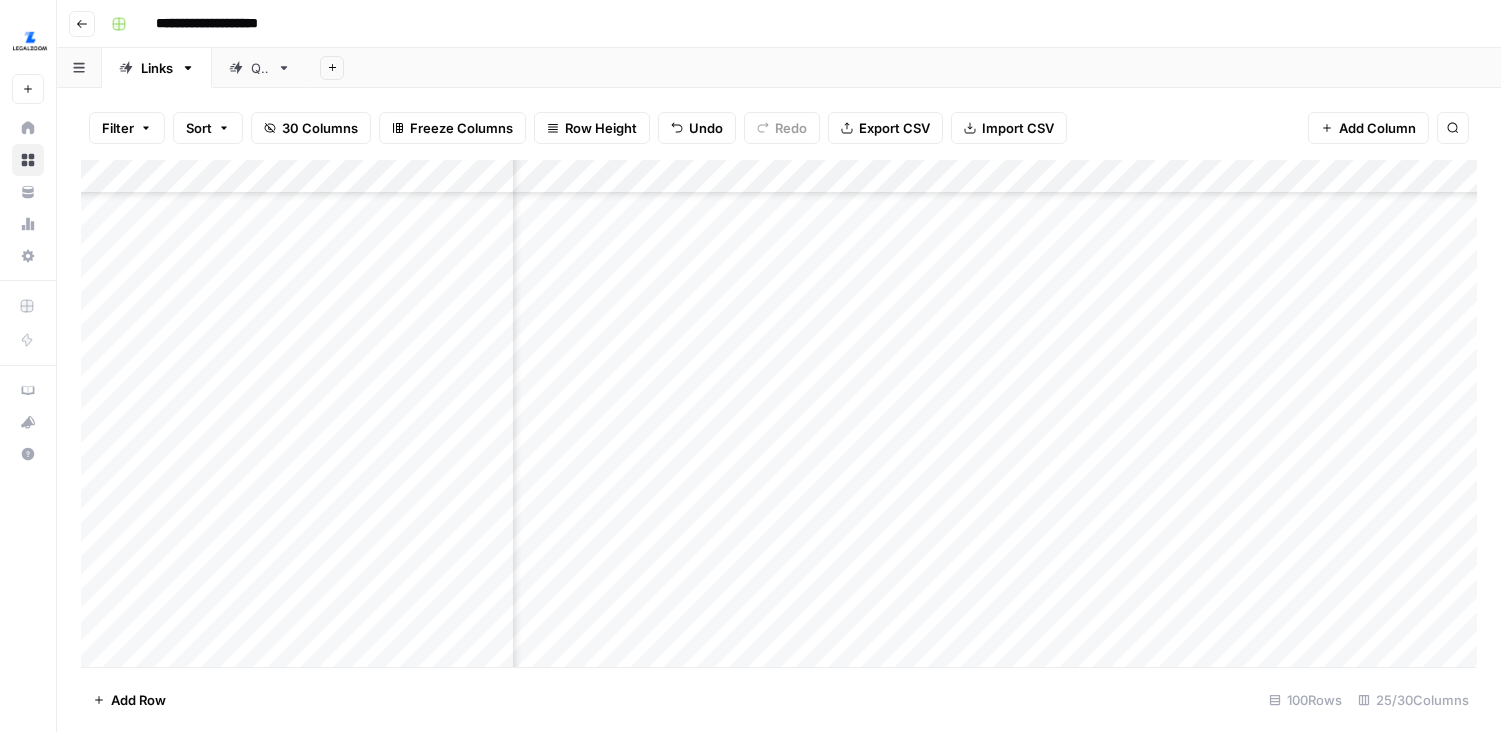 scroll, scrollTop: 195, scrollLeft: 4108, axis: both 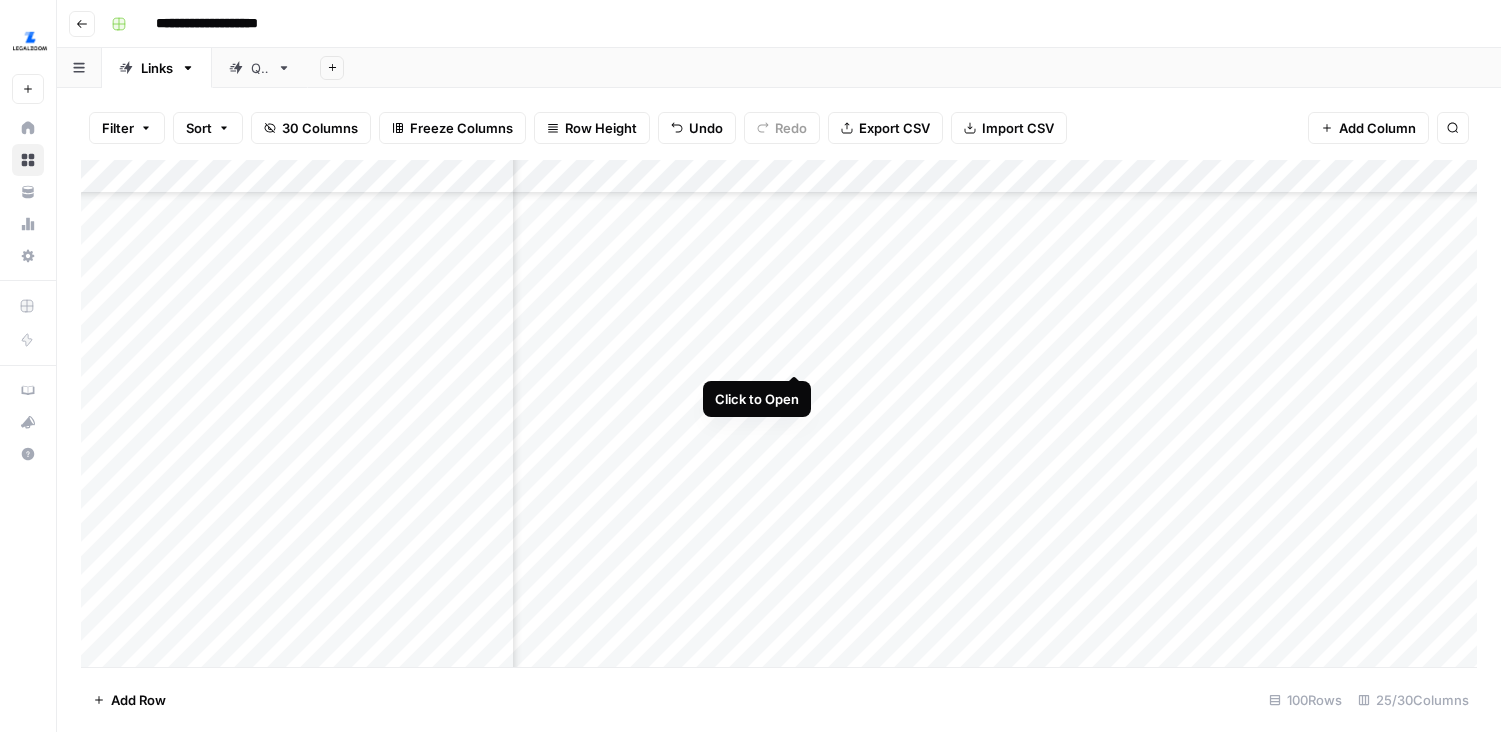 click on "Add Column" at bounding box center [779, 413] 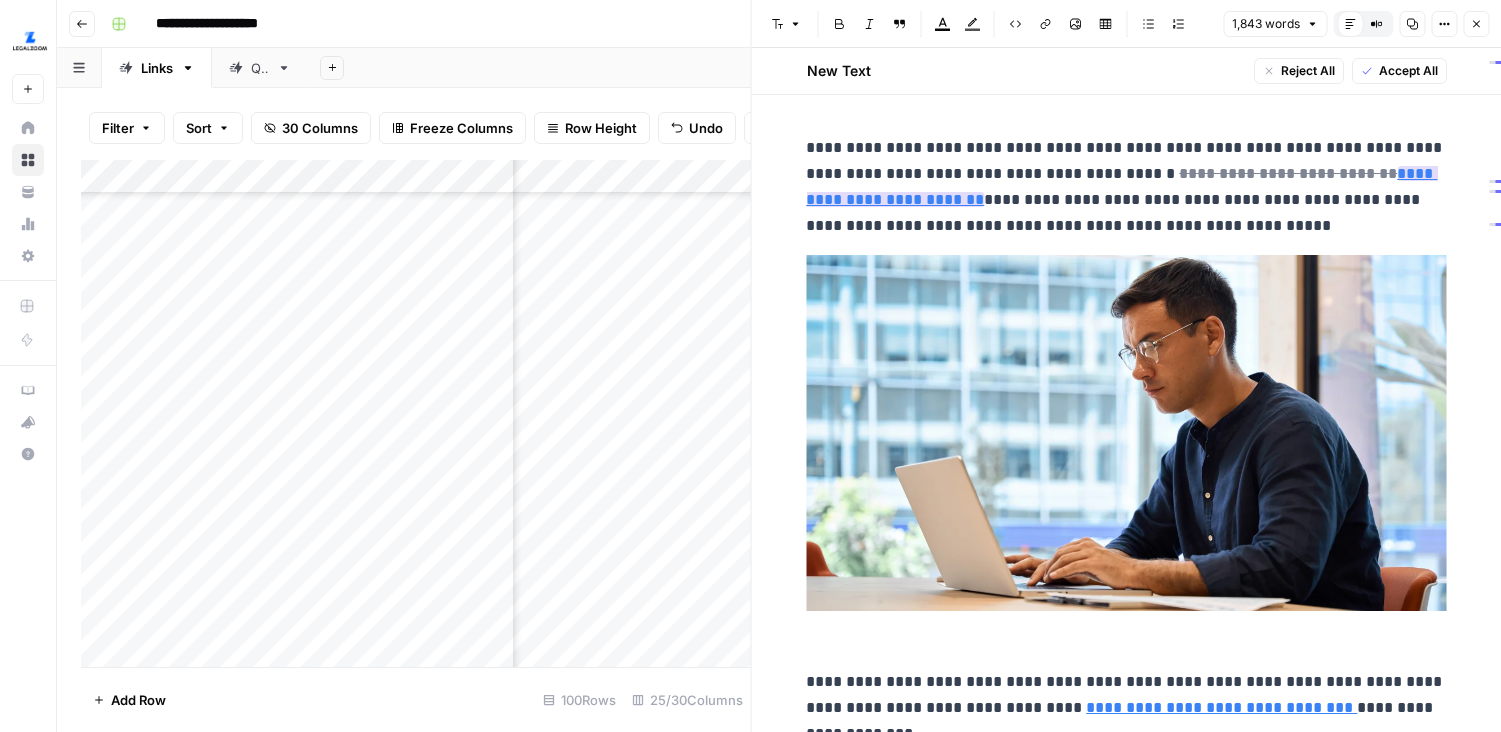 click on "**********" at bounding box center (1121, 186) 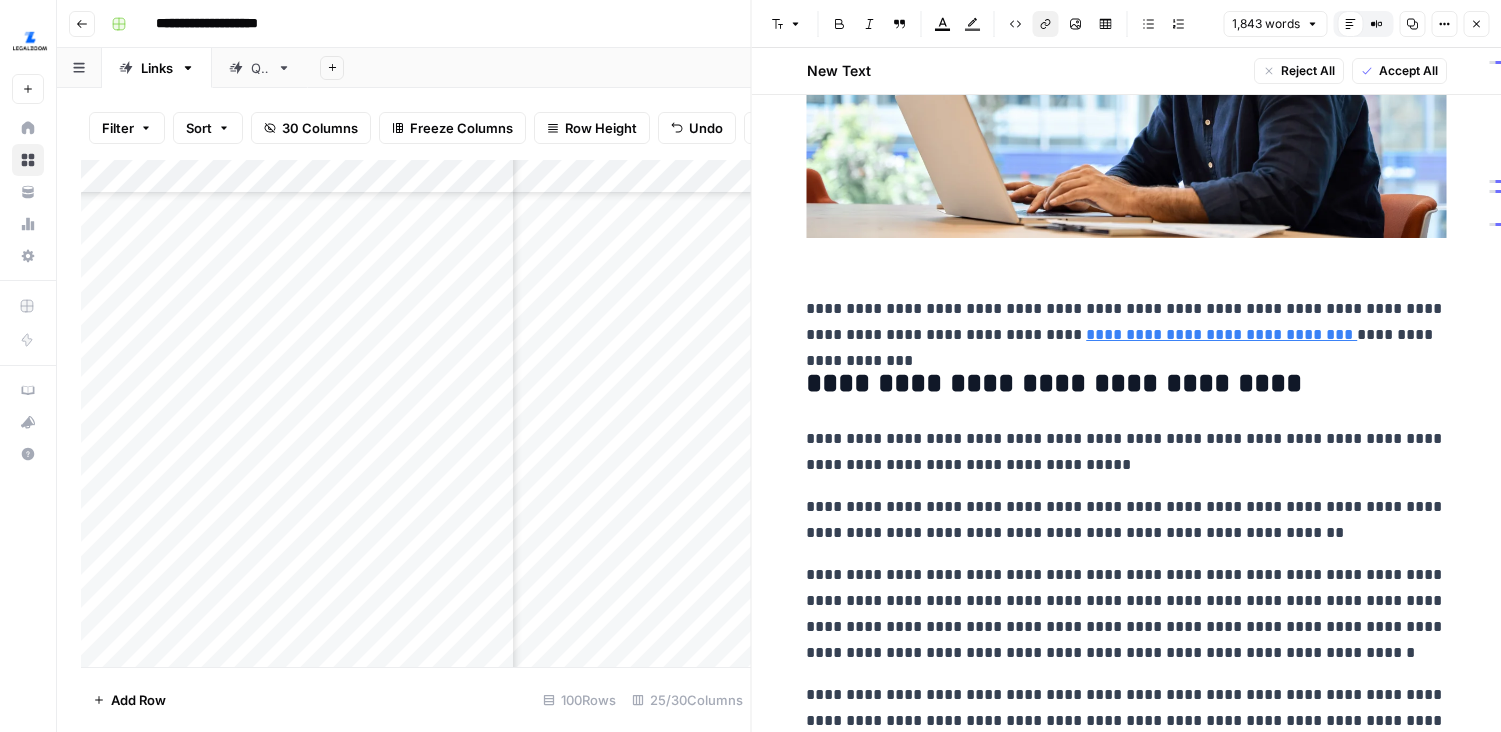 scroll, scrollTop: 385, scrollLeft: 0, axis: vertical 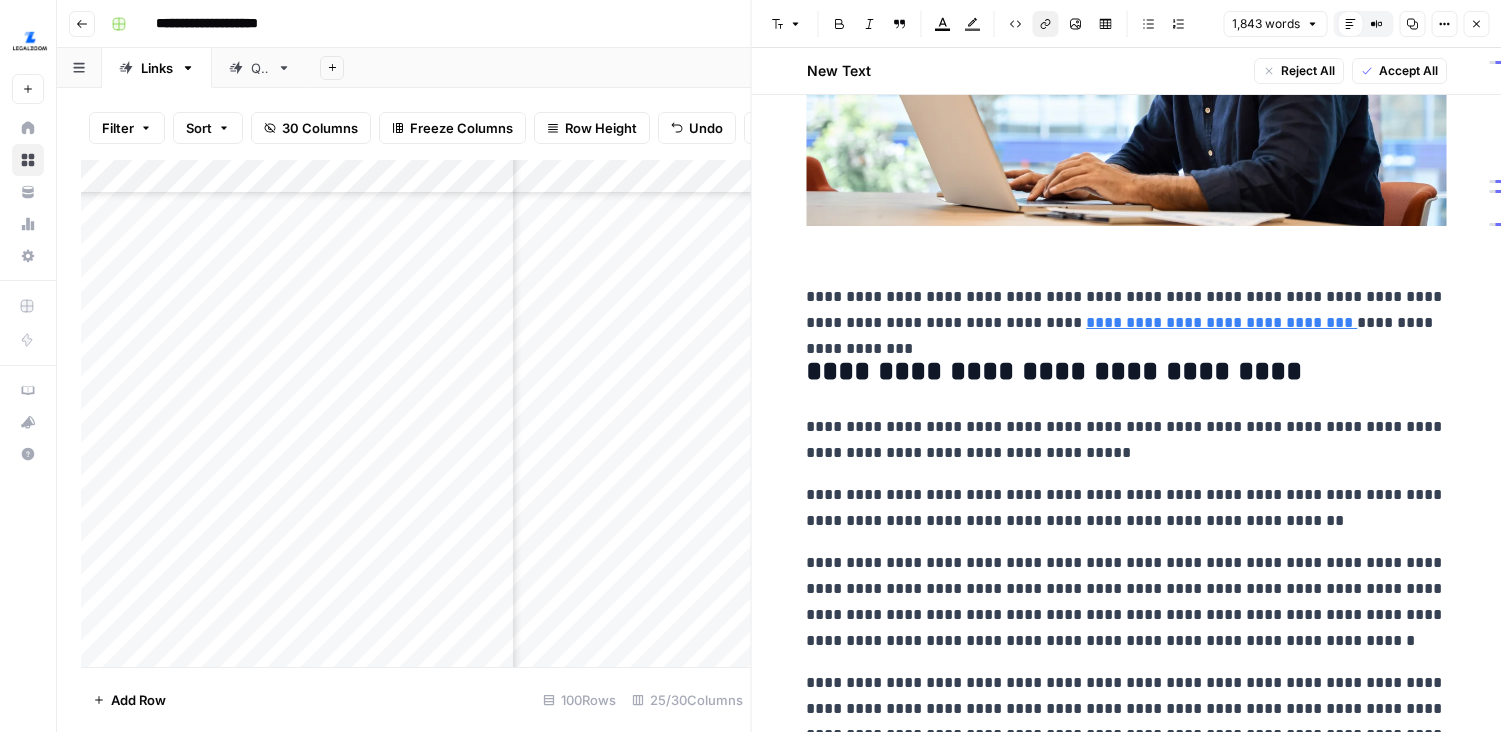 click on "**********" at bounding box center (1221, 322) 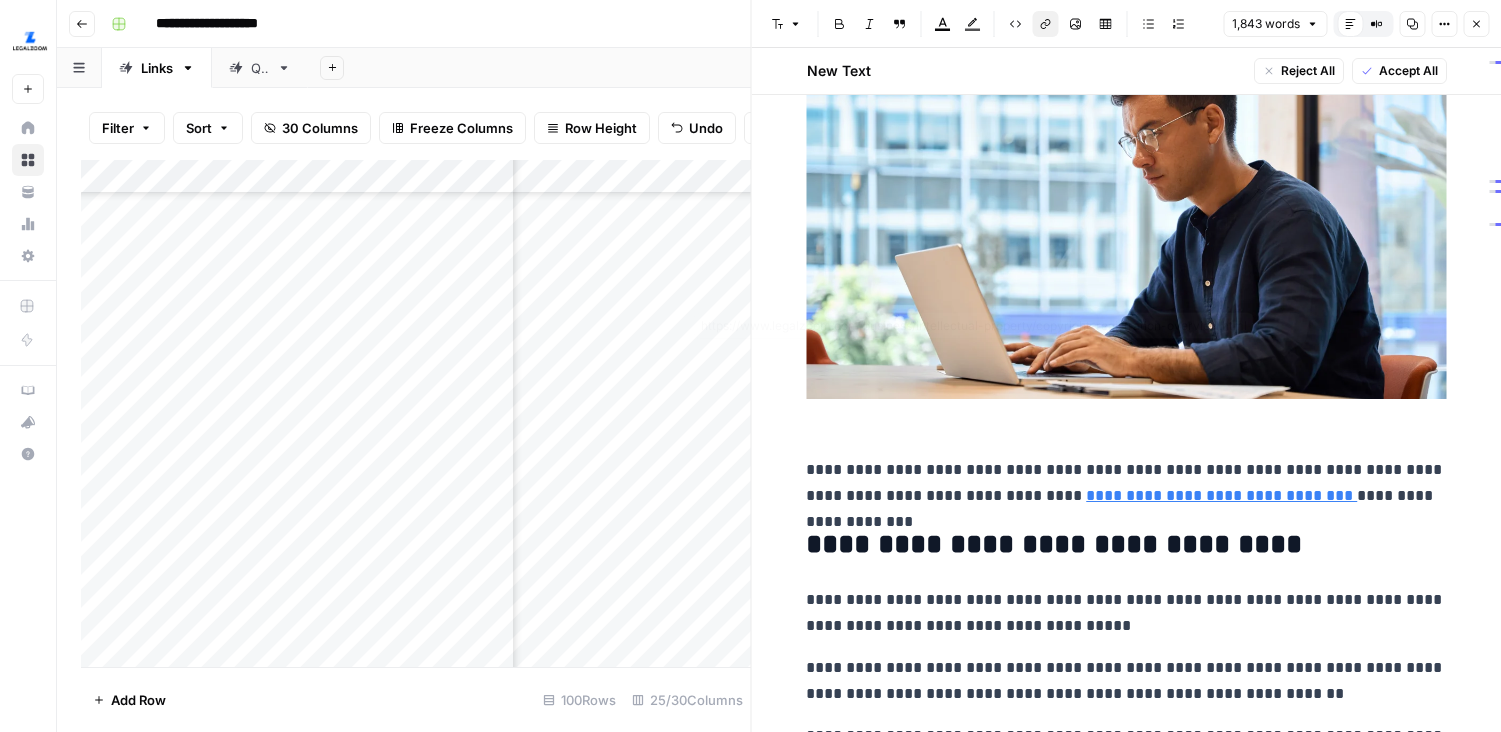 scroll, scrollTop: 0, scrollLeft: 0, axis: both 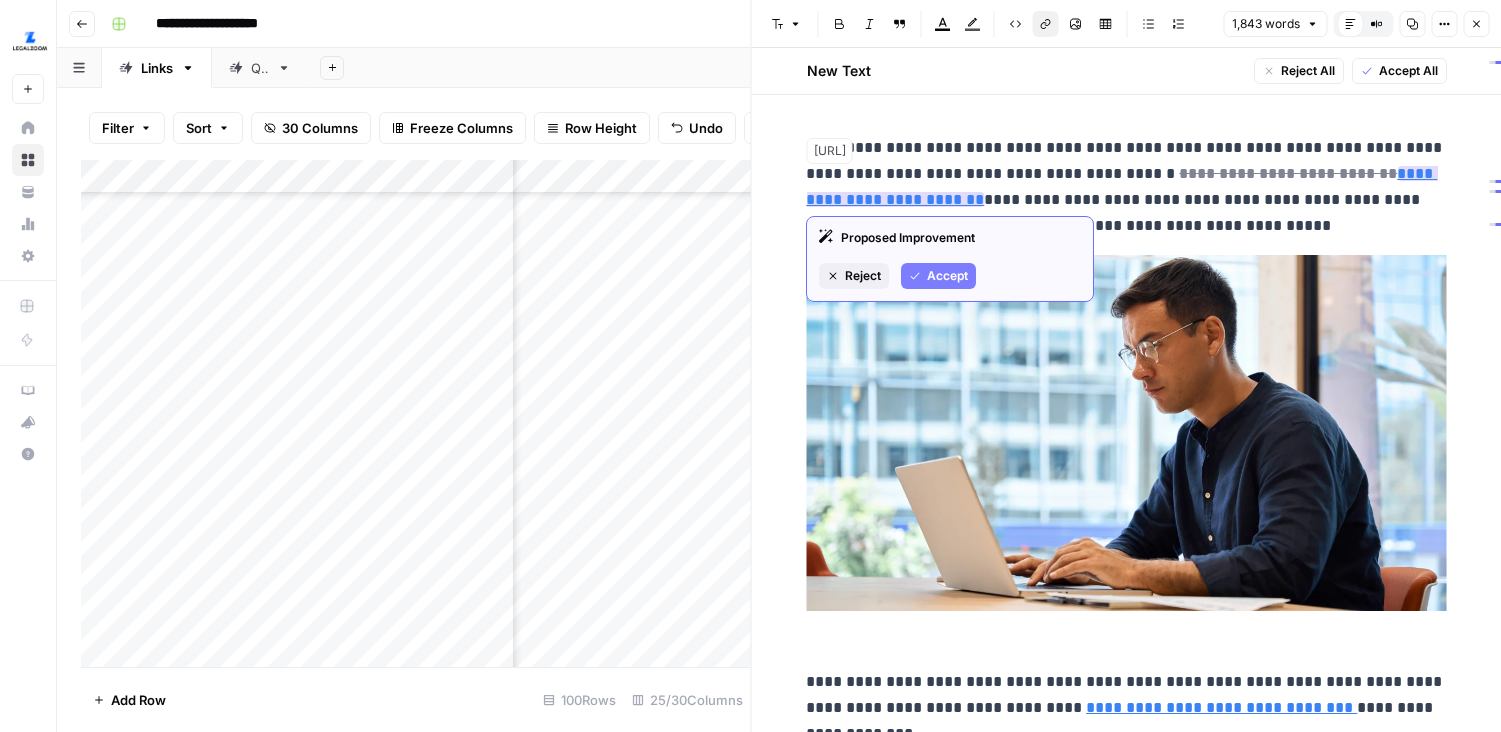 click on "**********" at bounding box center [1121, 186] 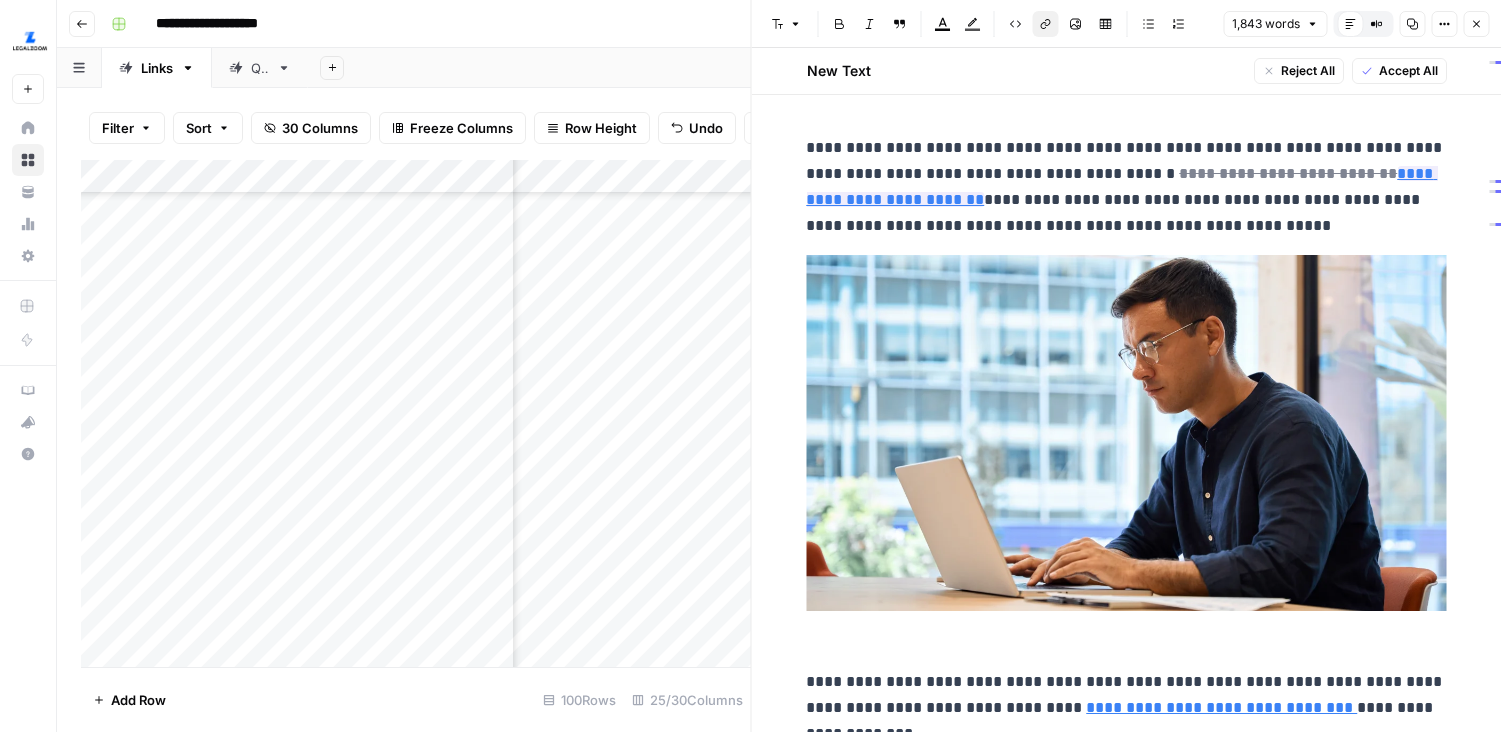 click 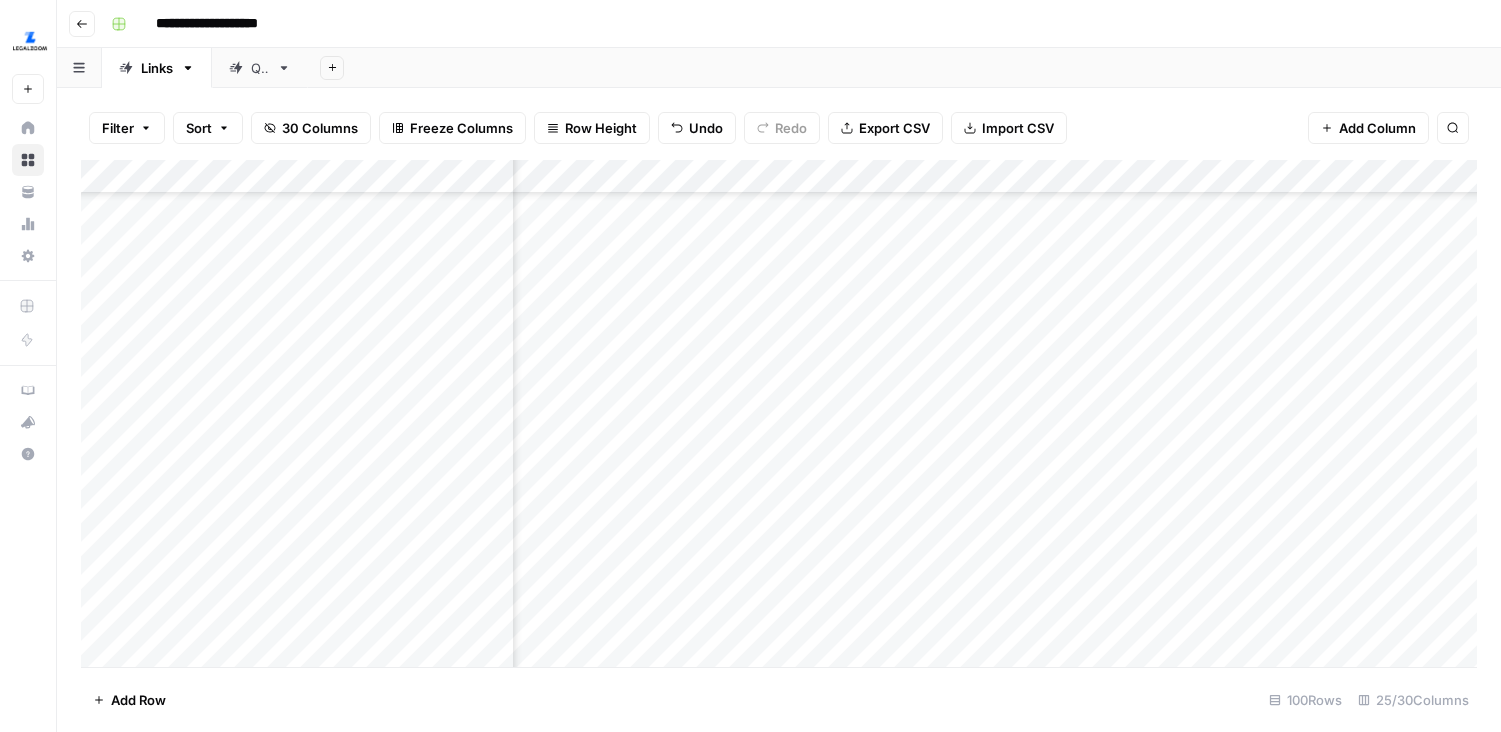 click on "Add Column" at bounding box center [779, 413] 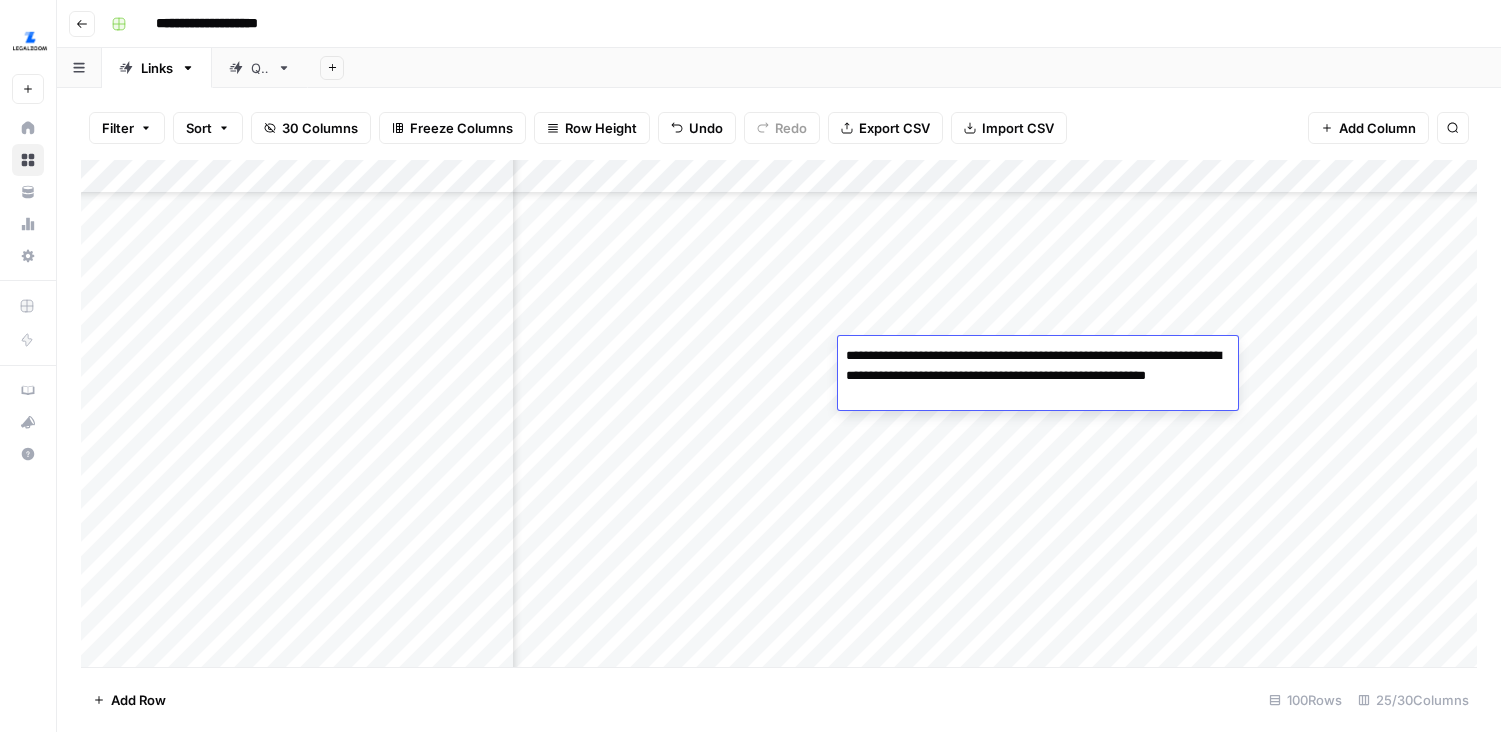 type on "**********" 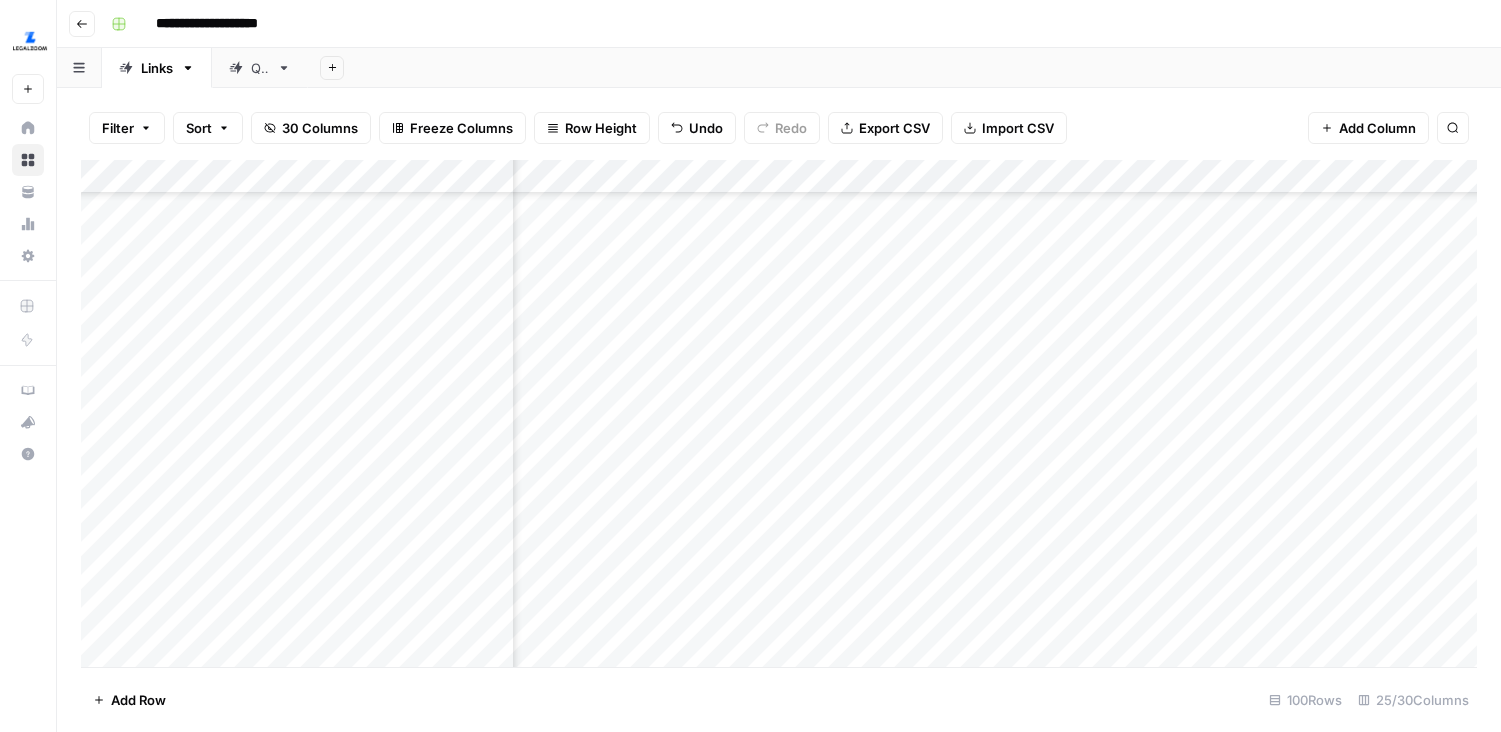 click on "Add Column" at bounding box center (779, 413) 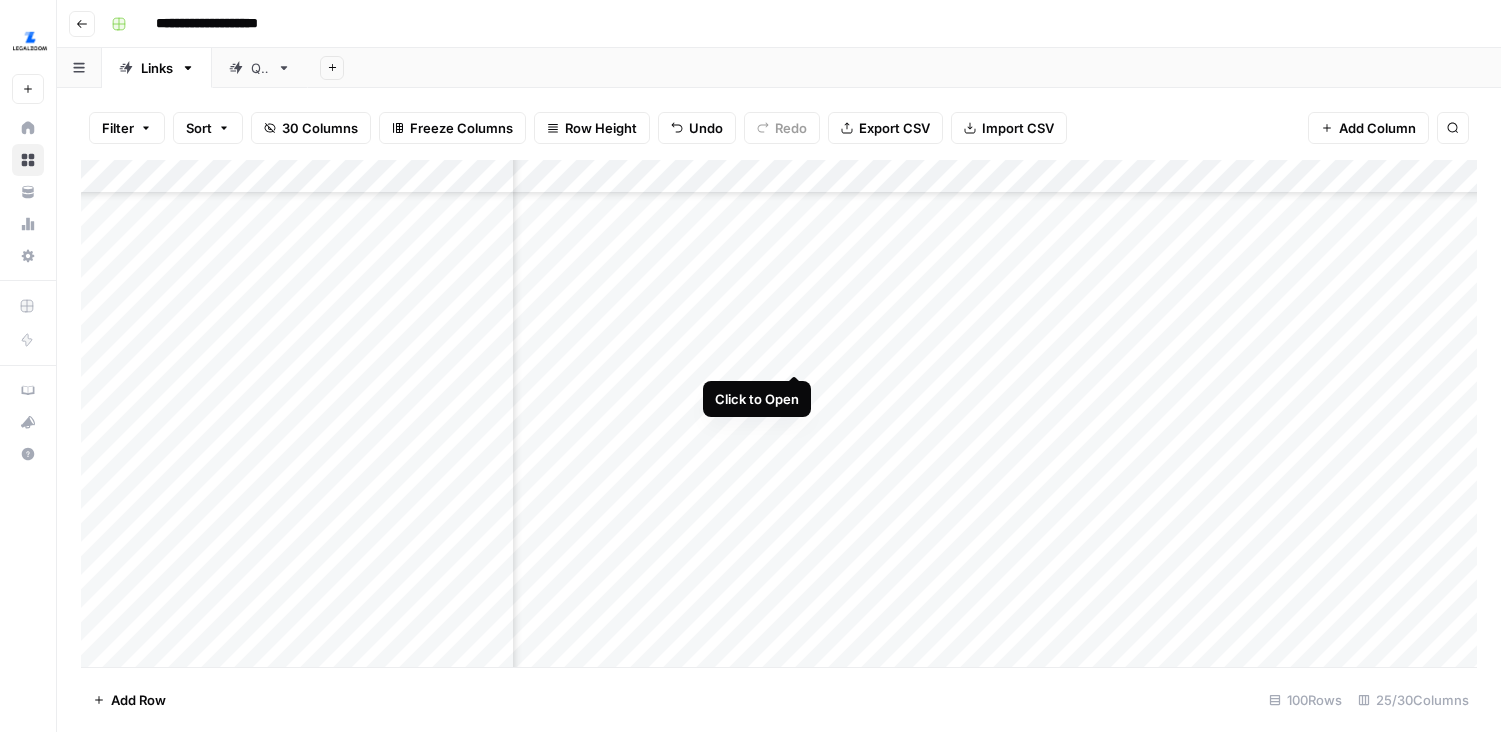click on "Add Column" at bounding box center (779, 413) 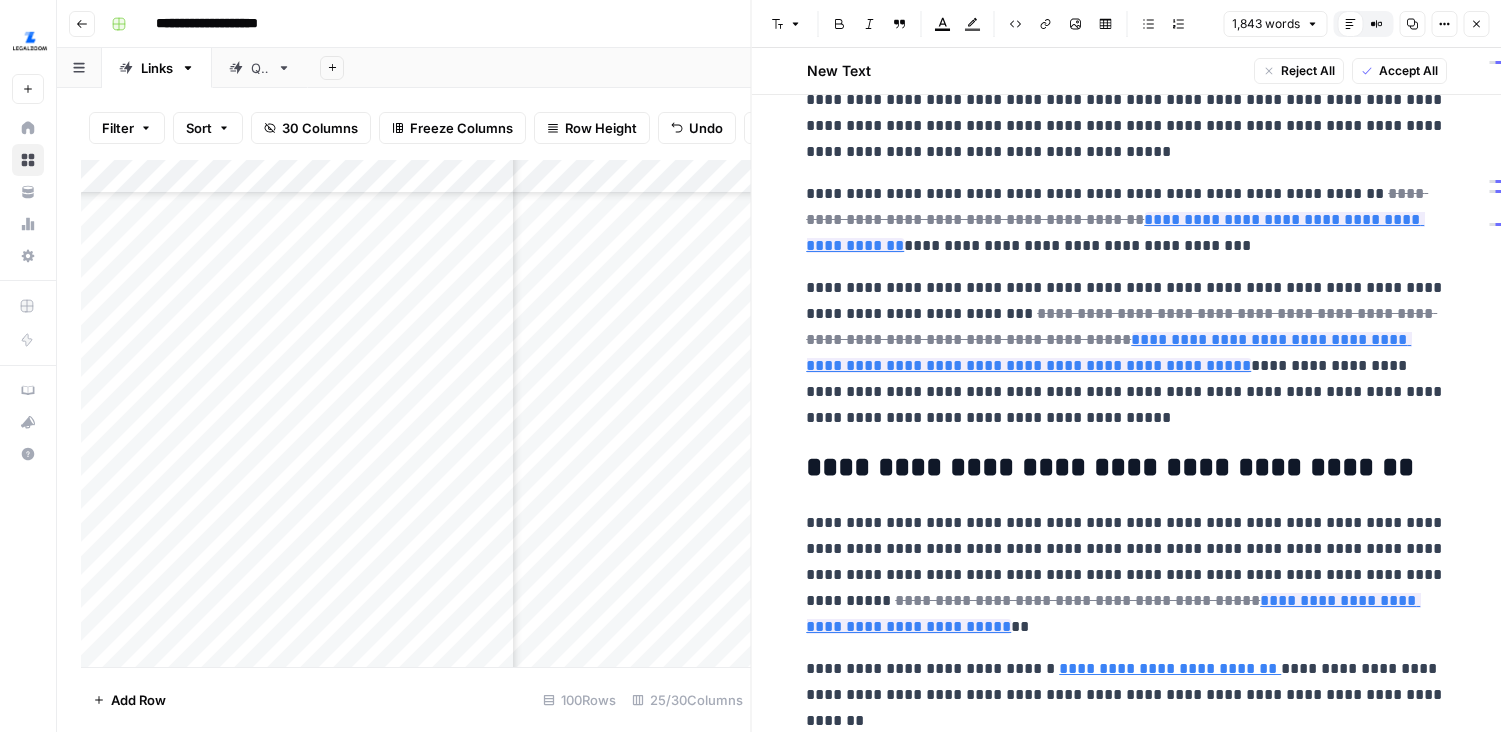 scroll, scrollTop: 999, scrollLeft: 0, axis: vertical 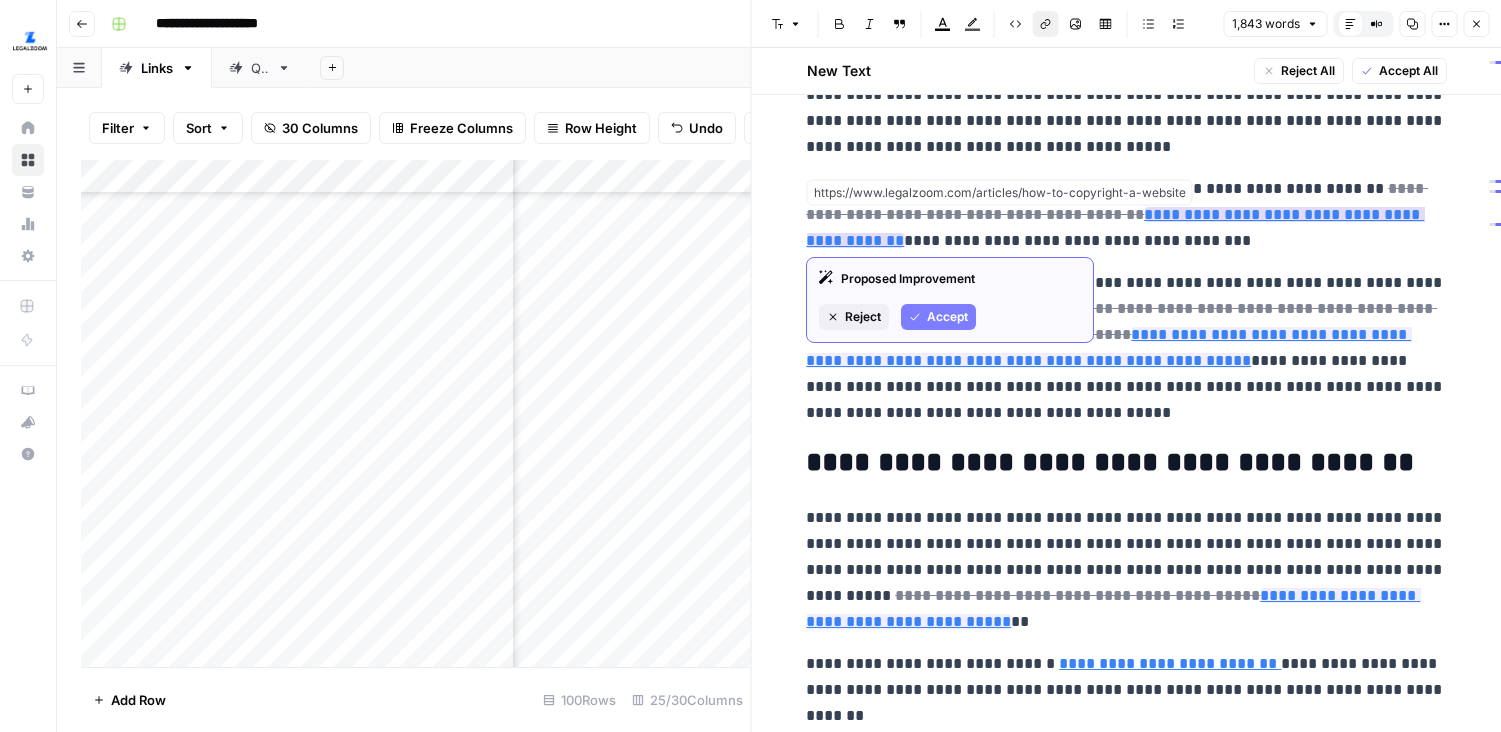 click on "**********" at bounding box center (1115, 227) 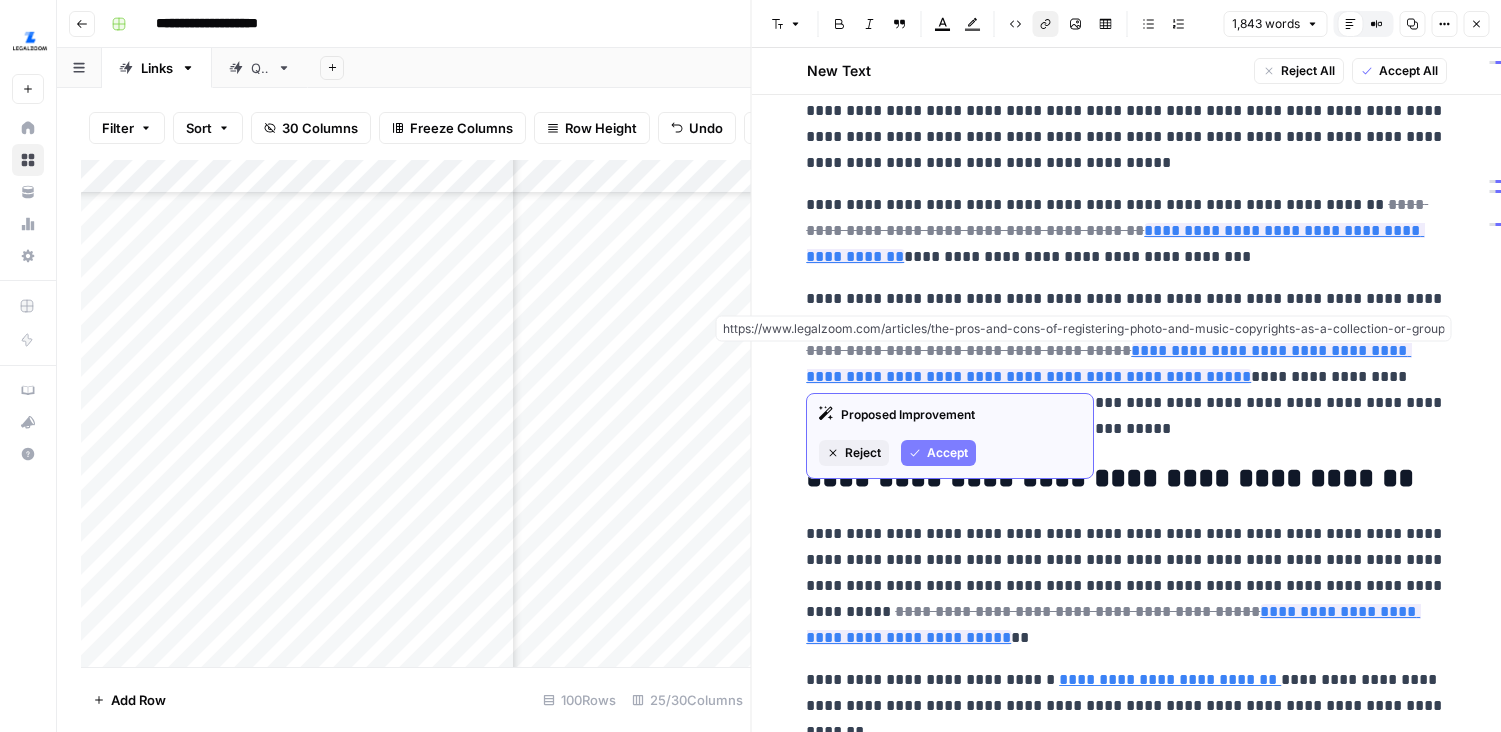 scroll, scrollTop: 994, scrollLeft: 0, axis: vertical 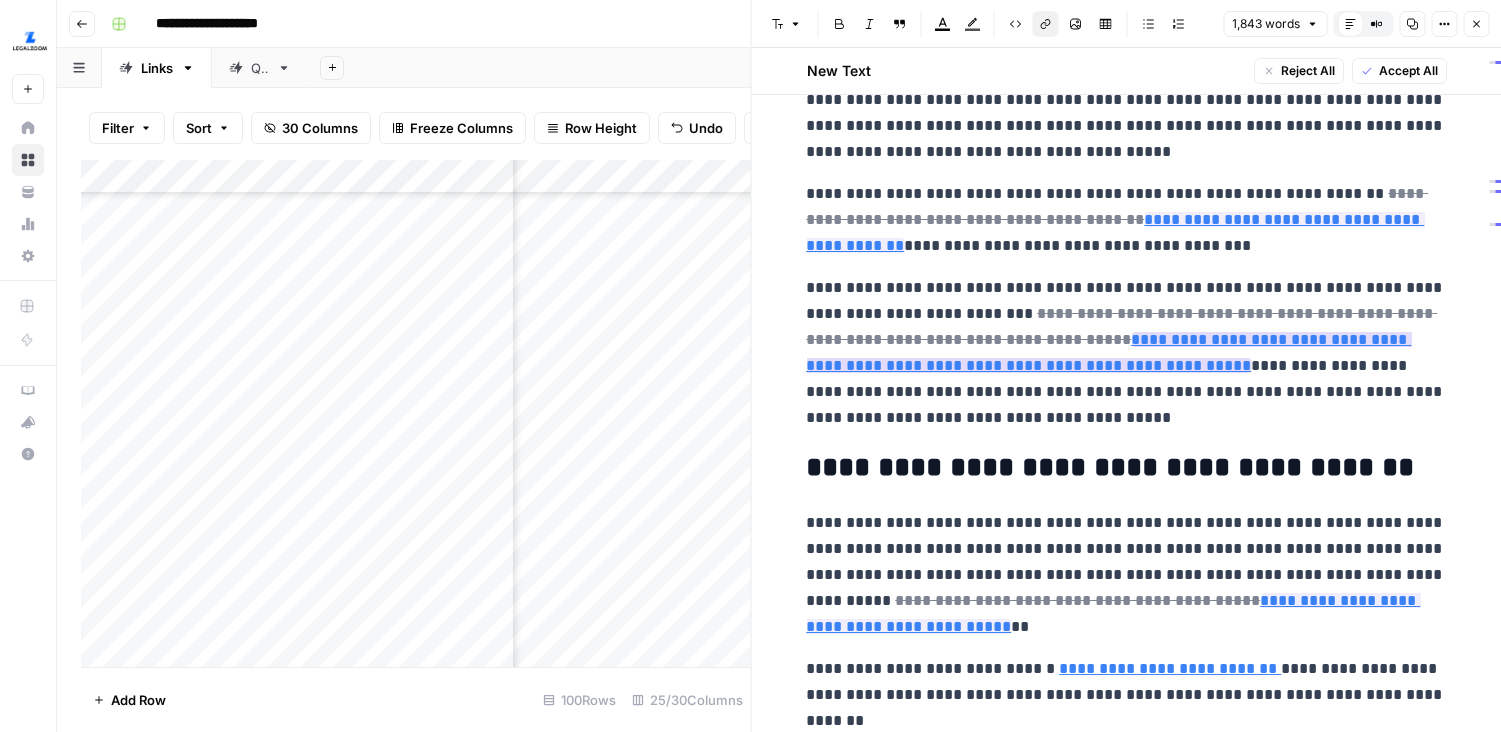 click on "**********" at bounding box center (1108, 352) 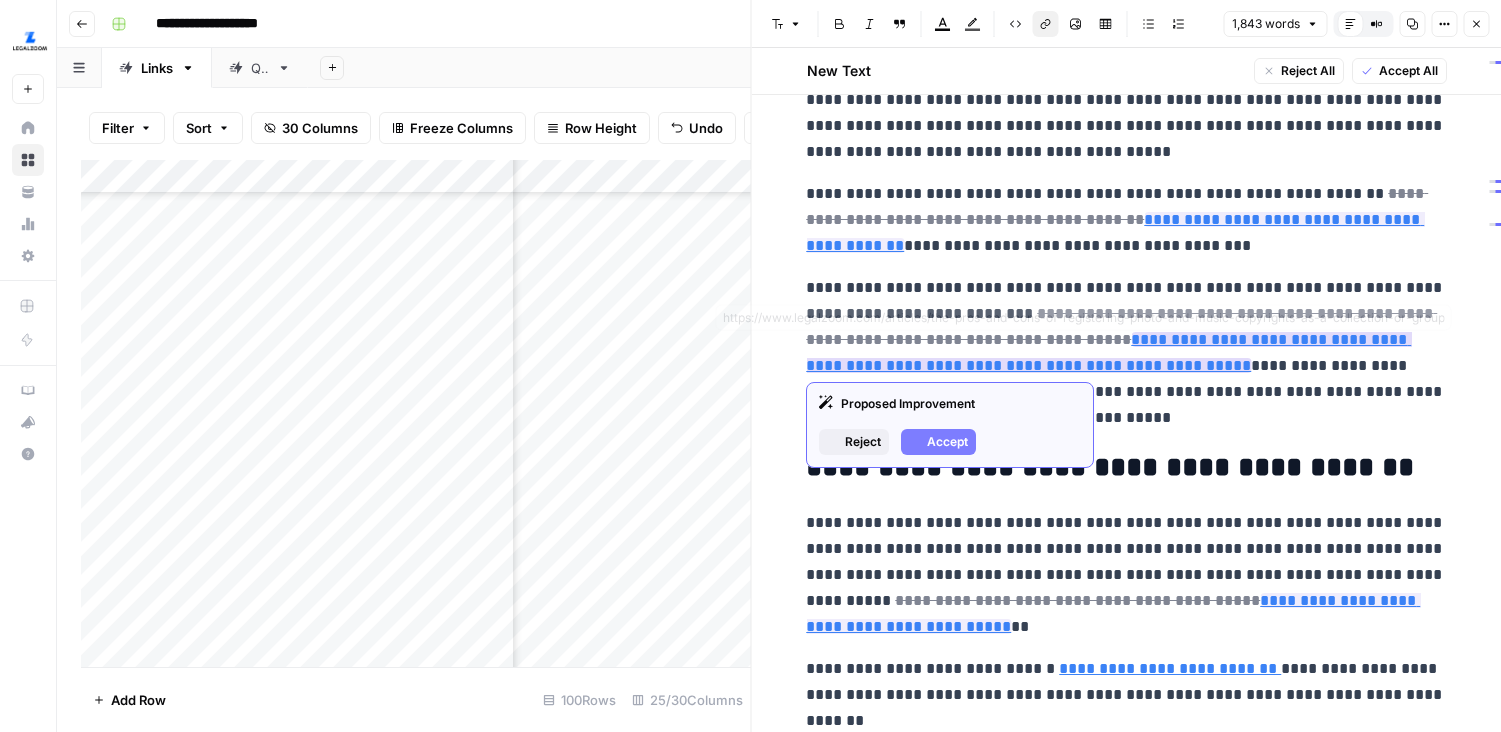 click on "**********" at bounding box center (1108, 352) 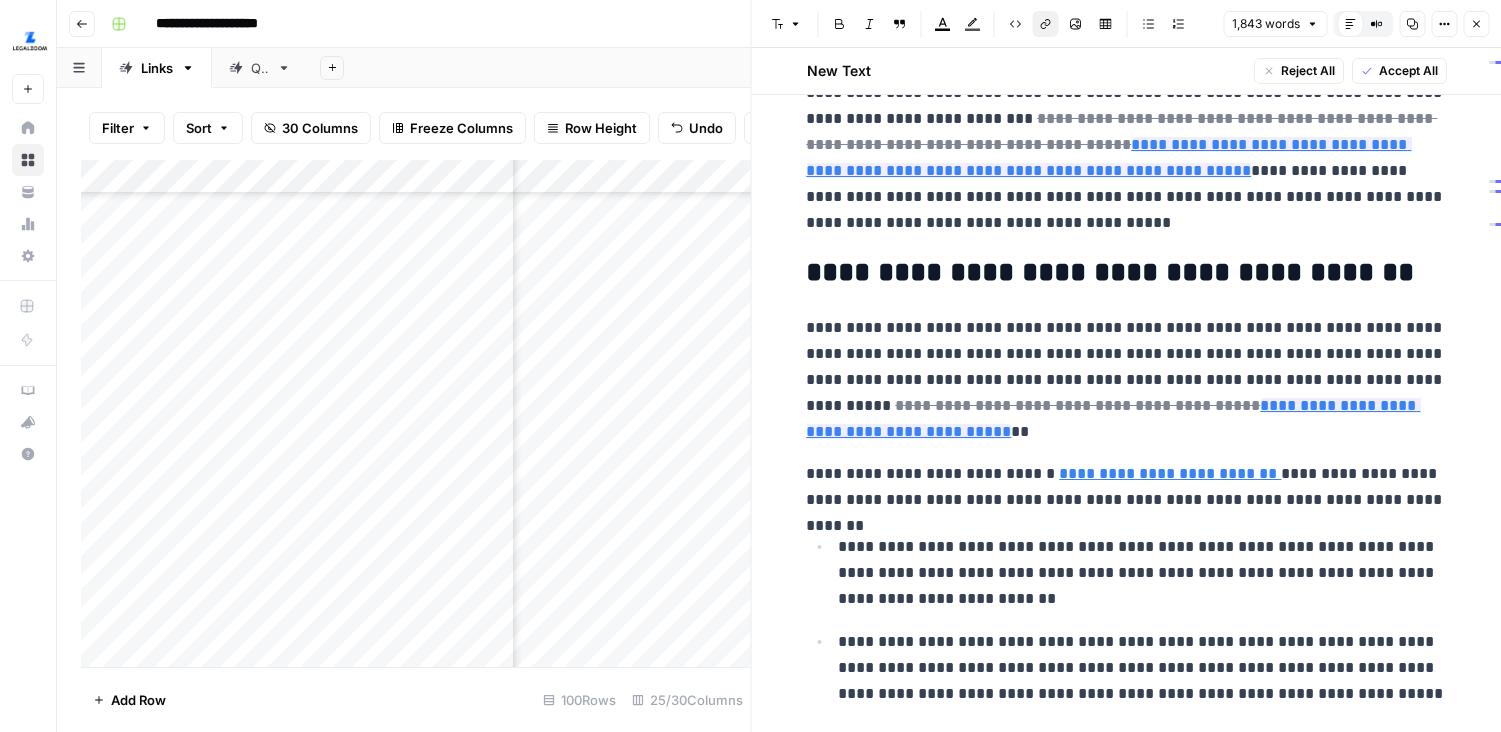 scroll, scrollTop: 1207, scrollLeft: 0, axis: vertical 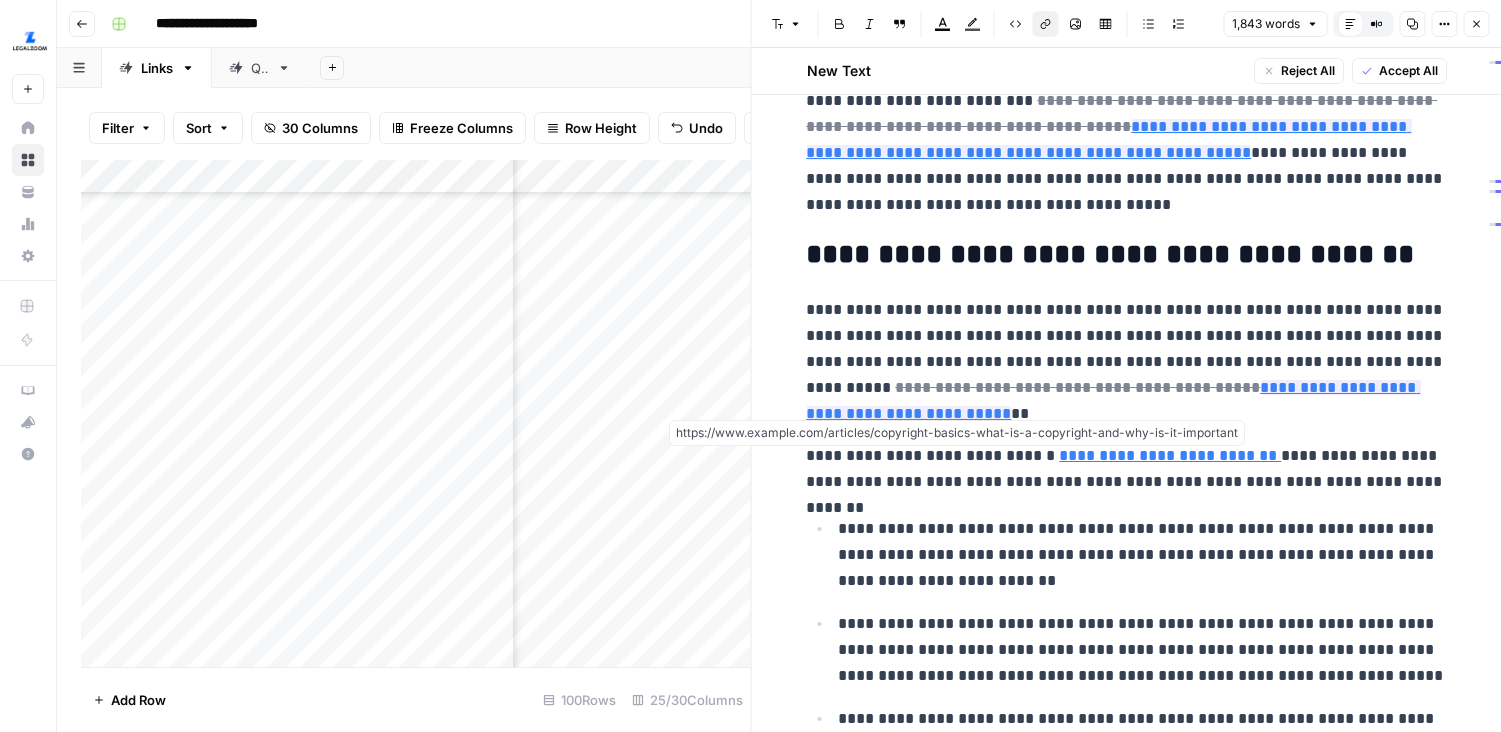 click on "**********" at bounding box center [1170, 455] 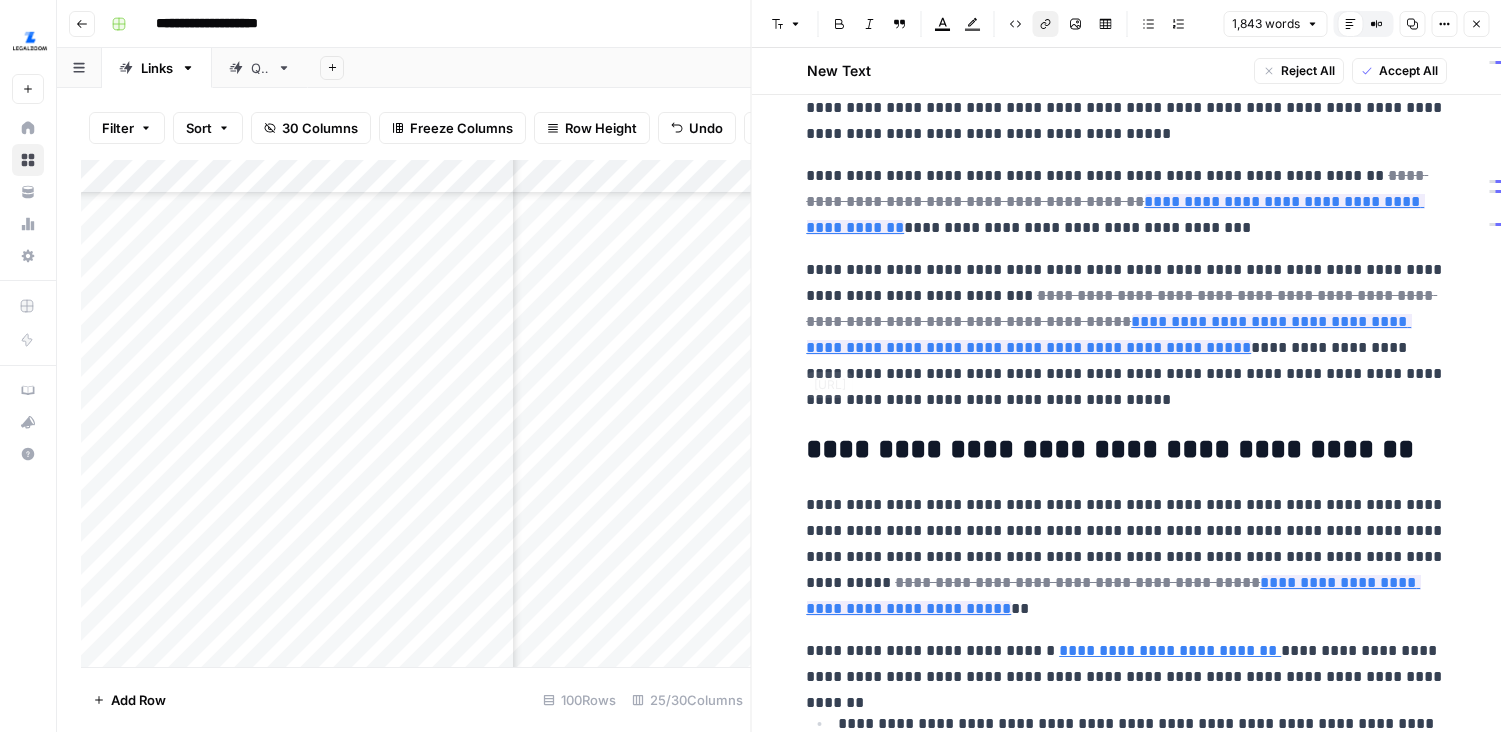 scroll, scrollTop: 999, scrollLeft: 0, axis: vertical 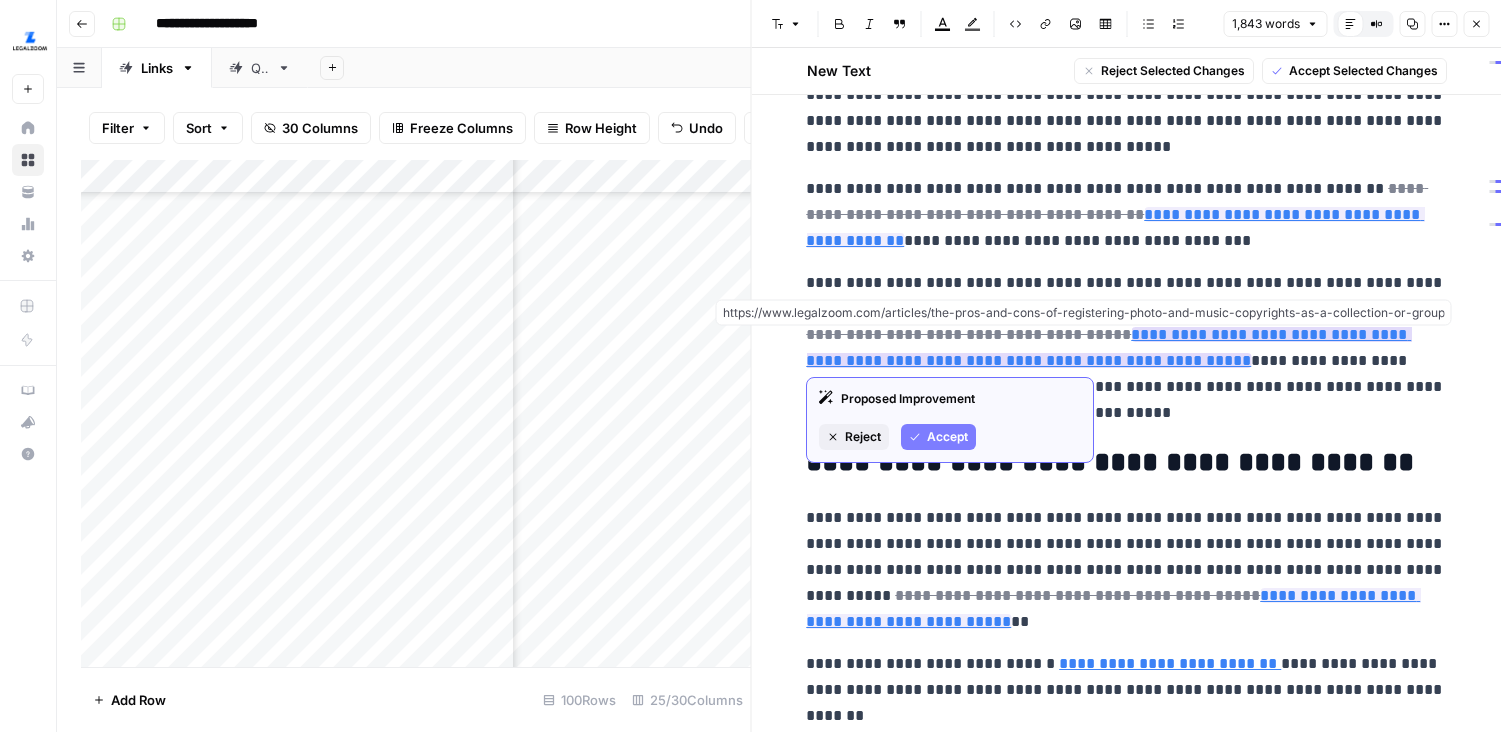 copy on "**********" 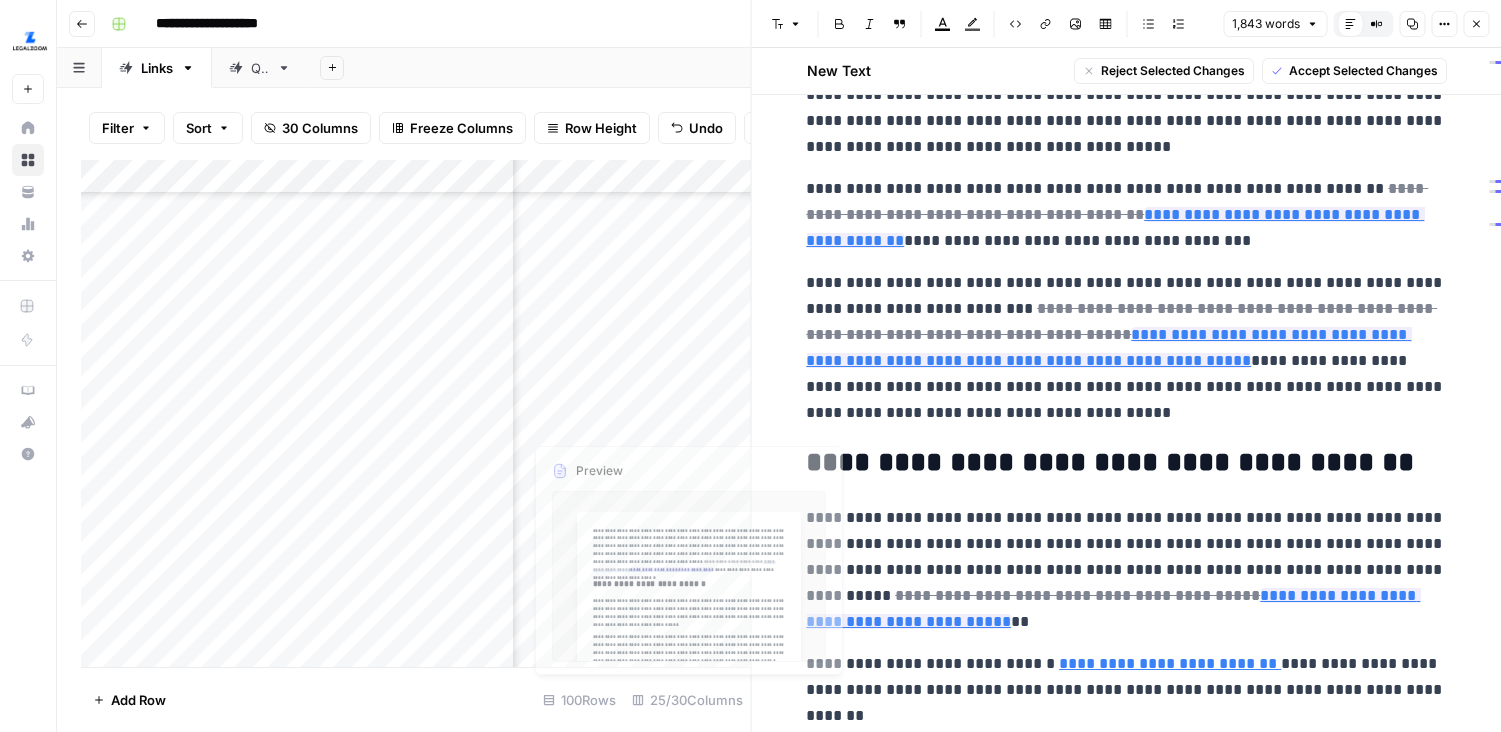 click on "Add Column" at bounding box center [416, 413] 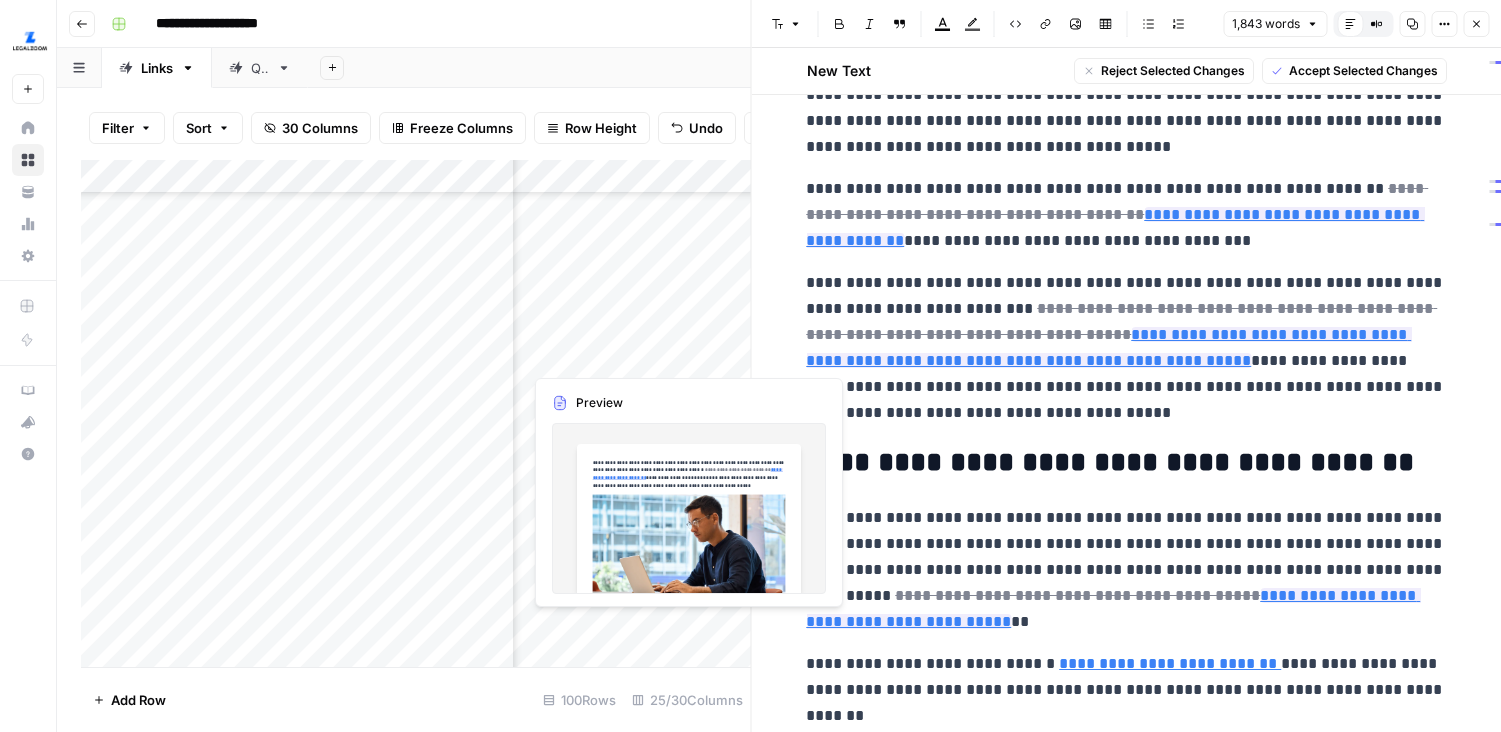 click on "Add Column" at bounding box center (416, 413) 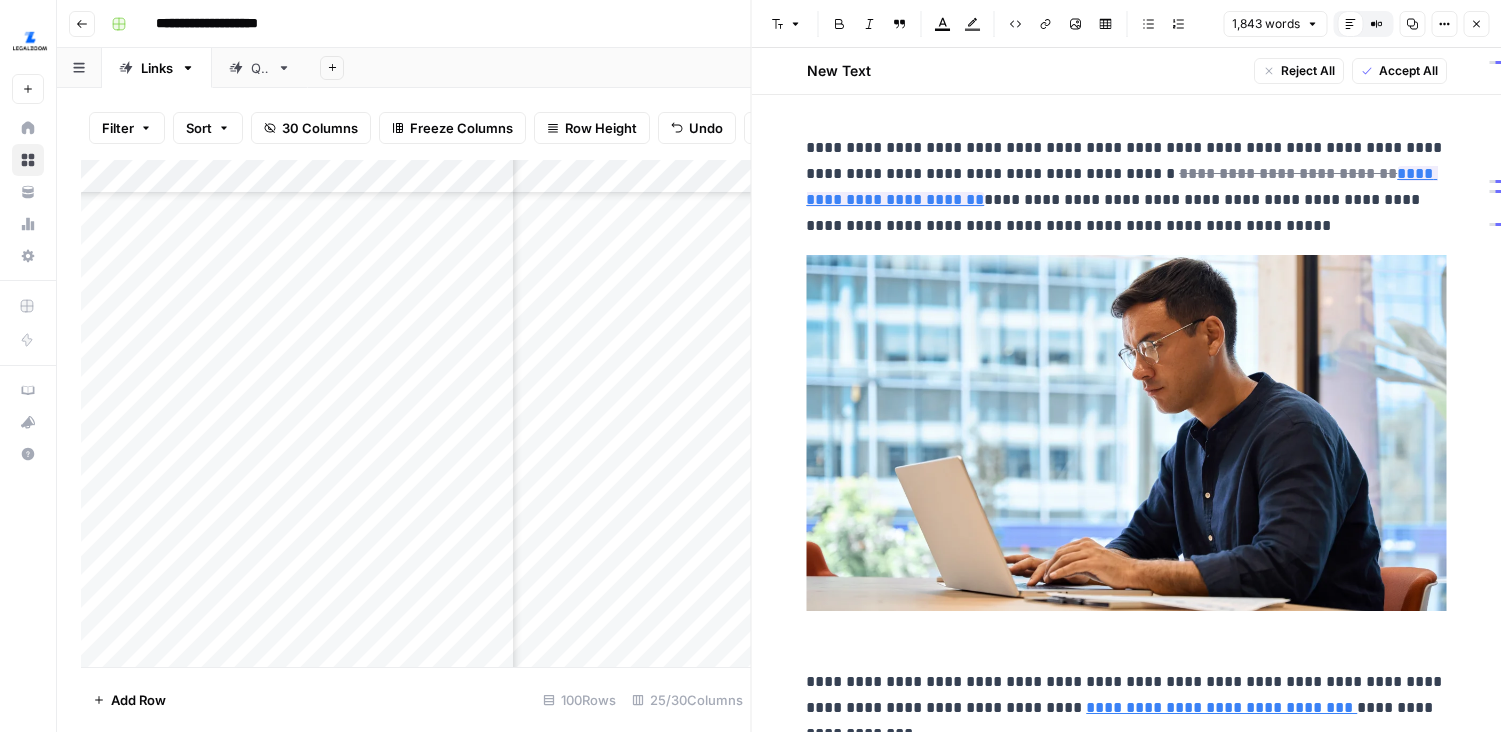 drag, startPoint x: 1479, startPoint y: 27, endPoint x: 1462, endPoint y: 46, distance: 25.495098 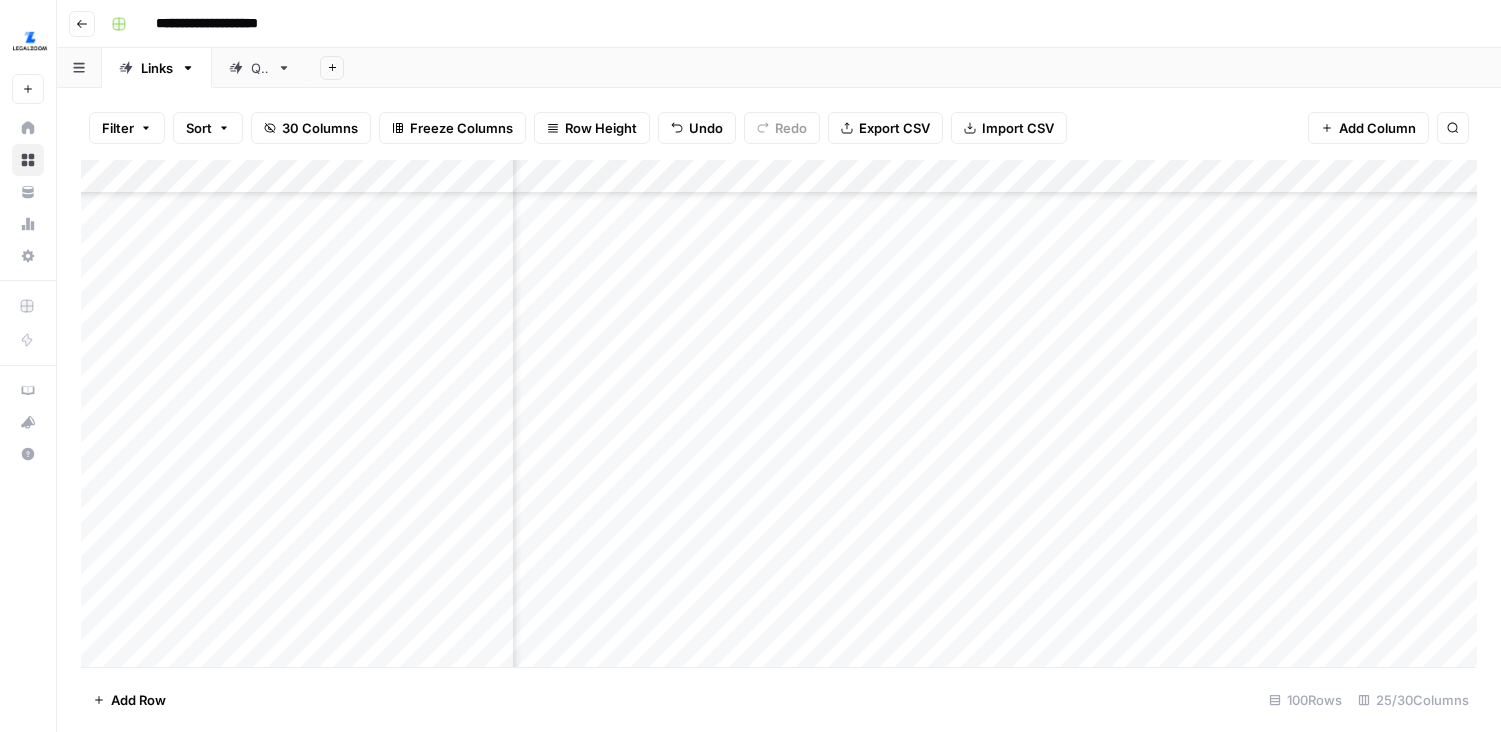 click on "Add Column" at bounding box center [779, 413] 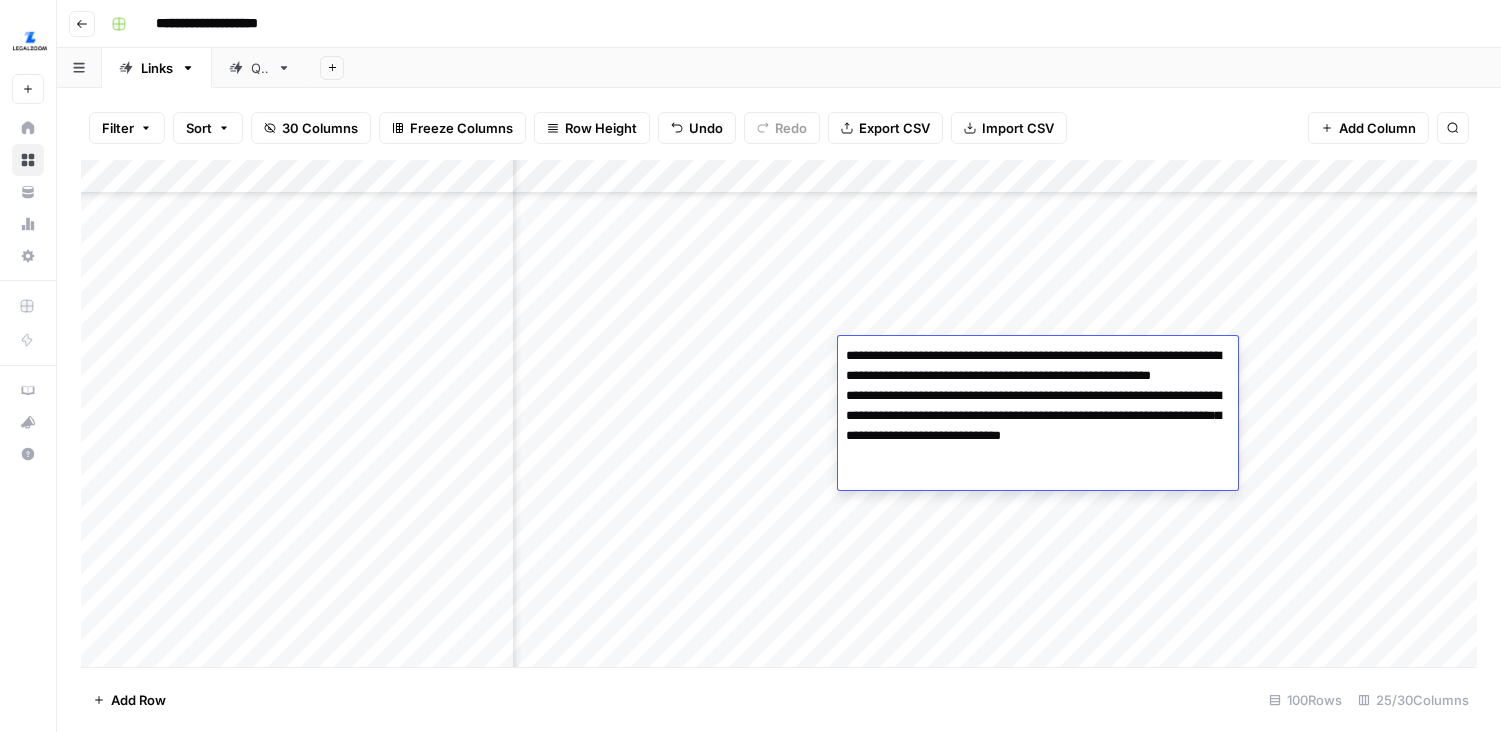 type on "**********" 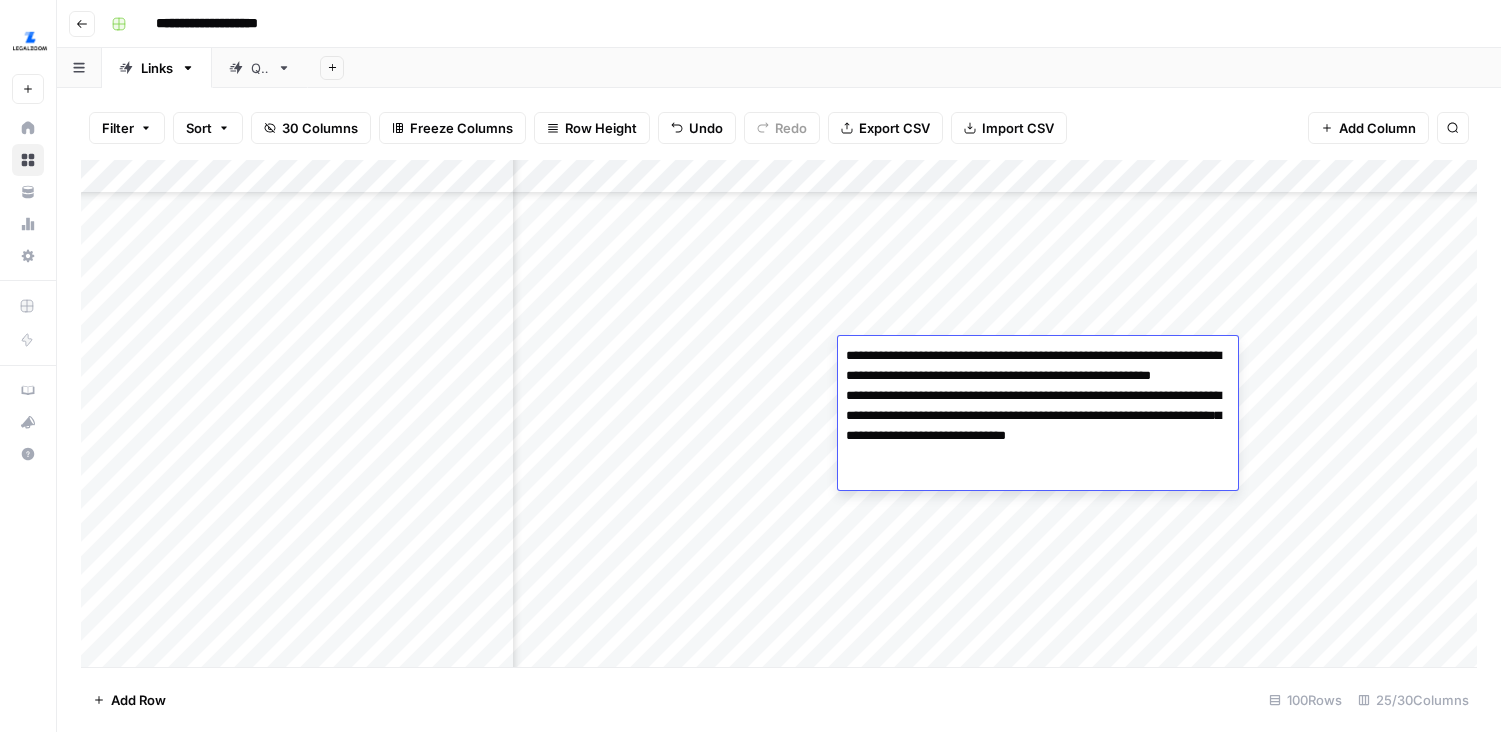 scroll, scrollTop: 208, scrollLeft: 4108, axis: both 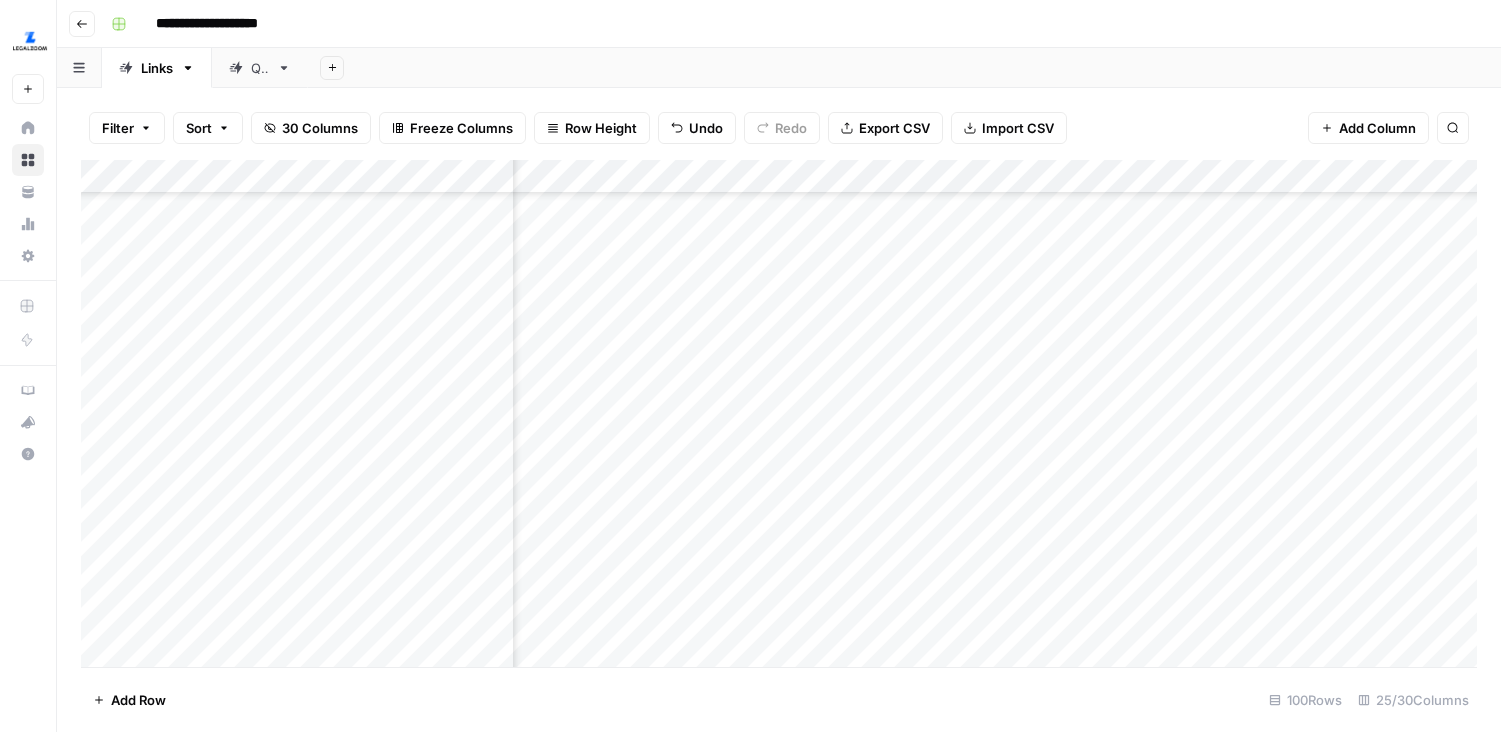 click on "Add Column" at bounding box center (779, 413) 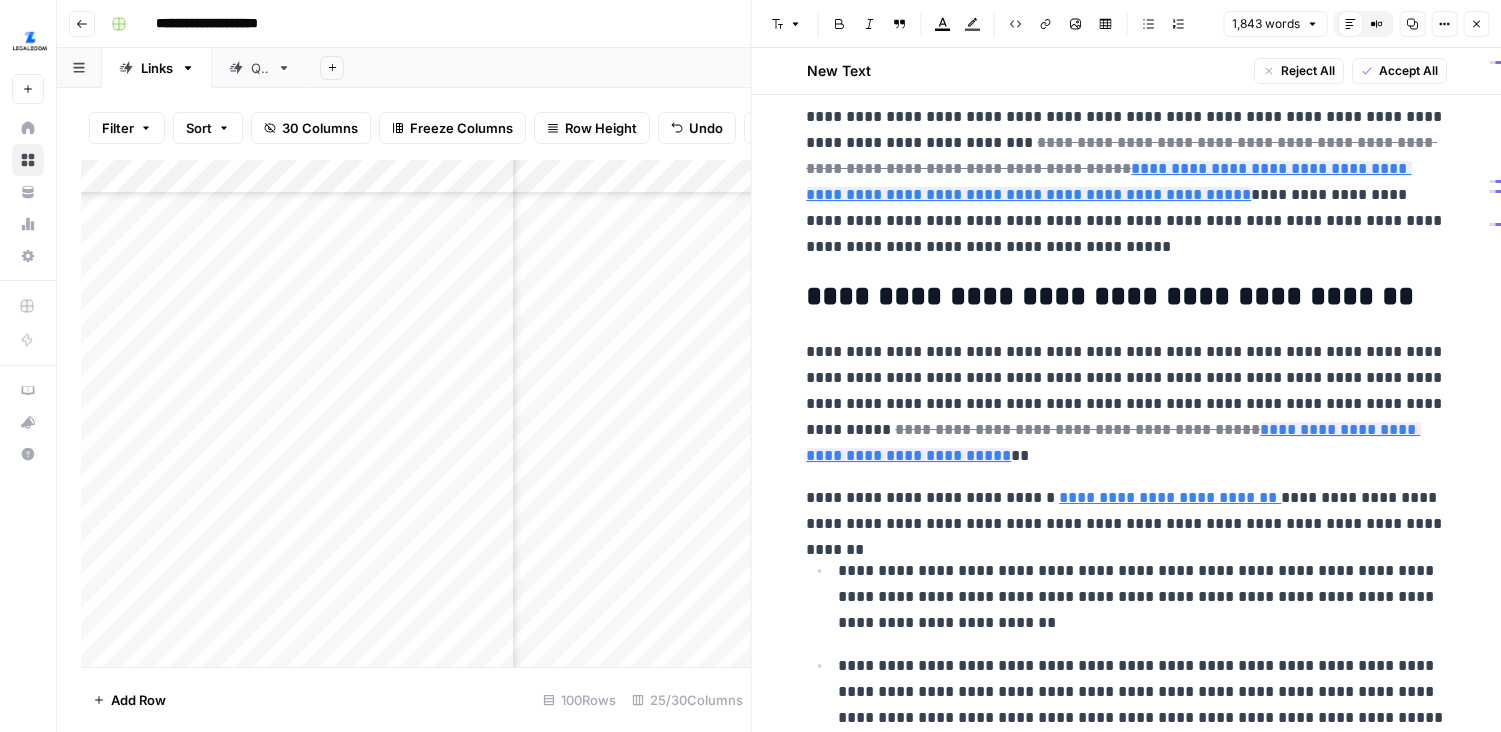 scroll, scrollTop: 1174, scrollLeft: 0, axis: vertical 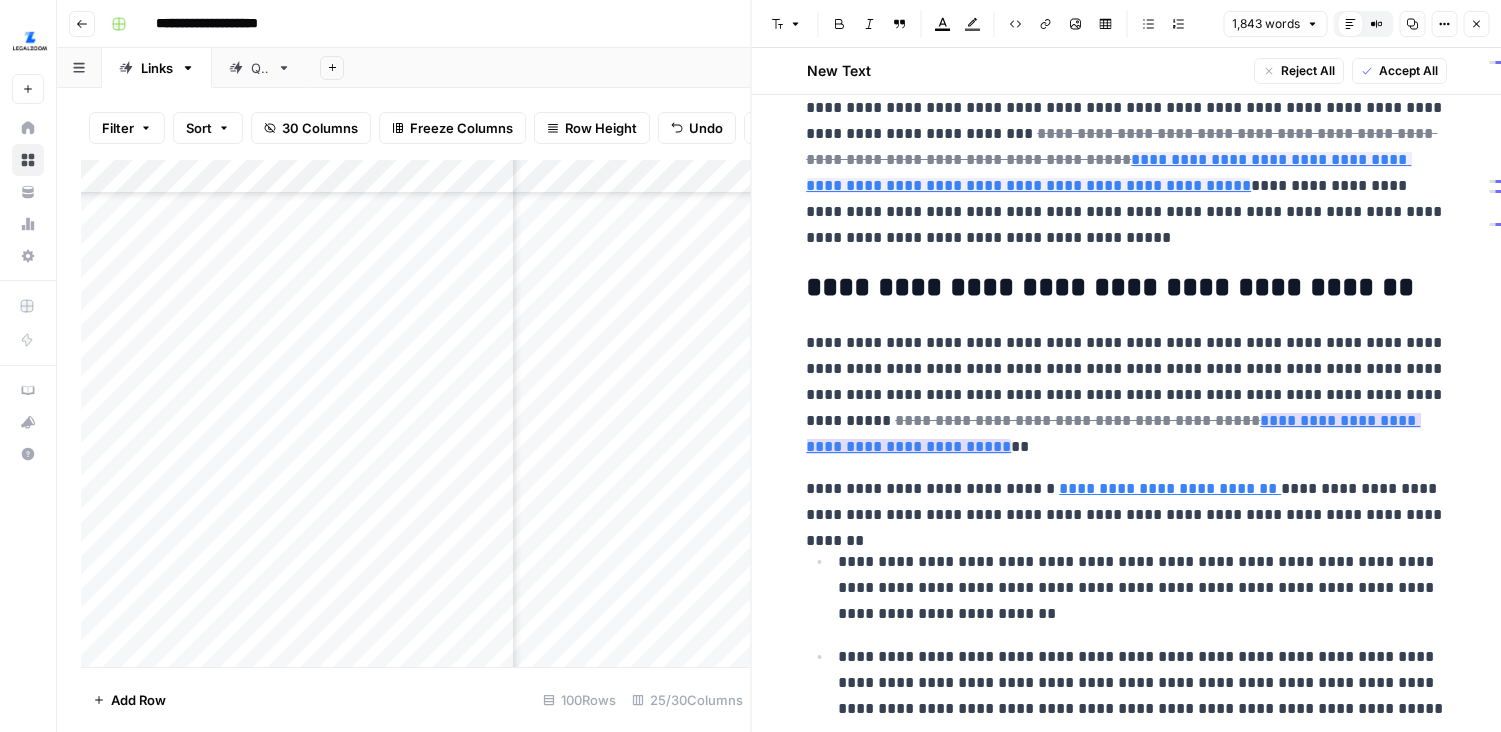 click on "**********" at bounding box center (1113, 433) 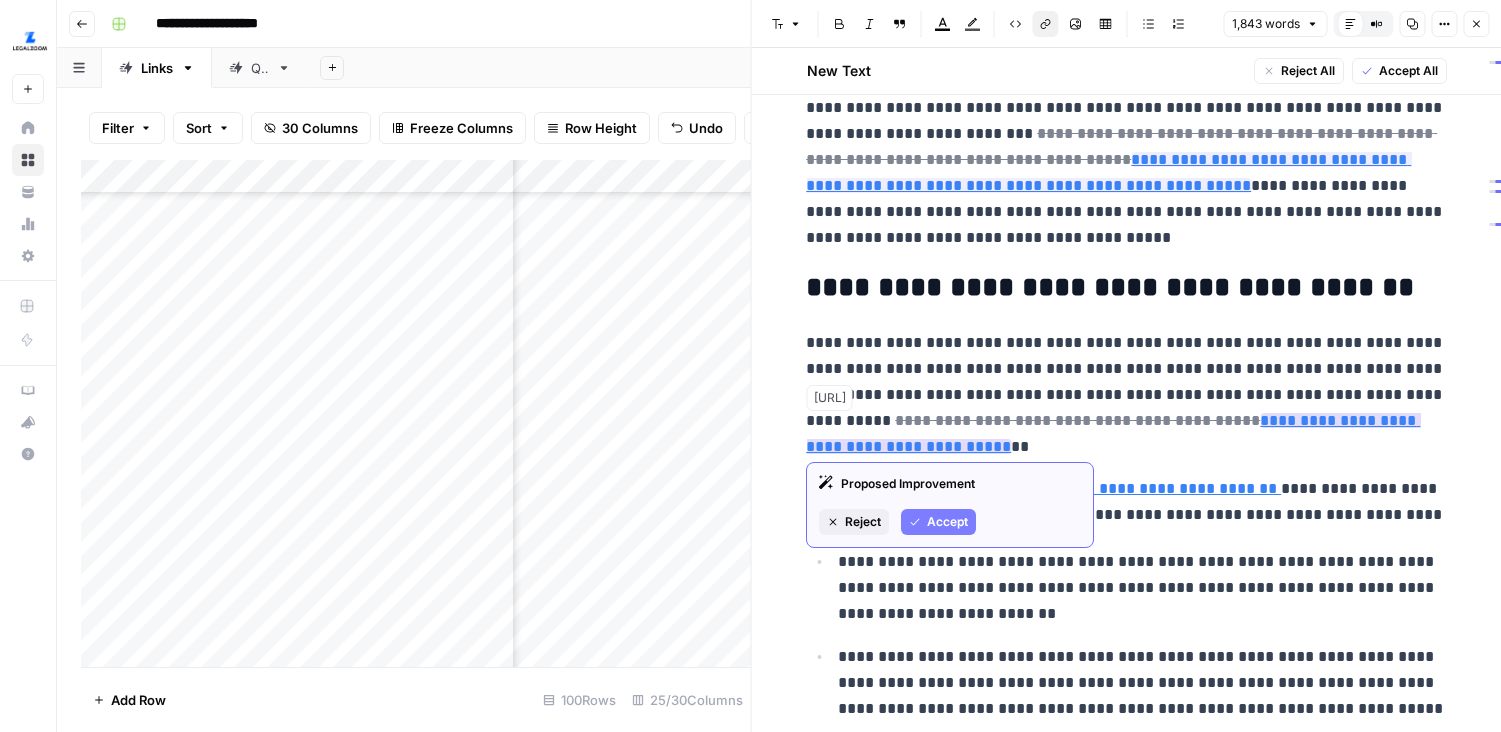 click on "**********" at bounding box center (1113, 433) 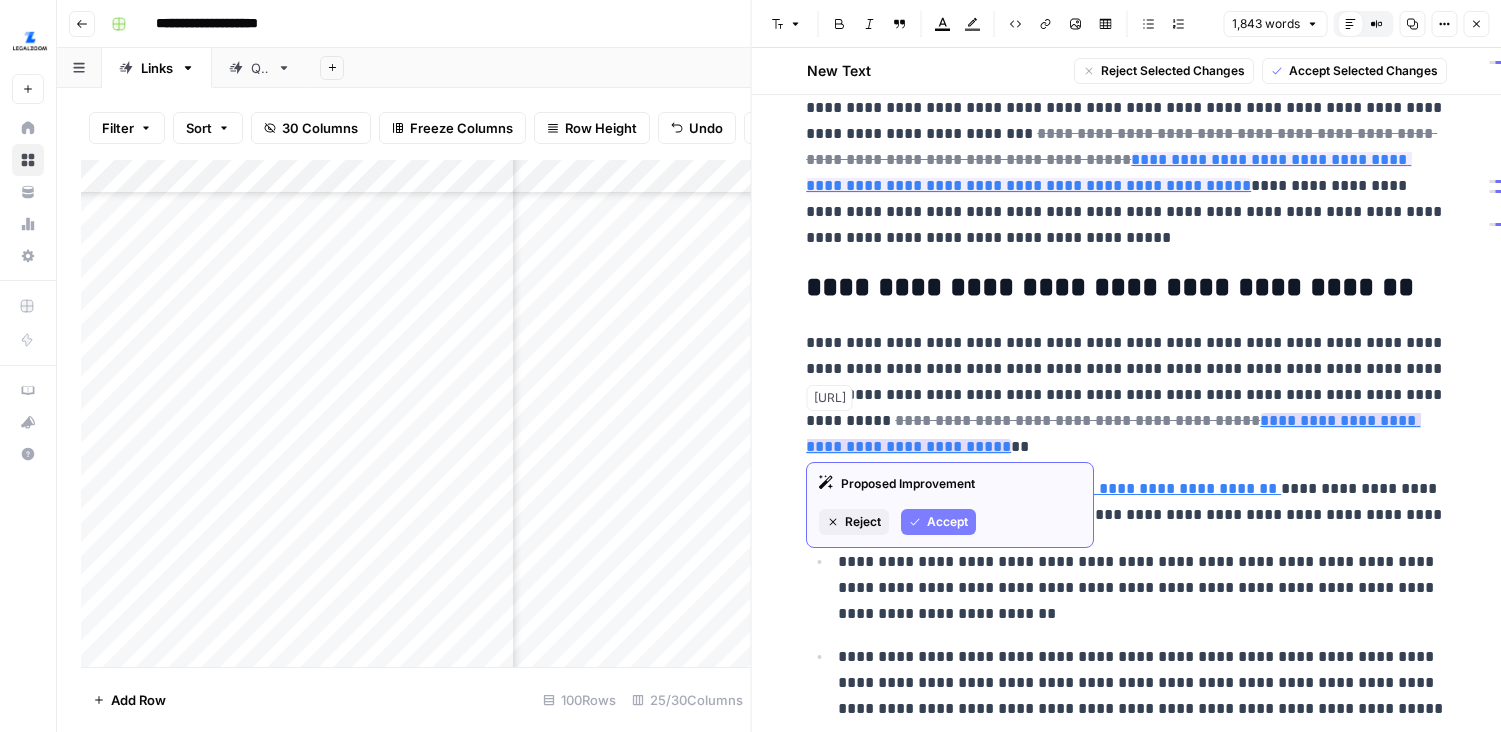 copy on "**********" 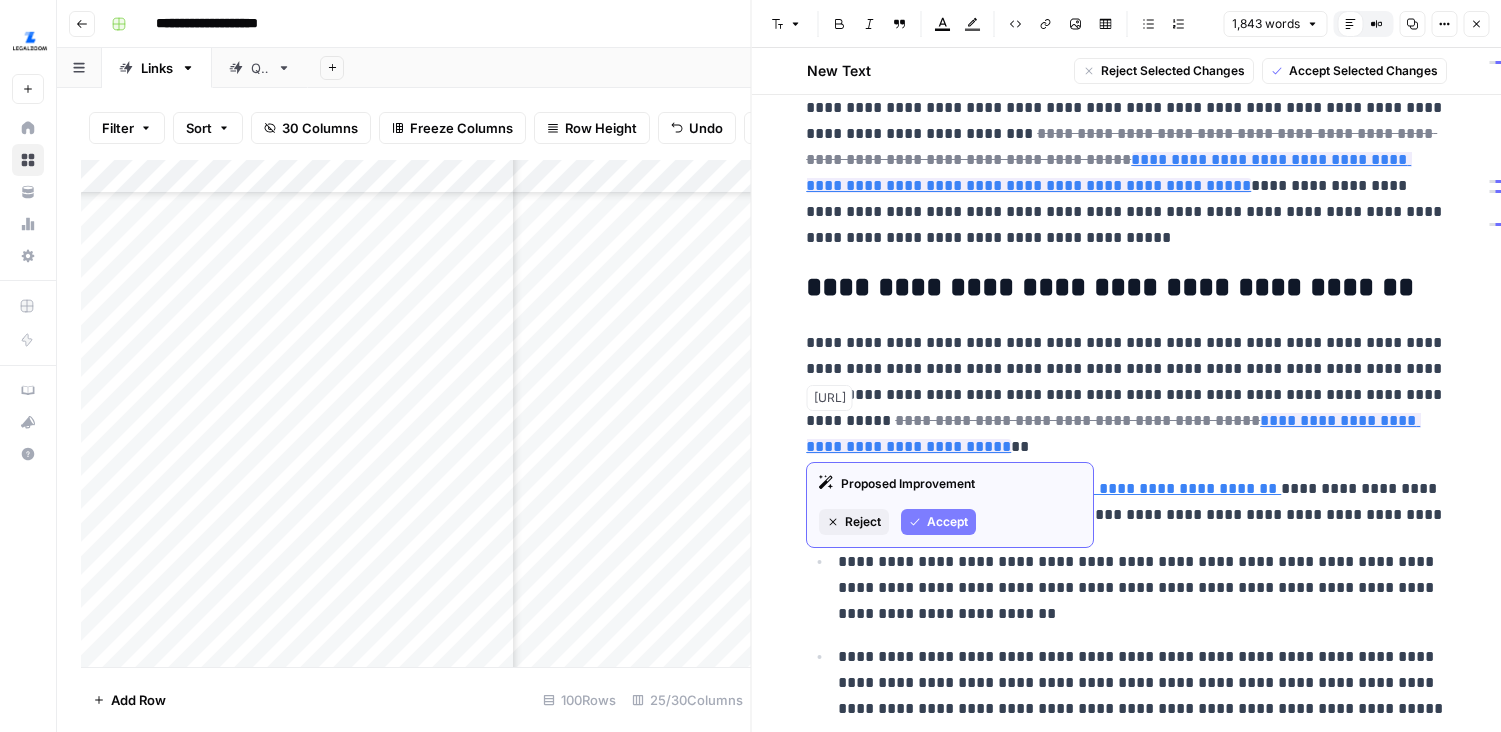 click on "**********" at bounding box center (1126, 395) 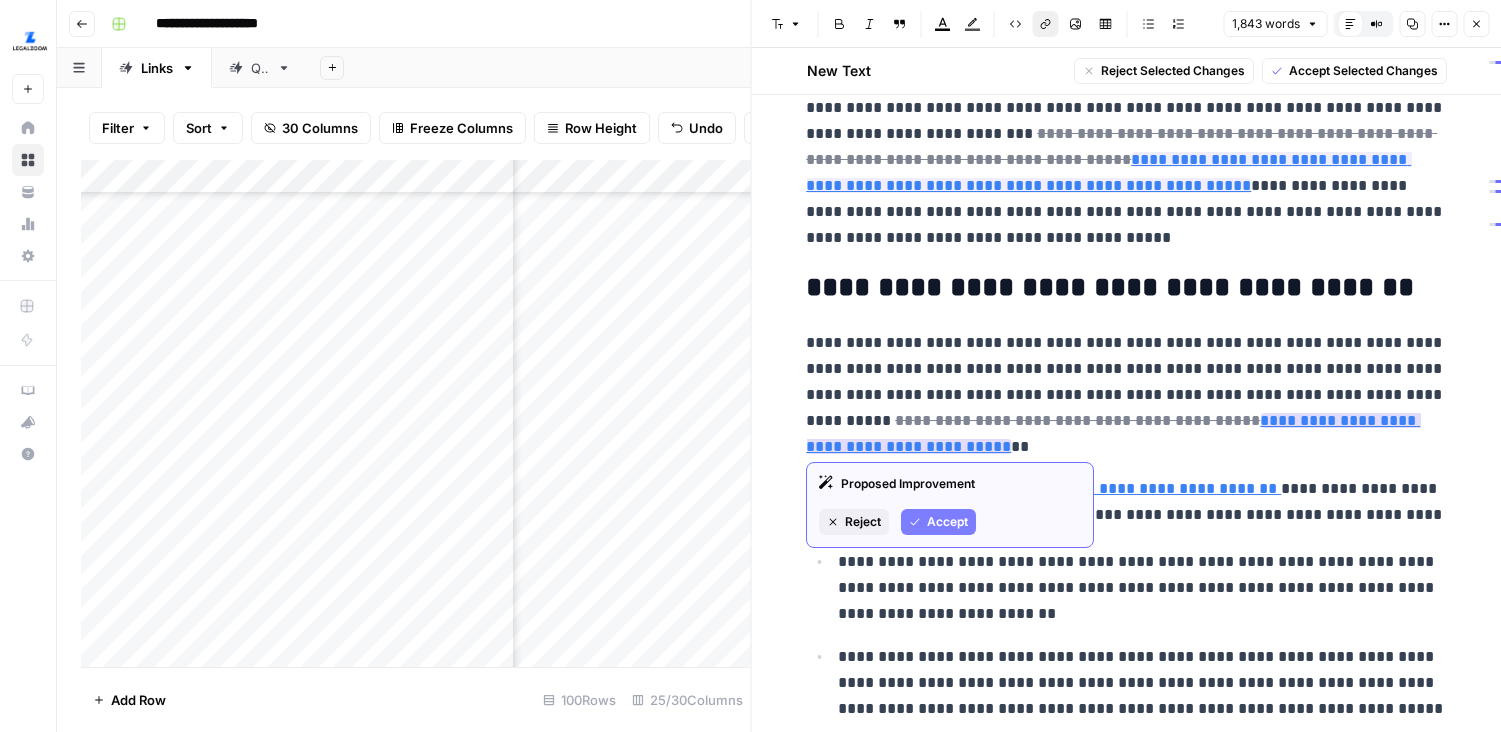 copy on "**********" 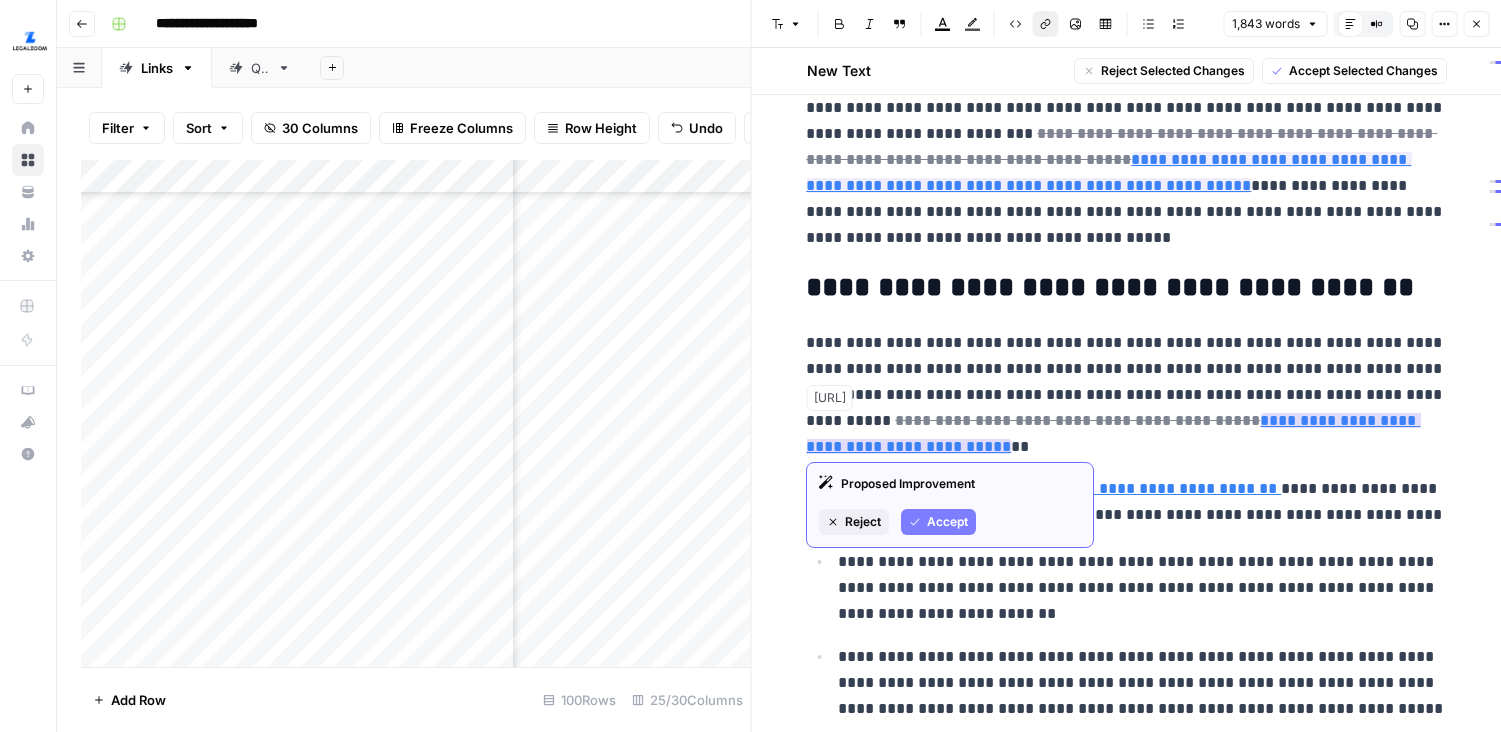 drag, startPoint x: 902, startPoint y: 444, endPoint x: 1131, endPoint y: 413, distance: 231.08873 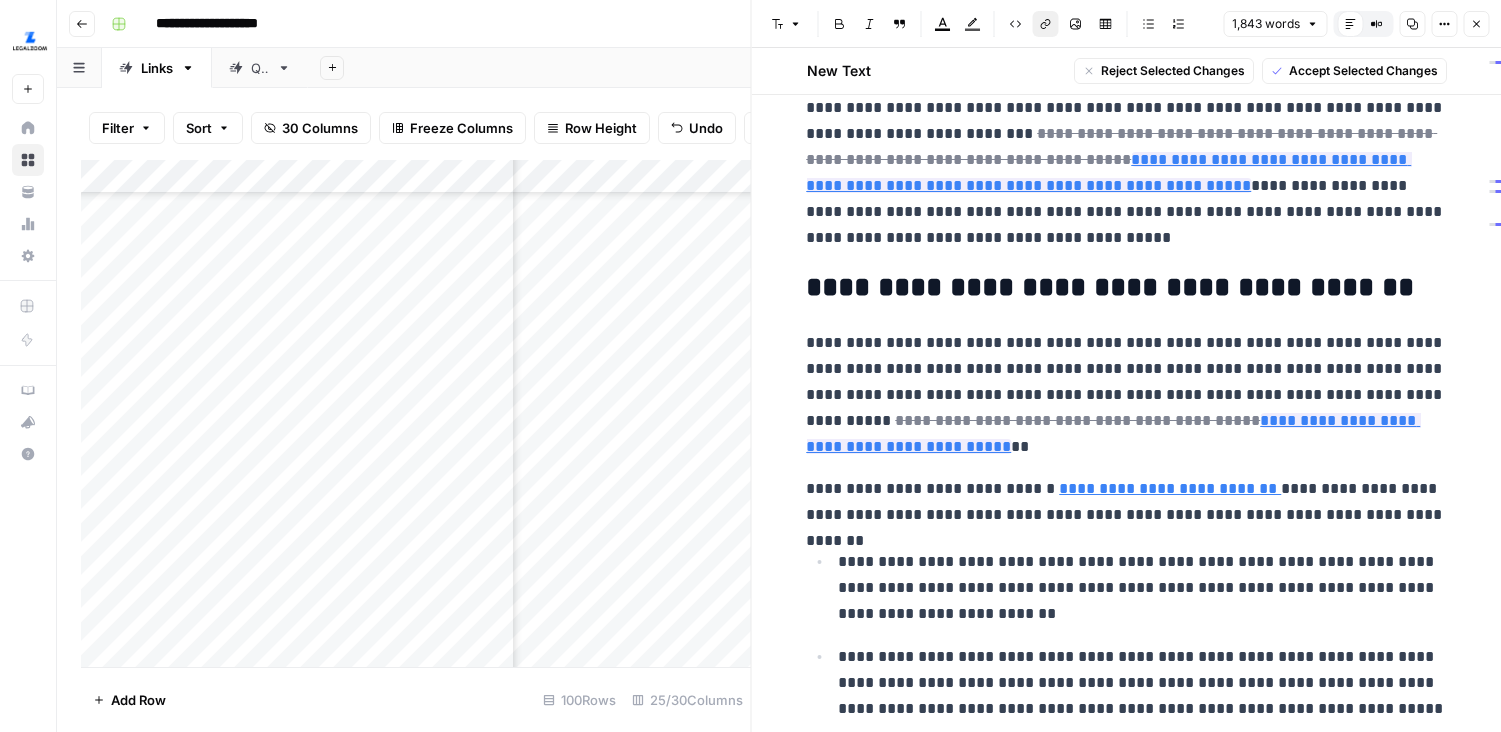 click on "Add Column" at bounding box center (416, 413) 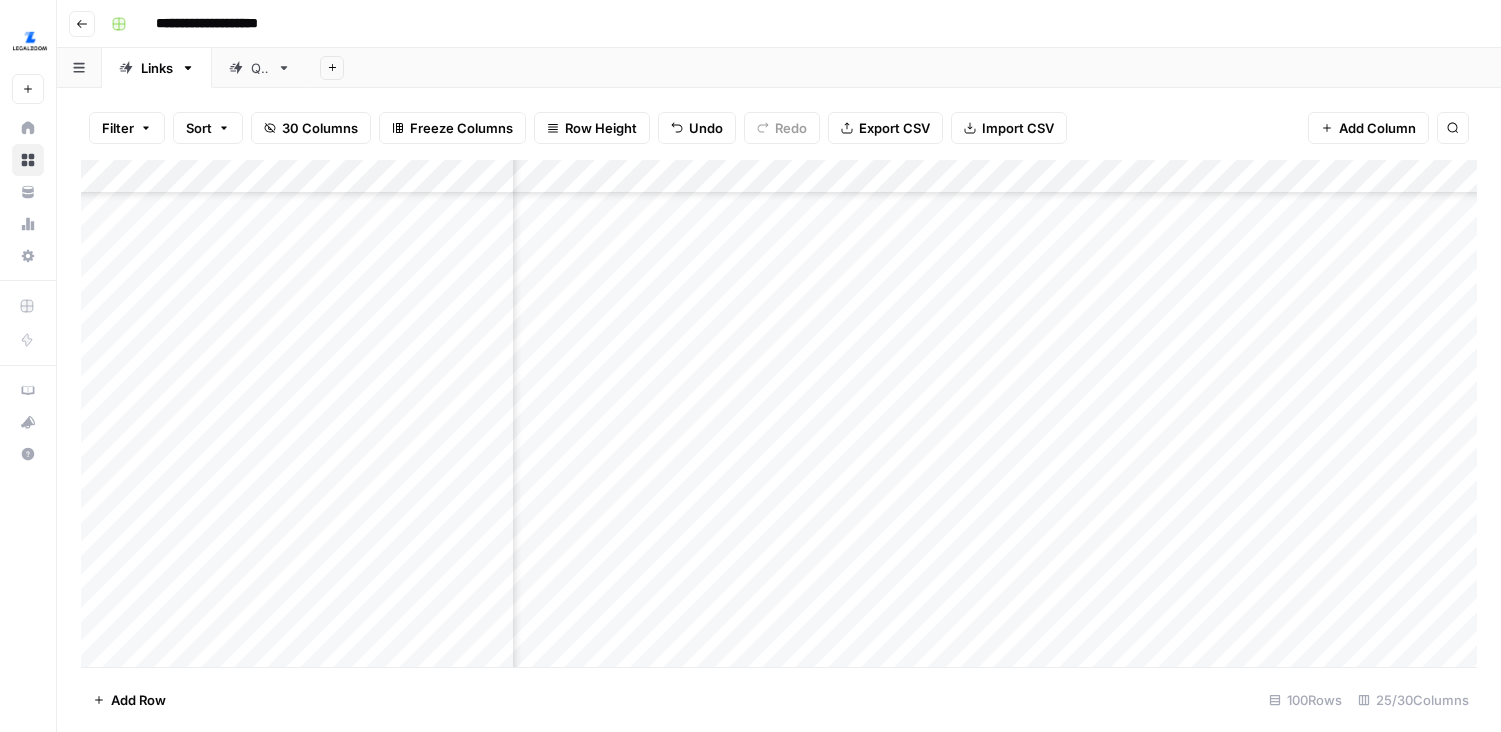 click on "Add Column" at bounding box center [779, 413] 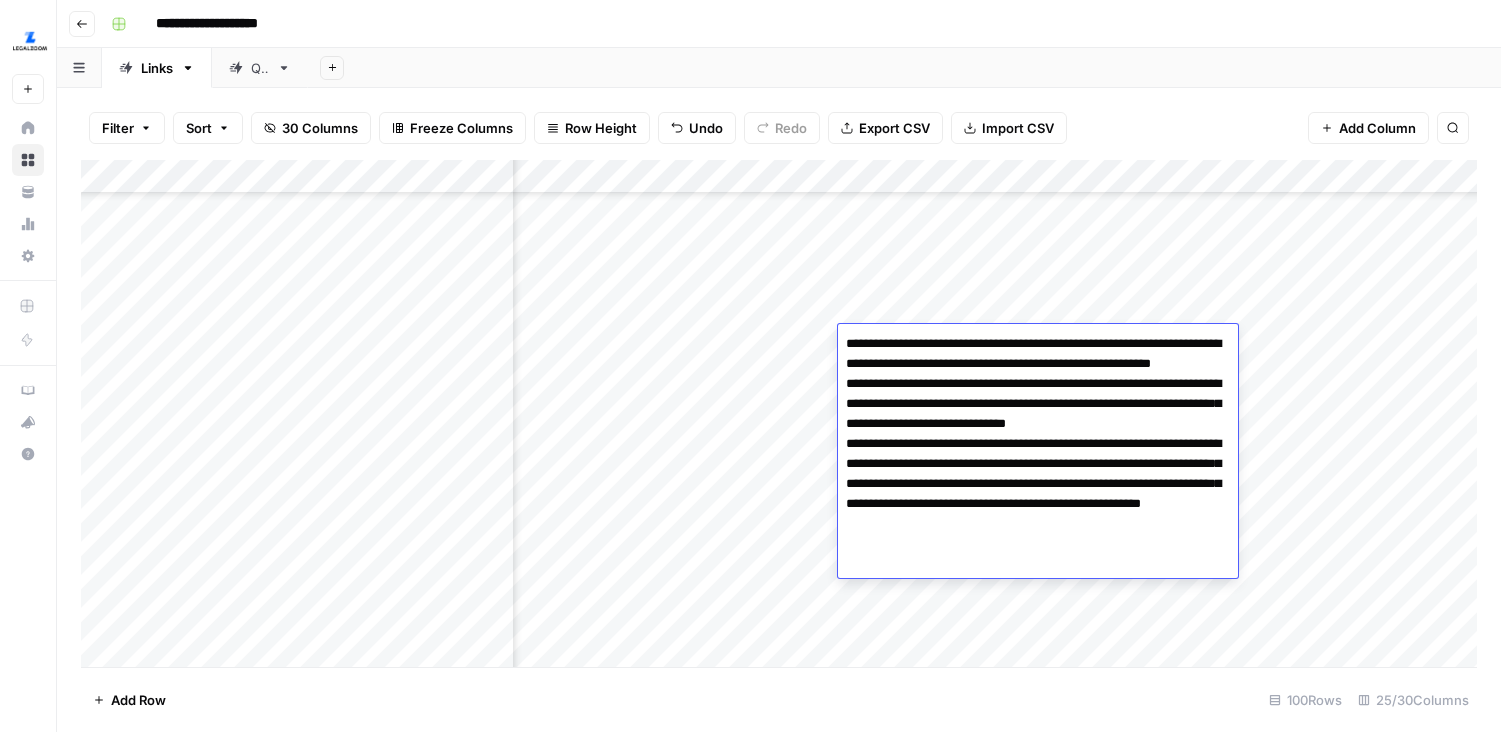 type on "**********" 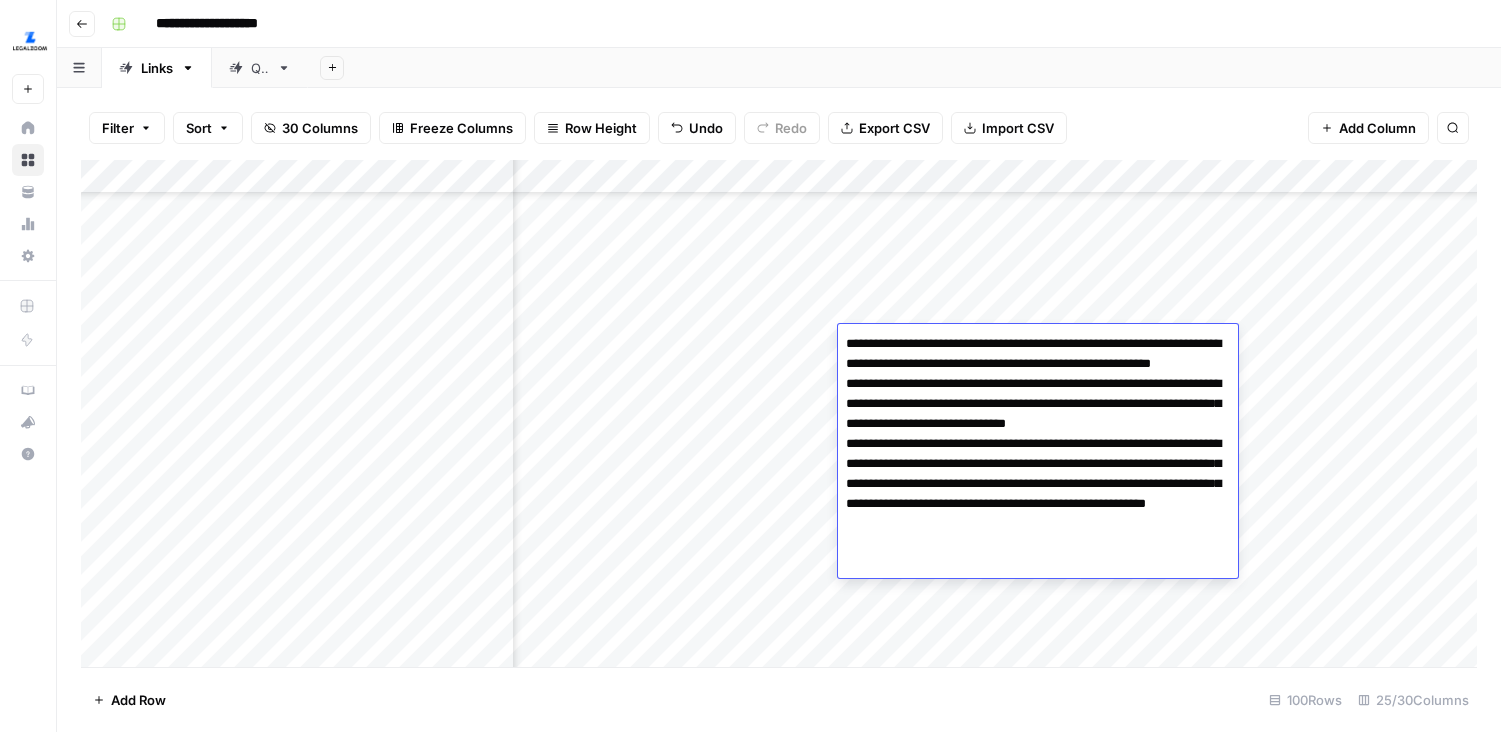 click on "Add Column" at bounding box center (779, 413) 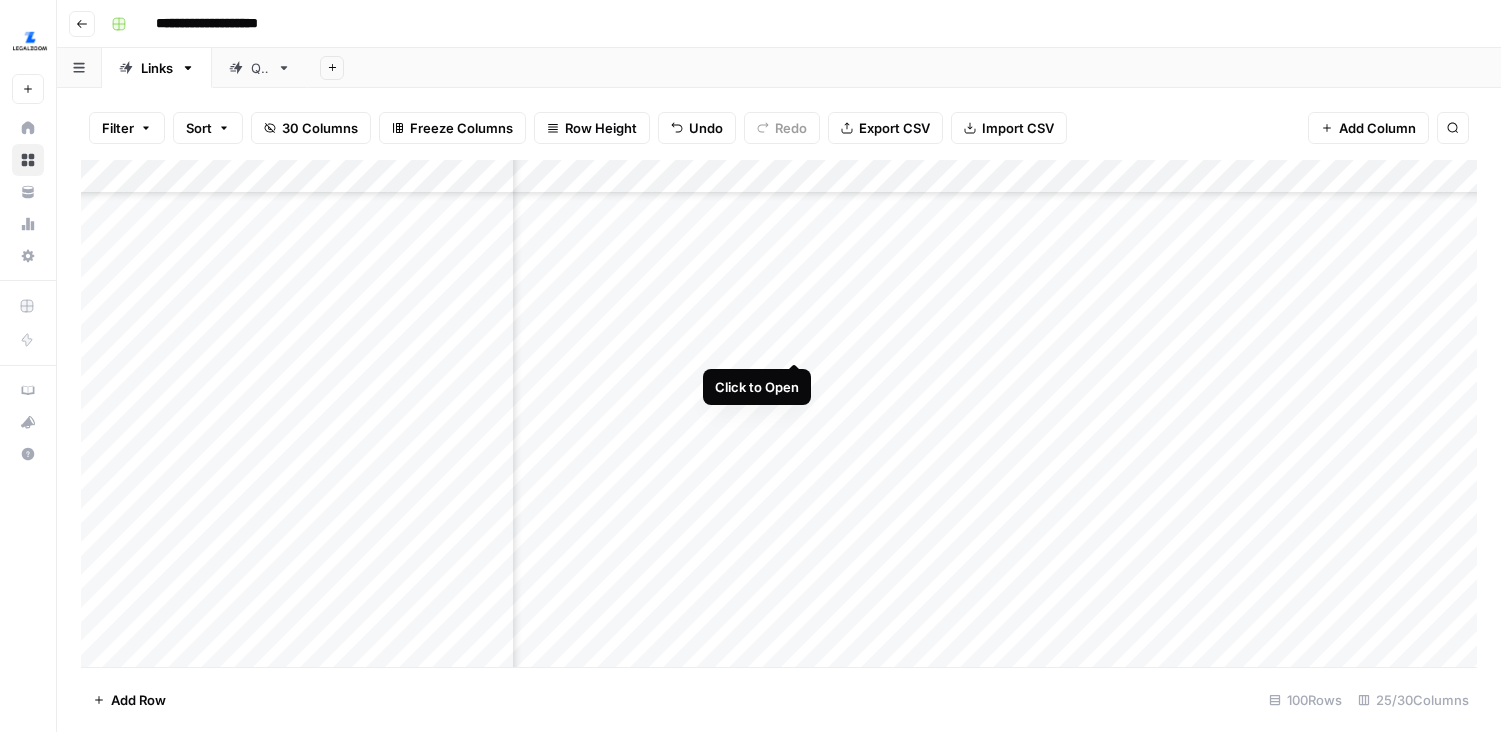click on "Add Column" at bounding box center [779, 413] 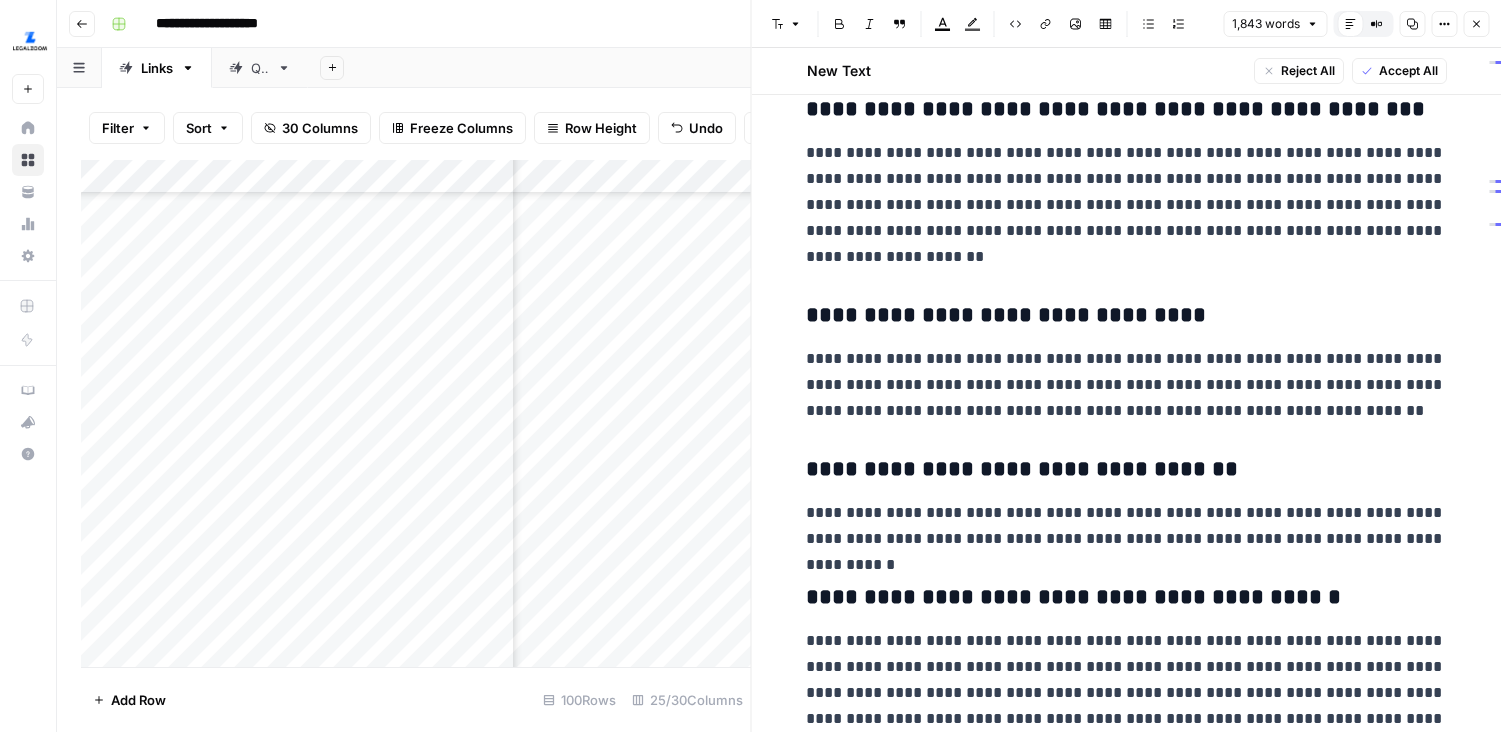 scroll, scrollTop: 5290, scrollLeft: 0, axis: vertical 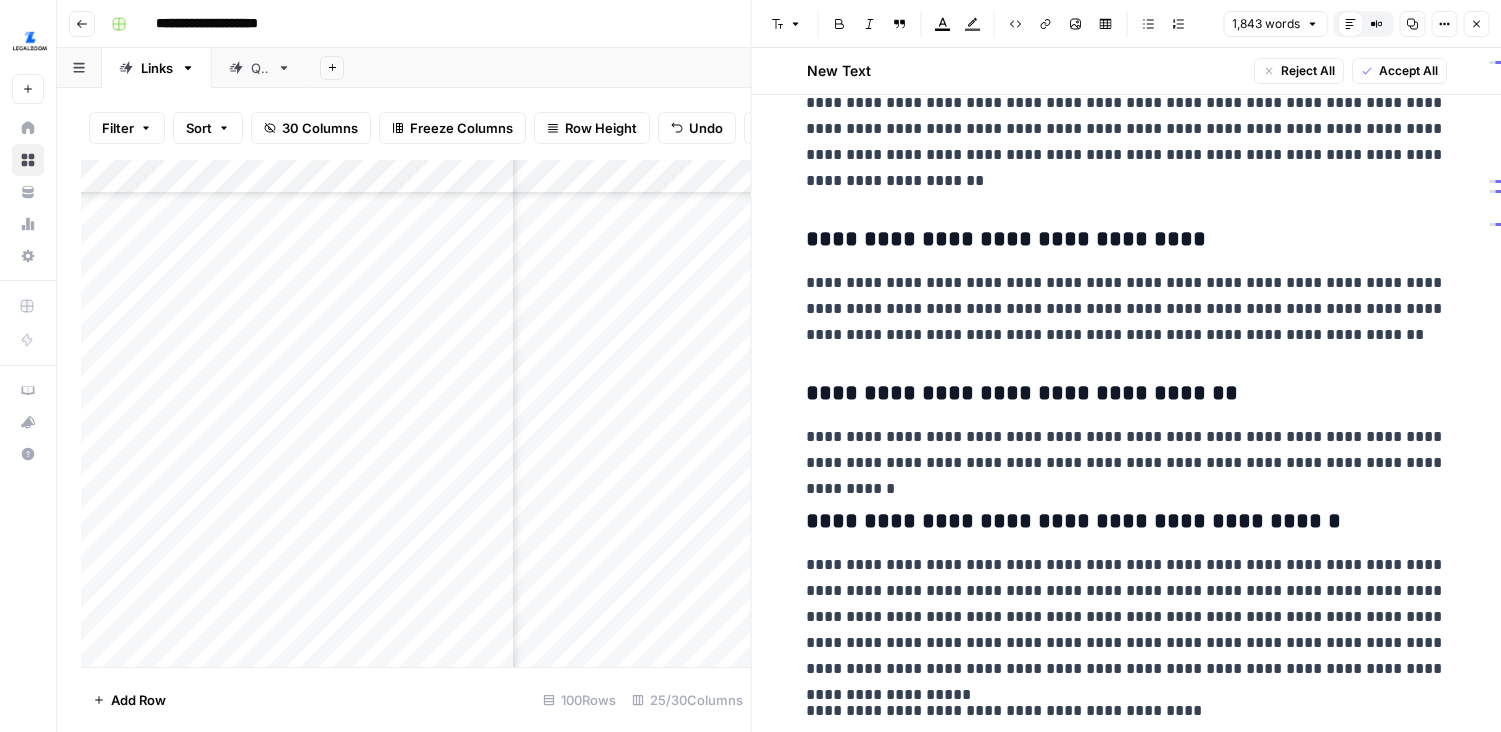 click on "Add Column" at bounding box center (416, 413) 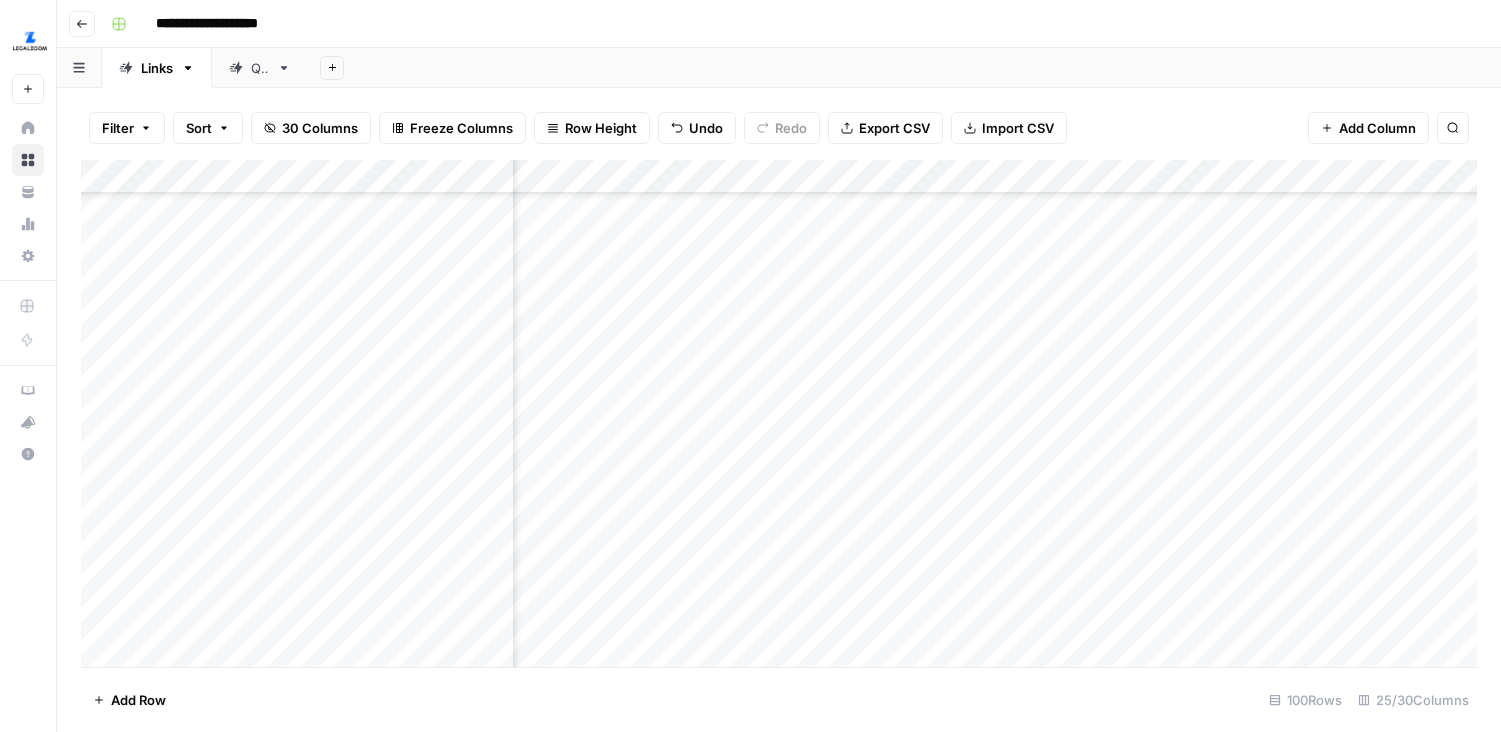 scroll, scrollTop: 262, scrollLeft: 4108, axis: both 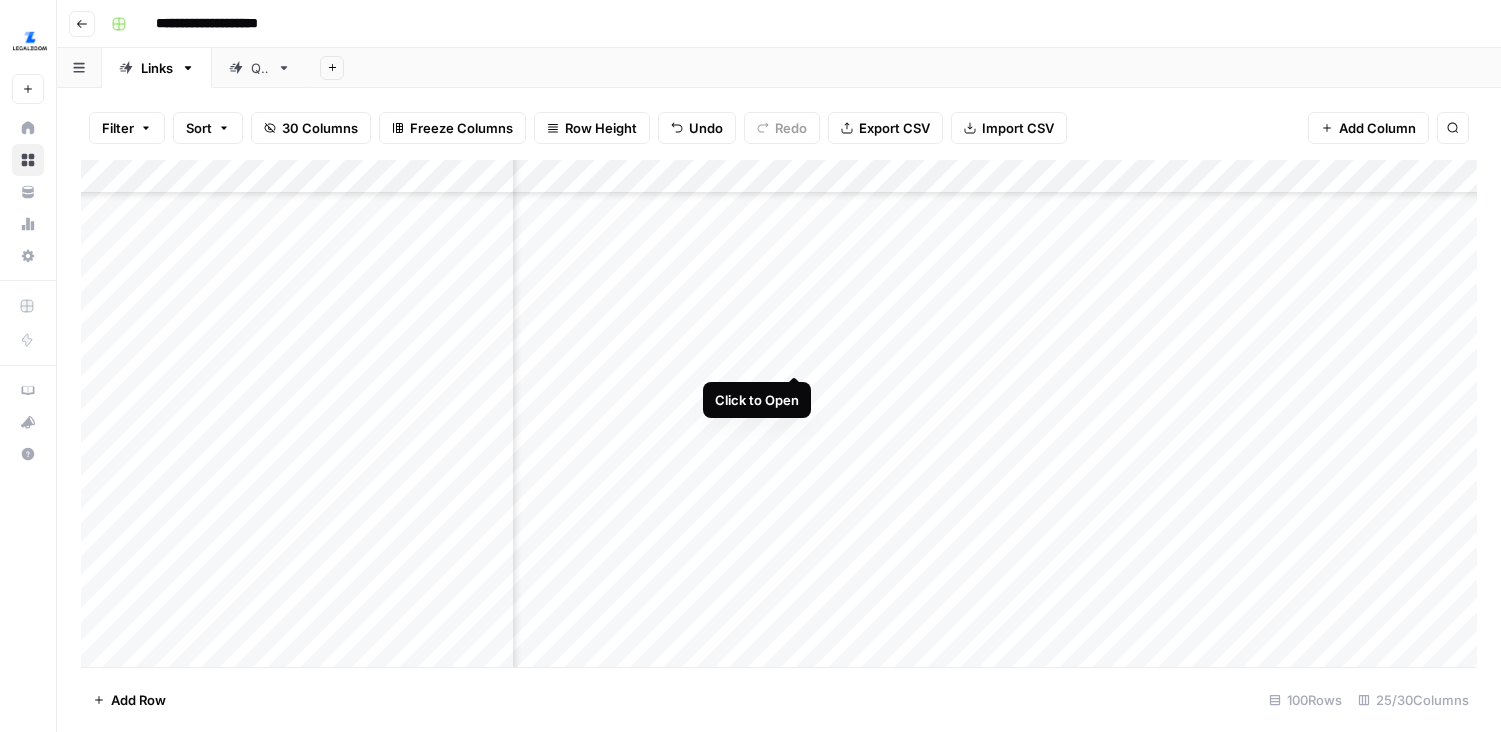 click on "Add Column" at bounding box center (779, 413) 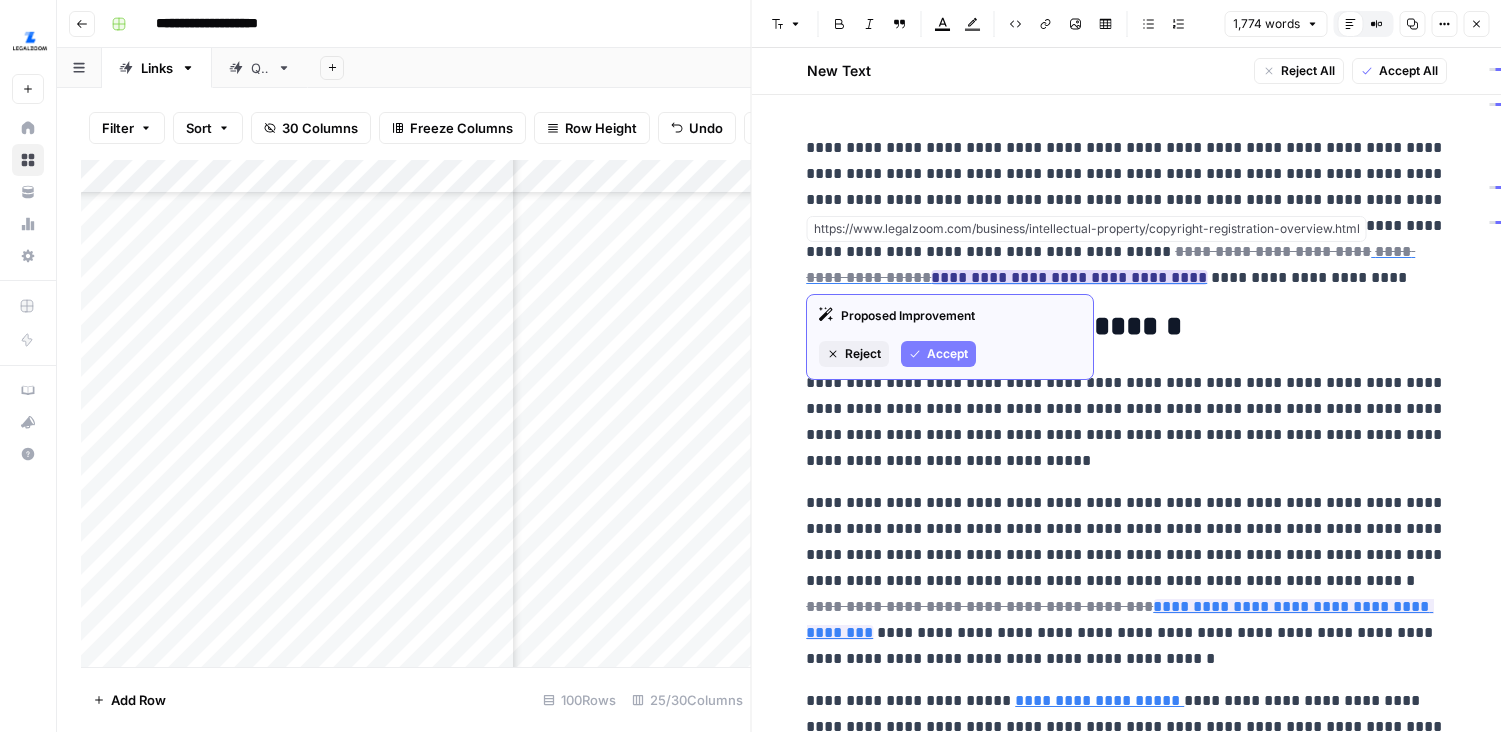 click on "**********" at bounding box center (1069, 277) 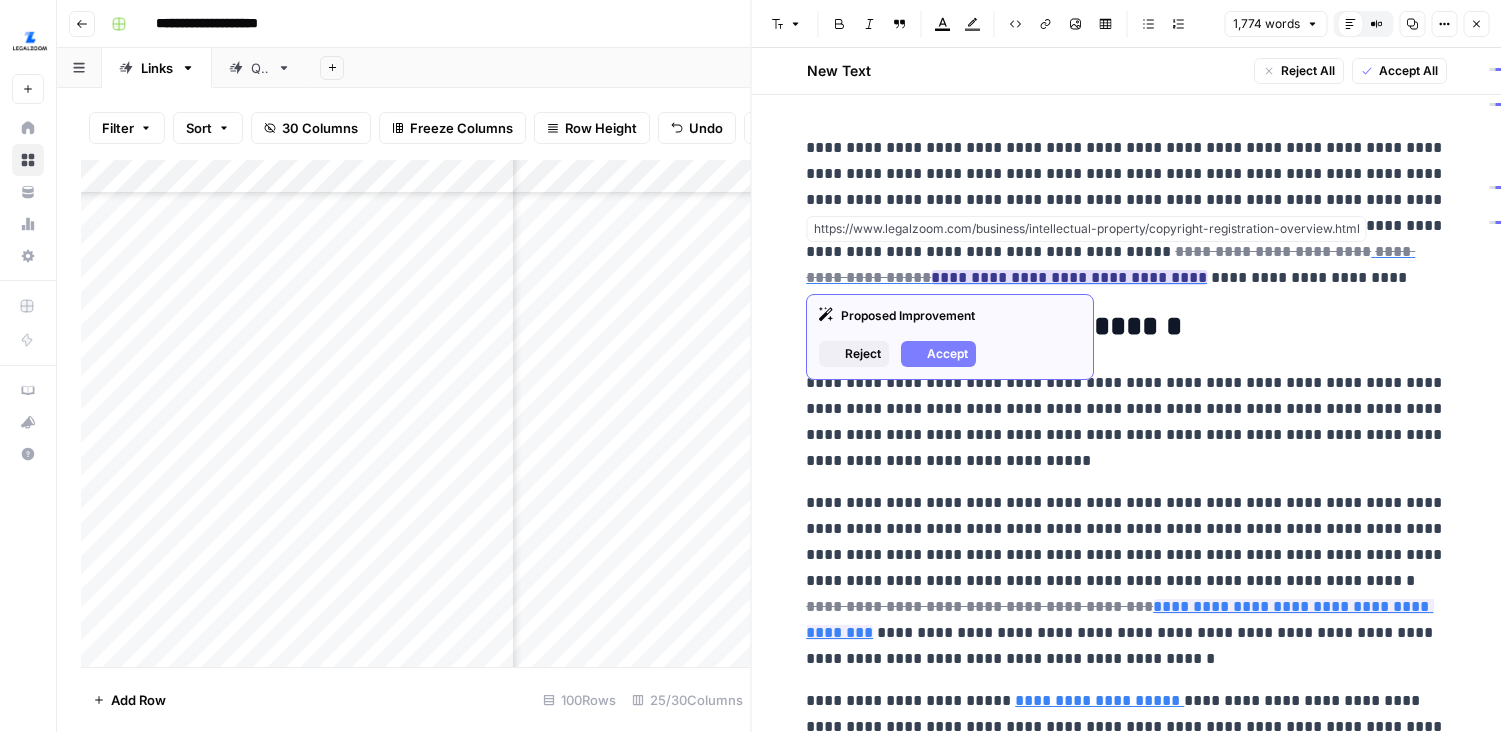 click on "**********" at bounding box center [1069, 277] 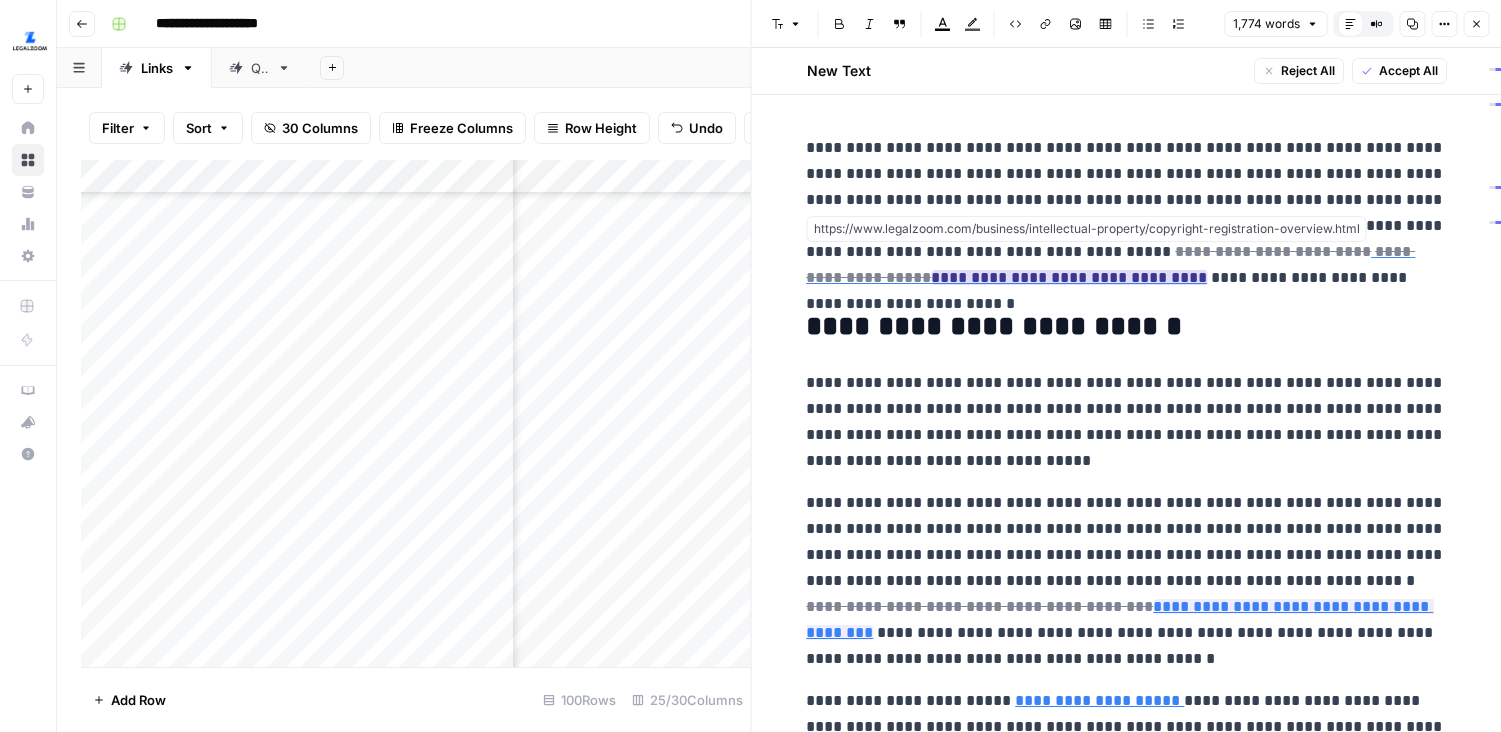 click on "**********" at bounding box center [1069, 277] 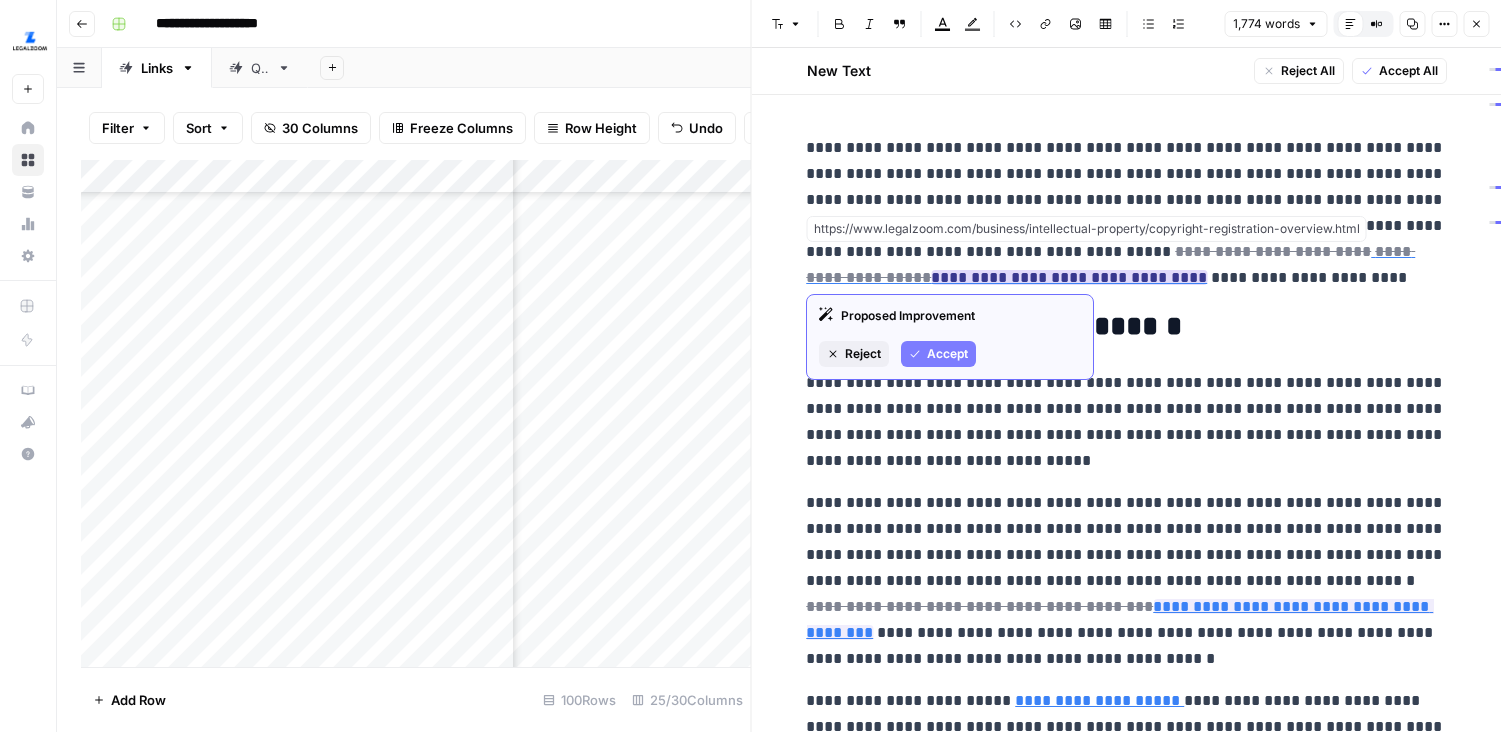 click on "**********" at bounding box center (1069, 277) 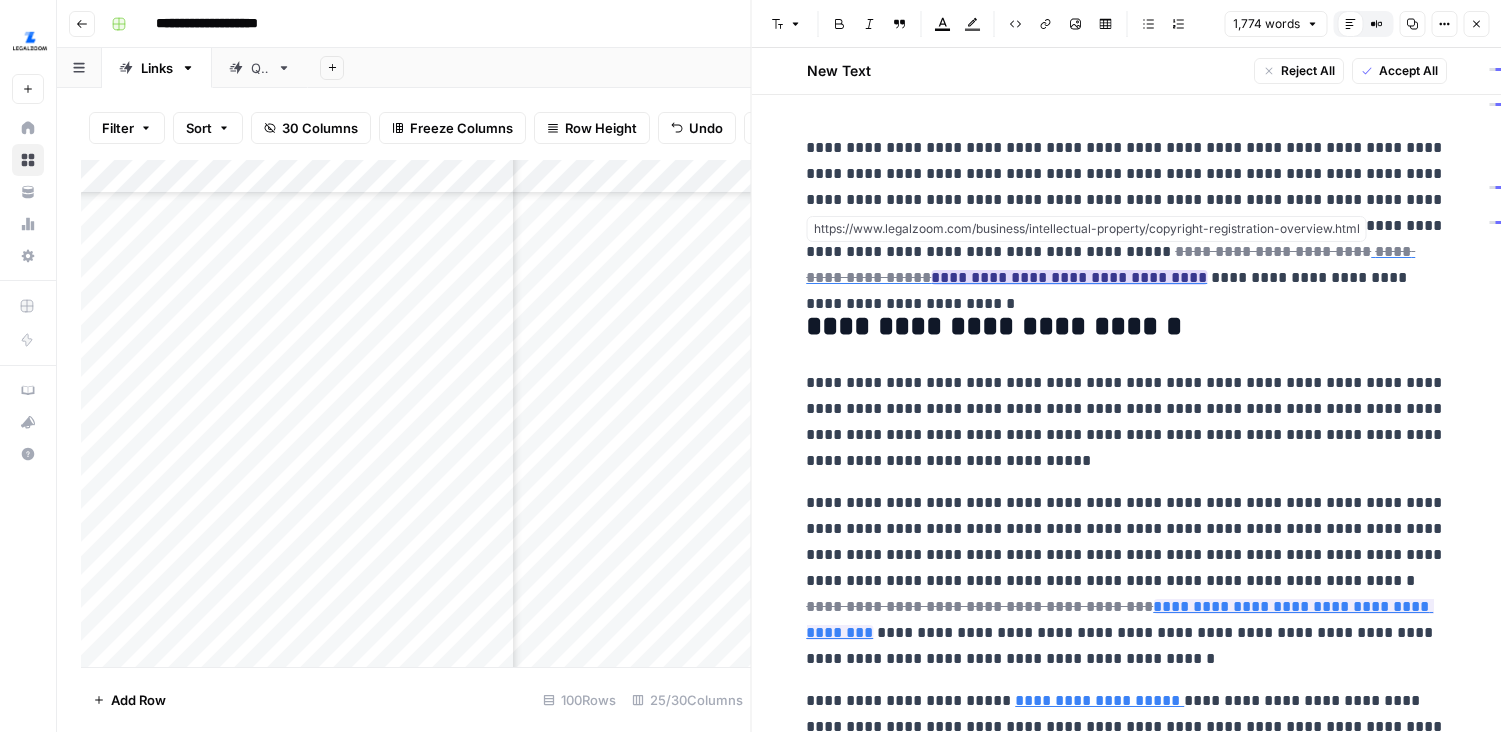 click on "**********" at bounding box center (1069, 277) 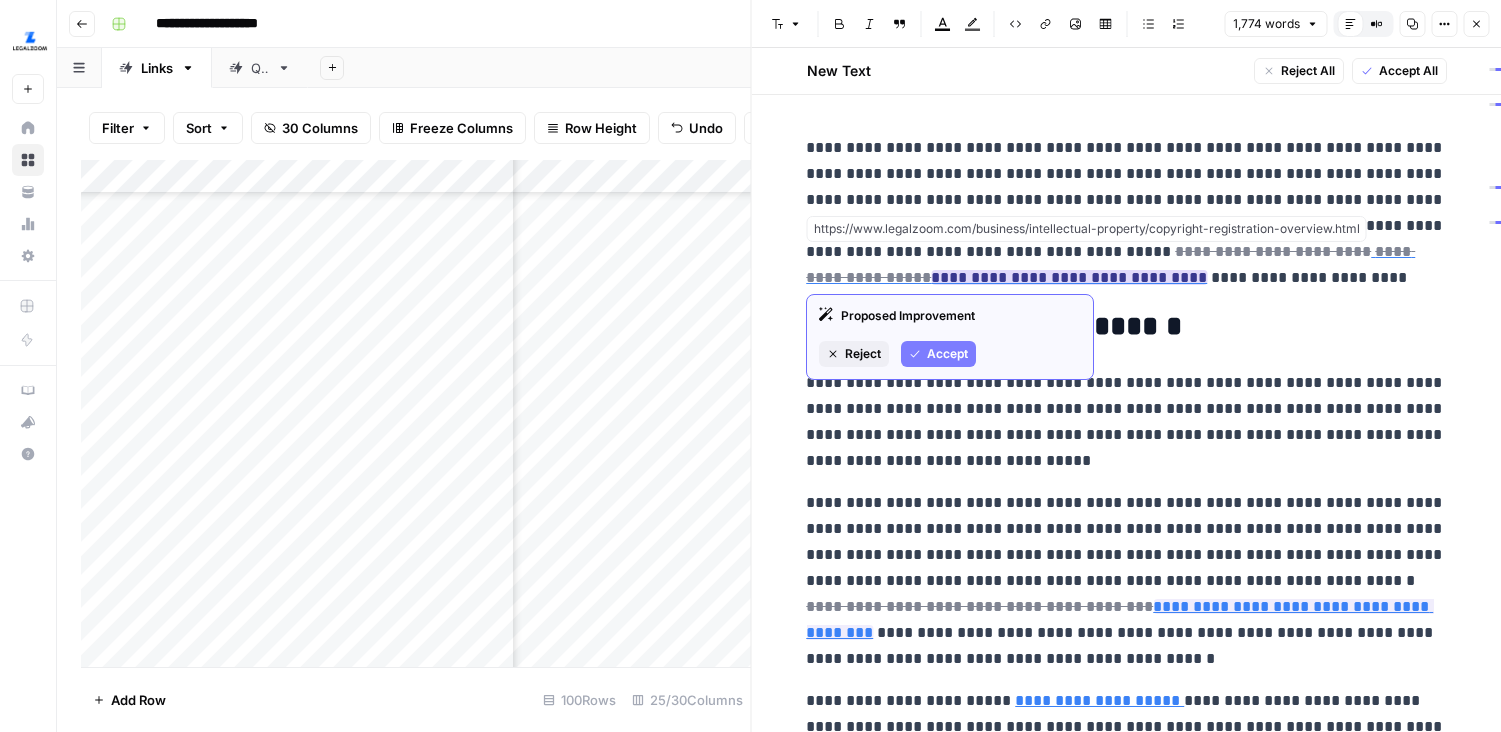 click on "**********" at bounding box center [1069, 277] 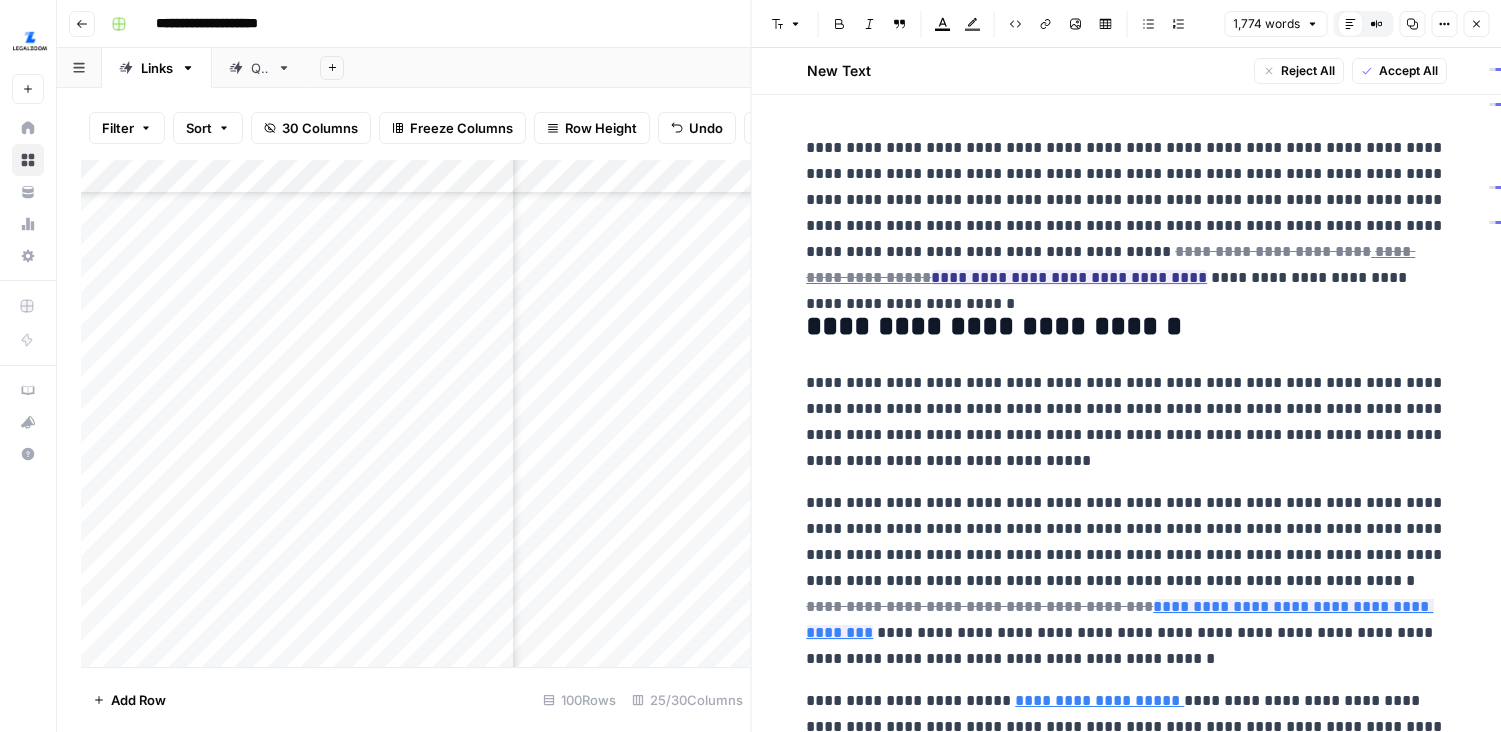 click on "**********" at bounding box center [1126, 422] 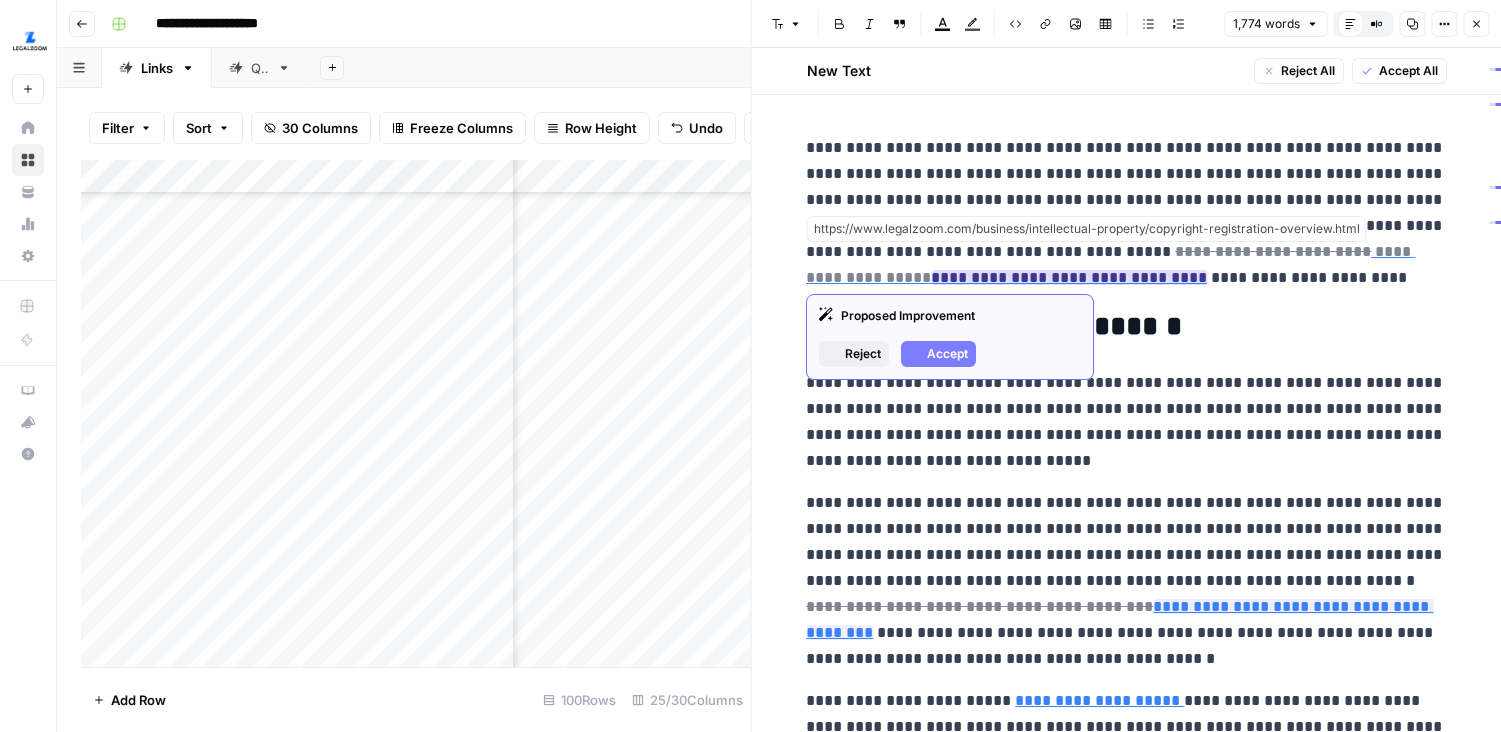 click on "**********" at bounding box center [1110, 264] 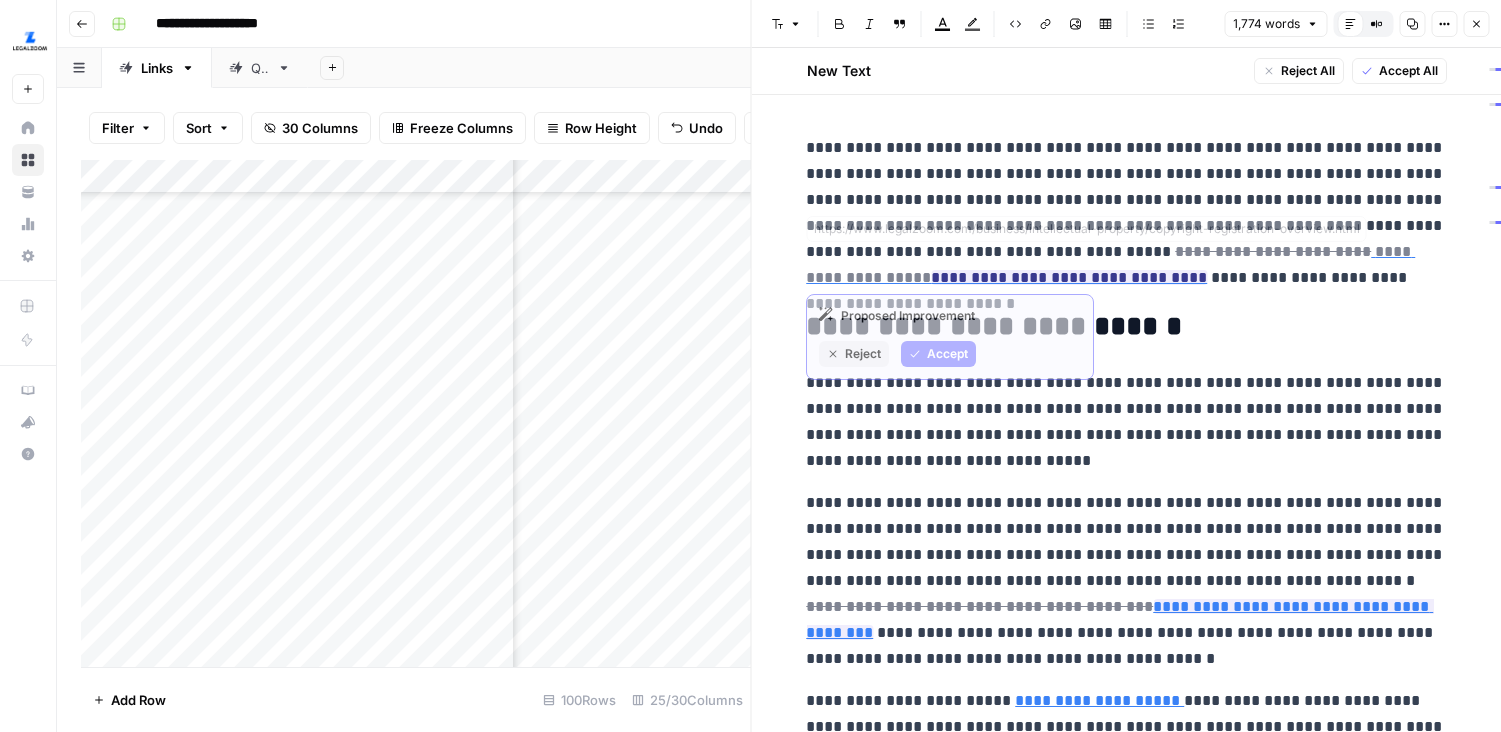 click on "**********" at bounding box center (1110, 264) 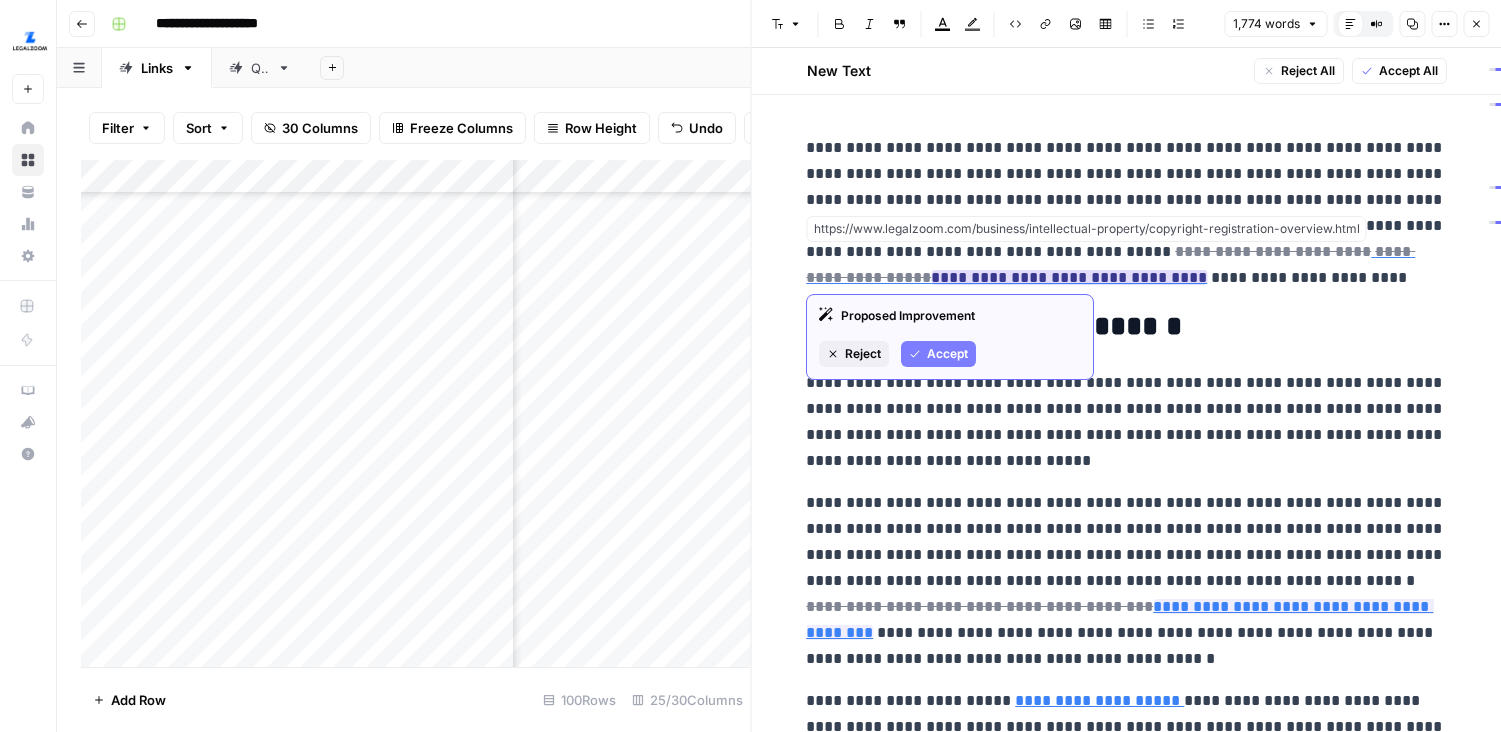 click on "**********" at bounding box center [1069, 277] 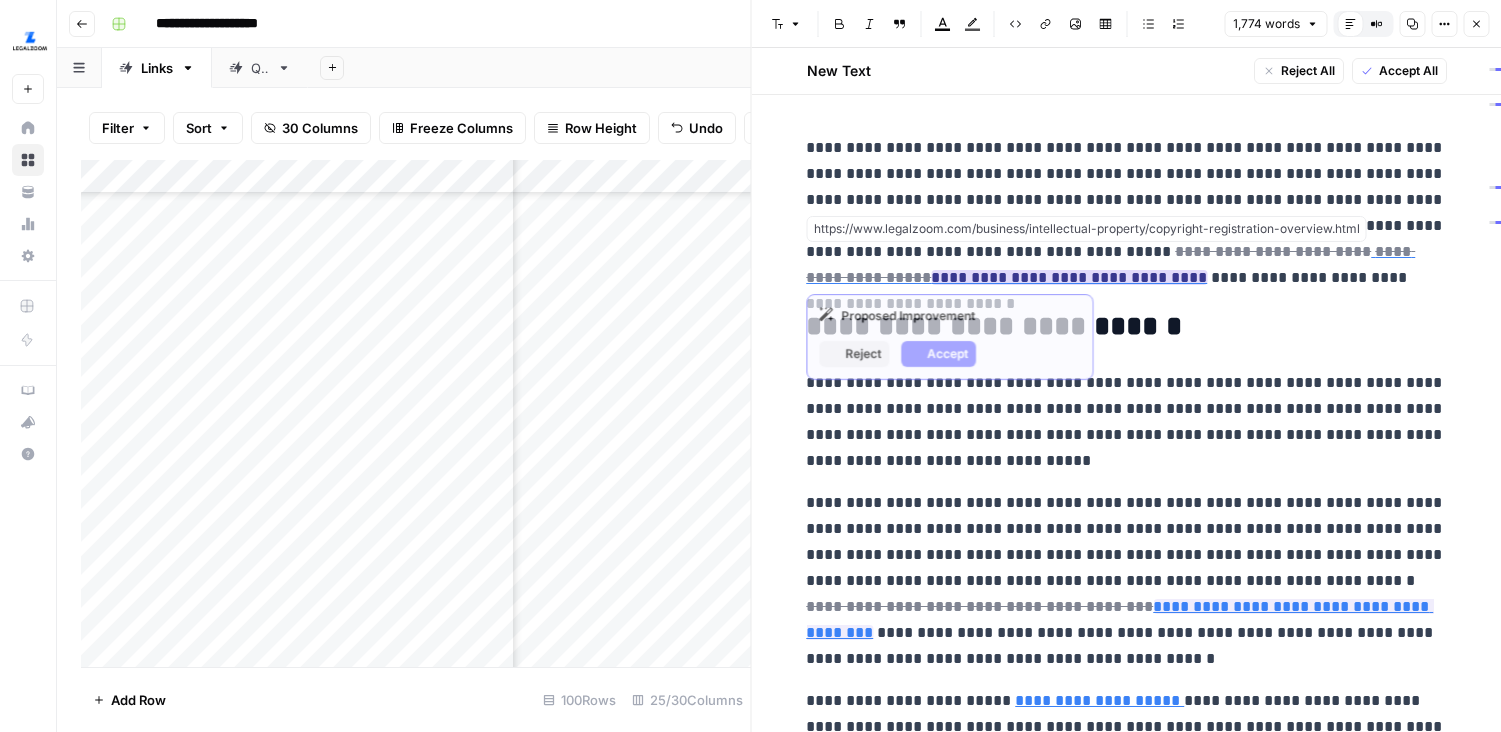 click on "**********" at bounding box center (1069, 277) 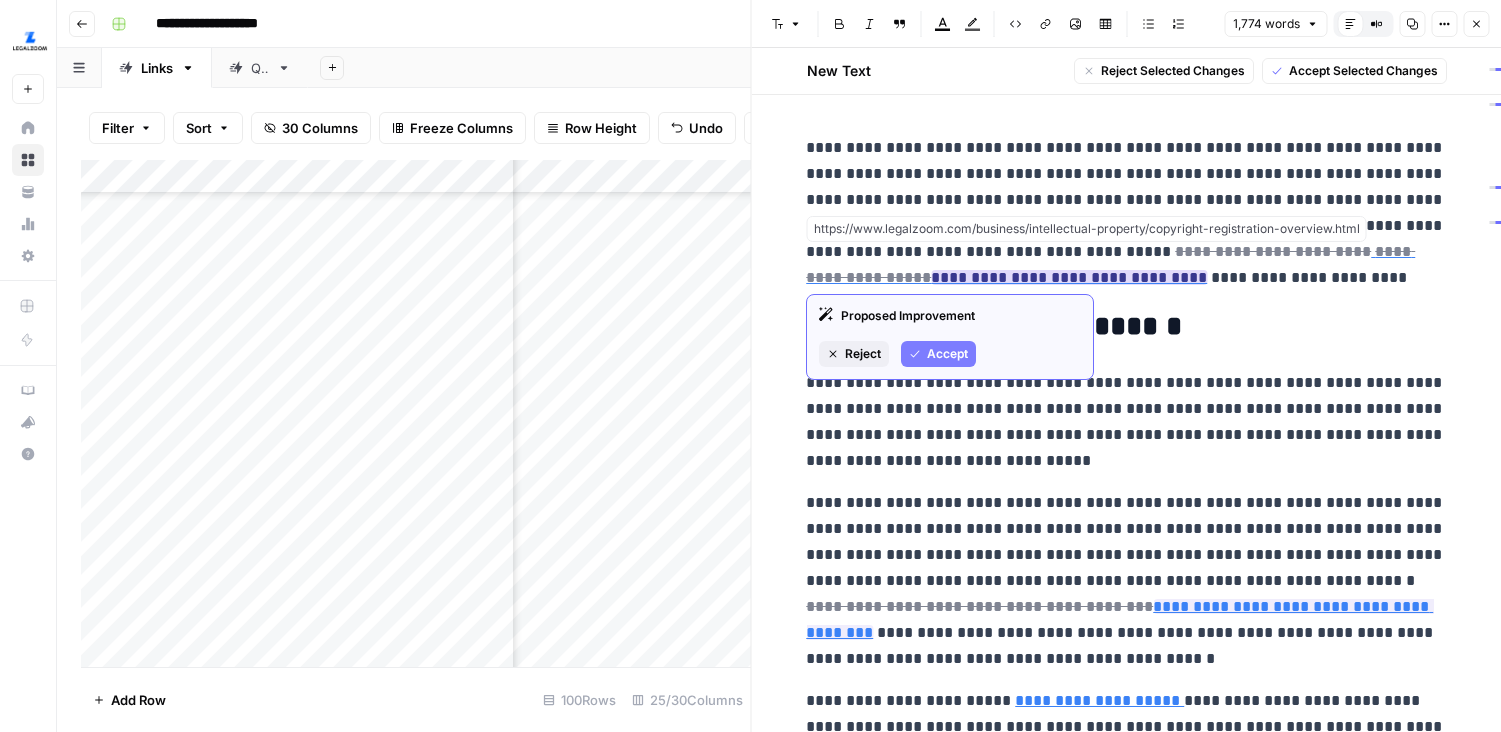 drag, startPoint x: 967, startPoint y: 278, endPoint x: 1328, endPoint y: 257, distance: 361.6103 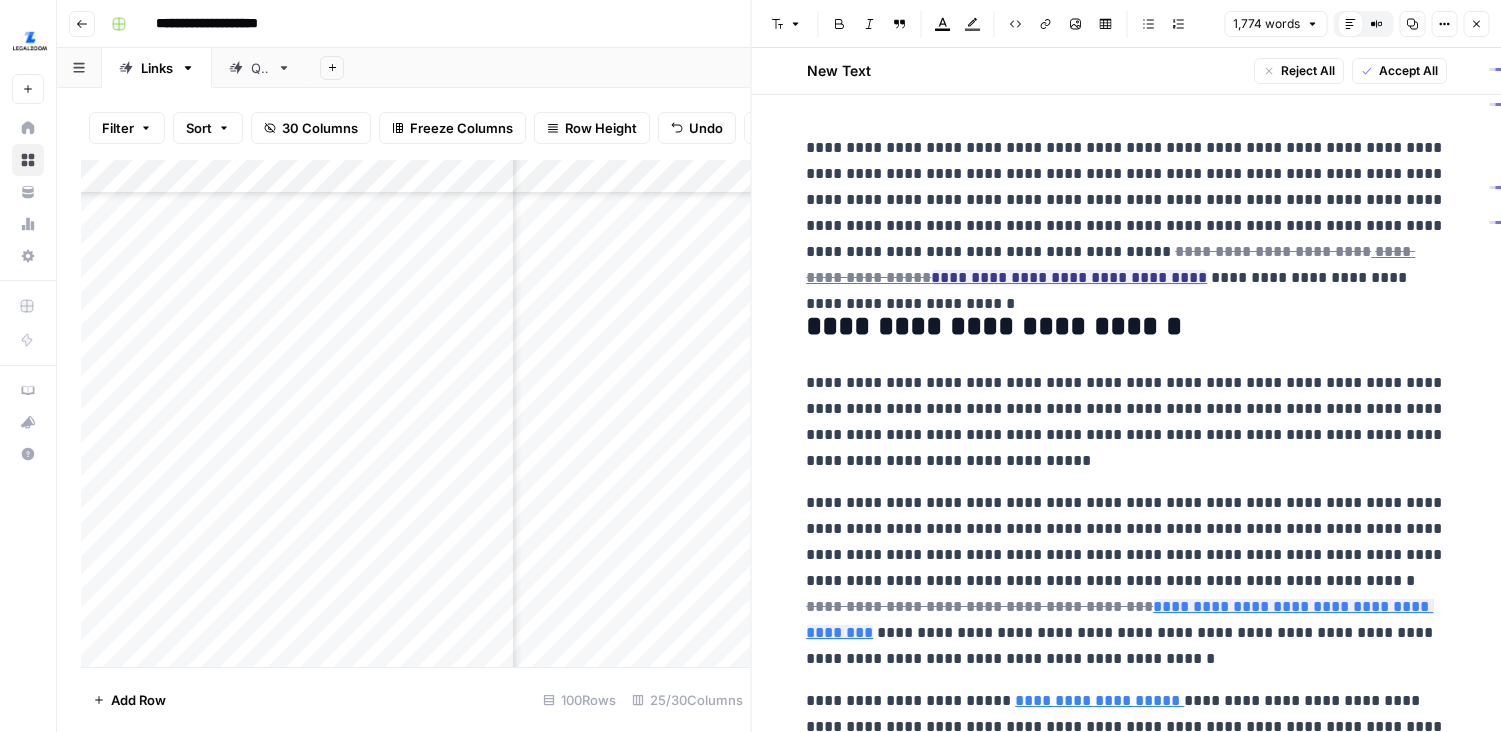 click on "**********" at bounding box center [1126, 327] 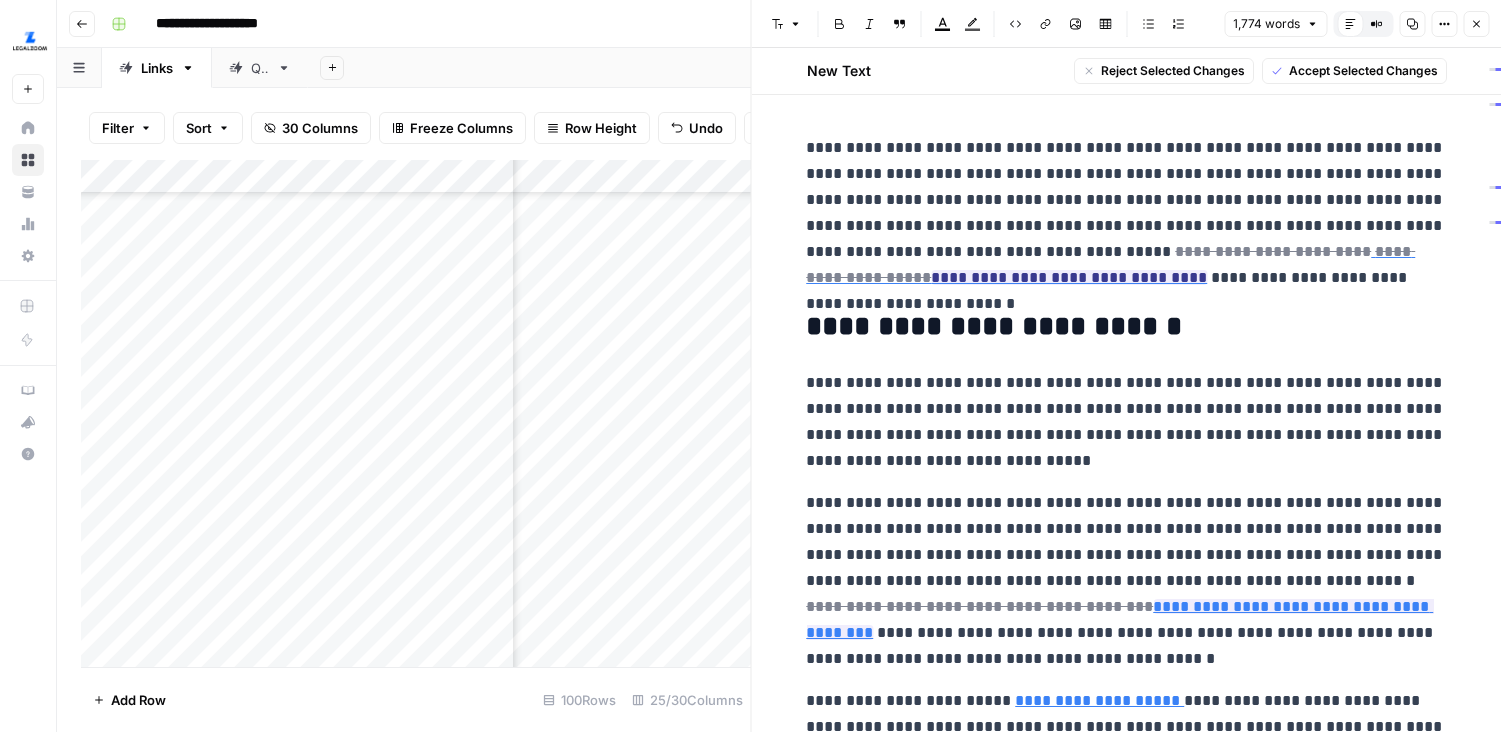 drag, startPoint x: 968, startPoint y: 277, endPoint x: 917, endPoint y: 253, distance: 56.364883 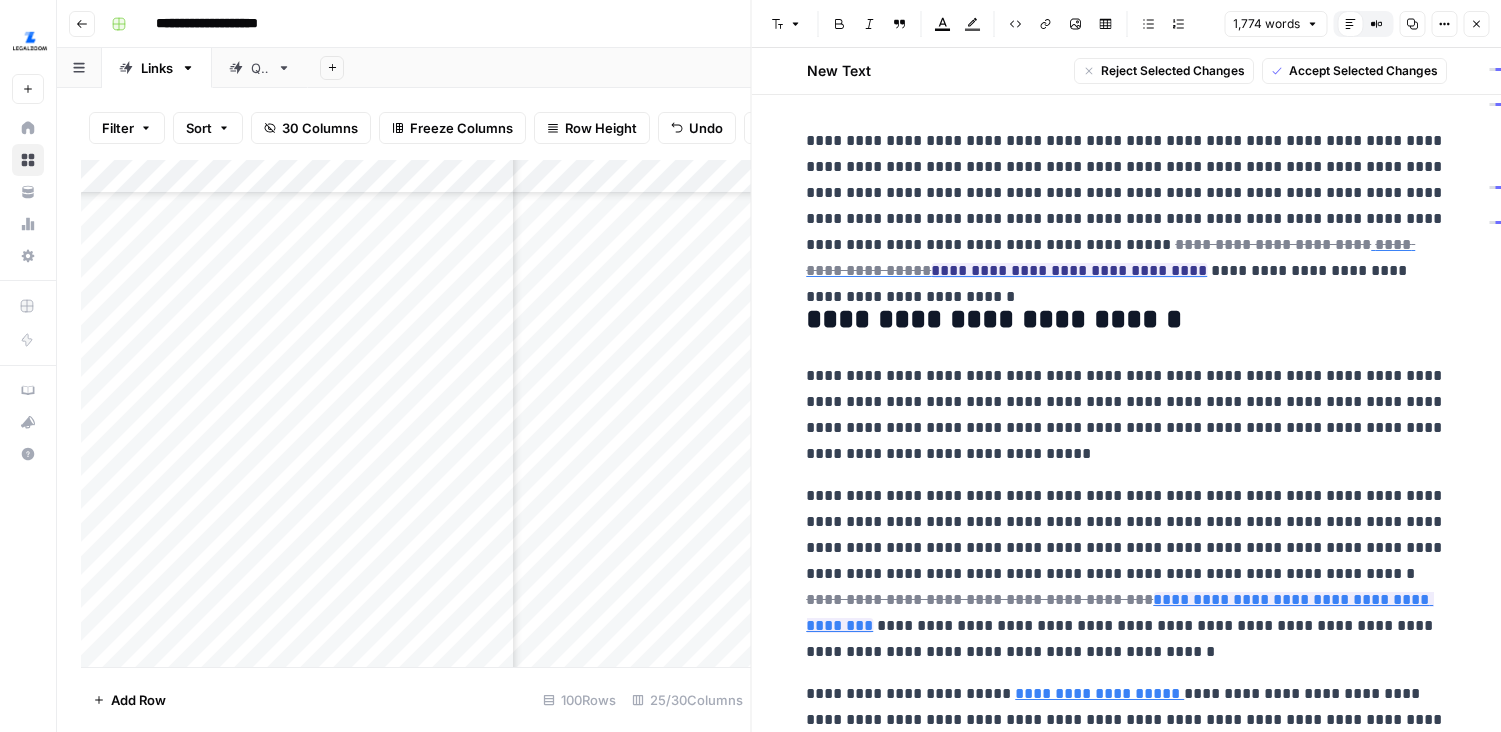 drag, startPoint x: 1480, startPoint y: 17, endPoint x: 1469, endPoint y: 26, distance: 14.21267 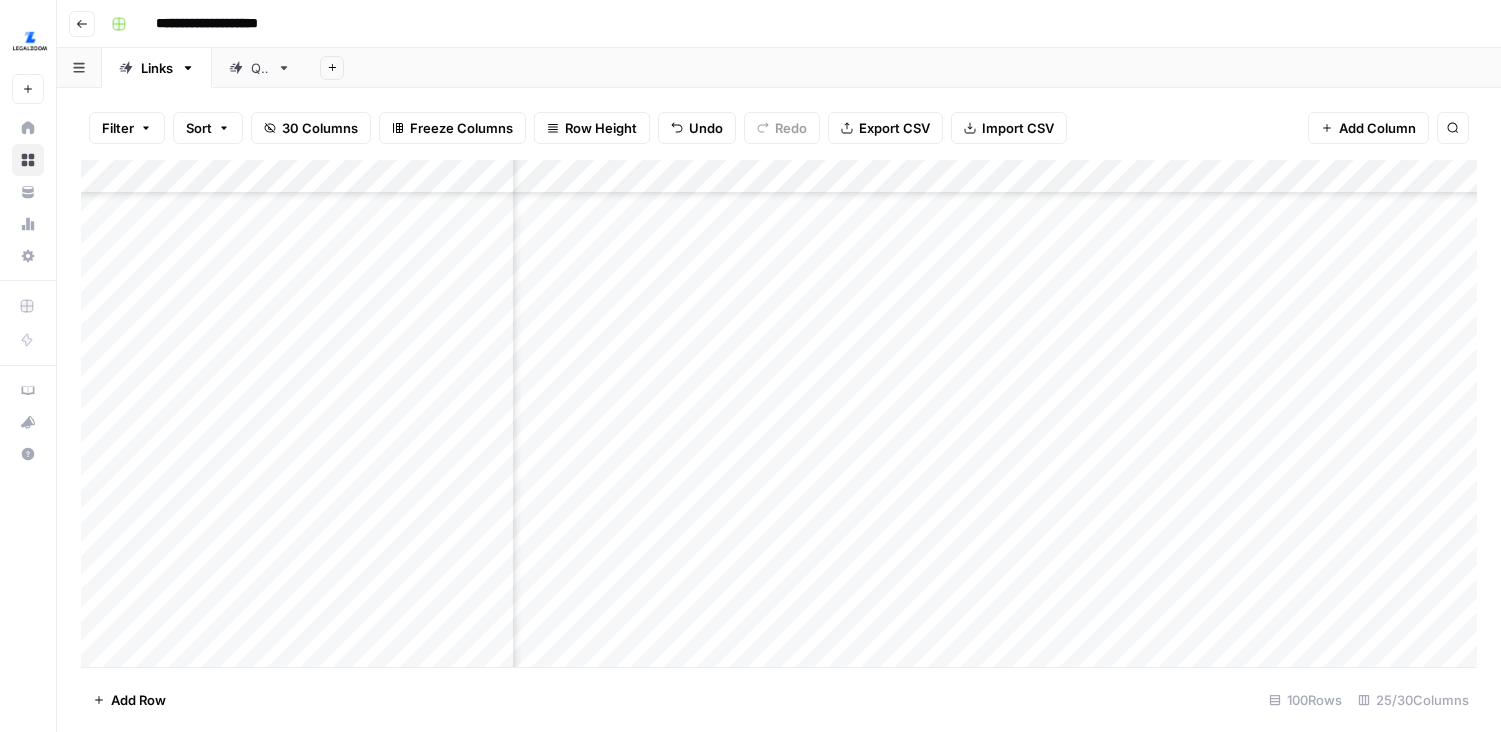click on "Add Column" at bounding box center (779, 413) 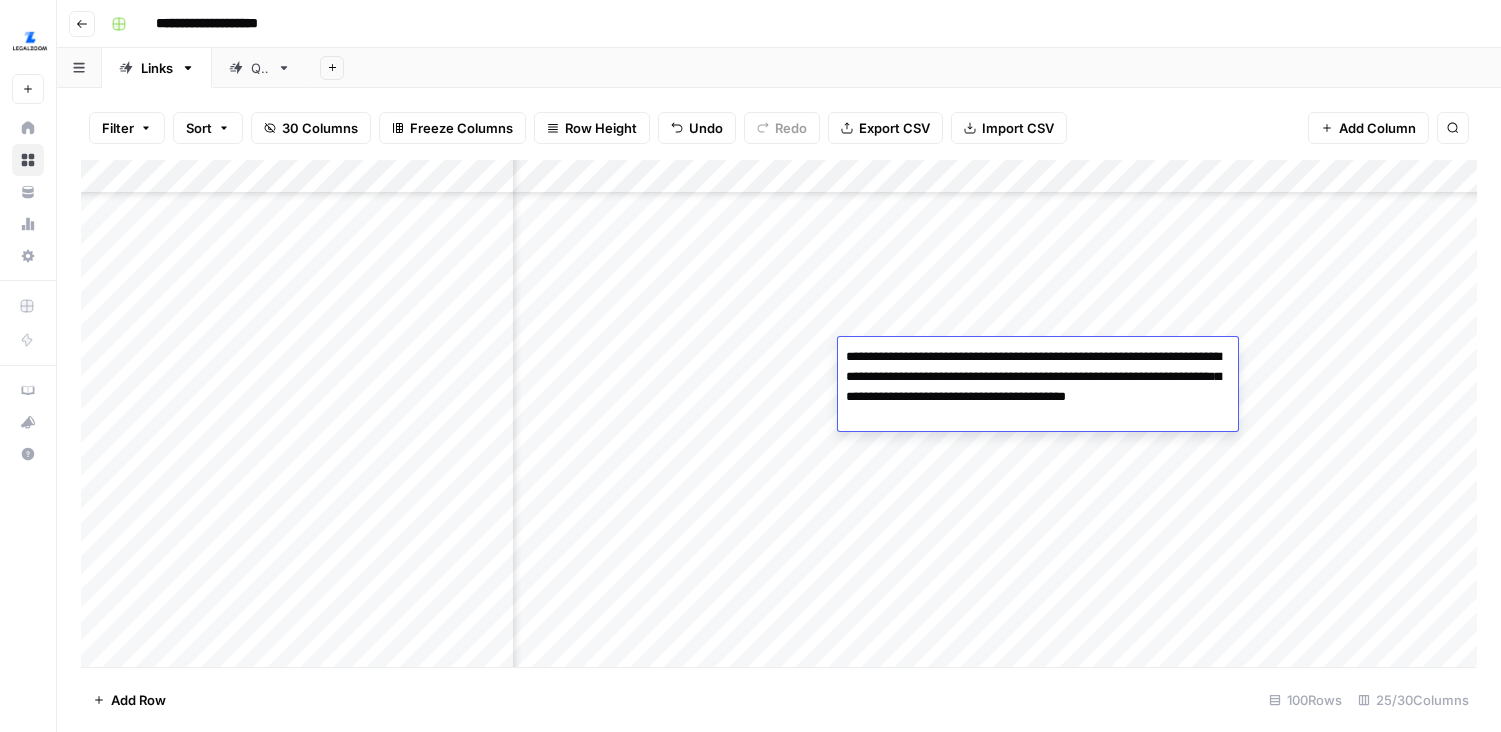 type on "**********" 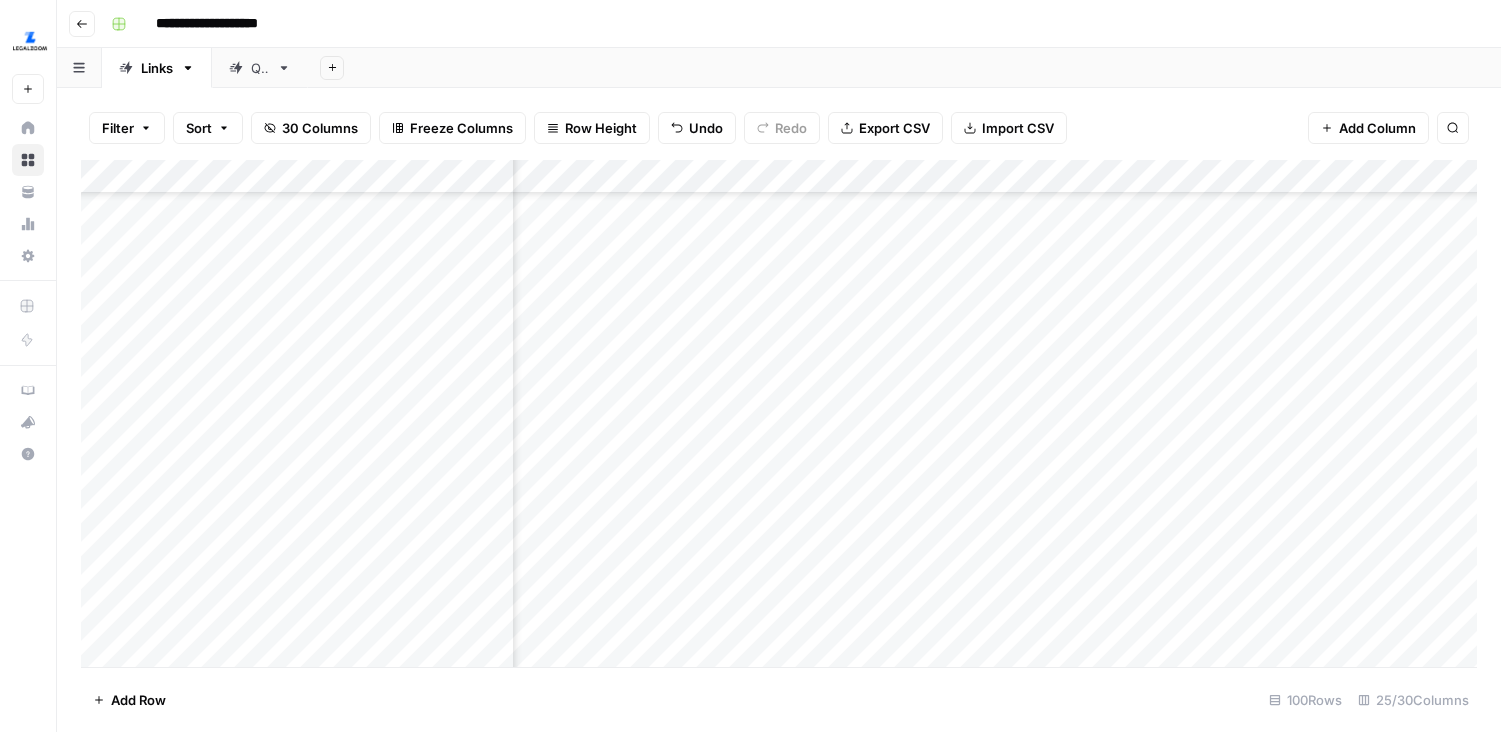 click on "Add Column" at bounding box center [779, 413] 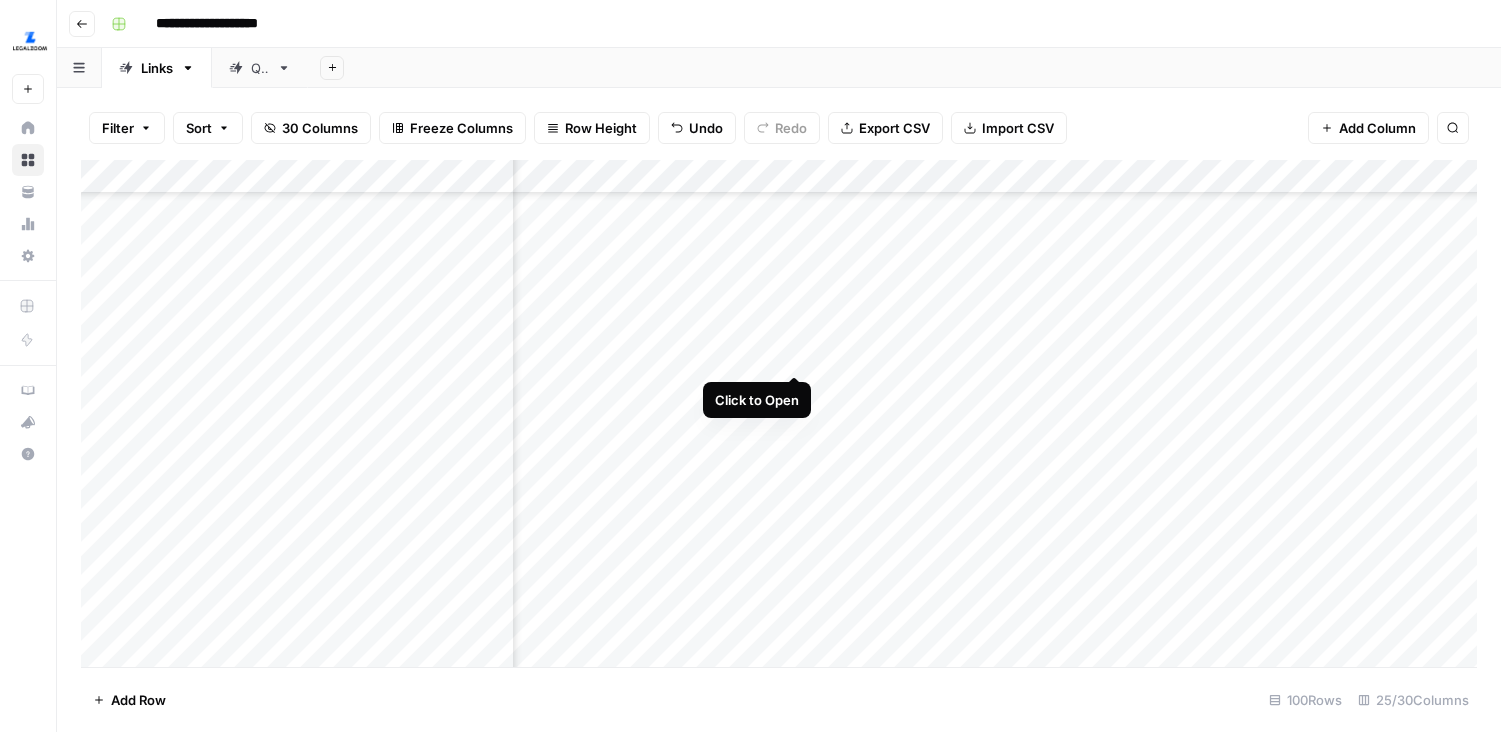 click on "Add Column" at bounding box center (779, 413) 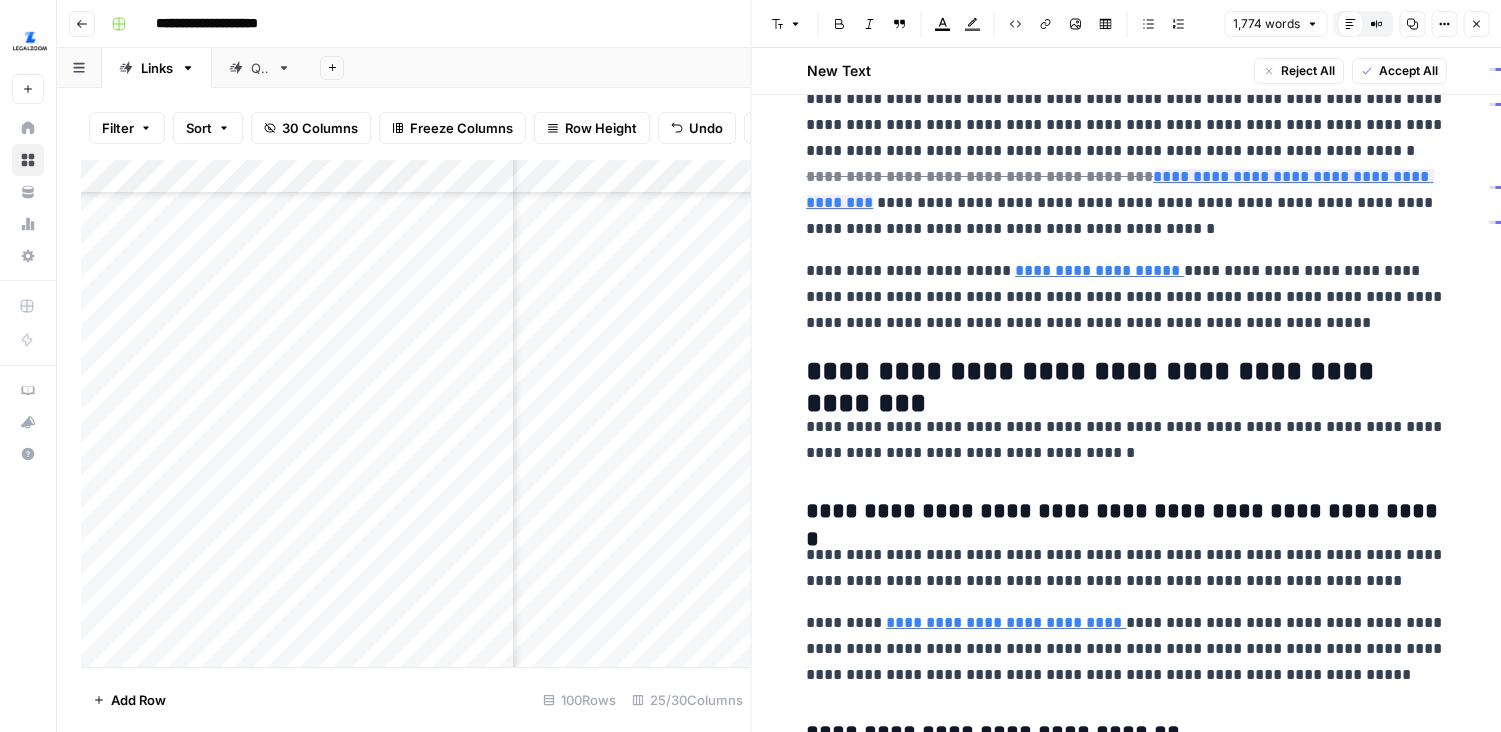 scroll, scrollTop: 424, scrollLeft: 0, axis: vertical 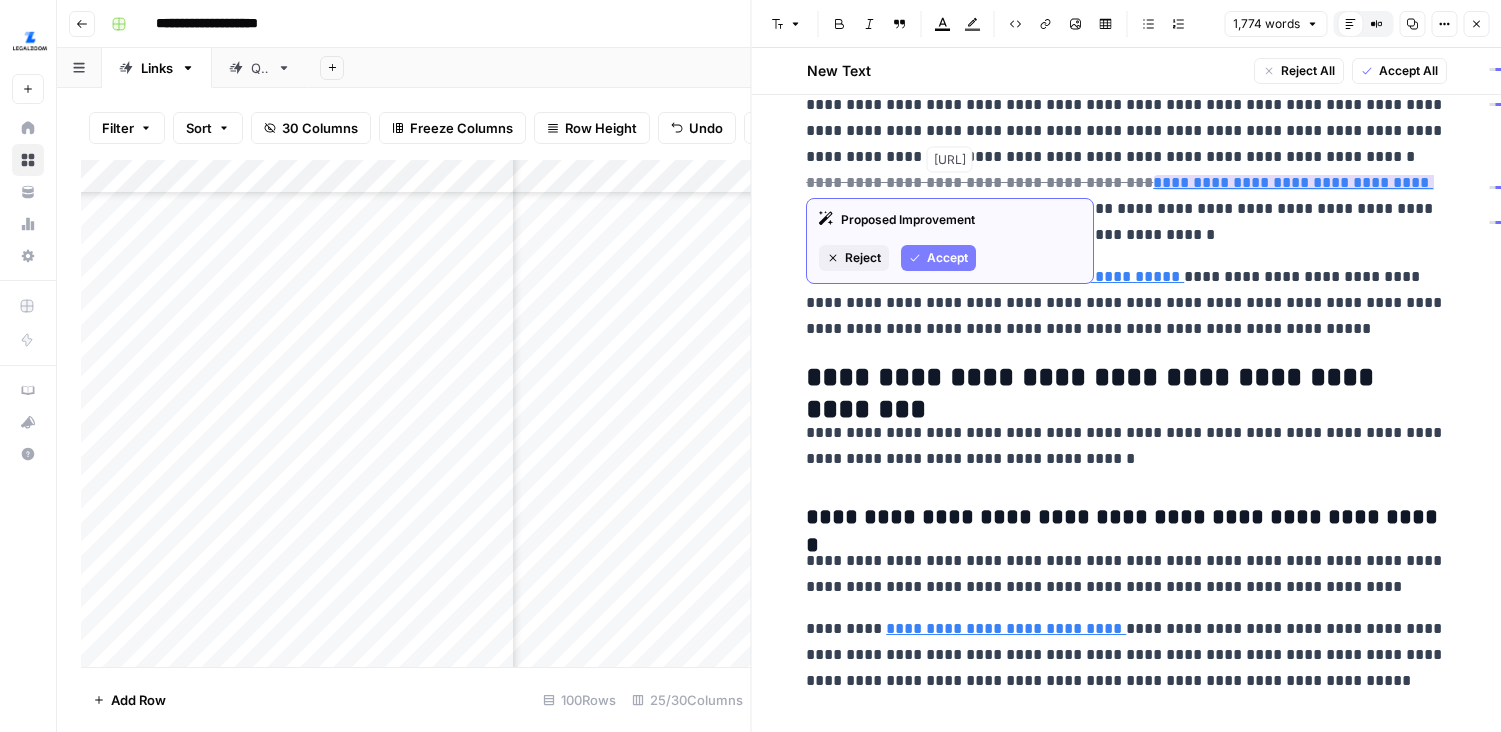 click on "**********" at bounding box center (1119, 195) 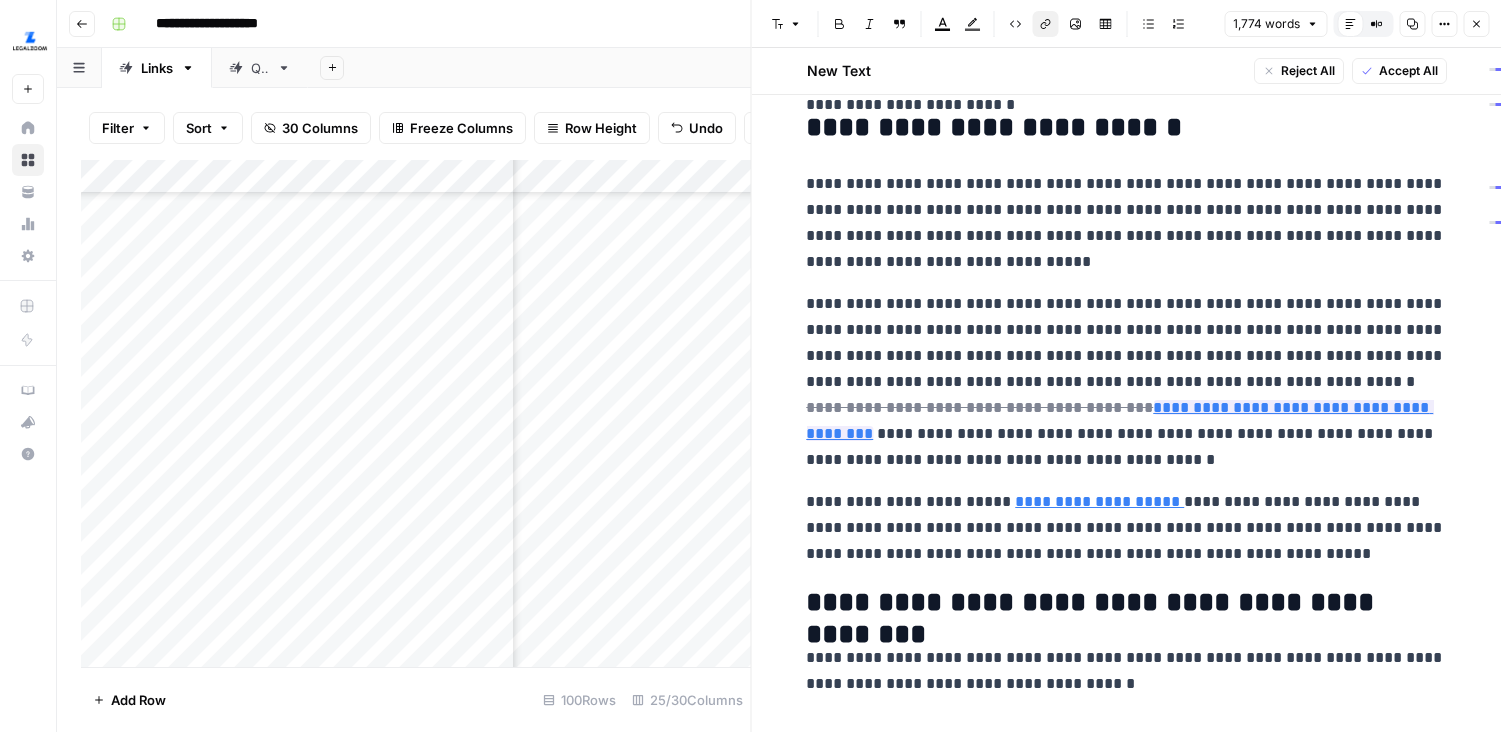 scroll, scrollTop: 189, scrollLeft: 0, axis: vertical 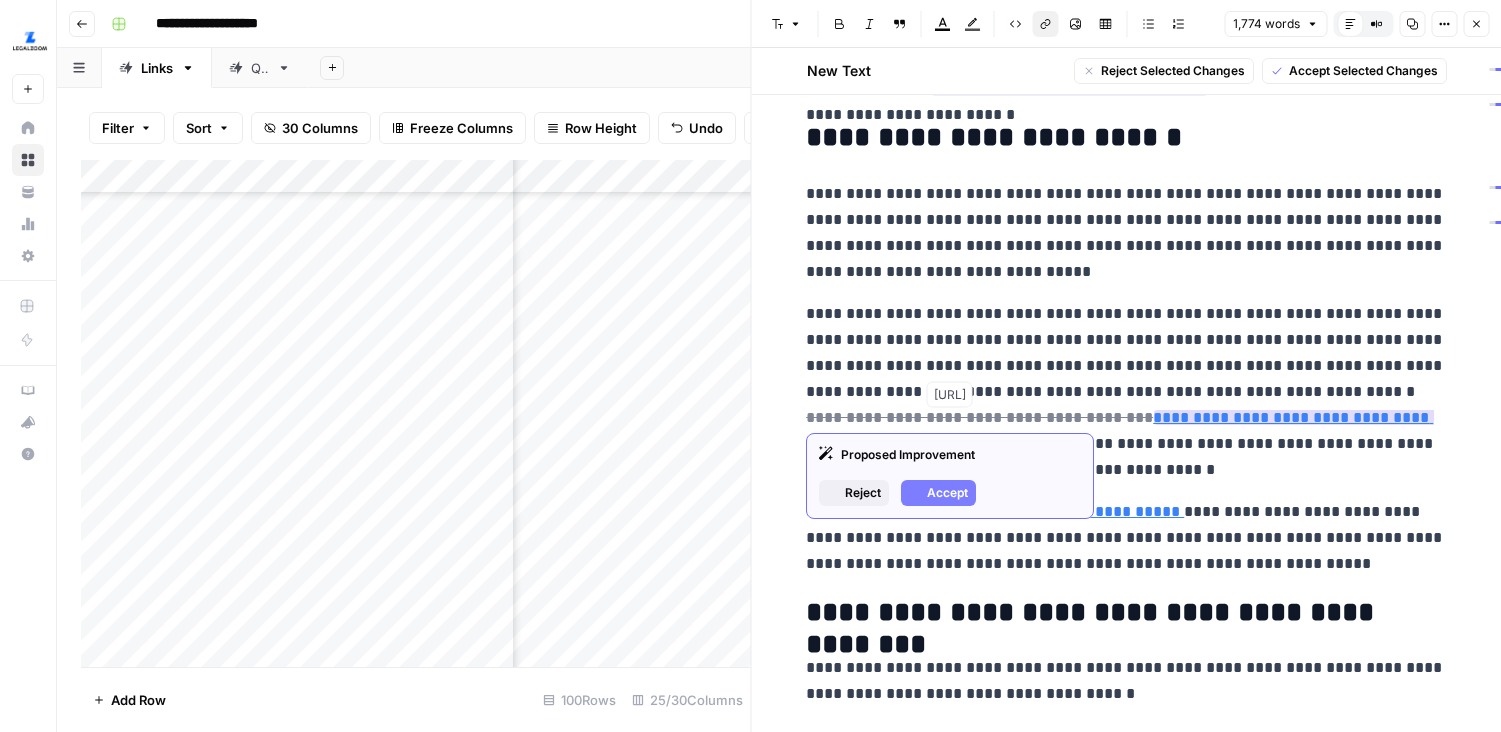 drag, startPoint x: 1181, startPoint y: 414, endPoint x: 746, endPoint y: 407, distance: 435.0563 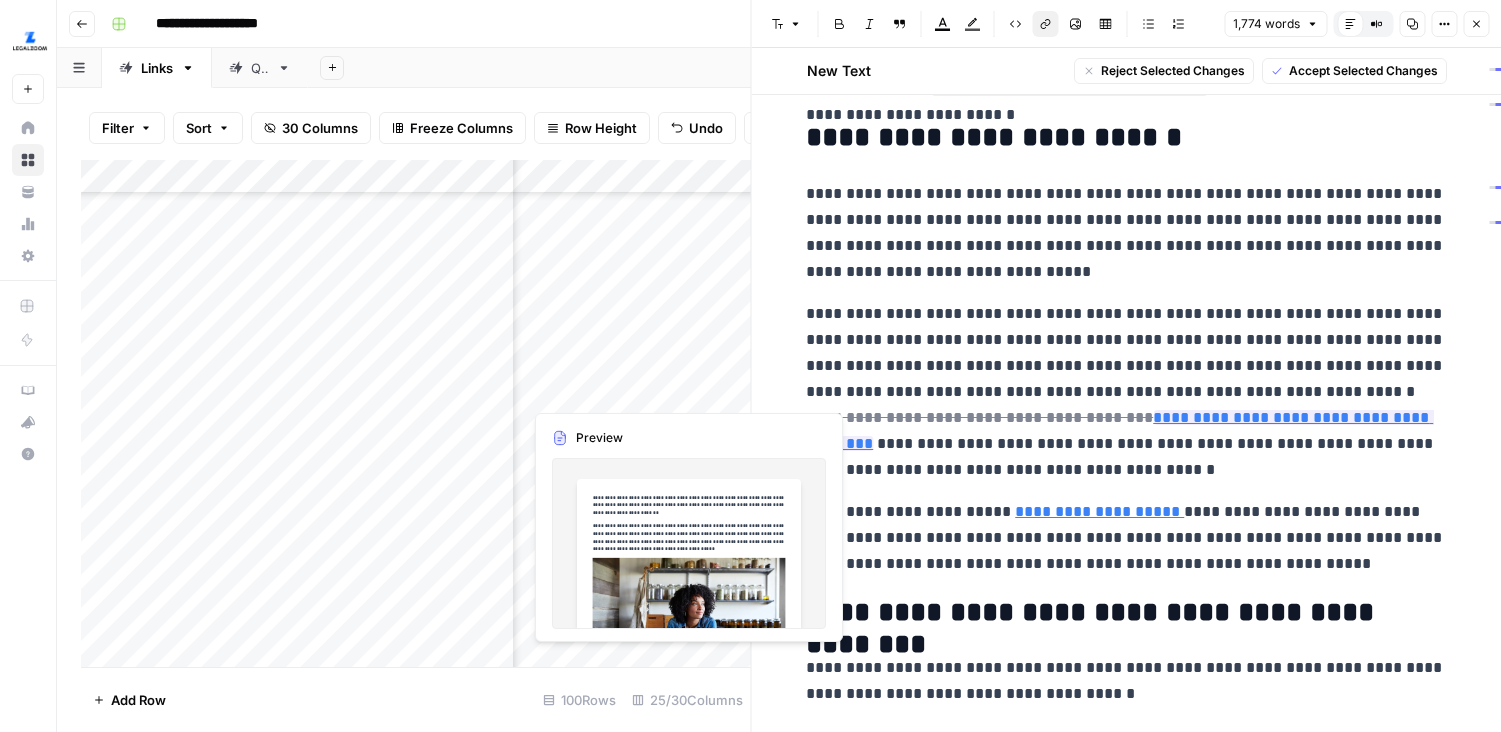 click on "Add Column" at bounding box center [416, 413] 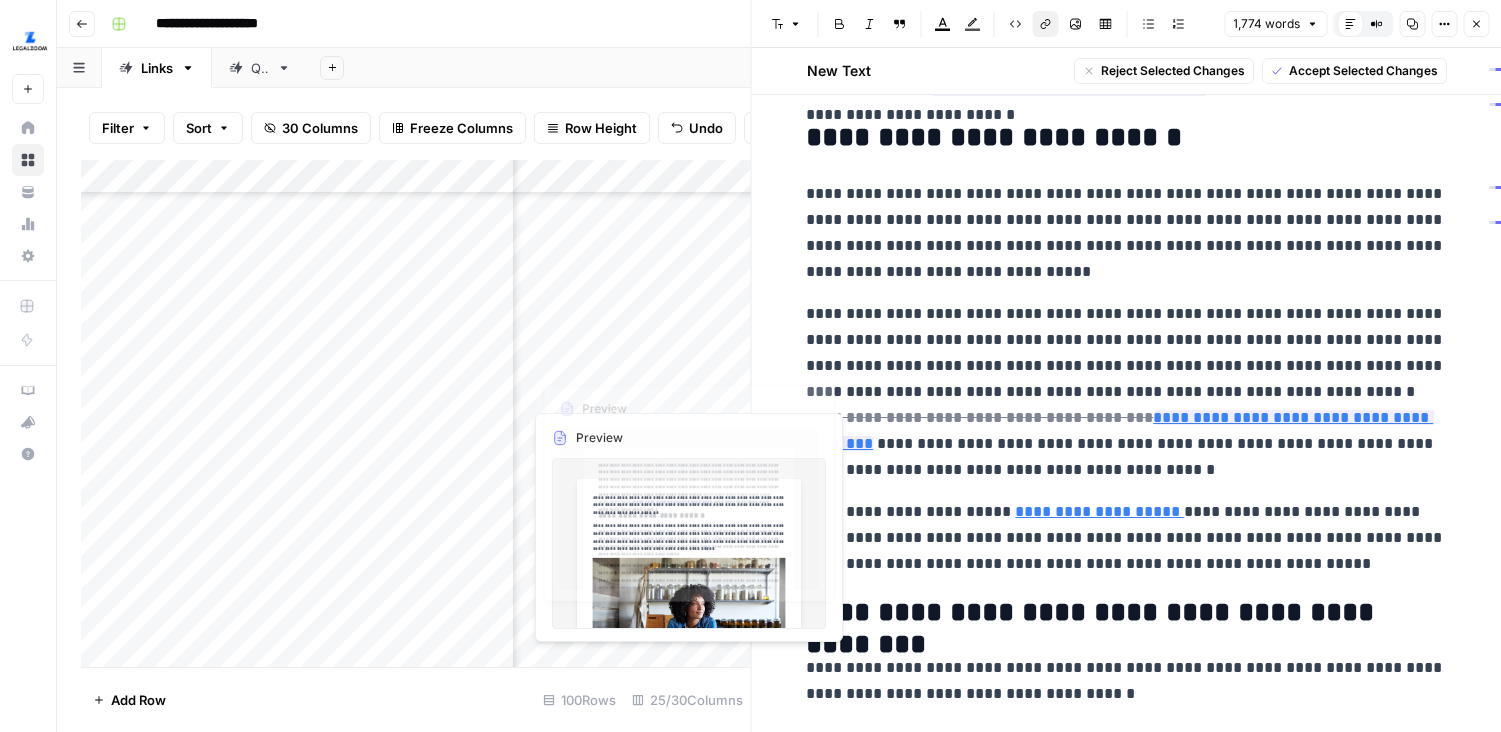 click on "Add Column" at bounding box center (416, 413) 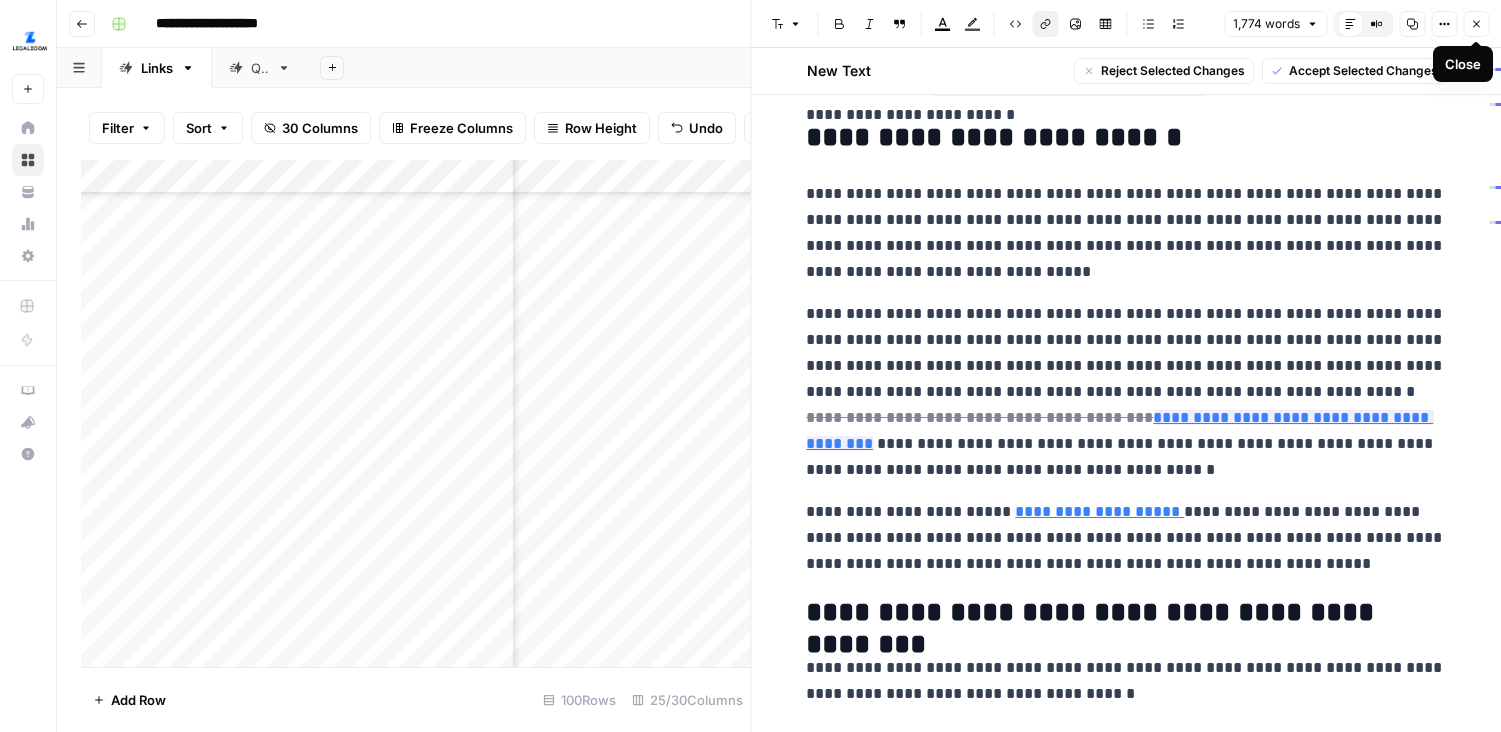 click 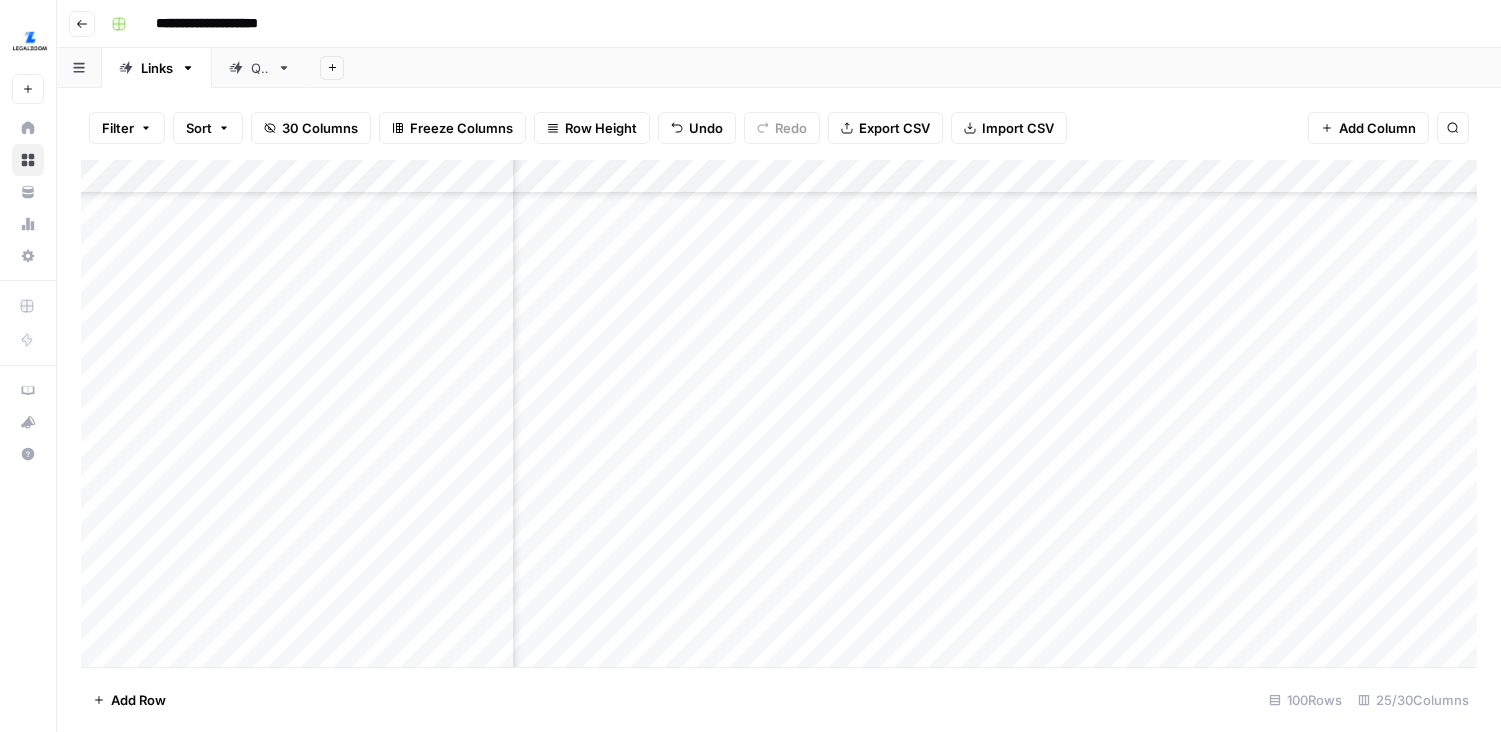 scroll, scrollTop: 323, scrollLeft: 4108, axis: both 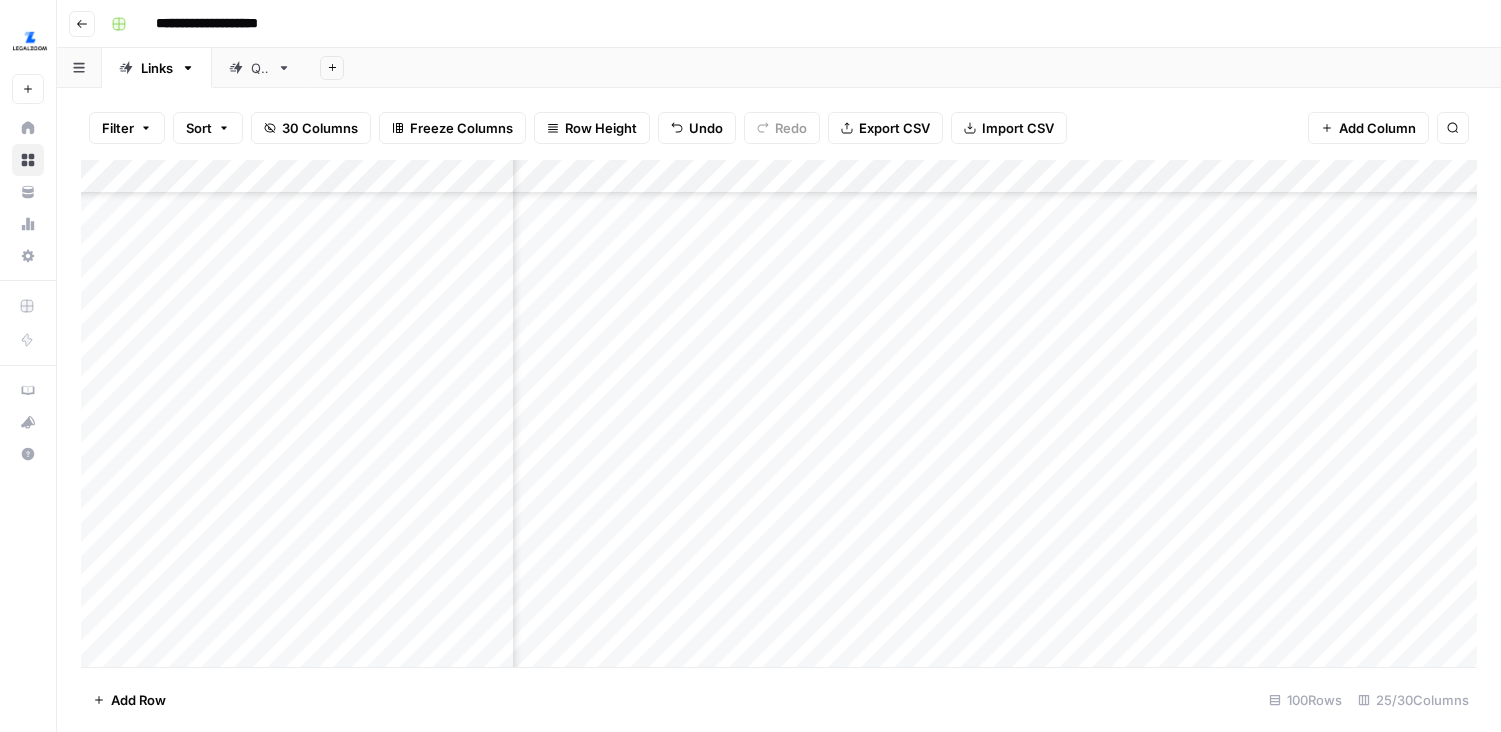 click on "Add Column" at bounding box center (779, 413) 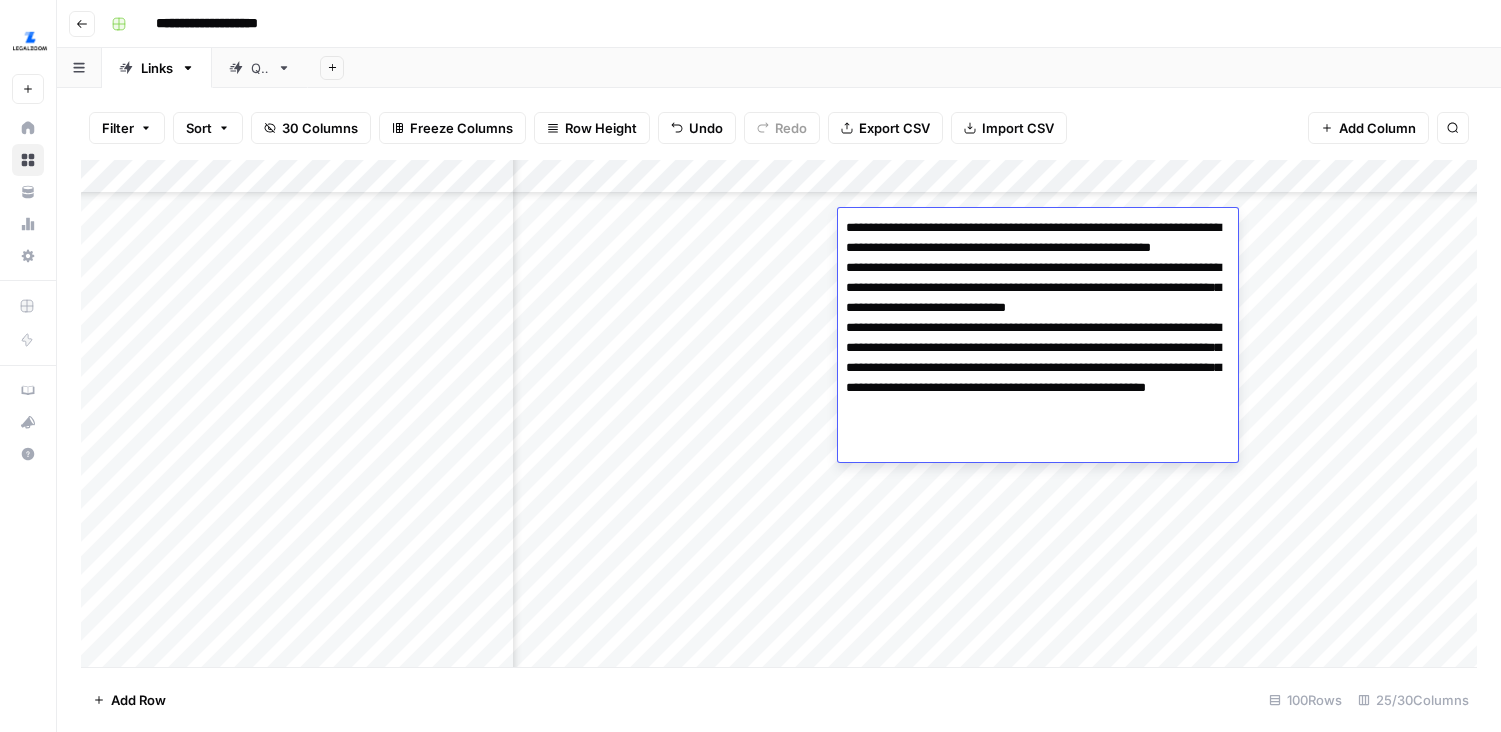 drag, startPoint x: 964, startPoint y: 266, endPoint x: 829, endPoint y: 230, distance: 139.71758 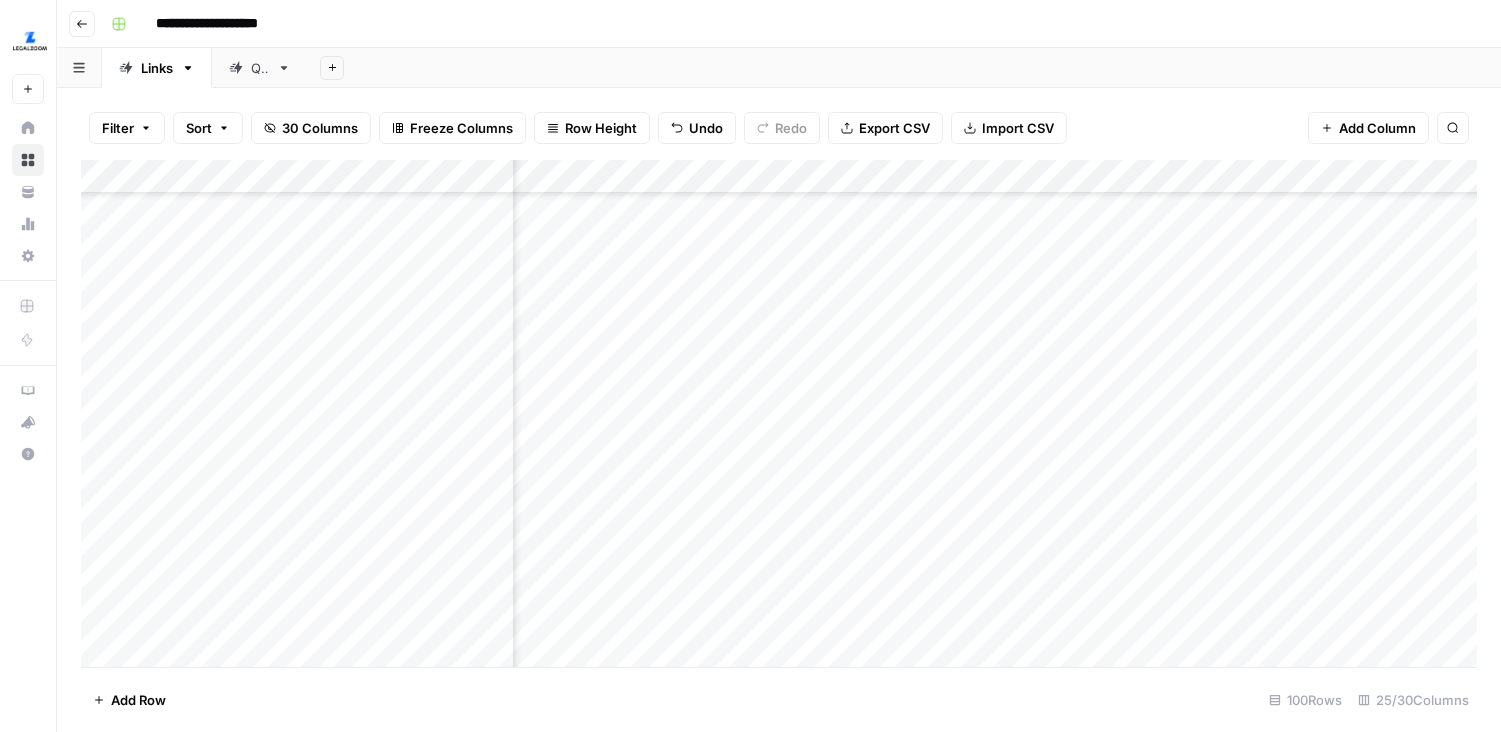 click on "Add Column" at bounding box center (779, 413) 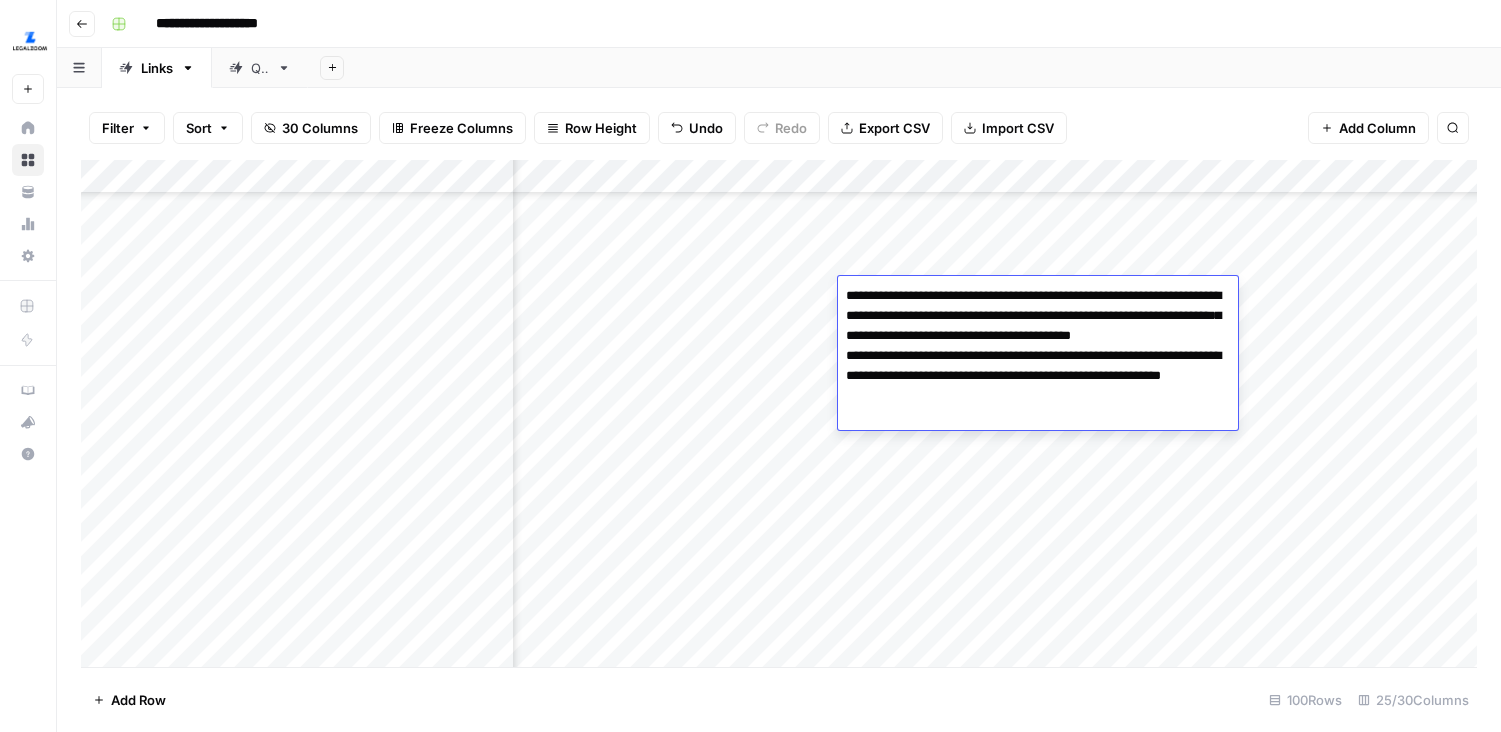 drag, startPoint x: 880, startPoint y: 377, endPoint x: 858, endPoint y: 379, distance: 22.090721 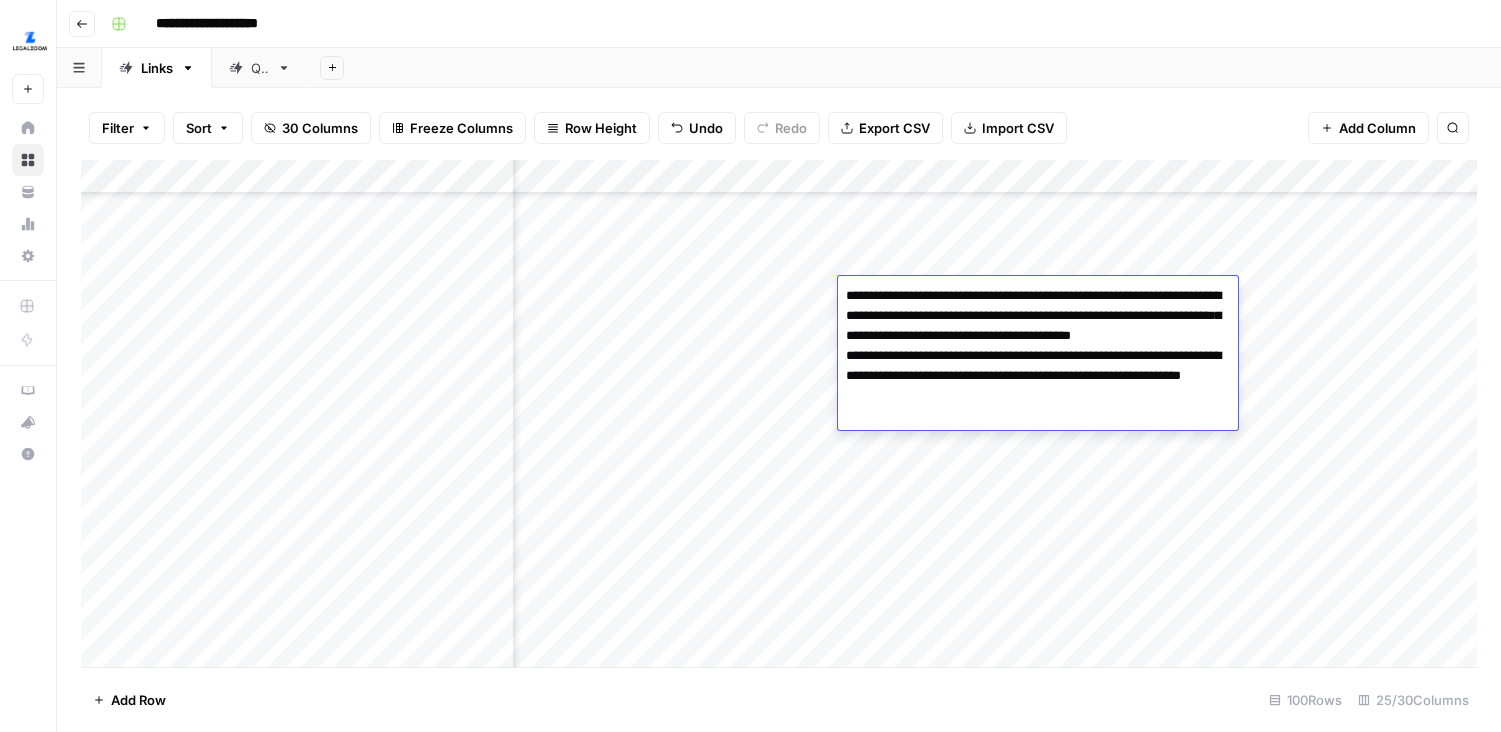 type on "**********" 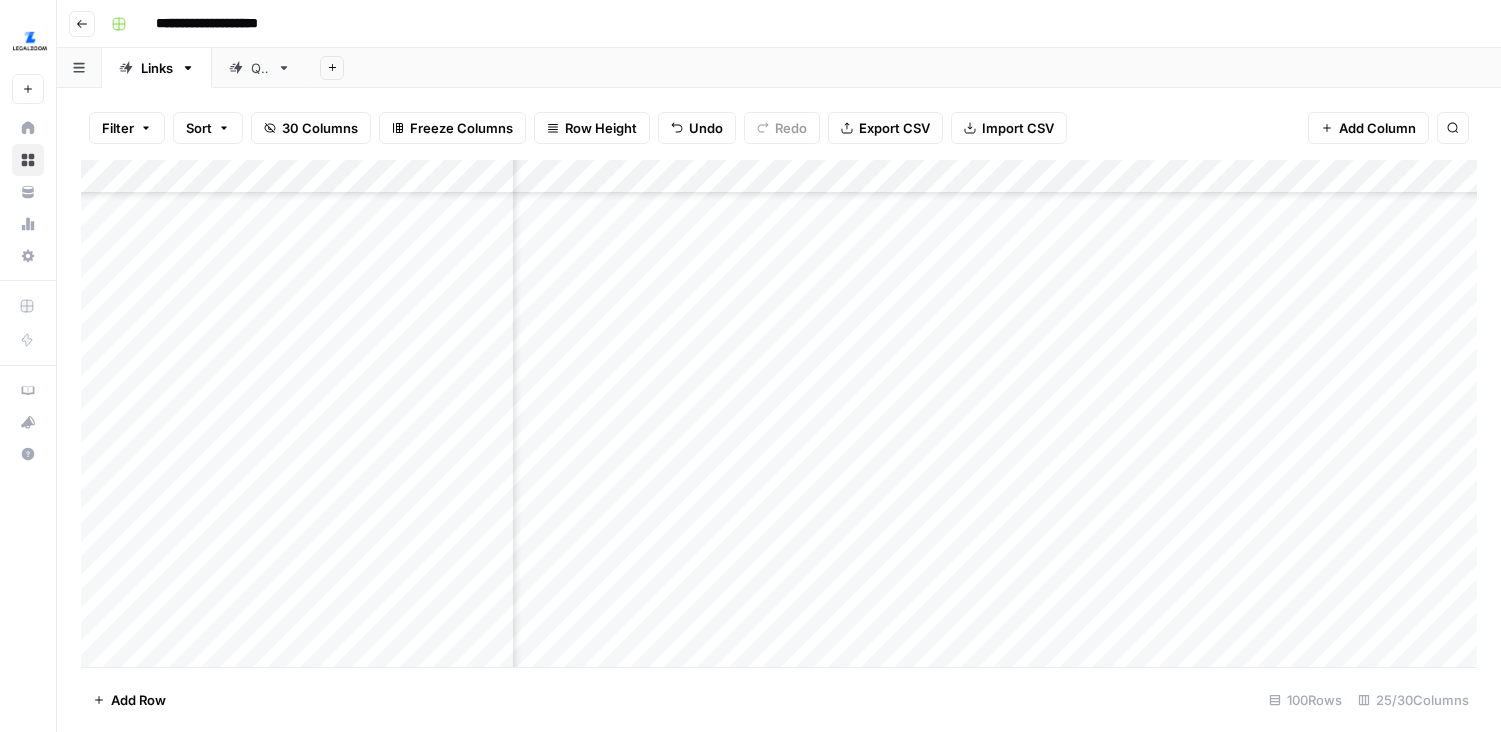 click on "Add Column" at bounding box center (779, 413) 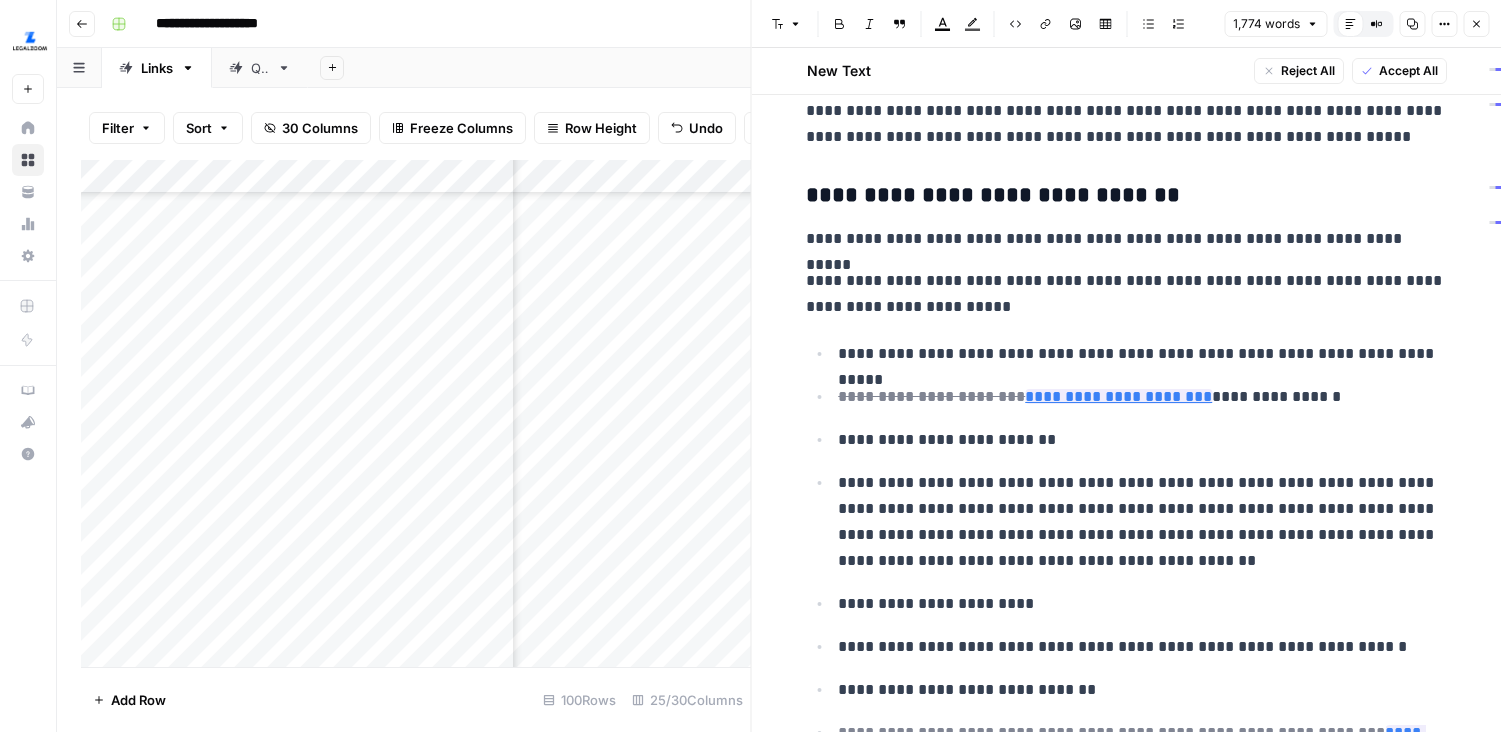 scroll, scrollTop: 979, scrollLeft: 0, axis: vertical 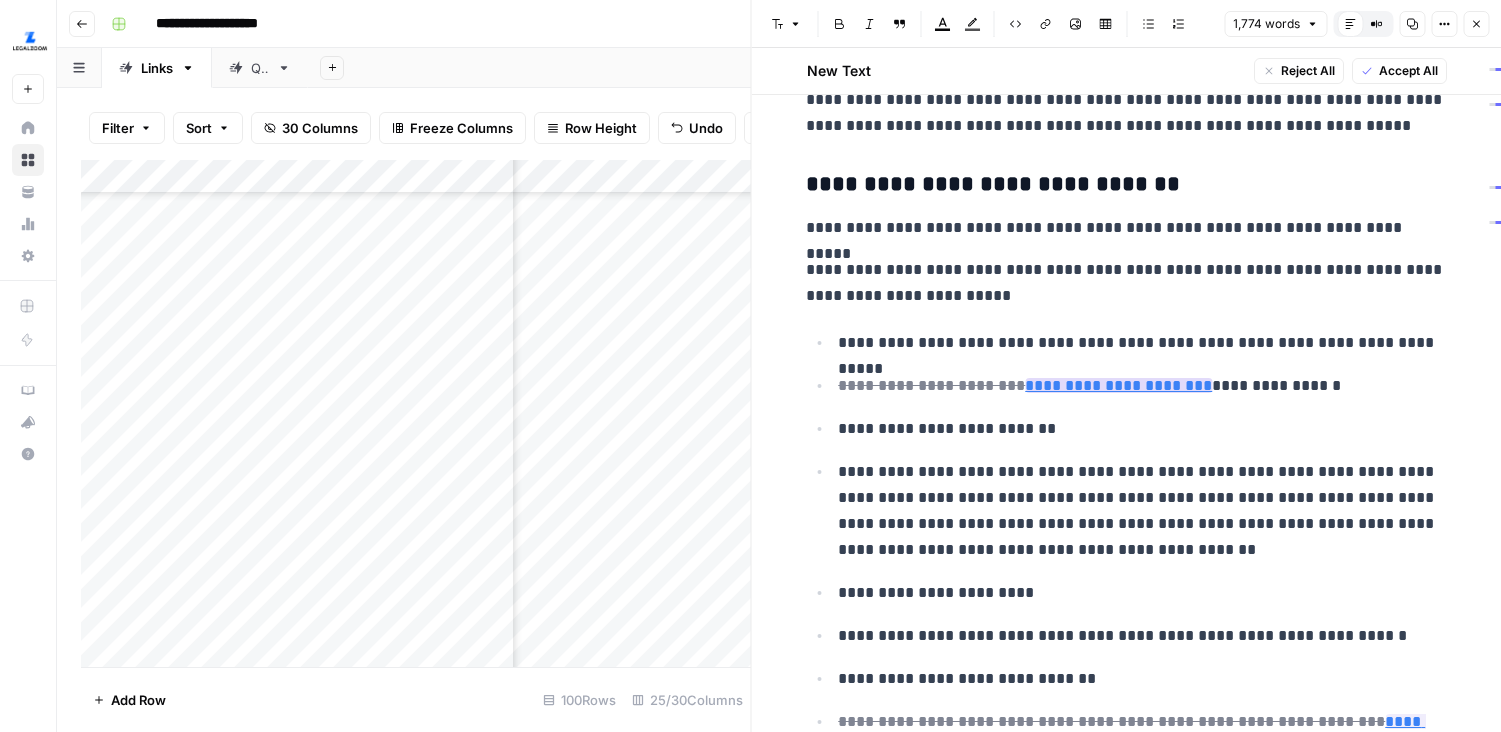 click on "**********" at bounding box center (1118, 385) 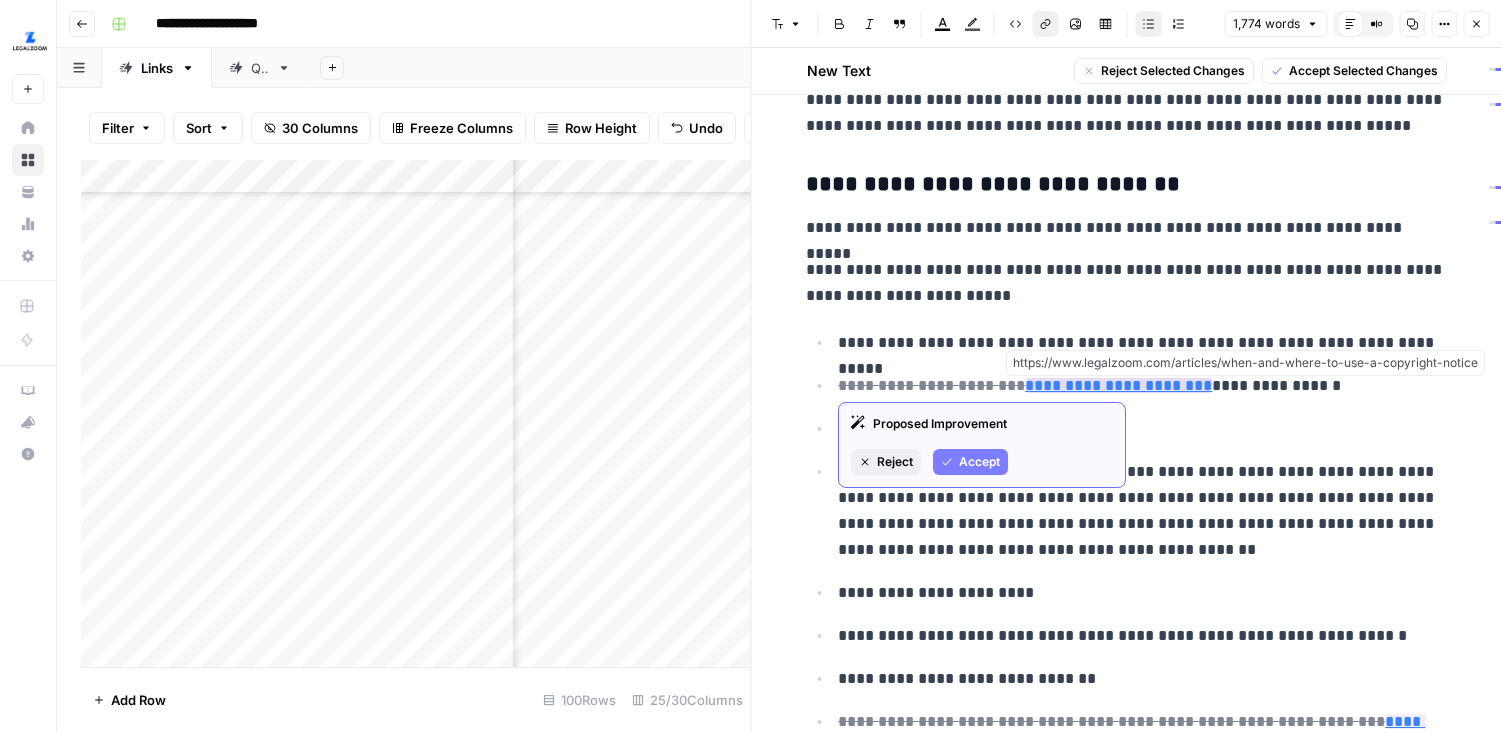 copy on "**********" 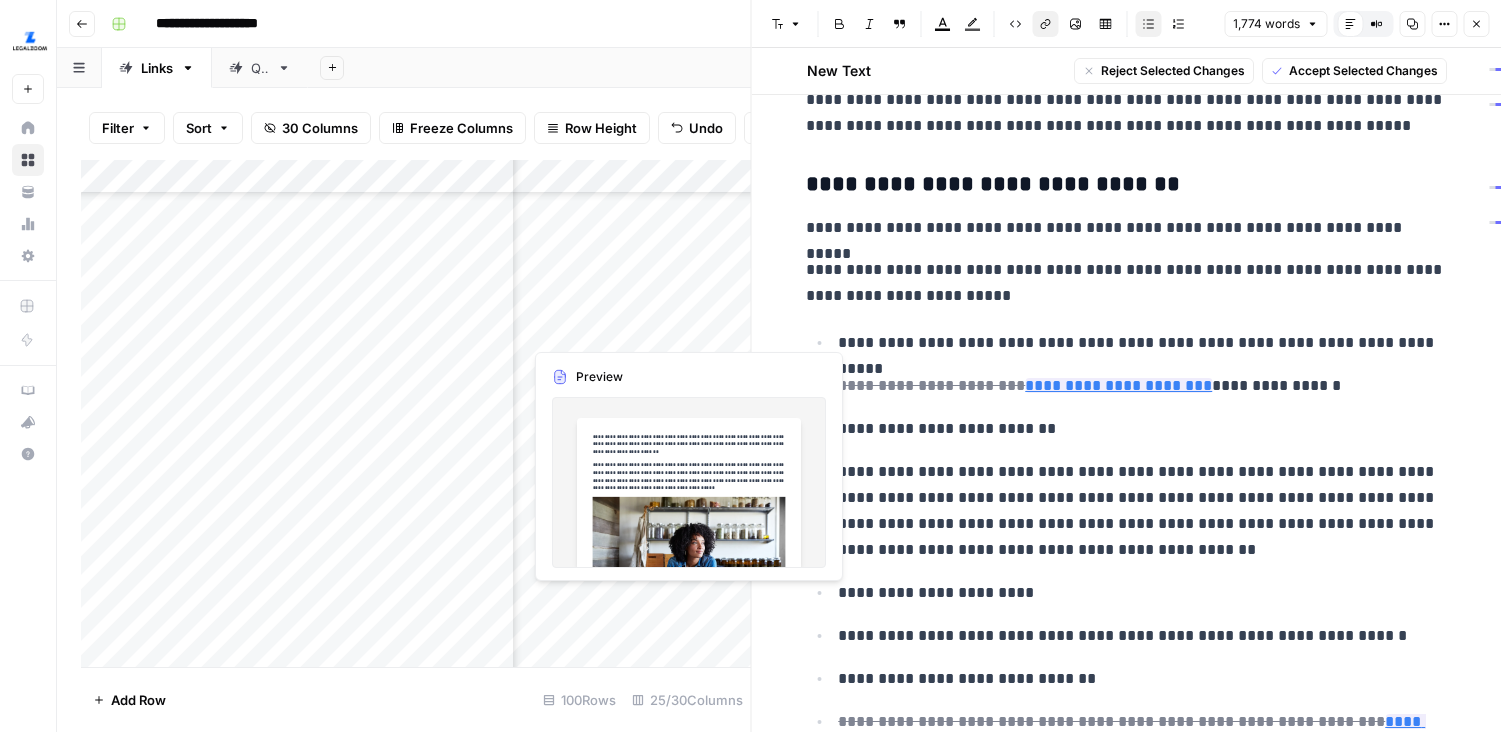 click on "Add Column" at bounding box center (416, 413) 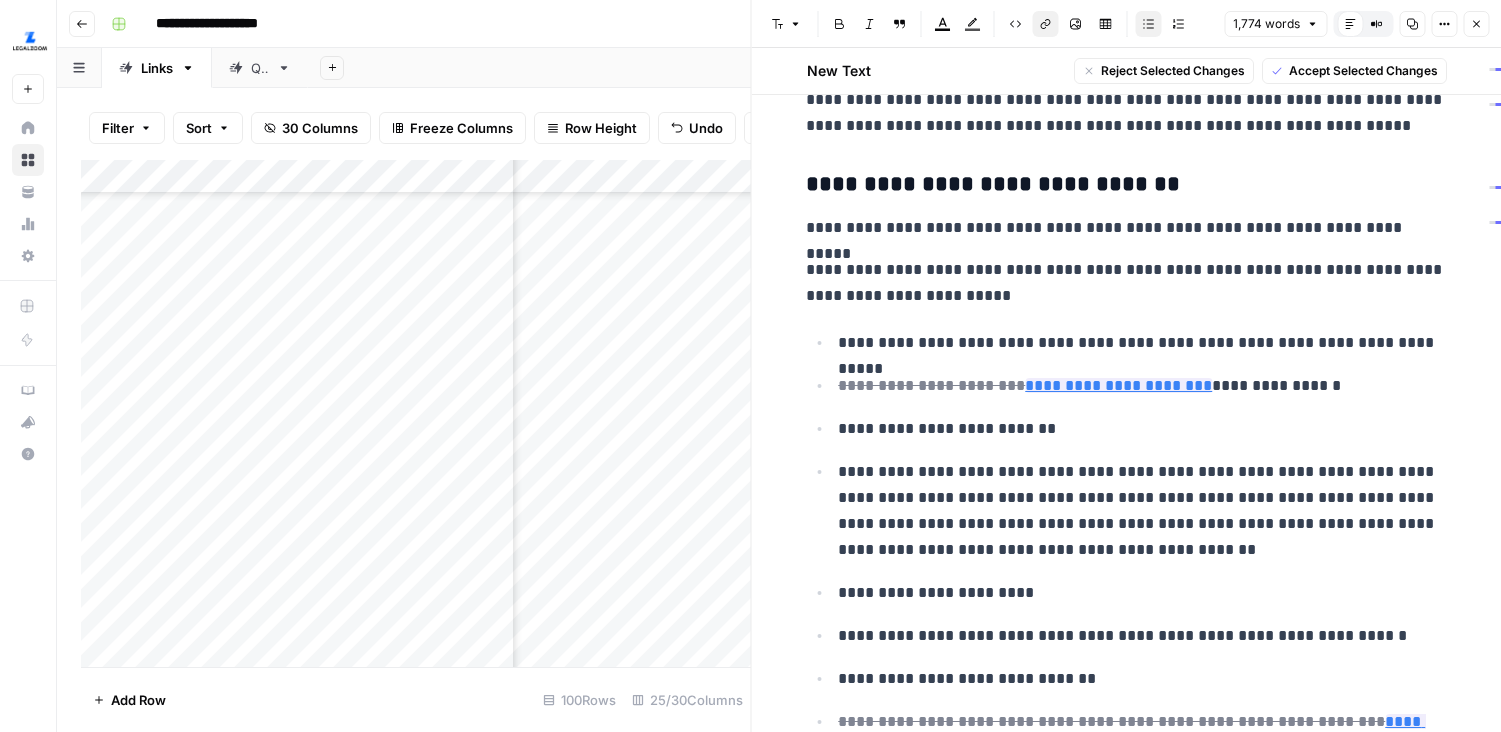 click on "Close" at bounding box center [1476, 24] 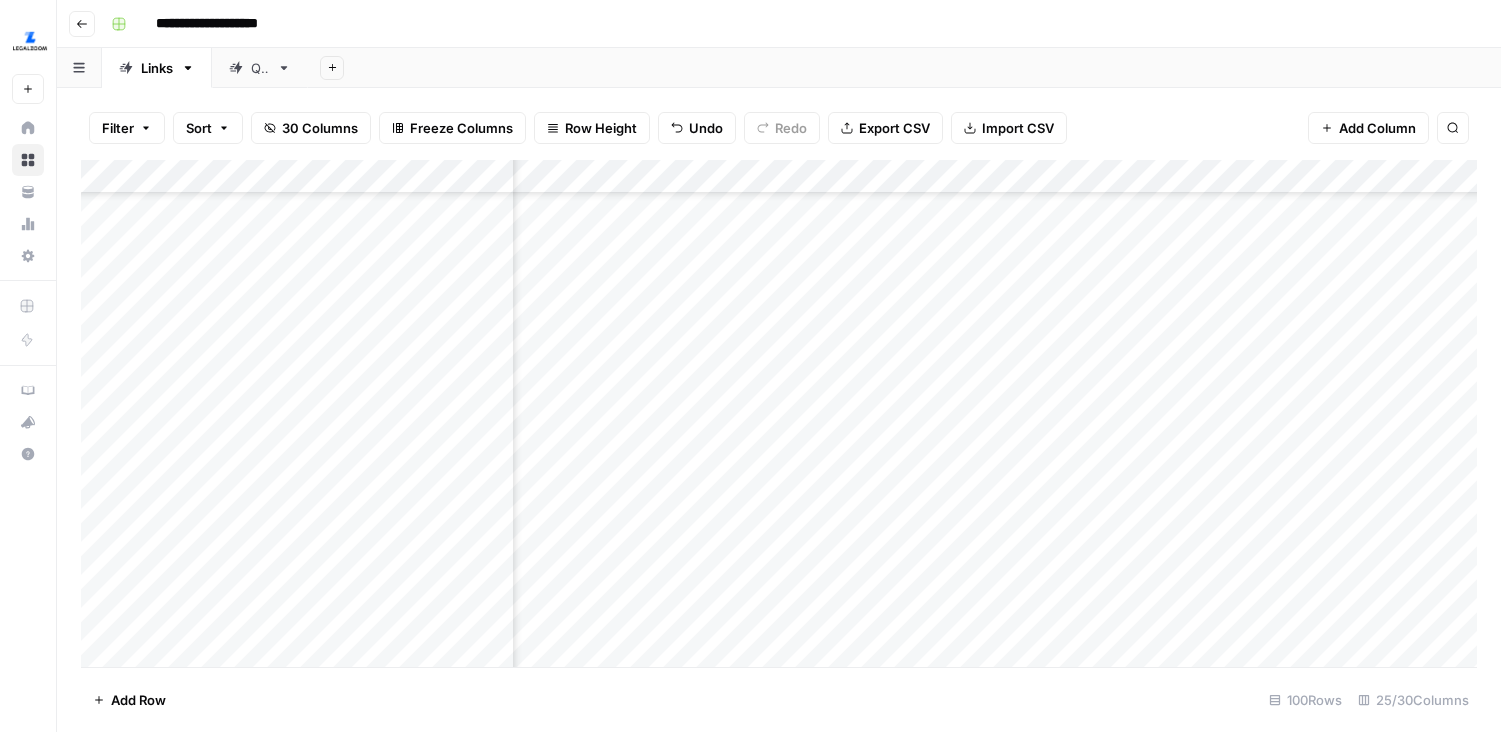 click on "Add Column" at bounding box center (779, 413) 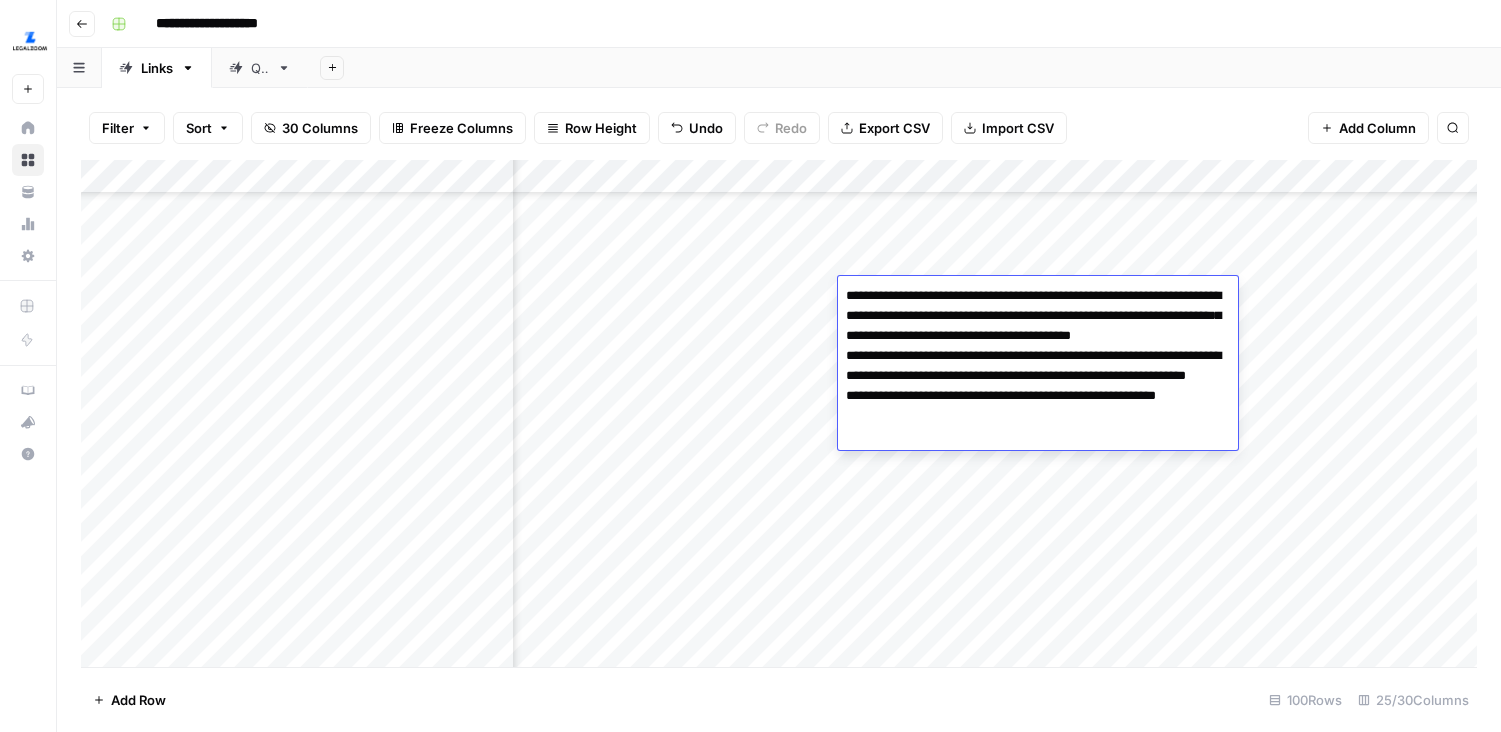 drag, startPoint x: 882, startPoint y: 433, endPoint x: 906, endPoint y: 438, distance: 24.5153 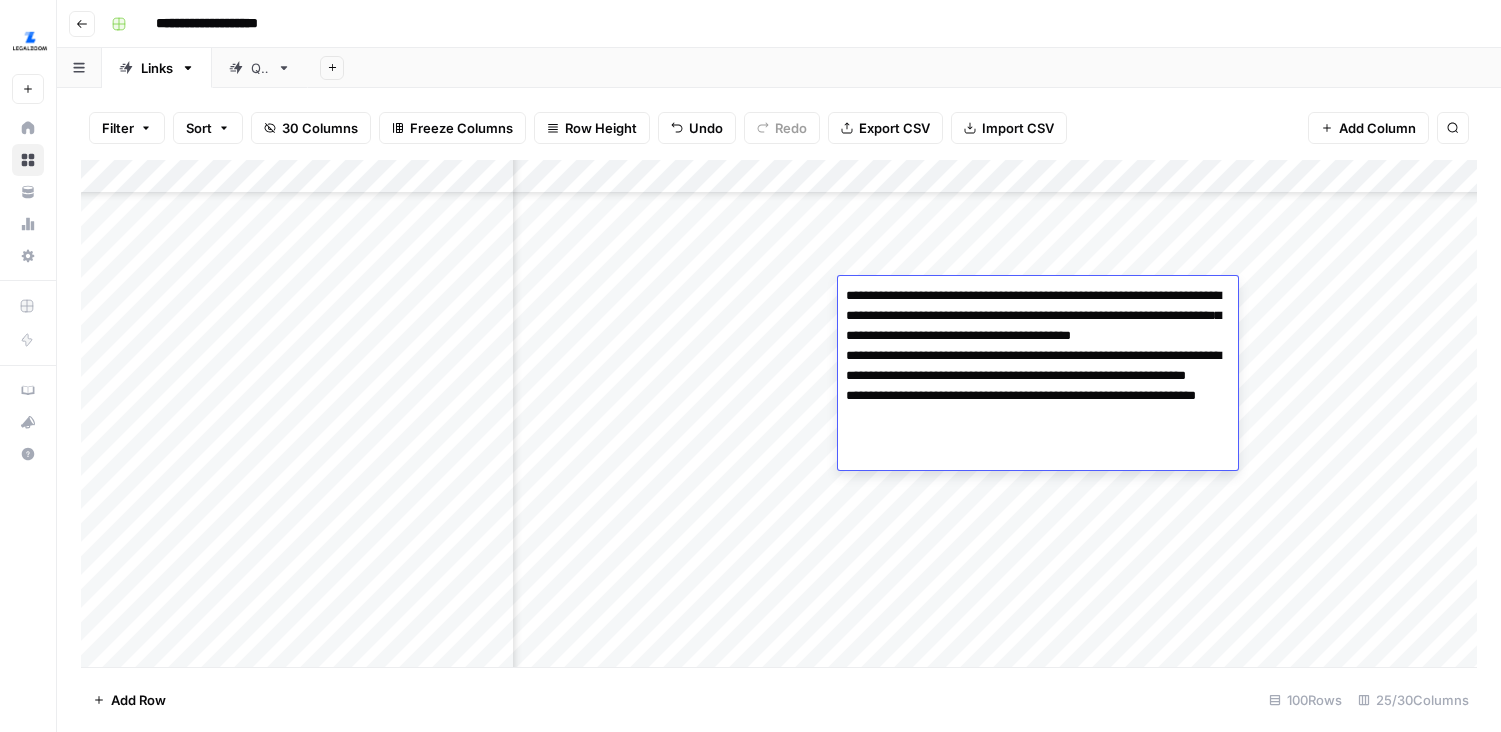 type on "**********" 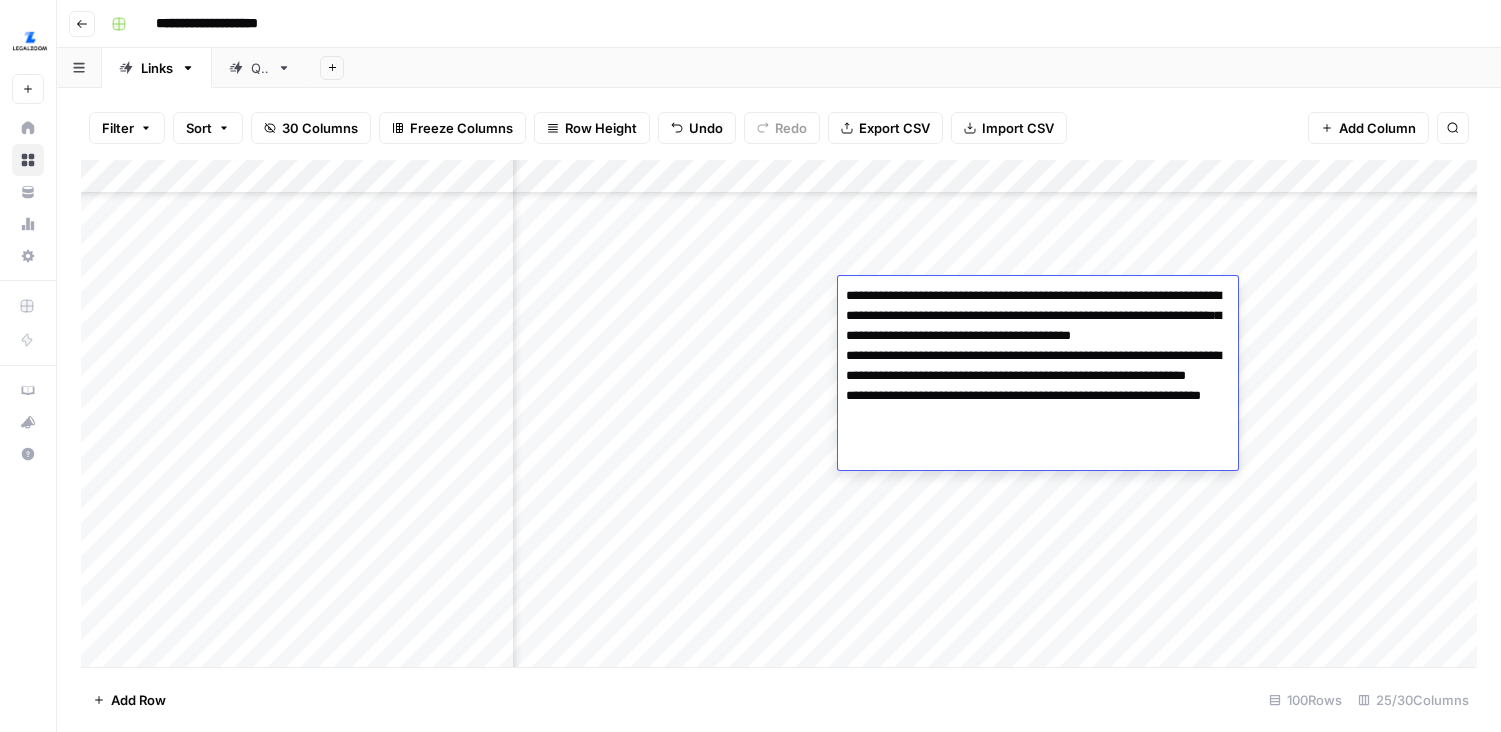 click on "Add Column" at bounding box center (779, 413) 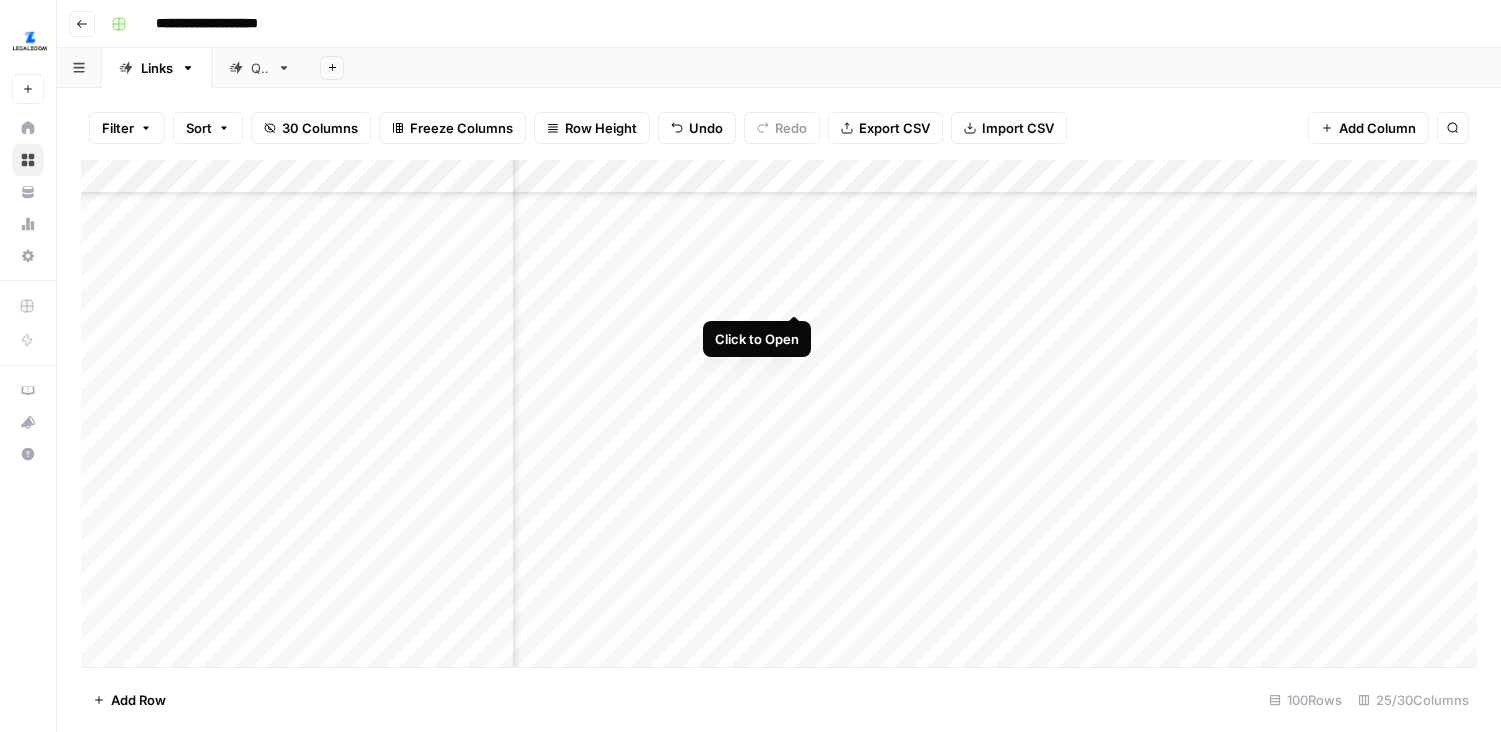 click on "Add Column" at bounding box center [779, 413] 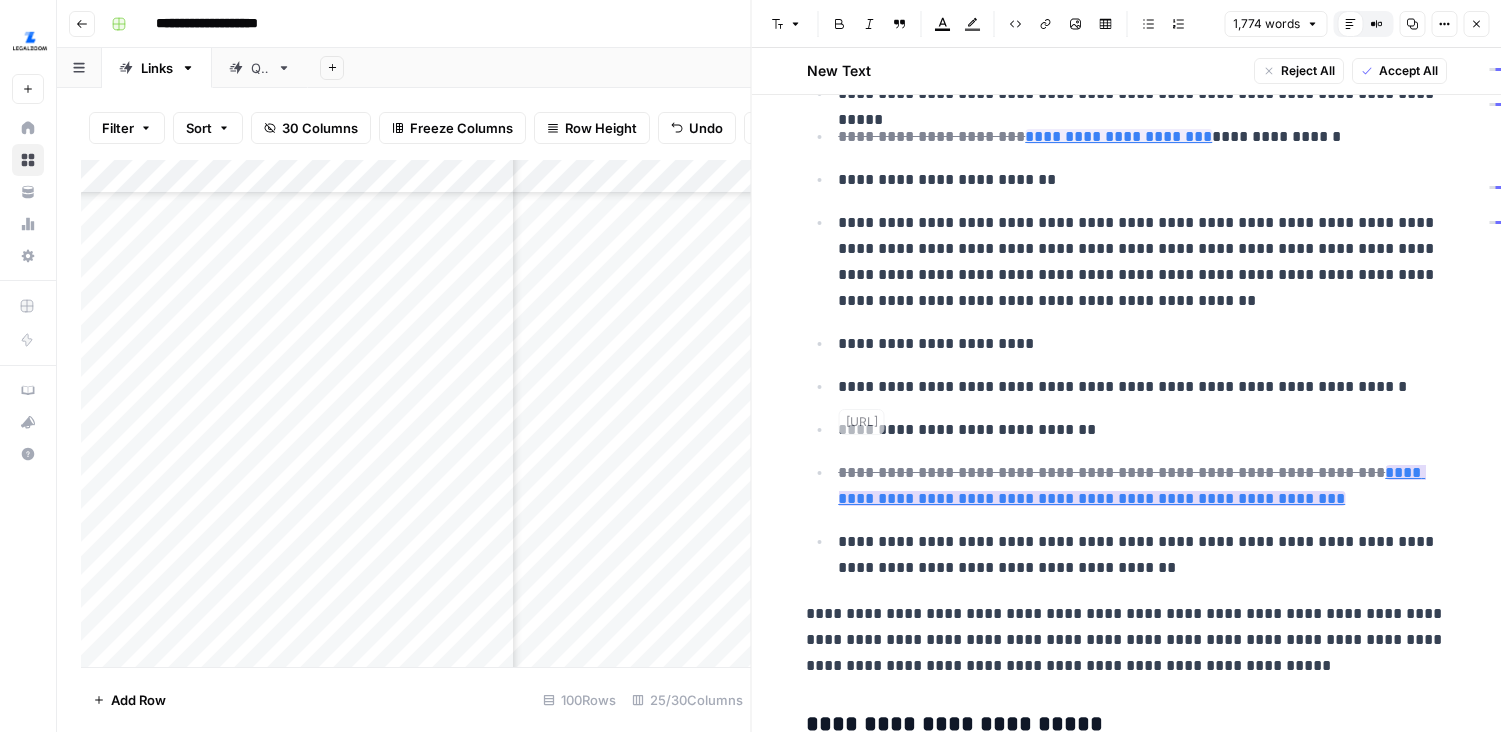 scroll, scrollTop: 1218, scrollLeft: 0, axis: vertical 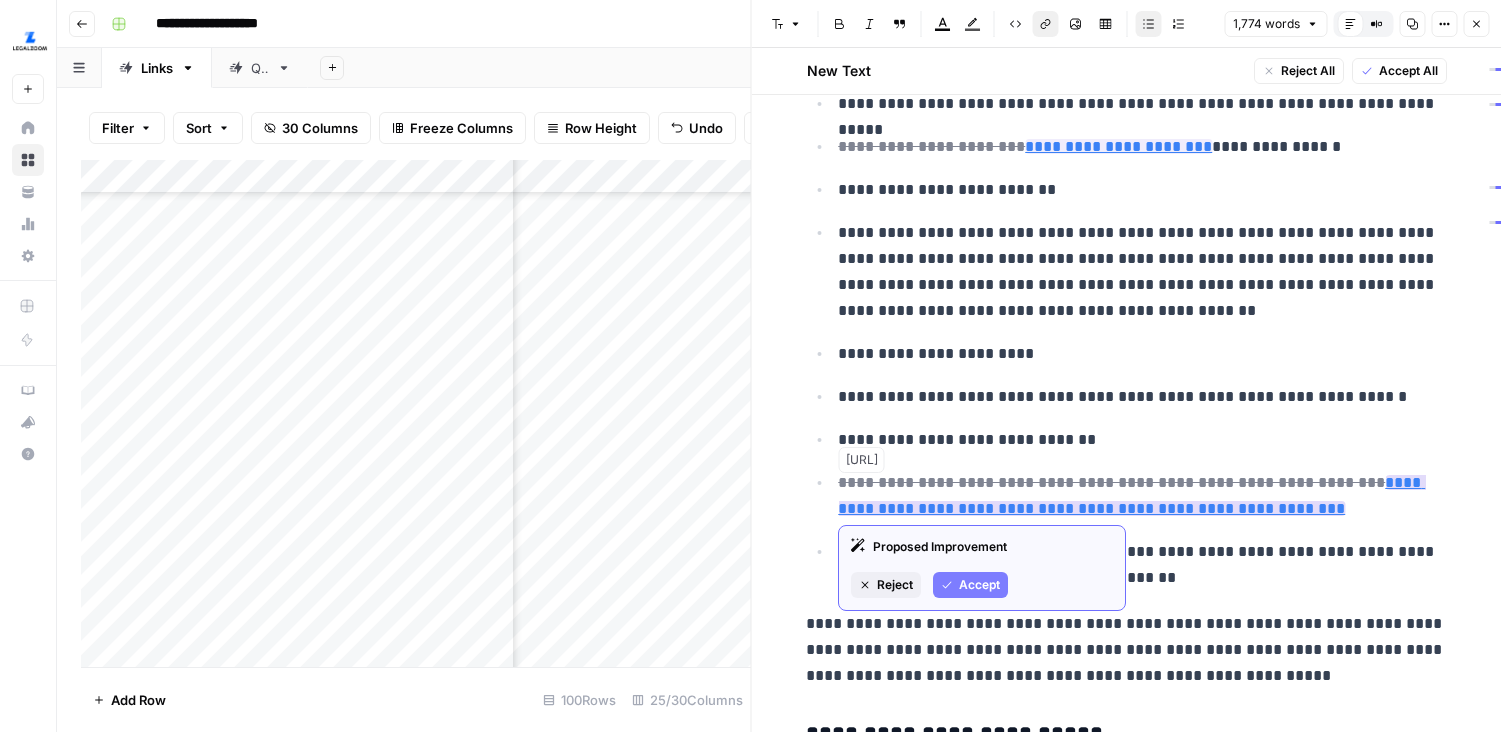 click on "**********" at bounding box center (1131, 495) 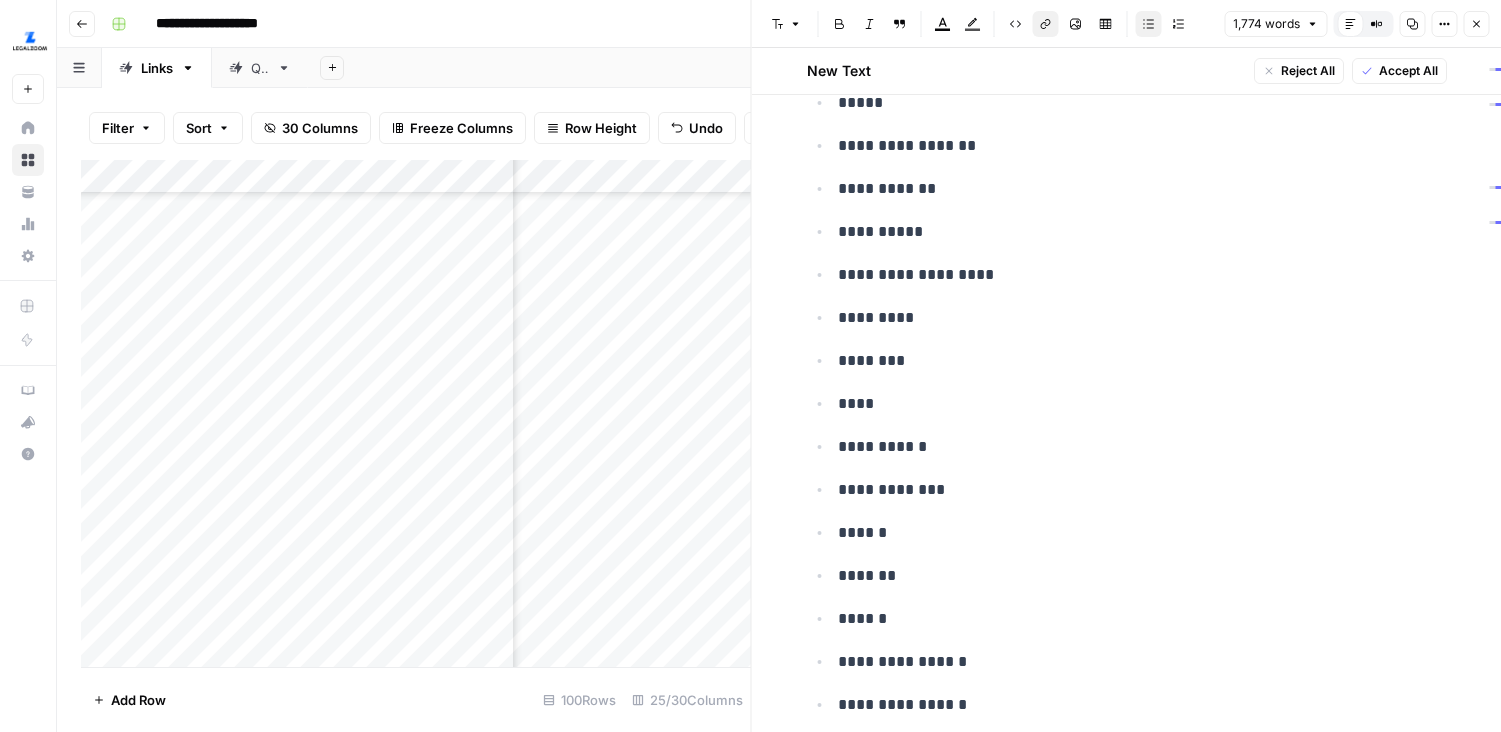scroll, scrollTop: 5773, scrollLeft: 0, axis: vertical 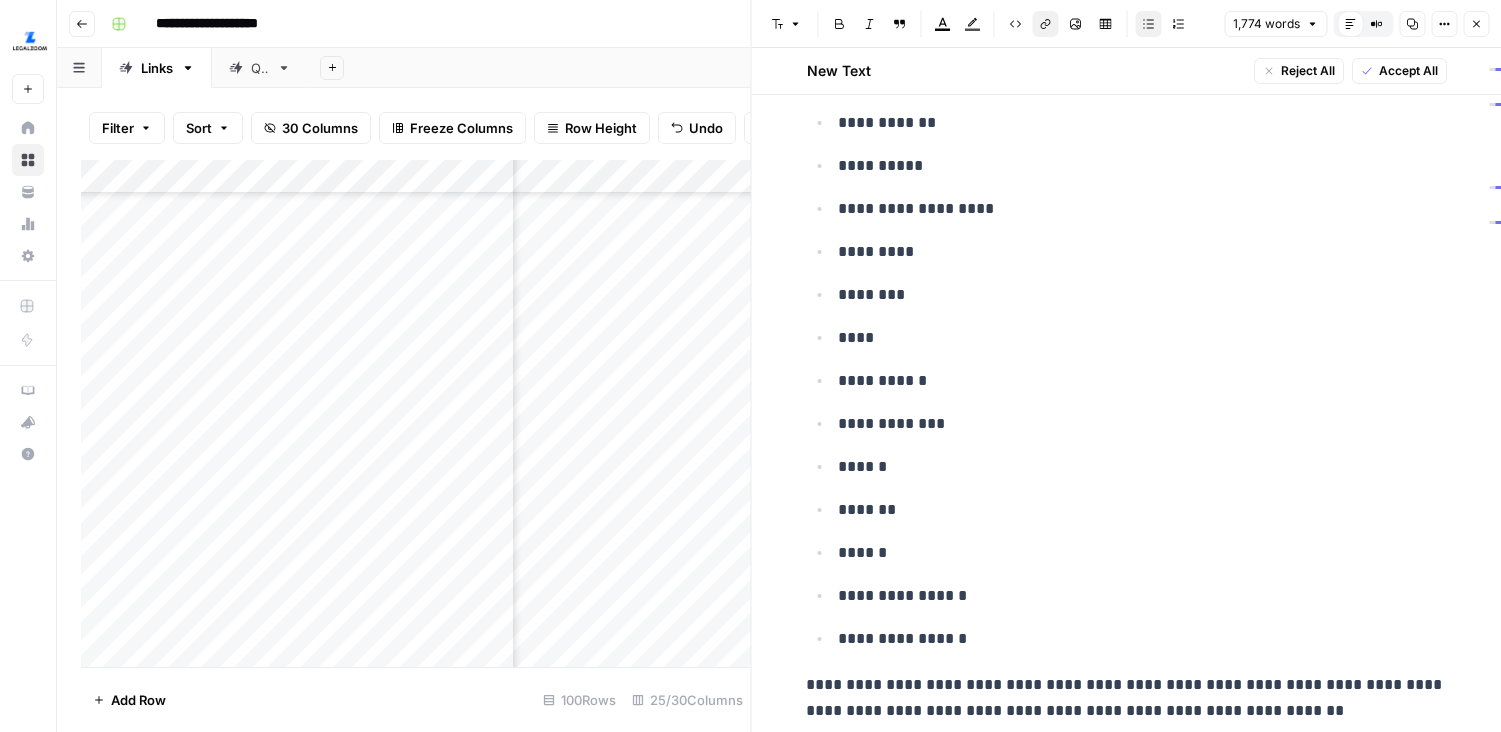 click on "Add Column" at bounding box center [416, 413] 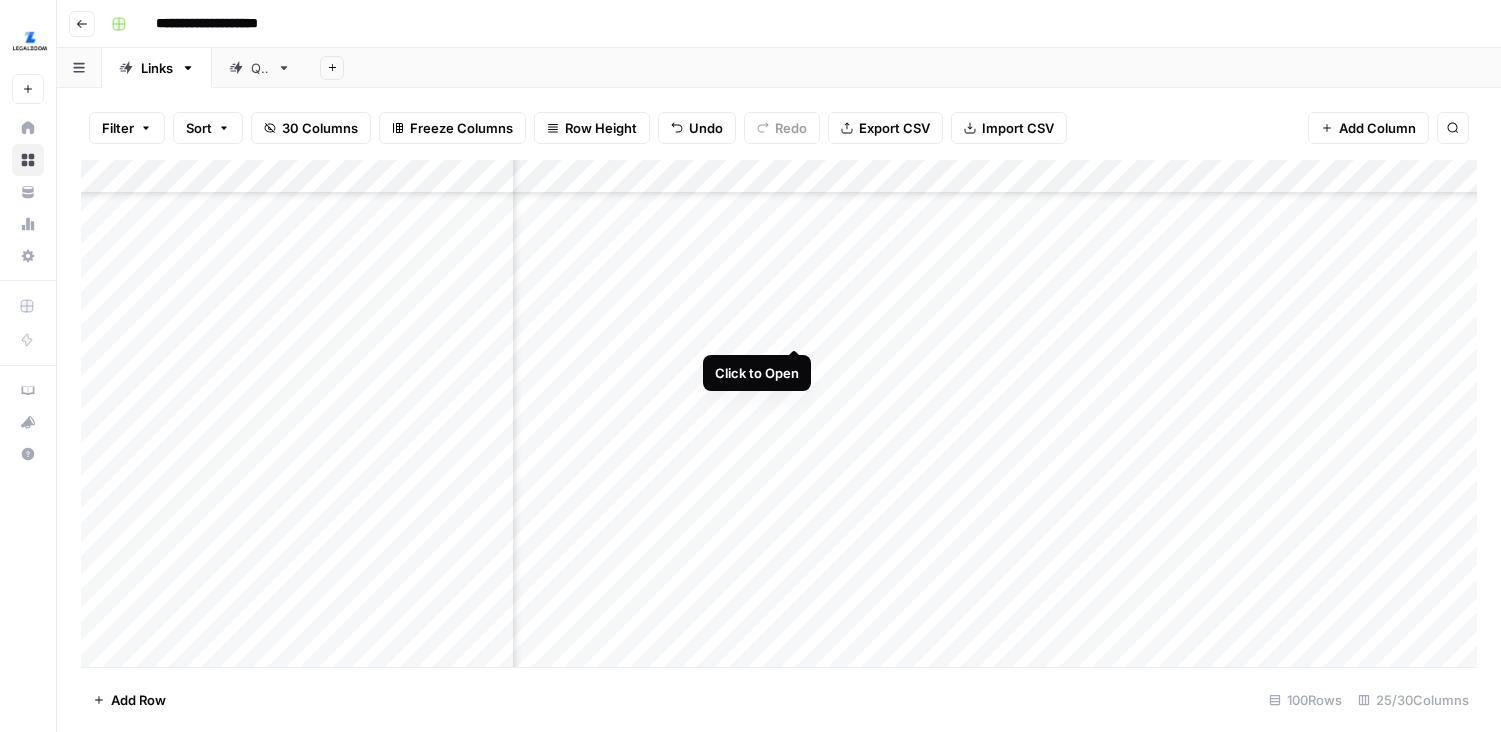 click on "Add Column" at bounding box center (779, 413) 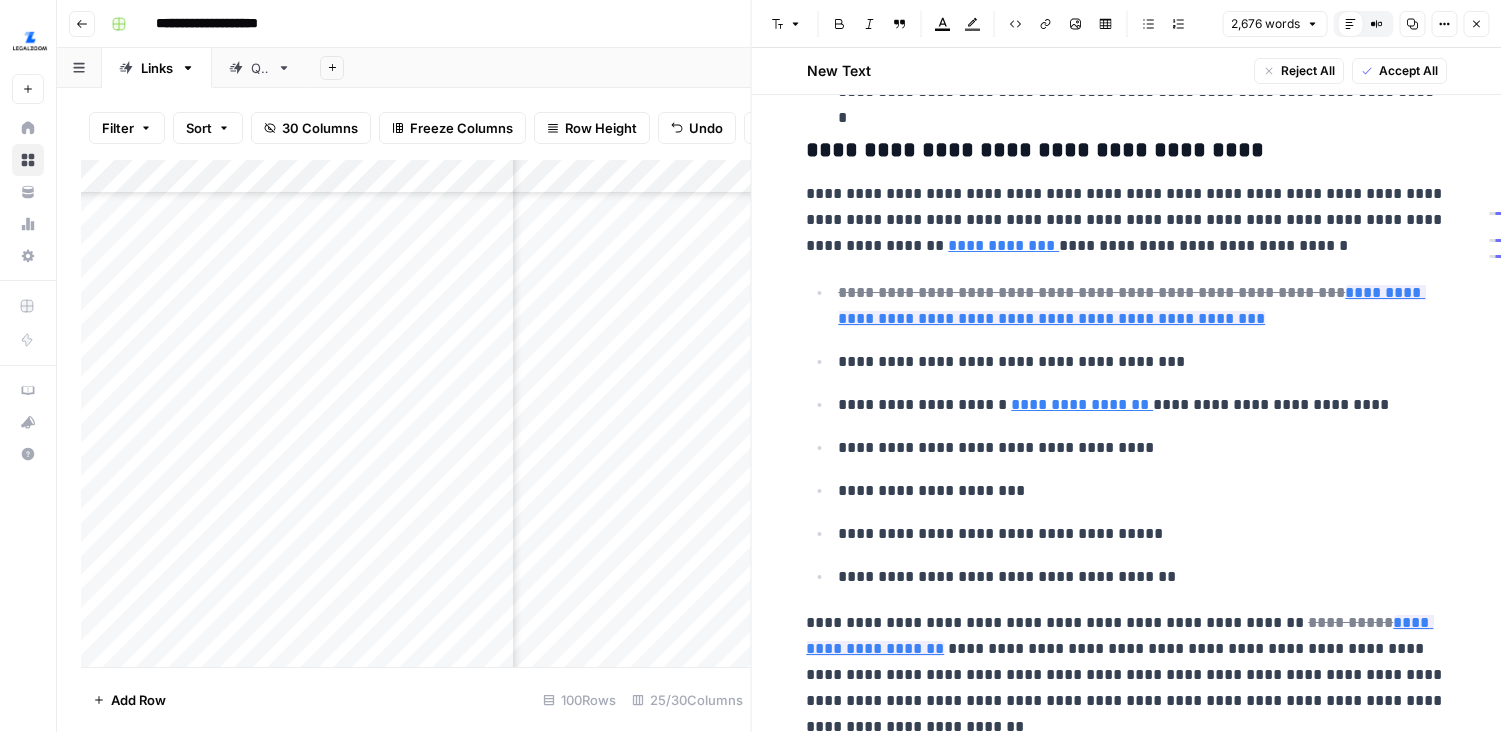 scroll, scrollTop: 1824, scrollLeft: 0, axis: vertical 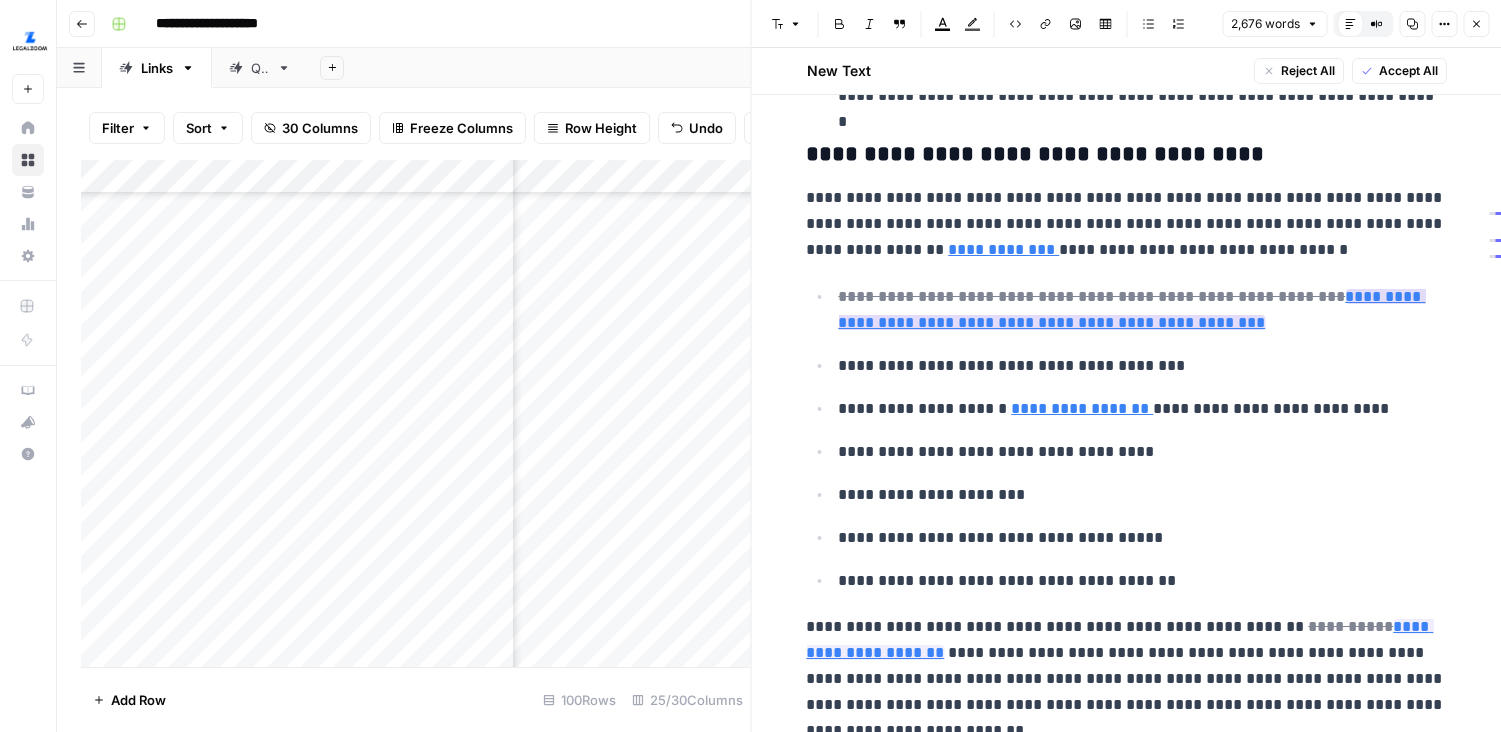 click on "**********" at bounding box center [1131, 309] 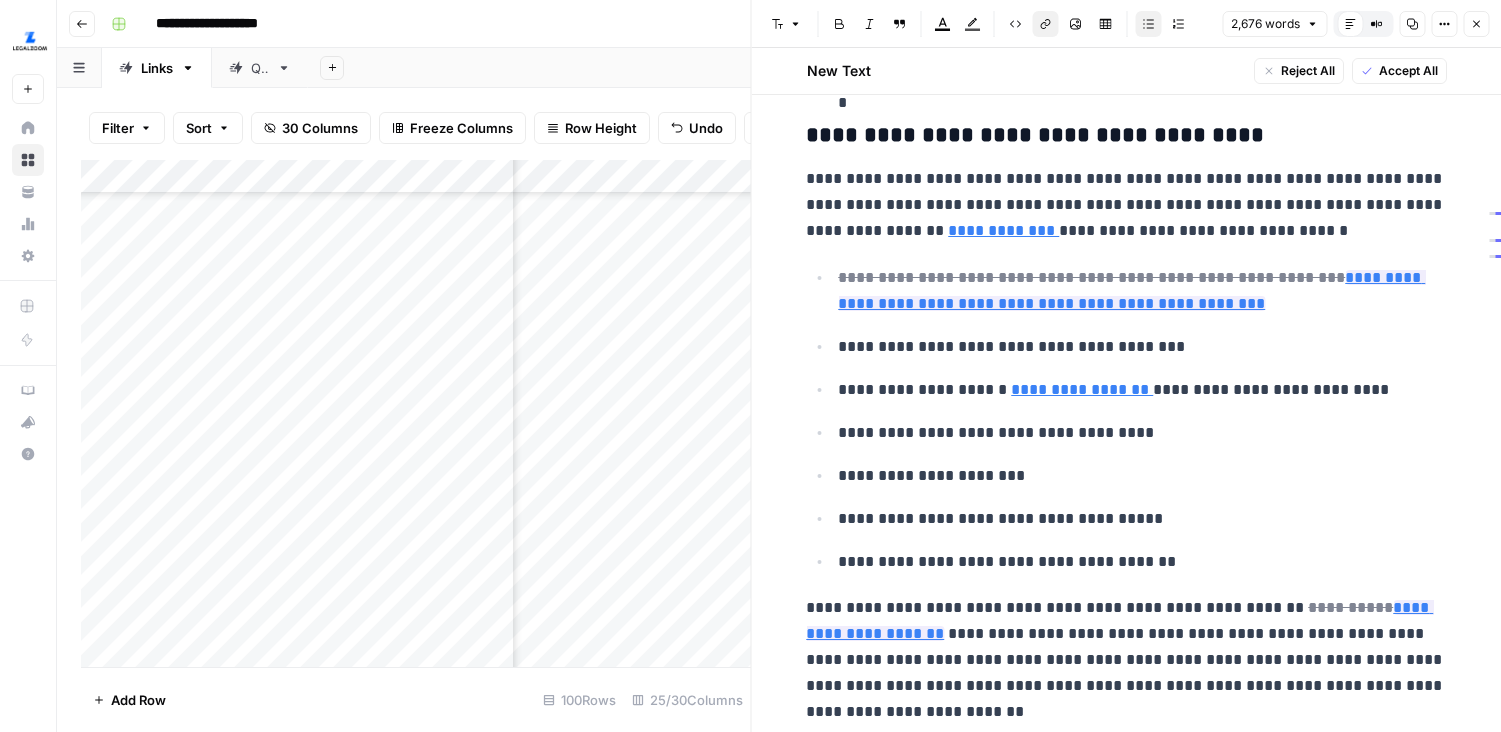 scroll, scrollTop: 1835, scrollLeft: 0, axis: vertical 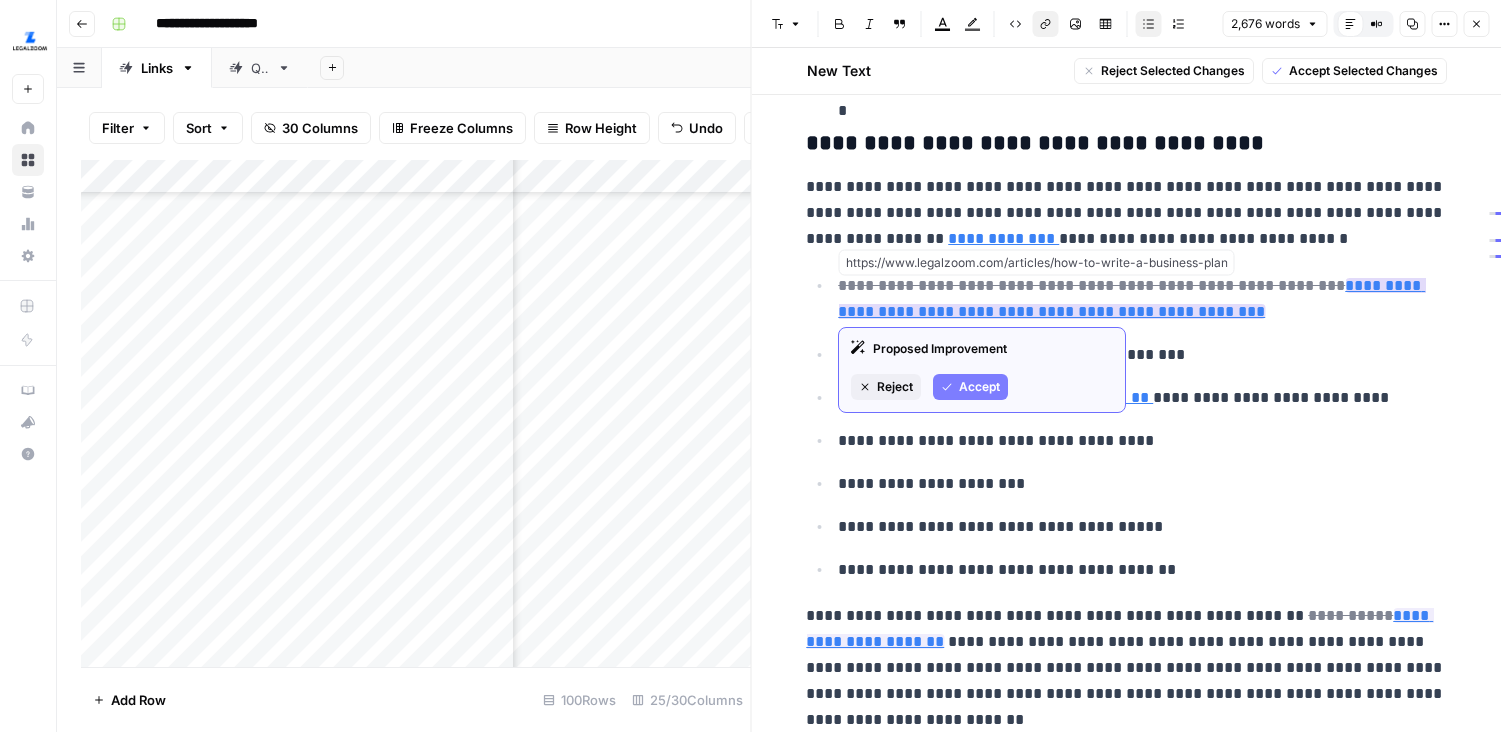 drag, startPoint x: 1244, startPoint y: 312, endPoint x: 1321, endPoint y: 291, distance: 79.81228 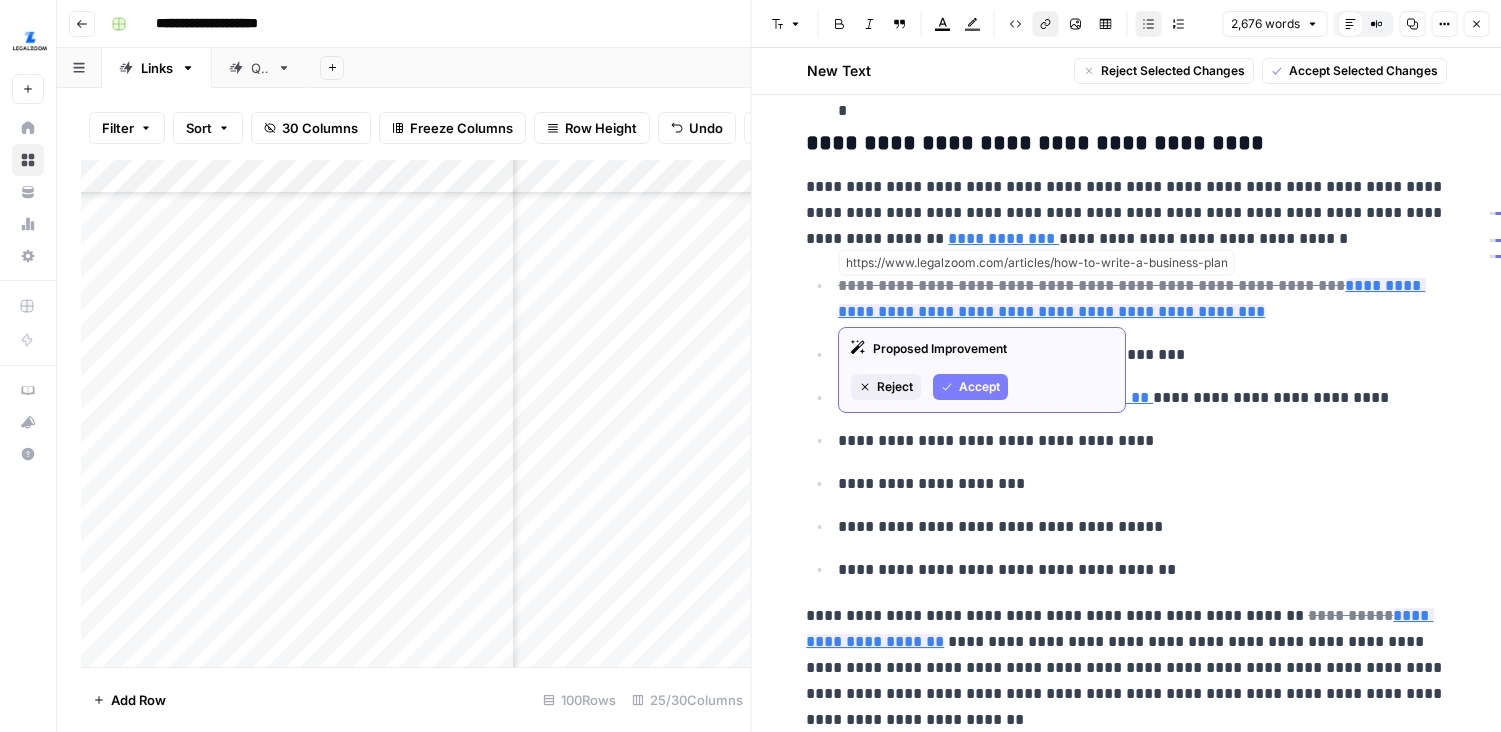 copy on "**********" 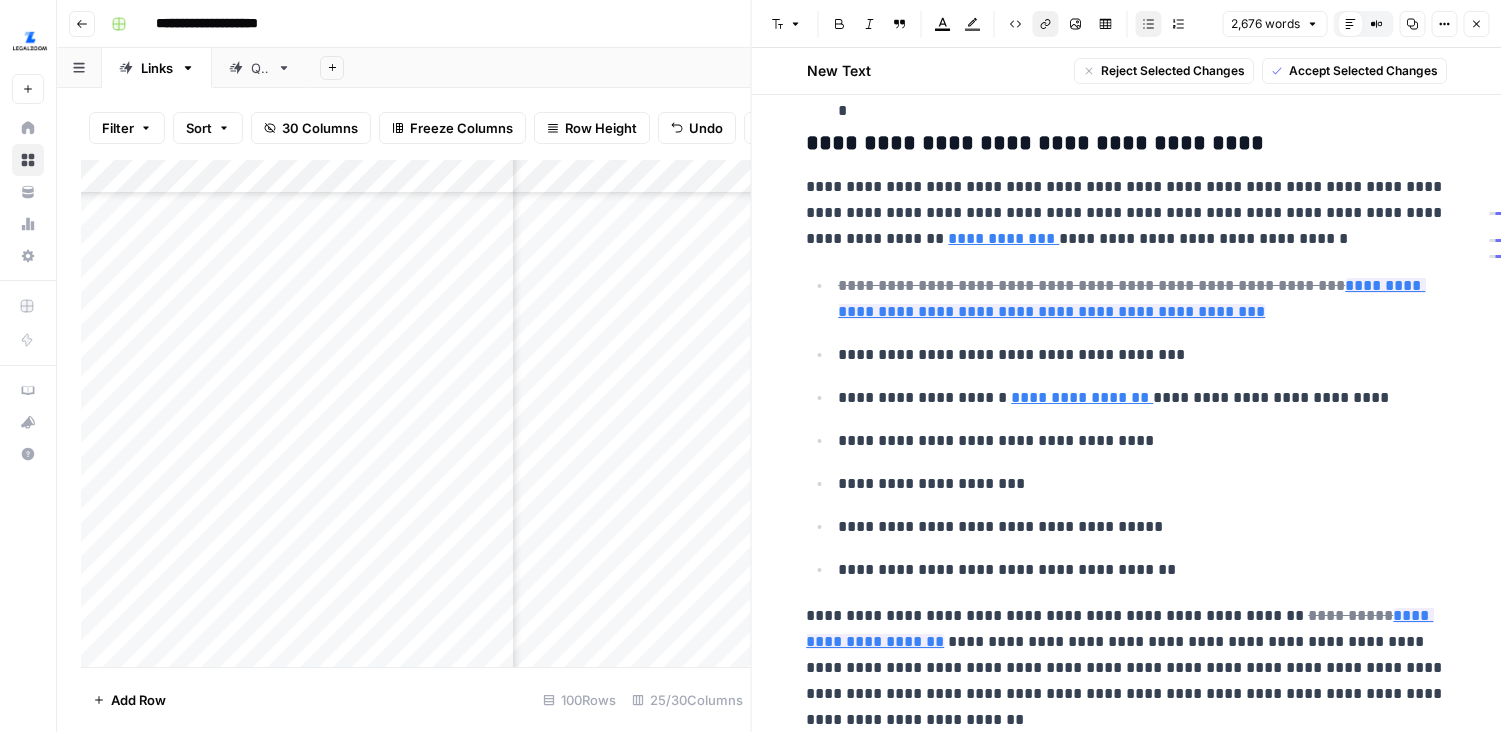 click 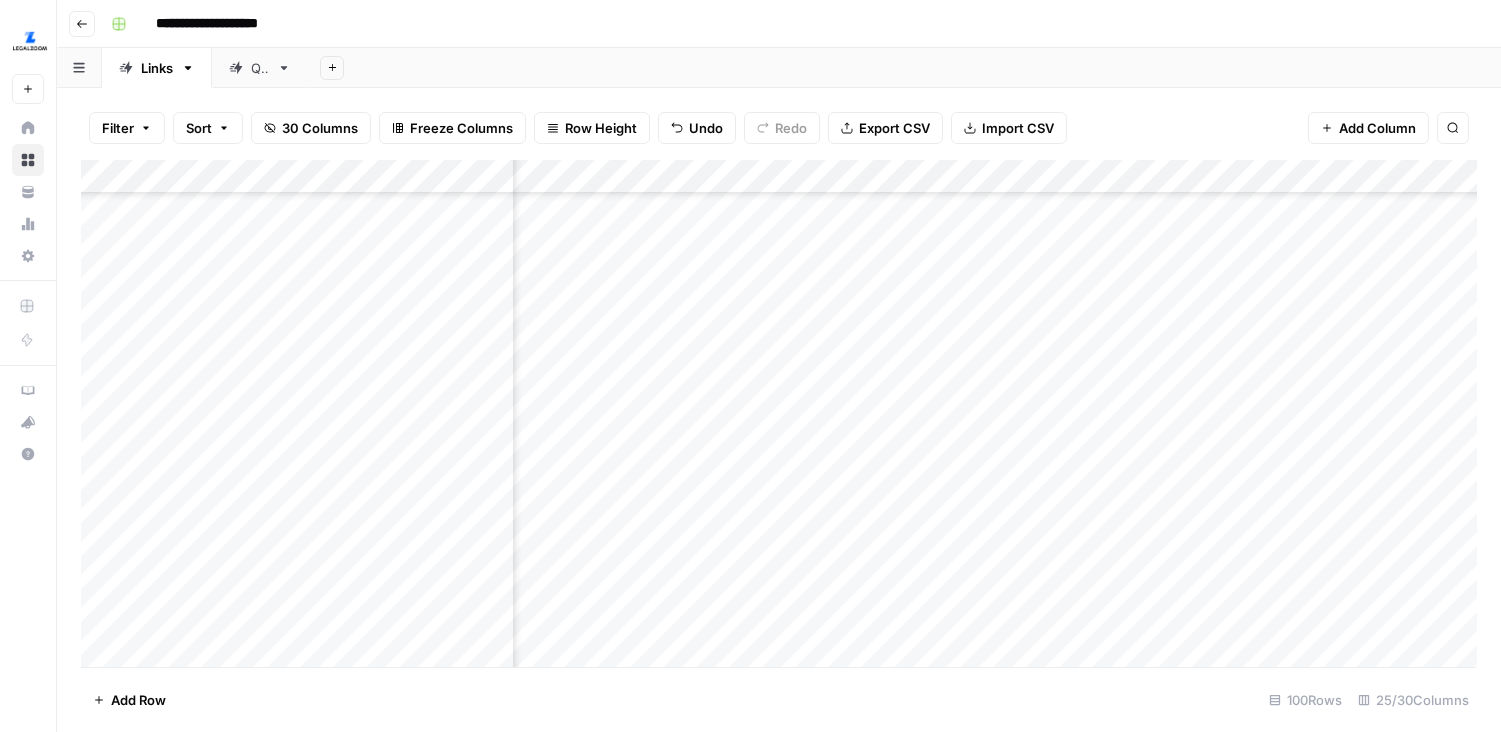 click on "Add Column" at bounding box center (779, 413) 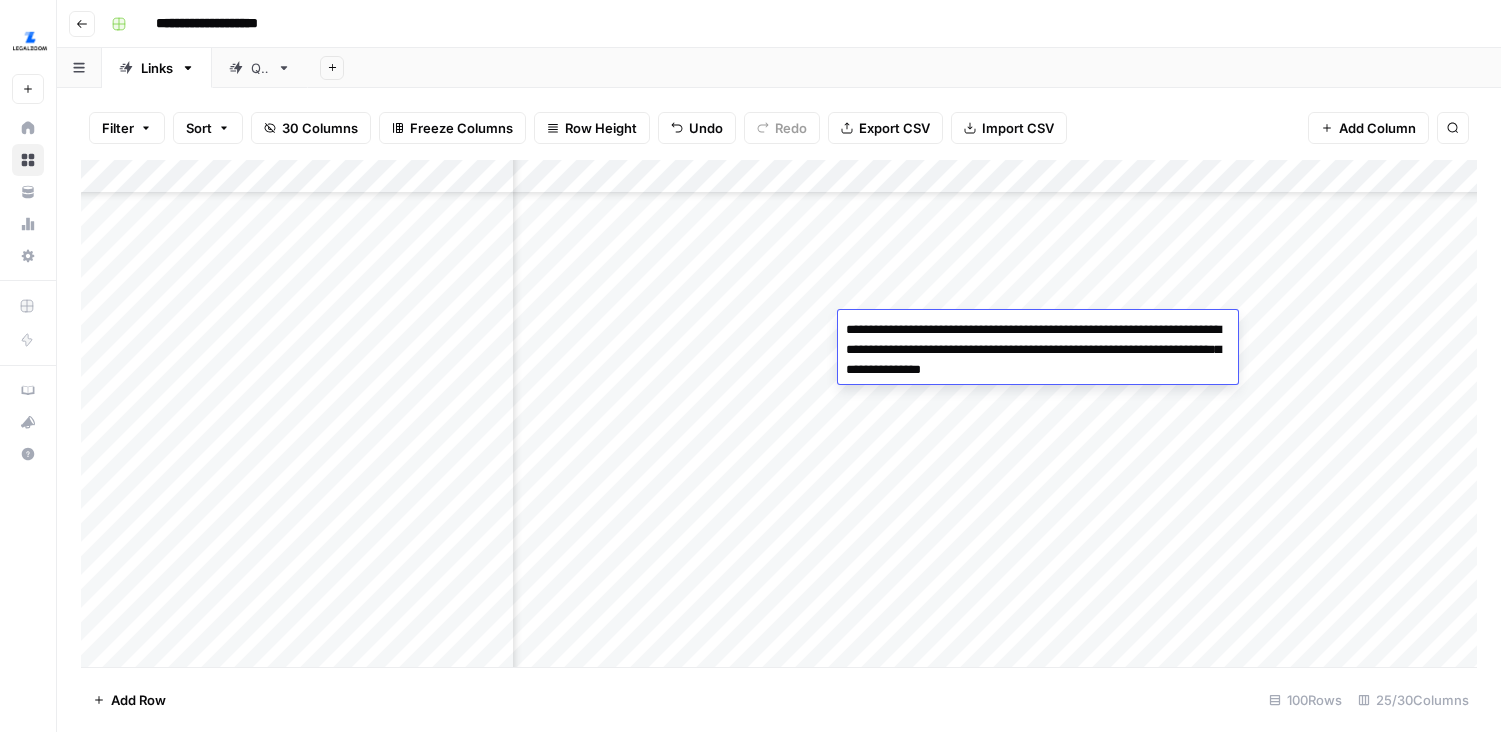 drag, startPoint x: 1194, startPoint y: 349, endPoint x: 1166, endPoint y: 353, distance: 28.284271 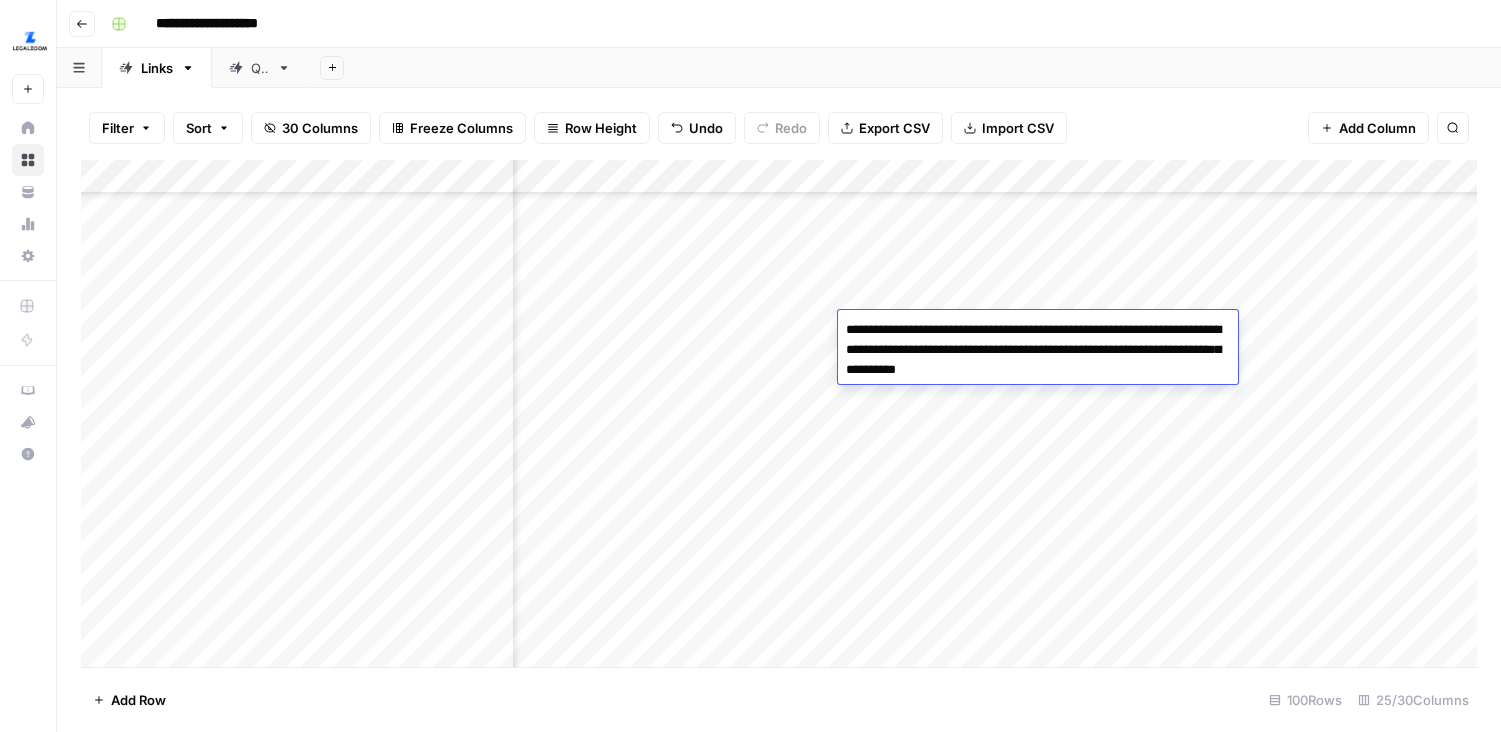 click on "Add Column" at bounding box center [779, 413] 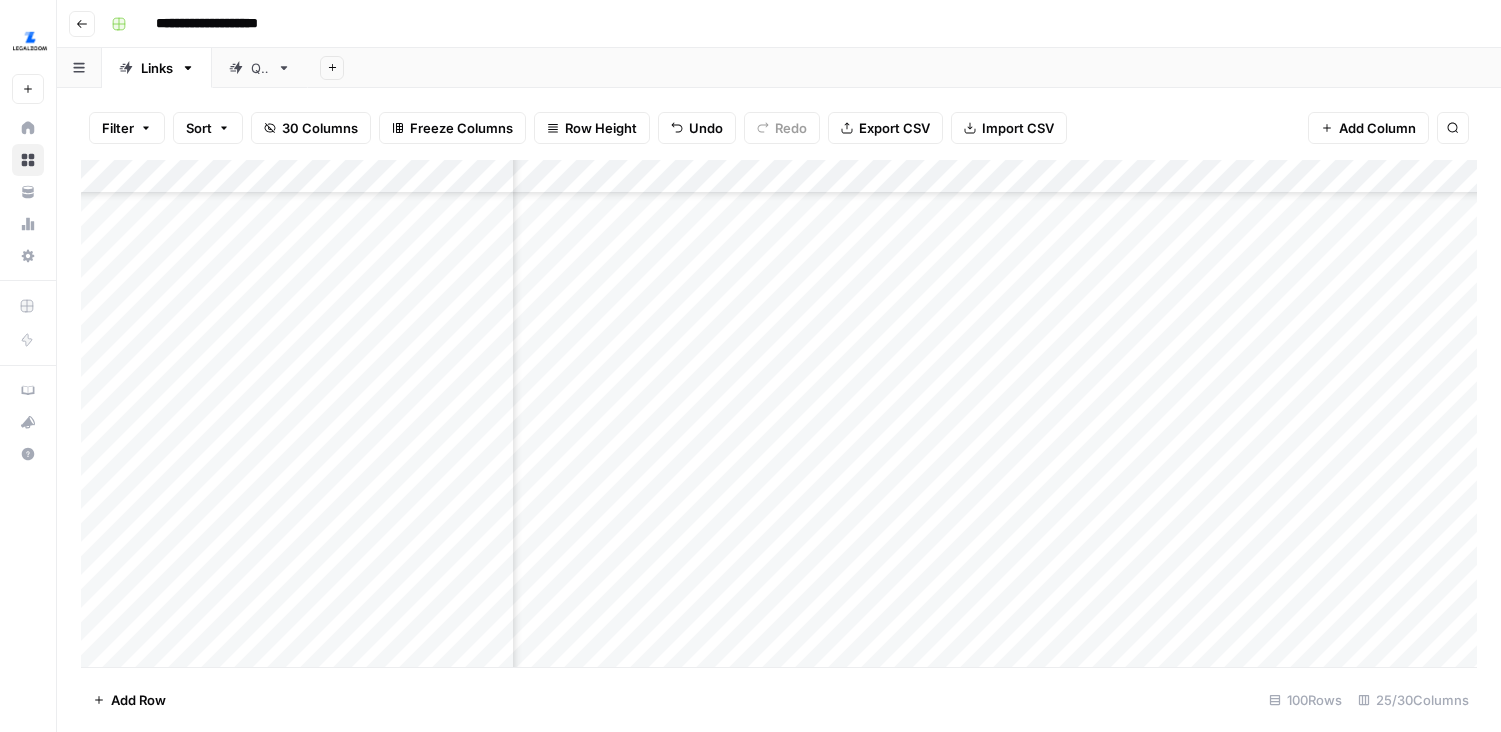 click on "Add Column" at bounding box center (779, 413) 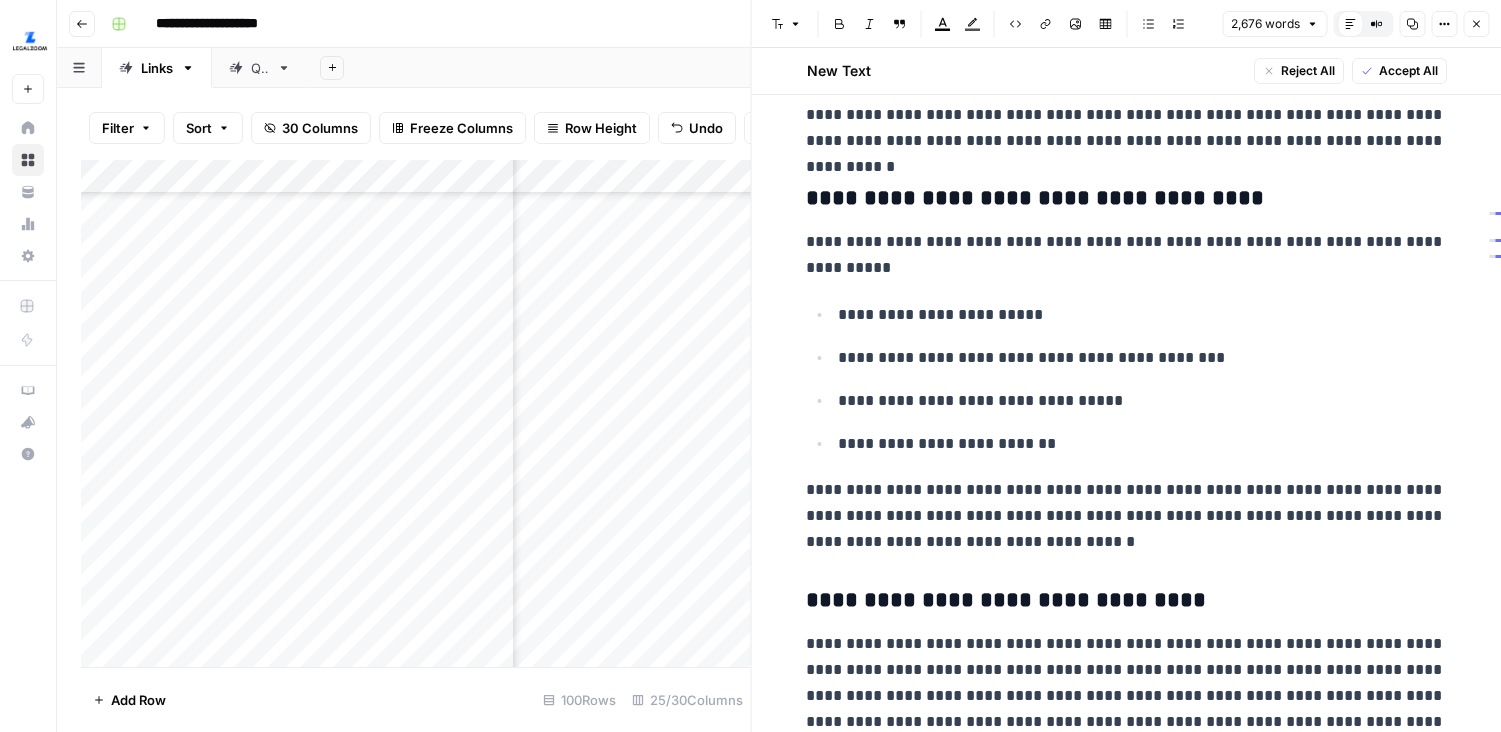 scroll, scrollTop: 7885, scrollLeft: 0, axis: vertical 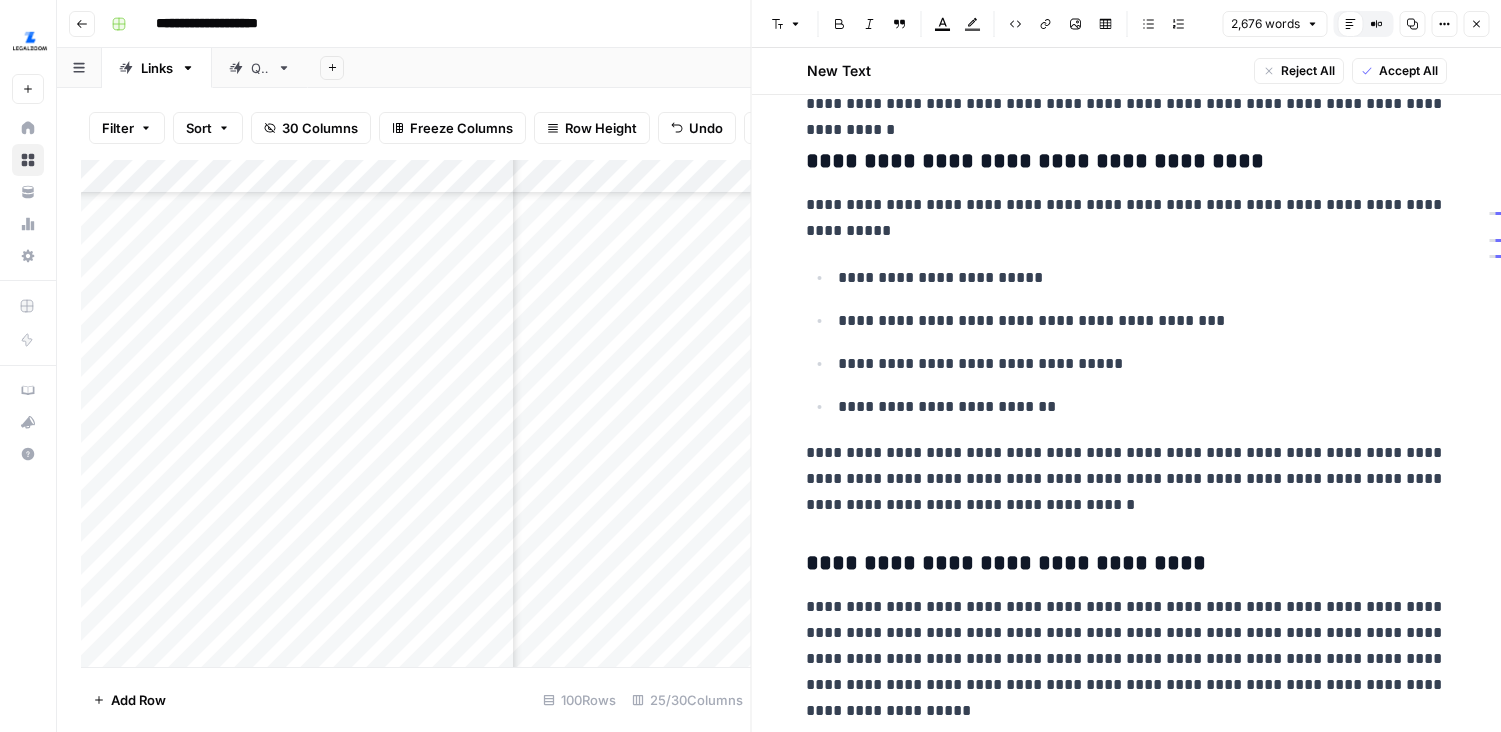 click 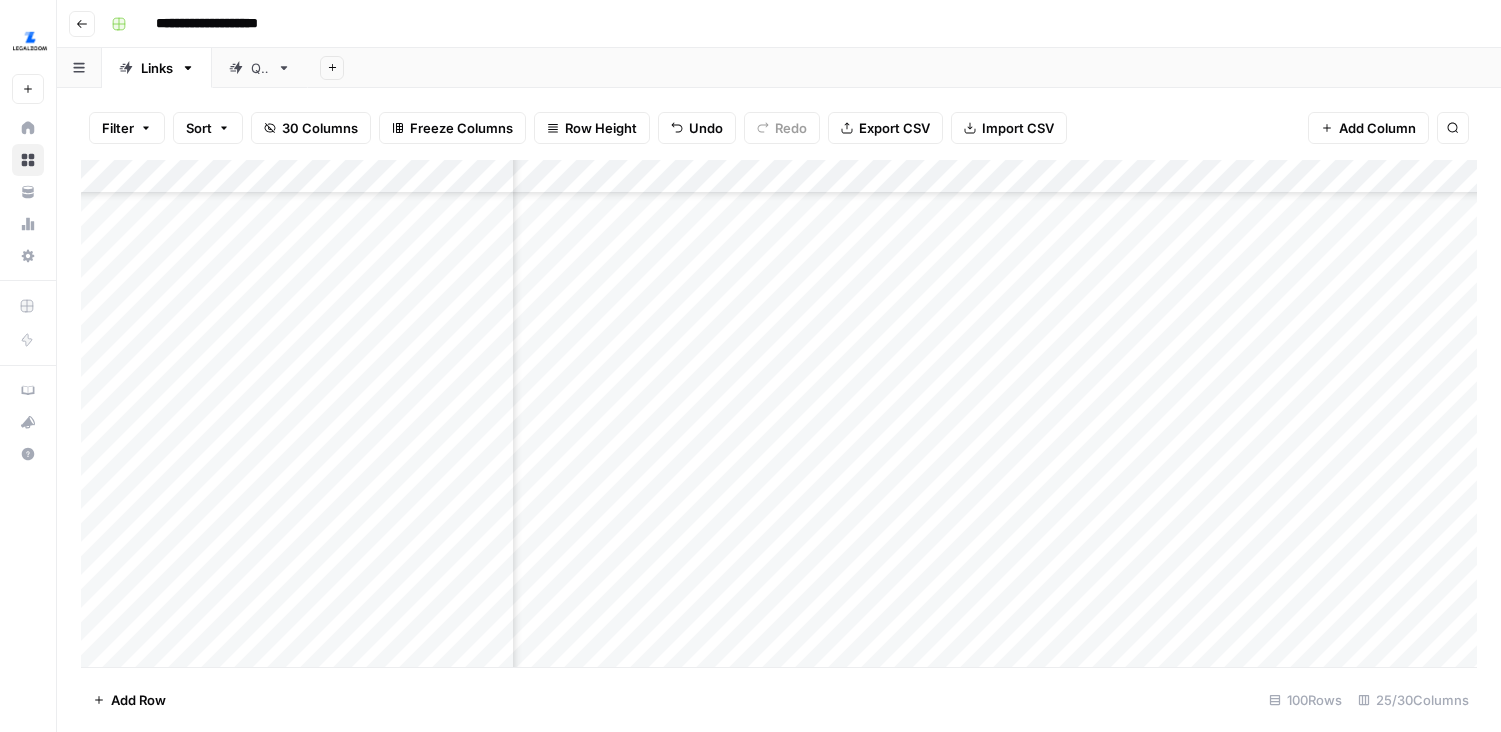 scroll, scrollTop: 332, scrollLeft: 4108, axis: both 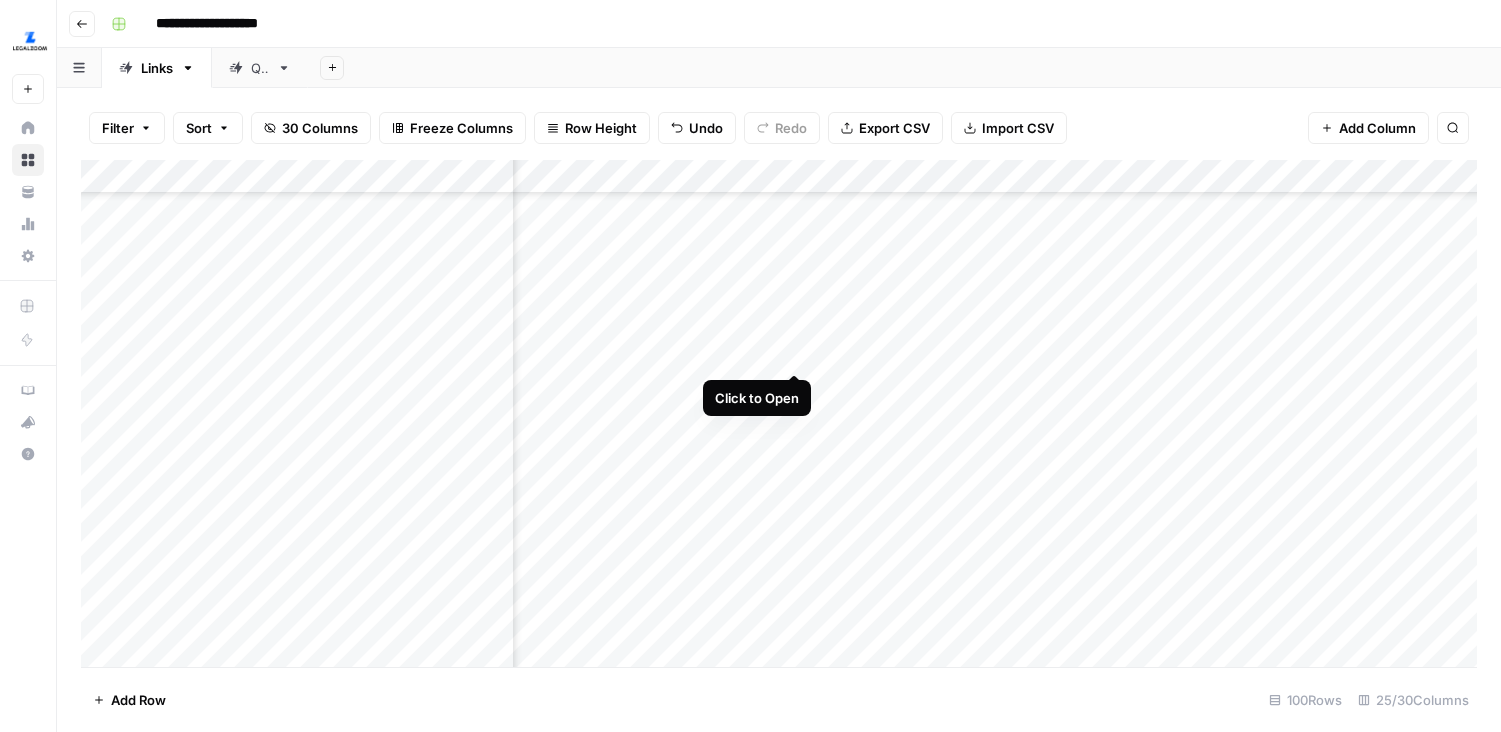 click on "Add Column" at bounding box center (779, 413) 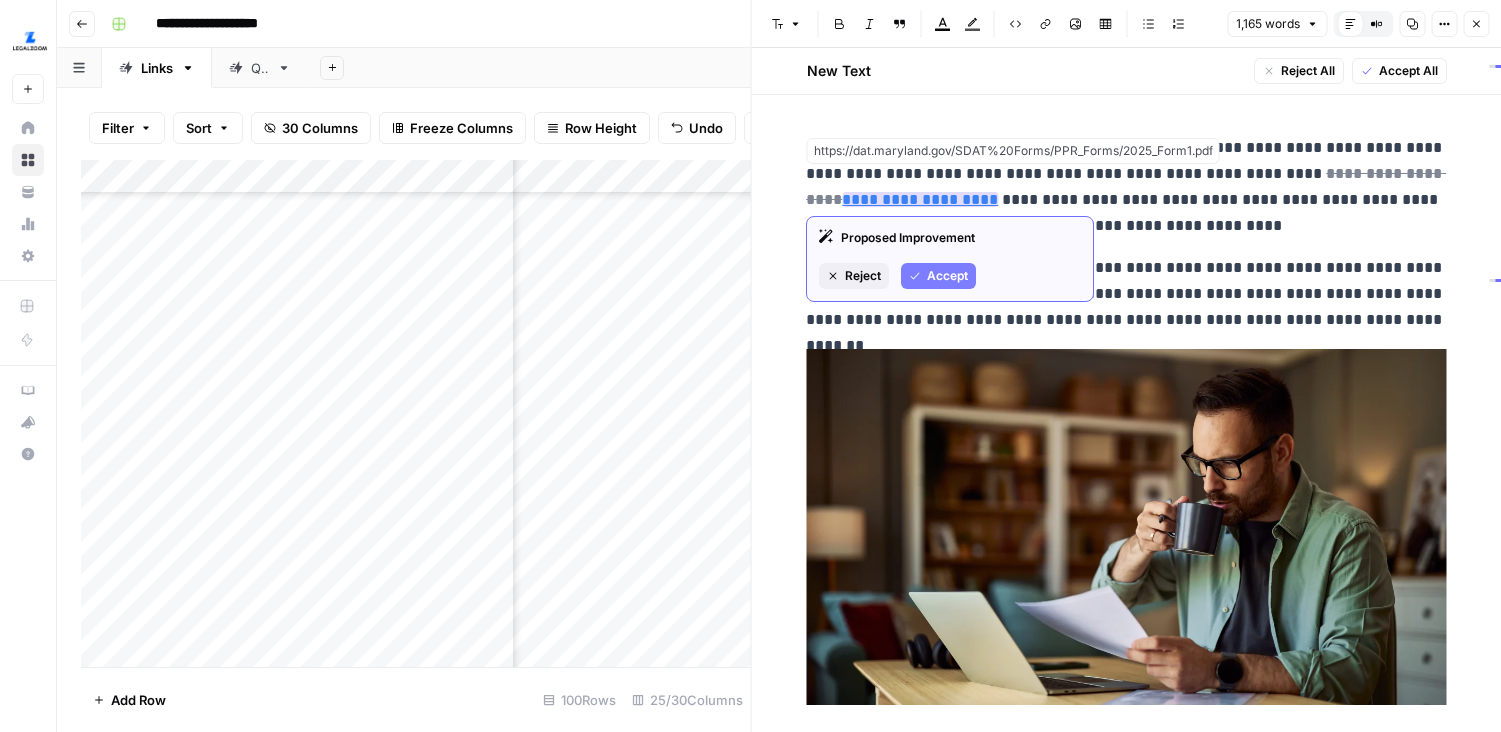 scroll, scrollTop: 1, scrollLeft: 0, axis: vertical 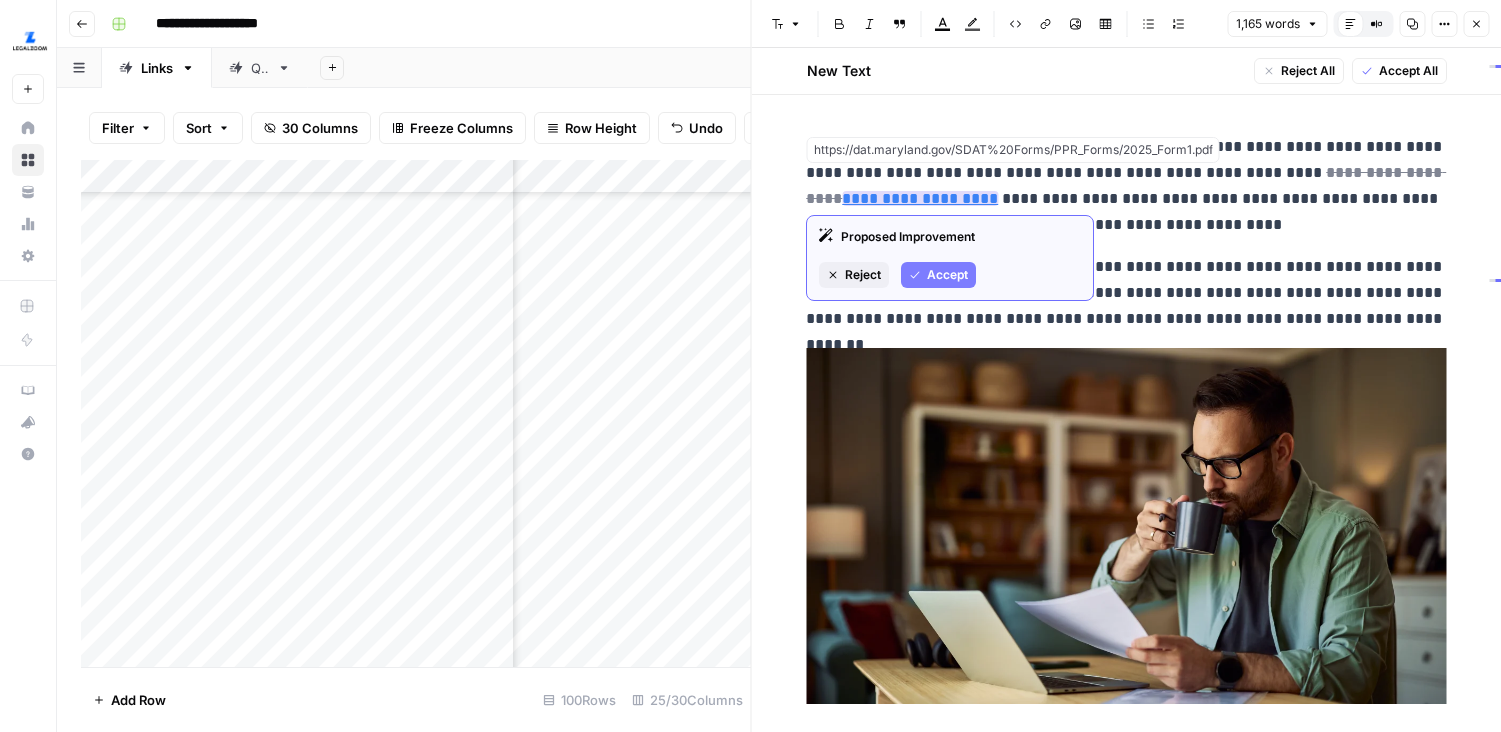 click on "**********" at bounding box center (920, 198) 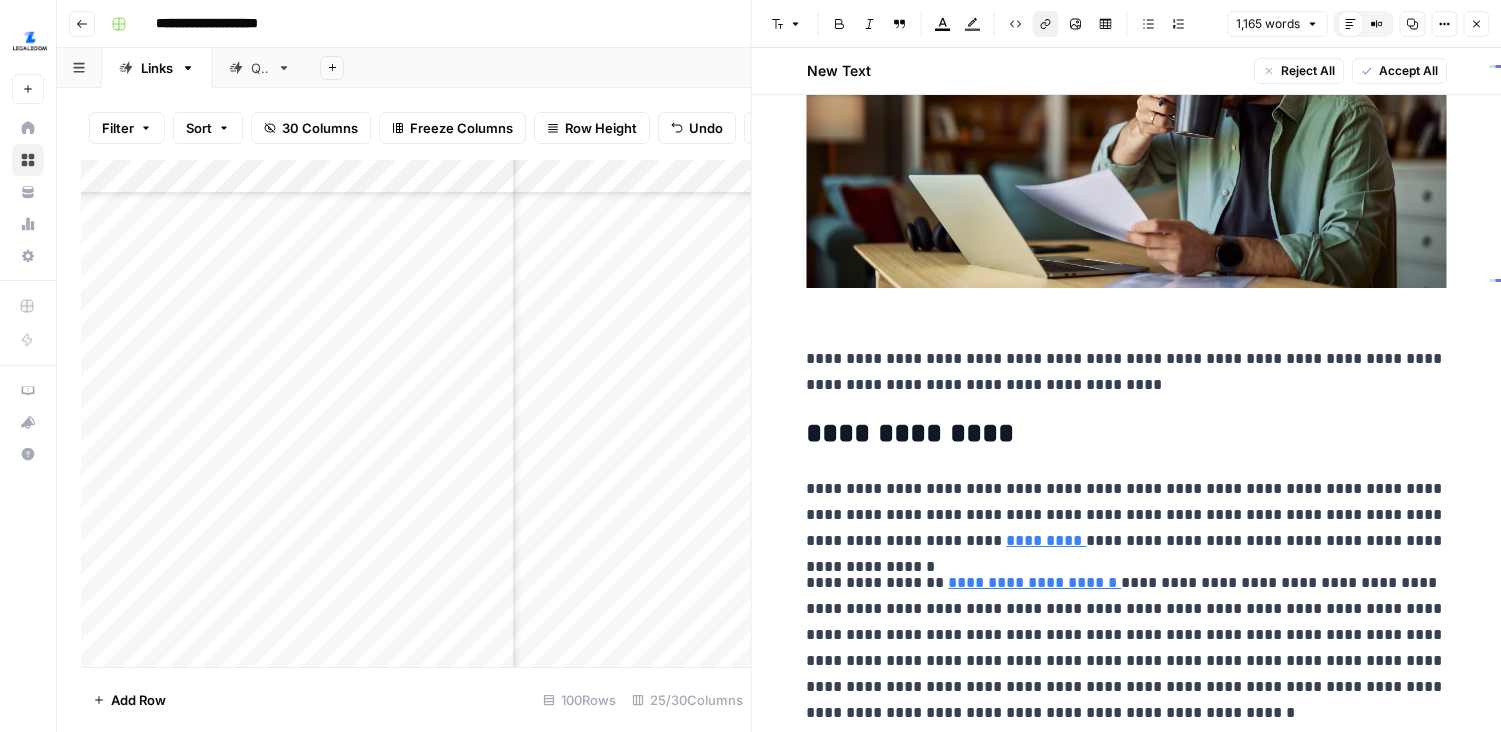 scroll, scrollTop: 0, scrollLeft: 0, axis: both 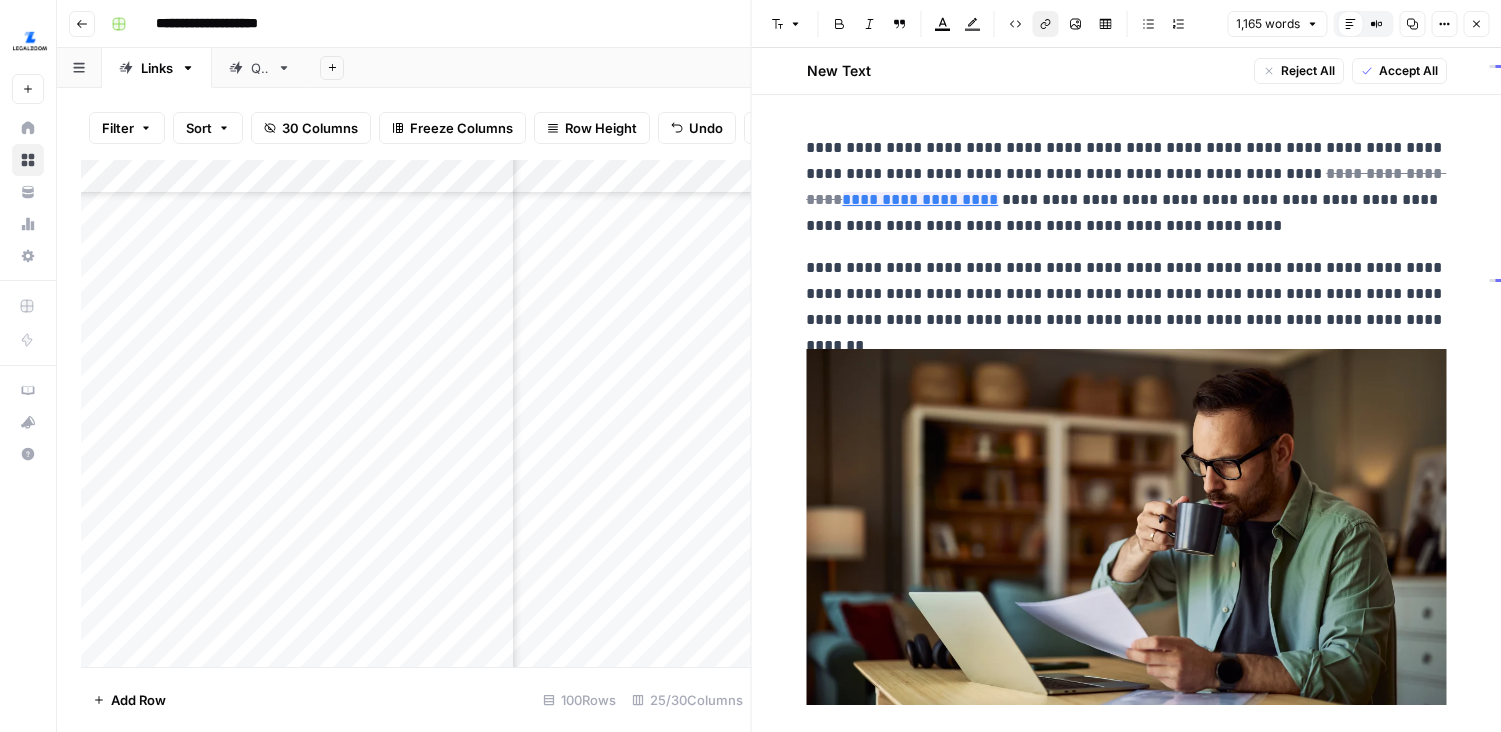 click on "Add Column" at bounding box center [416, 413] 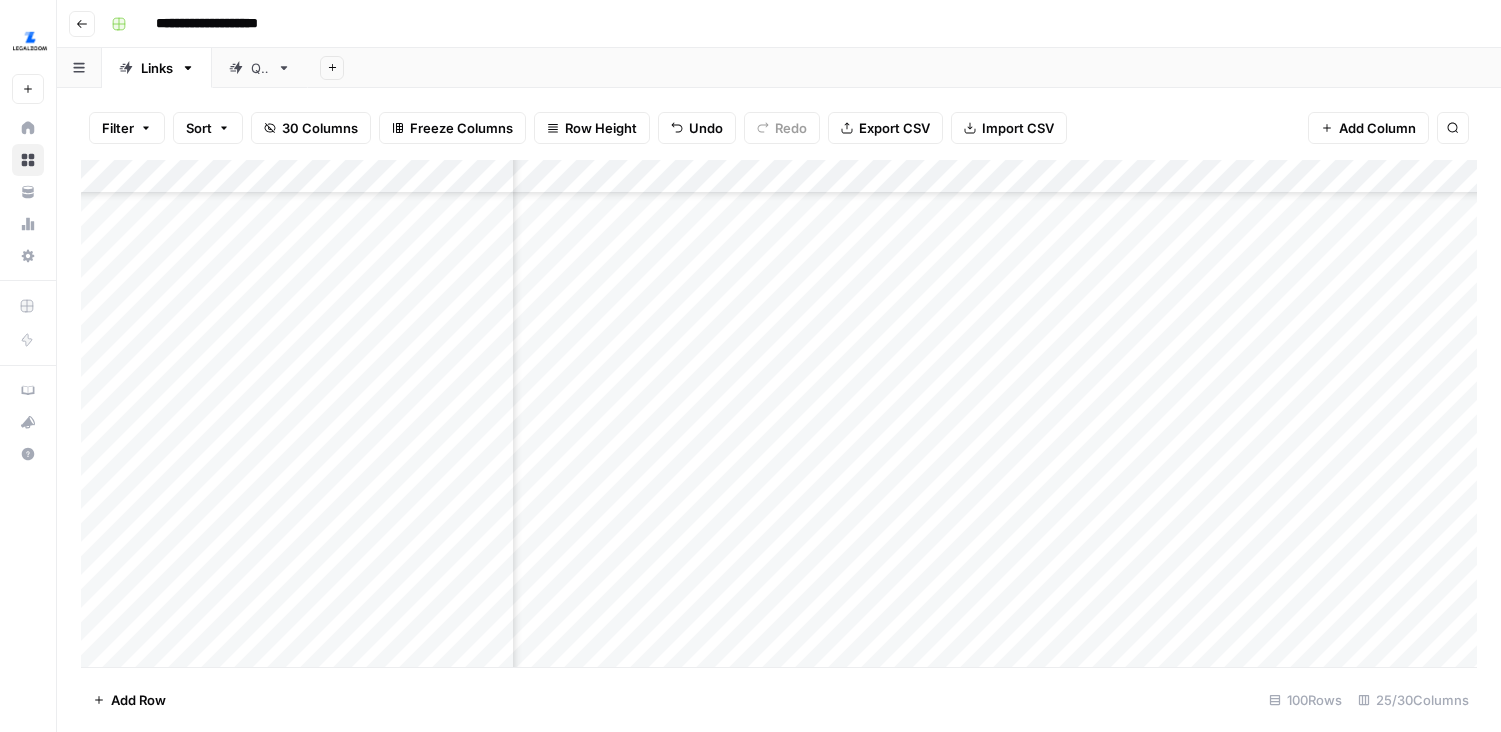 click on "Add Column" at bounding box center (779, 413) 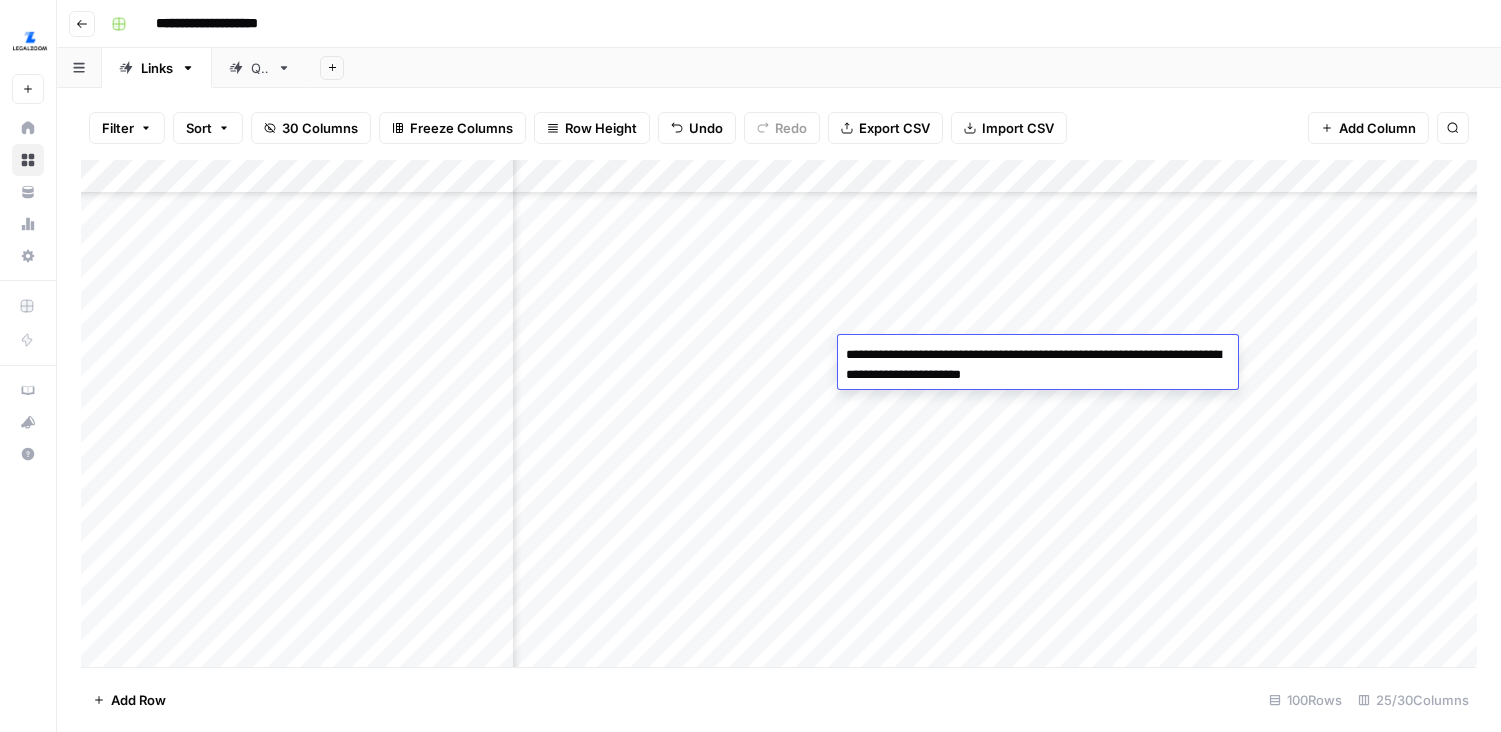 type on "**********" 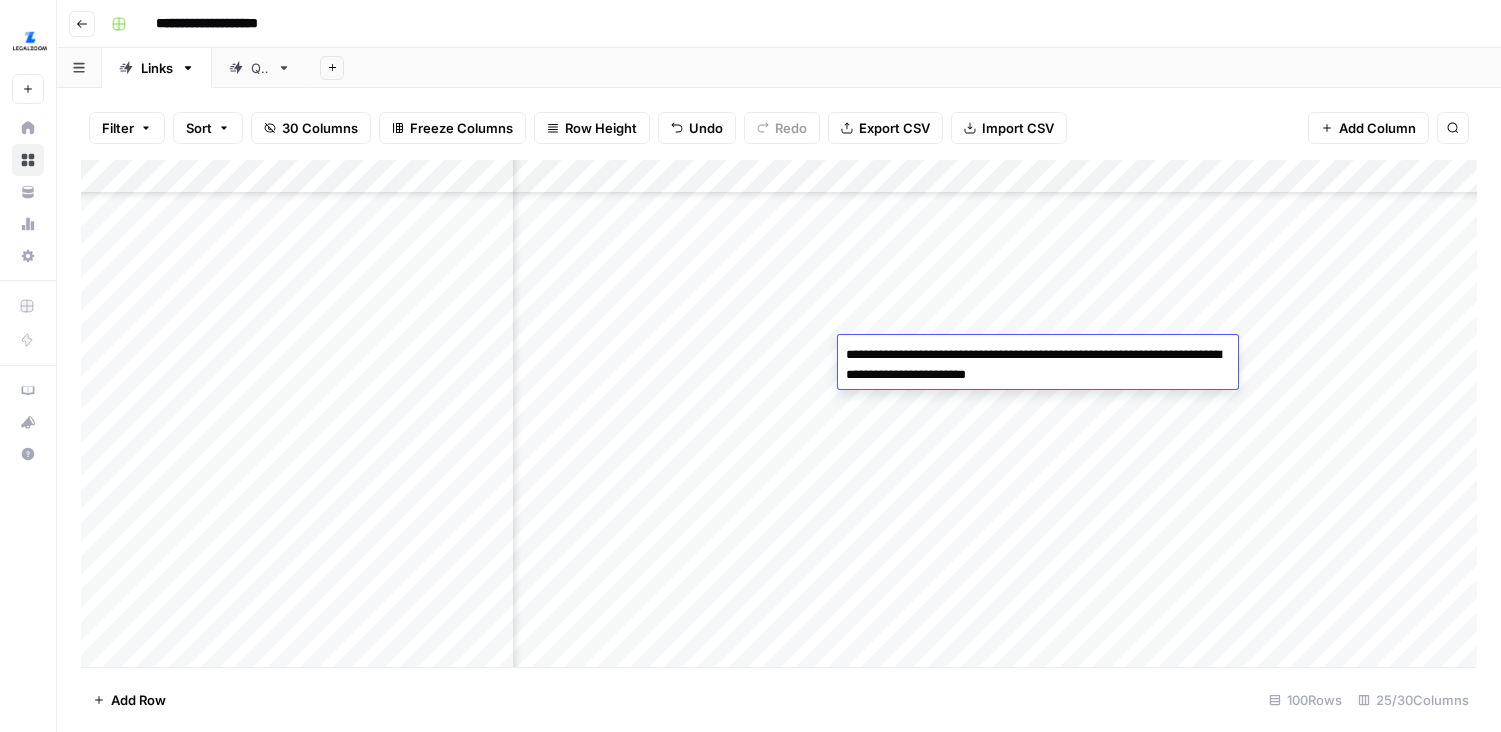 click on "Add Column" at bounding box center [779, 413] 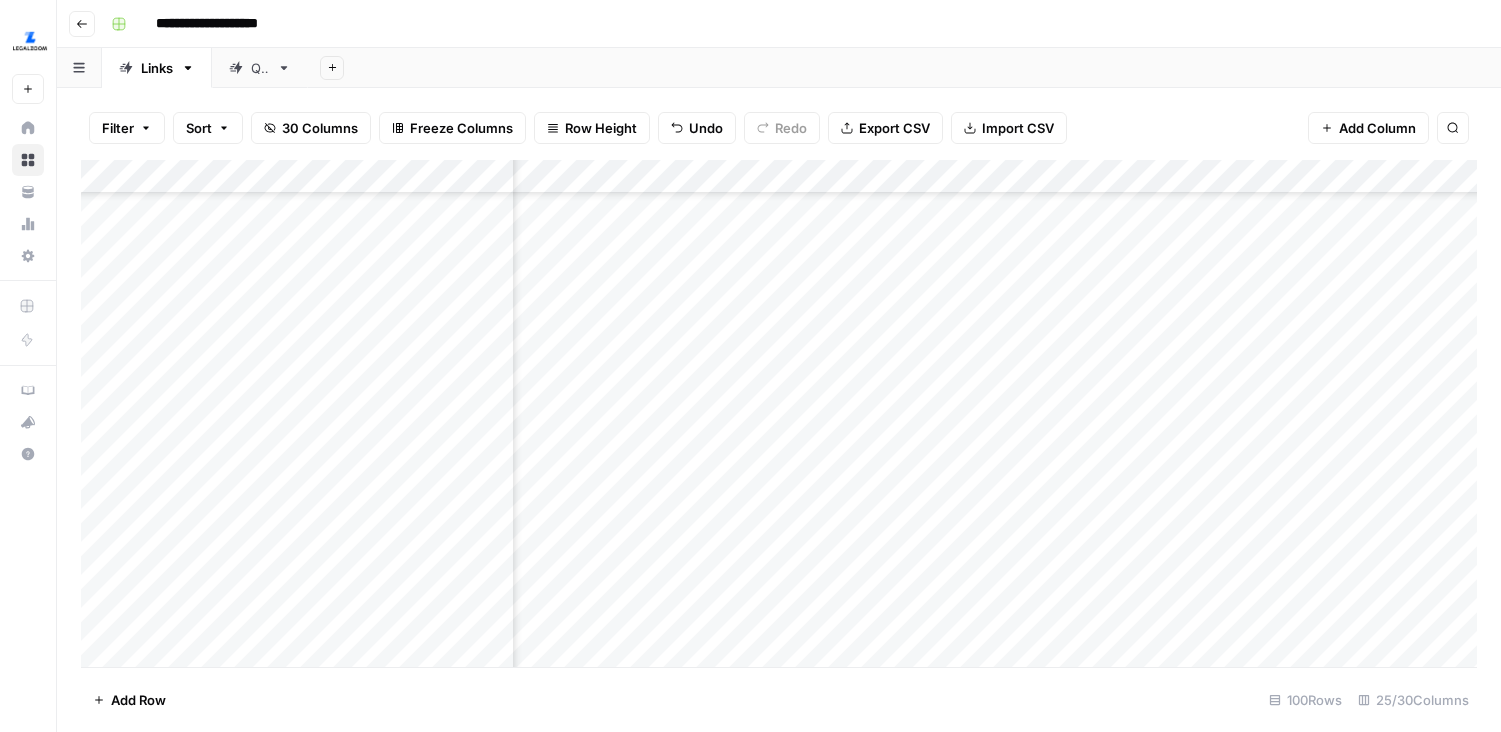 click on "Add Column" at bounding box center (779, 413) 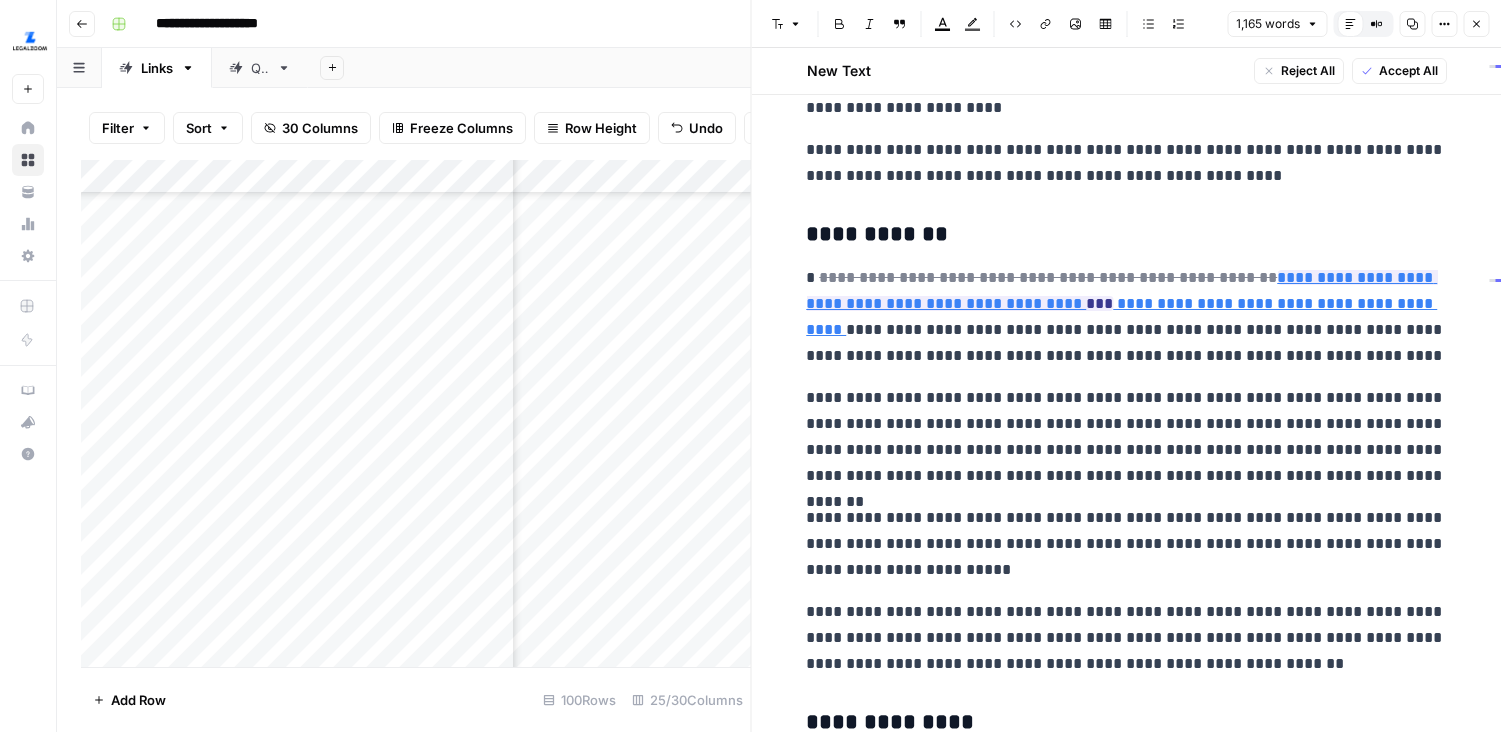 scroll, scrollTop: 1286, scrollLeft: 0, axis: vertical 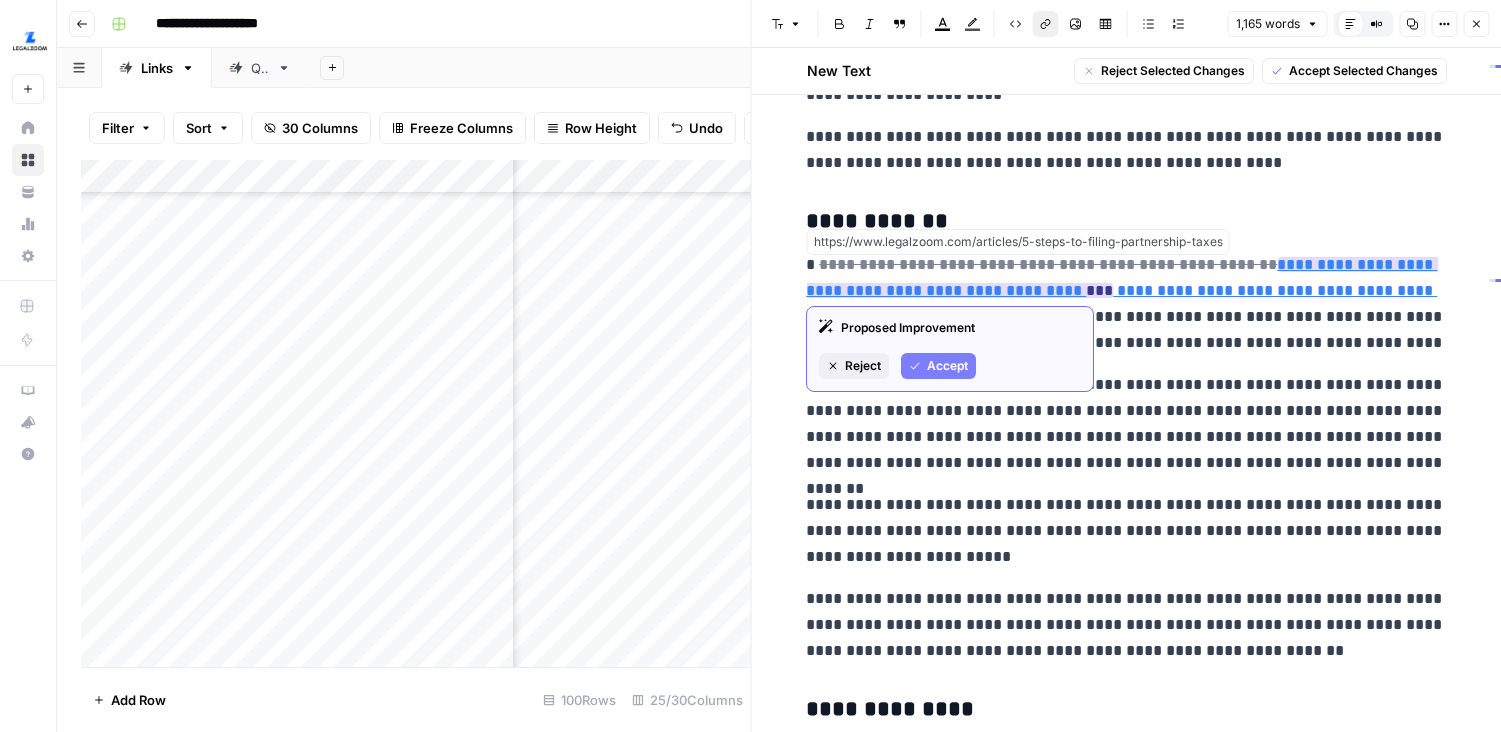 drag, startPoint x: 977, startPoint y: 289, endPoint x: 1224, endPoint y: 260, distance: 248.69661 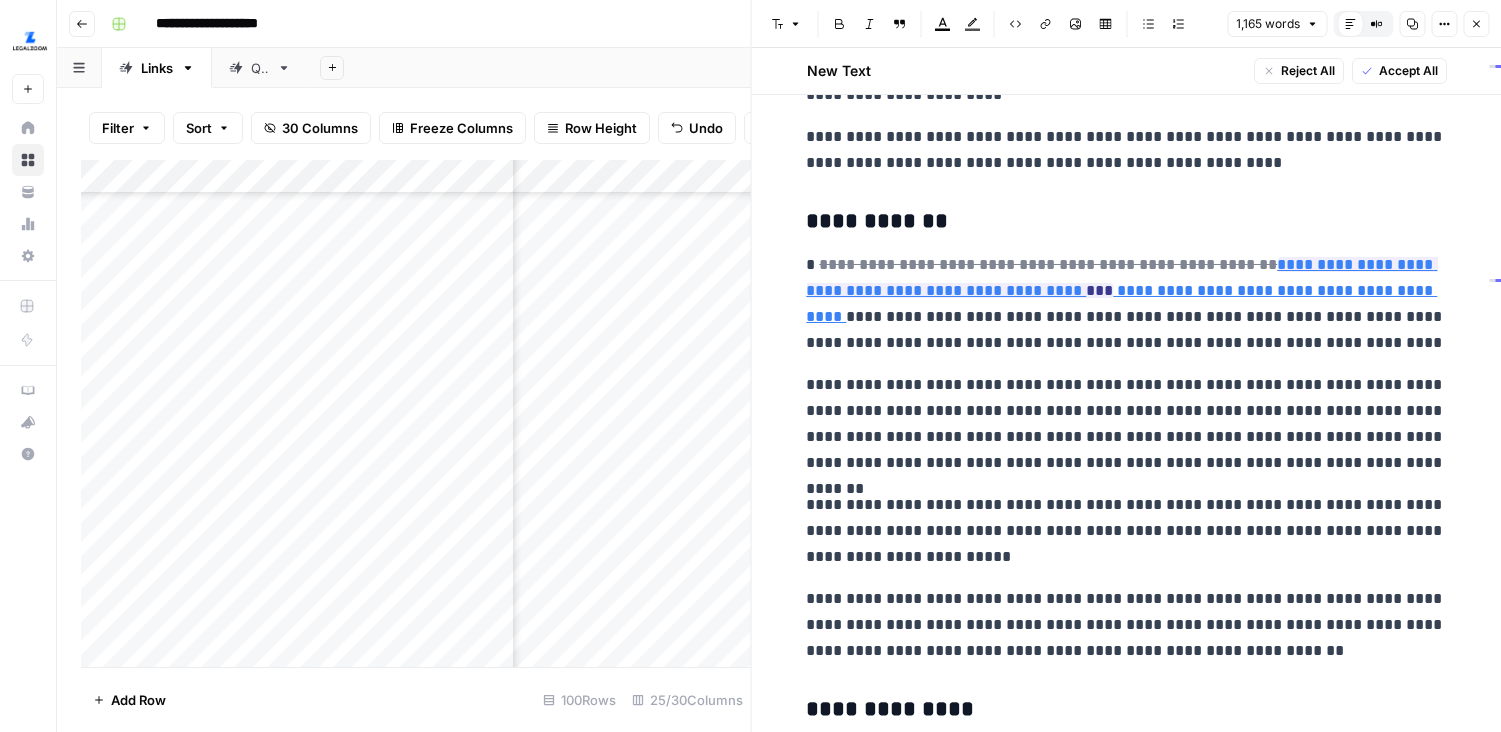 click on "**********" at bounding box center (1126, 304) 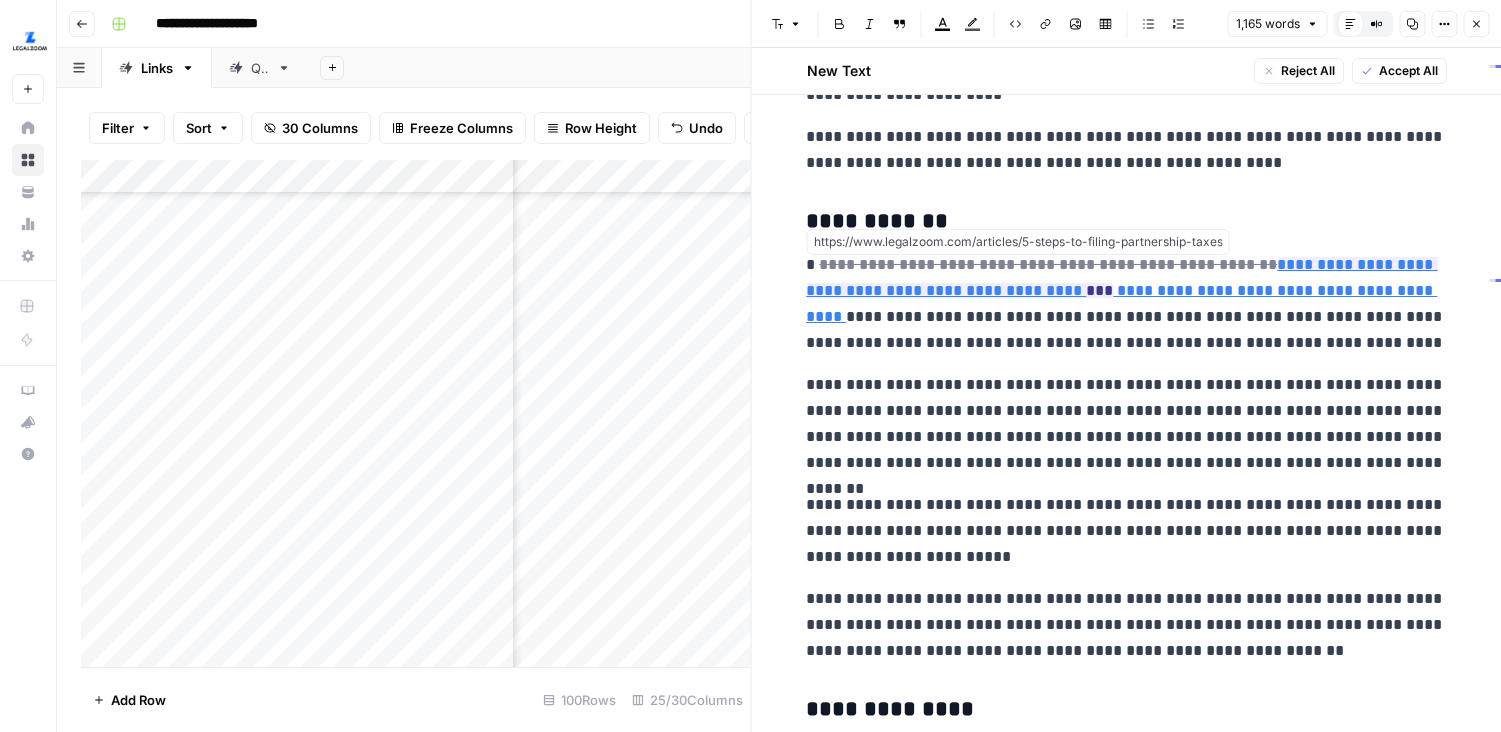 click on "Add Column" at bounding box center [416, 413] 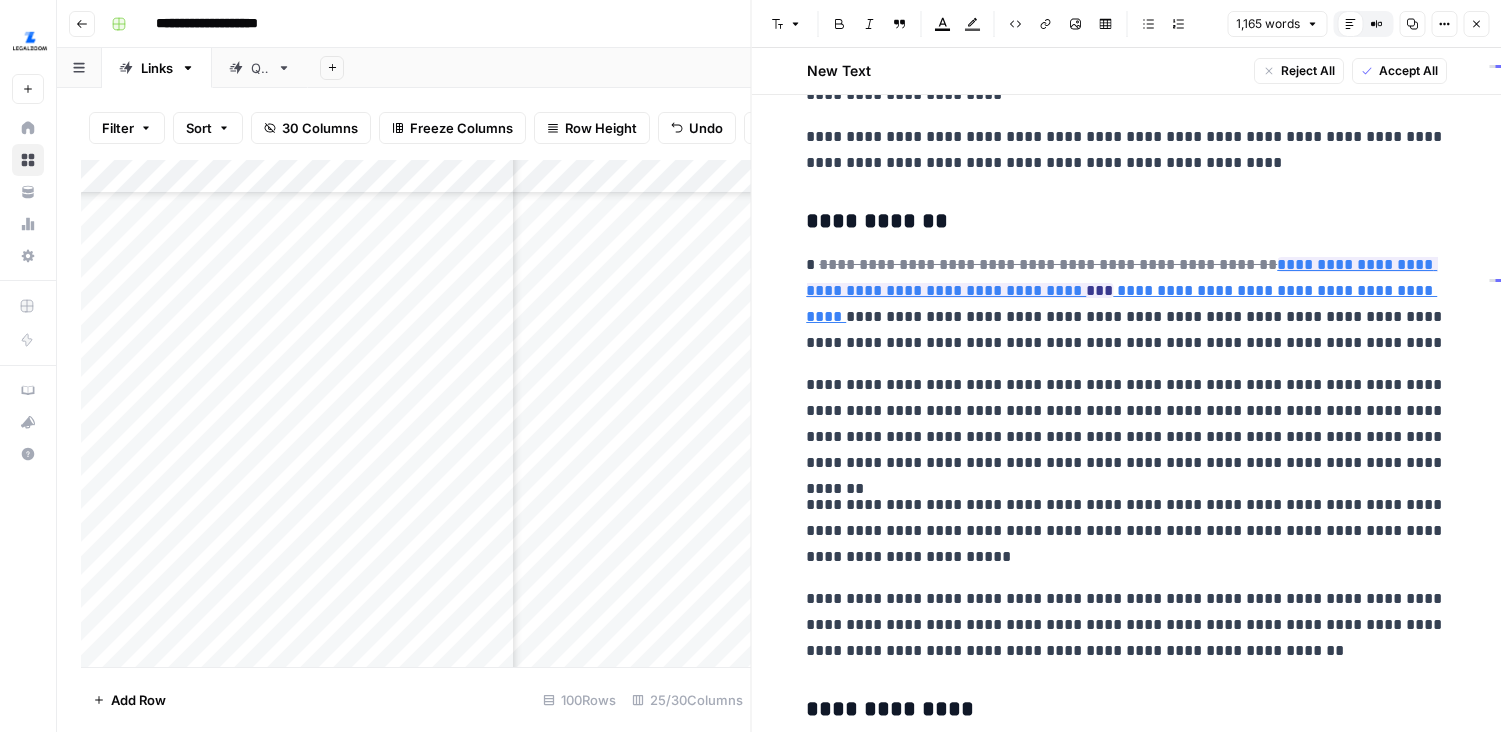 click on "Close" at bounding box center [1476, 24] 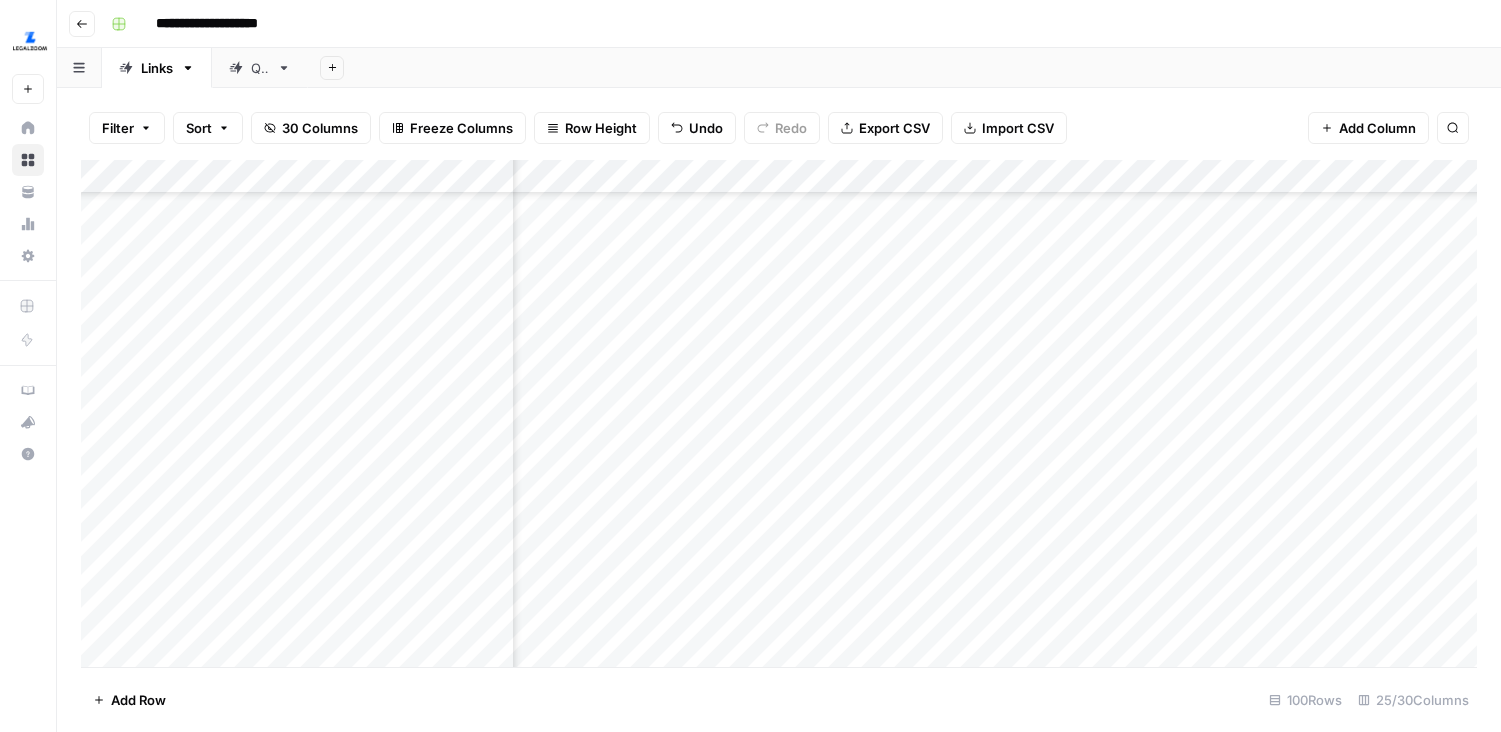 click on "Add Column" at bounding box center (779, 413) 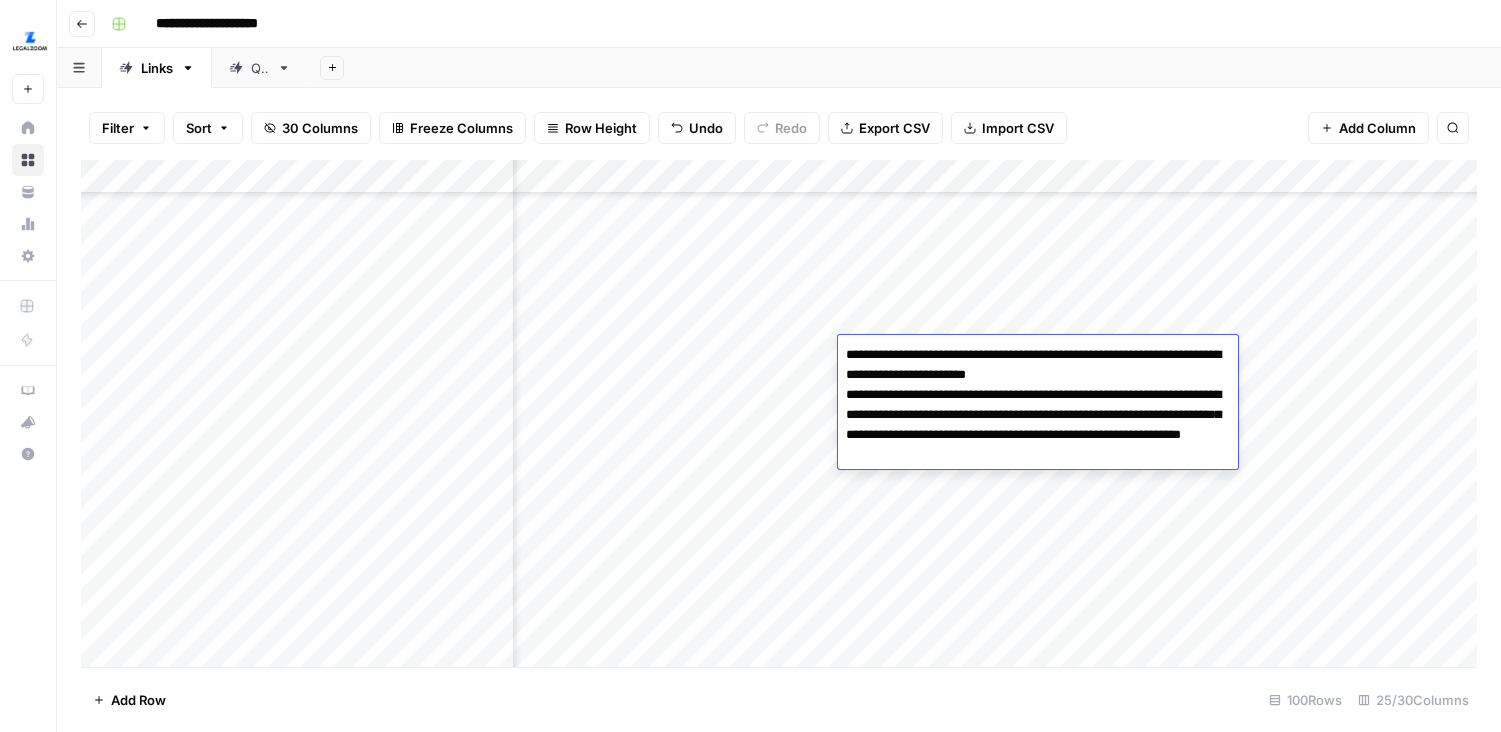 type on "**********" 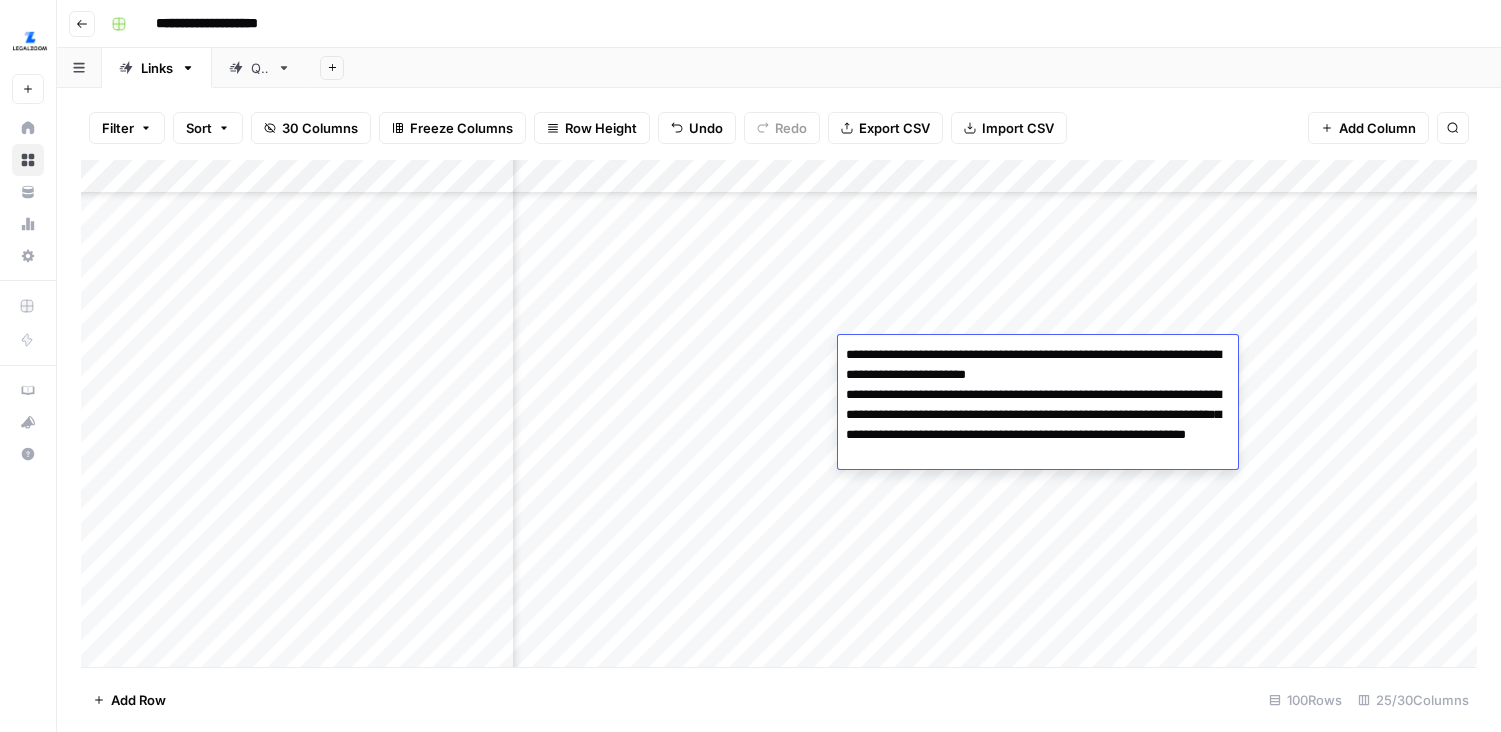 click on "Add Column" at bounding box center [779, 413] 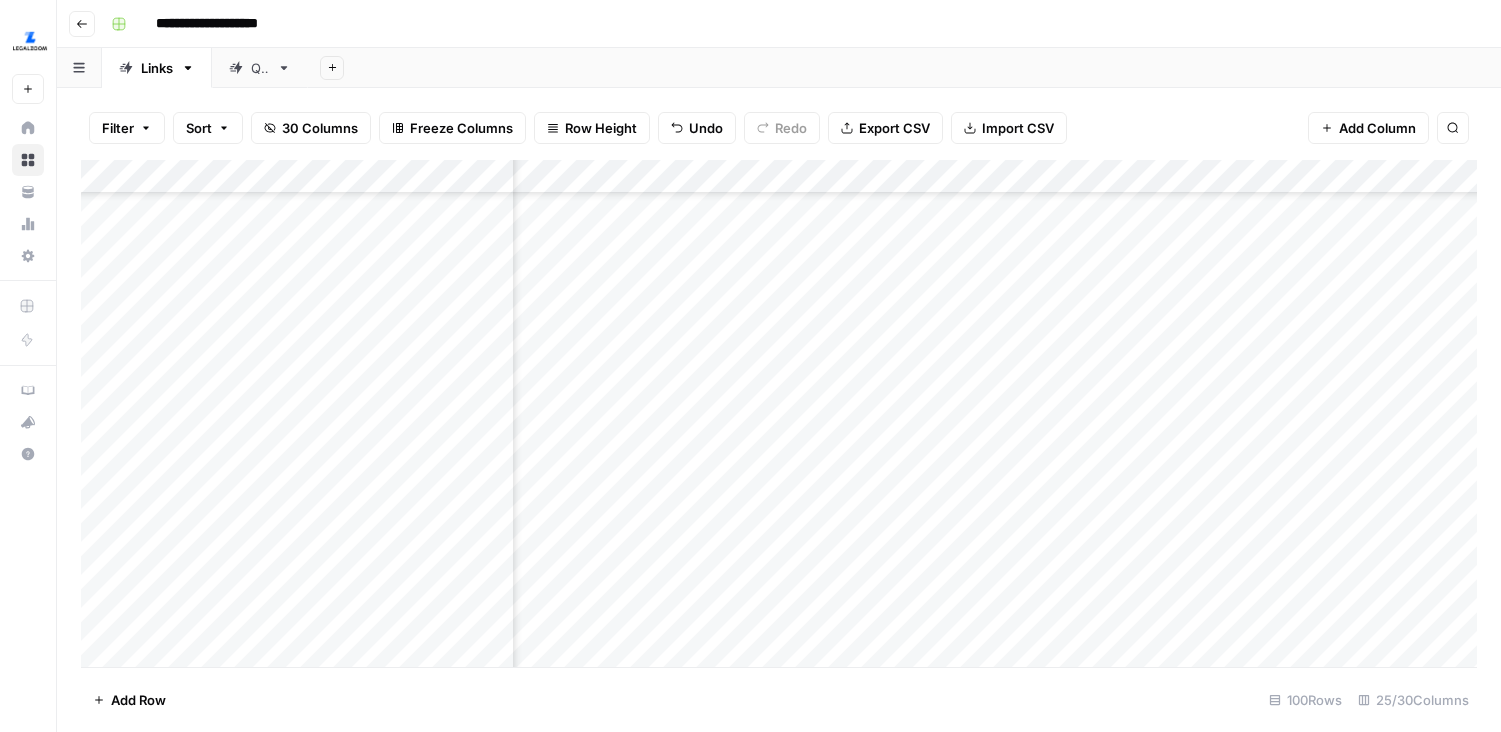 scroll, scrollTop: 473, scrollLeft: 4108, axis: both 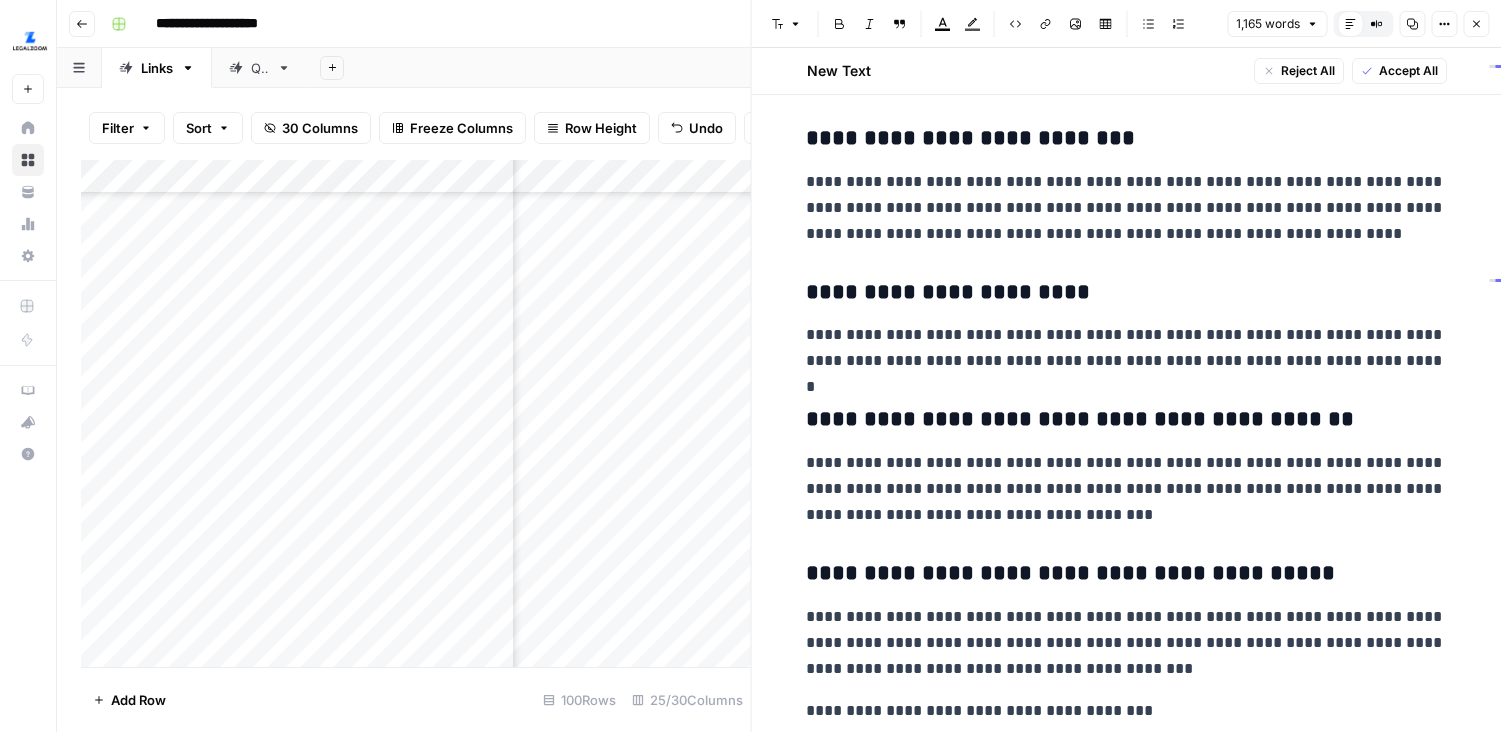 click 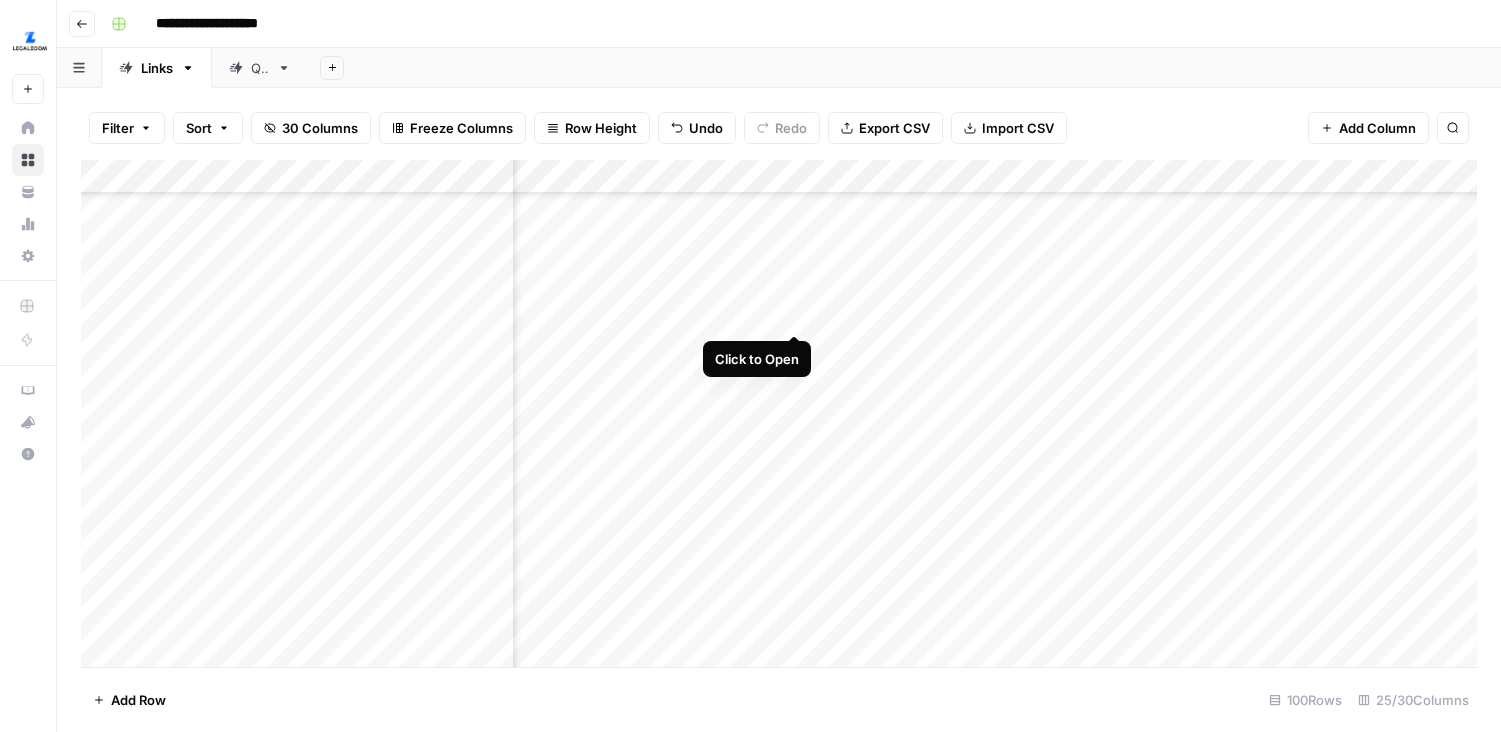 click on "Add Column" at bounding box center [779, 413] 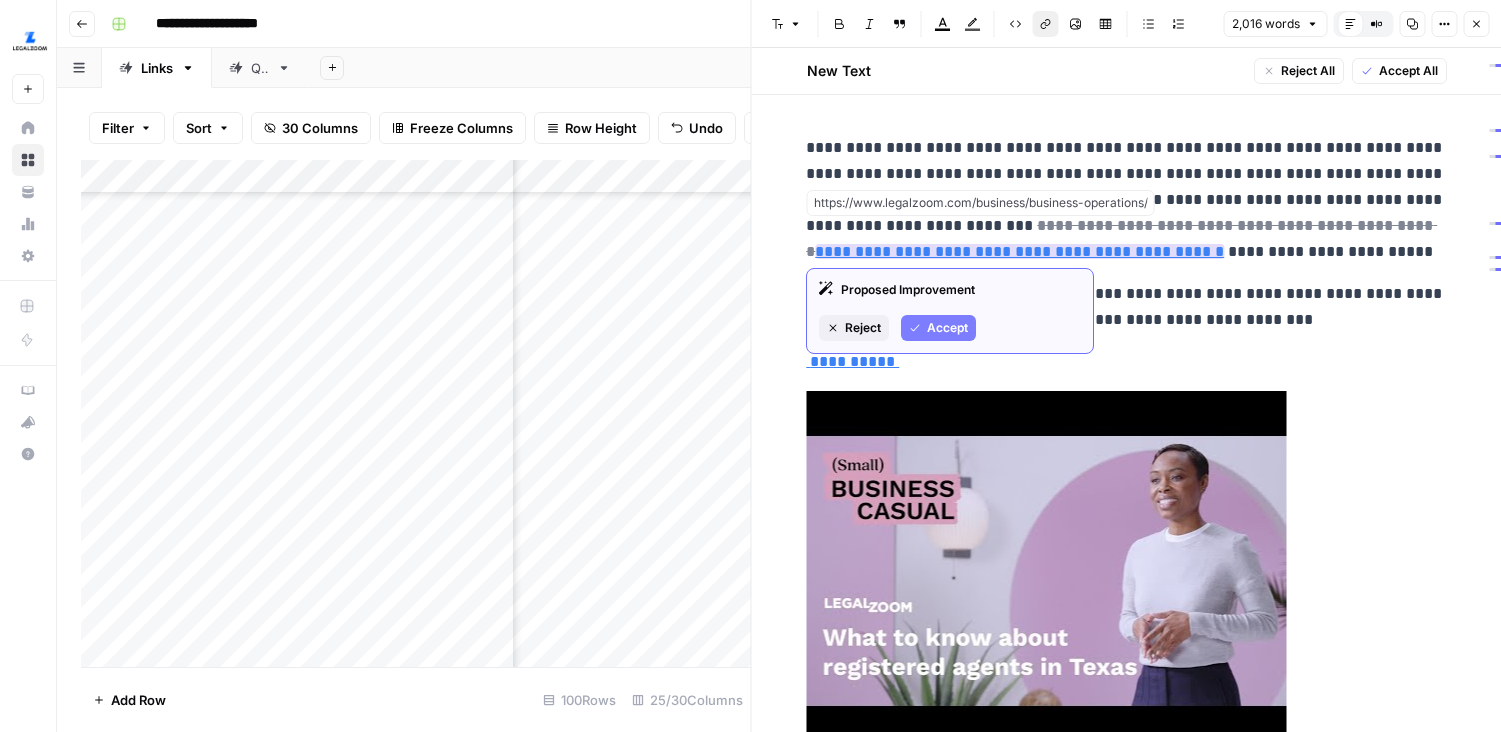 click on "**********" at bounding box center (1019, 251) 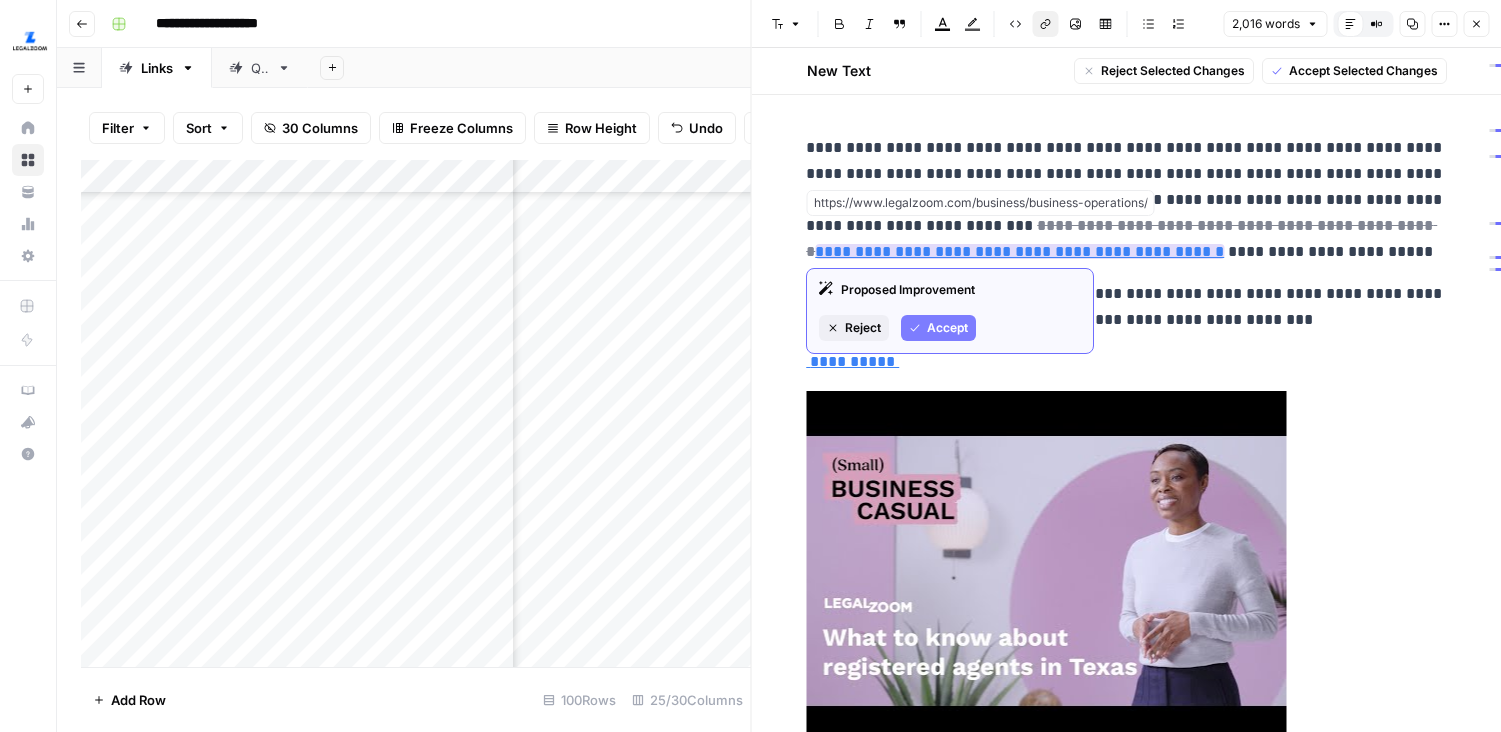 drag, startPoint x: 1287, startPoint y: 221, endPoint x: 1126, endPoint y: 248, distance: 163.24828 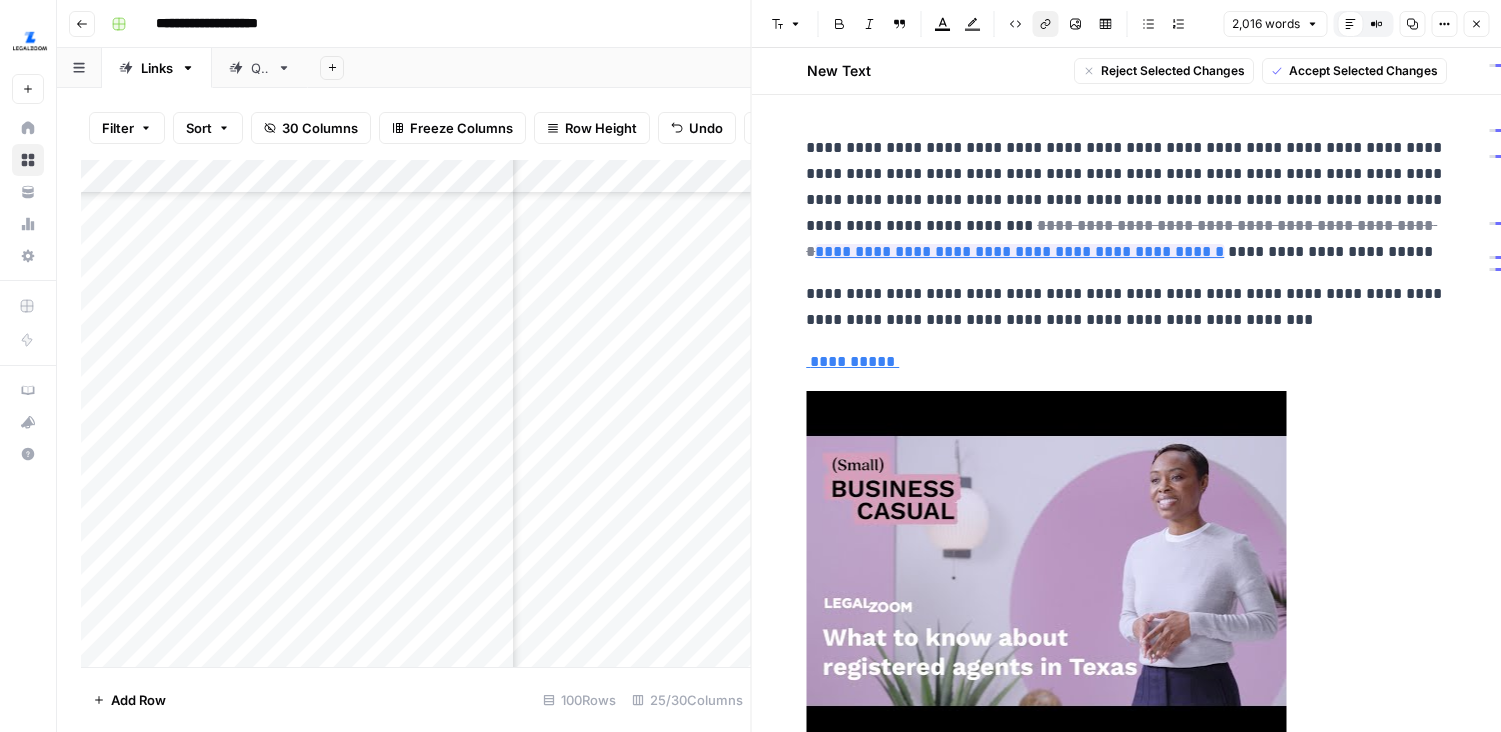 click on "Add Column" at bounding box center [416, 413] 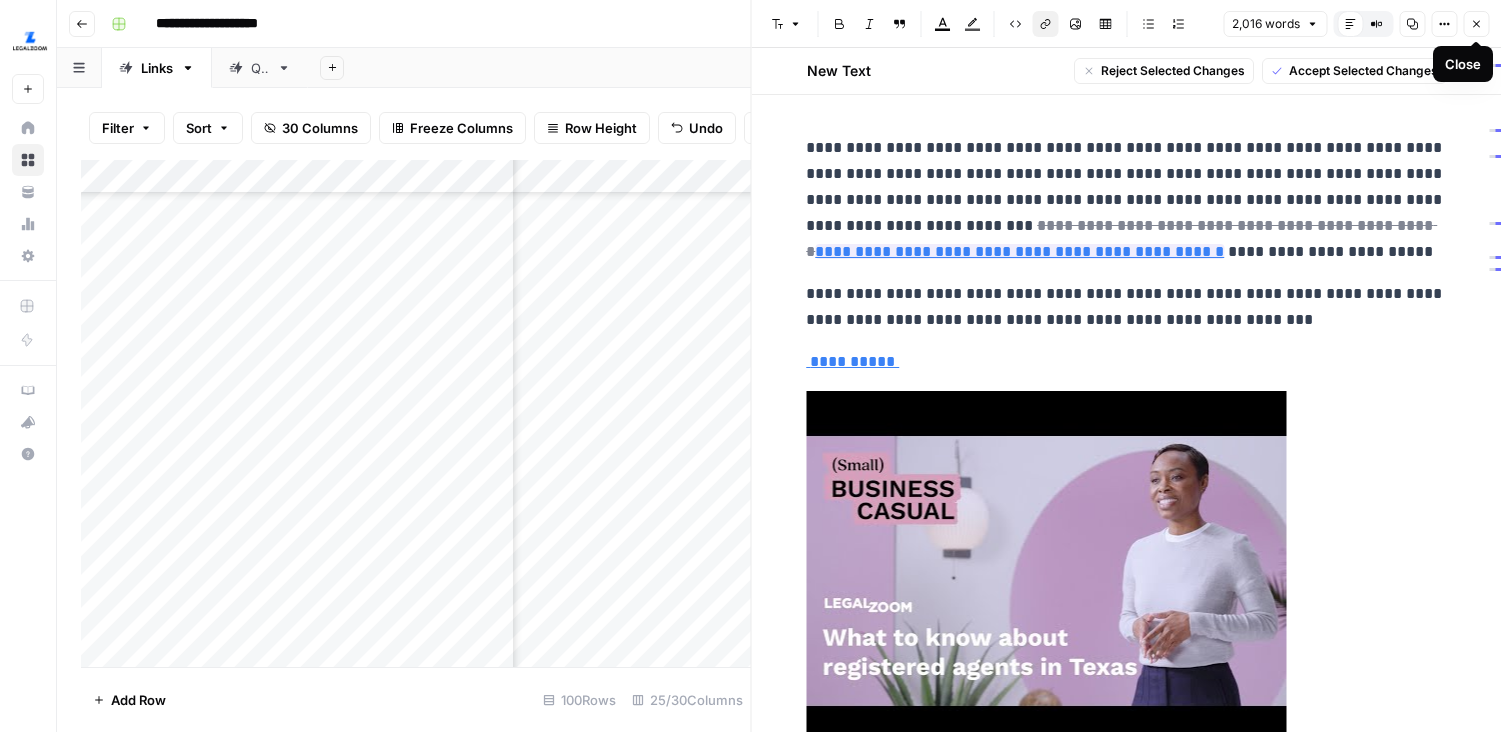 click 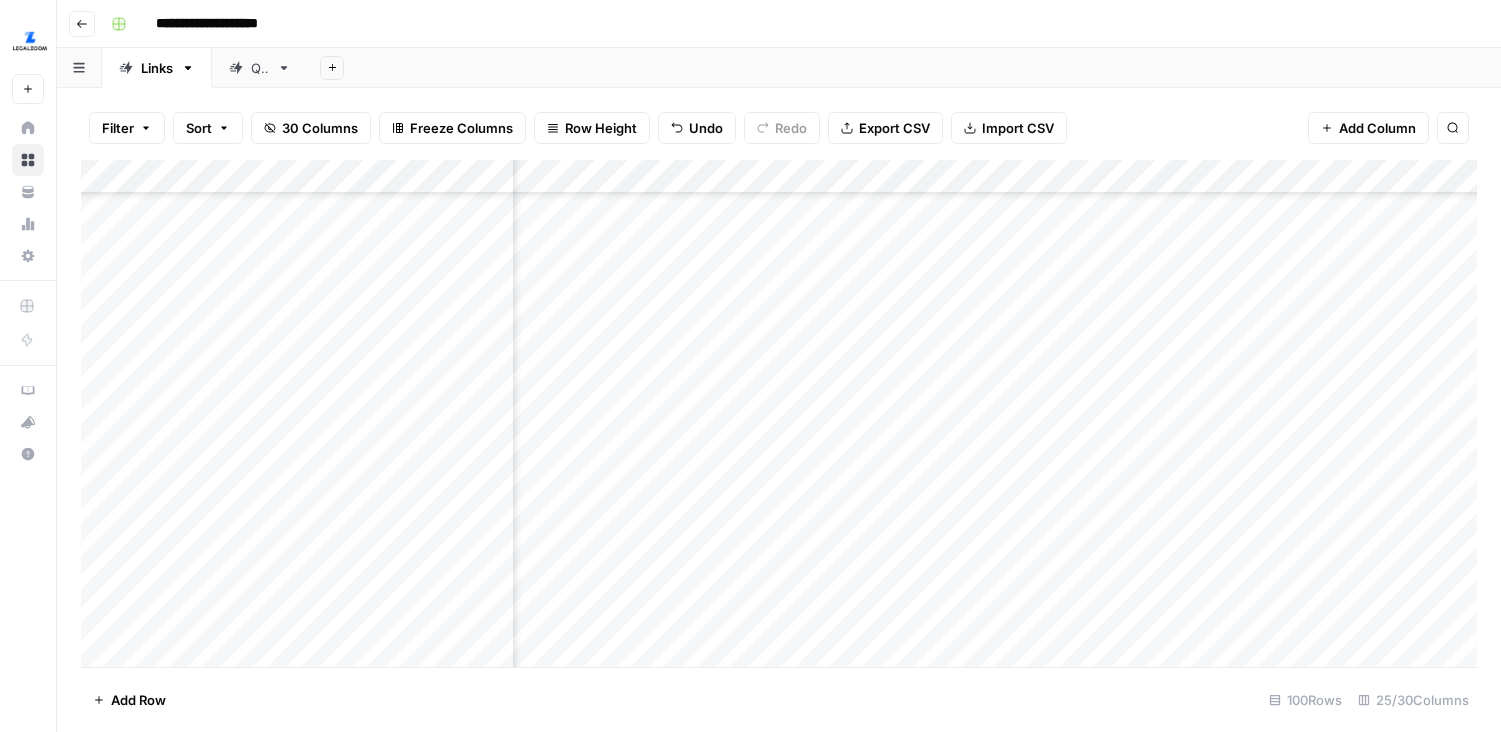 click on "Add Column" at bounding box center (779, 413) 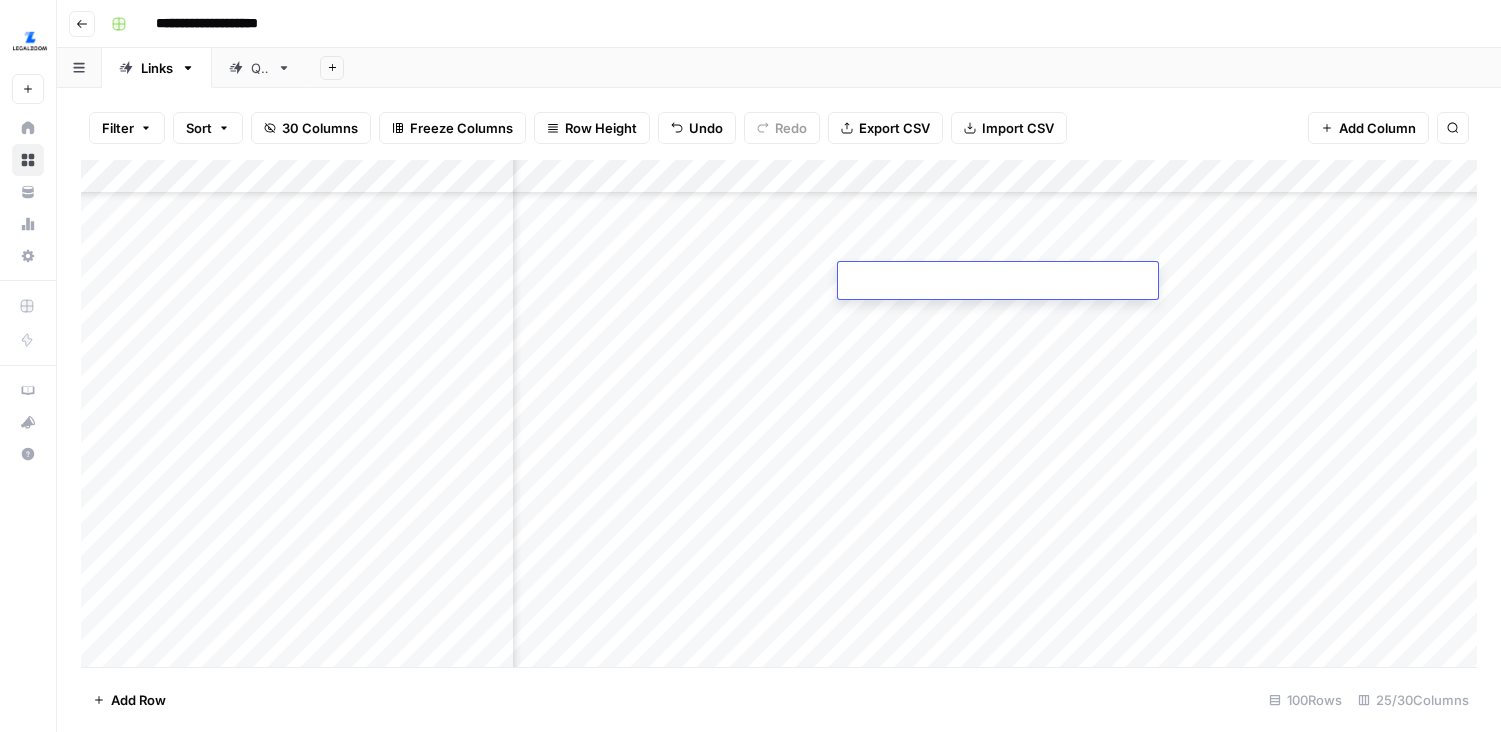 click on "Add Column" at bounding box center [779, 413] 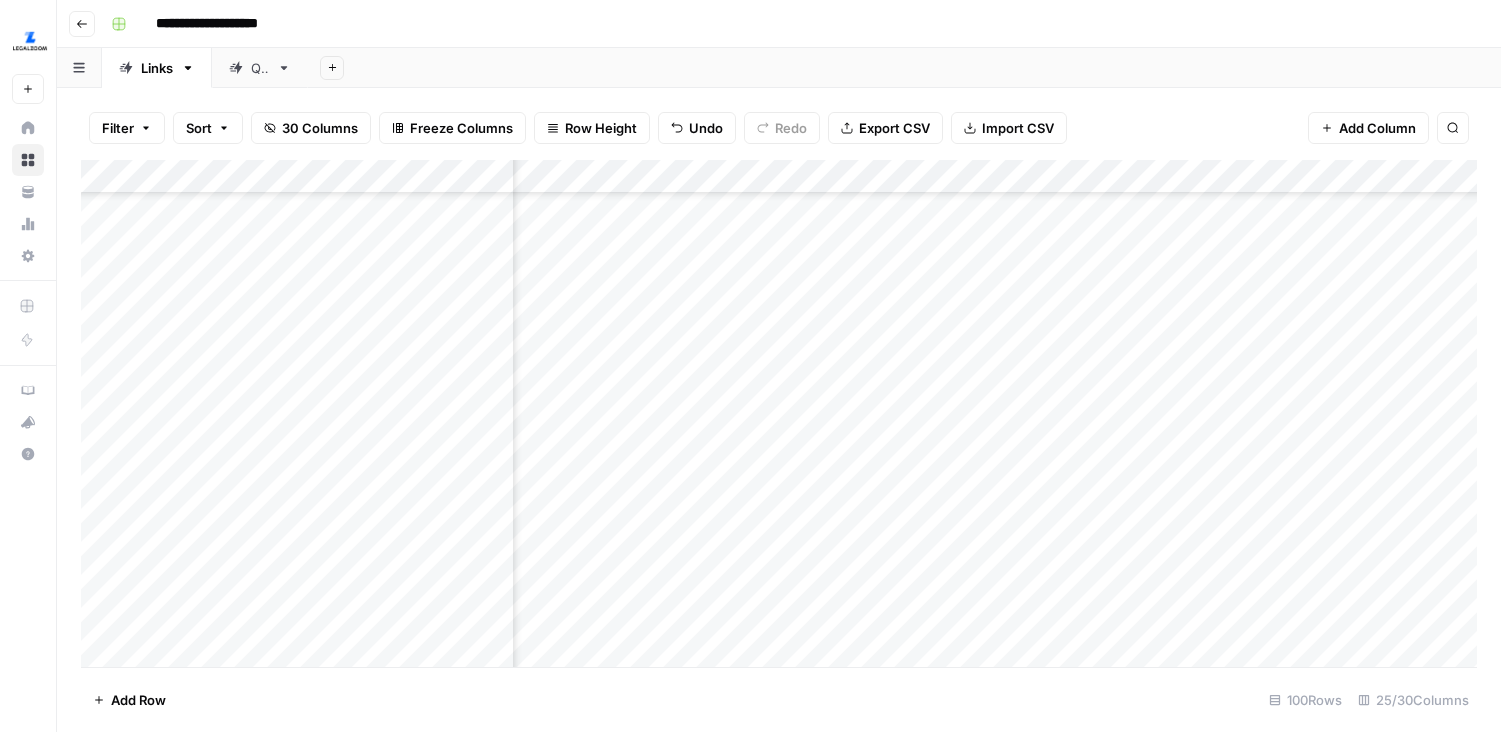 click on "Add Column" at bounding box center (779, 413) 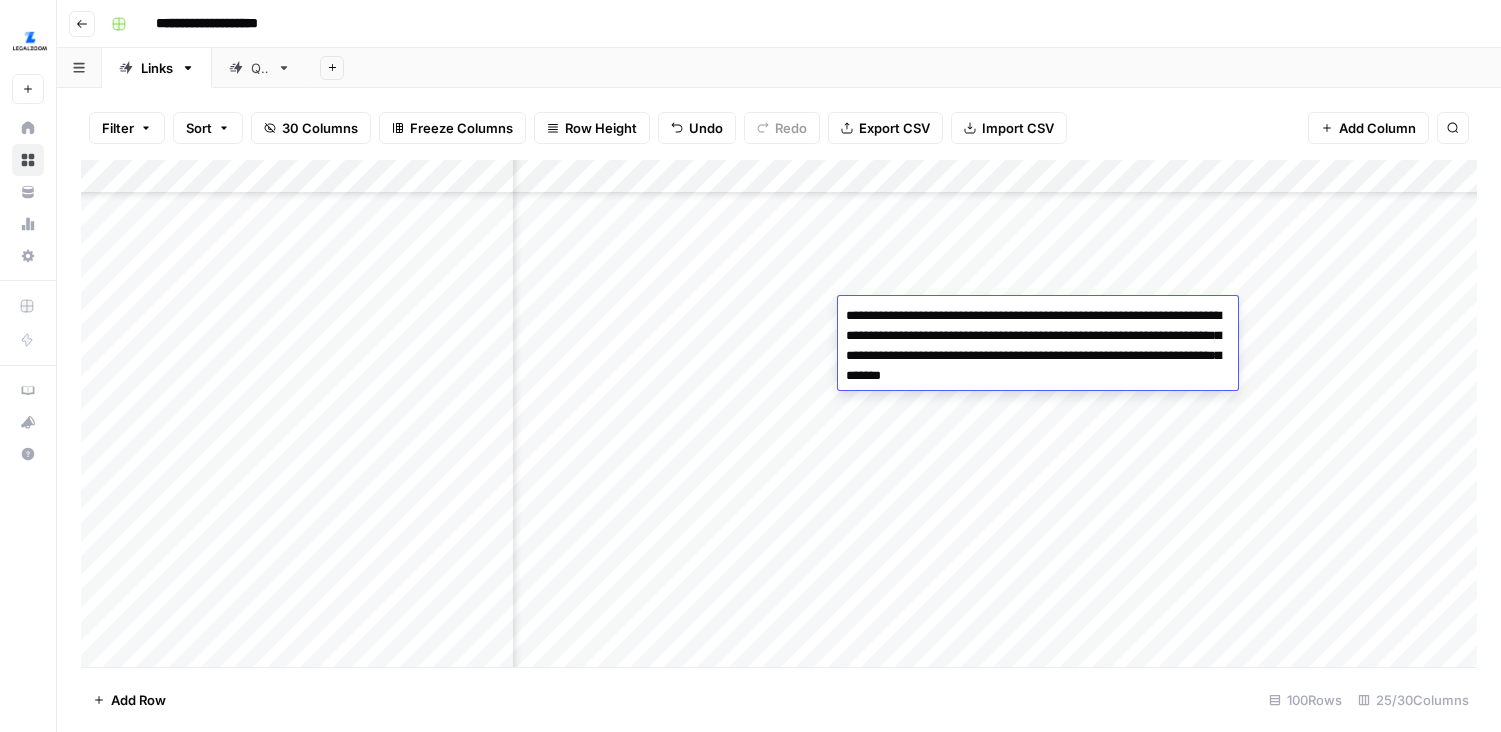 type on "**********" 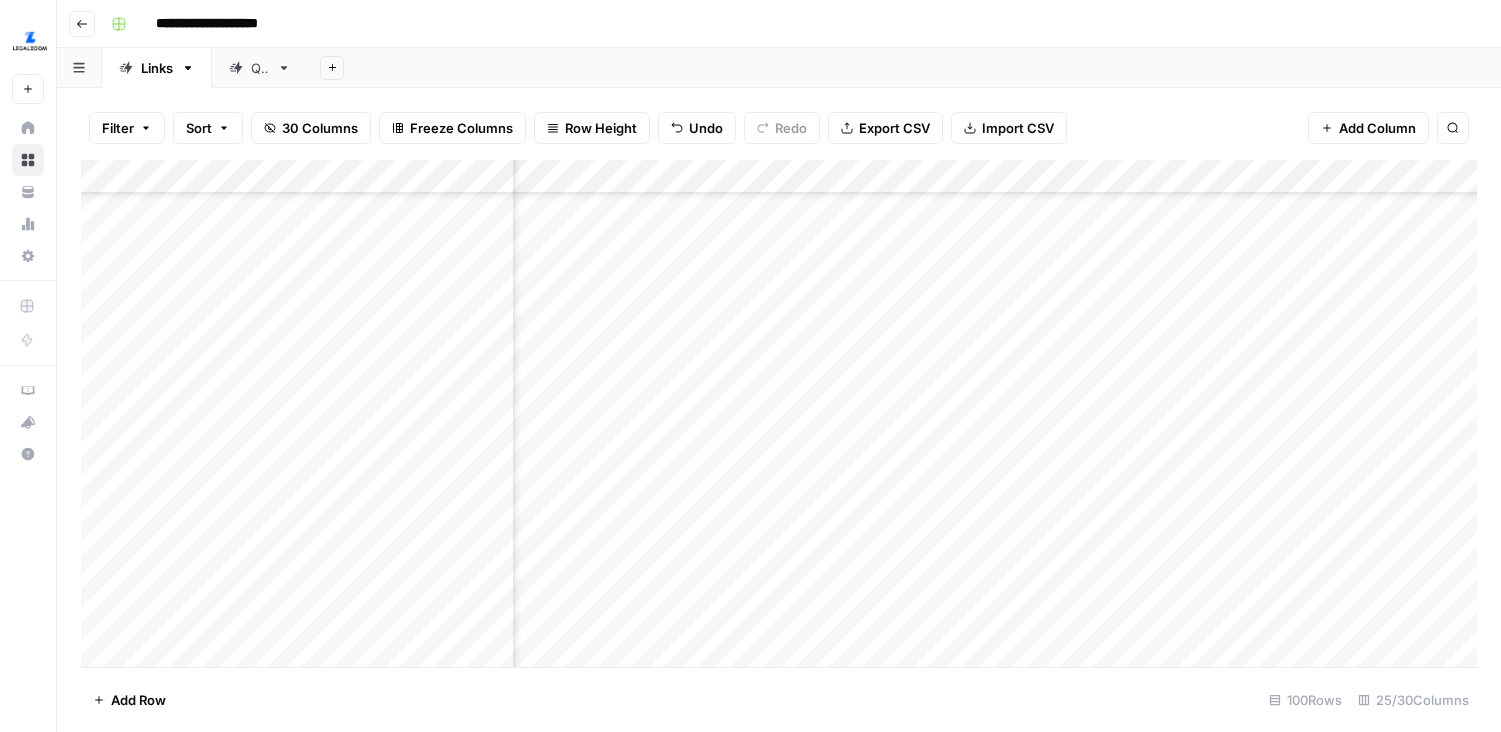 drag, startPoint x: 978, startPoint y: 419, endPoint x: 837, endPoint y: 356, distance: 154.43445 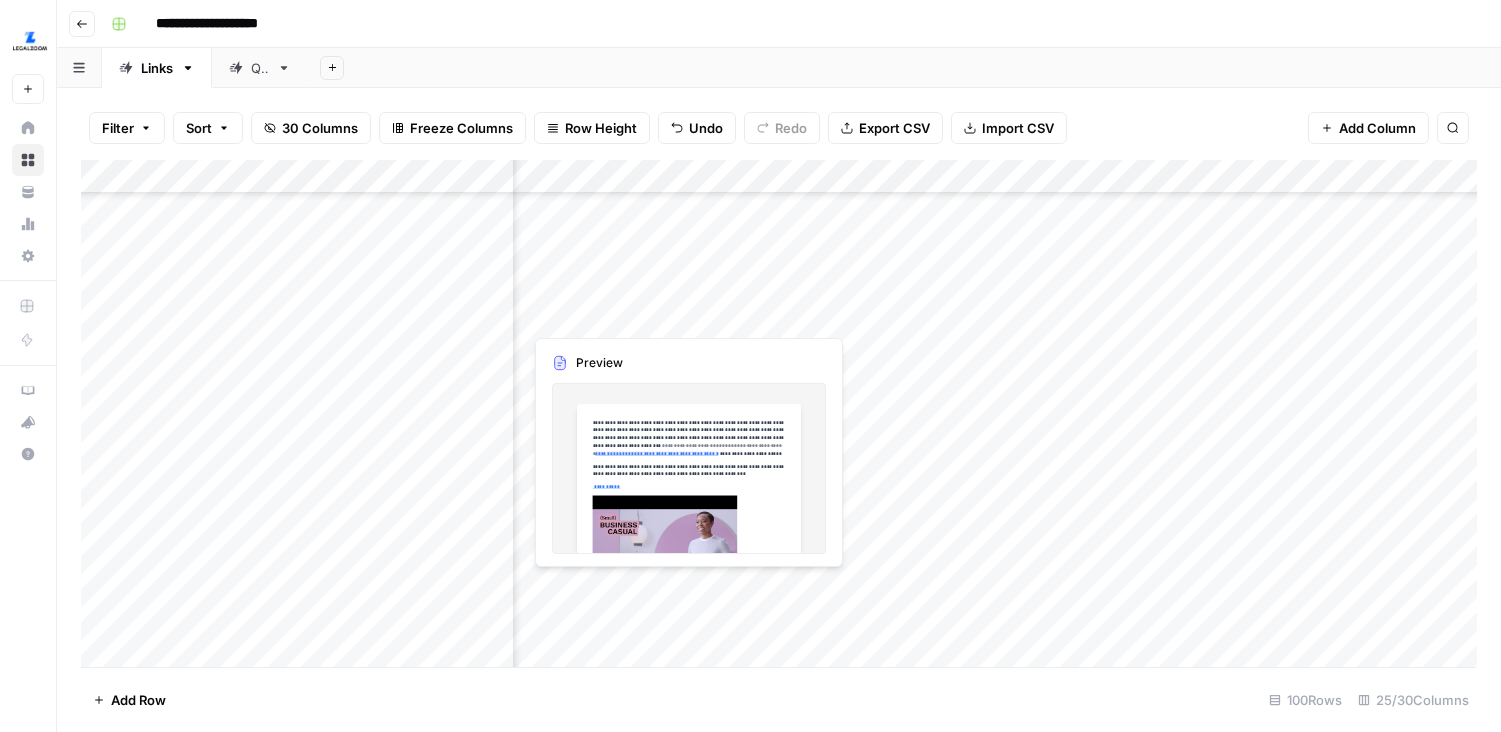 click on "Add Column" at bounding box center (779, 413) 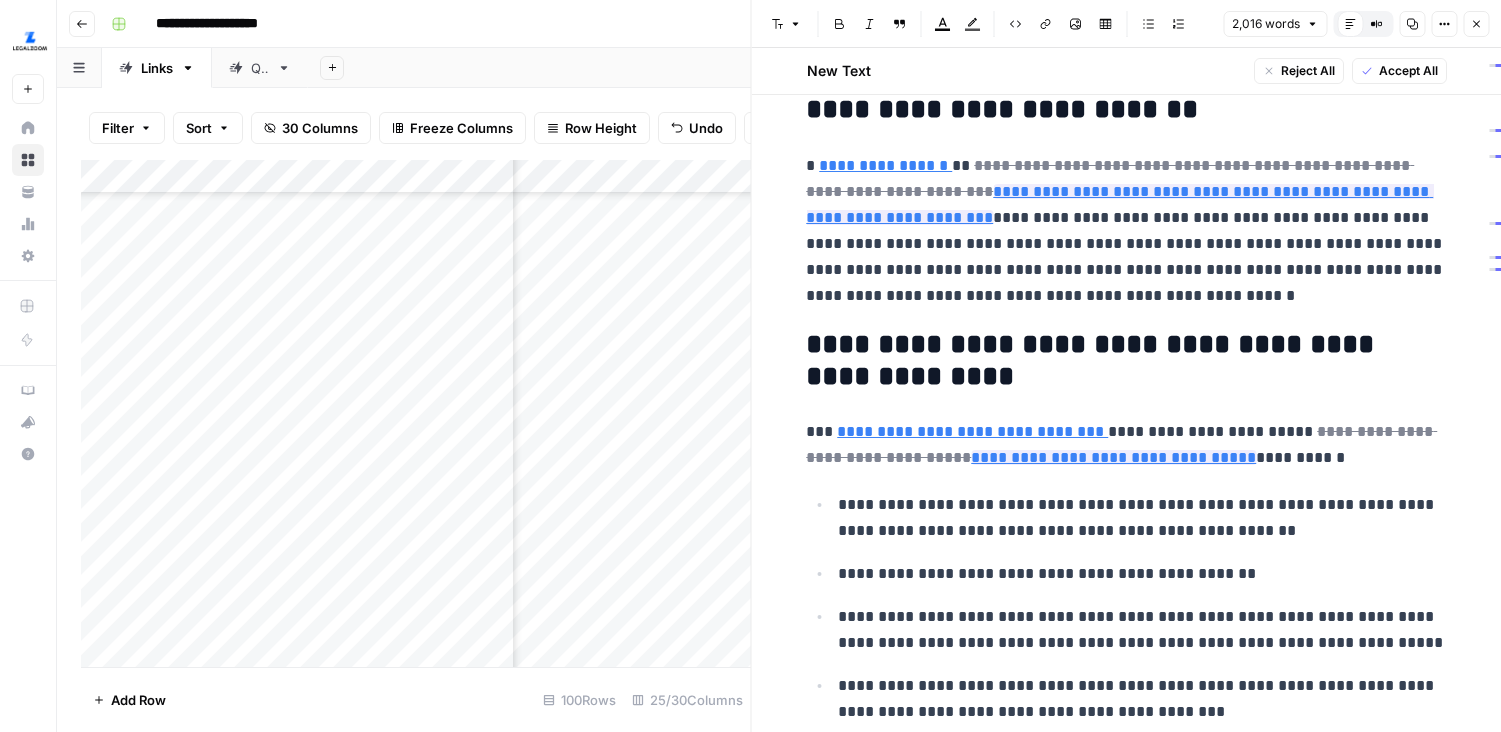 scroll, scrollTop: 727, scrollLeft: 0, axis: vertical 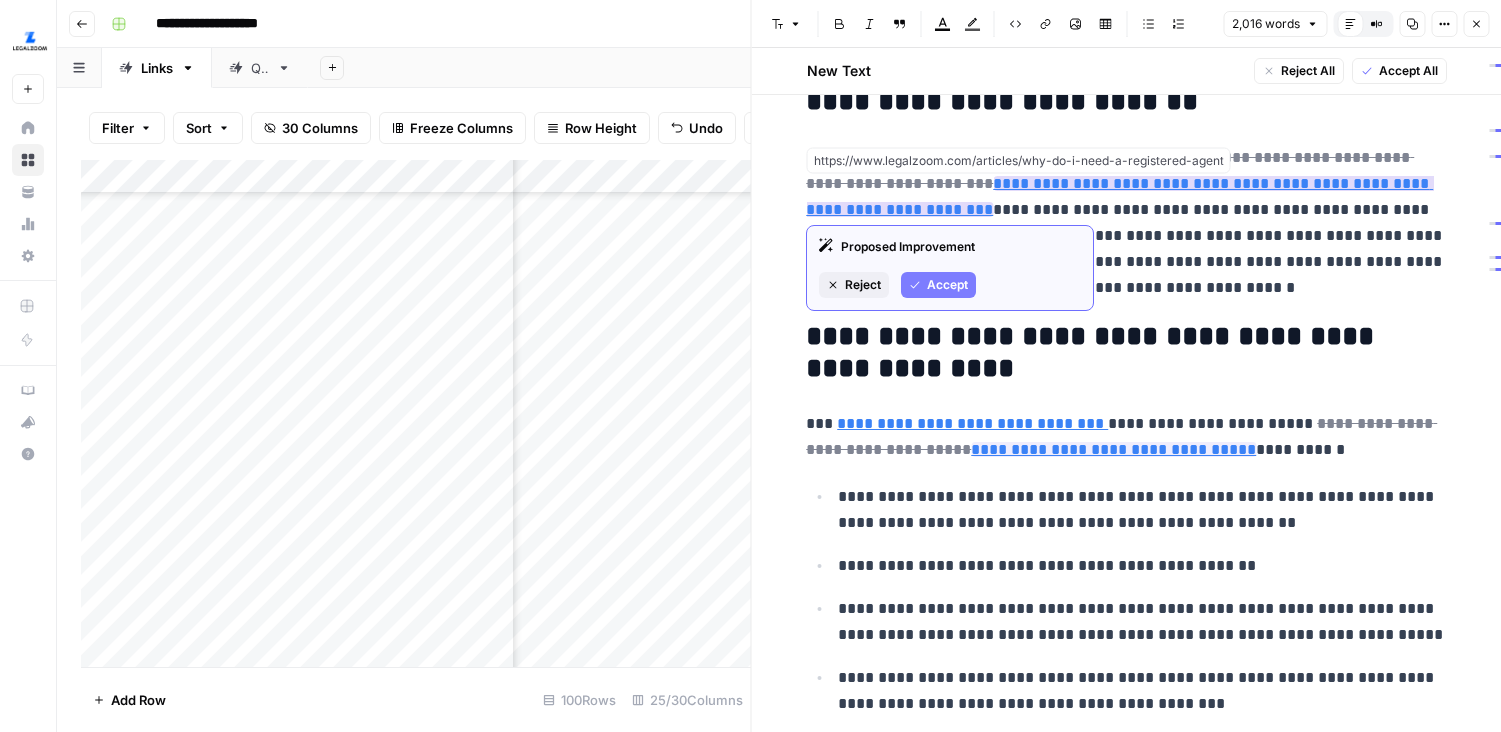click on "**********" at bounding box center (1119, 196) 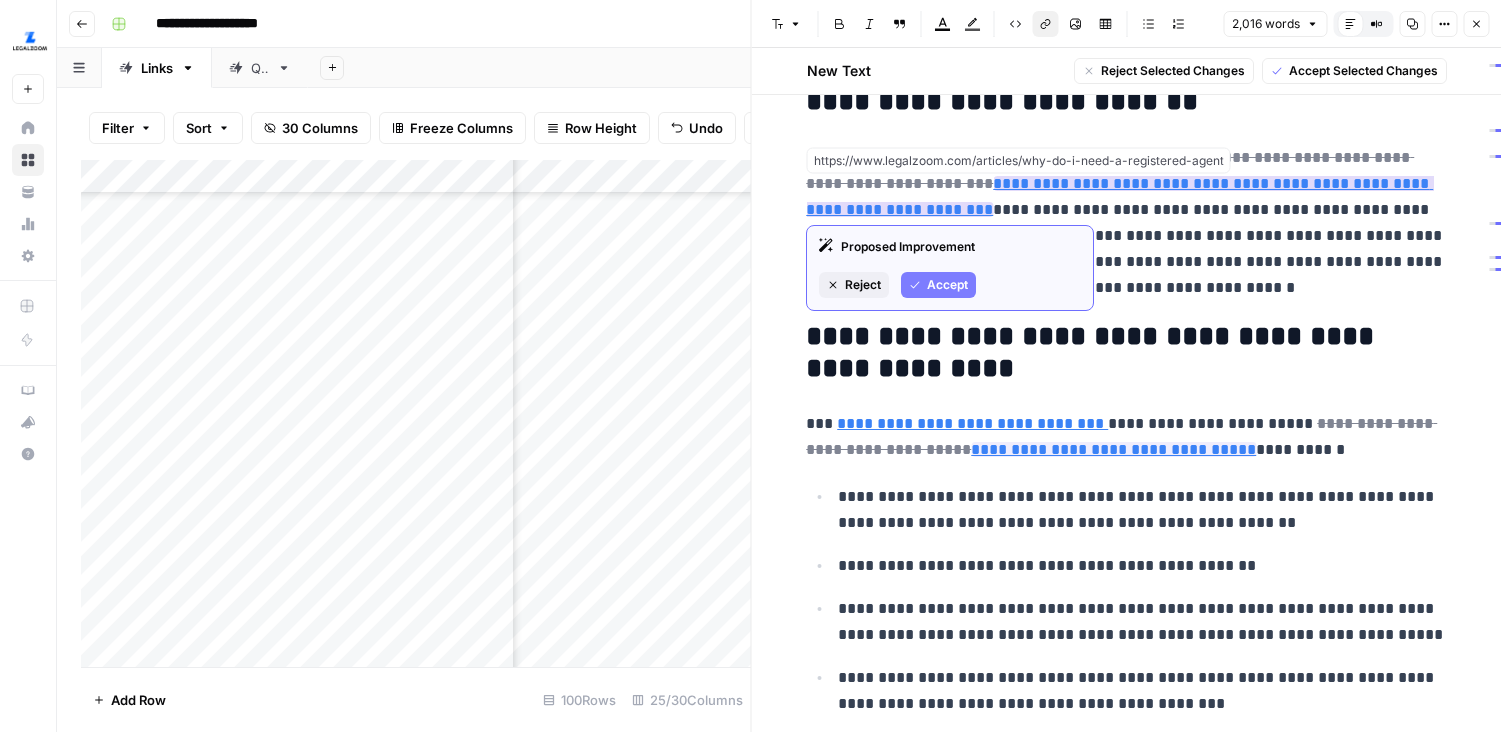 drag, startPoint x: 889, startPoint y: 206, endPoint x: 928, endPoint y: 182, distance: 45.79301 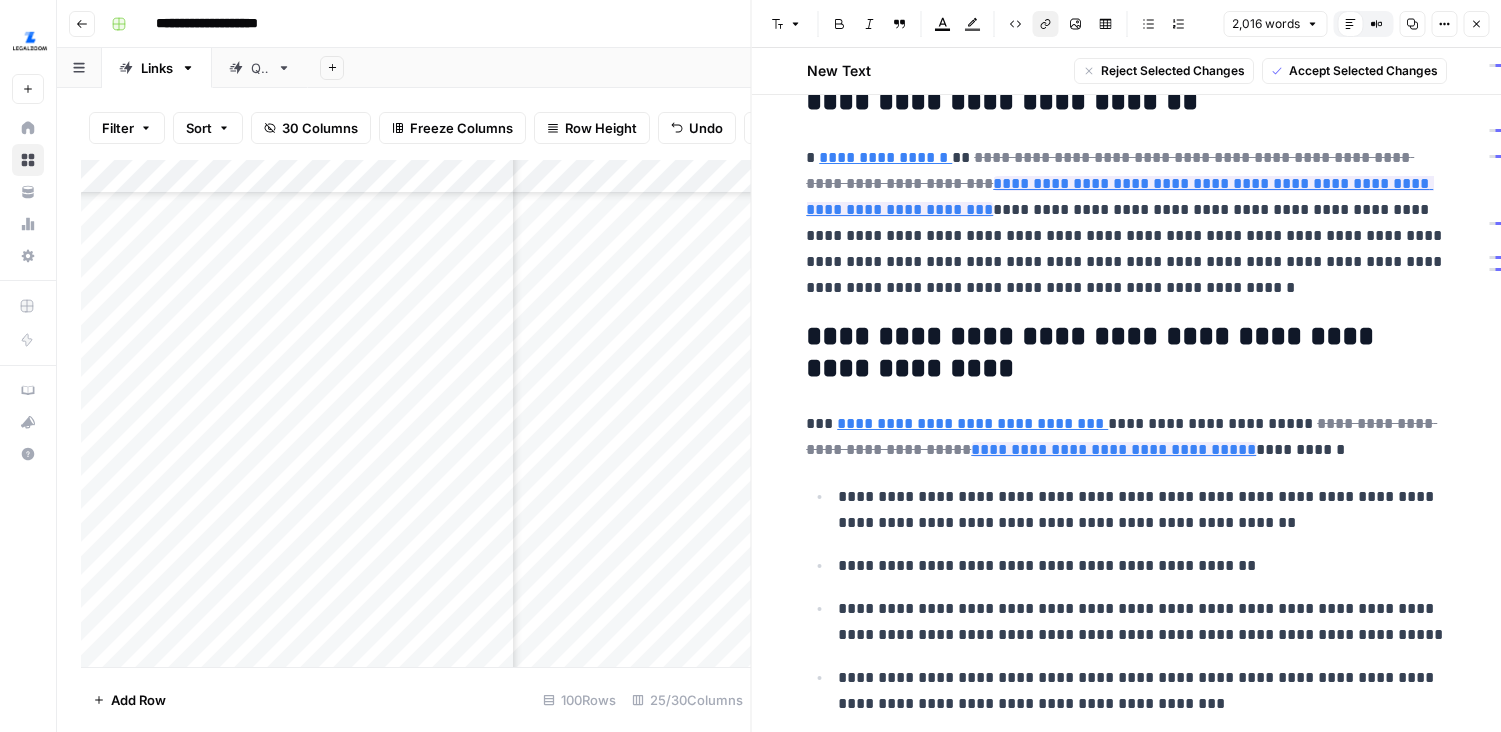 click on "Add Column" at bounding box center [416, 413] 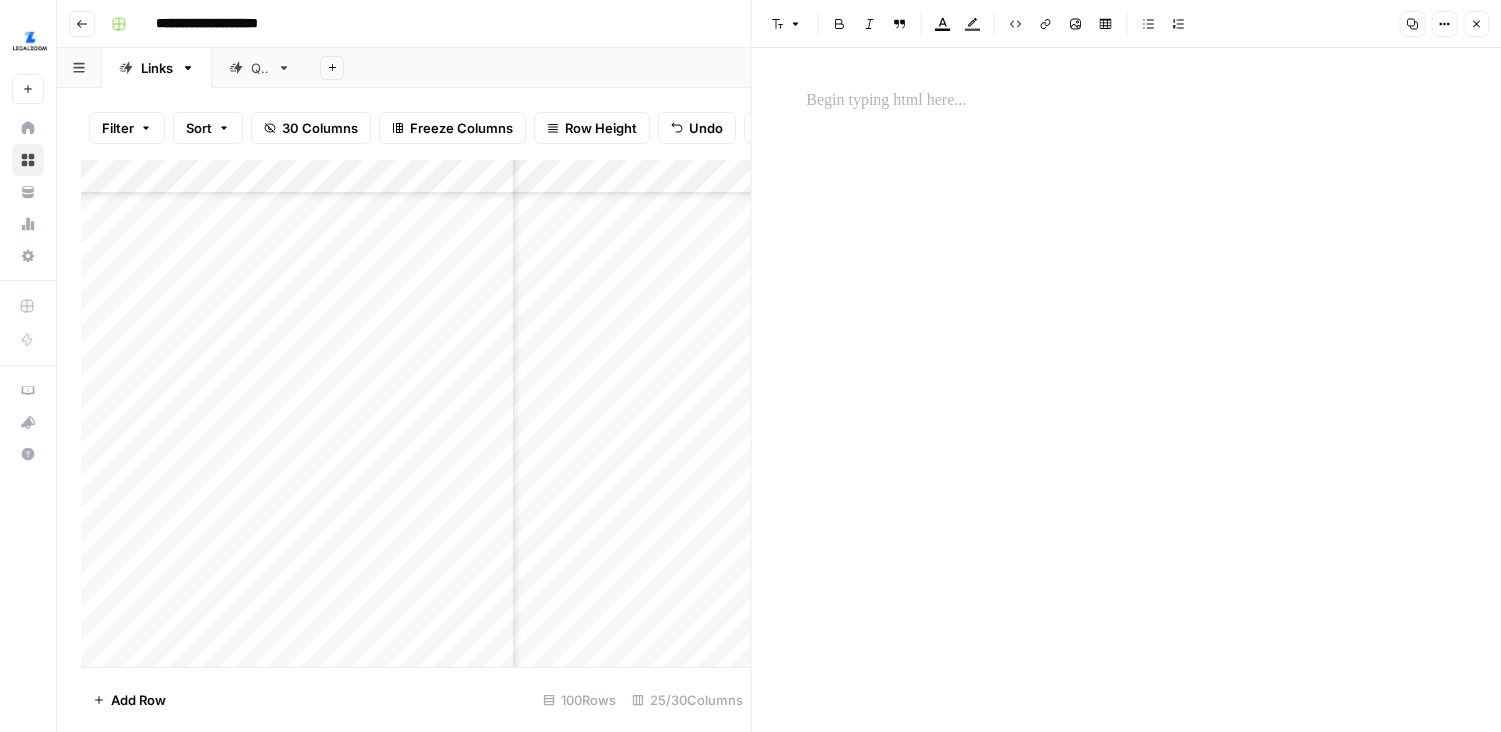 click 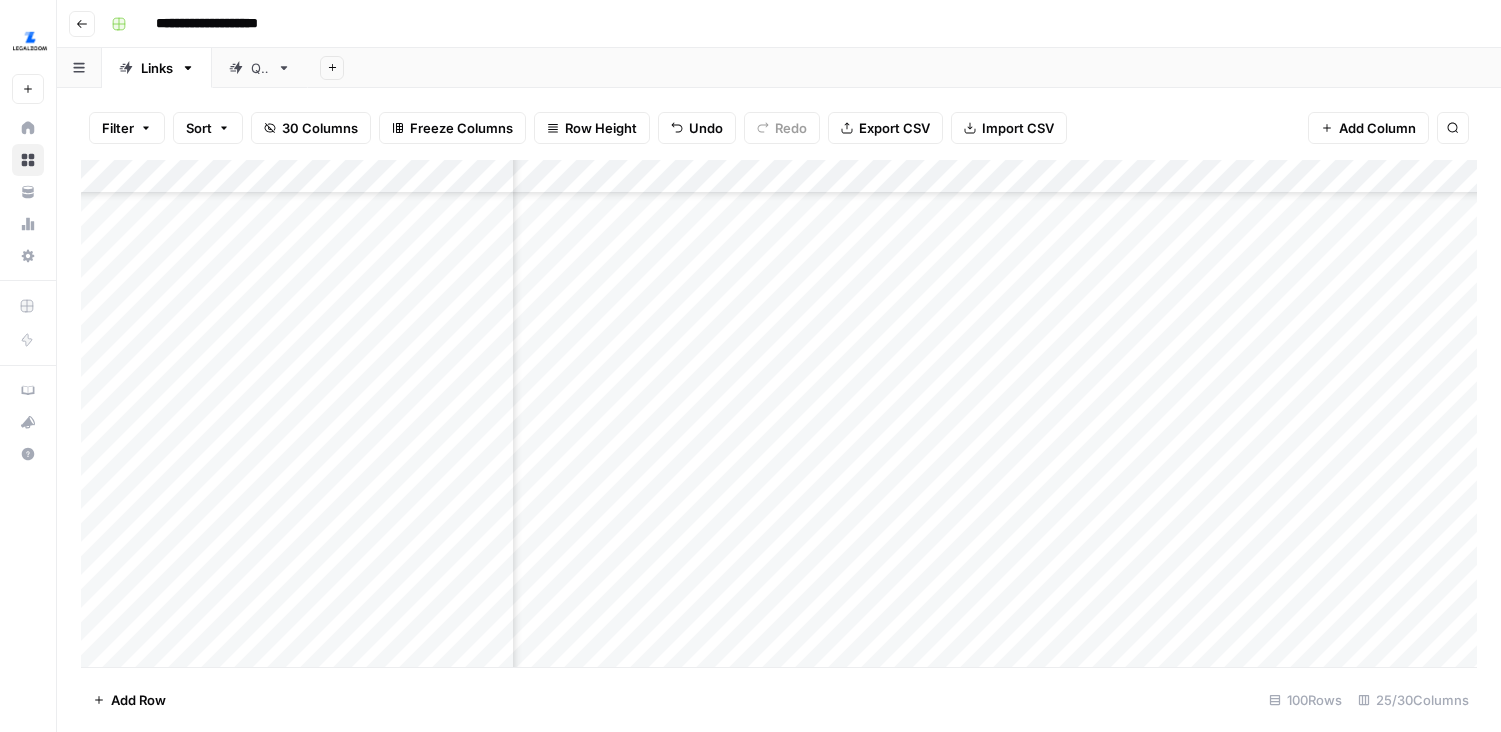 click on "Add Column" at bounding box center [779, 413] 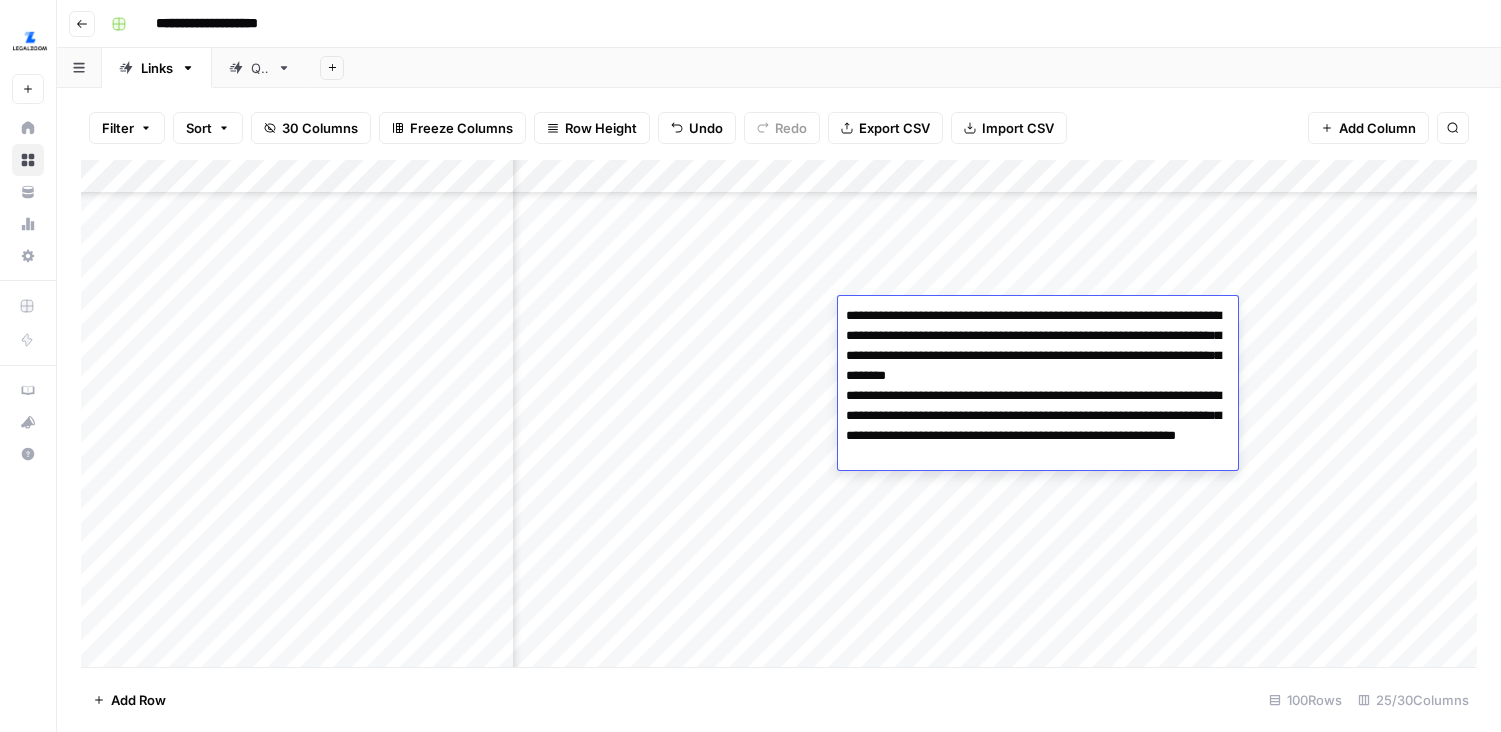 type on "**********" 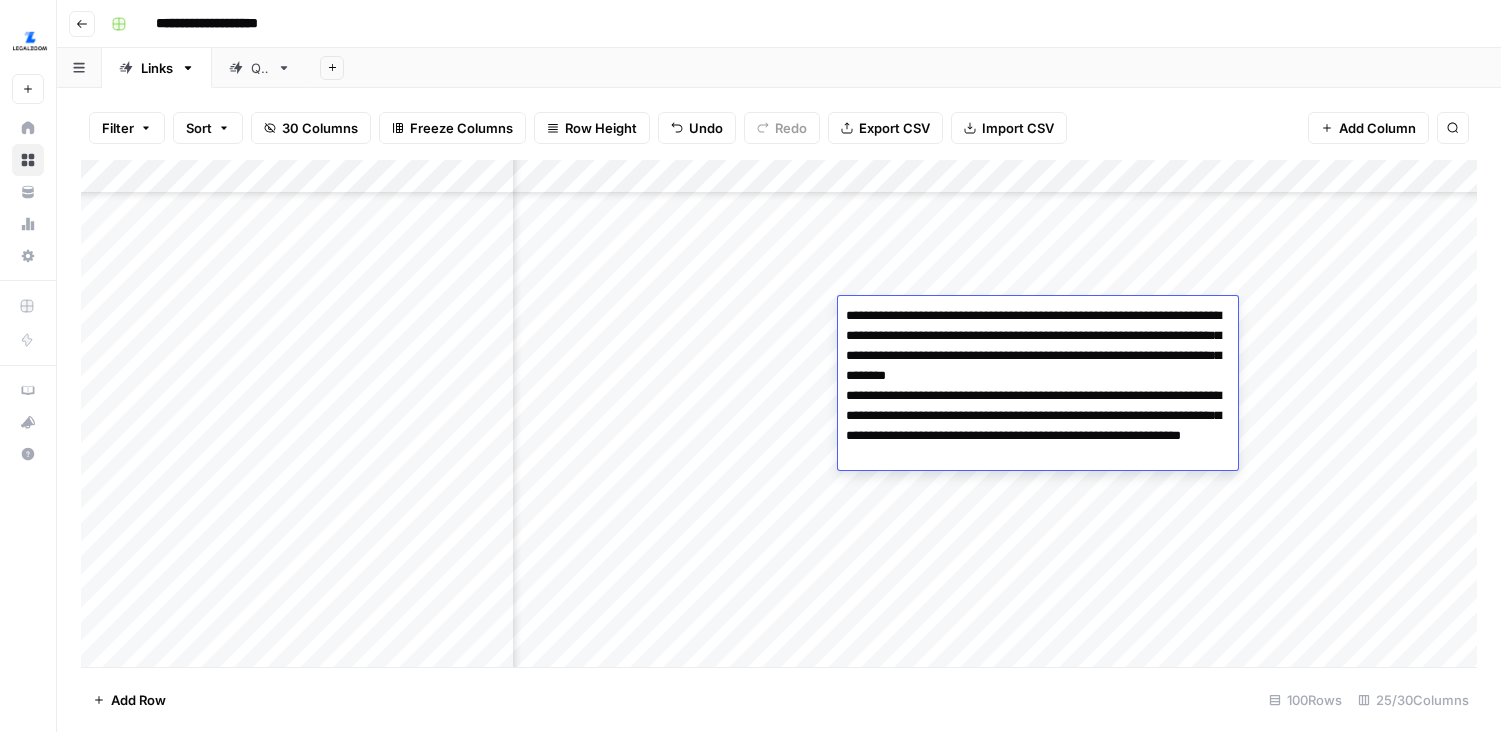 click on "Add Column" at bounding box center (779, 413) 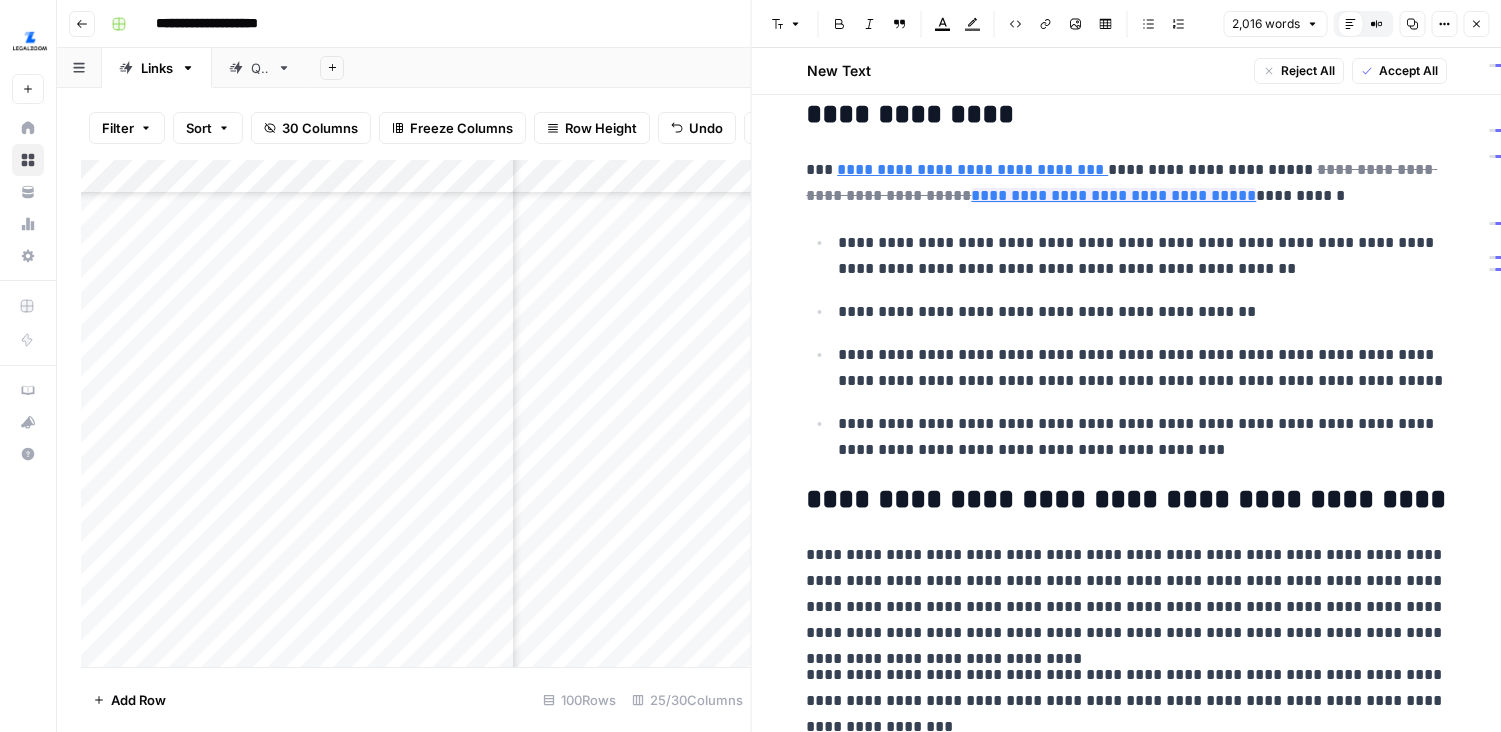 scroll, scrollTop: 989, scrollLeft: 0, axis: vertical 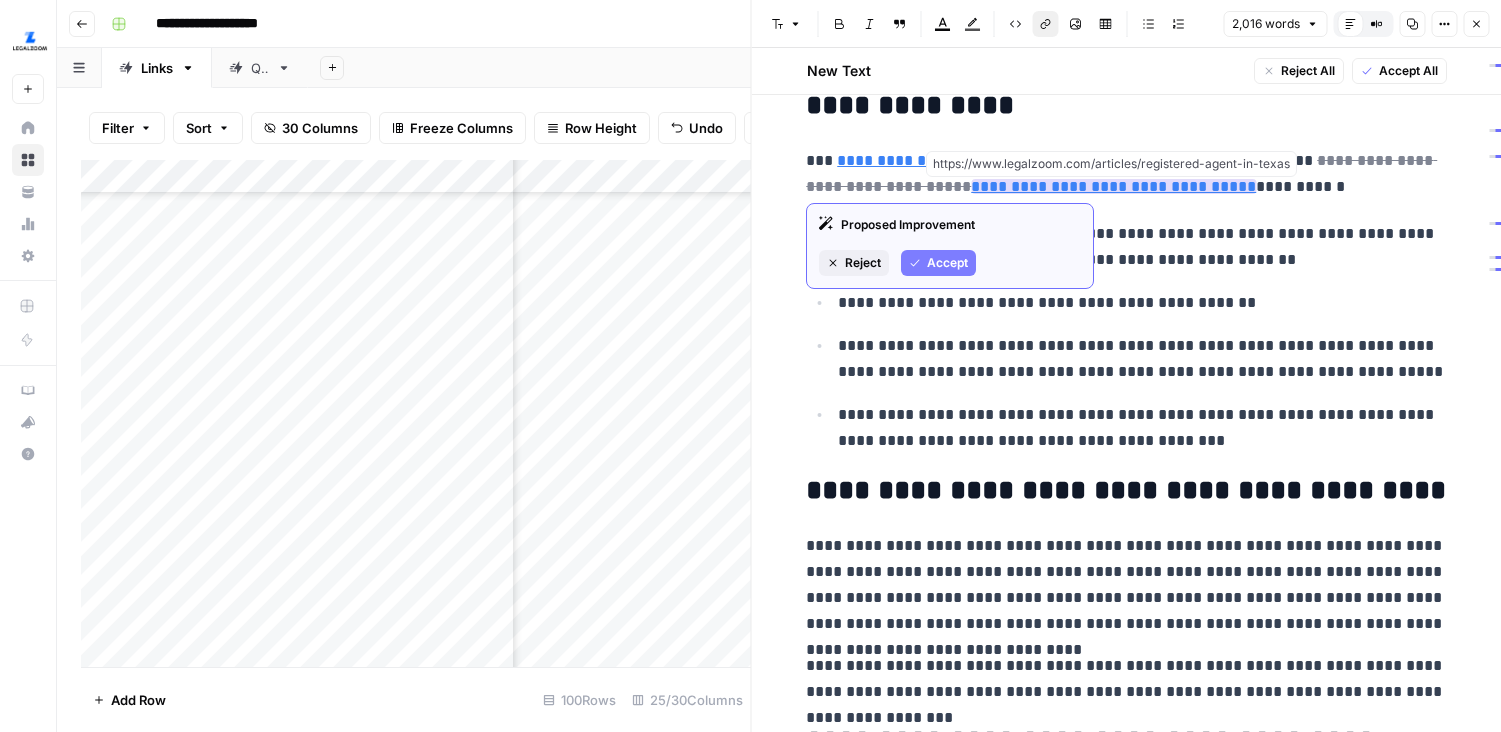 click on "**********" at bounding box center [1113, 186] 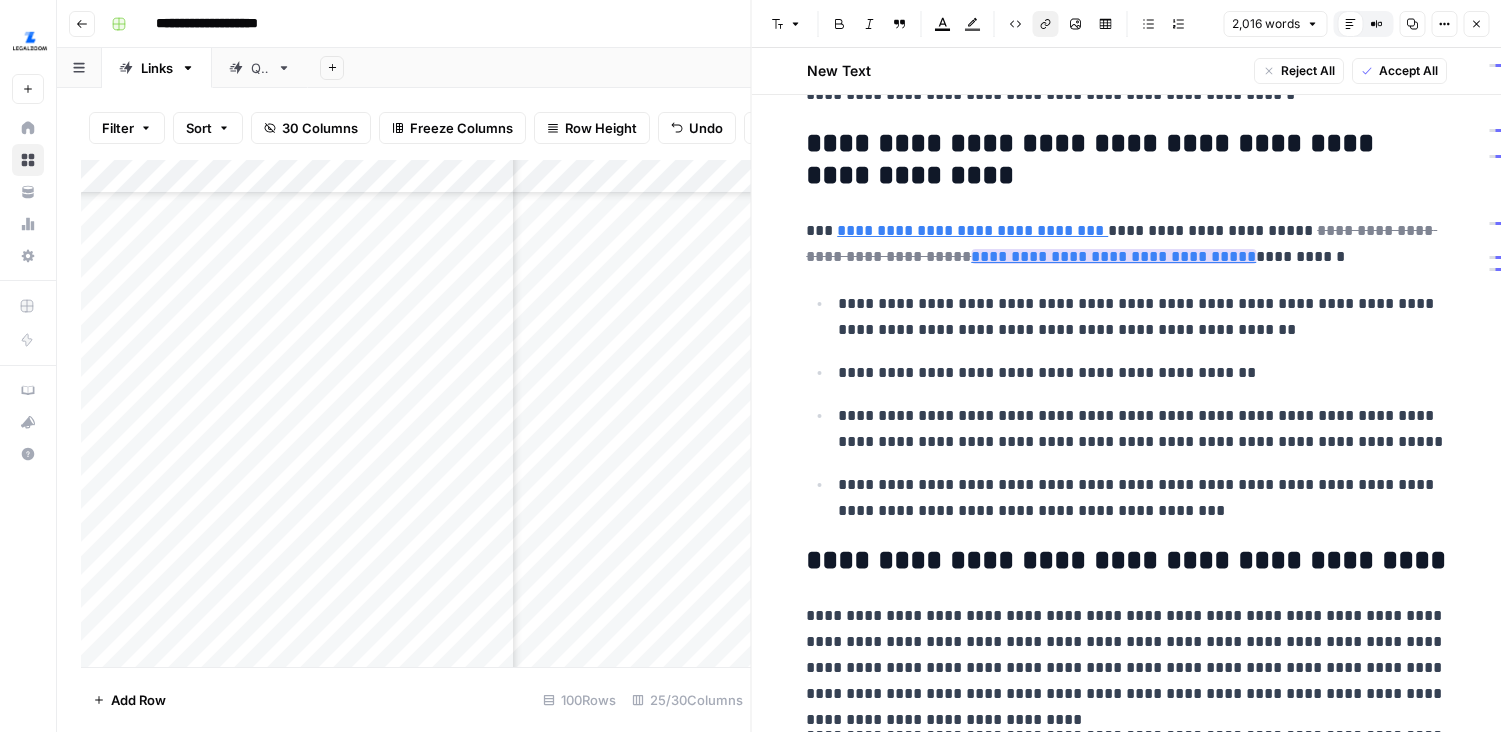 scroll, scrollTop: 919, scrollLeft: 0, axis: vertical 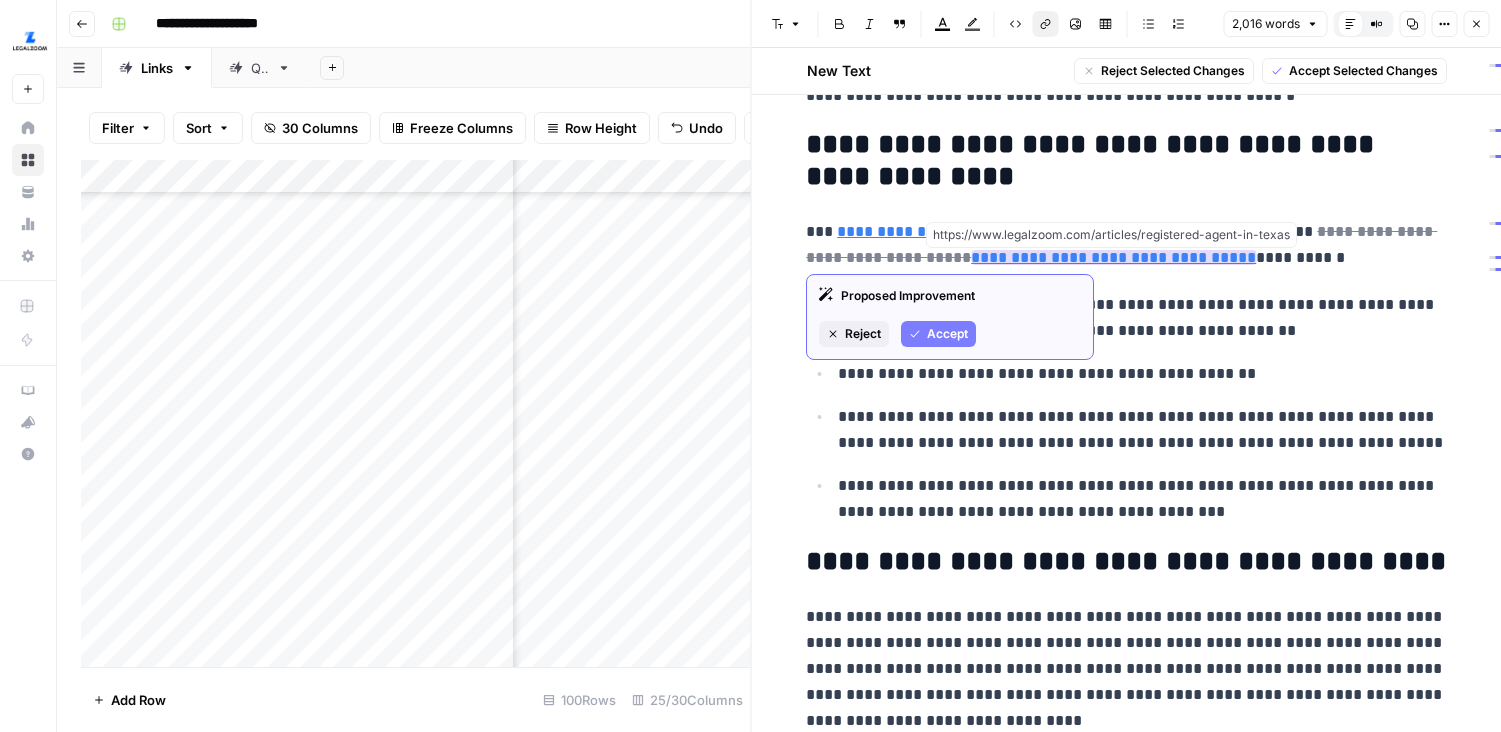 drag, startPoint x: 1121, startPoint y: 246, endPoint x: 926, endPoint y: 262, distance: 195.6553 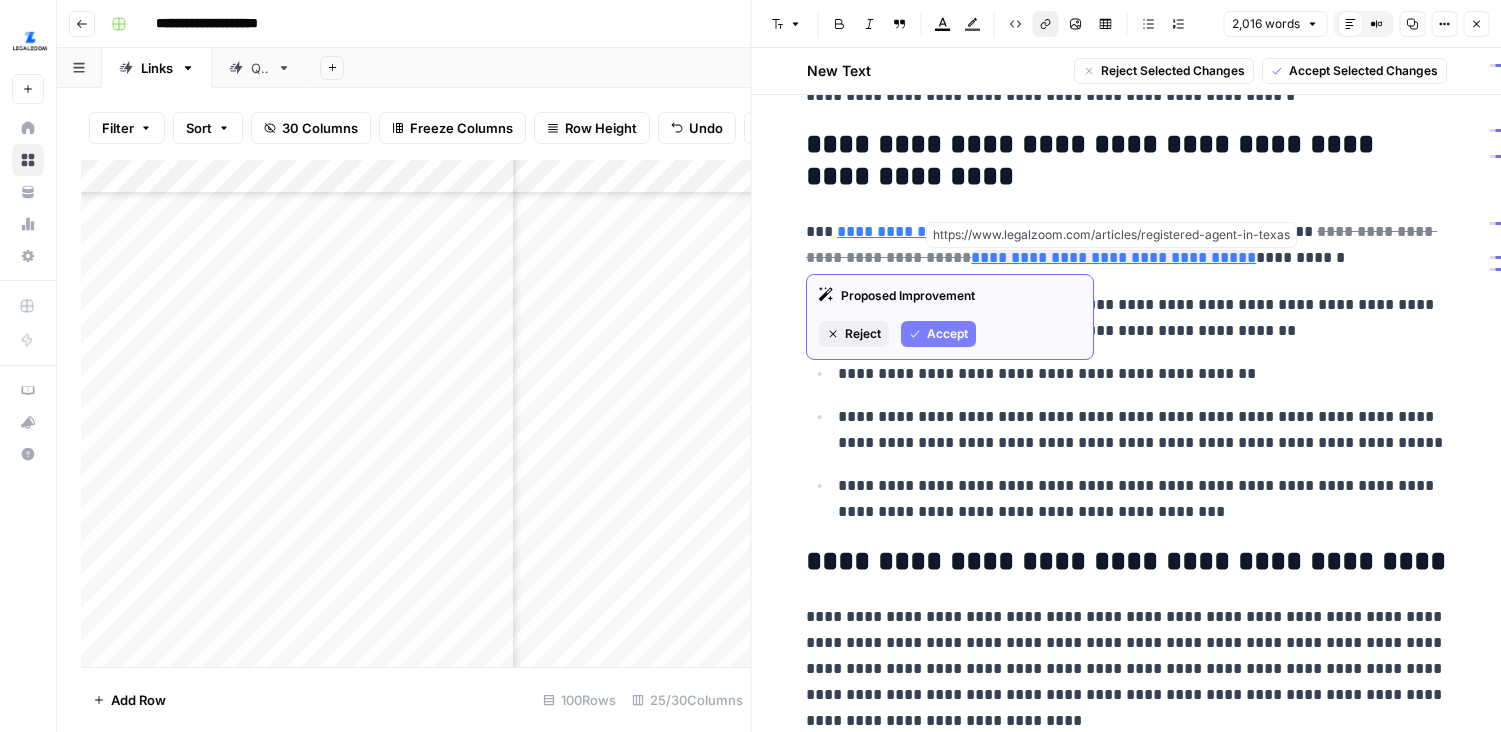 drag, startPoint x: 676, startPoint y: 418, endPoint x: 738, endPoint y: 415, distance: 62.072536 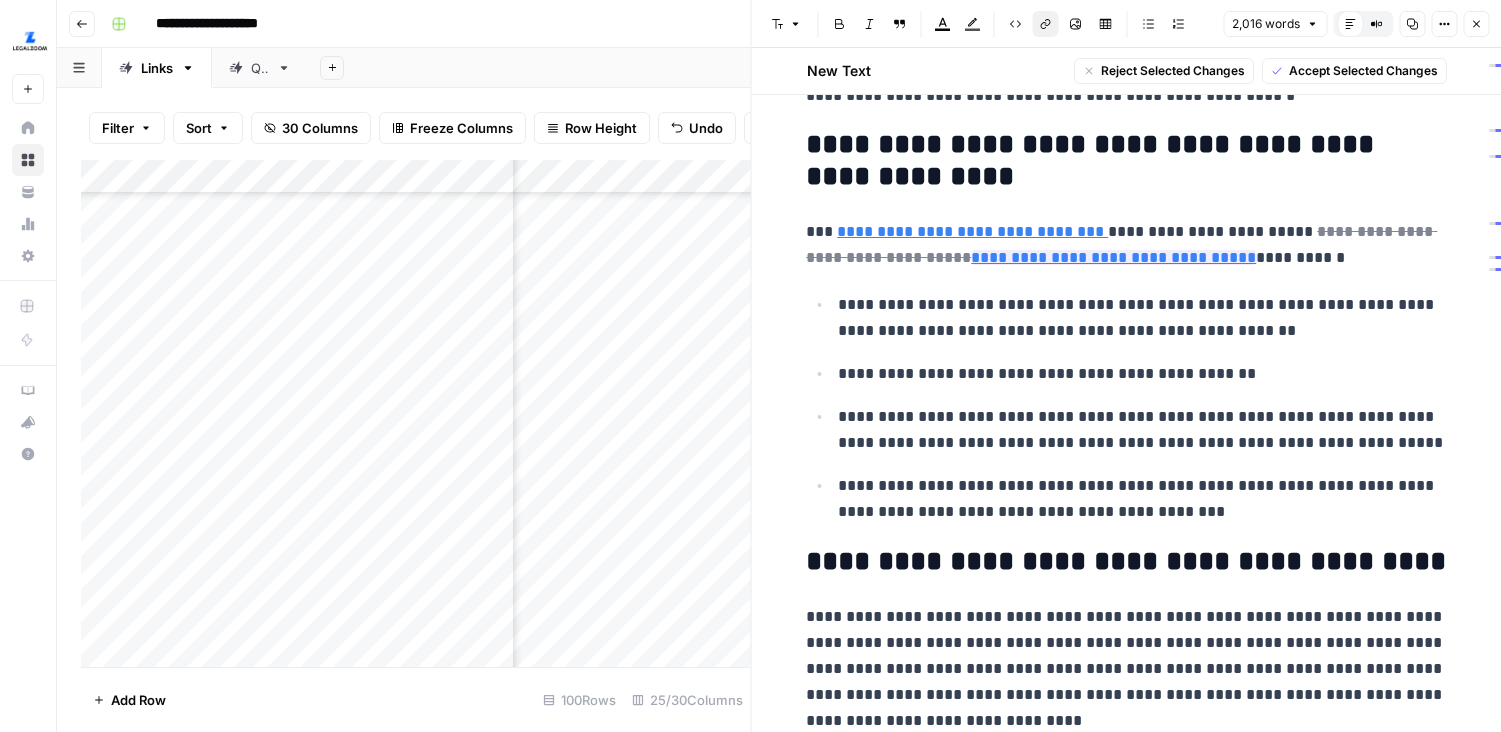 drag, startPoint x: 1482, startPoint y: 24, endPoint x: 1405, endPoint y: 62, distance: 85.86617 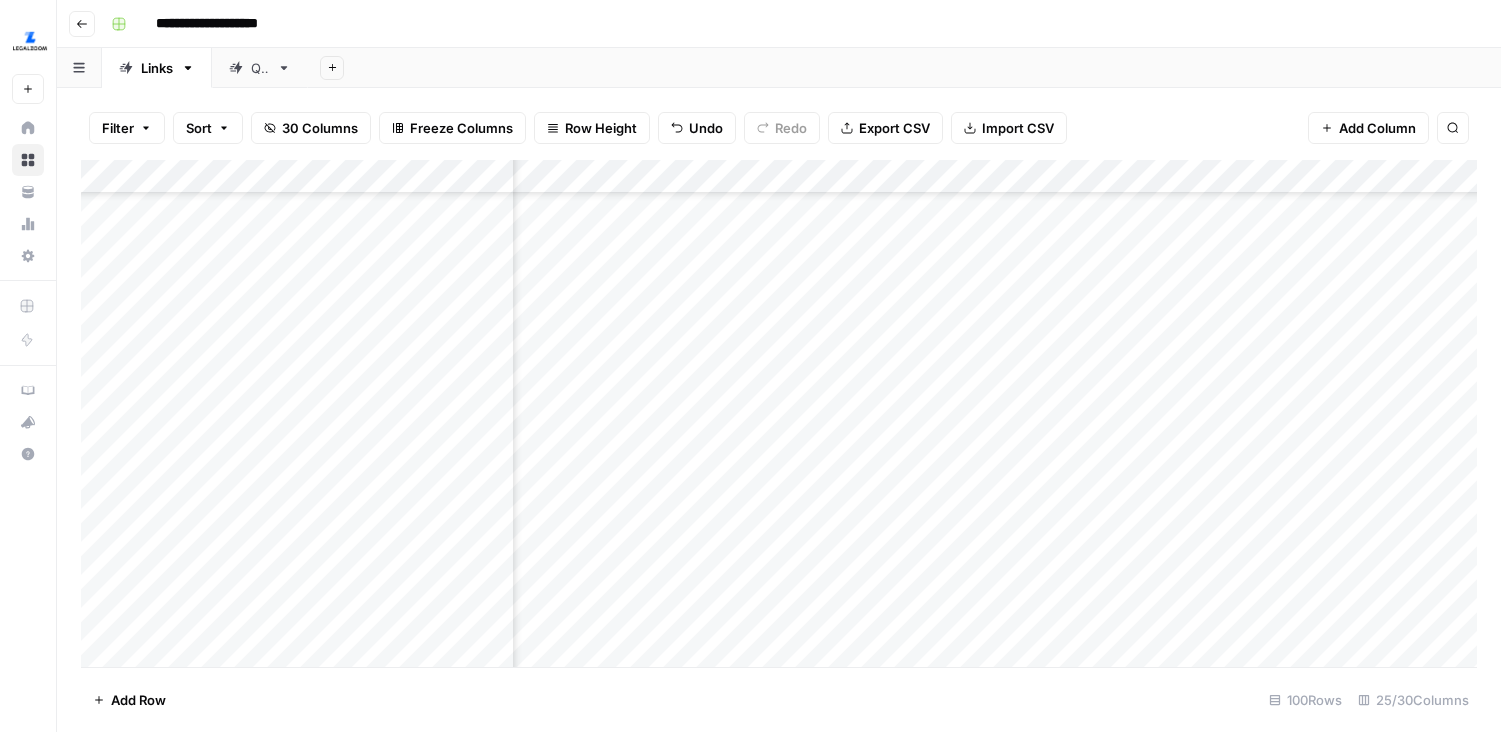 click on "Add Column" at bounding box center [779, 413] 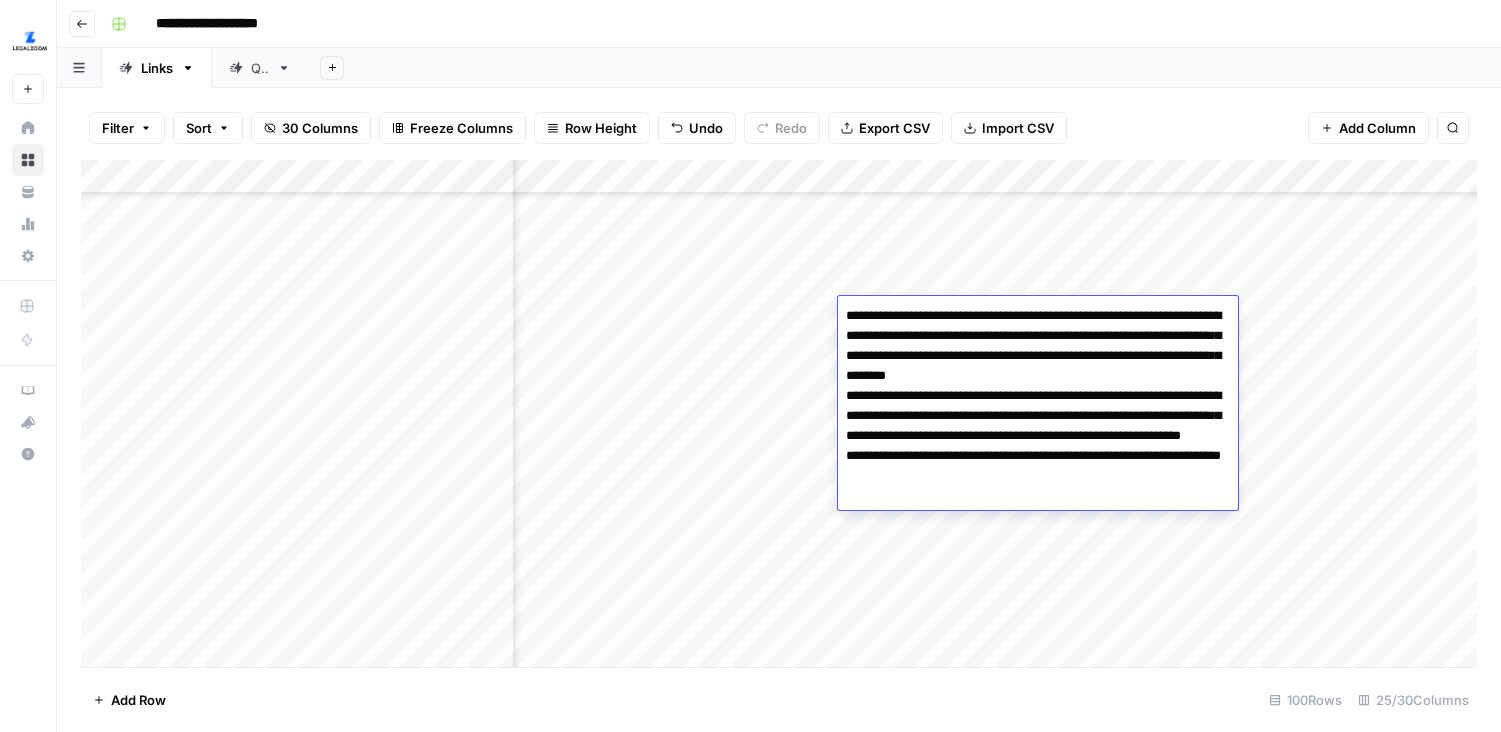 type on "**********" 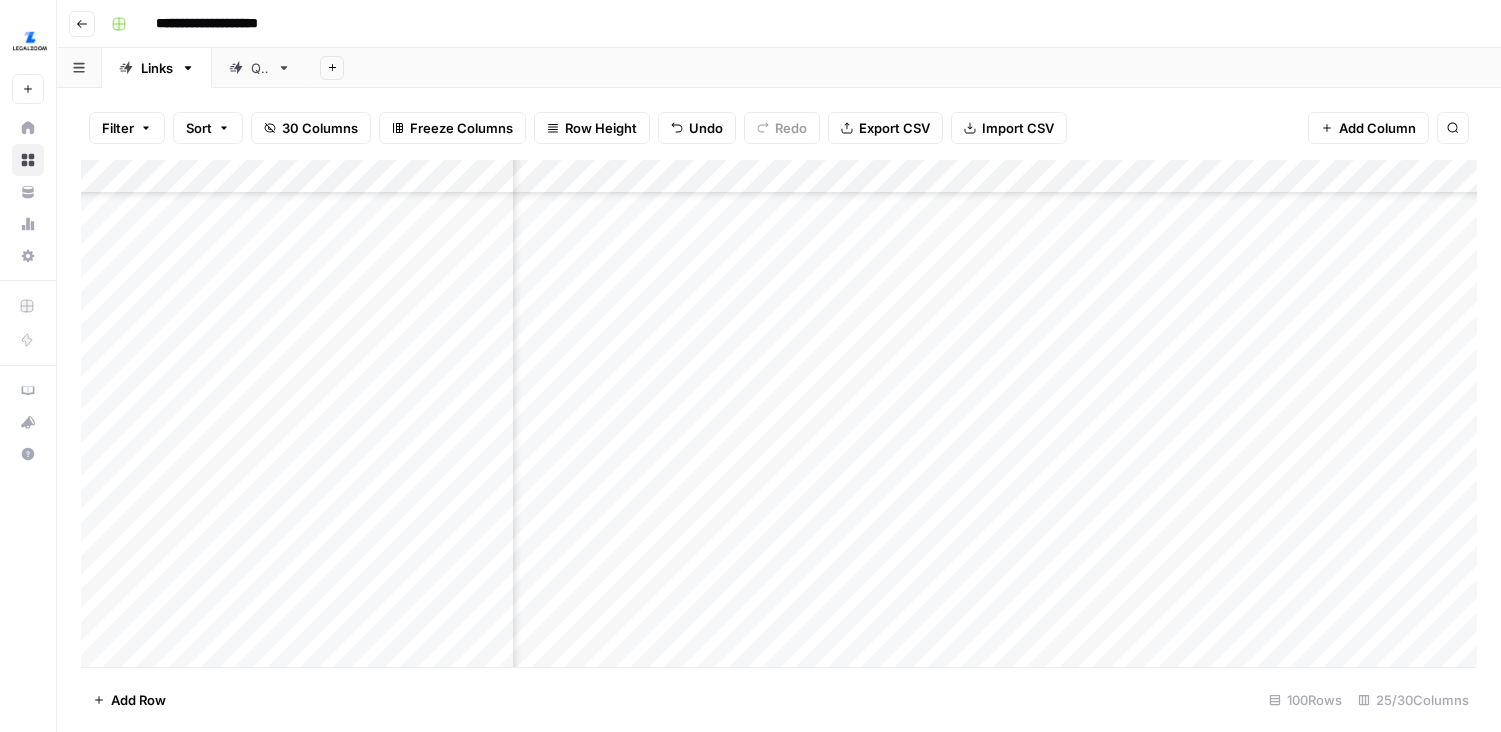 click on "Add Column" at bounding box center (779, 413) 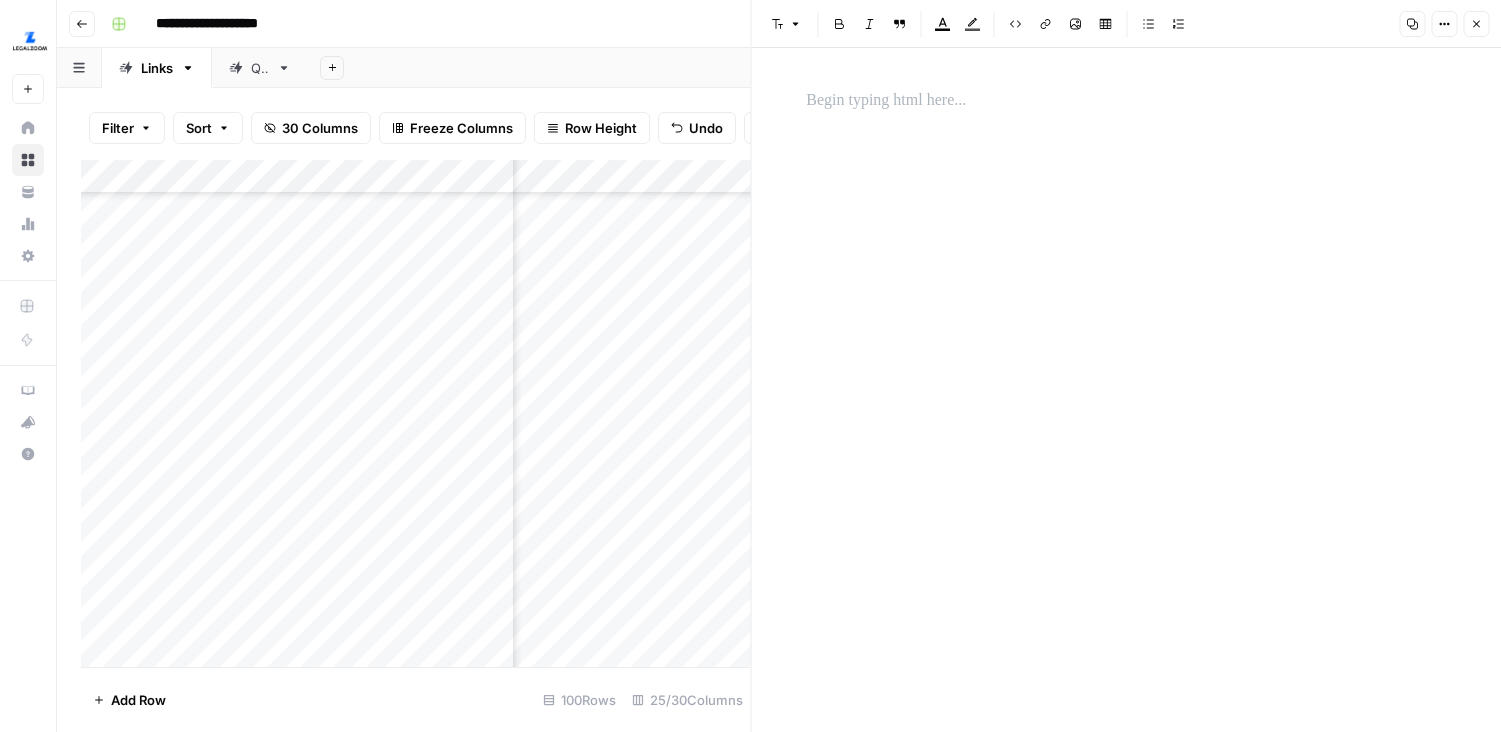 click 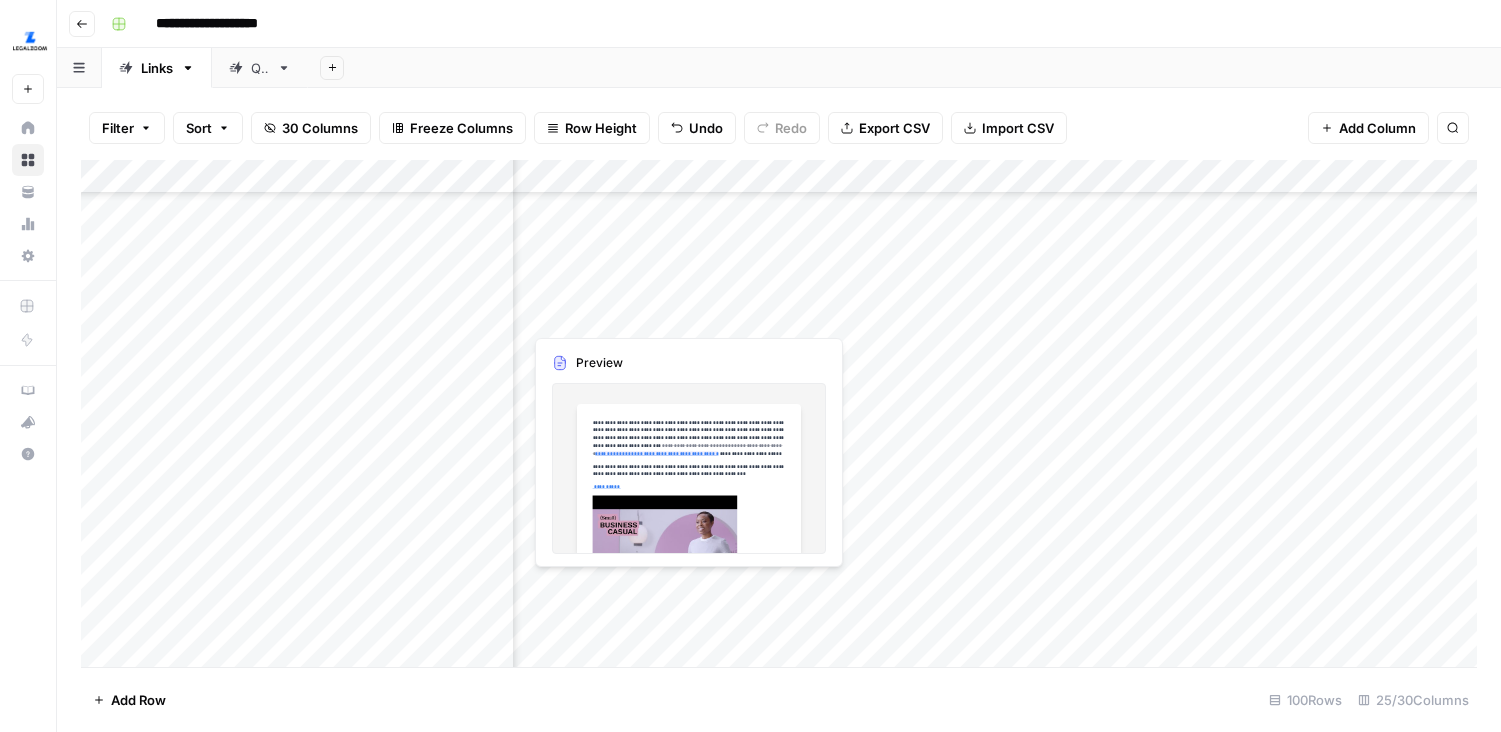 click on "Add Column" at bounding box center [779, 413] 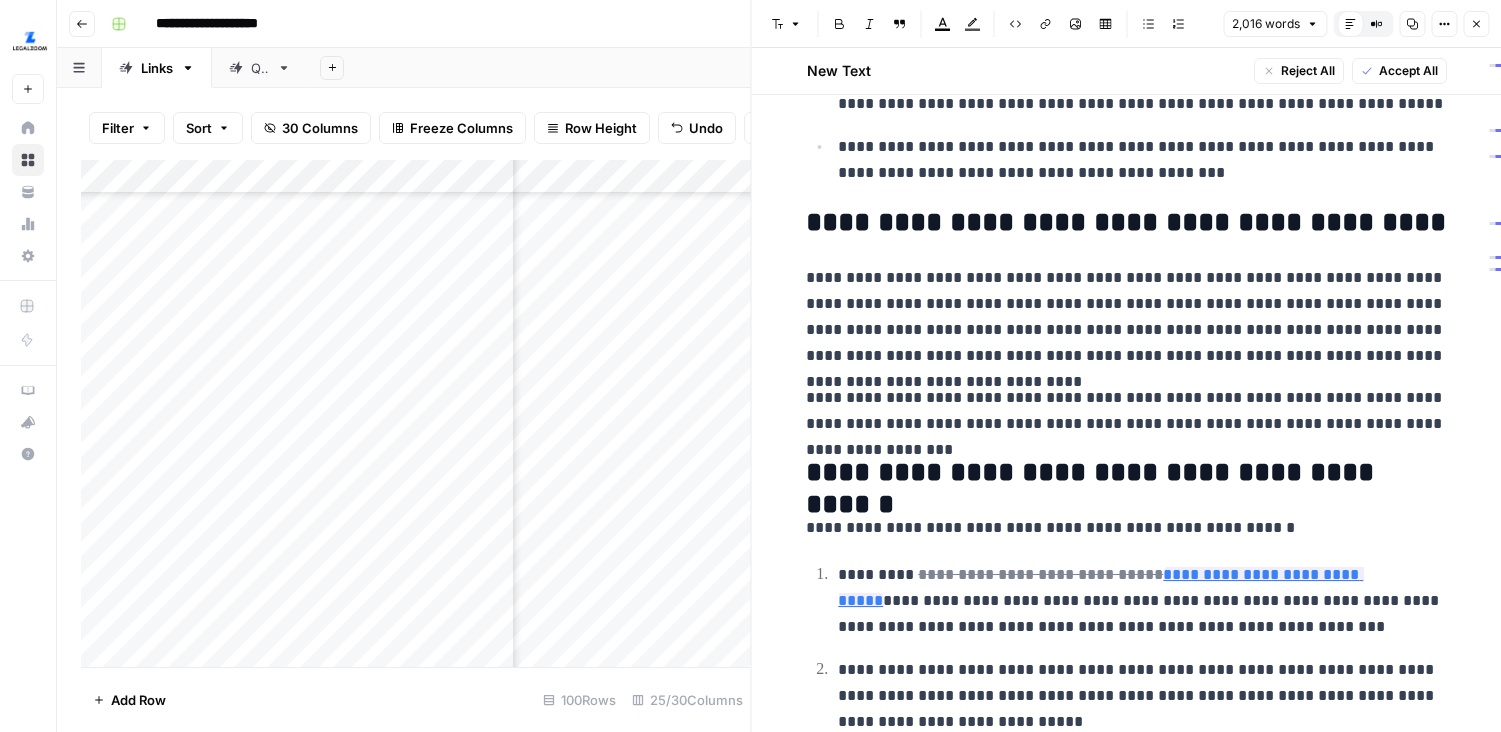 scroll, scrollTop: 1254, scrollLeft: 0, axis: vertical 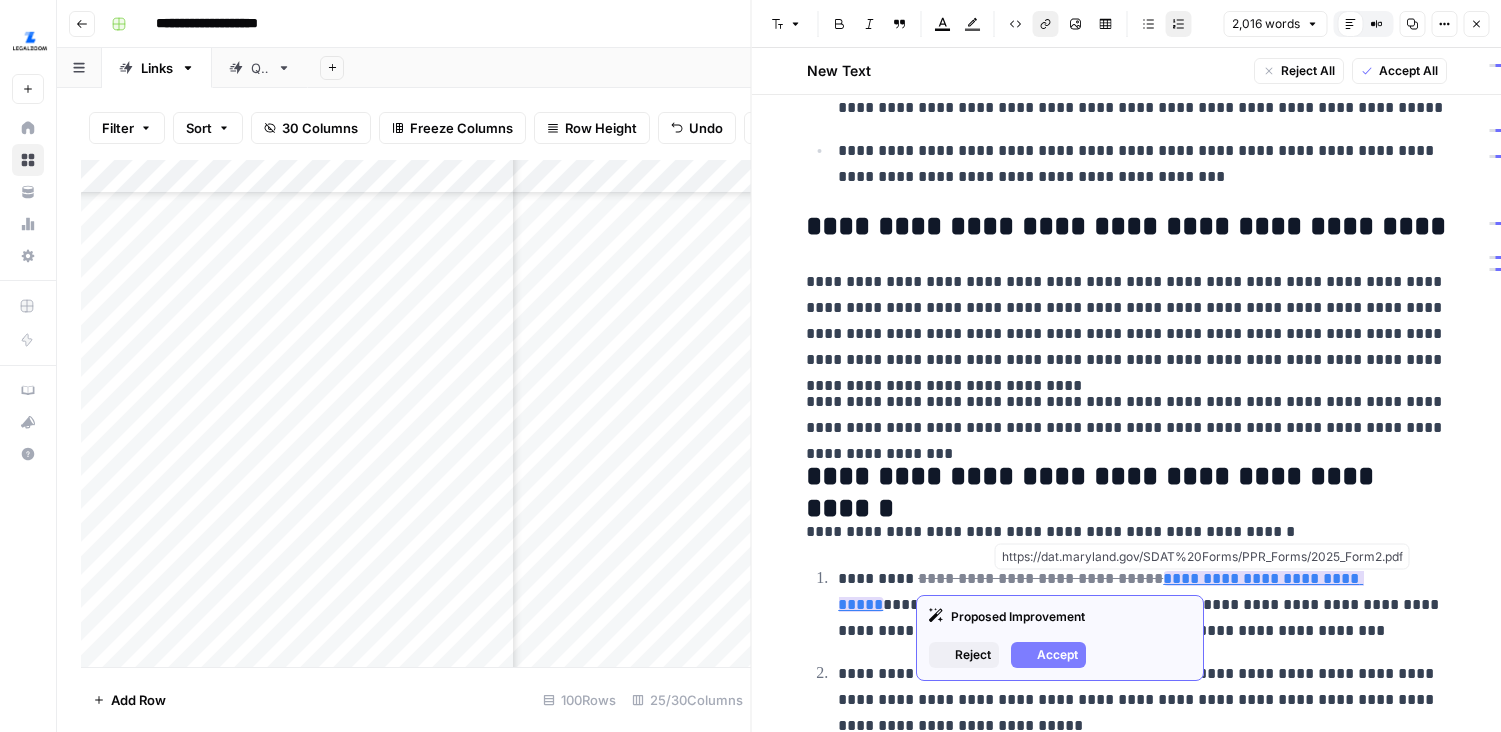 click on "**********" at bounding box center [1100, 591] 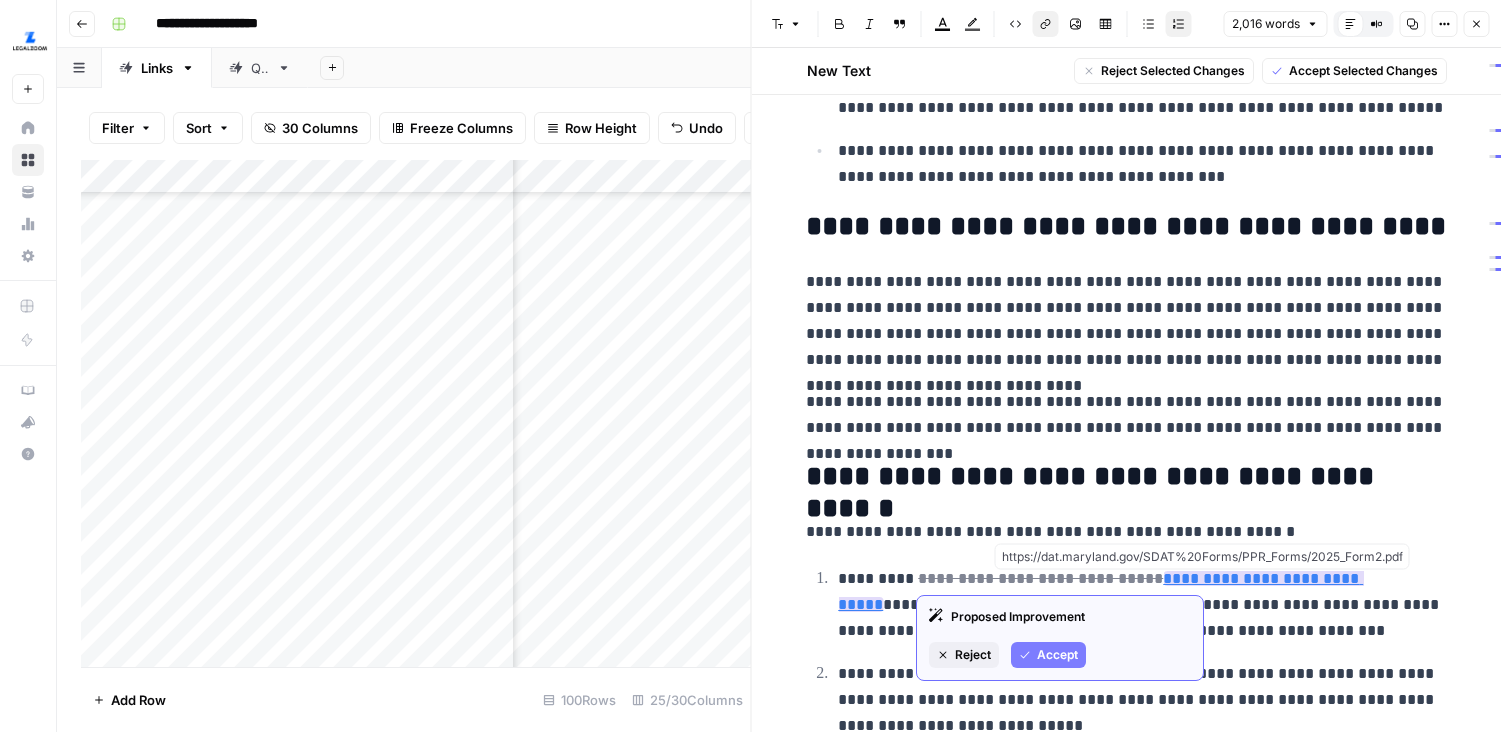 drag, startPoint x: 1356, startPoint y: 572, endPoint x: 1141, endPoint y: 586, distance: 215.45534 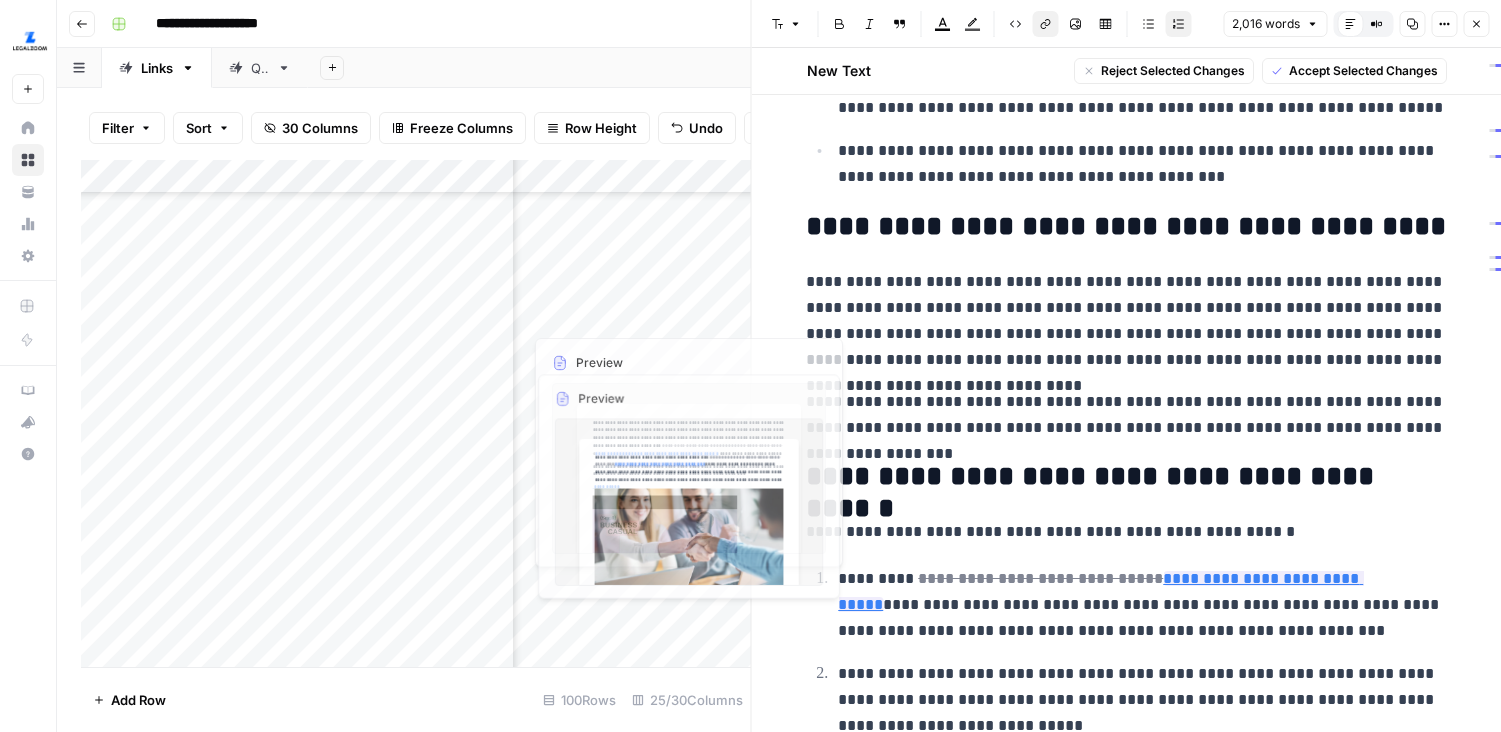 click on "Add Column" at bounding box center [416, 413] 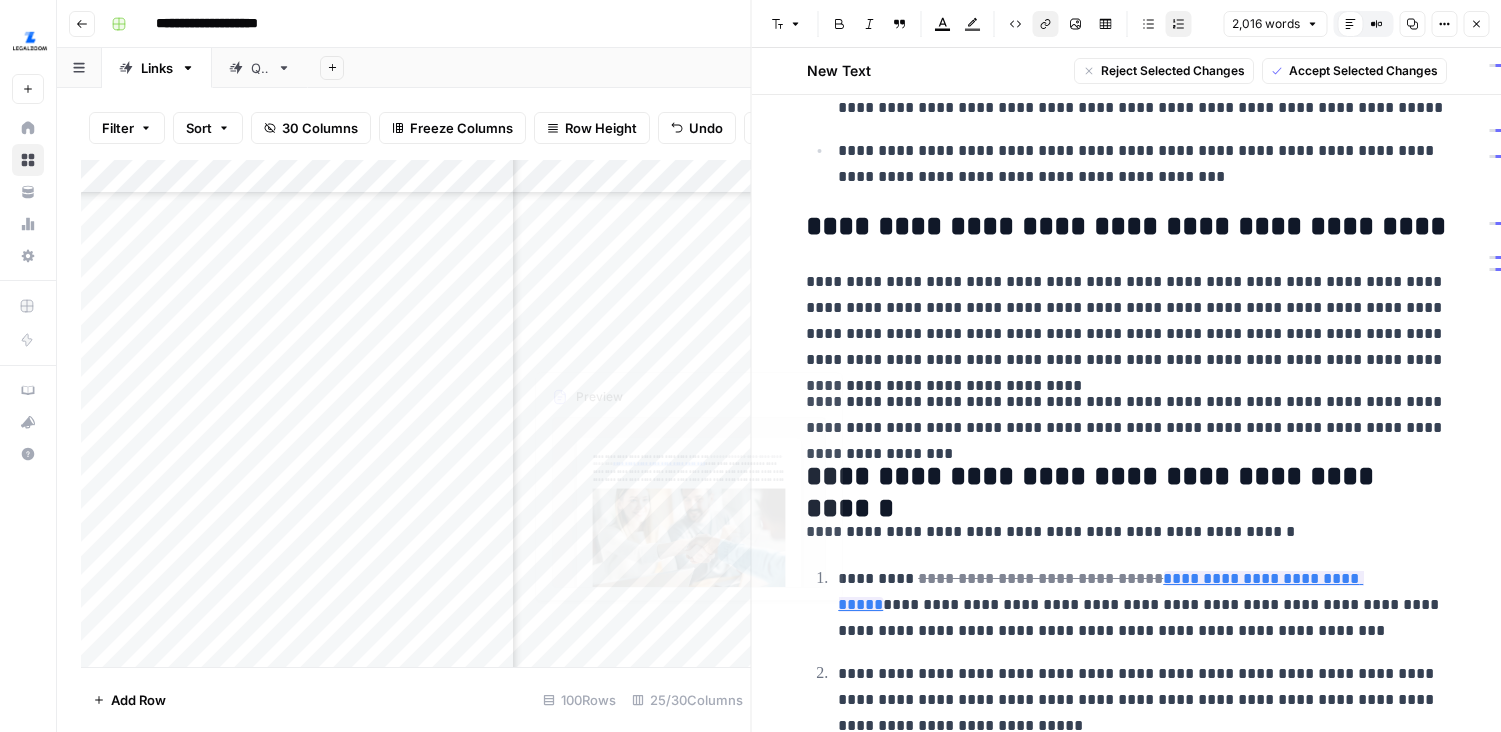 click on "Add Column" at bounding box center [416, 413] 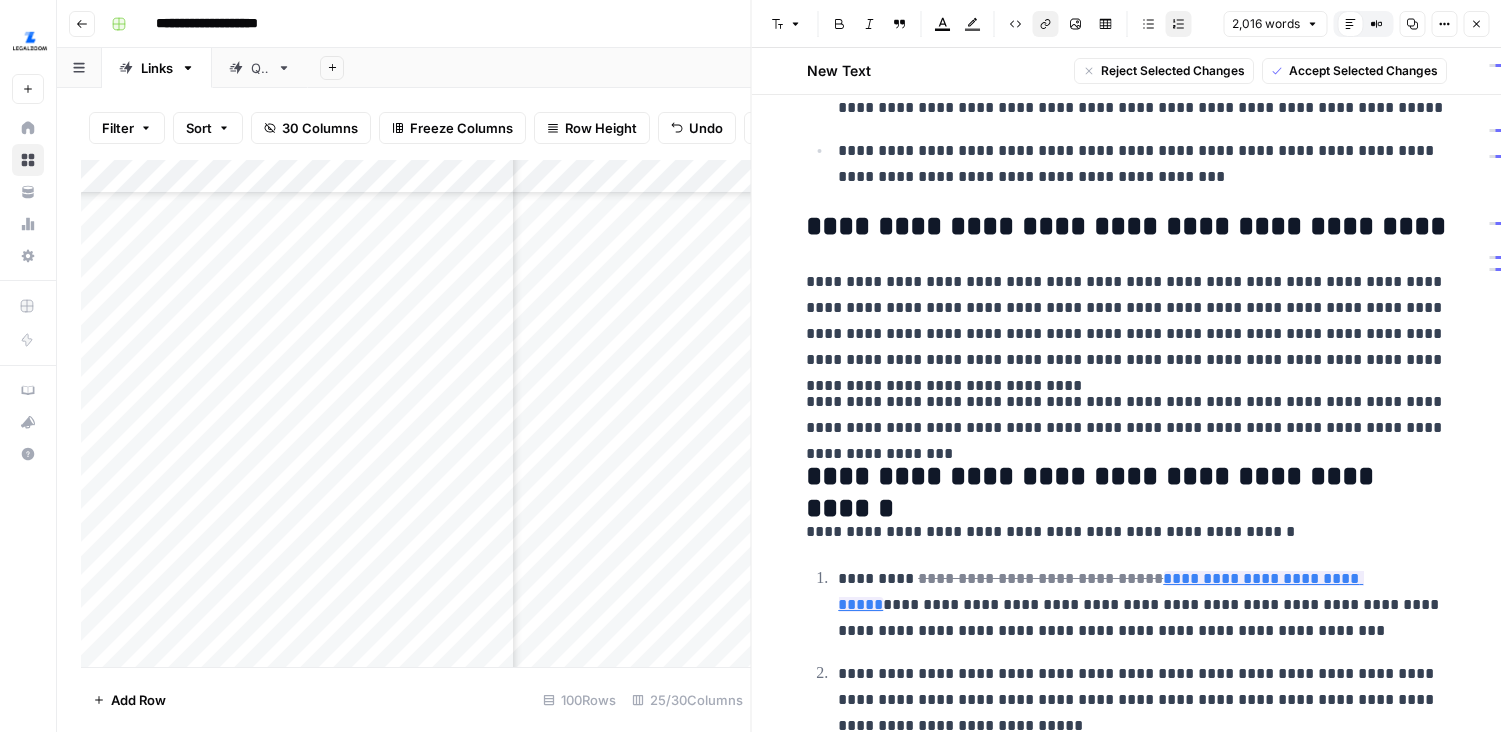 drag, startPoint x: 1471, startPoint y: 16, endPoint x: 1462, endPoint y: 25, distance: 12.727922 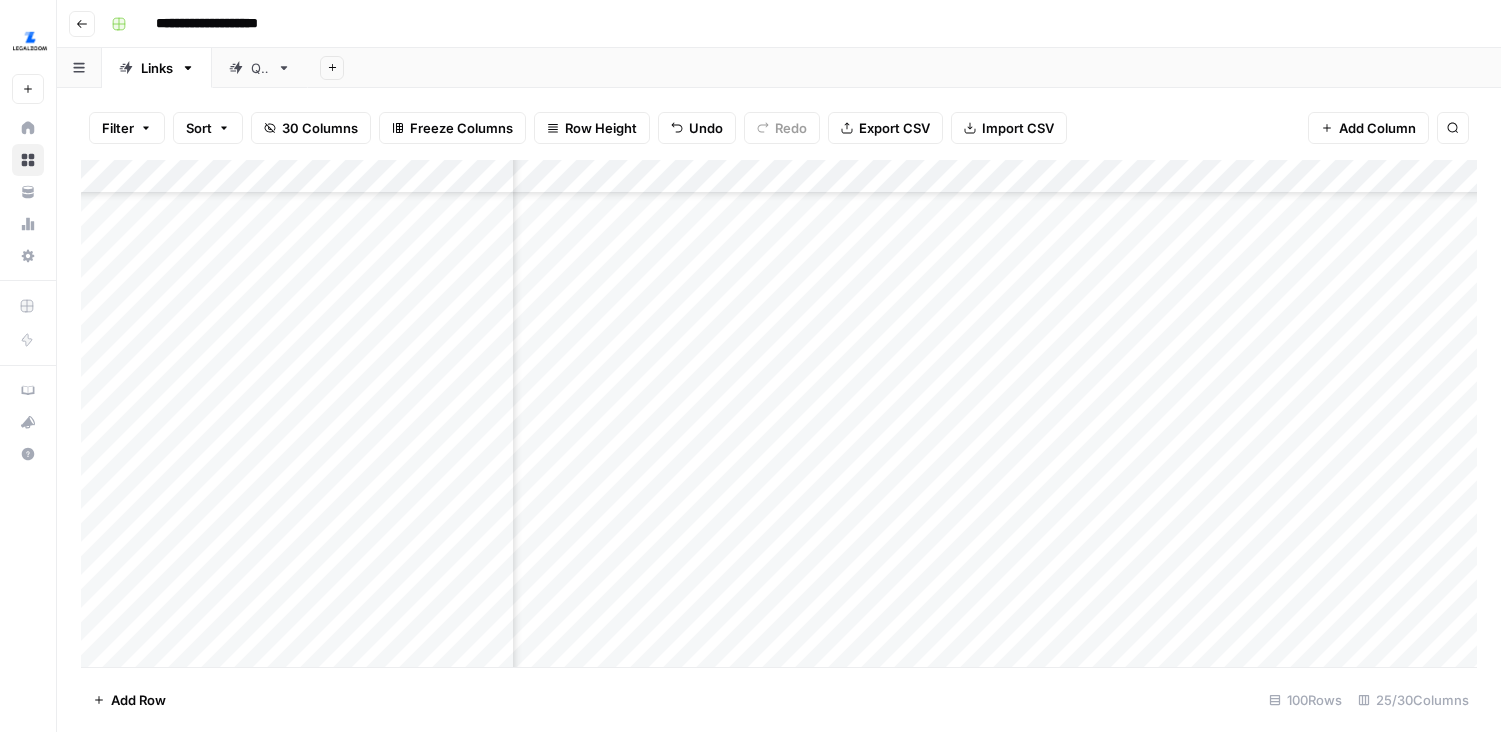 click on "Add Column" at bounding box center [779, 413] 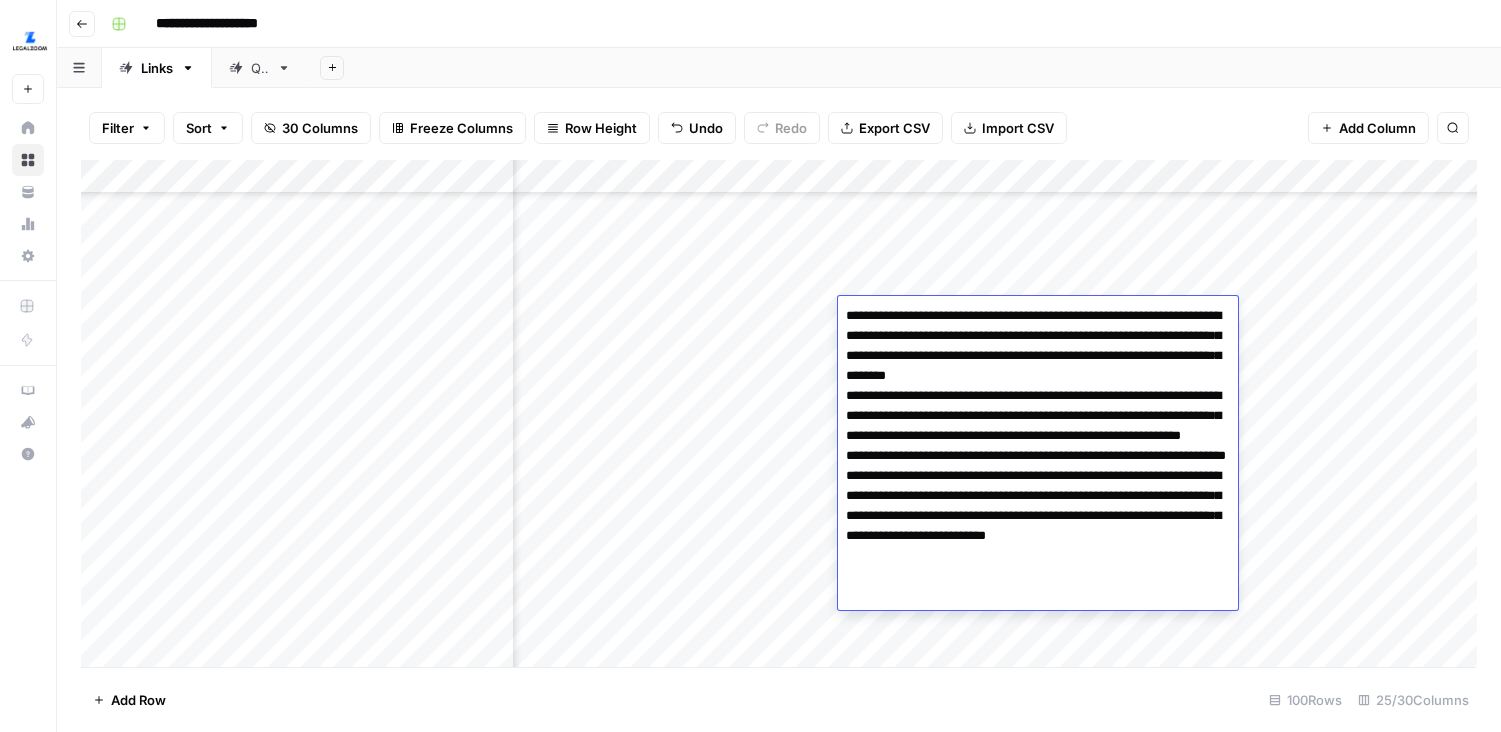 type on "**********" 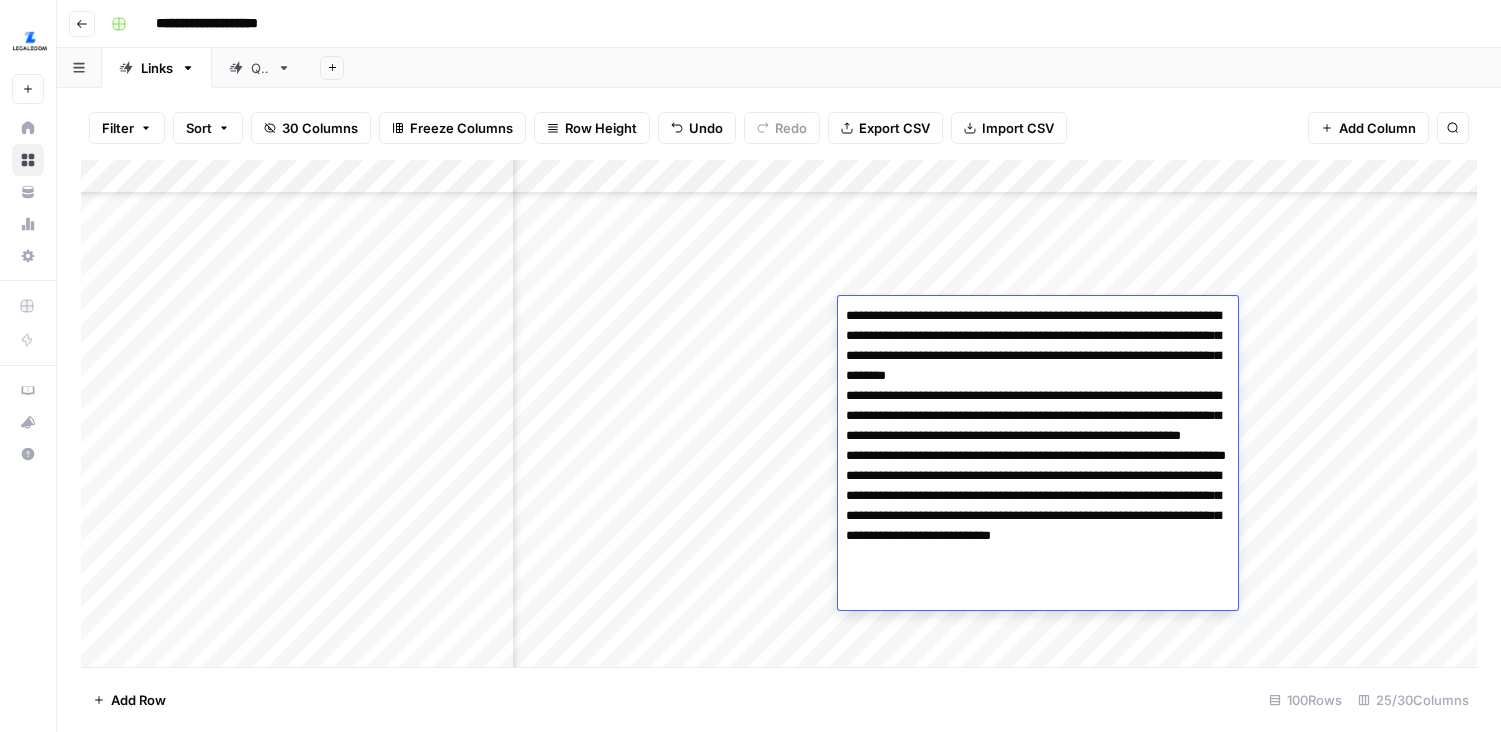 click on "Add Column" at bounding box center [779, 413] 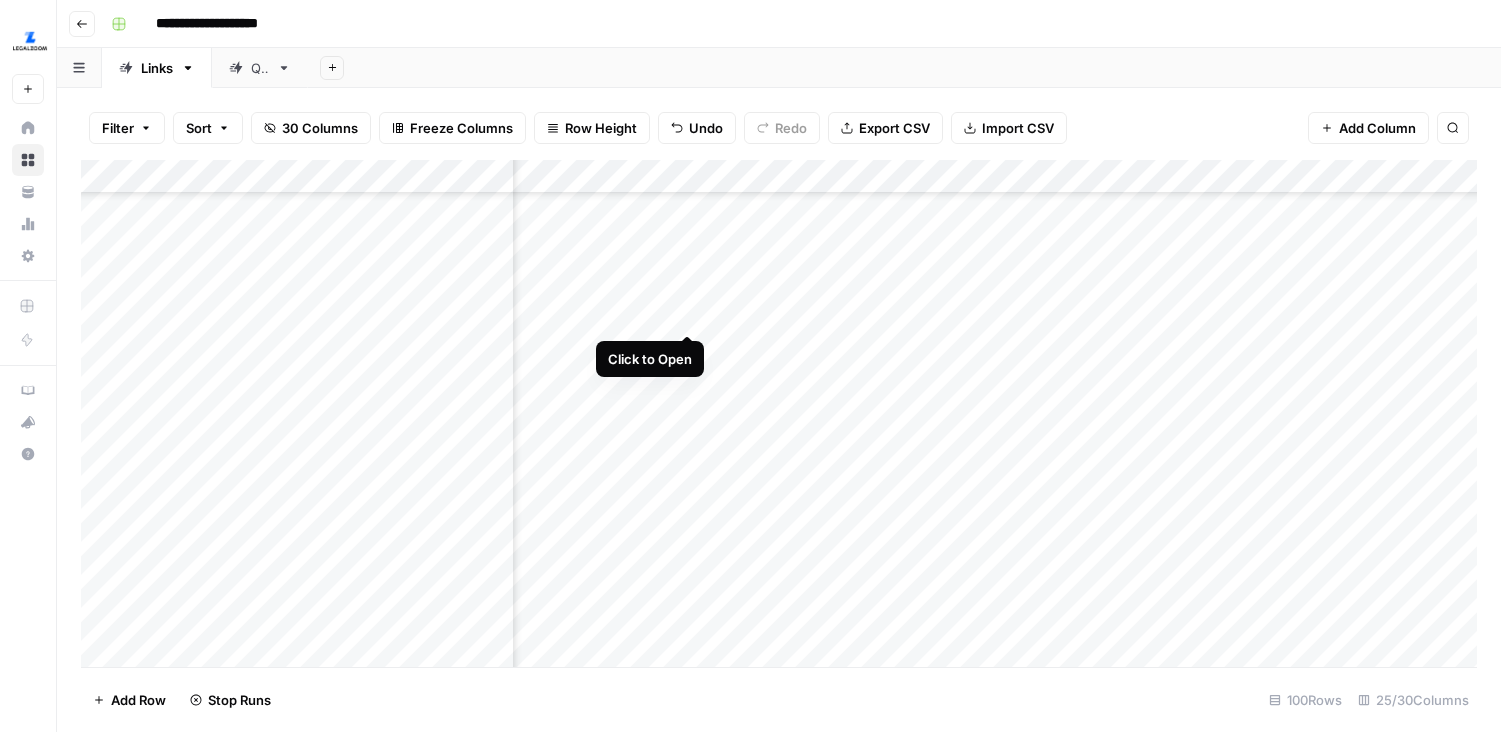 click on "Add Column" at bounding box center [779, 413] 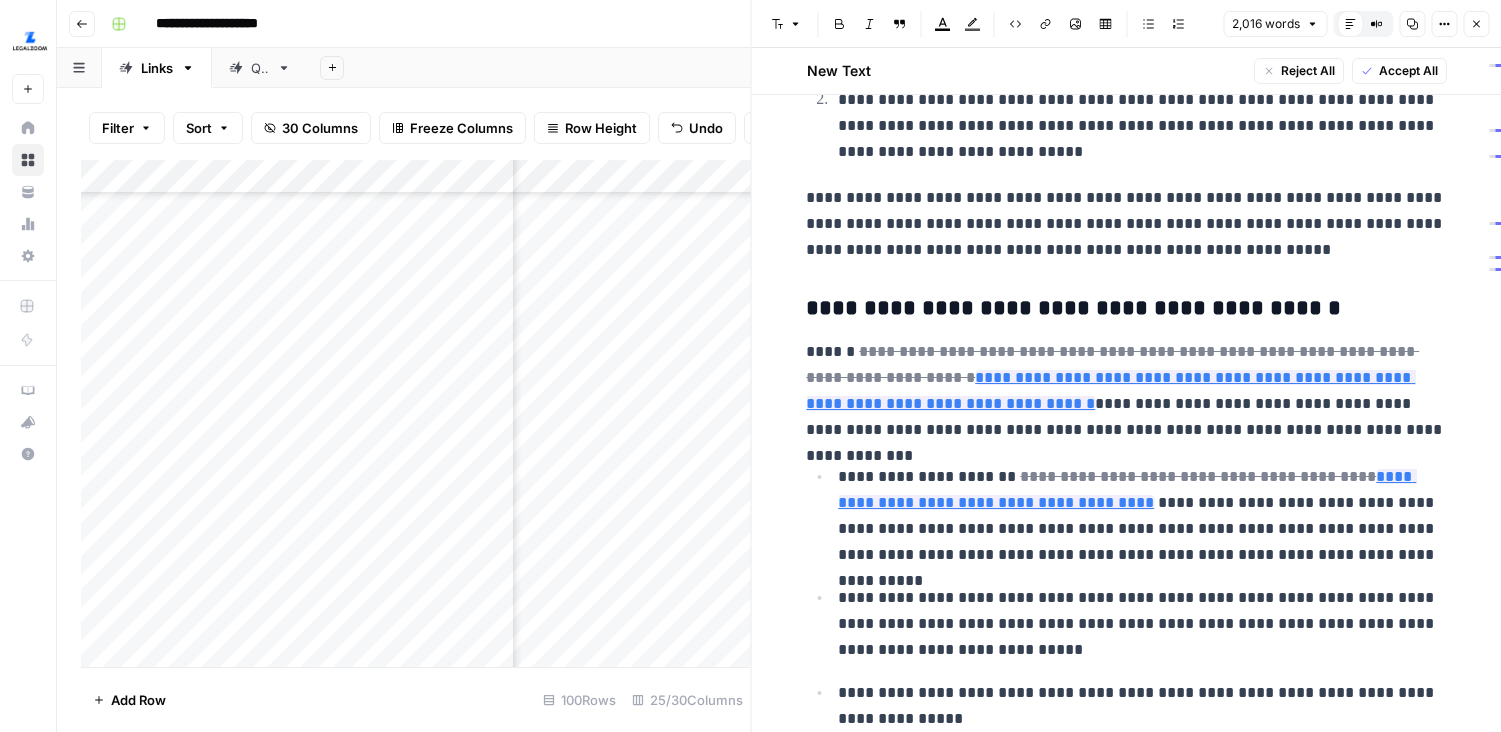 scroll, scrollTop: 1835, scrollLeft: 0, axis: vertical 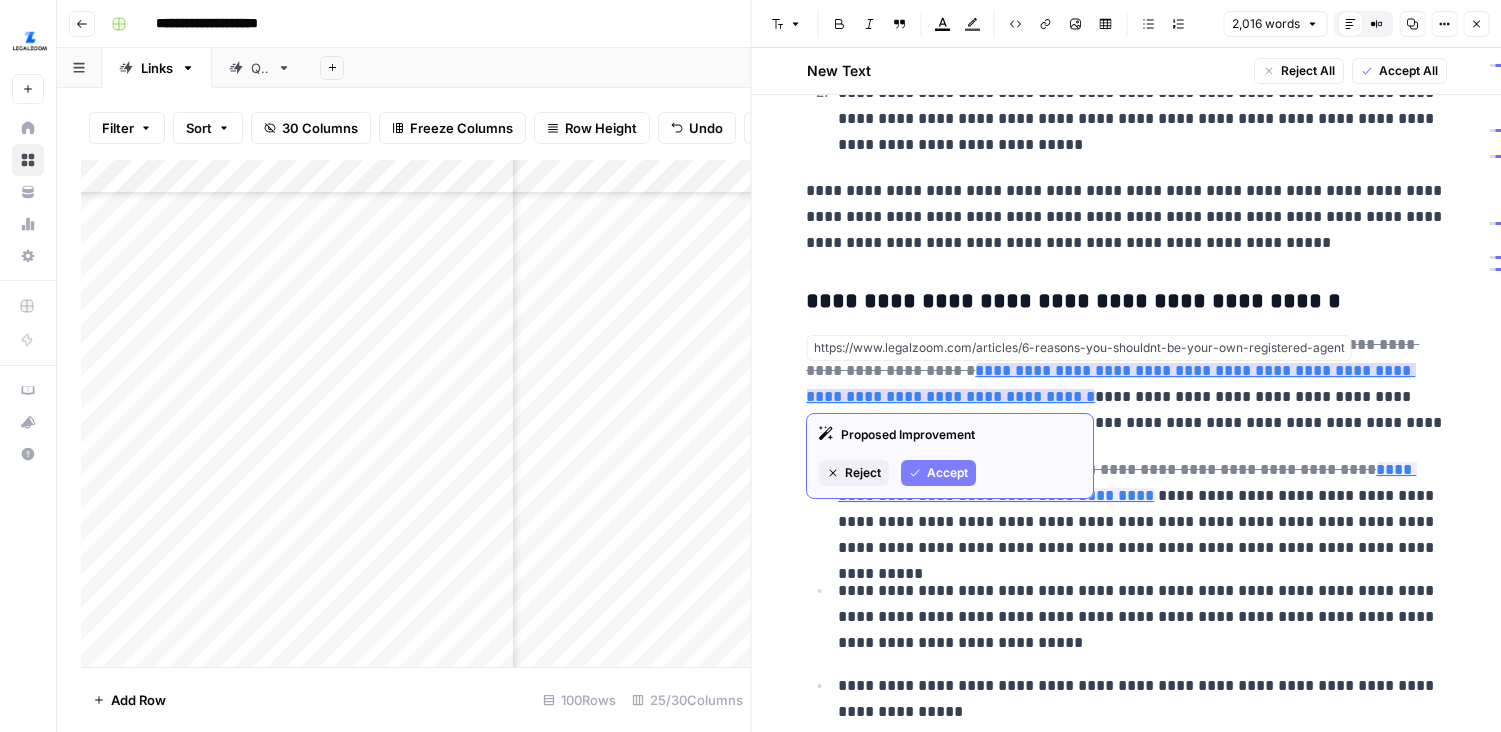 click on "**********" at bounding box center [1110, 383] 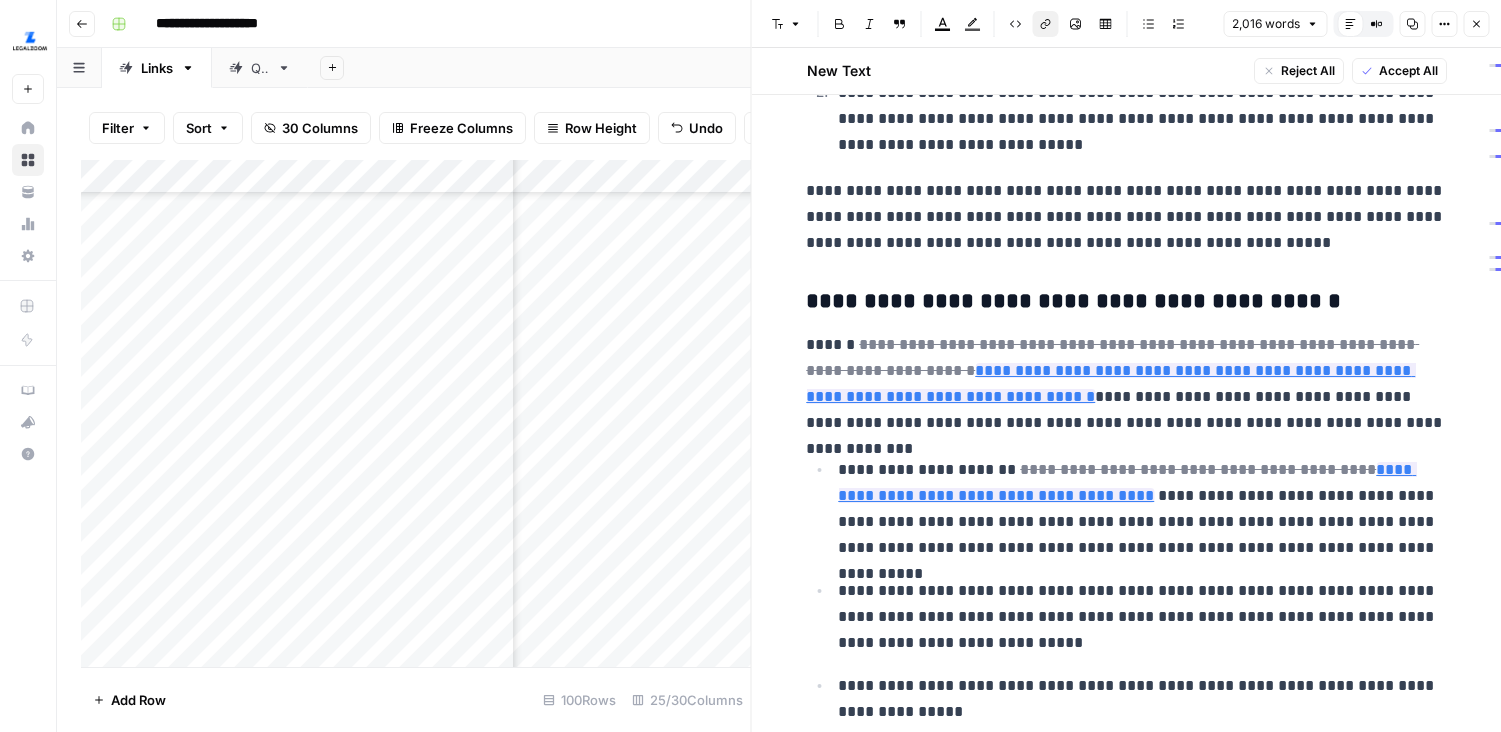 scroll, scrollTop: 1839, scrollLeft: 0, axis: vertical 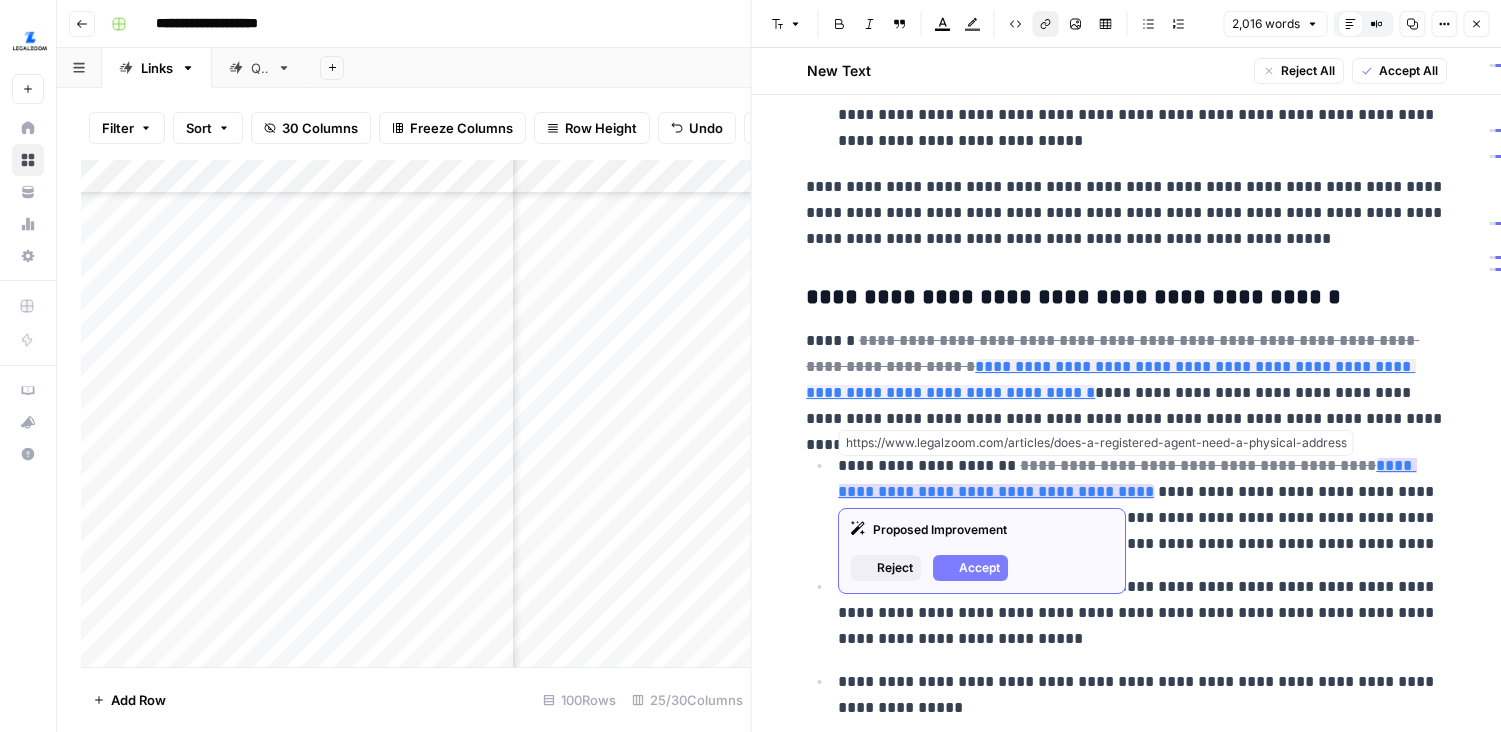 click on "**********" at bounding box center (1127, 478) 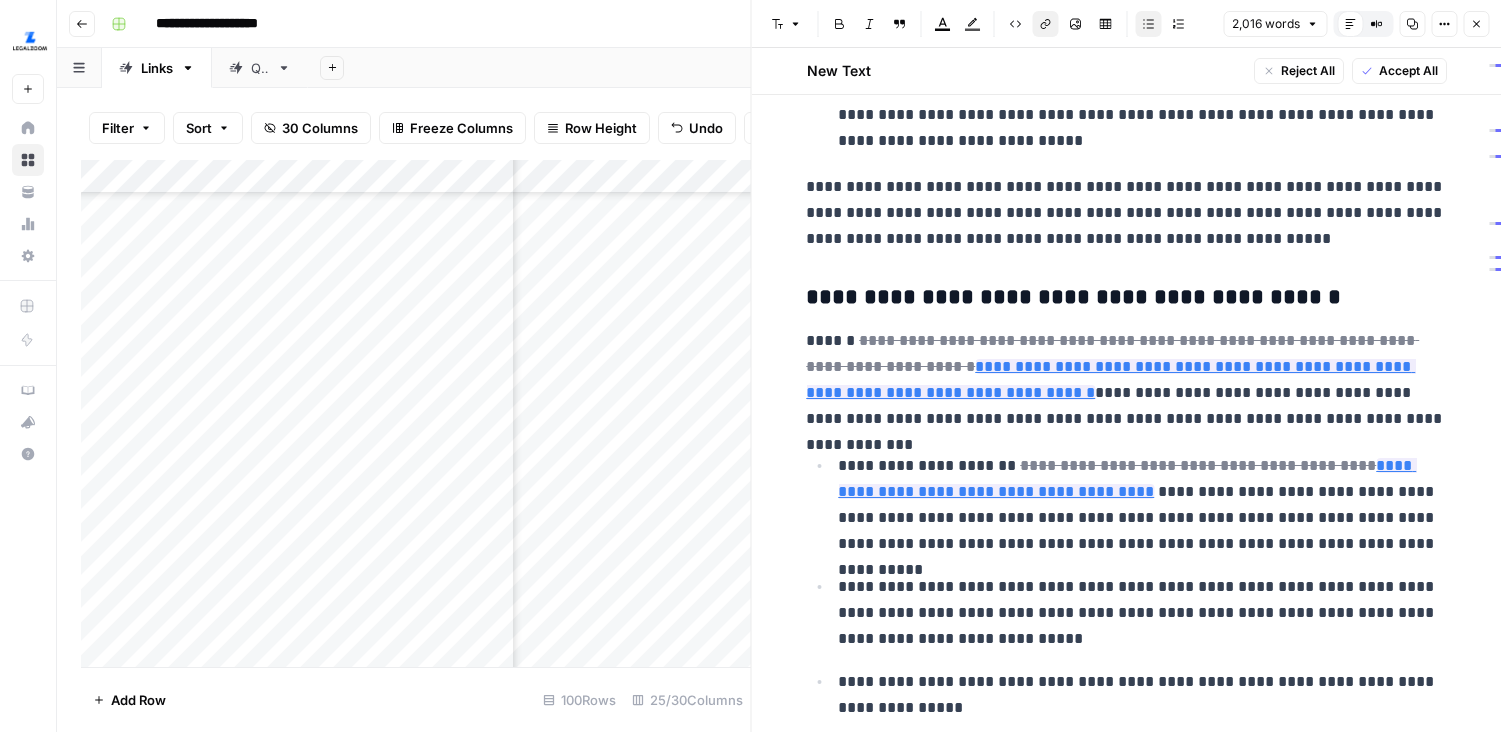 click on "**********" at bounding box center [1142, 505] 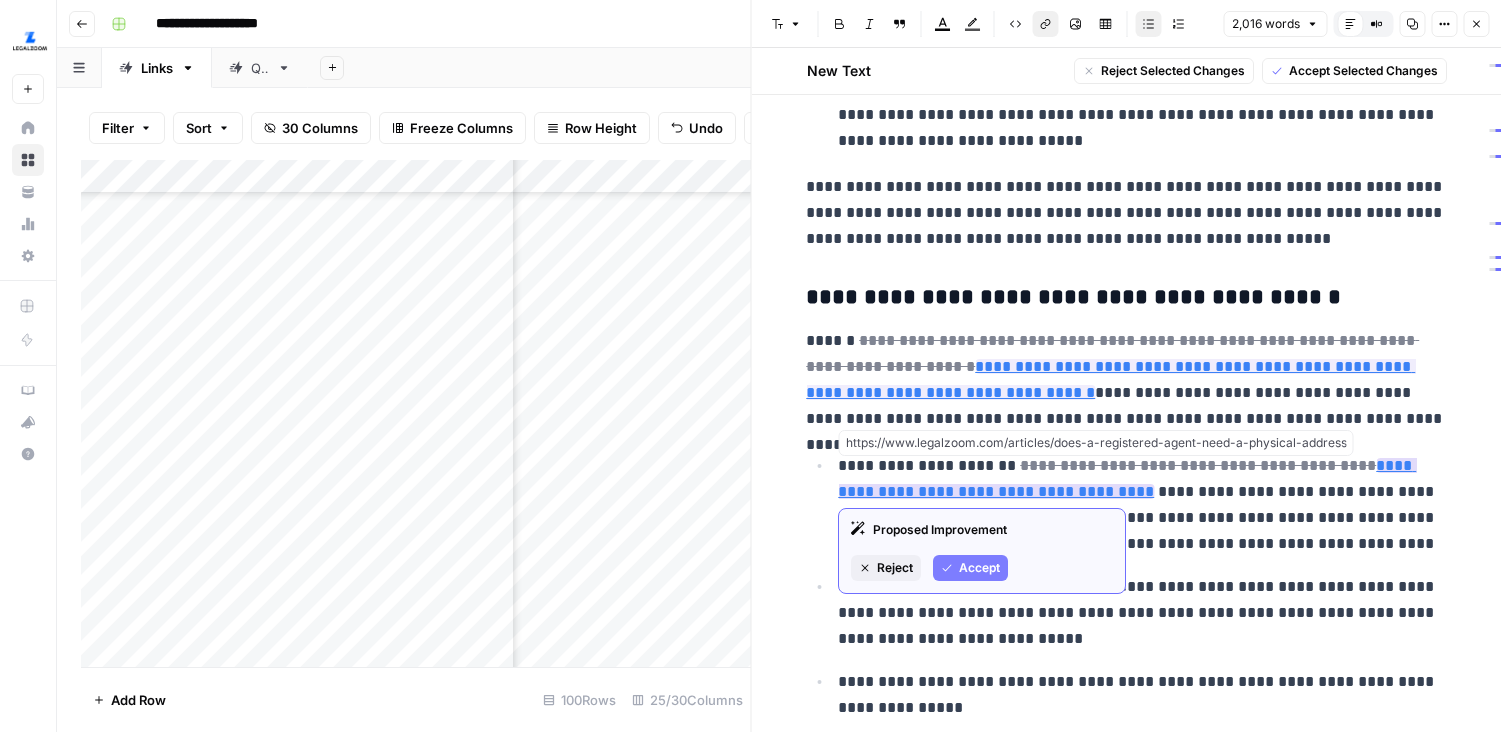 drag, startPoint x: 1084, startPoint y: 488, endPoint x: 1350, endPoint y: 460, distance: 267.46964 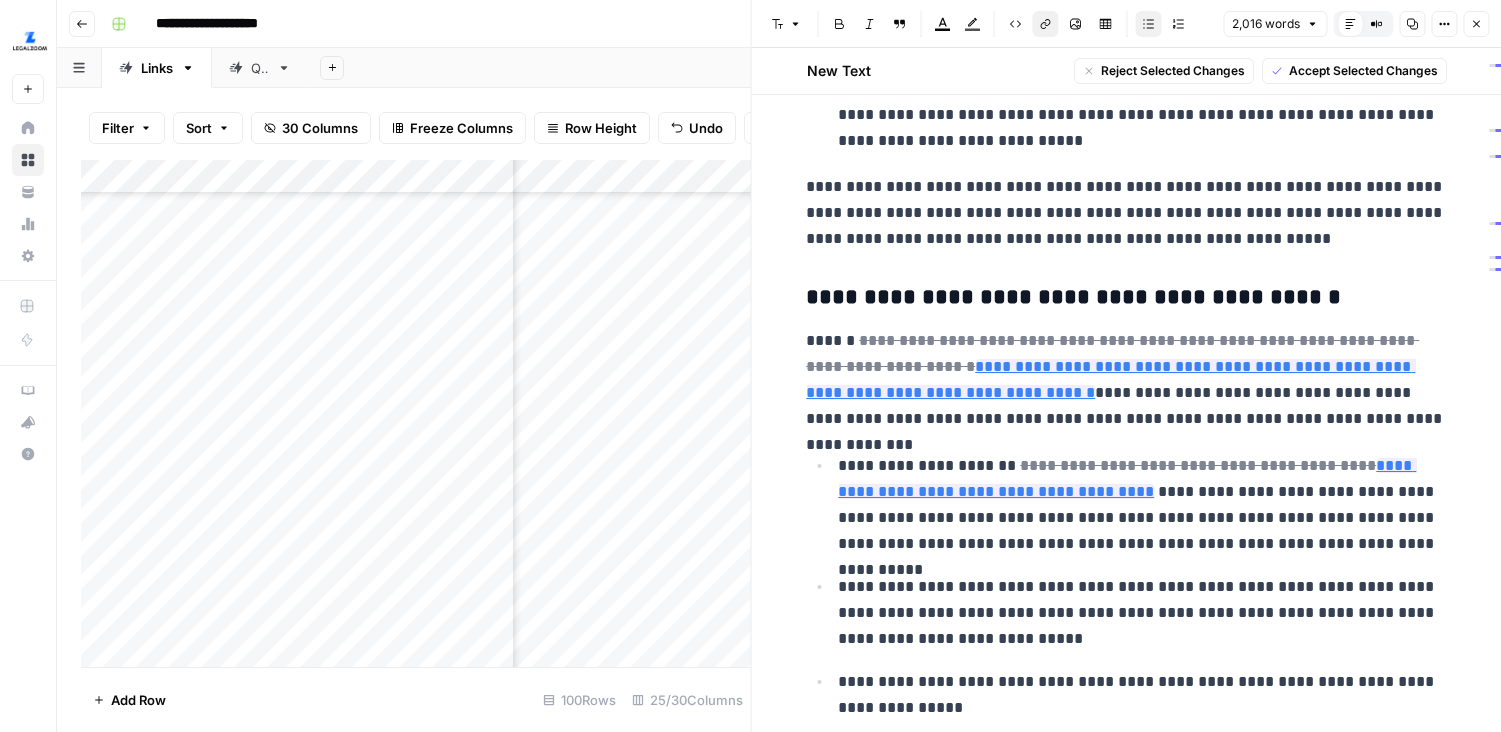 drag, startPoint x: 1480, startPoint y: 28, endPoint x: 1444, endPoint y: 65, distance: 51.62364 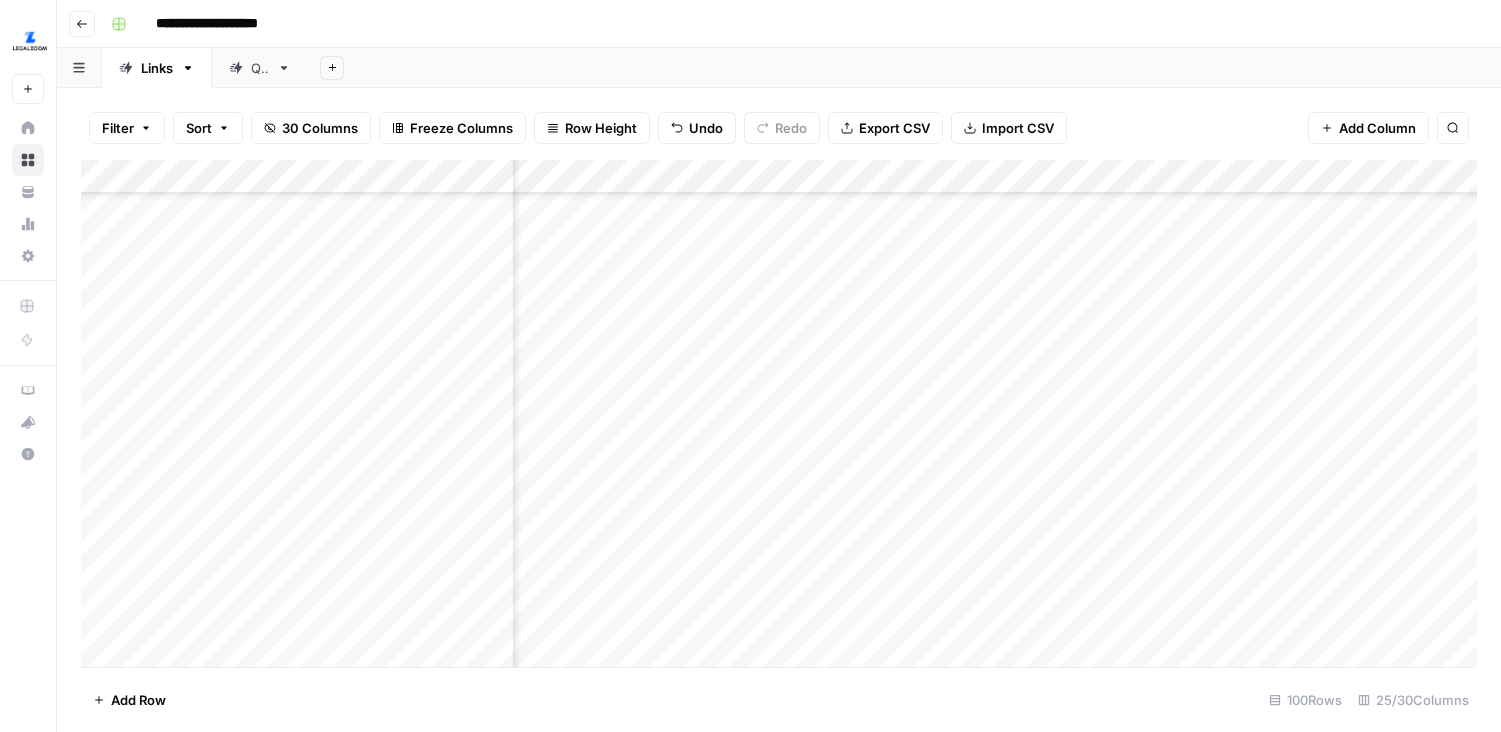 click on "Add Column" at bounding box center [779, 413] 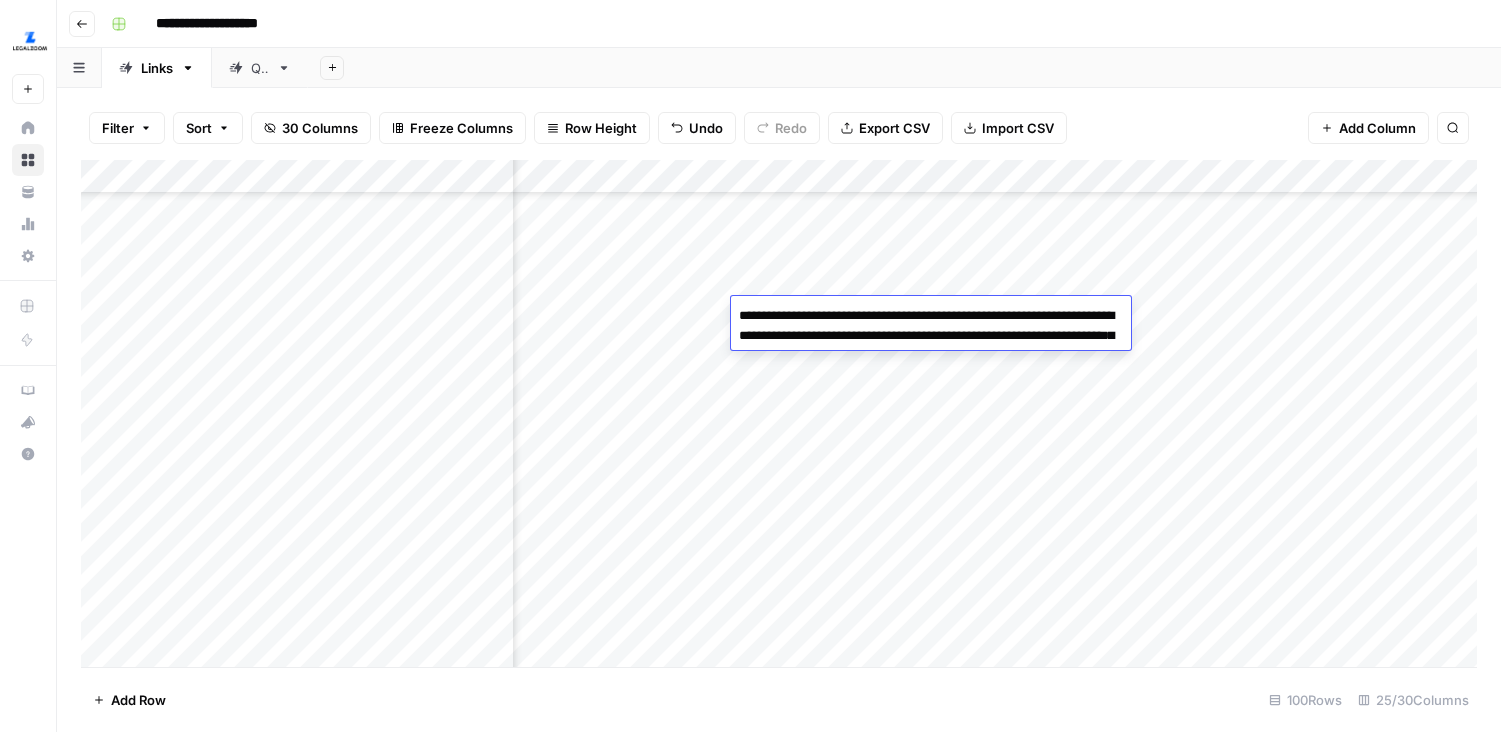 type on "**********" 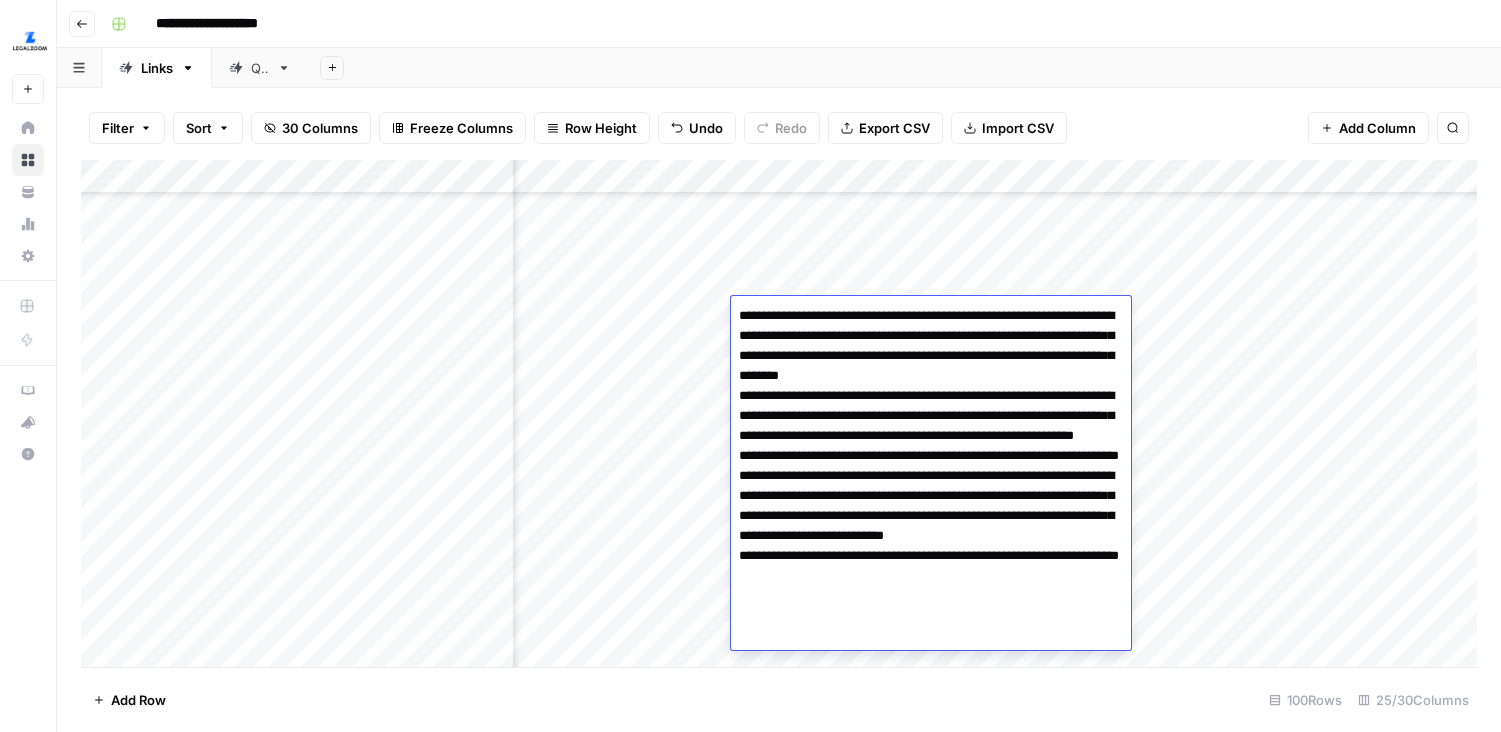 scroll, scrollTop: 473, scrollLeft: 4222, axis: both 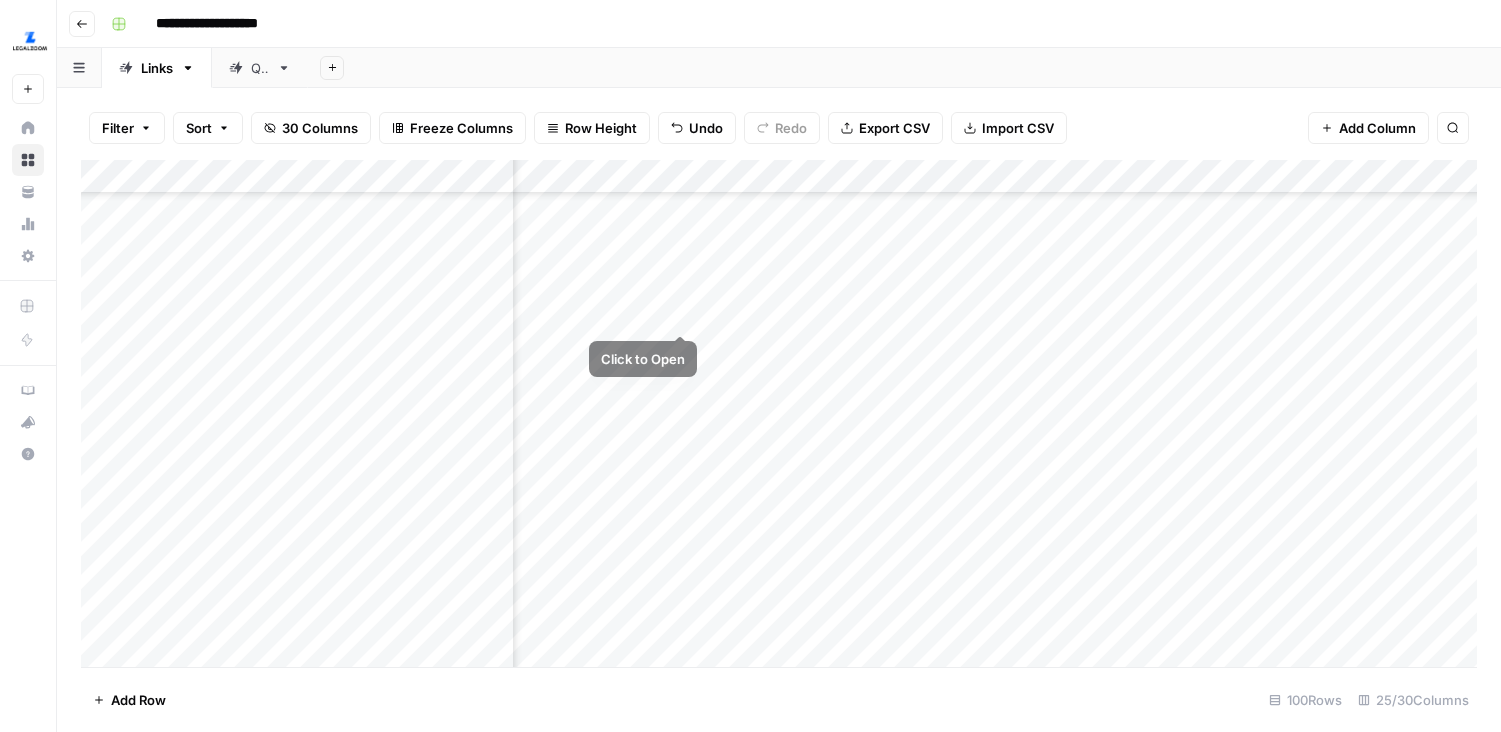 click on "Add Column" at bounding box center (779, 413) 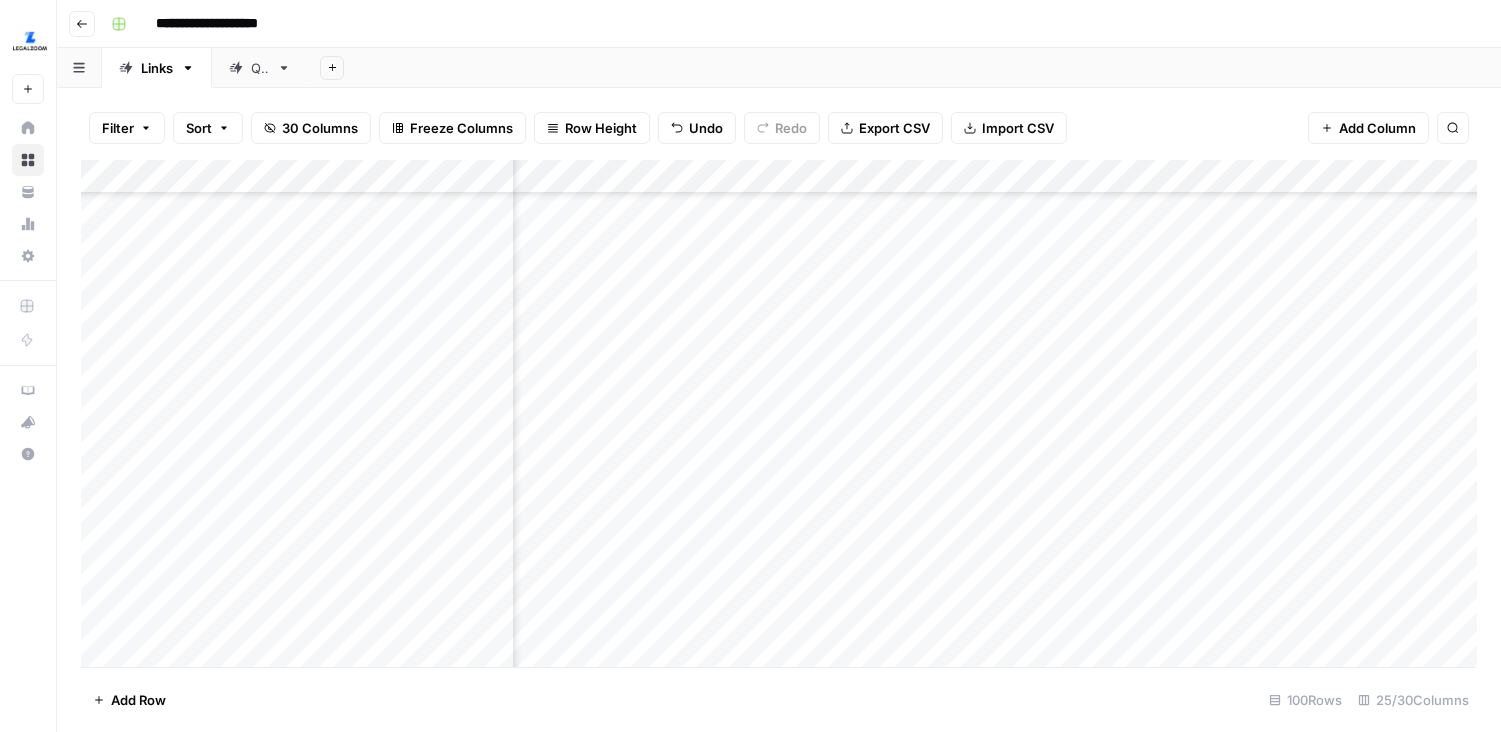 drag, startPoint x: 681, startPoint y: 311, endPoint x: 727, endPoint y: 316, distance: 46.270943 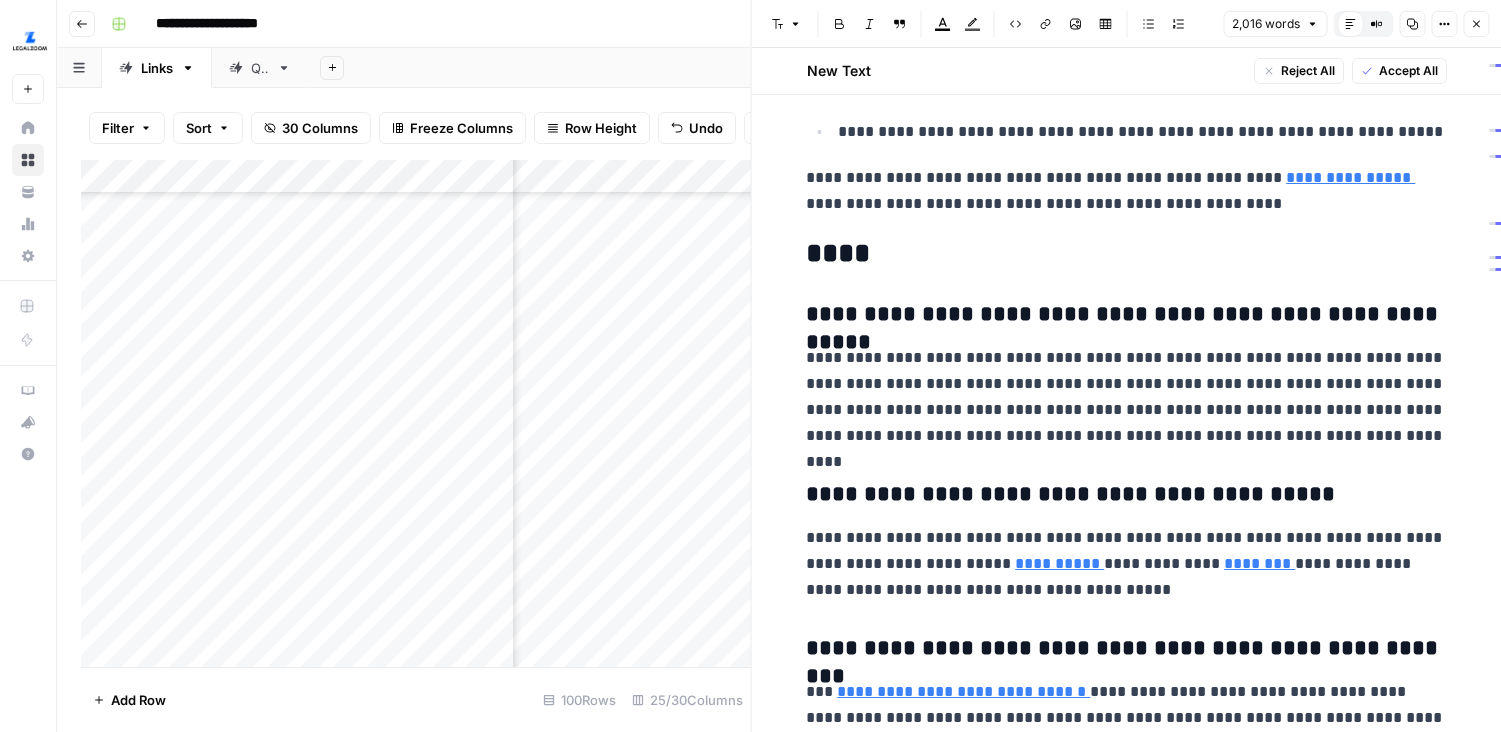 scroll, scrollTop: 6274, scrollLeft: 0, axis: vertical 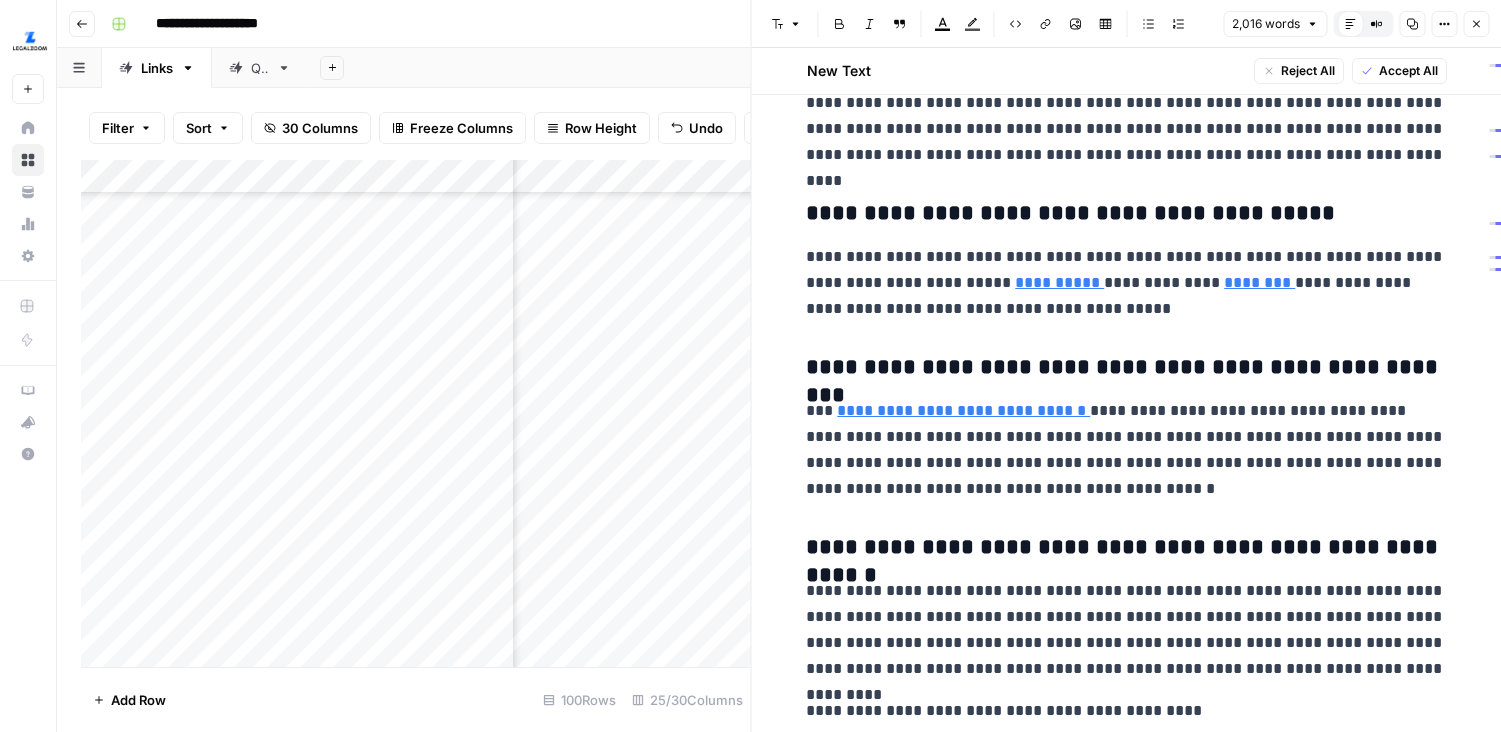 click 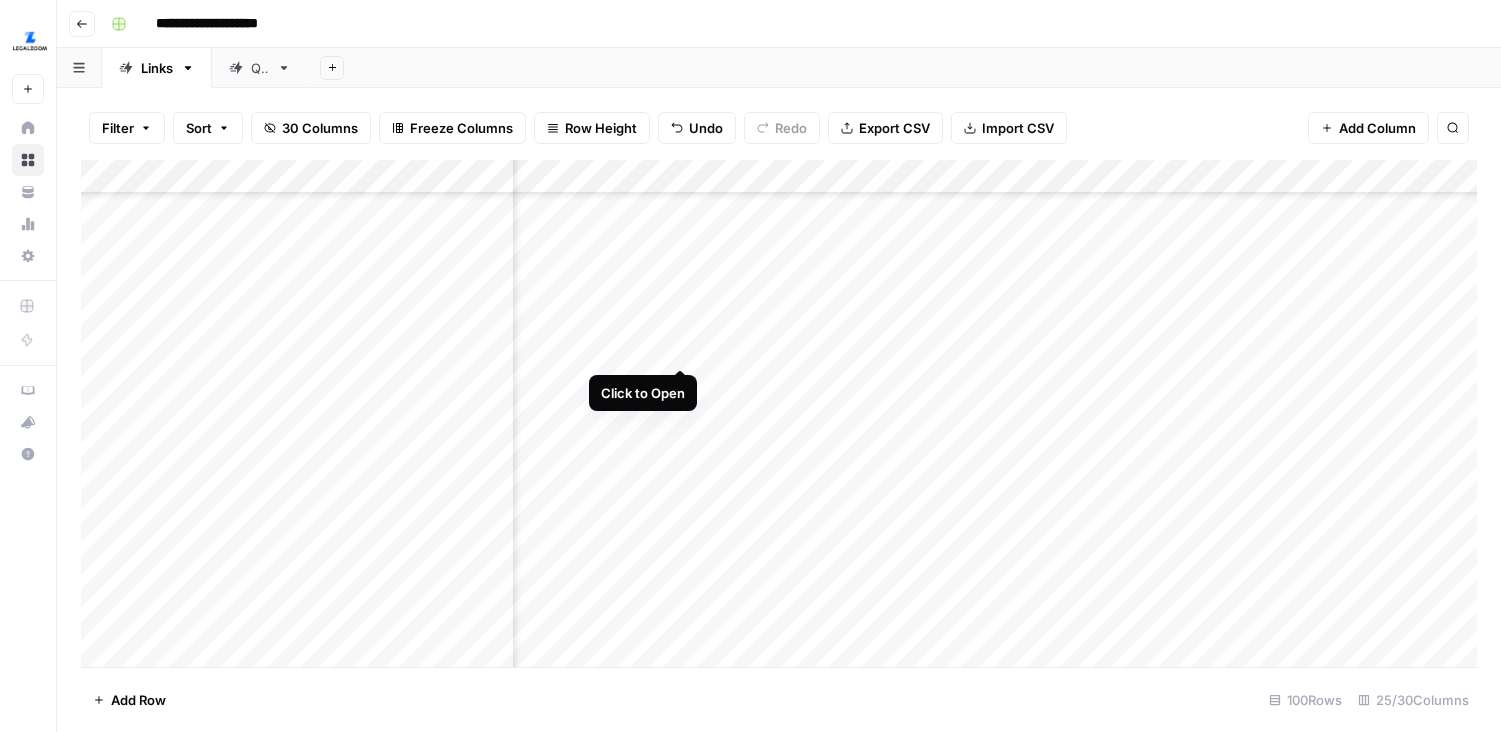 click on "Add Column" at bounding box center [779, 413] 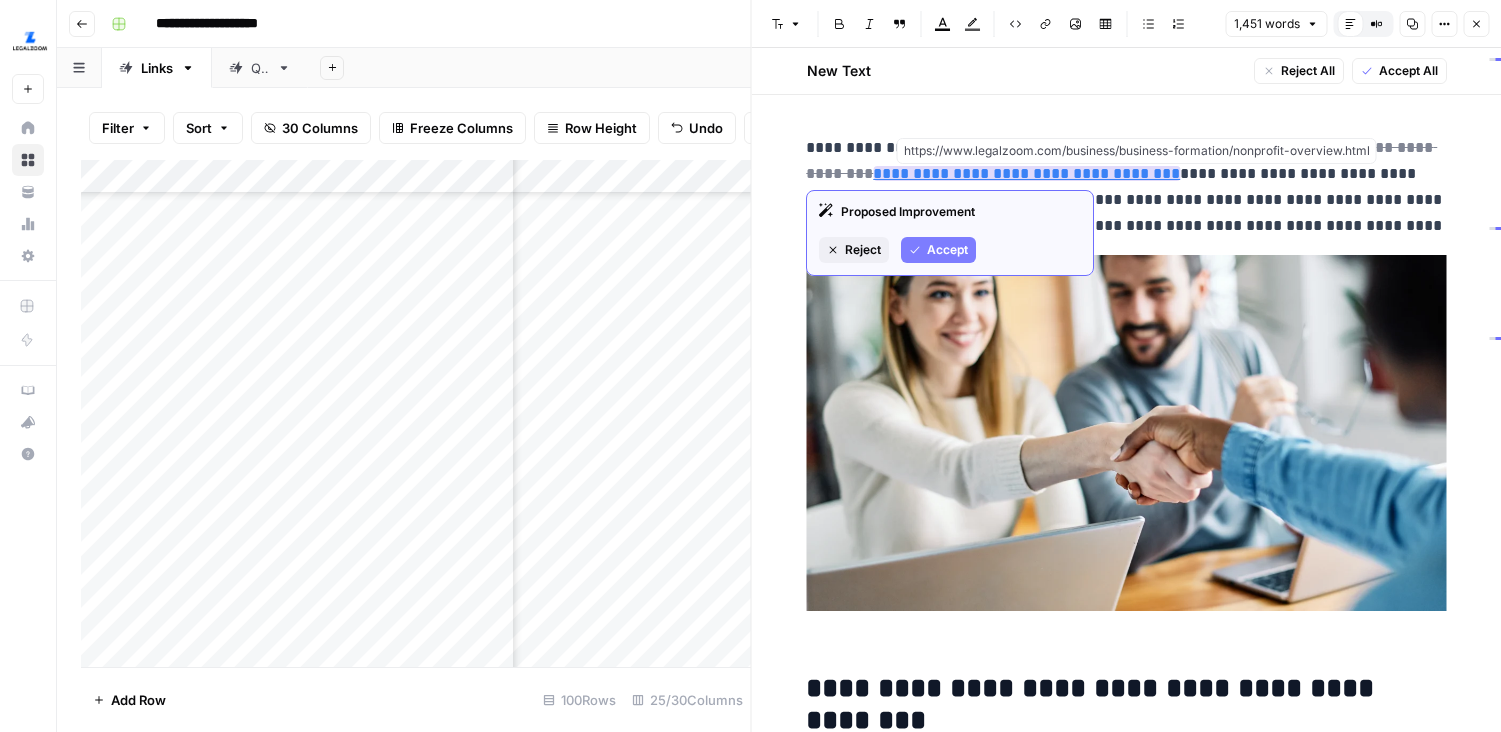 click on "**********" at bounding box center (1026, 173) 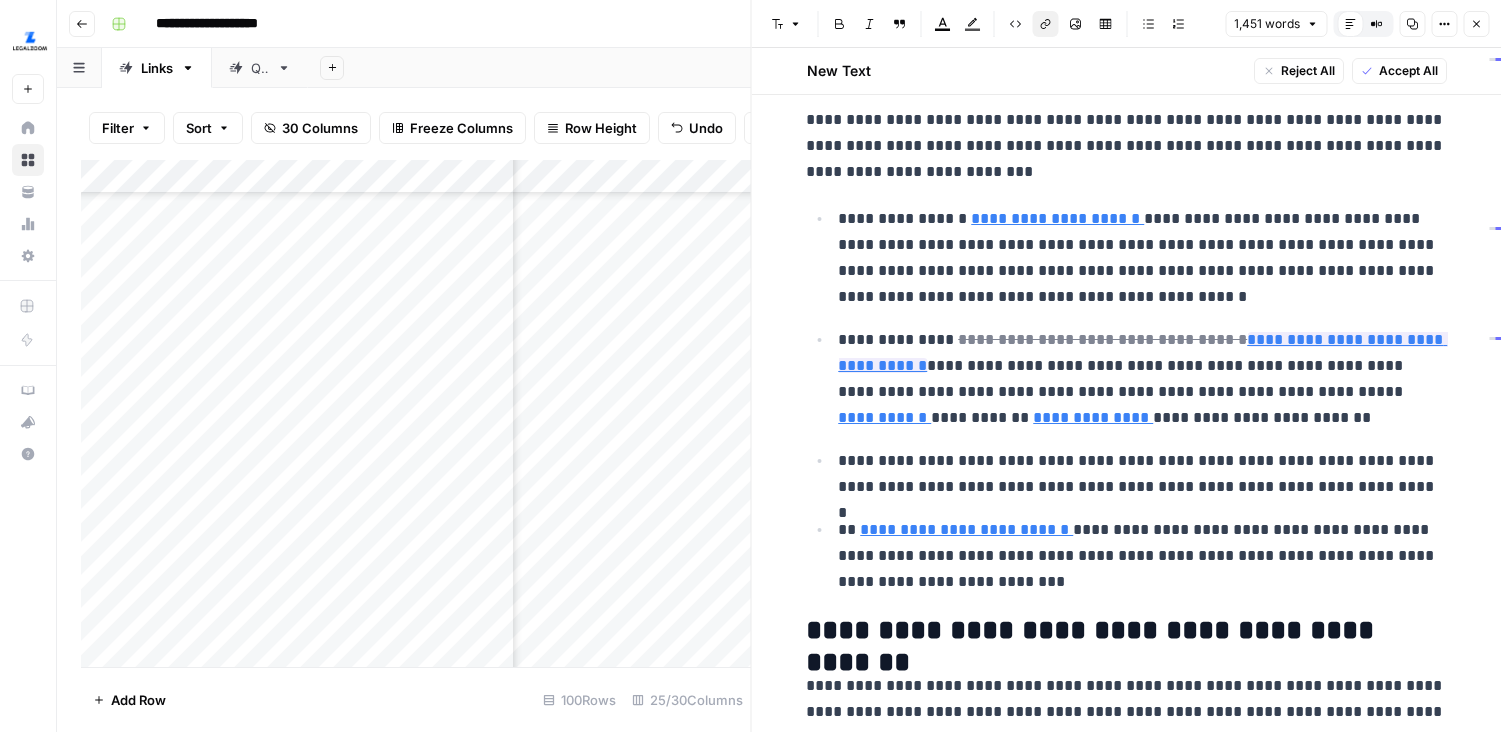 scroll, scrollTop: 1174, scrollLeft: 0, axis: vertical 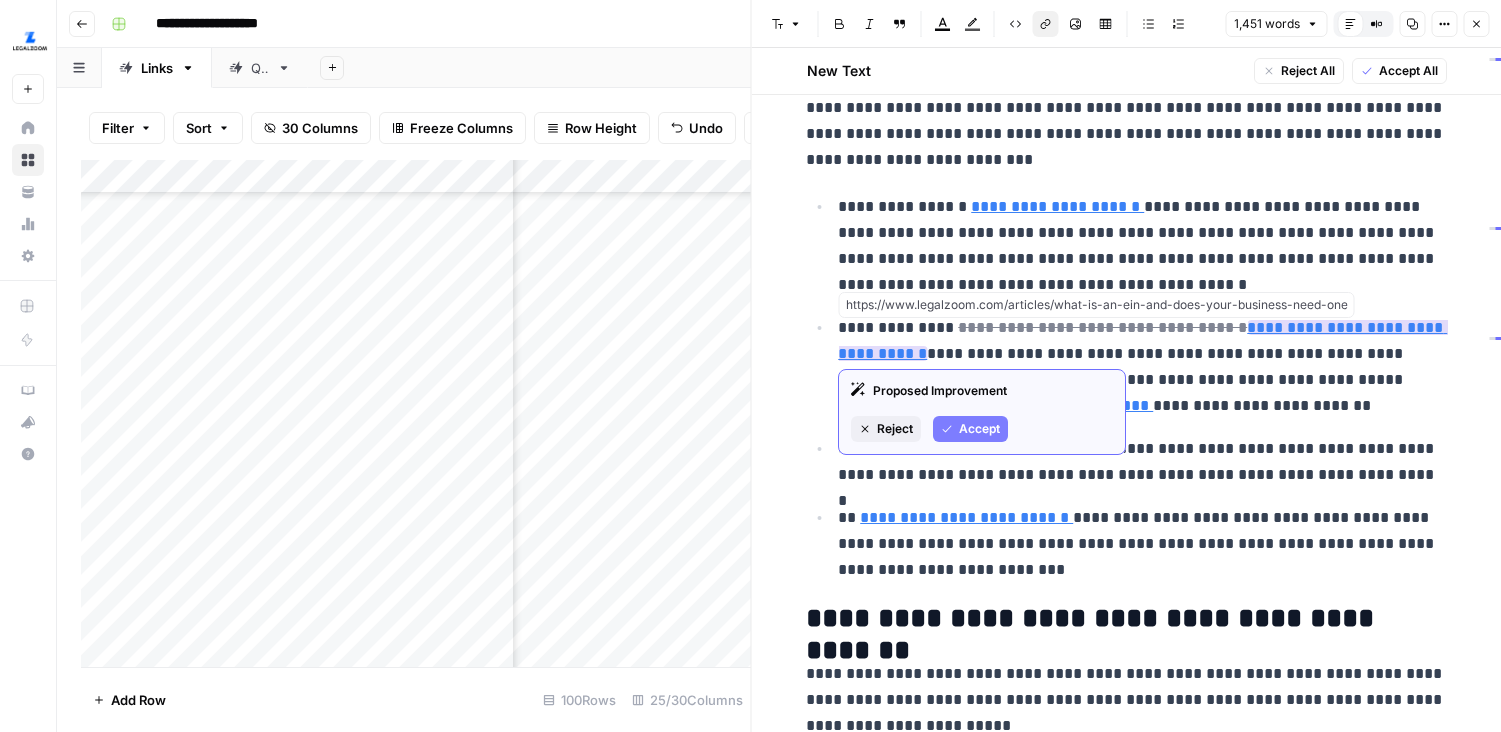 click on "**********" at bounding box center [1142, 340] 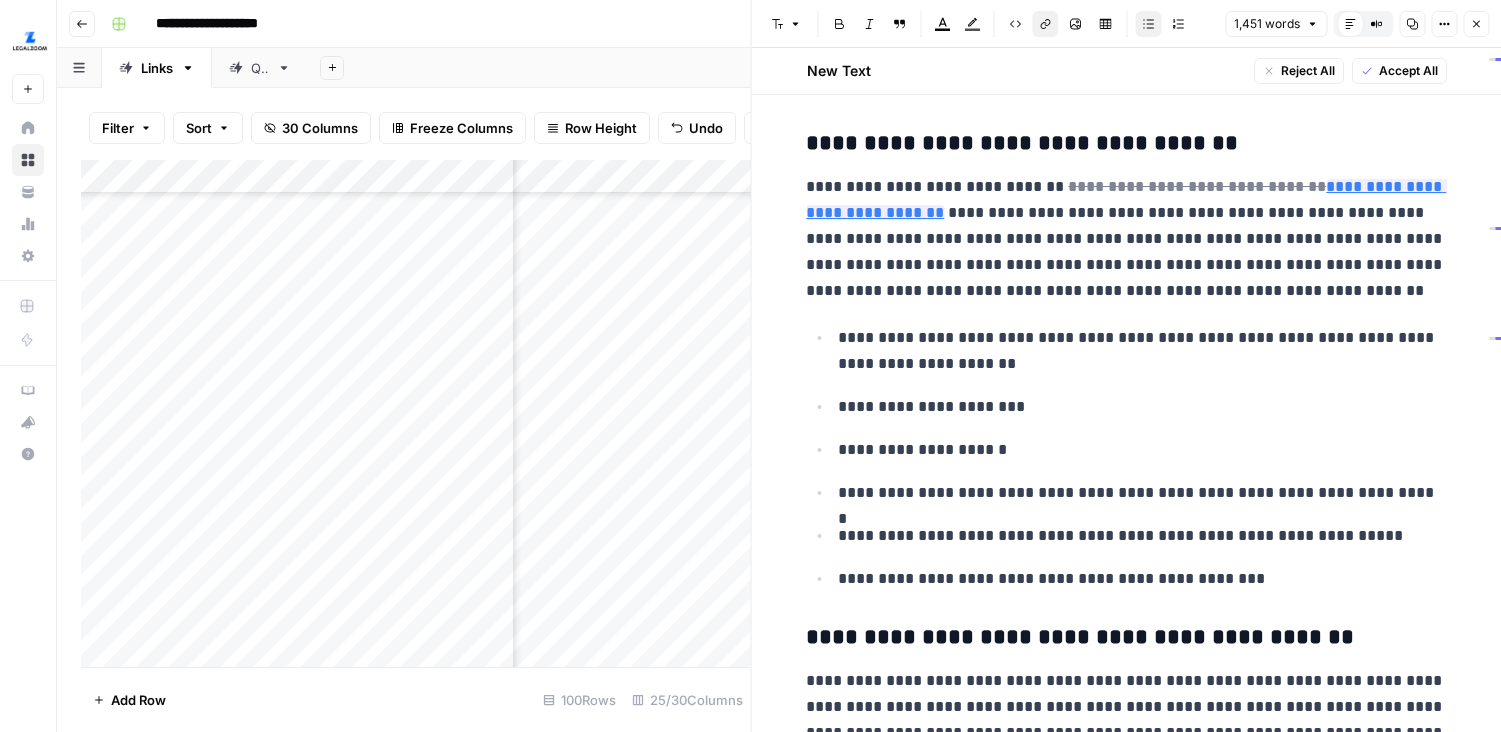 scroll, scrollTop: 2195, scrollLeft: 0, axis: vertical 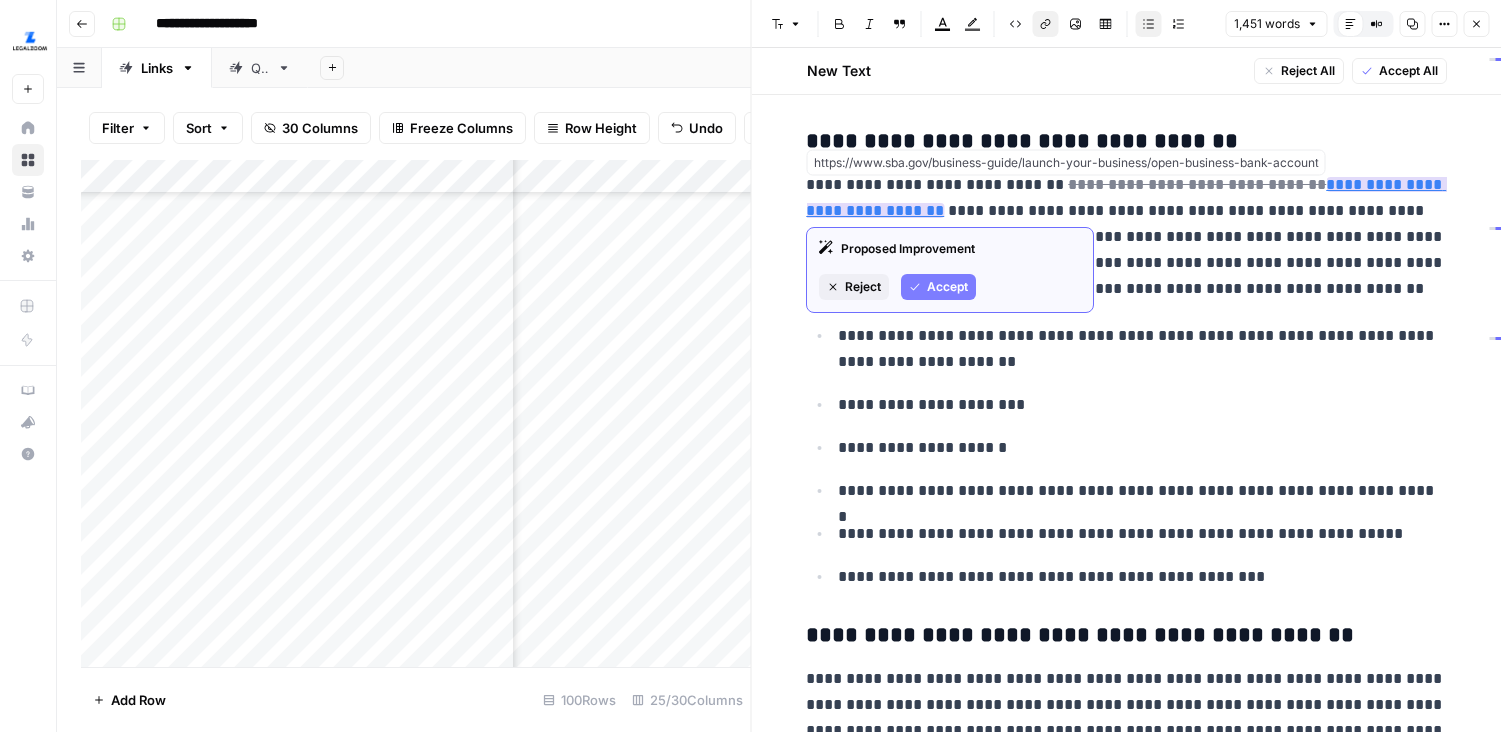 click on "**********" at bounding box center [1126, 197] 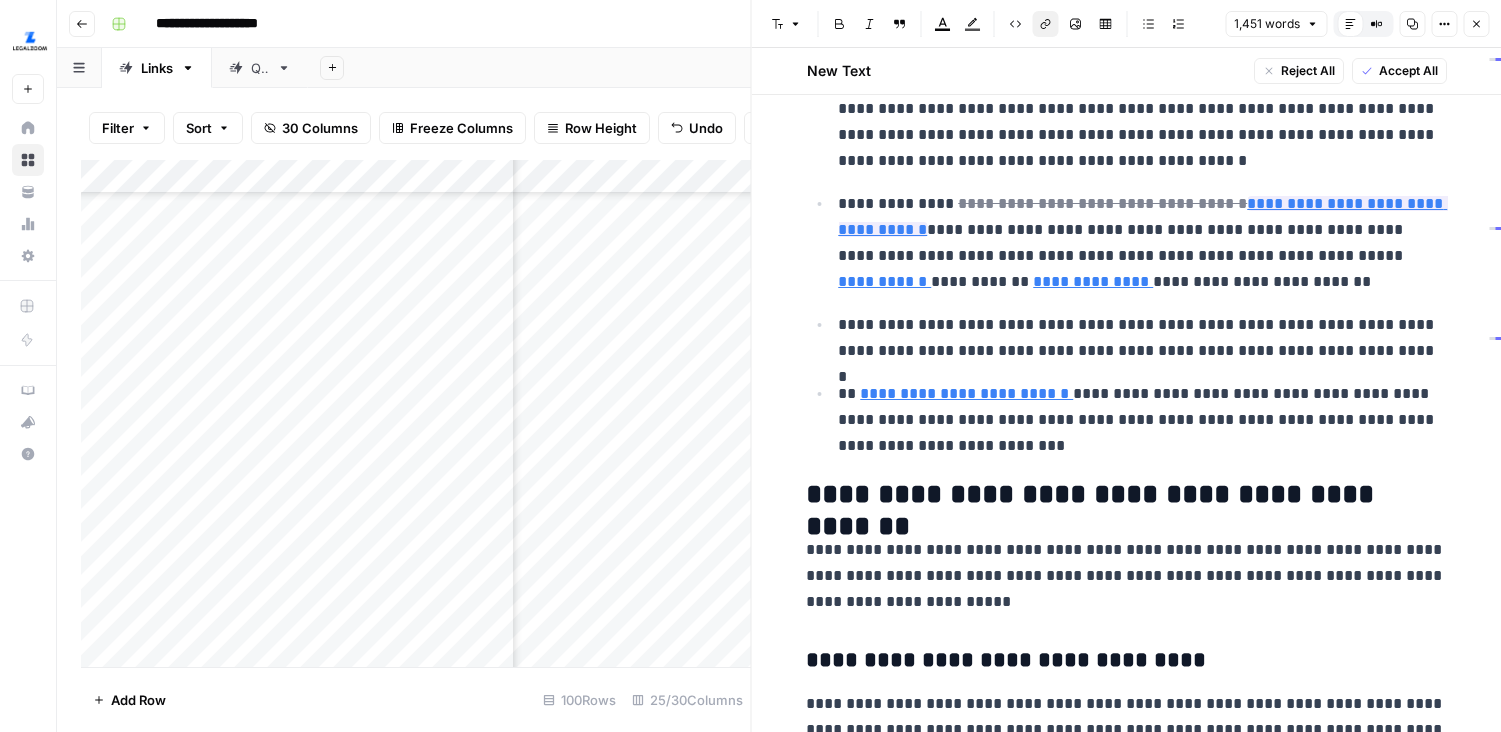 scroll, scrollTop: 1330, scrollLeft: 0, axis: vertical 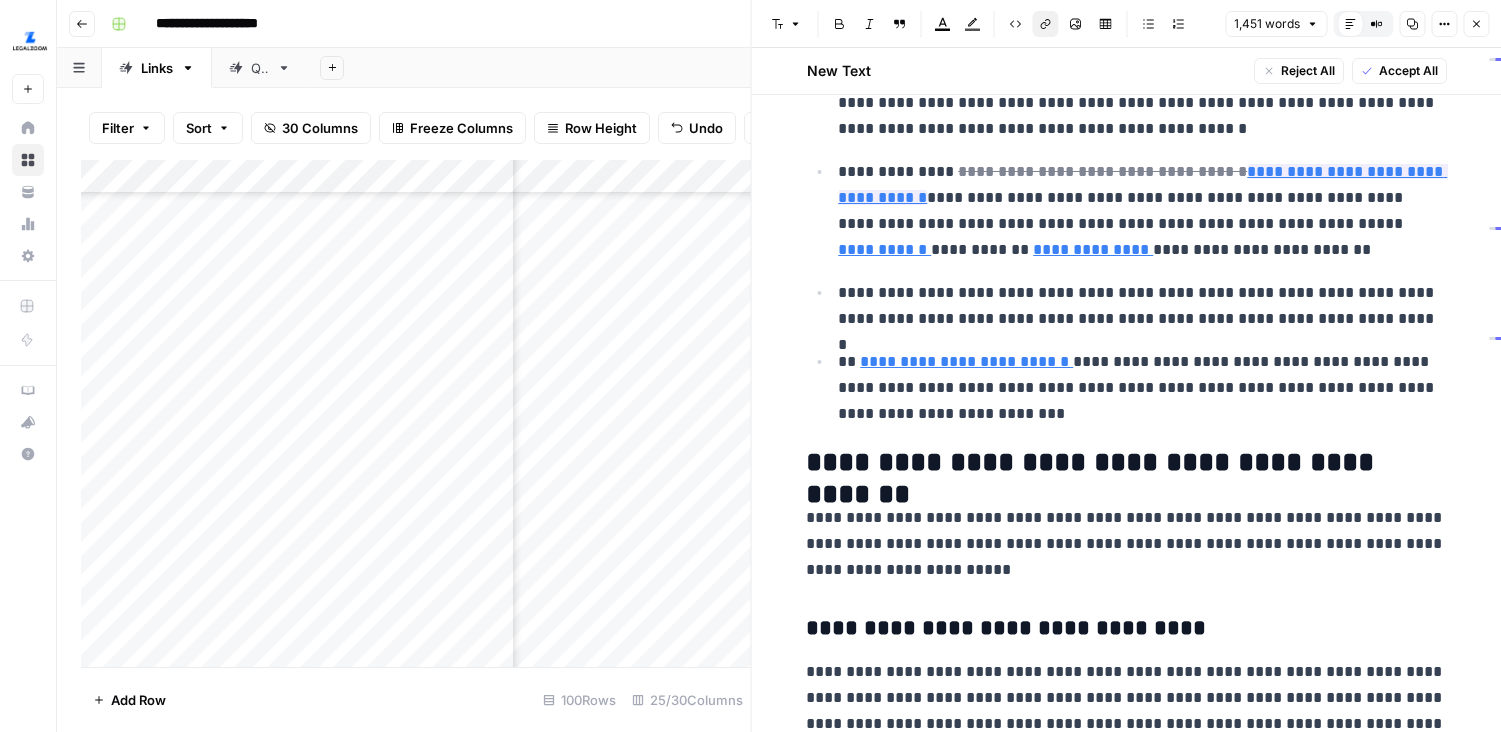 click on "Add Column" at bounding box center (416, 413) 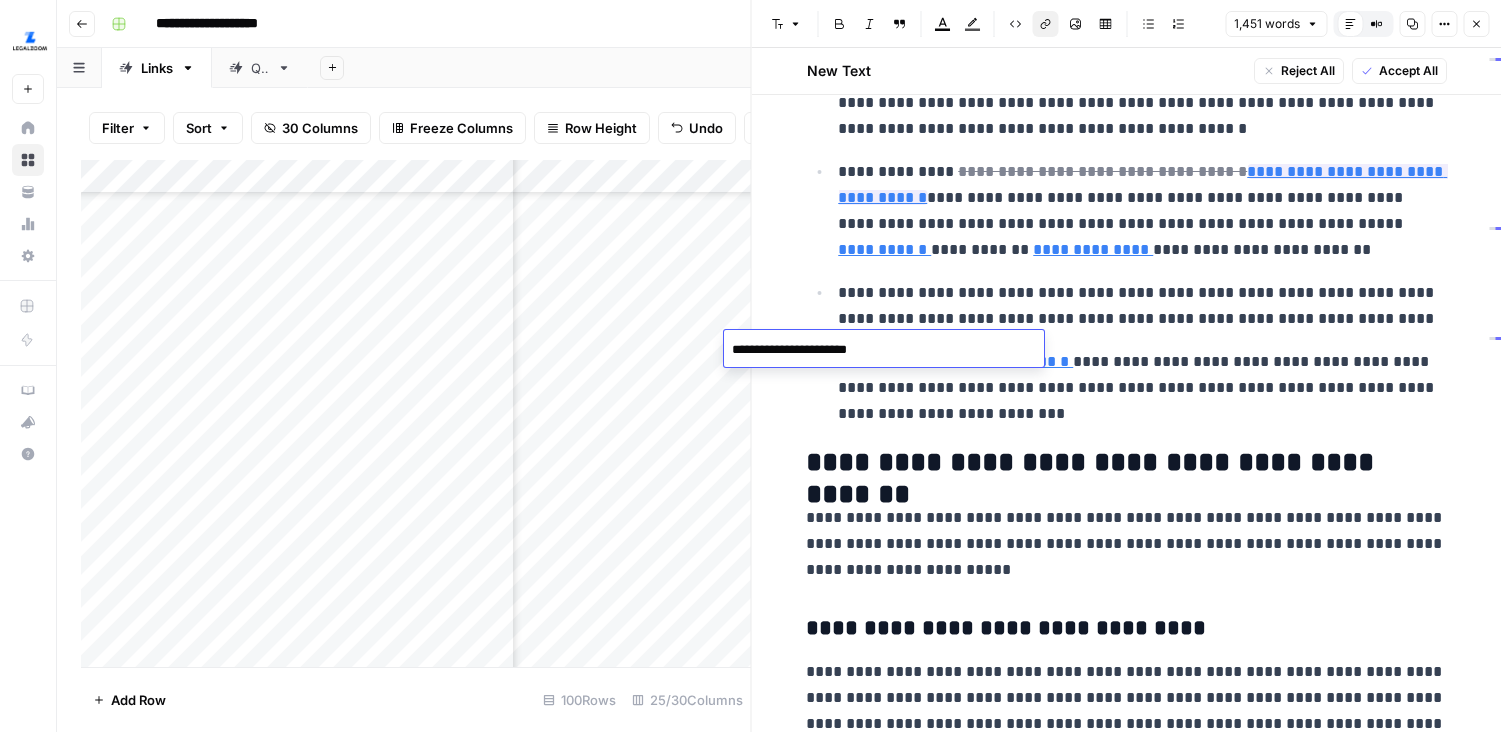 type on "**********" 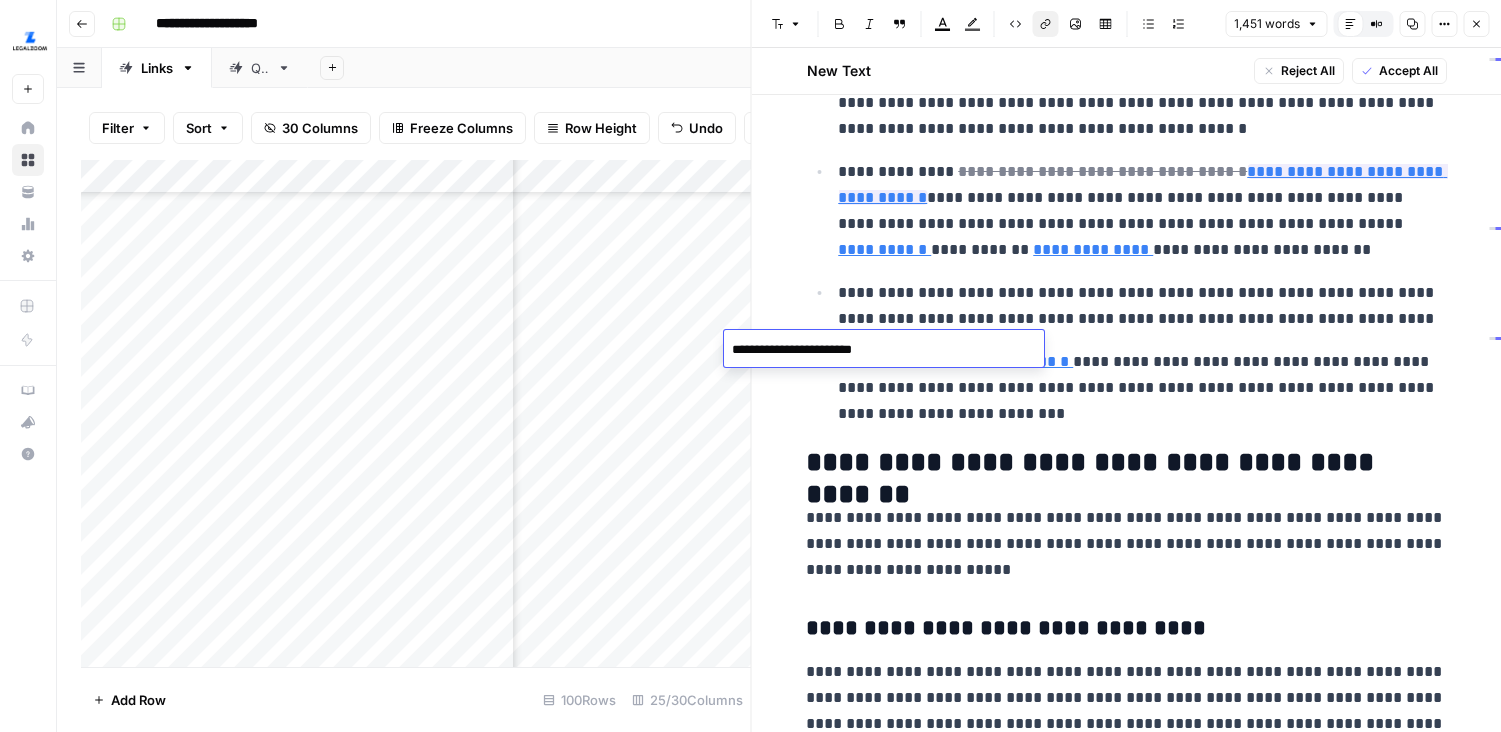 click on "Add Column" at bounding box center (416, 413) 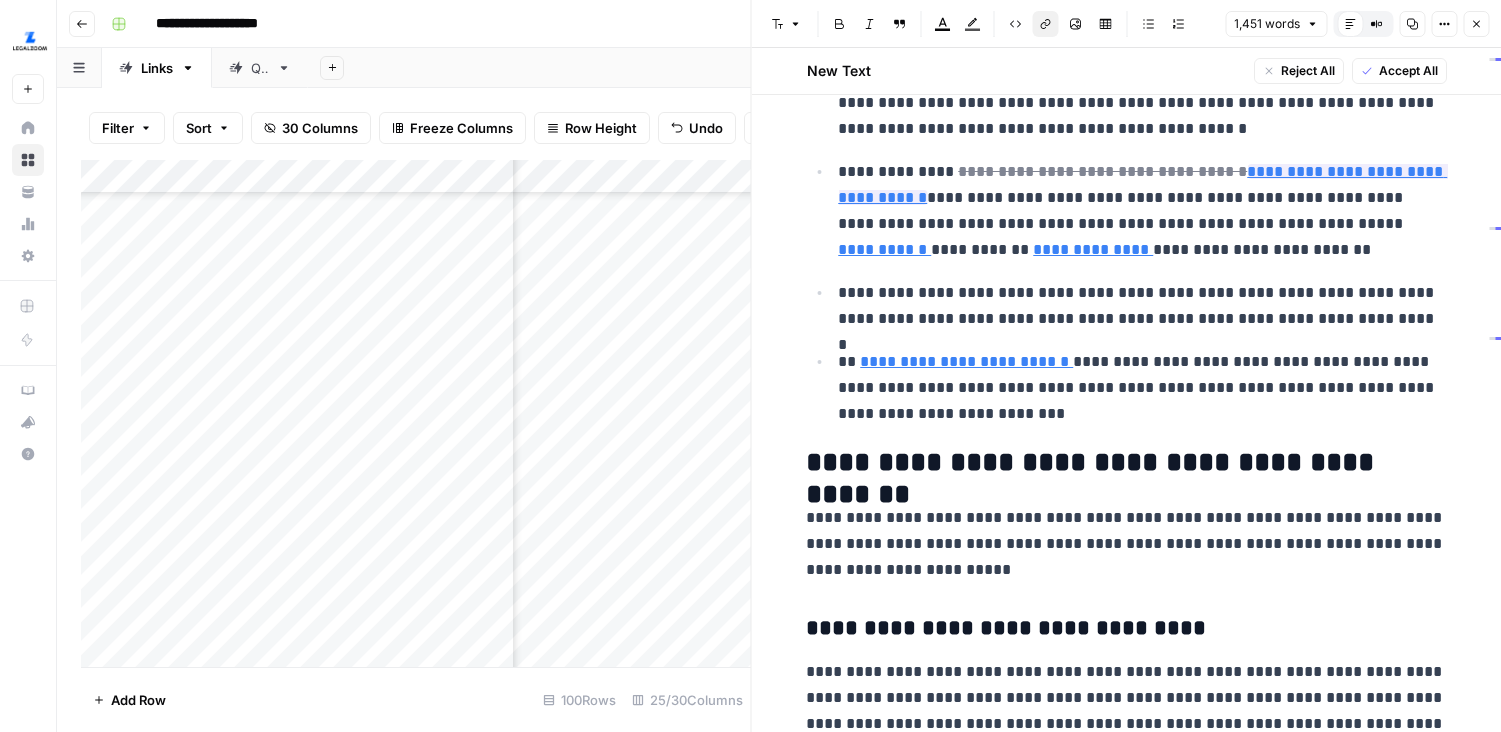 drag, startPoint x: 1475, startPoint y: 32, endPoint x: 1363, endPoint y: 169, distance: 176.9548 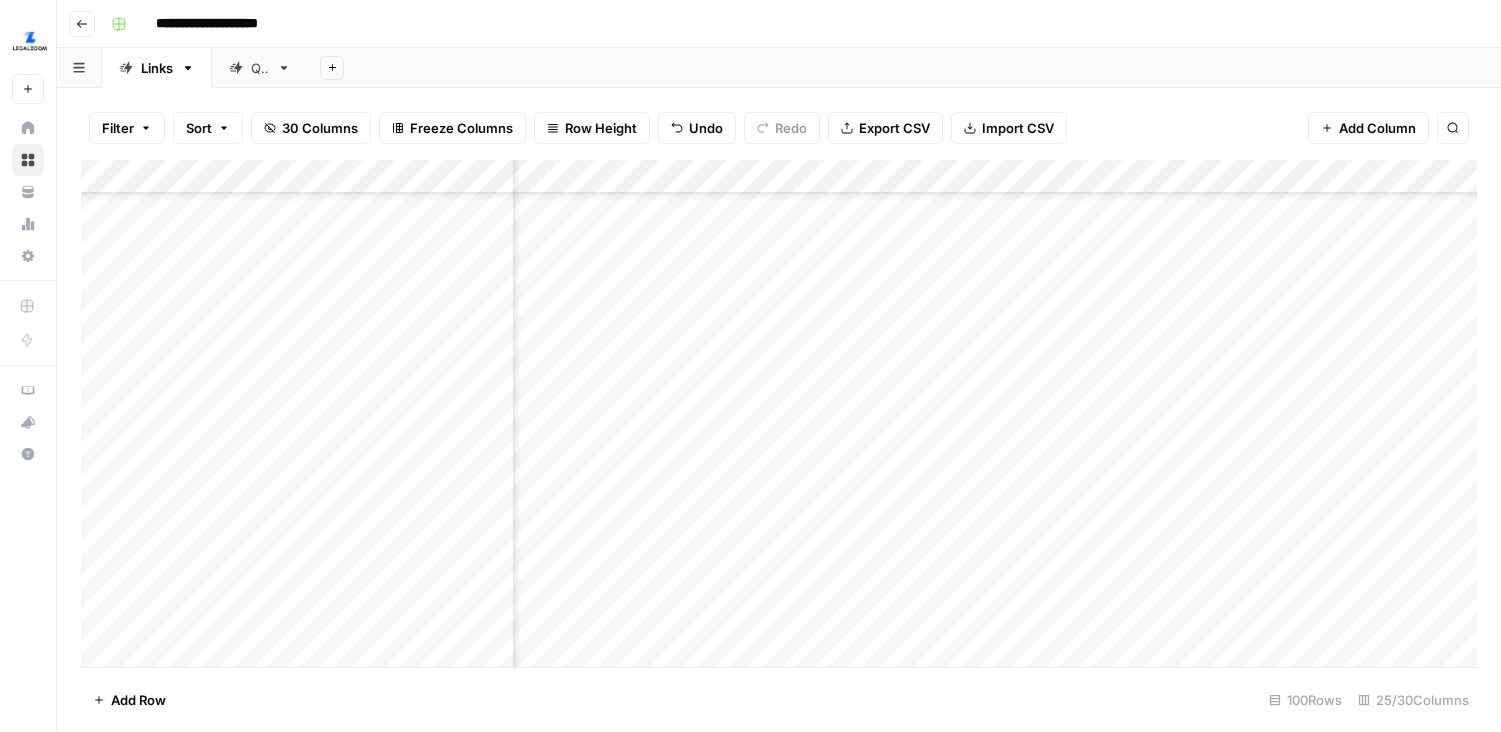 scroll, scrollTop: 304, scrollLeft: 4222, axis: both 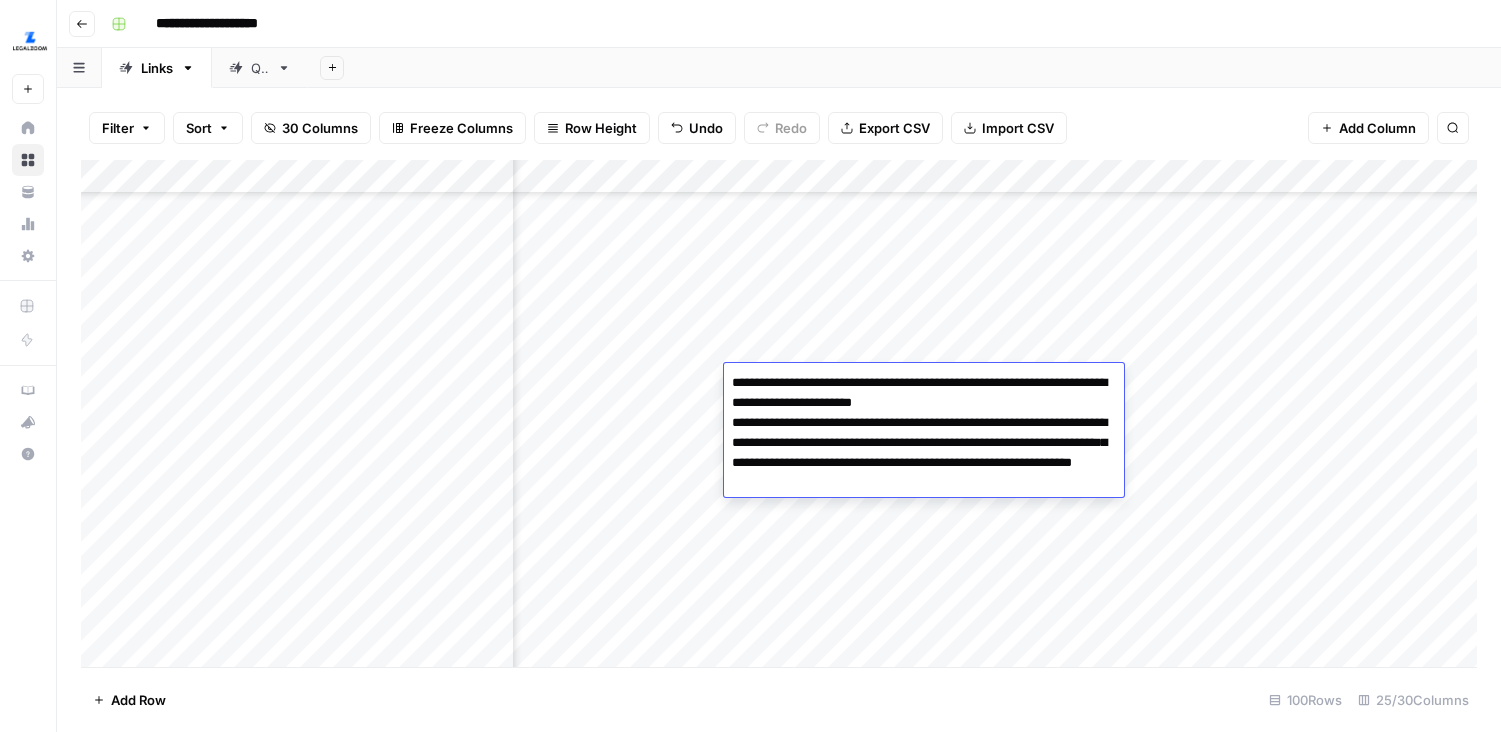 click on "Add Column" at bounding box center (779, 413) 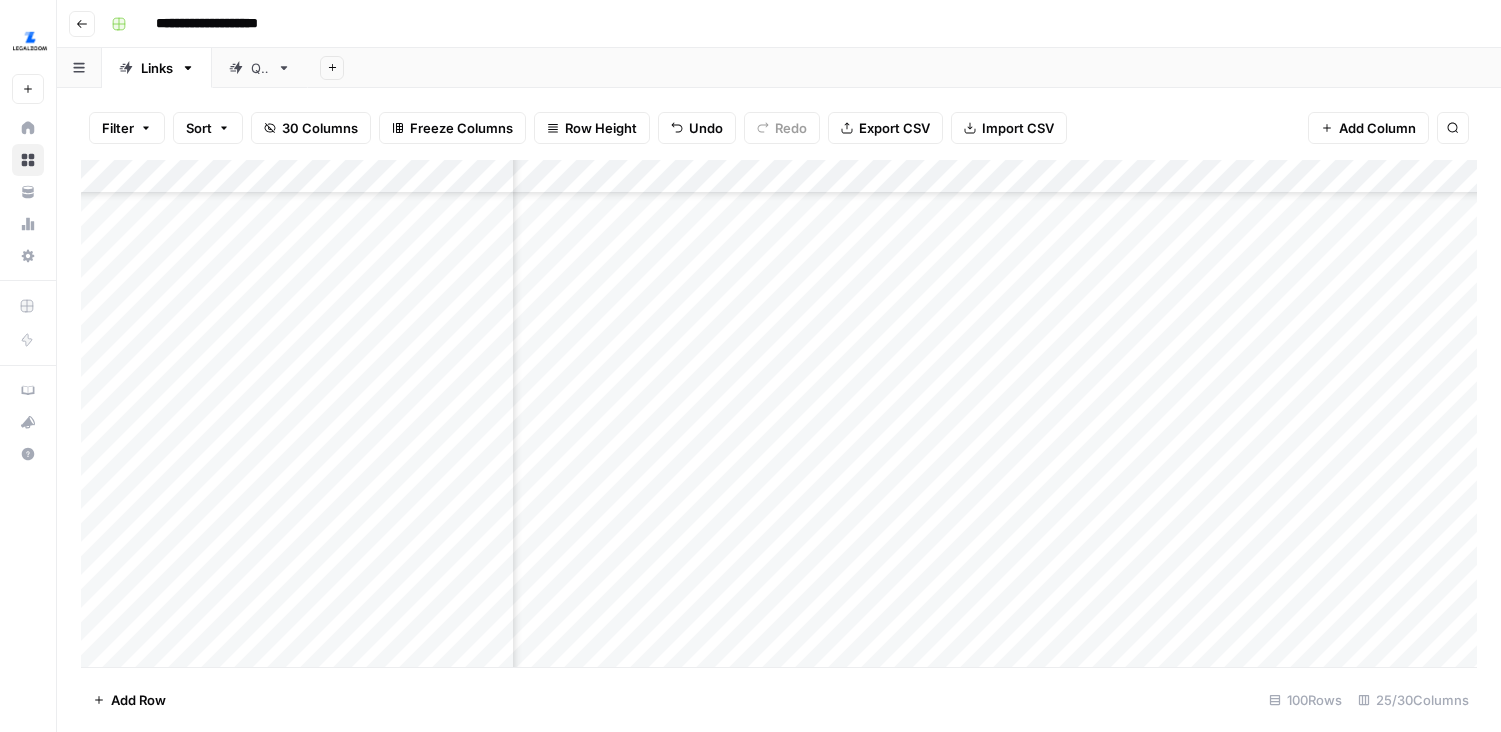 click on "Add Column" at bounding box center (779, 413) 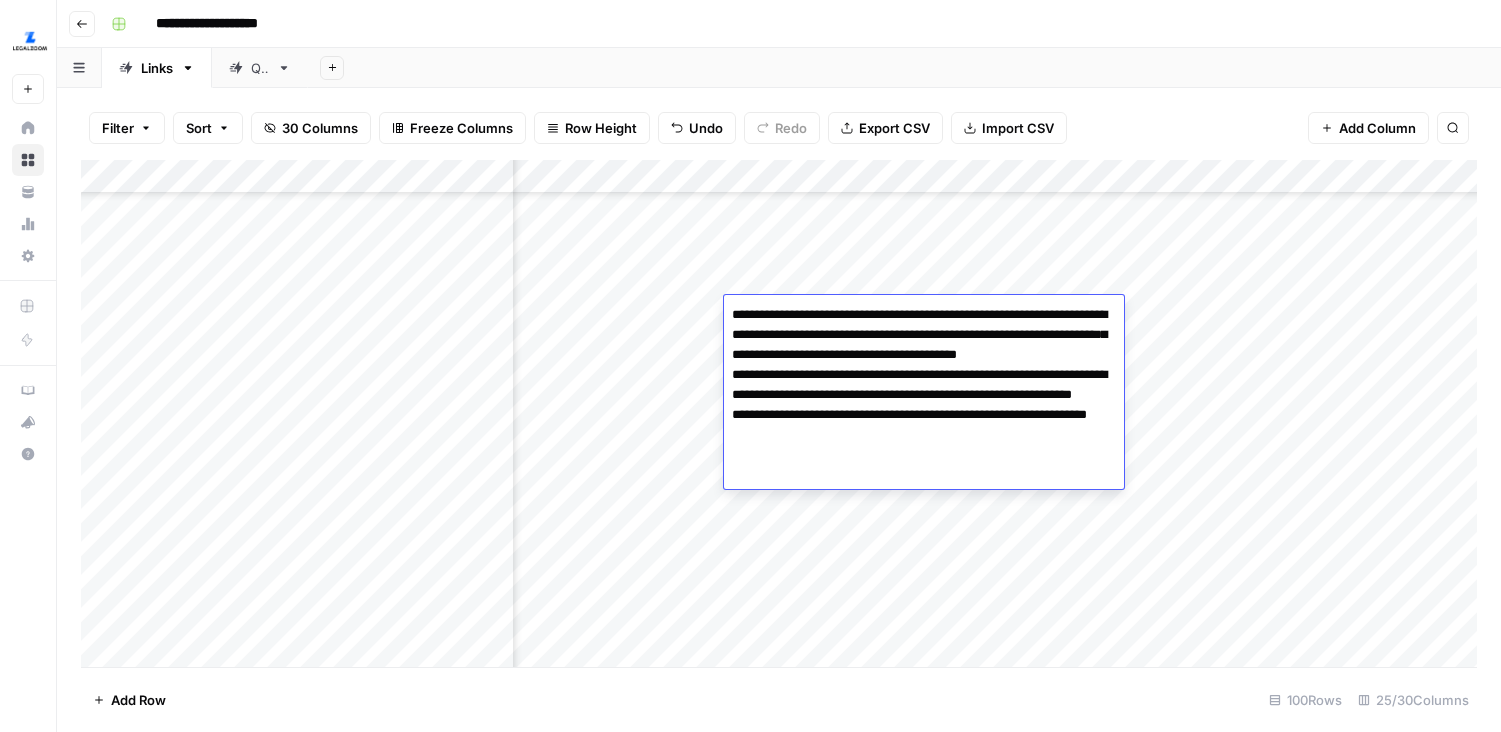 click on "Add Column" at bounding box center [779, 413] 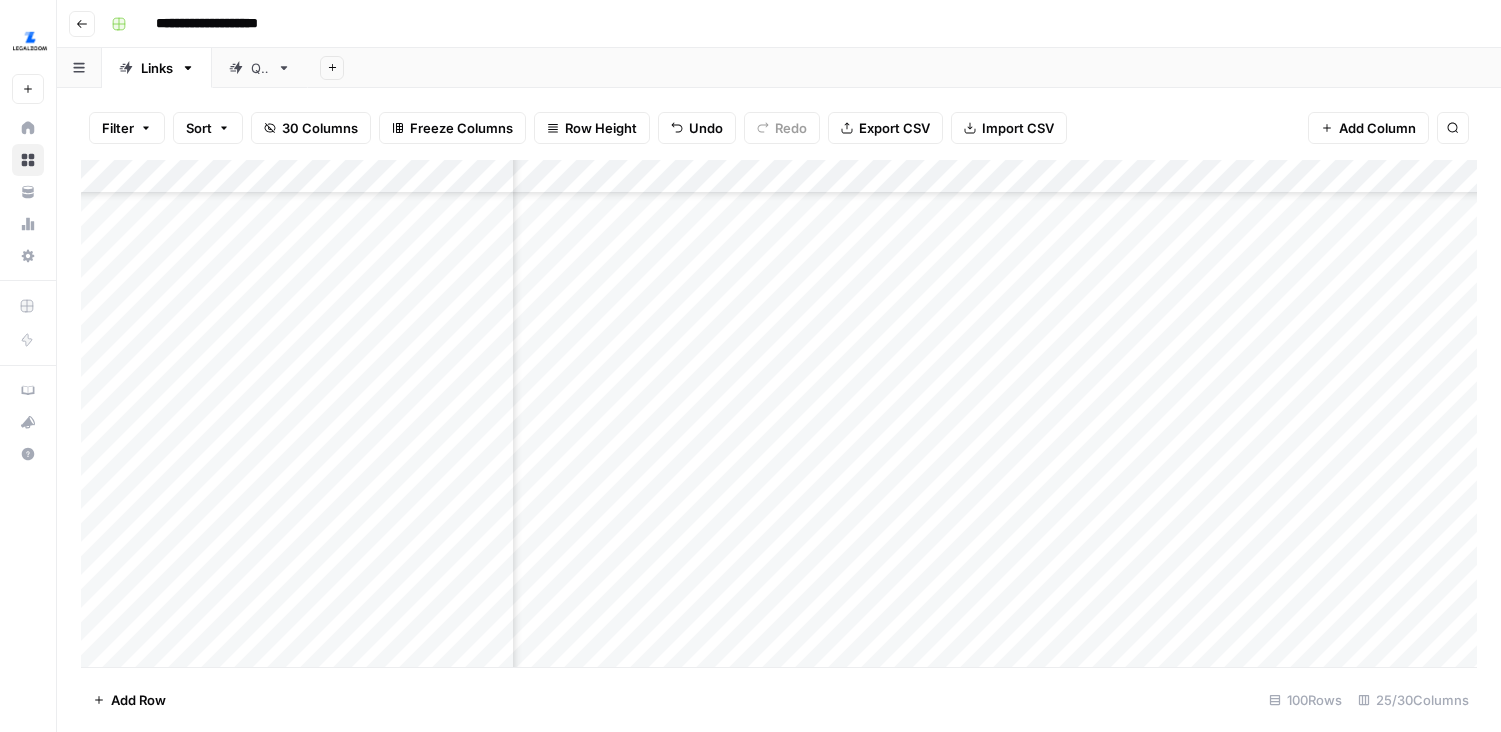 click on "Add Column" at bounding box center (779, 413) 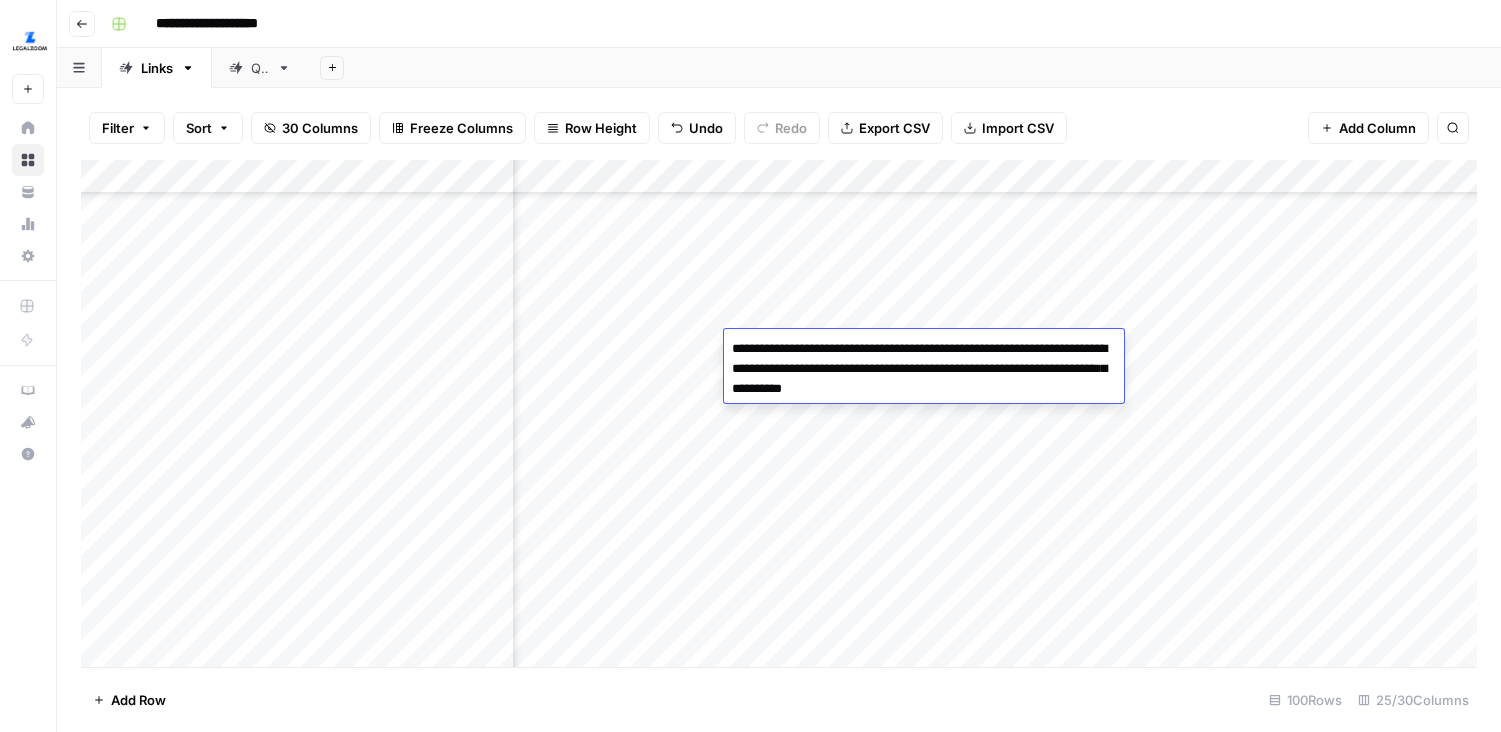 click on "Add Column" at bounding box center (779, 413) 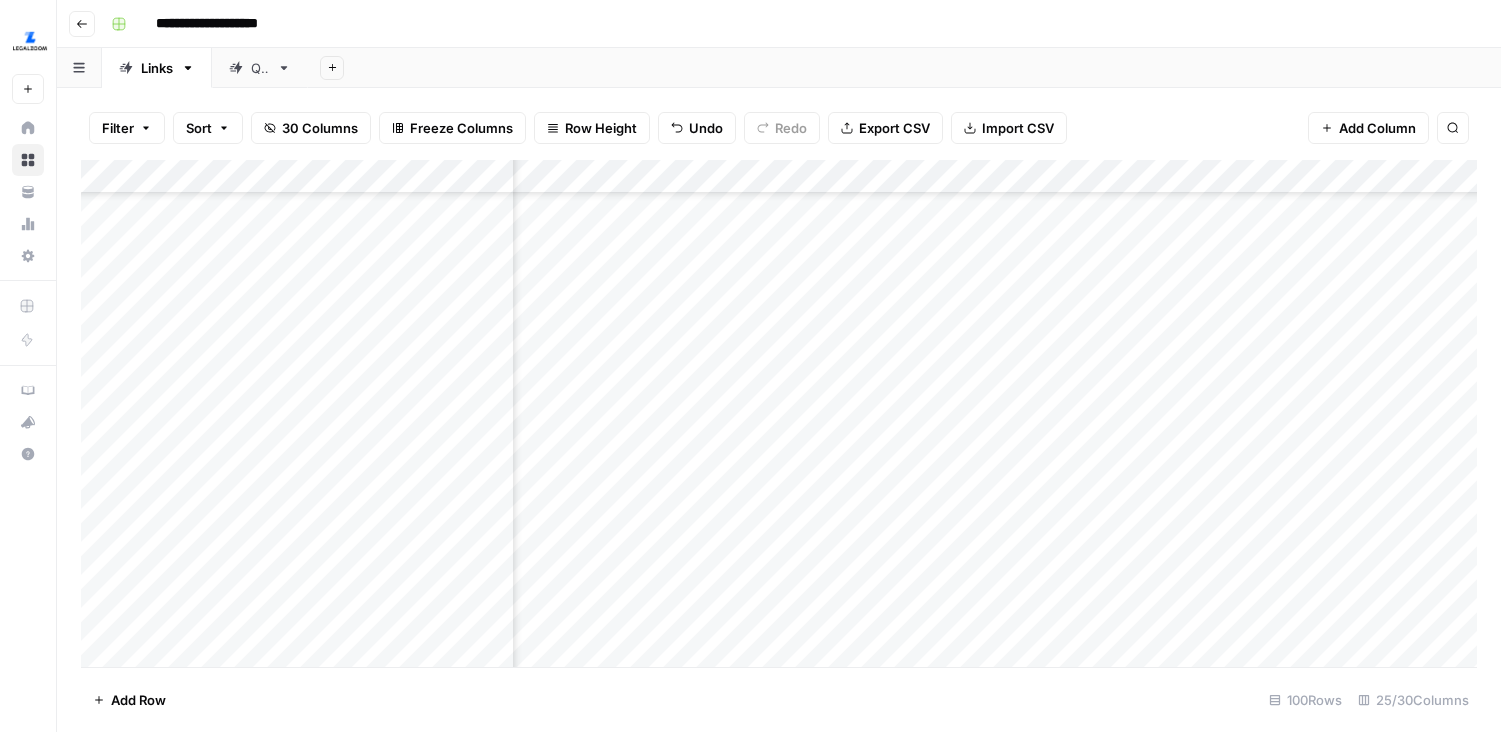 click on "Add Column" at bounding box center (779, 413) 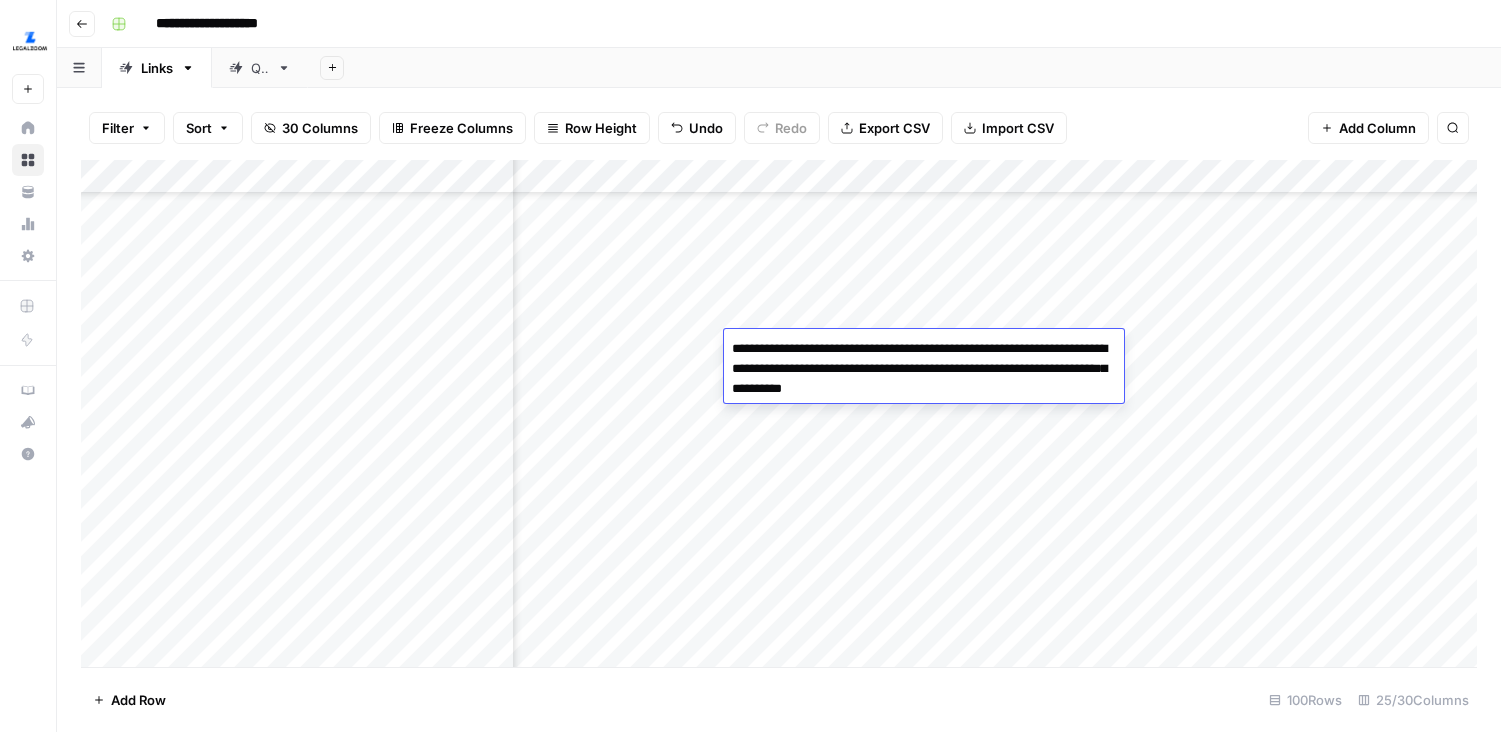 click on "Add Column" at bounding box center (779, 413) 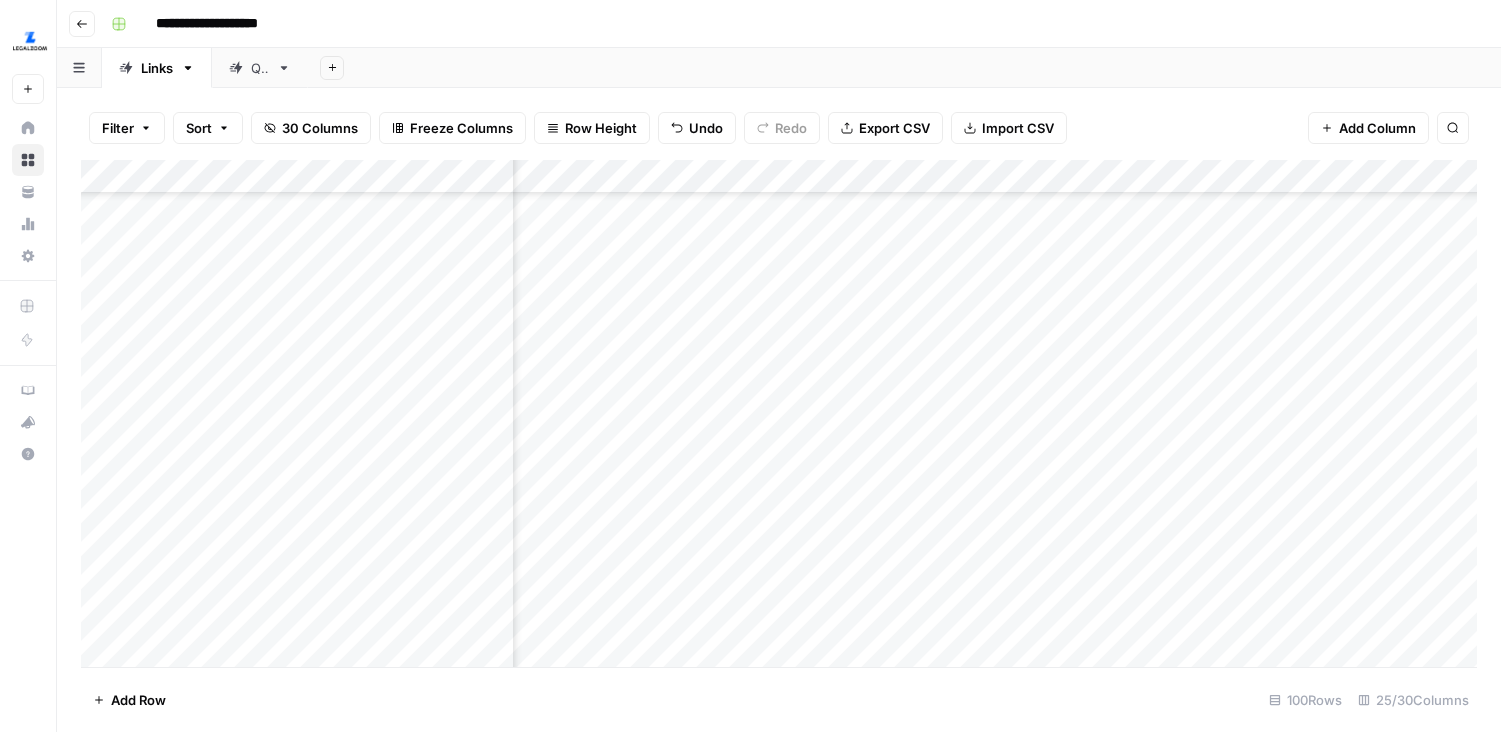 click on "Add Column" at bounding box center [779, 413] 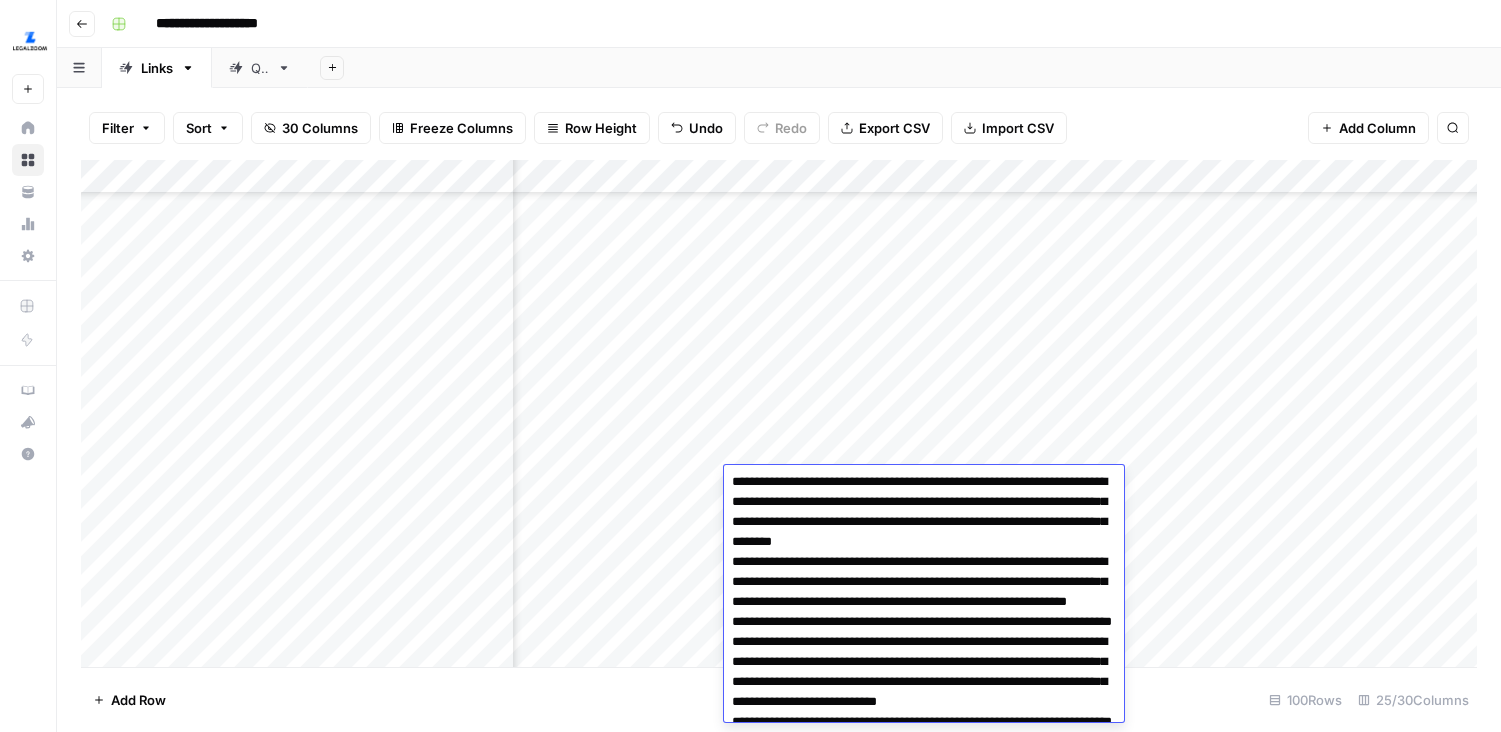scroll, scrollTop: 0, scrollLeft: 0, axis: both 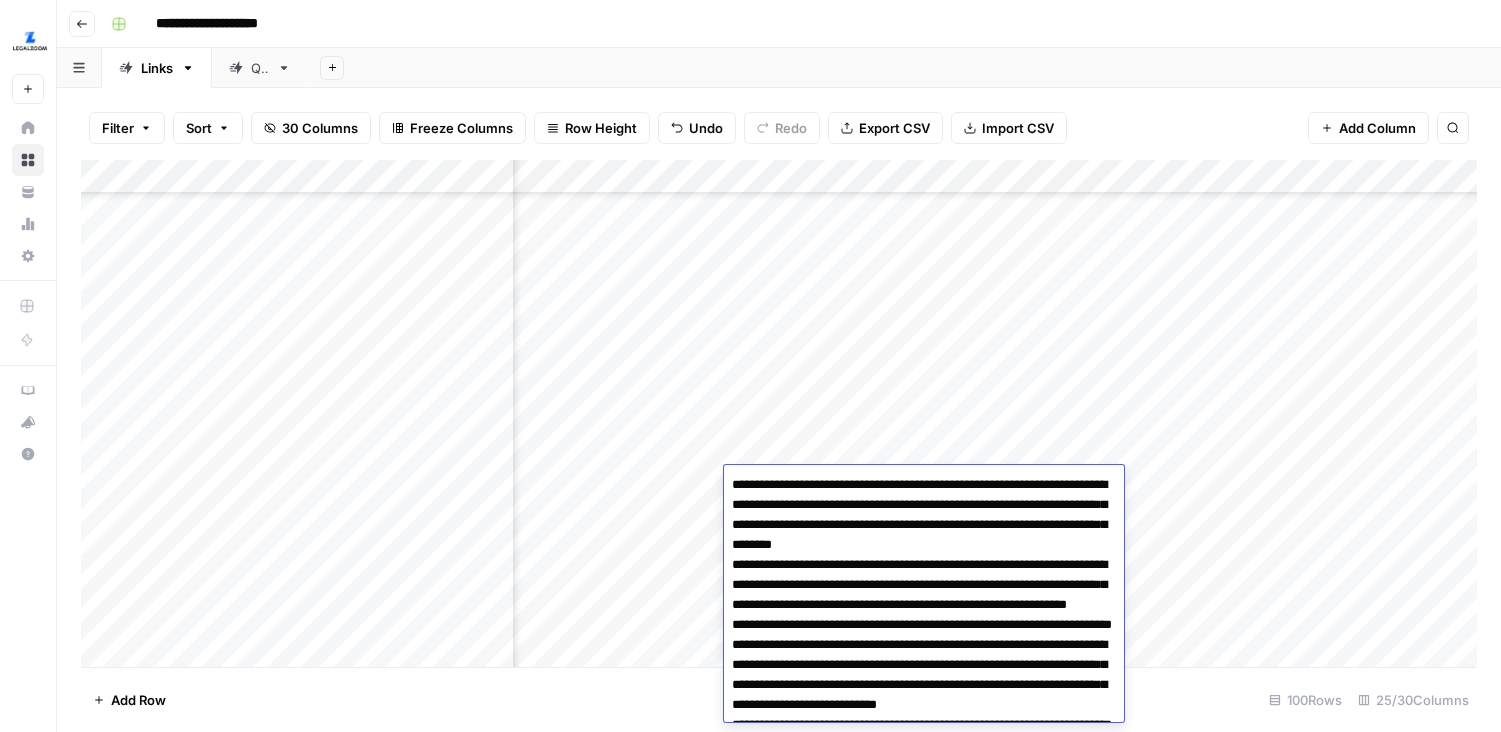 drag, startPoint x: 1006, startPoint y: 542, endPoint x: 885, endPoint y: 500, distance: 128.082 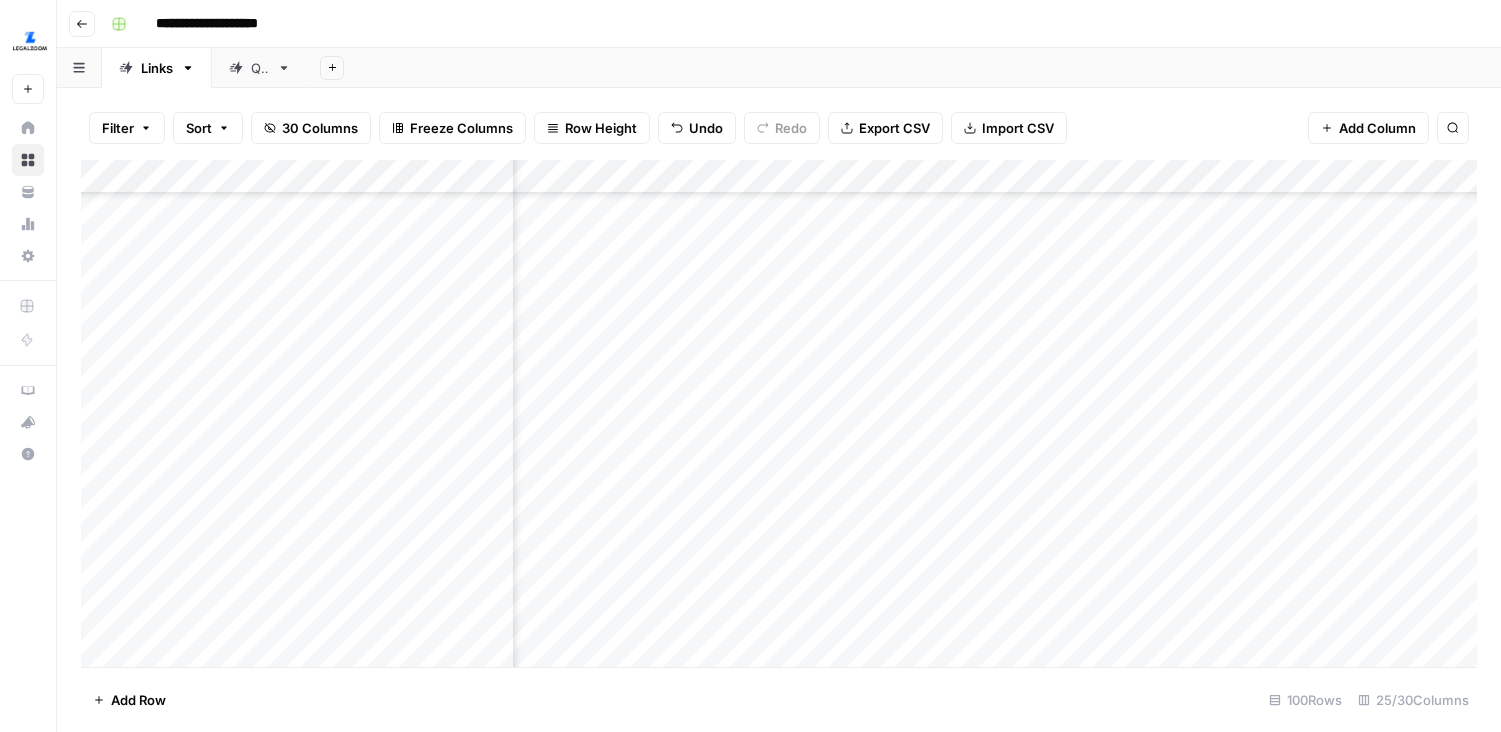 click on "Add Column" at bounding box center [779, 413] 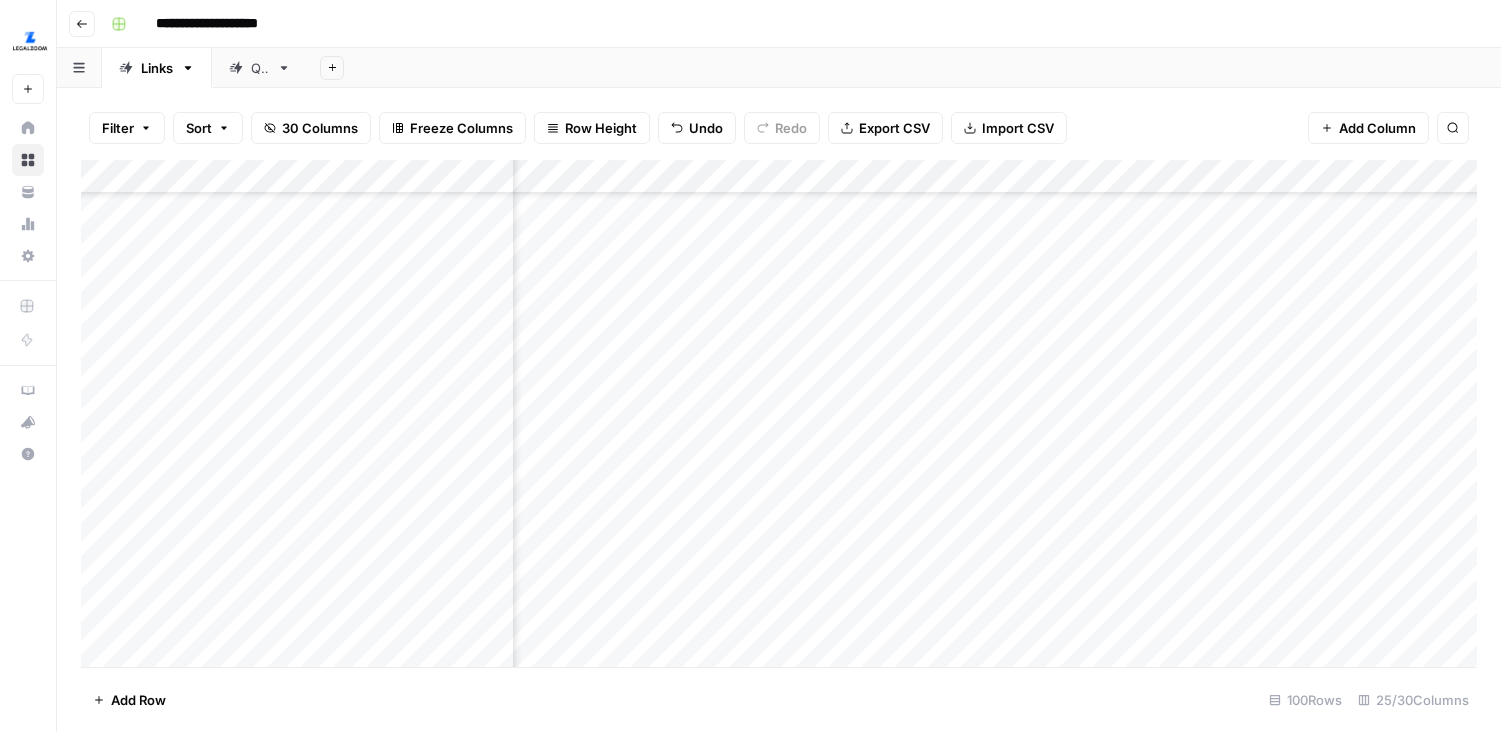 scroll, scrollTop: 0, scrollLeft: 4222, axis: horizontal 